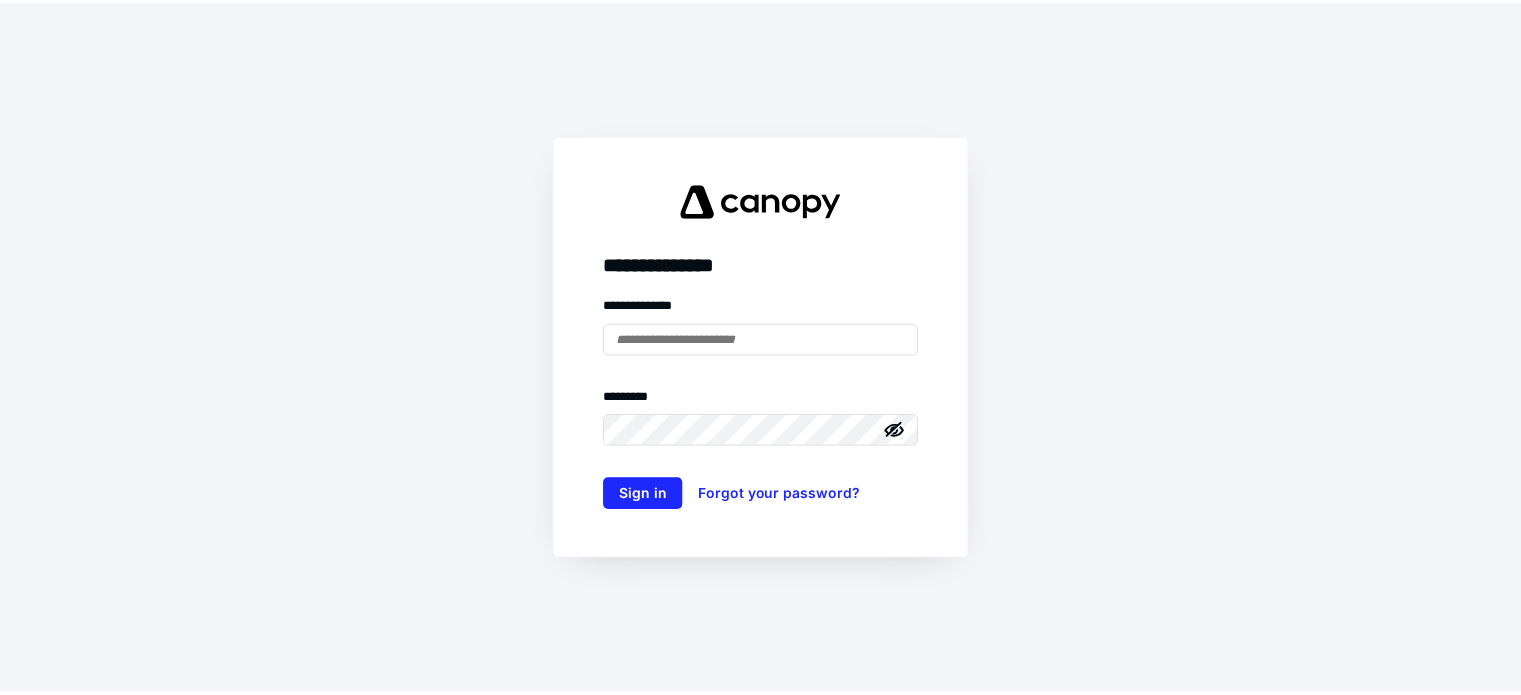scroll, scrollTop: 0, scrollLeft: 0, axis: both 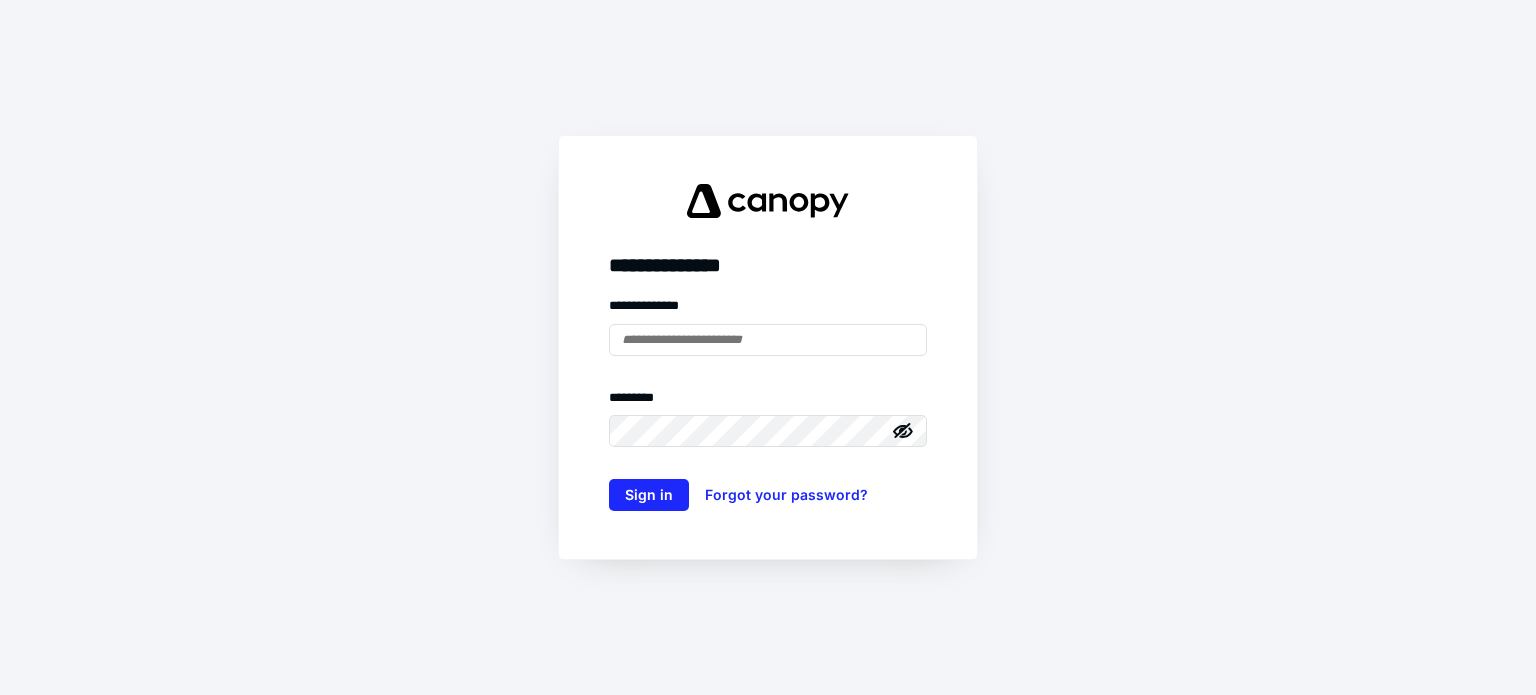 type on "**********" 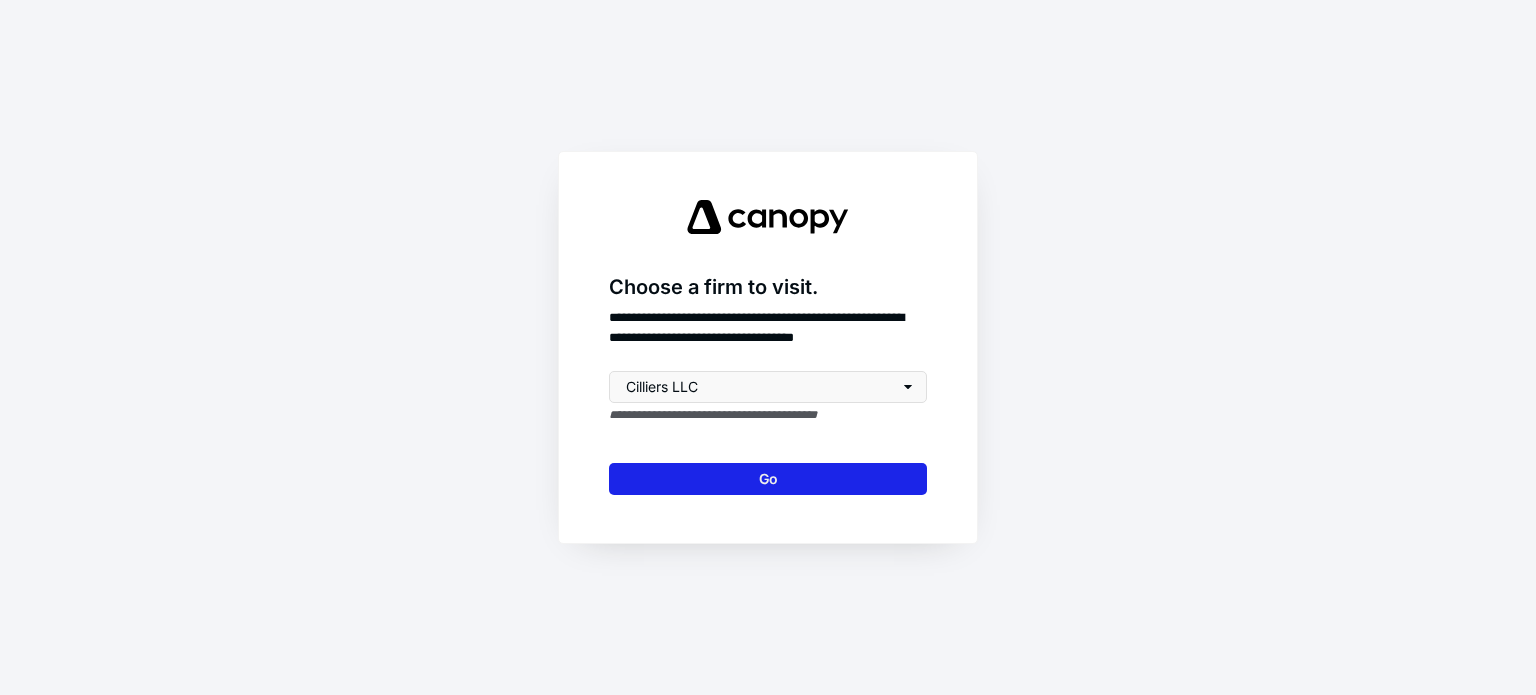 click on "Go" at bounding box center (768, 479) 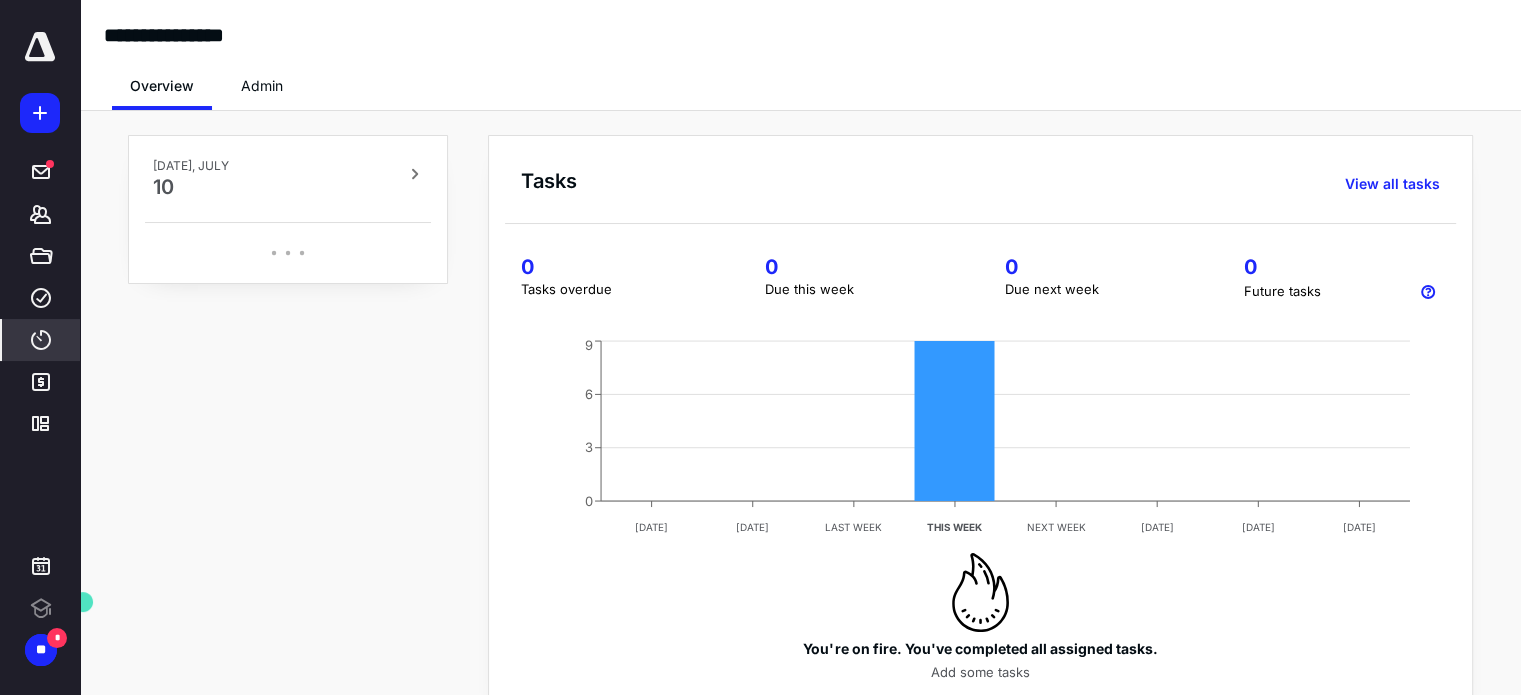 scroll, scrollTop: 0, scrollLeft: 0, axis: both 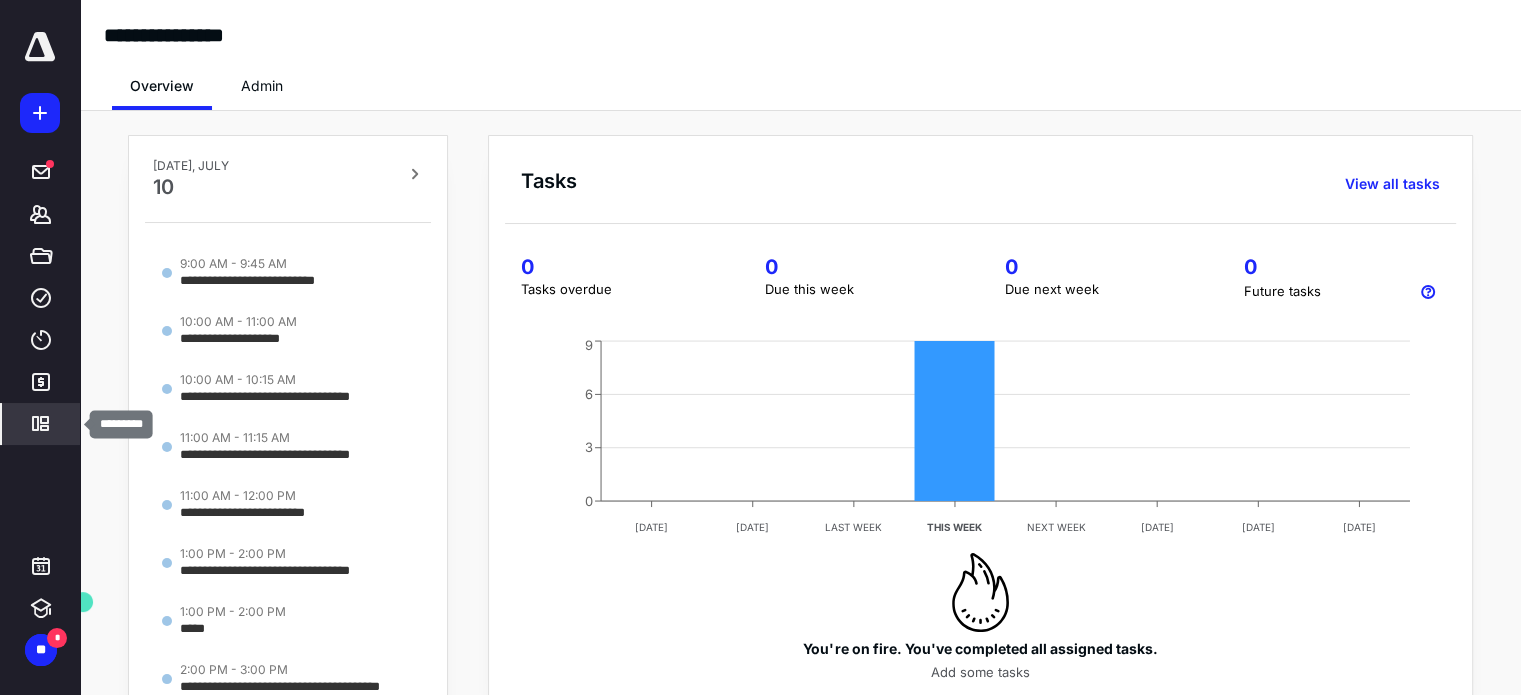 click 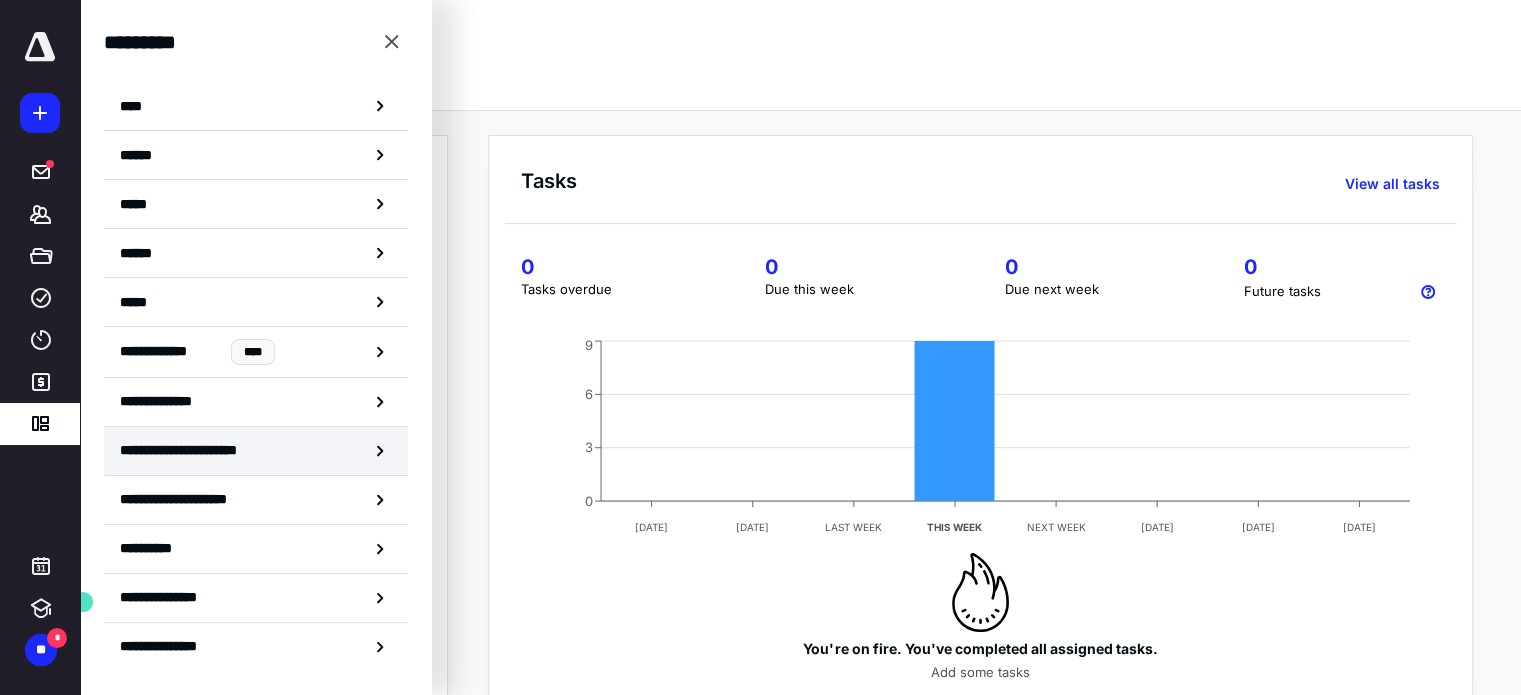 click on "**********" at bounding box center [194, 450] 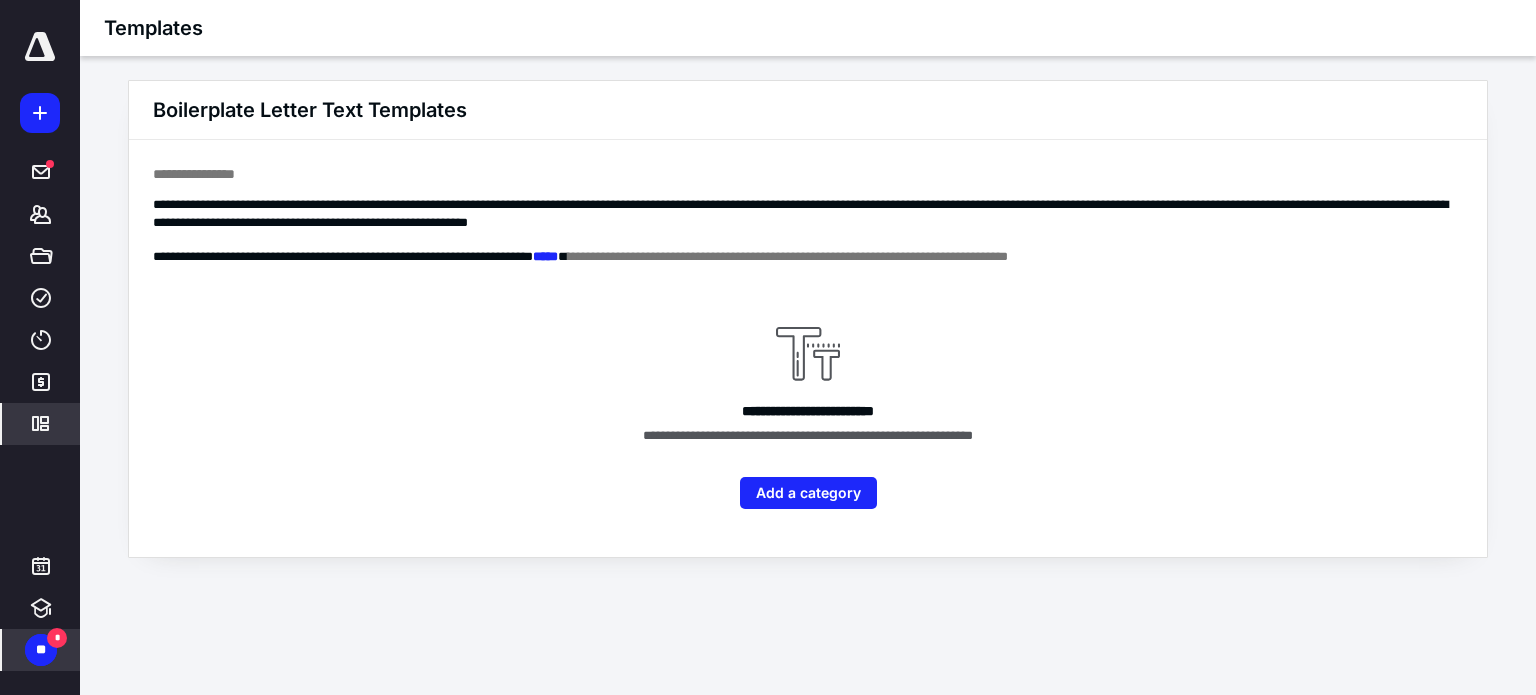 click on "**" at bounding box center (41, 650) 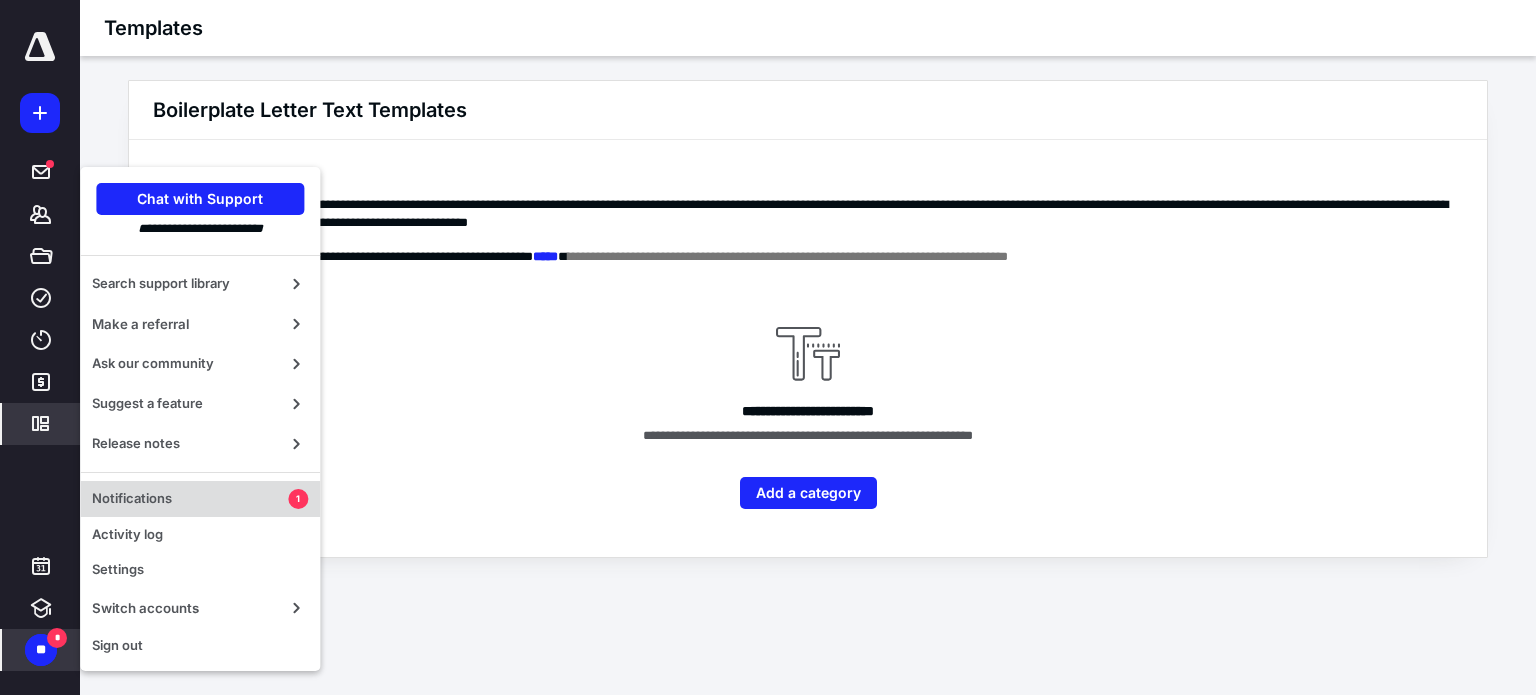click on "Notifications" at bounding box center [190, 499] 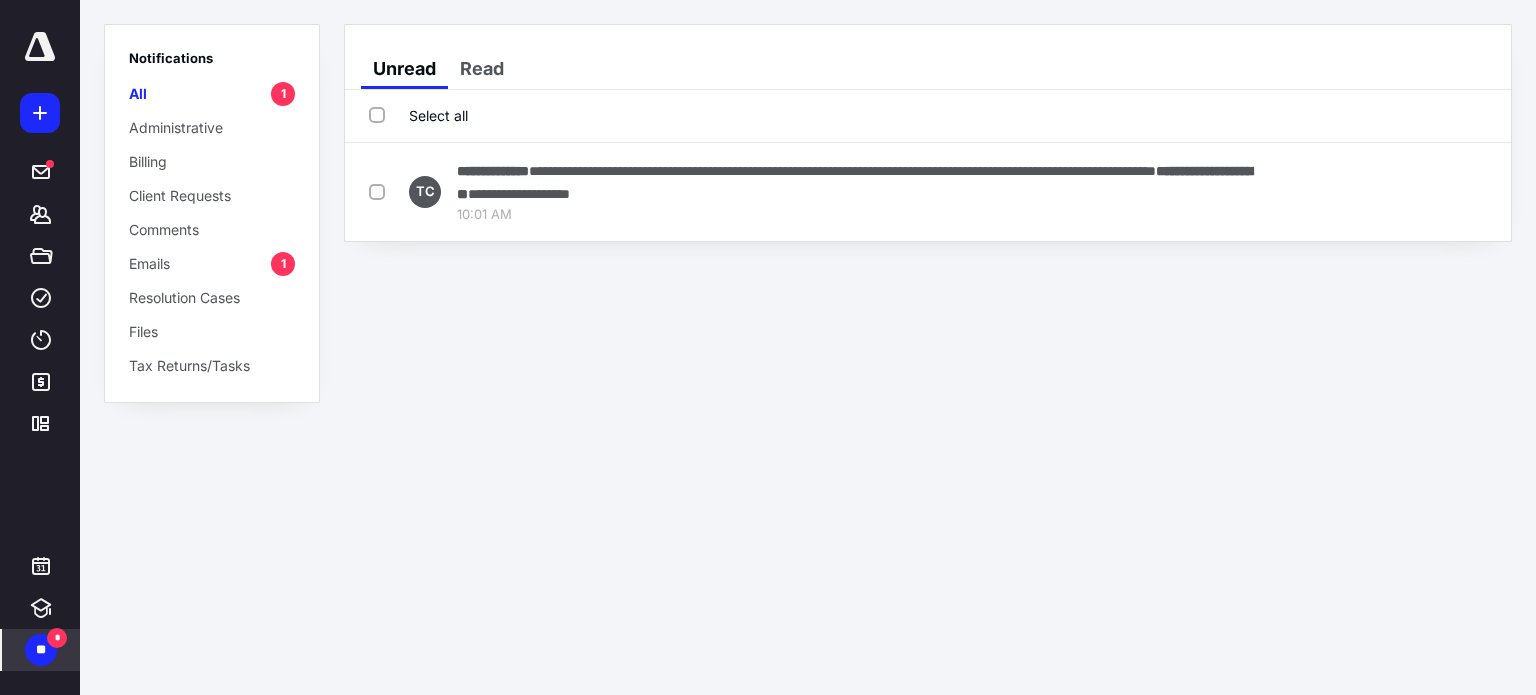 click on "Files" at bounding box center [143, 331] 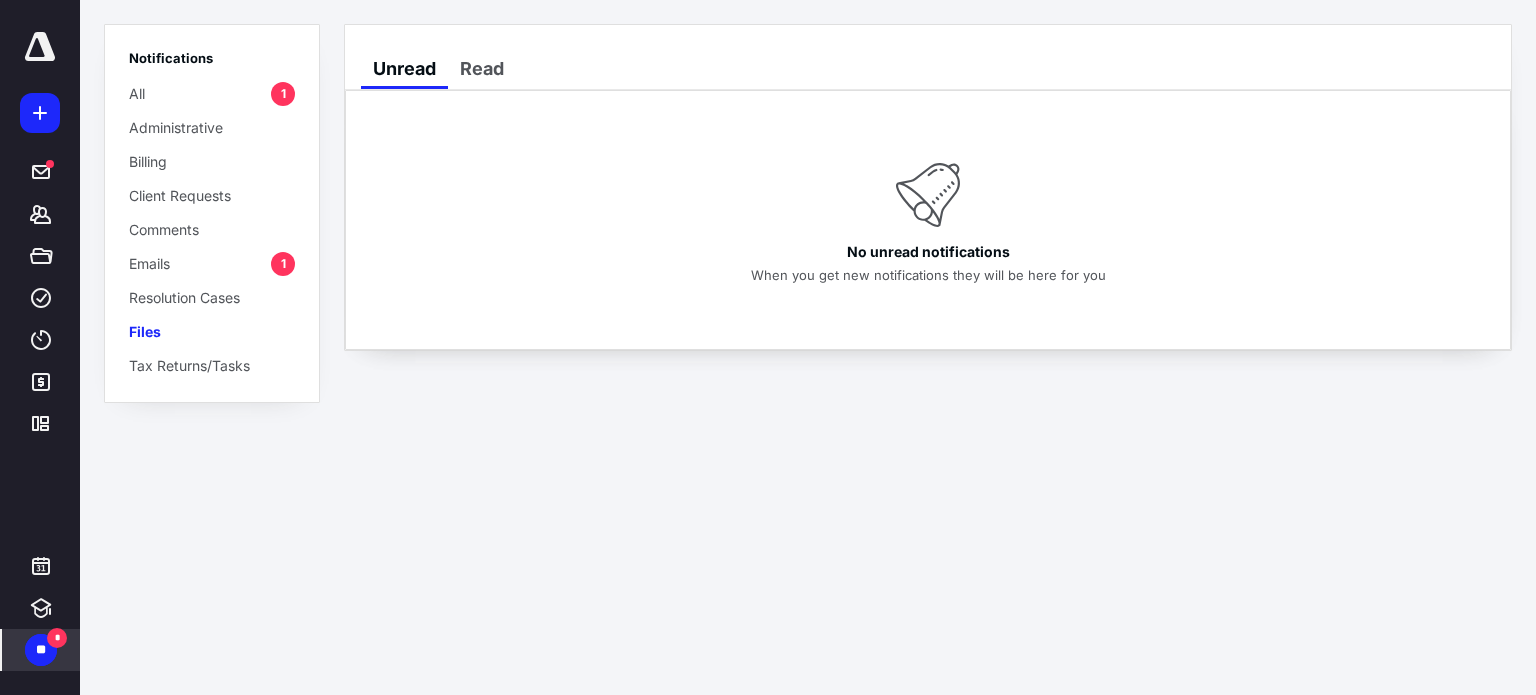 click on "**" at bounding box center [41, 650] 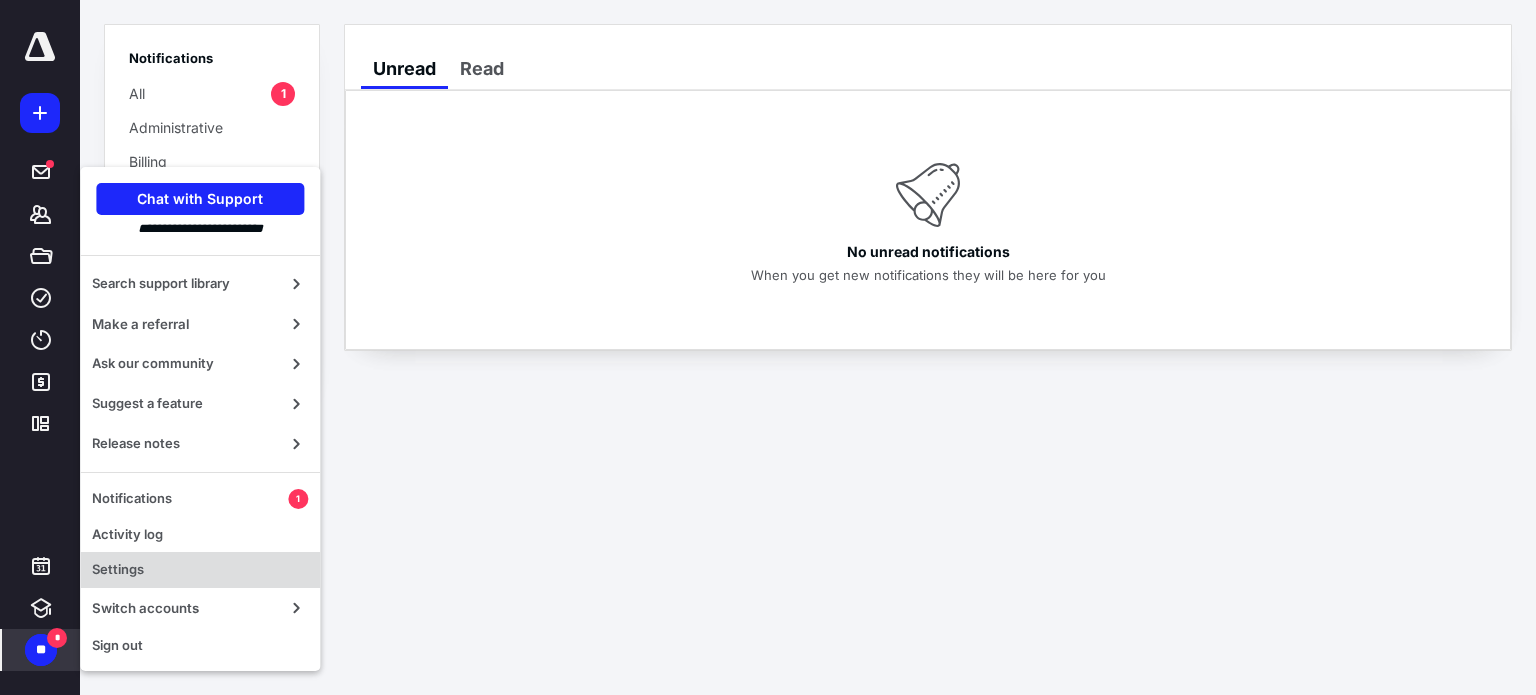 click on "Settings" at bounding box center [200, 570] 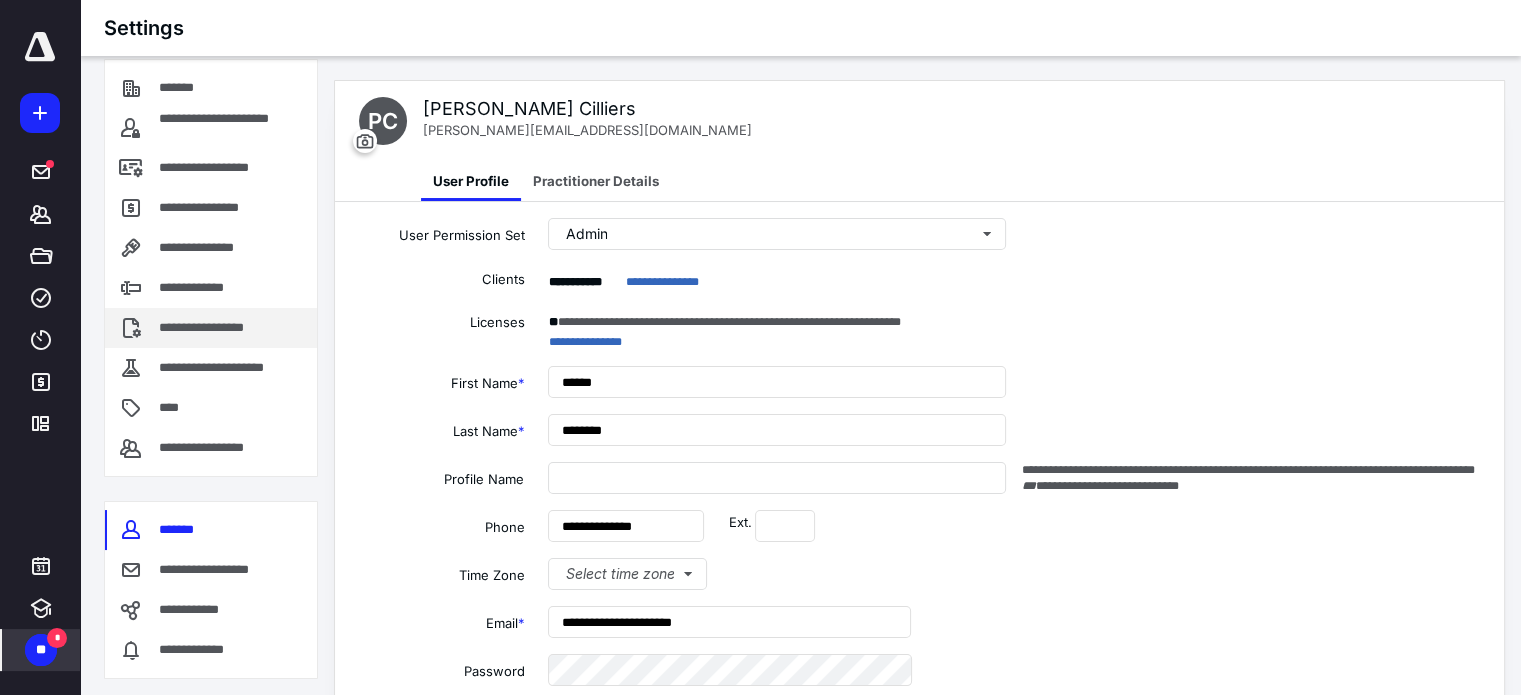 scroll, scrollTop: 28, scrollLeft: 0, axis: vertical 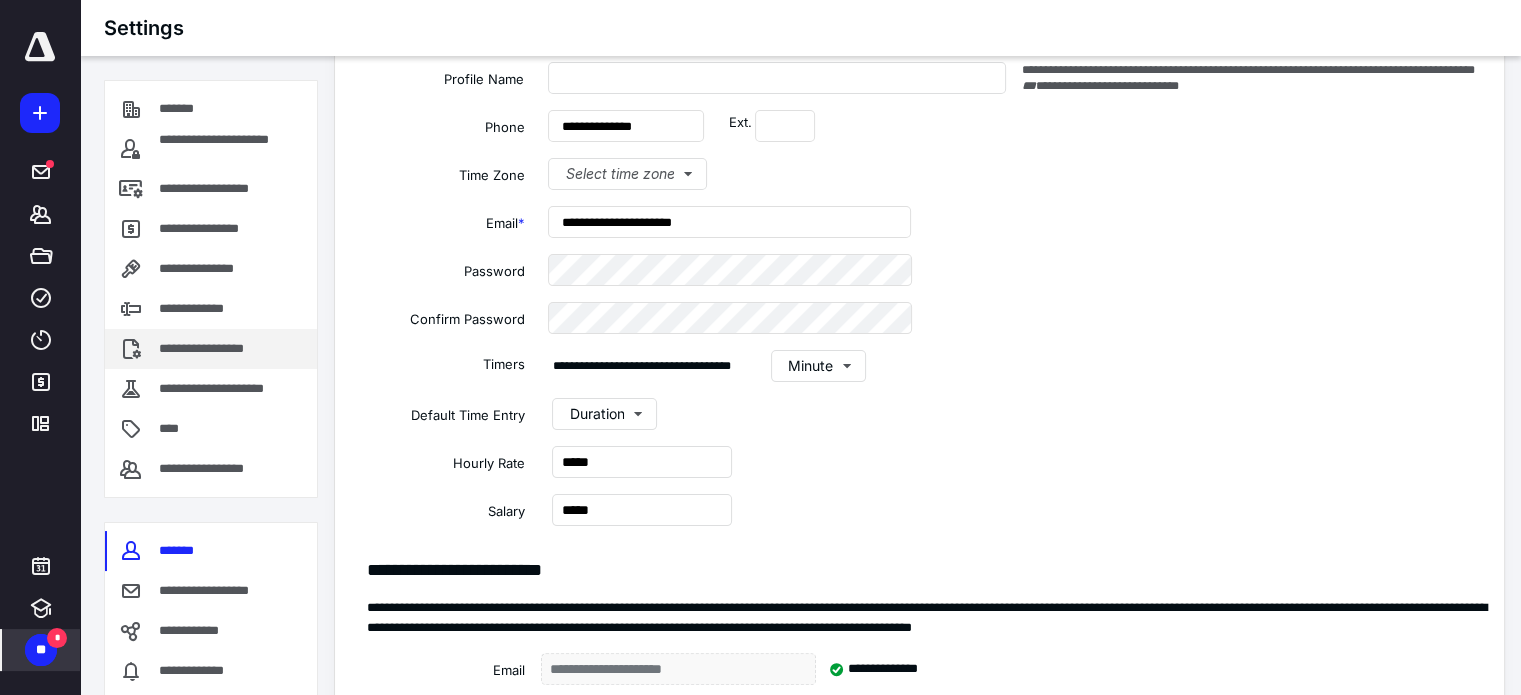 click on "**********" at bounding box center [217, 349] 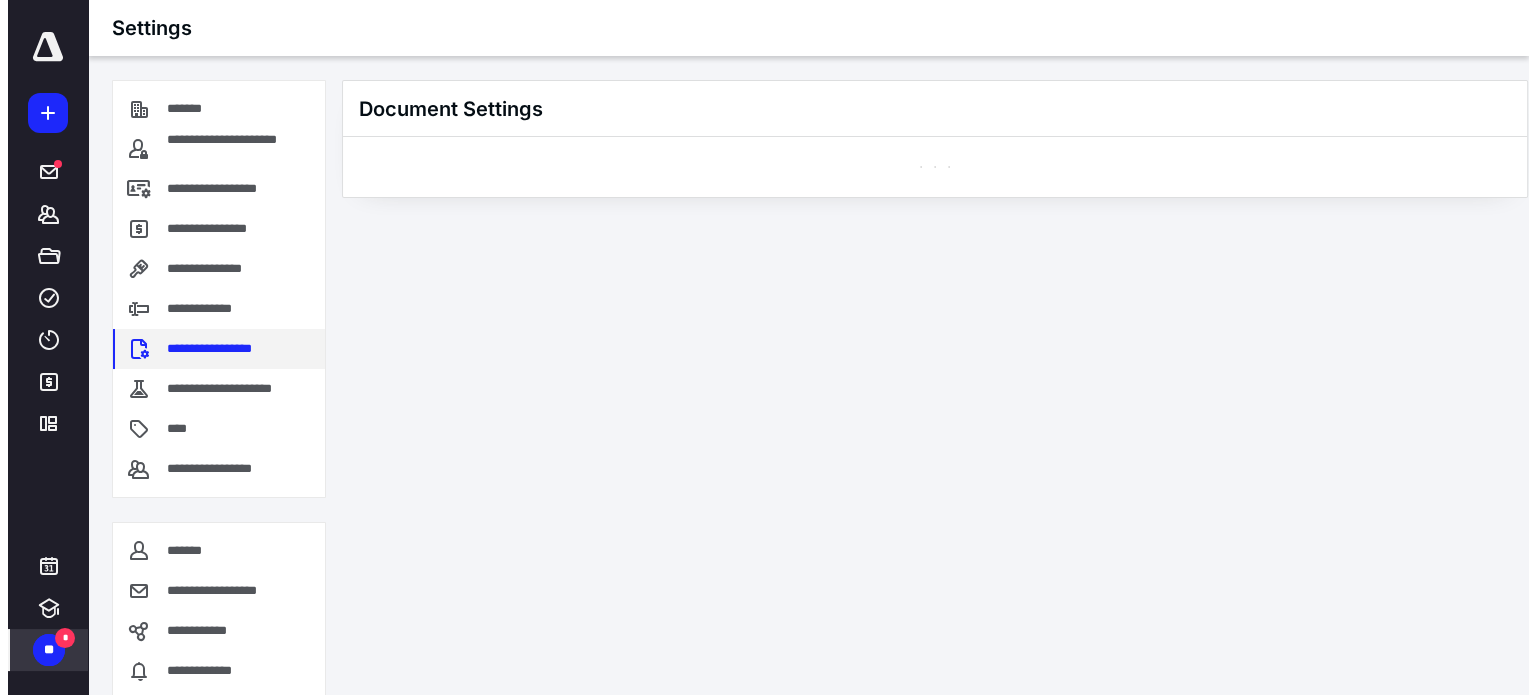 scroll, scrollTop: 0, scrollLeft: 0, axis: both 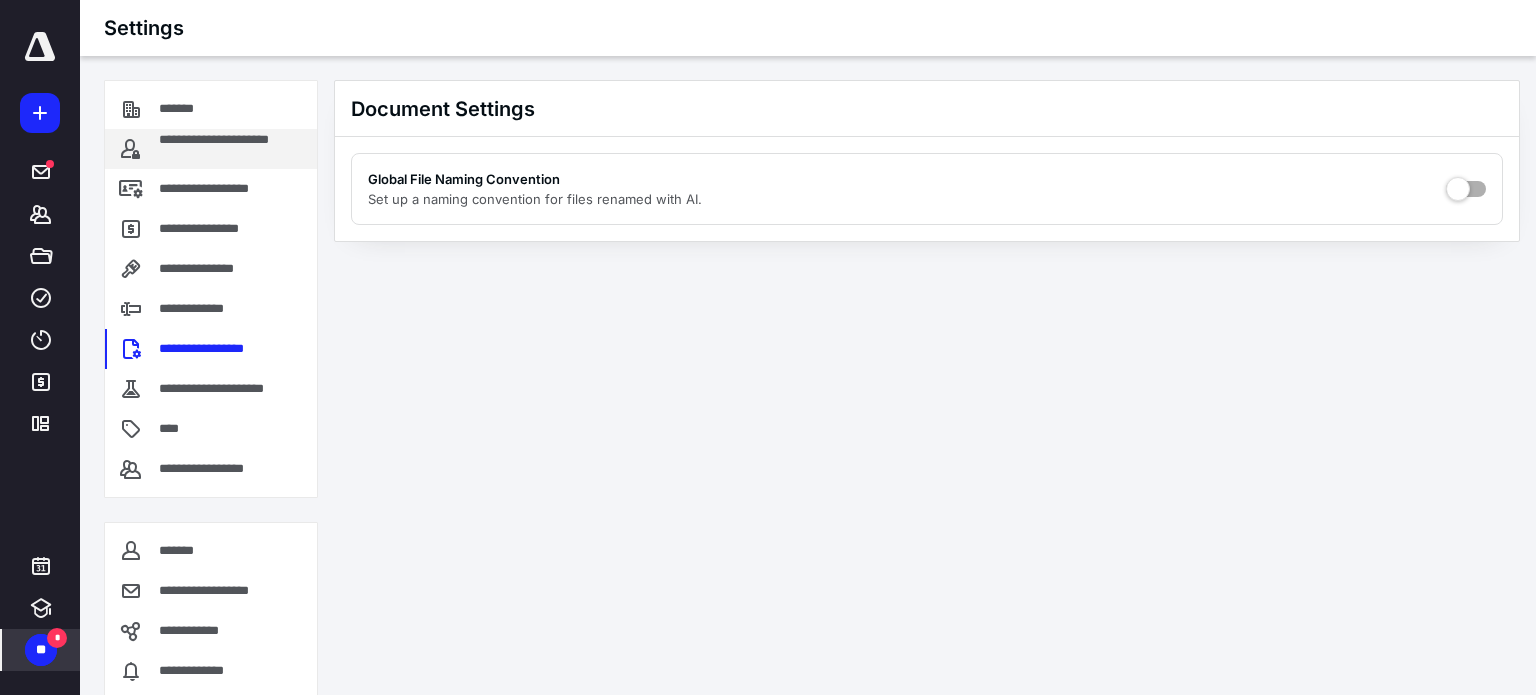 click on "**********" at bounding box center [230, 149] 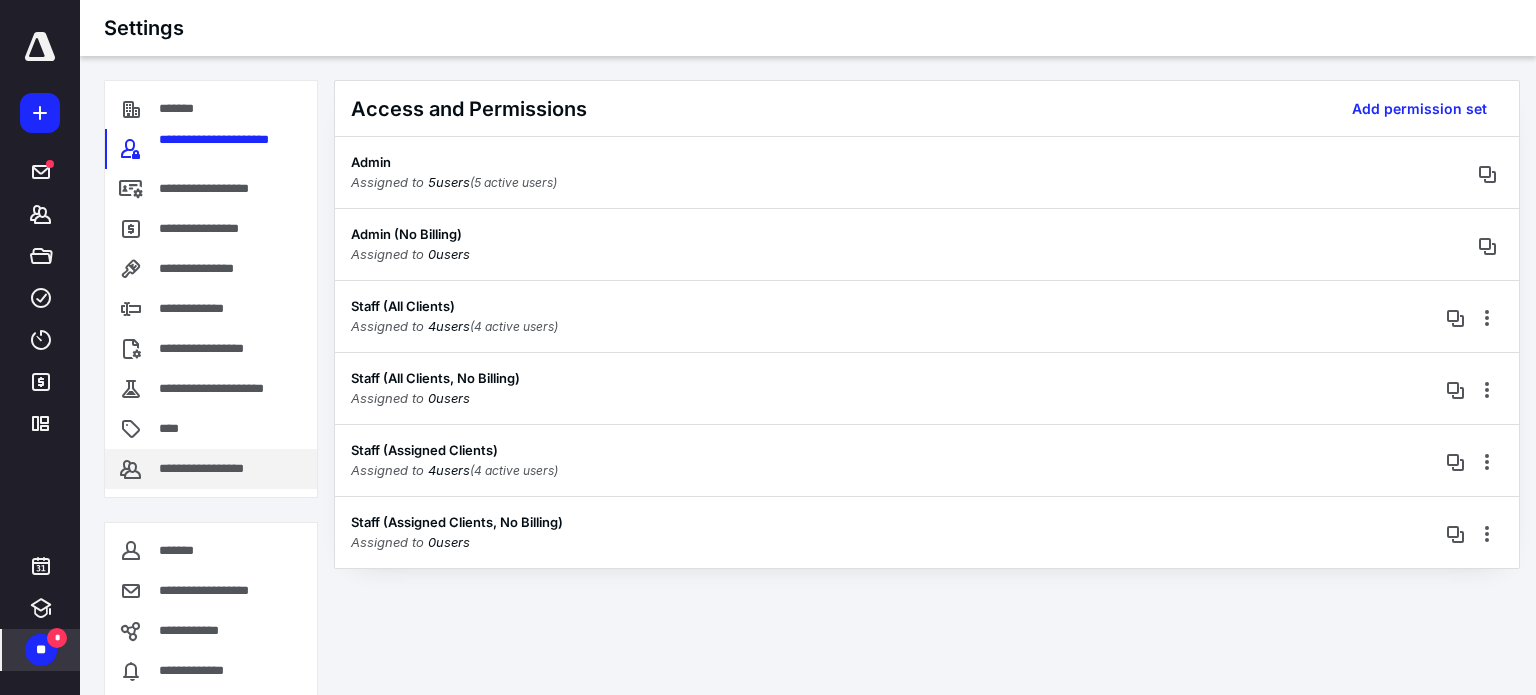 click on "**********" at bounding box center [217, 469] 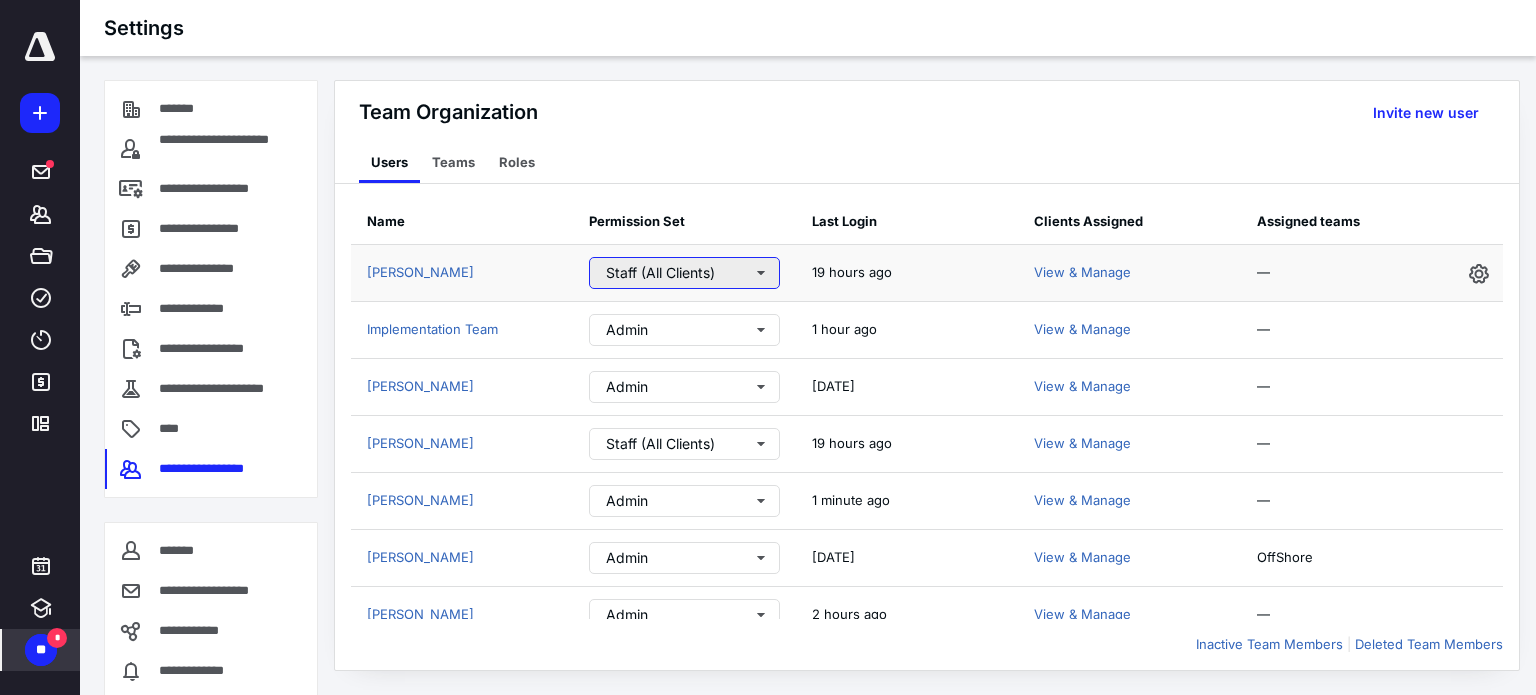 click on "Staff (All Clients)" at bounding box center [684, 273] 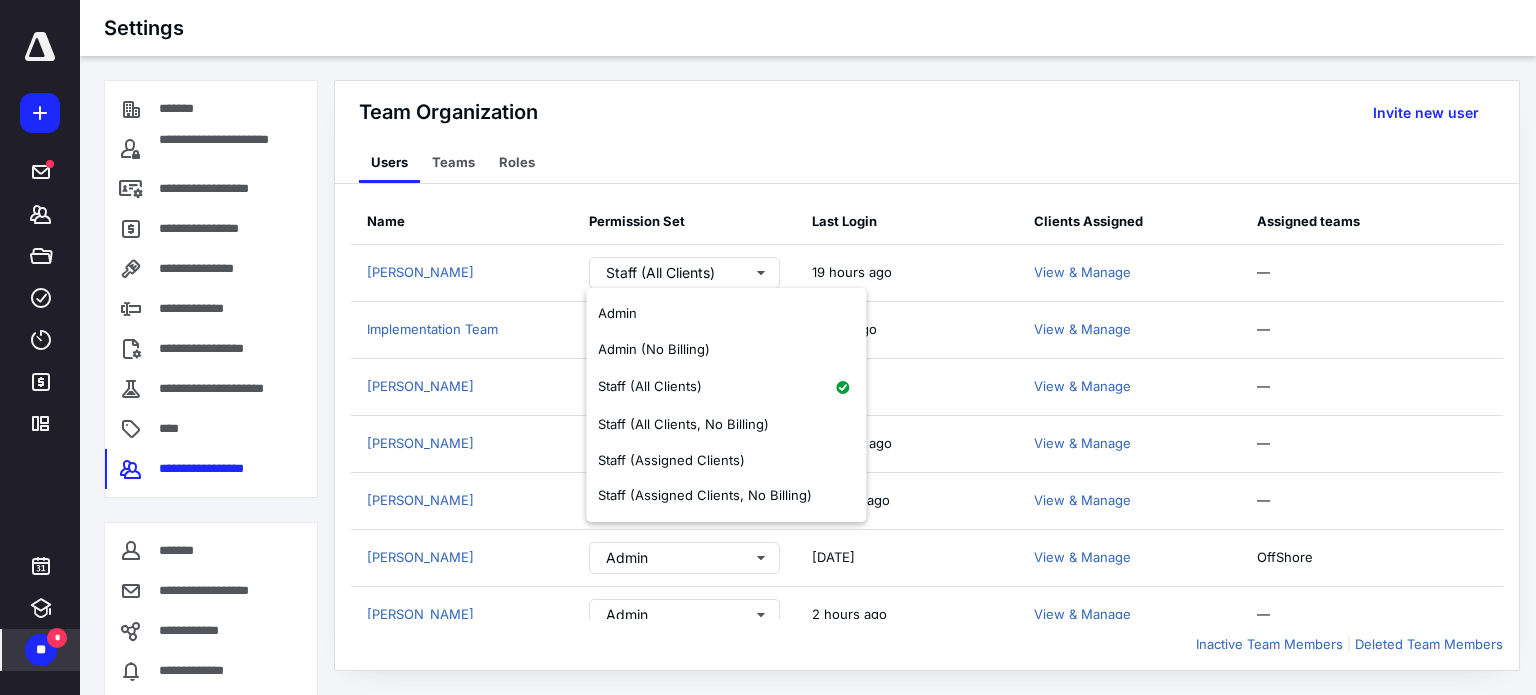 click on "Team Organization Users Teams Roles Invite new user" at bounding box center [927, 132] 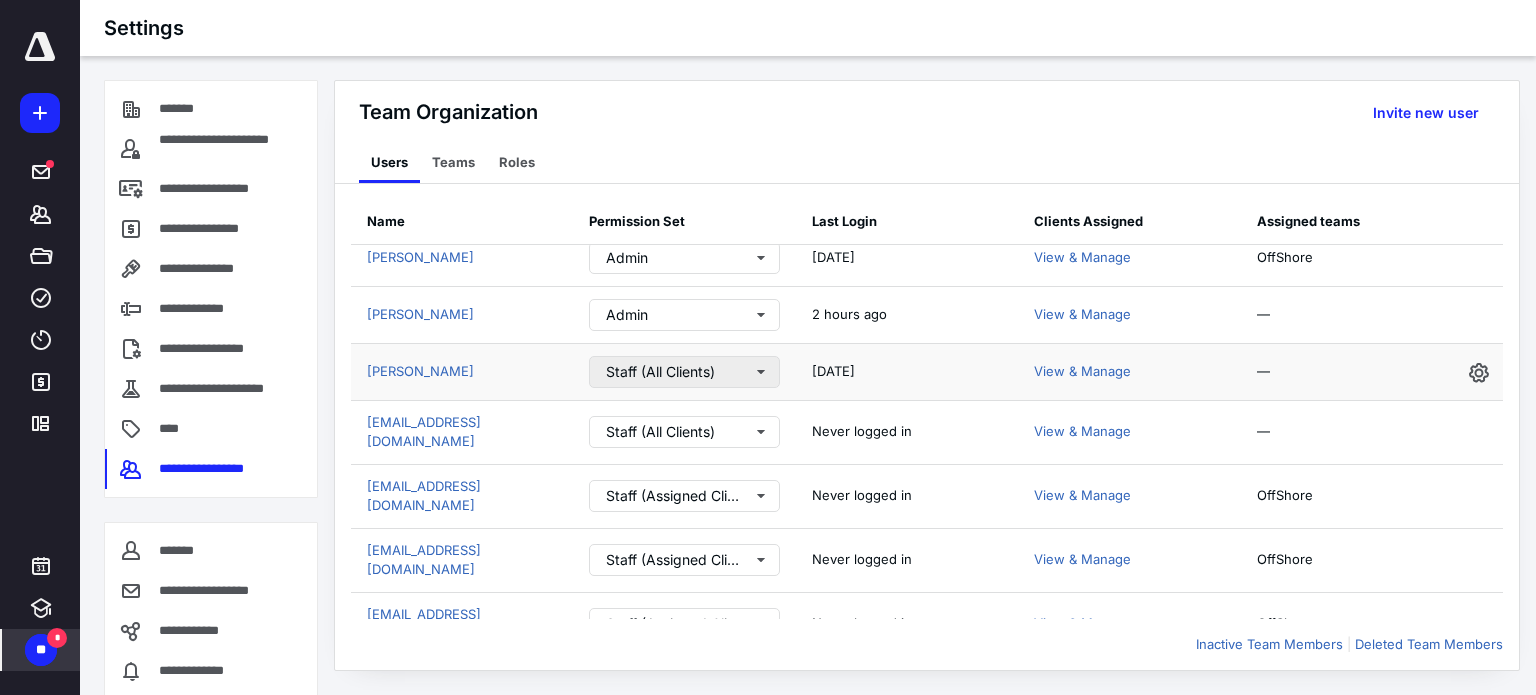 scroll, scrollTop: 363, scrollLeft: 0, axis: vertical 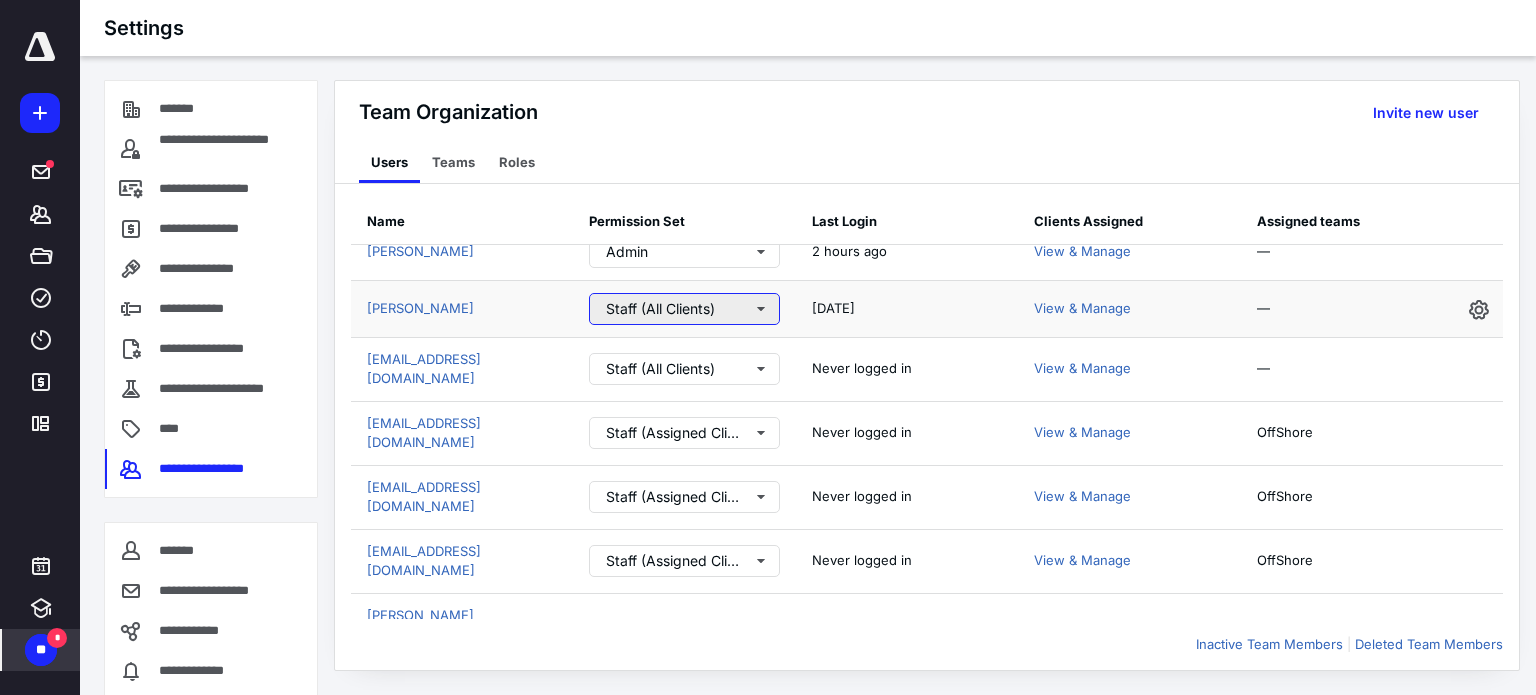 click on "Staff (All Clients)" at bounding box center (684, 309) 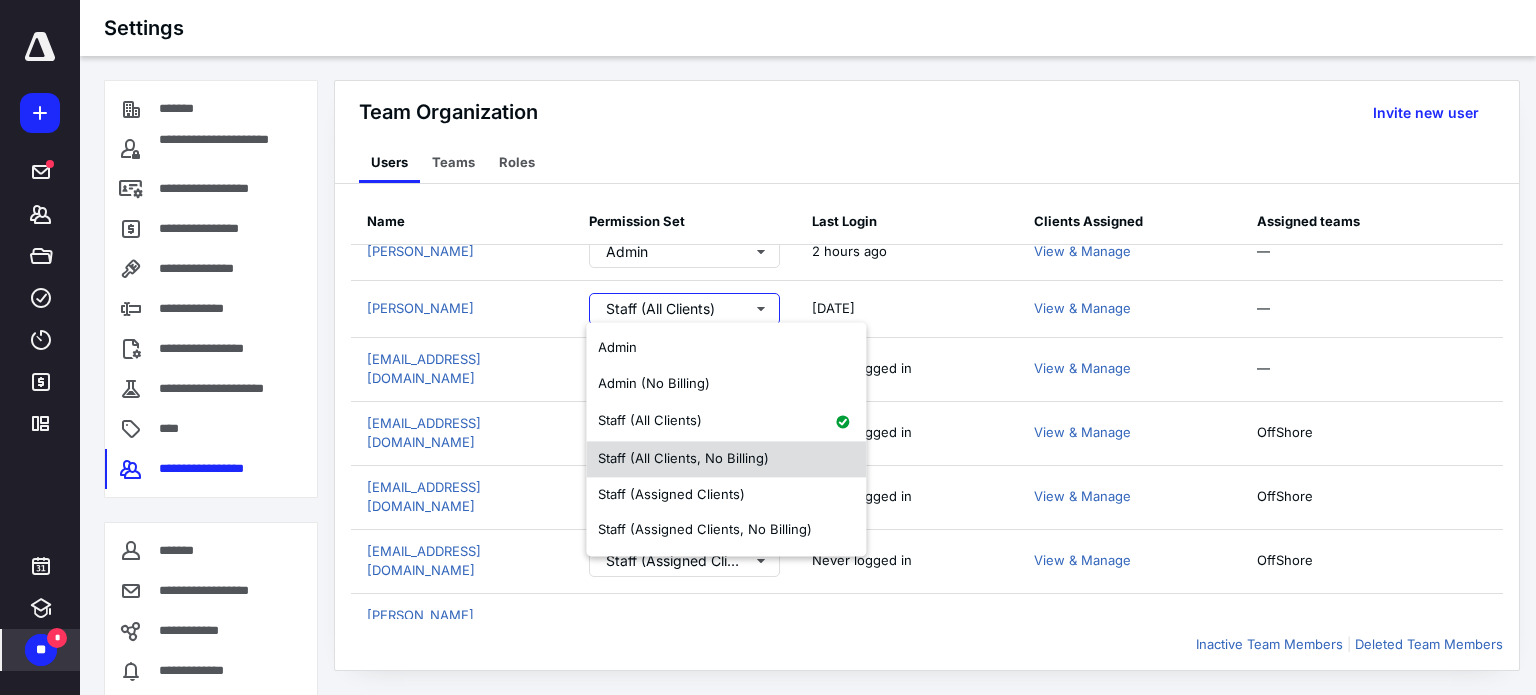 click on "Staff (All Clients, No Billing)" at bounding box center (683, 458) 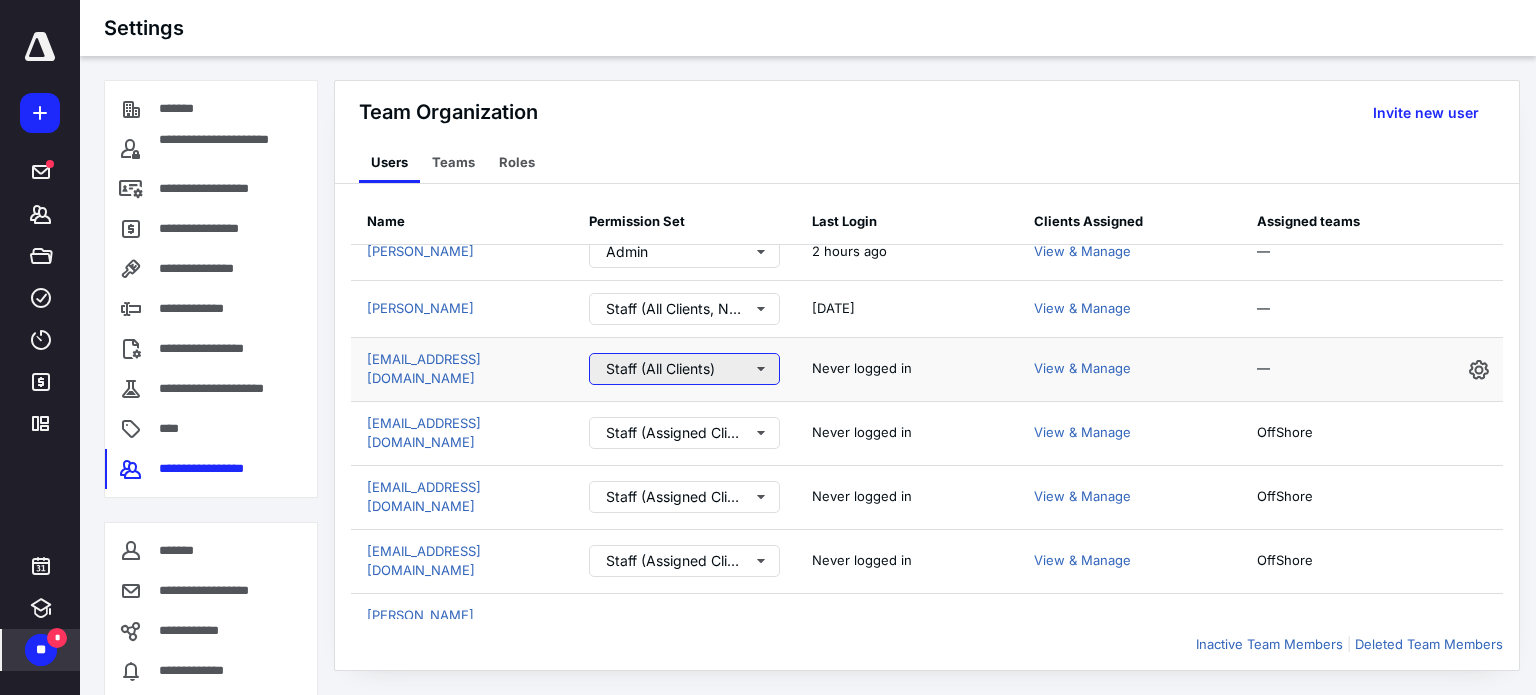 click on "Staff (All Clients)" at bounding box center [684, 369] 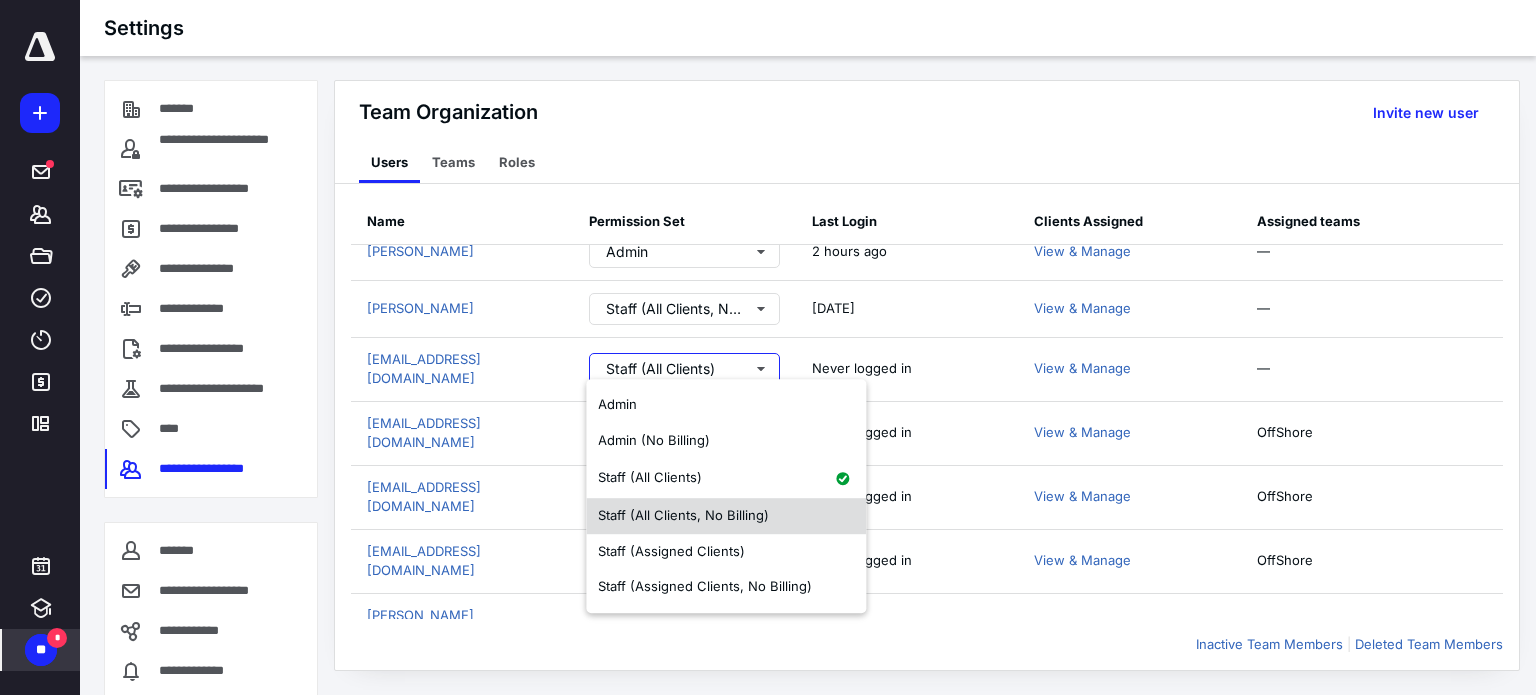 click on "Staff (All Clients, No Billing)" at bounding box center (683, 515) 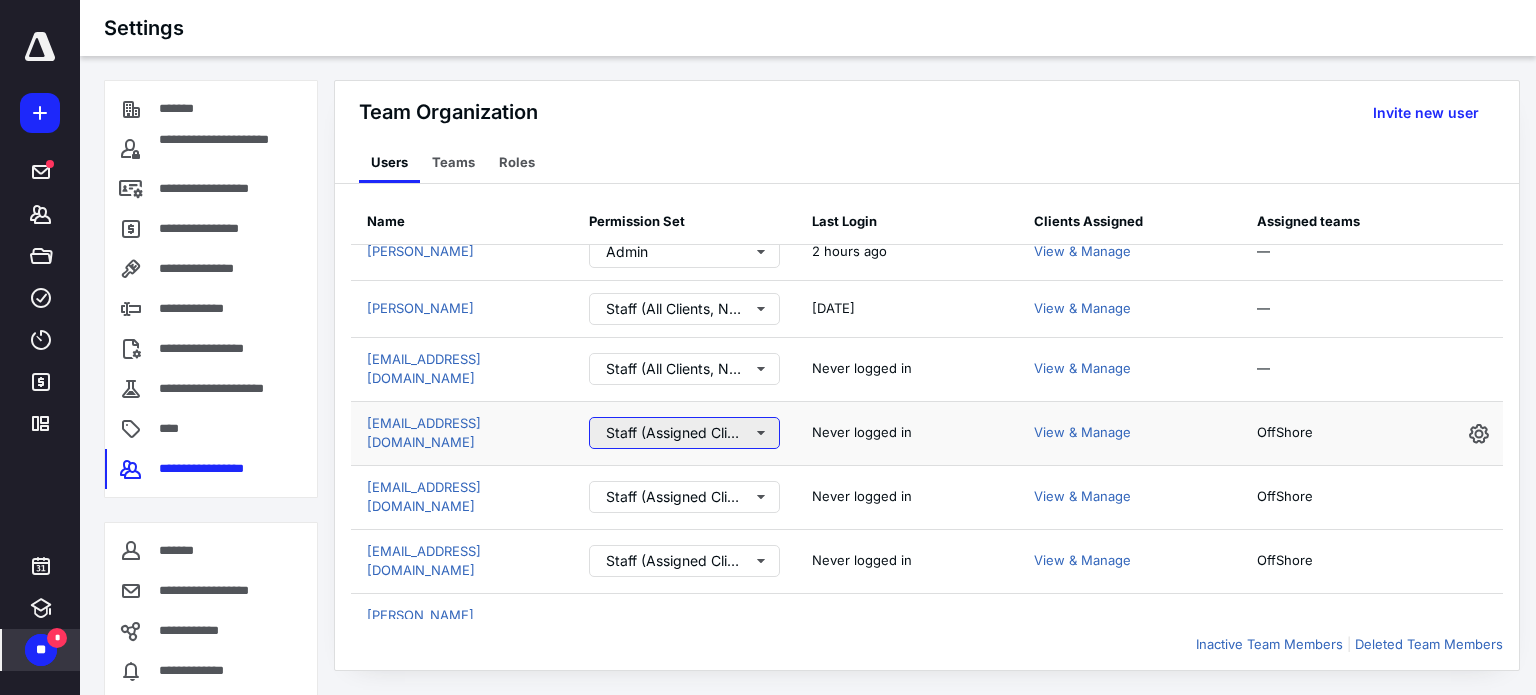 click on "Staff (Assigned Clients)" at bounding box center [684, 433] 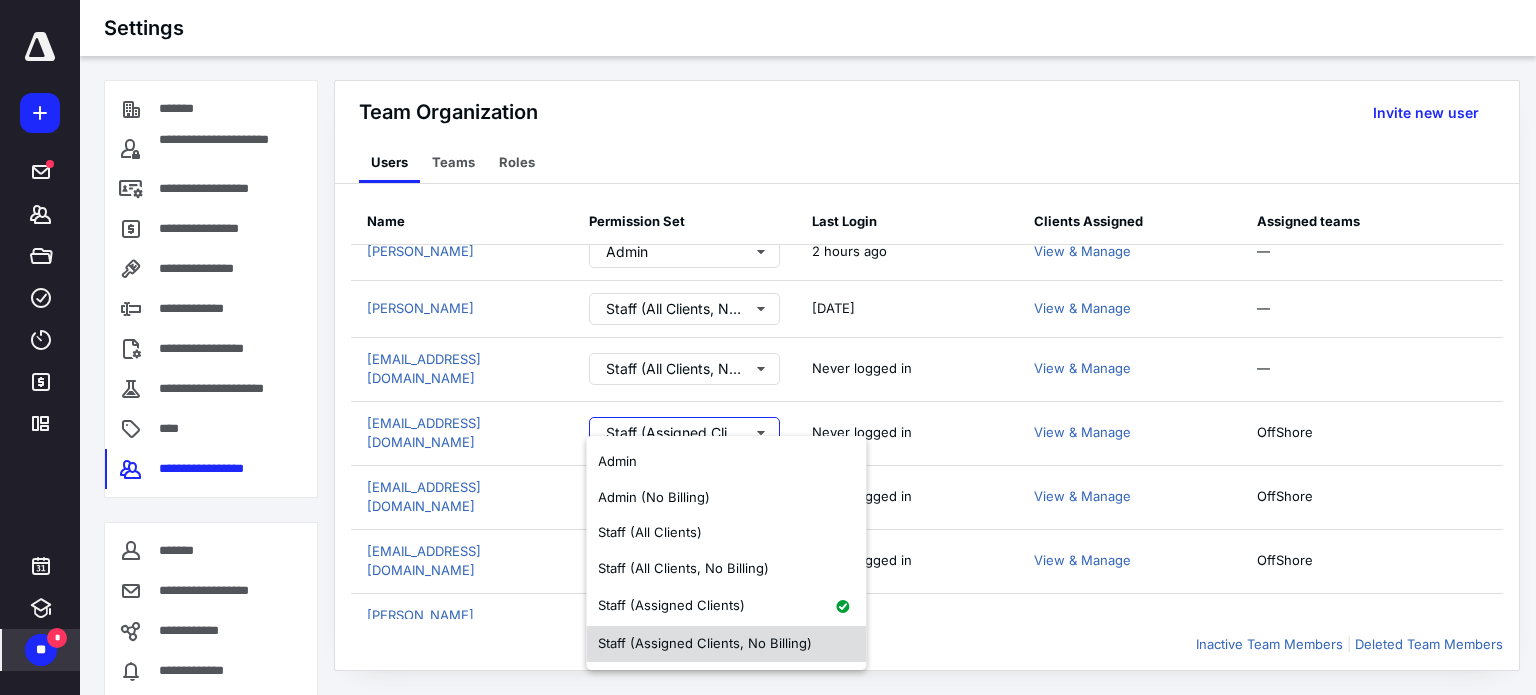 click on "Staff (Assigned Clients, No Billing)" at bounding box center [705, 643] 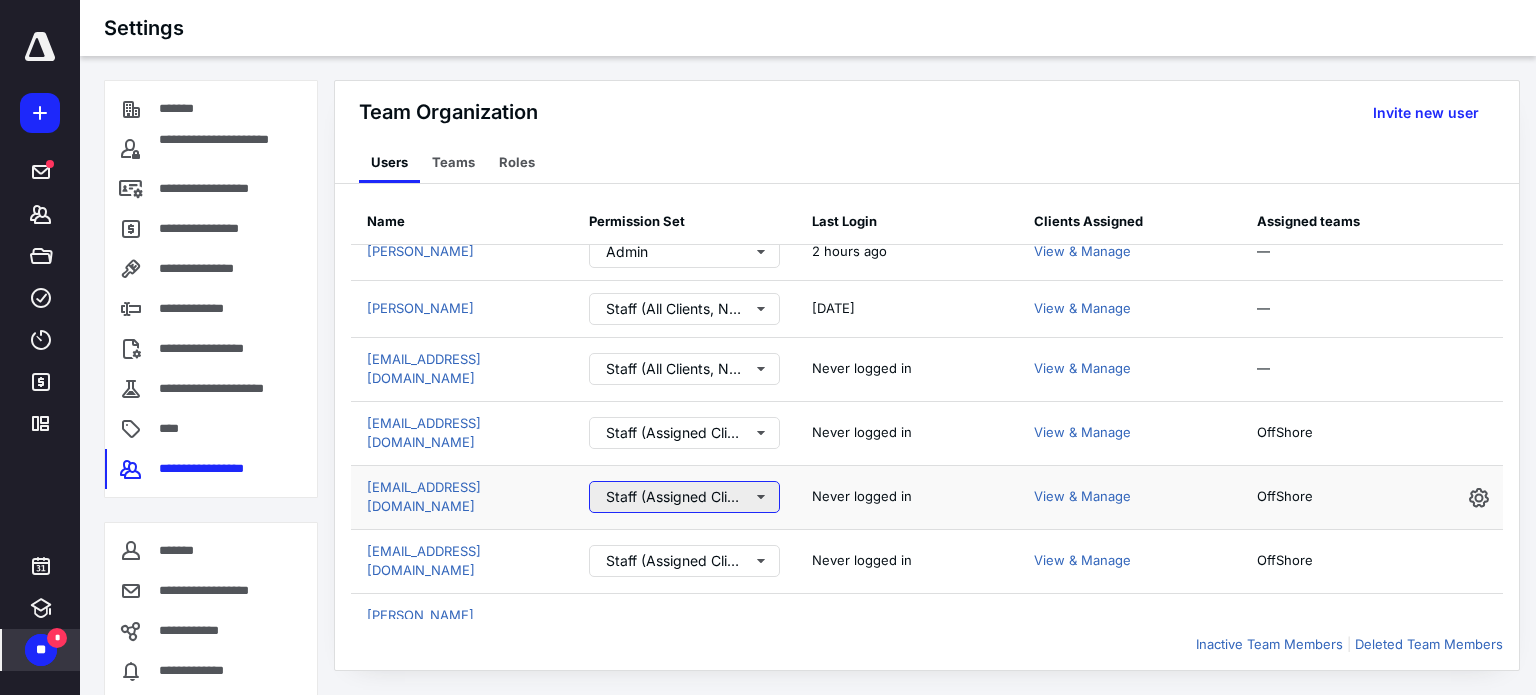 click on "Staff (Assigned Clients)" at bounding box center [684, 497] 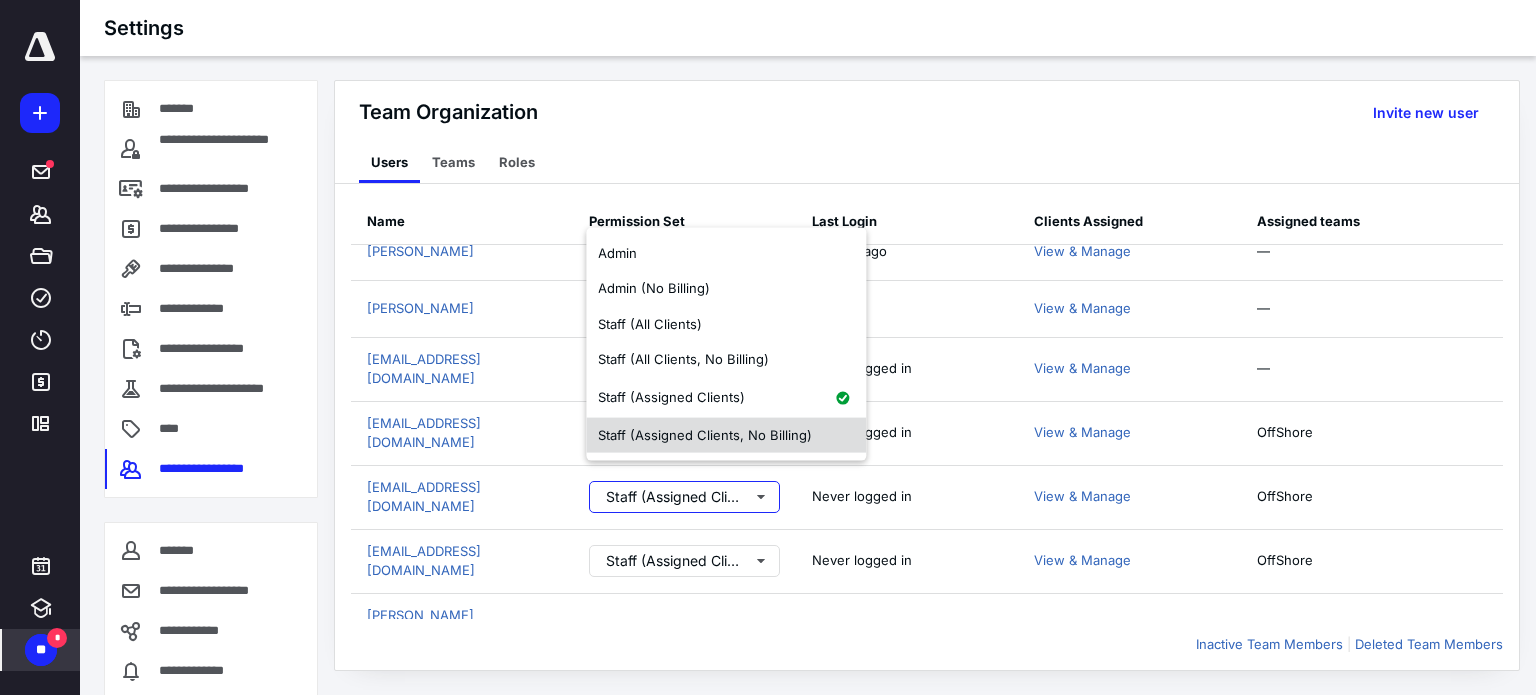 click on "Staff (Assigned Clients, No Billing)" at bounding box center (705, 434) 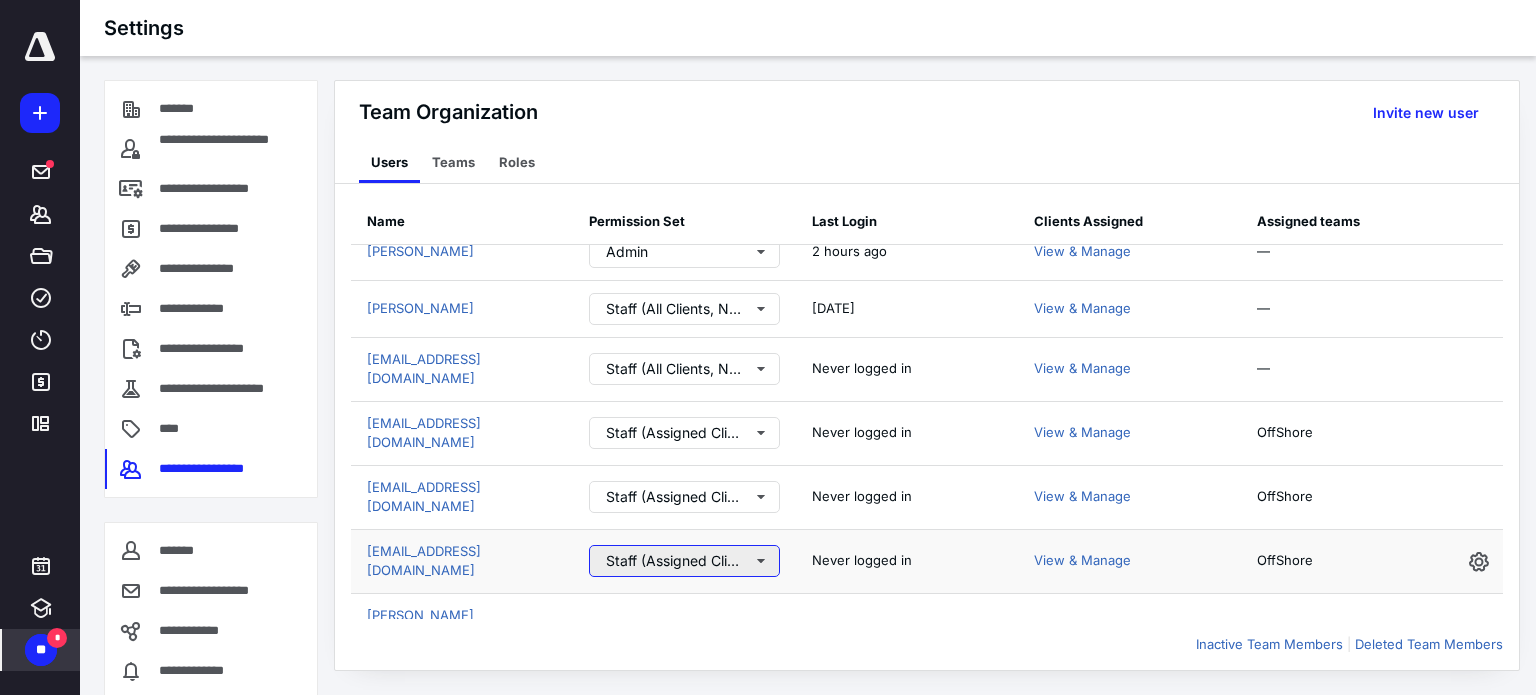 click on "Staff (Assigned Clients)" at bounding box center [684, 561] 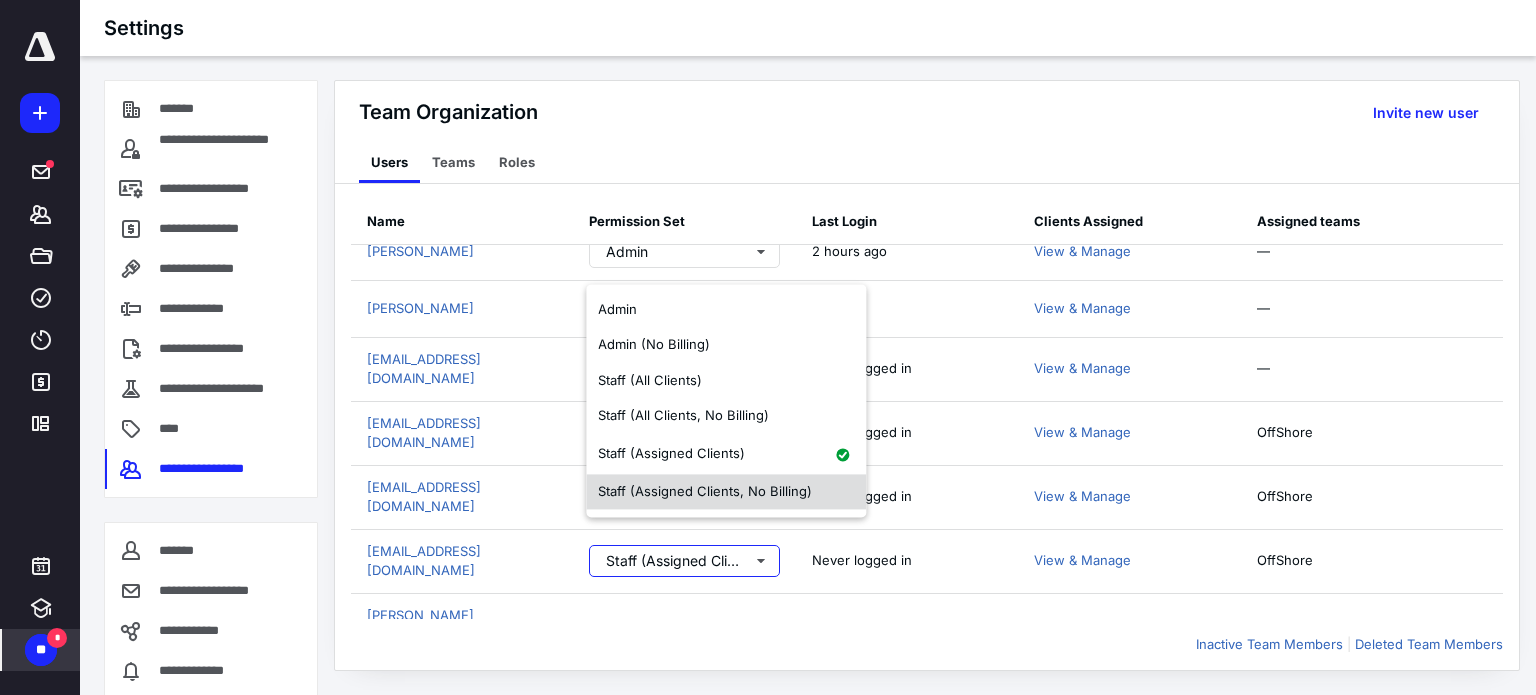 click on "Staff (Assigned Clients, No Billing)" at bounding box center [705, 491] 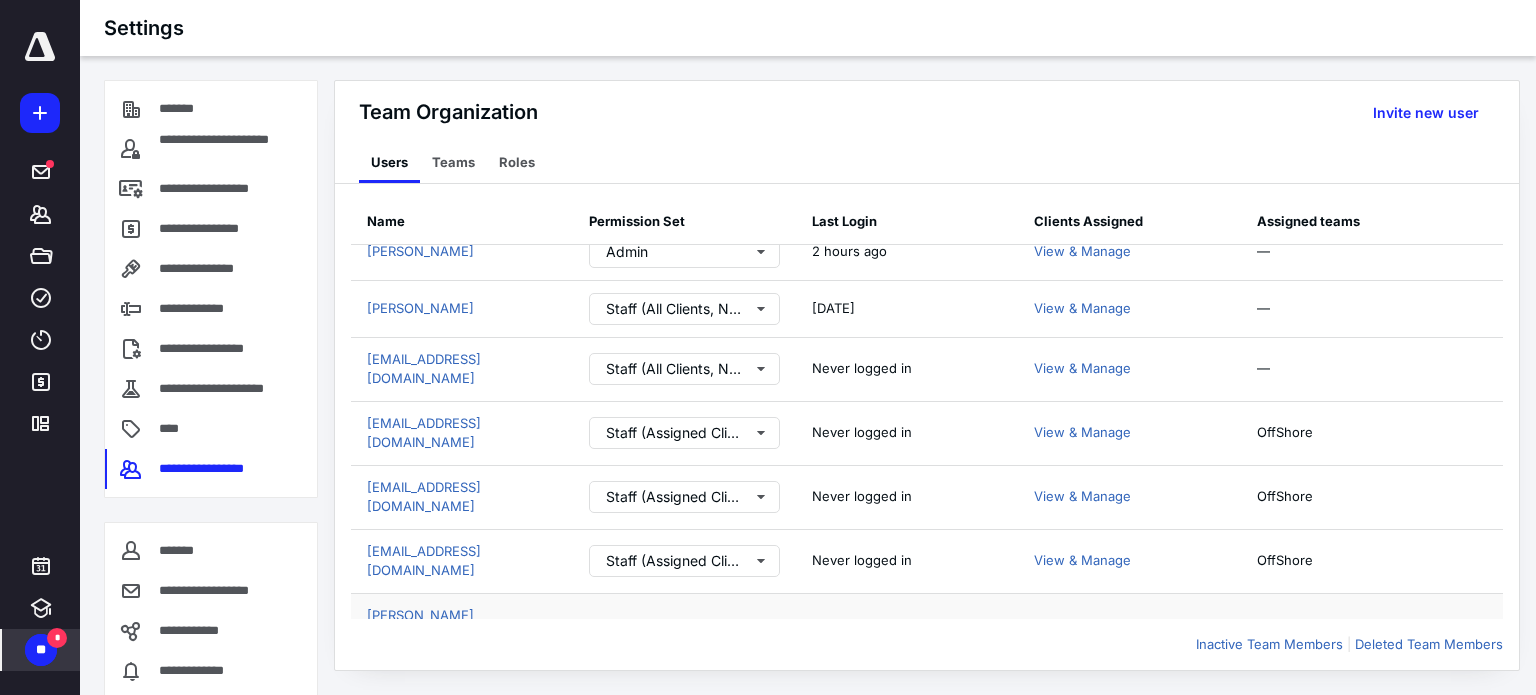 click on "Staff (Assigned Clients)" at bounding box center [684, 635] 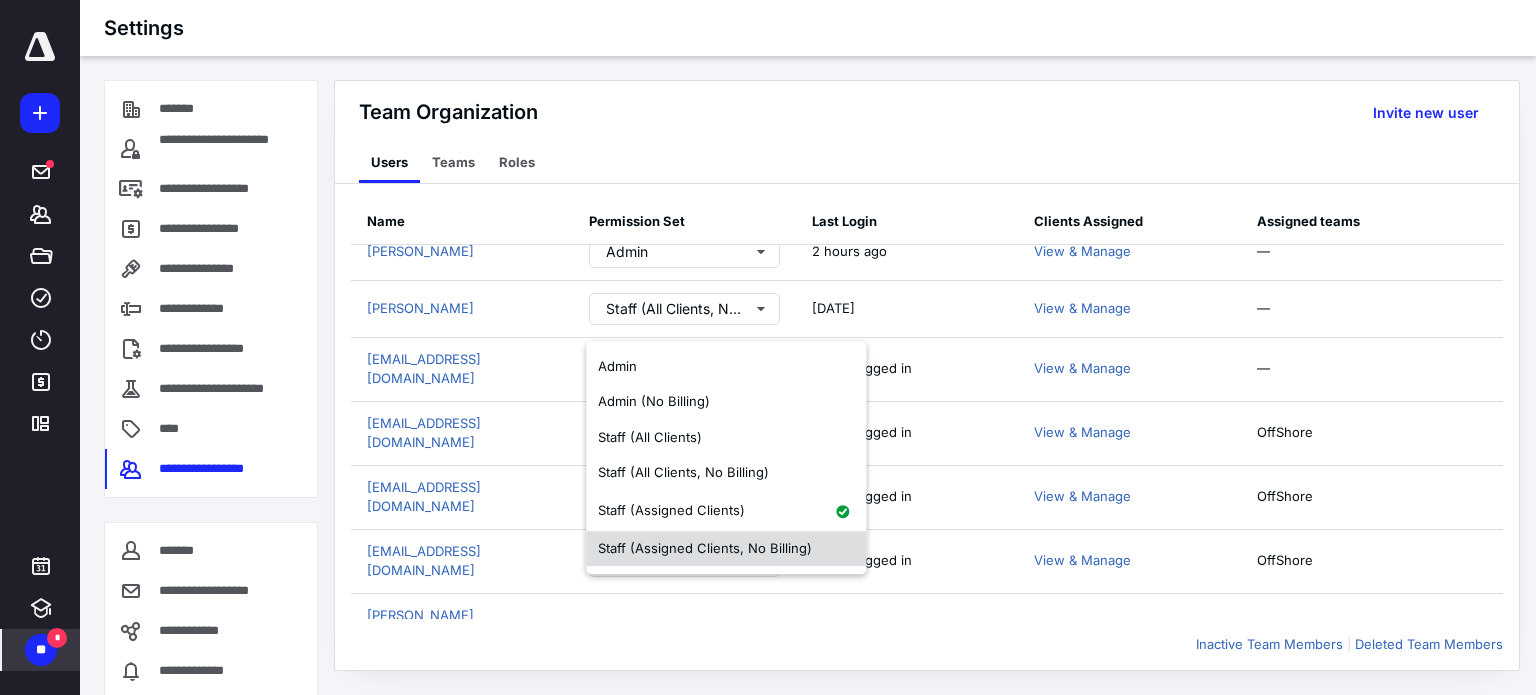 click on "Staff (Assigned Clients, No Billing)" at bounding box center (705, 548) 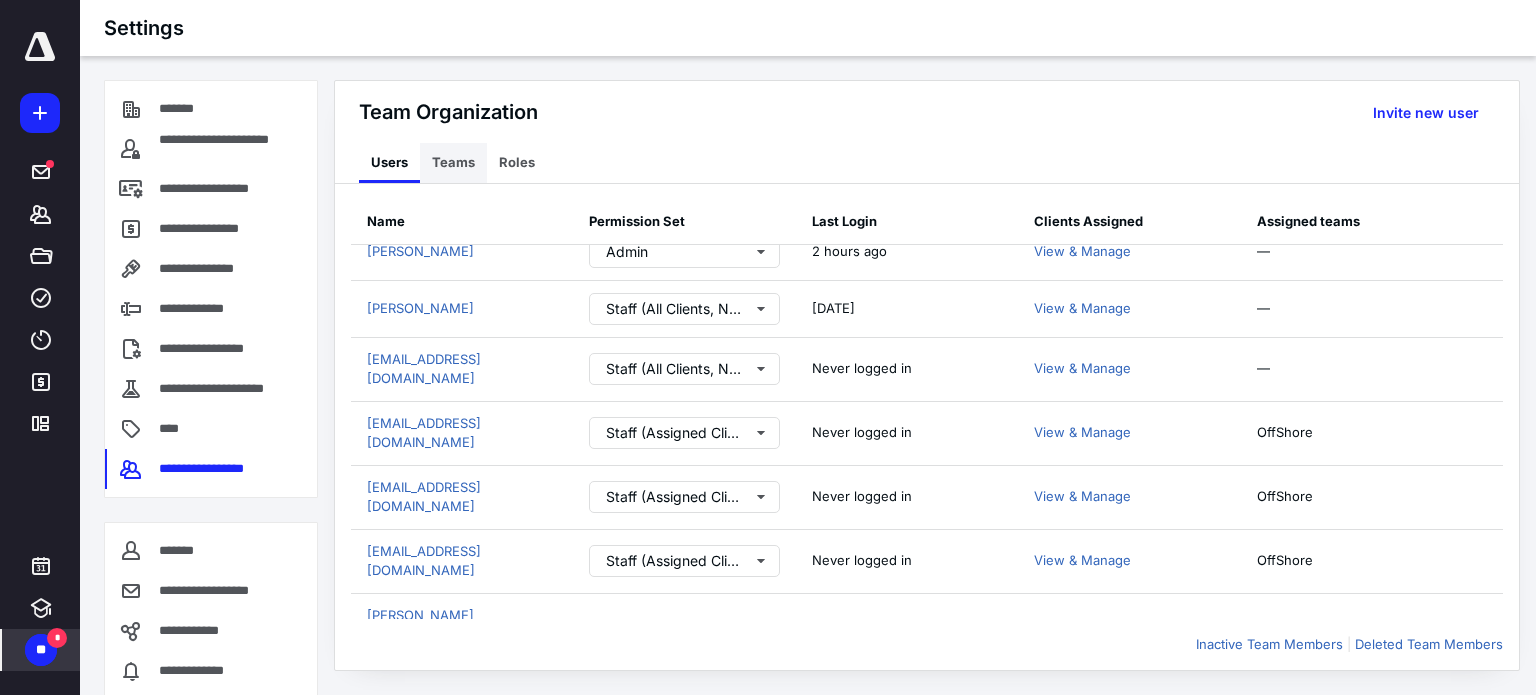 click on "Teams" at bounding box center (453, 163) 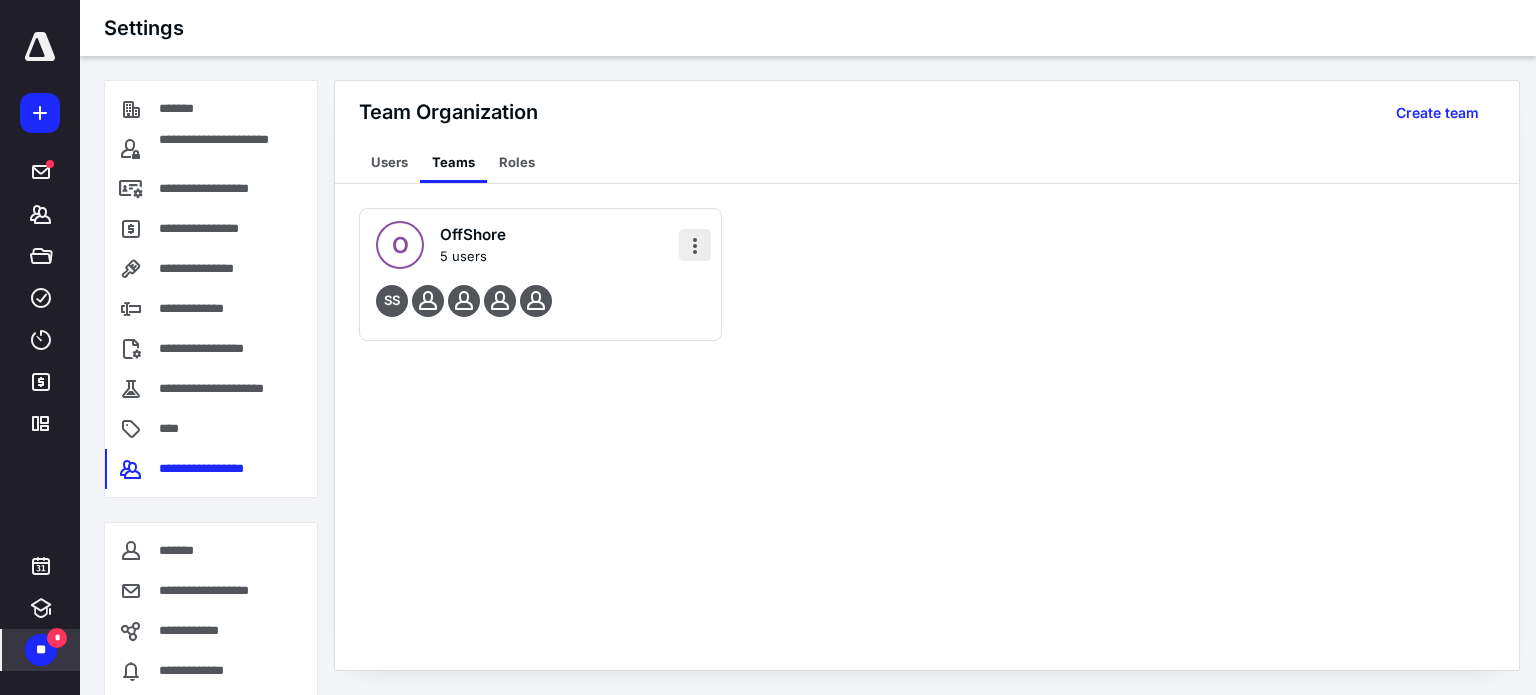 click at bounding box center (695, 245) 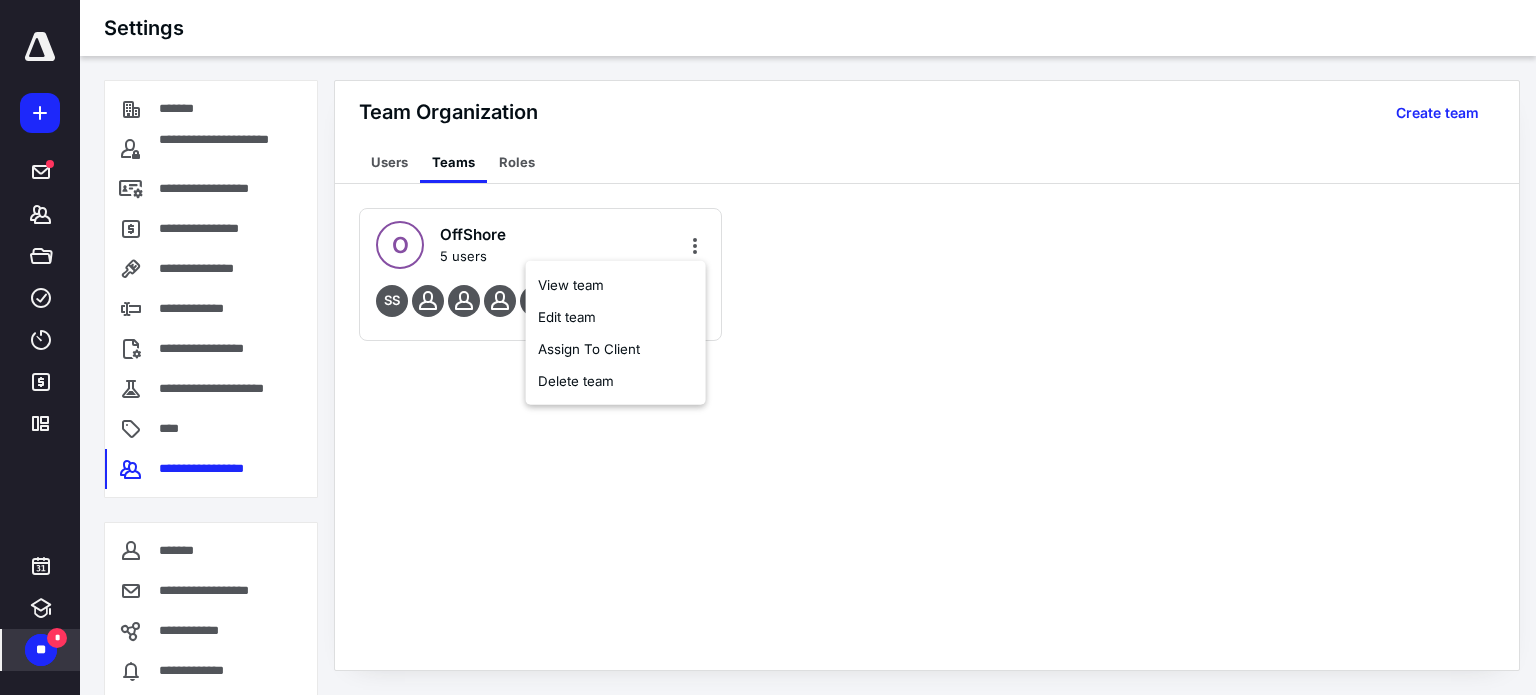 click on "O OffShore 5 users SS" at bounding box center (927, 462) 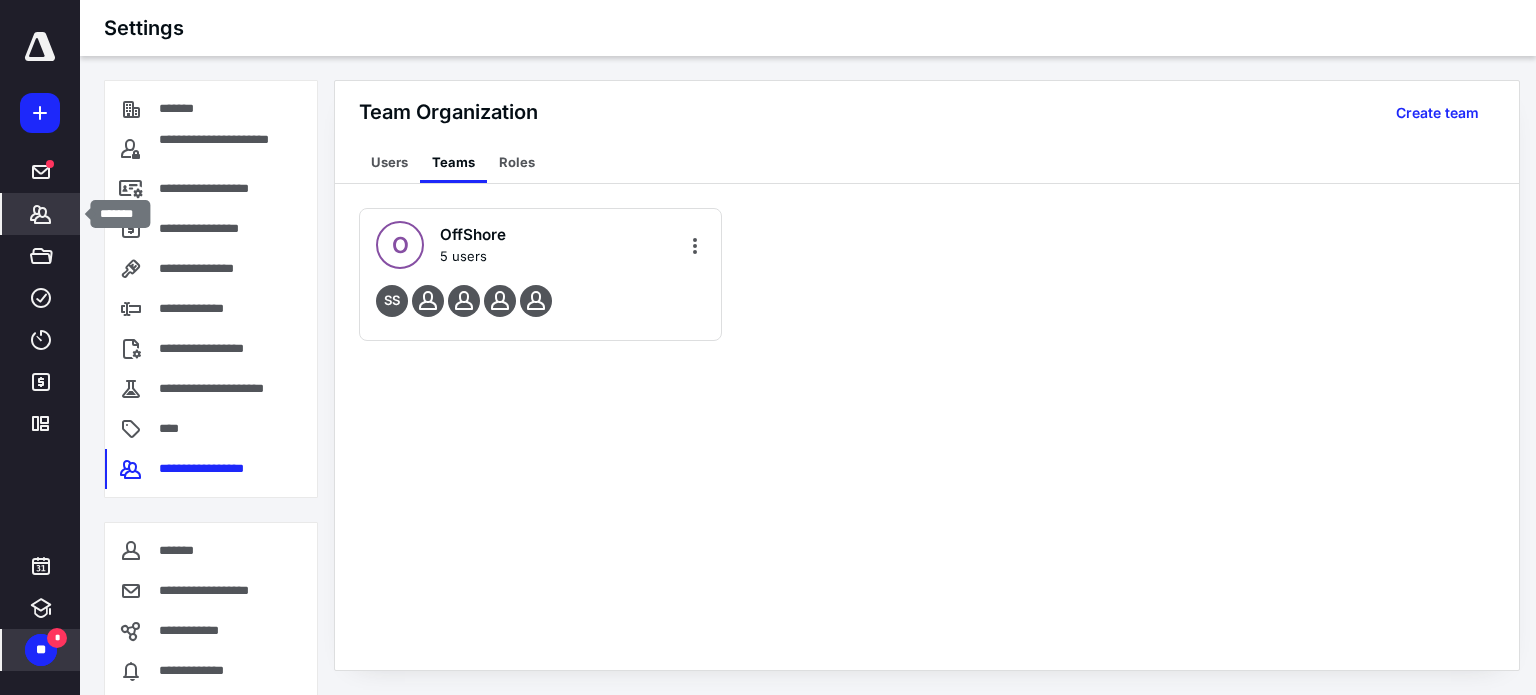 click 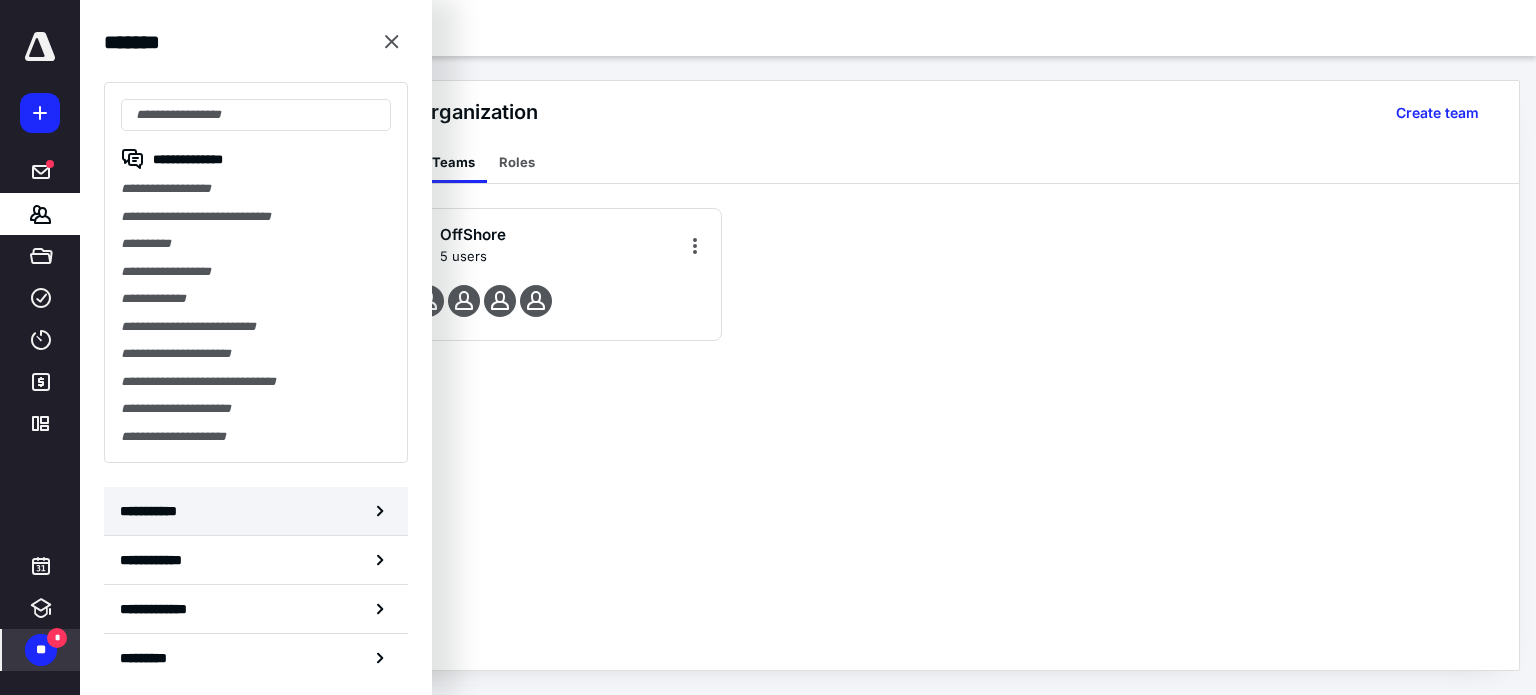 click on "**********" at bounding box center (153, 511) 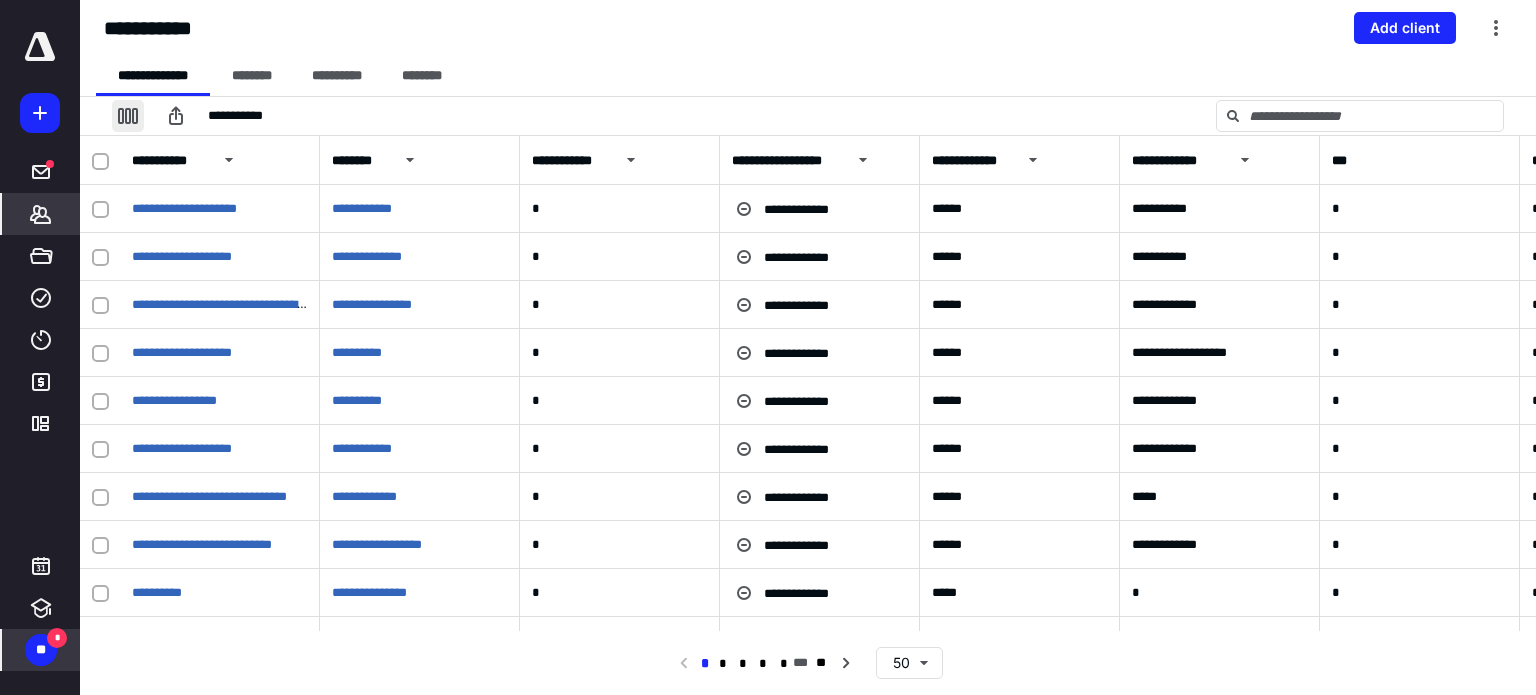 click at bounding box center [128, 116] 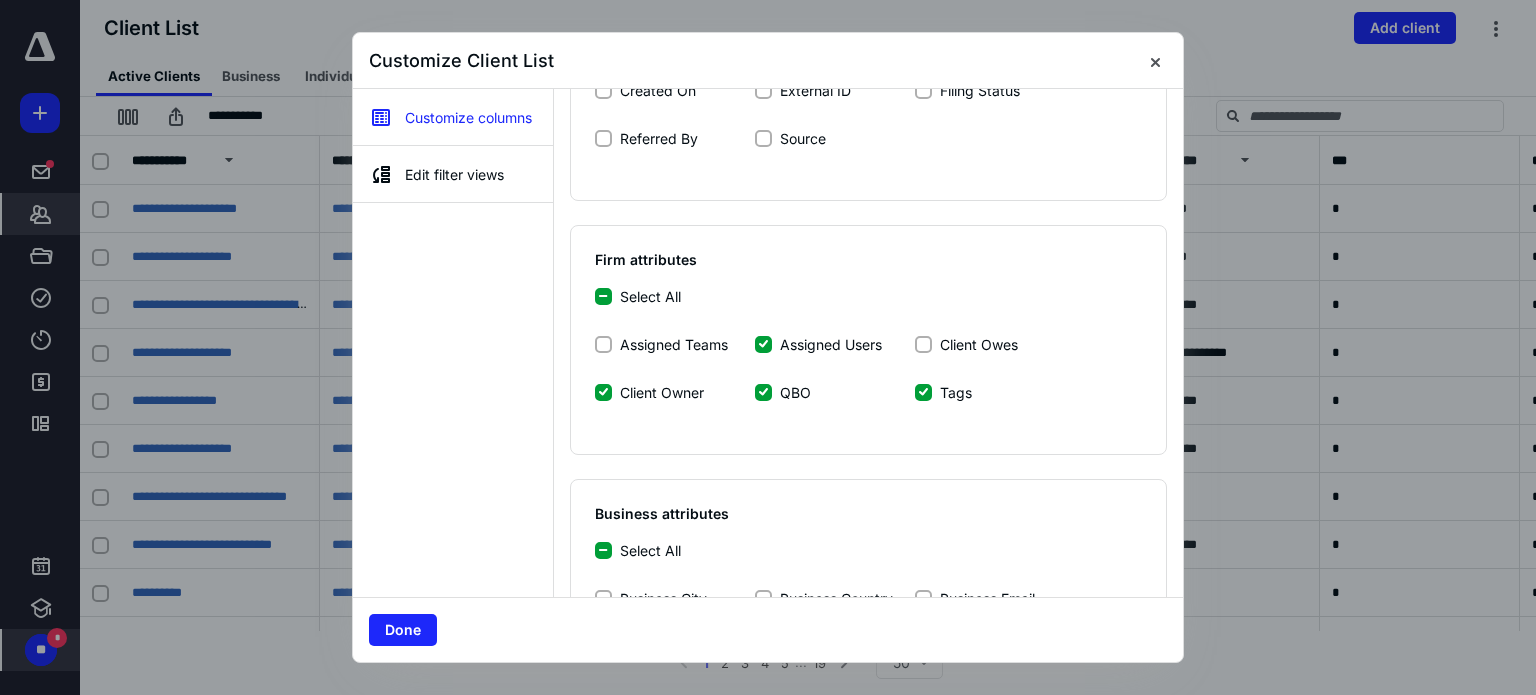 scroll, scrollTop: 400, scrollLeft: 0, axis: vertical 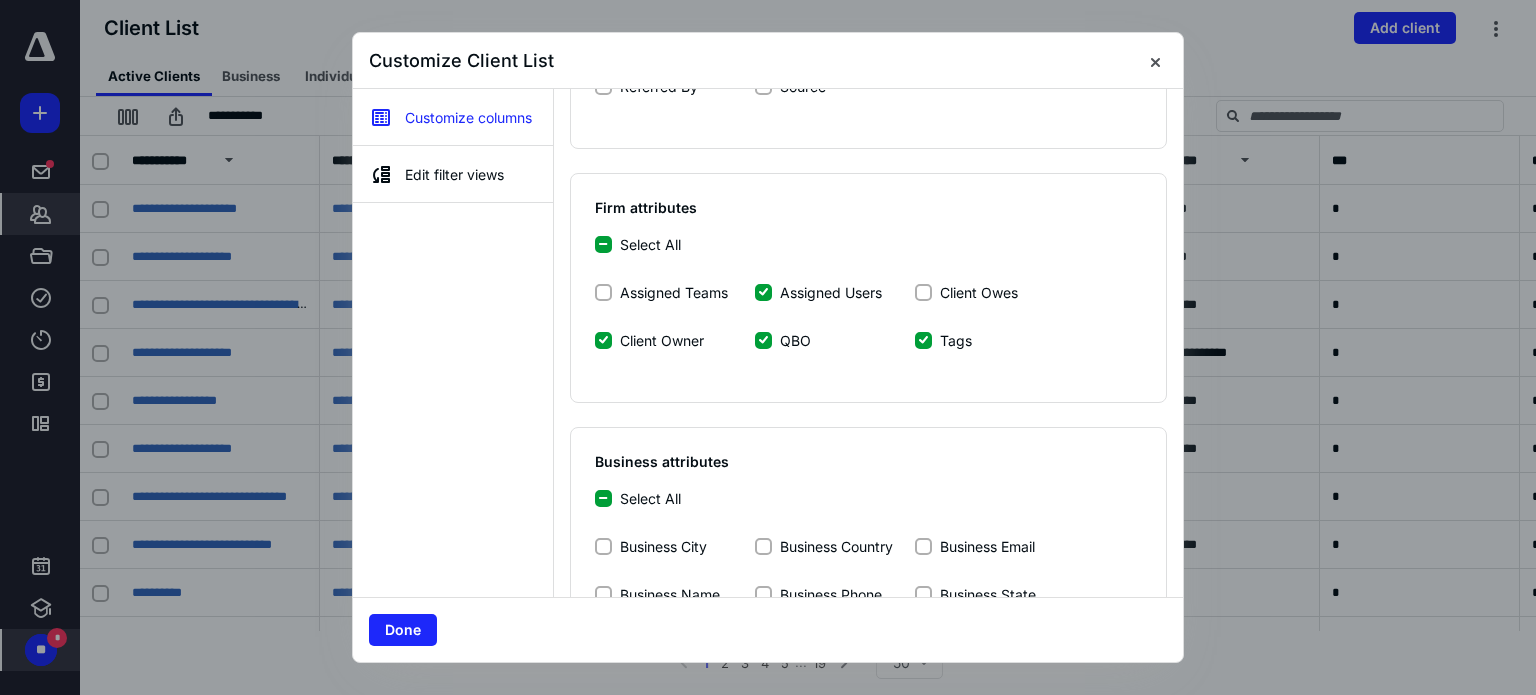 click 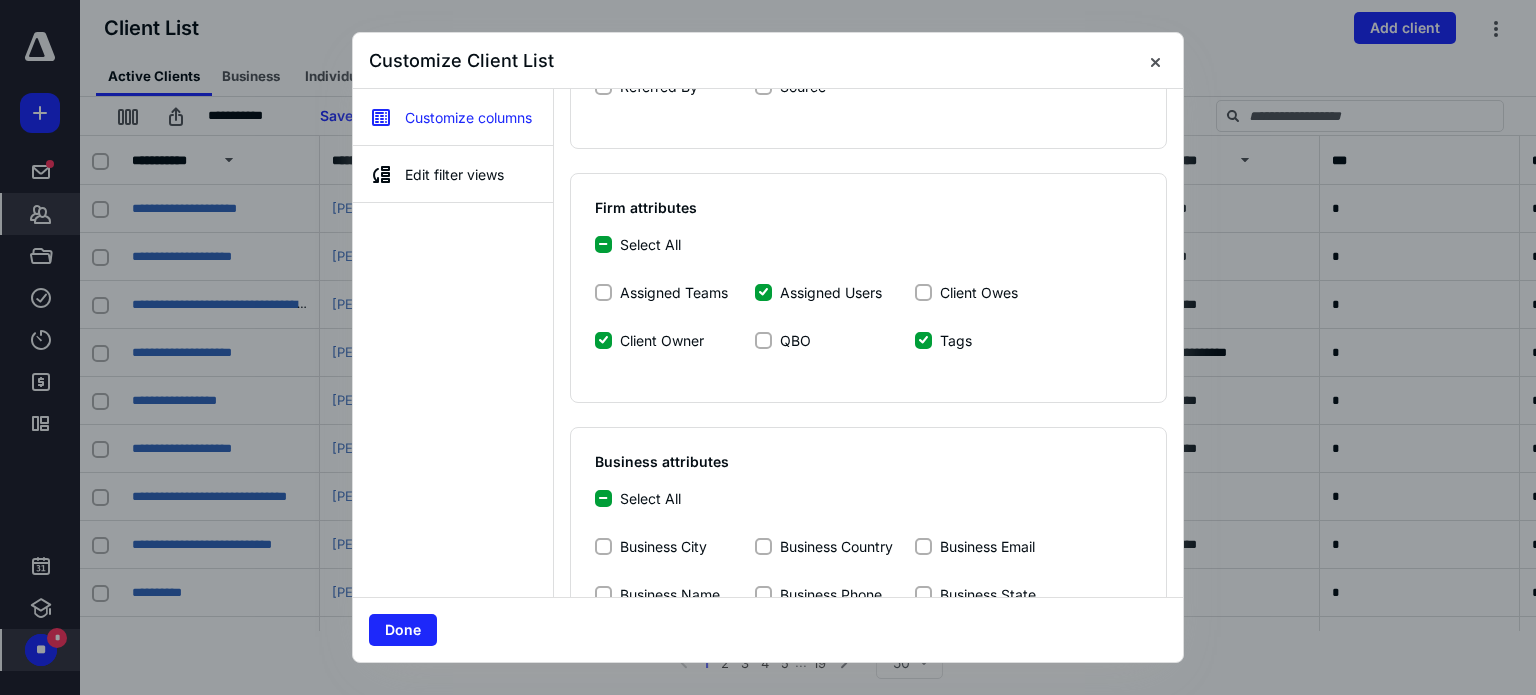 click 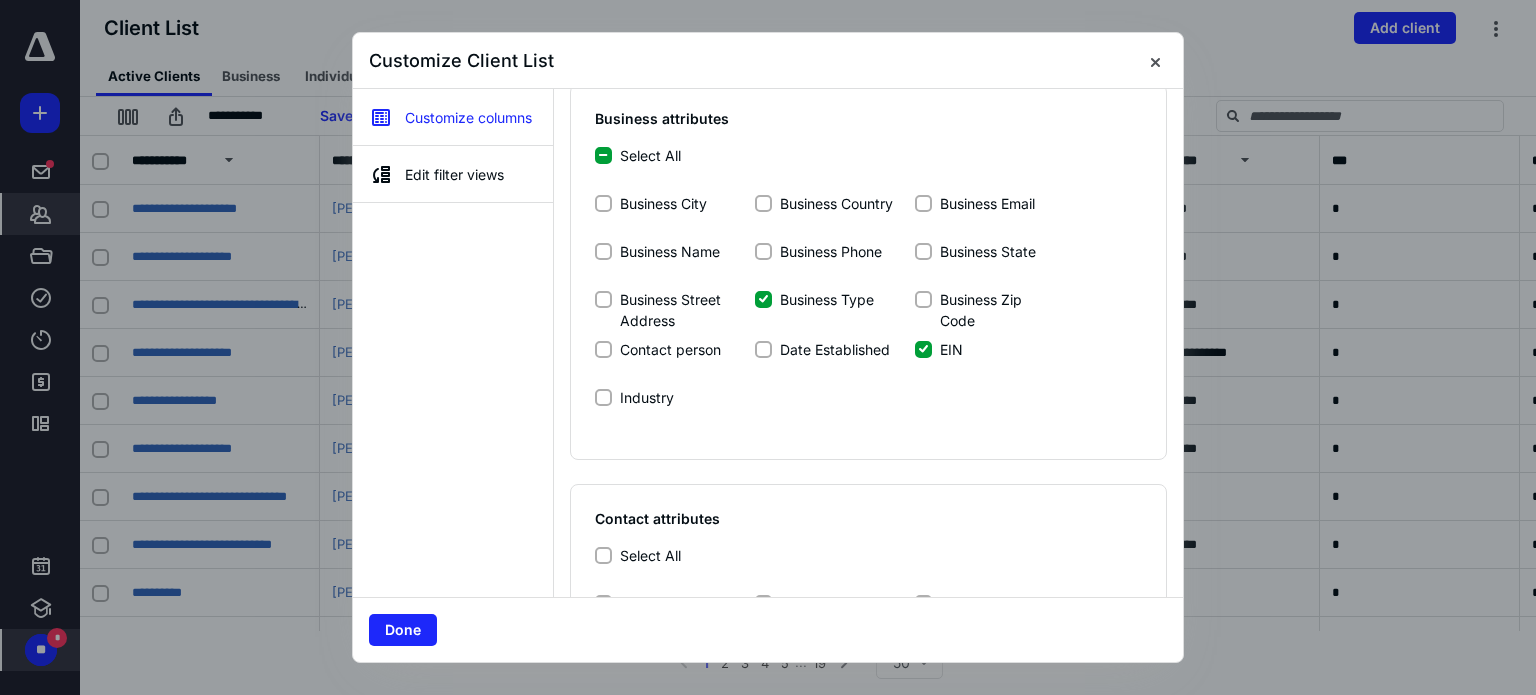 scroll, scrollTop: 800, scrollLeft: 0, axis: vertical 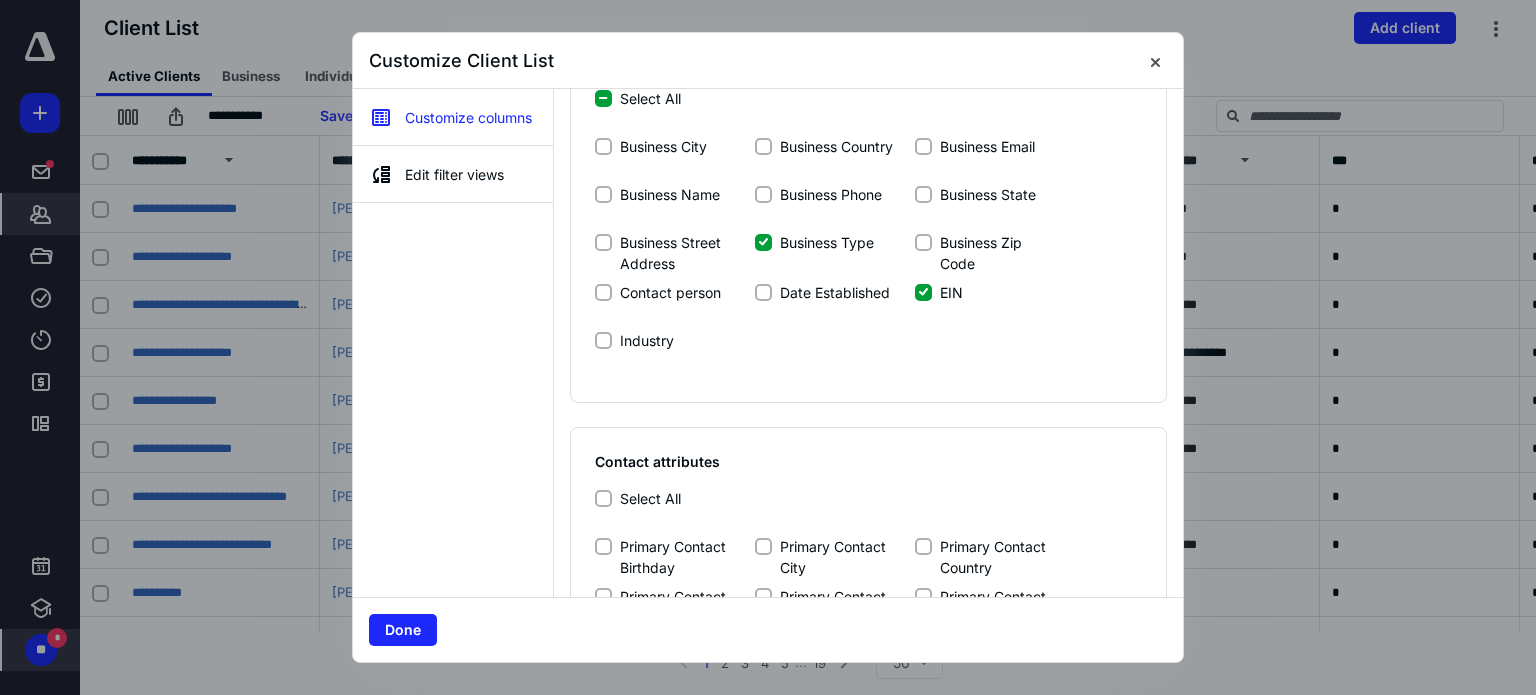 click on "EIN" at bounding box center [923, 292] 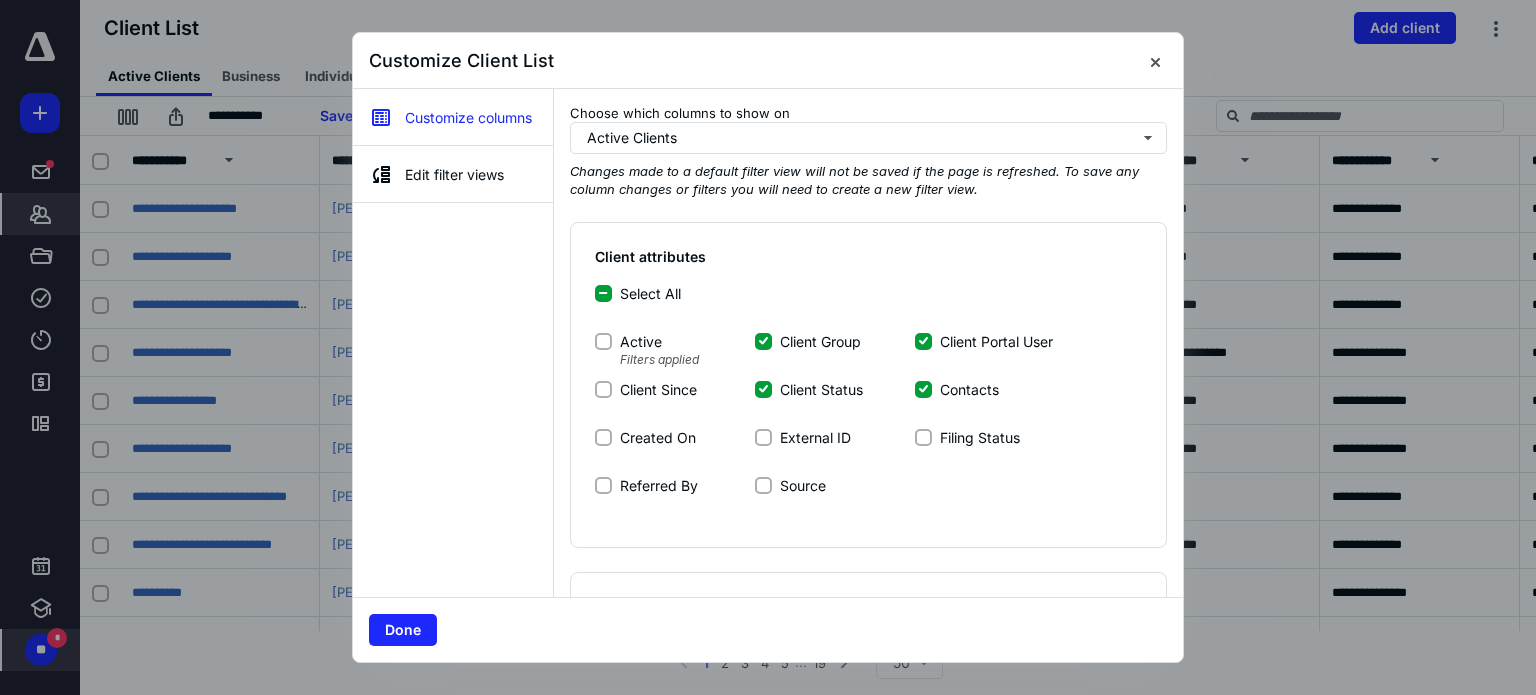 scroll, scrollTop: 0, scrollLeft: 0, axis: both 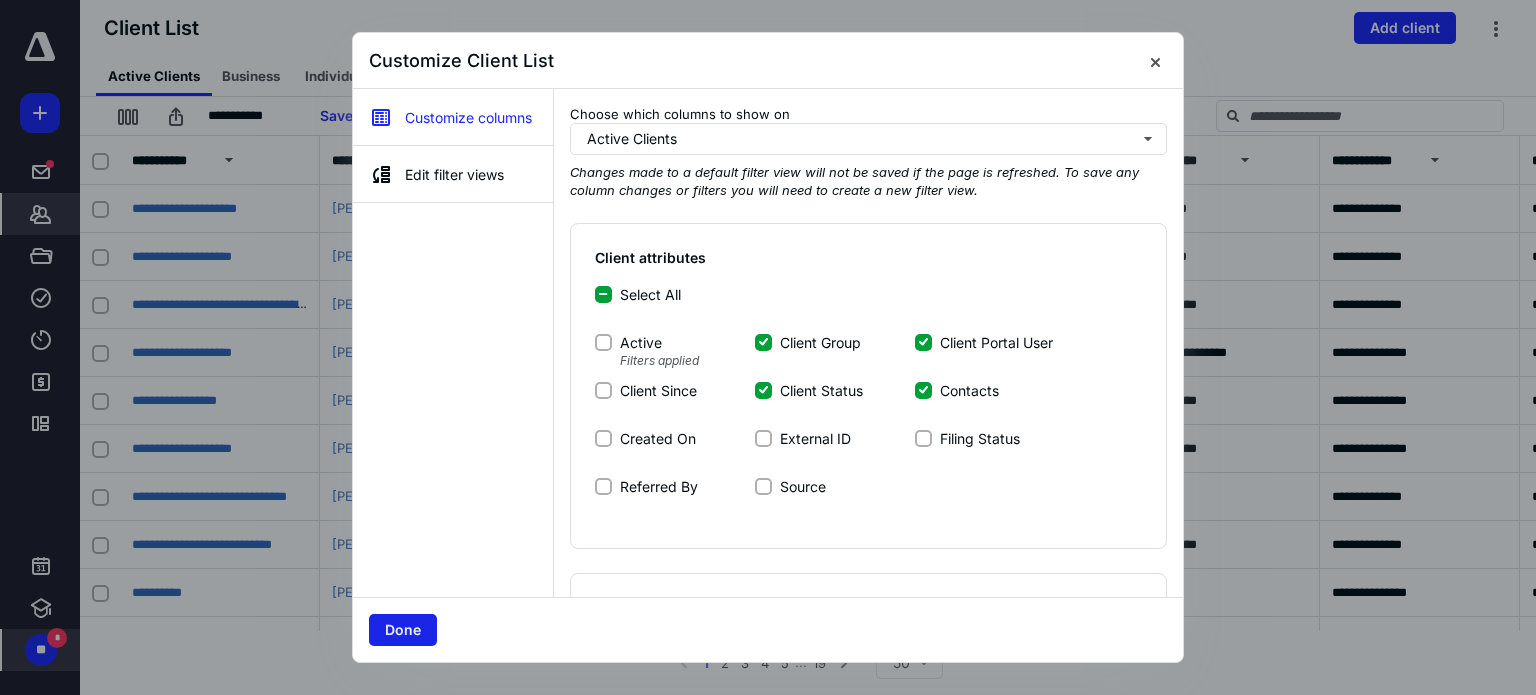click on "Done" at bounding box center [403, 630] 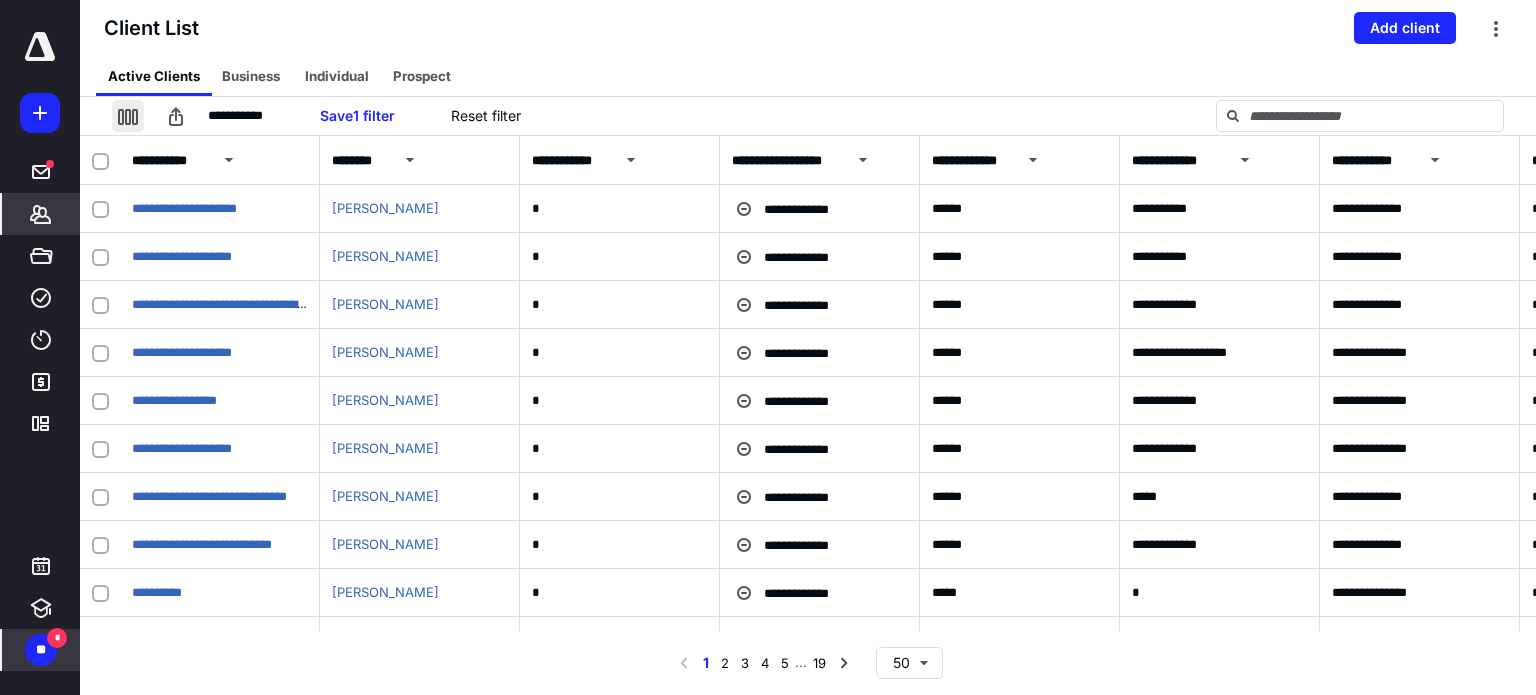 click at bounding box center [128, 116] 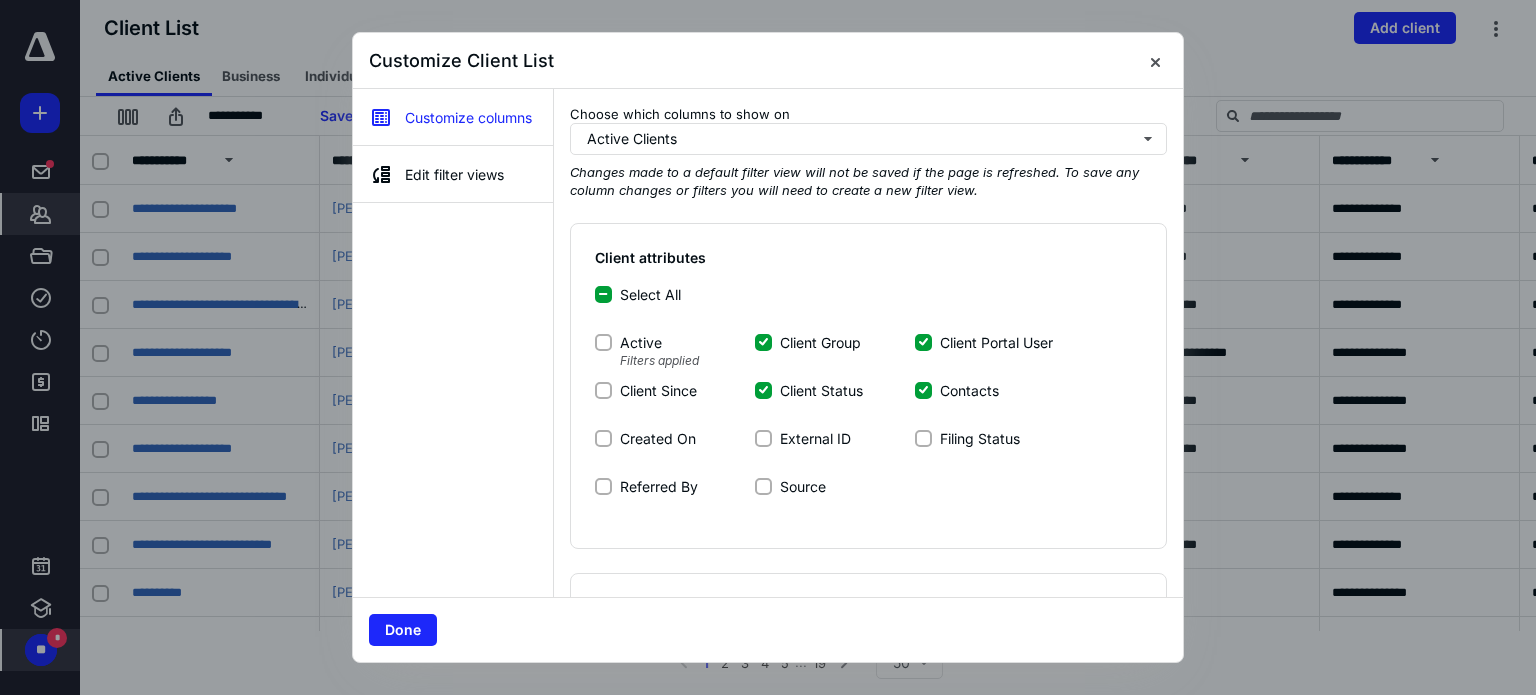 click 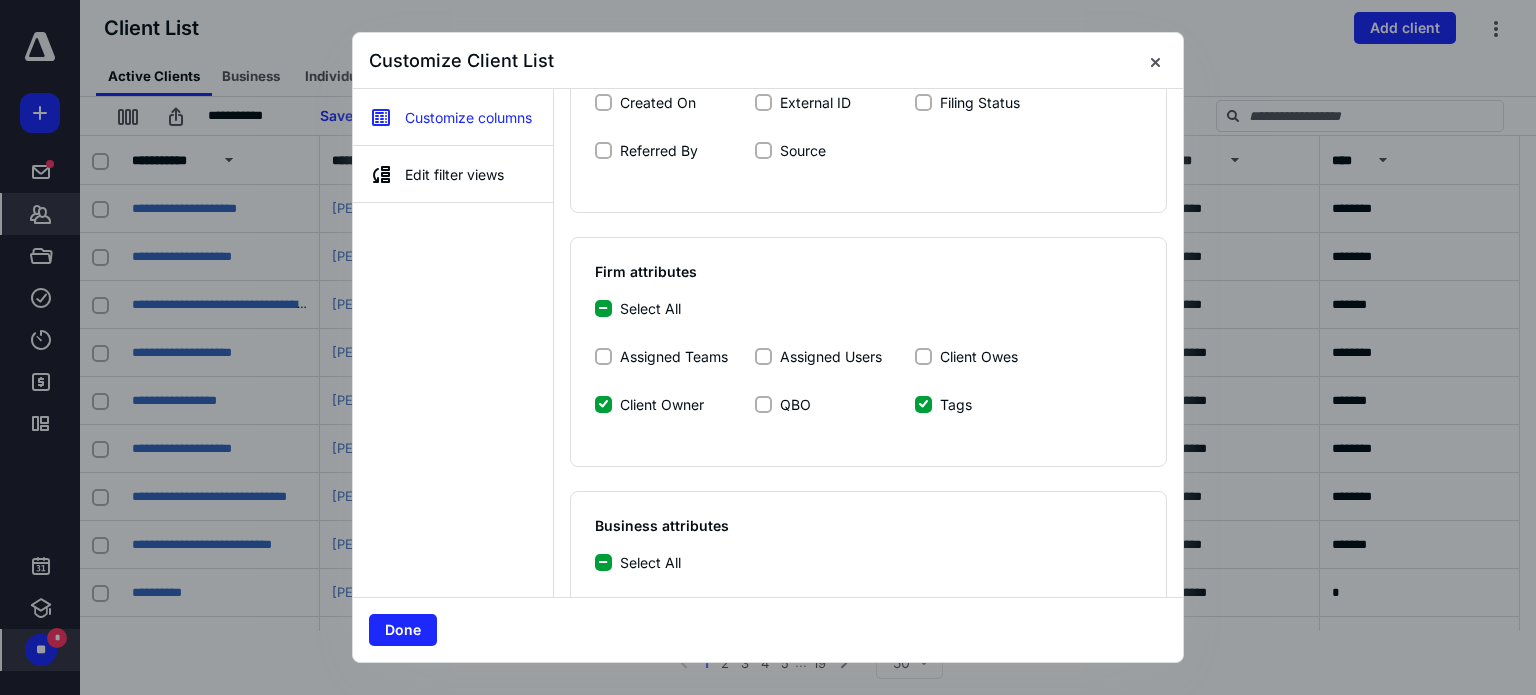 scroll, scrollTop: 400, scrollLeft: 0, axis: vertical 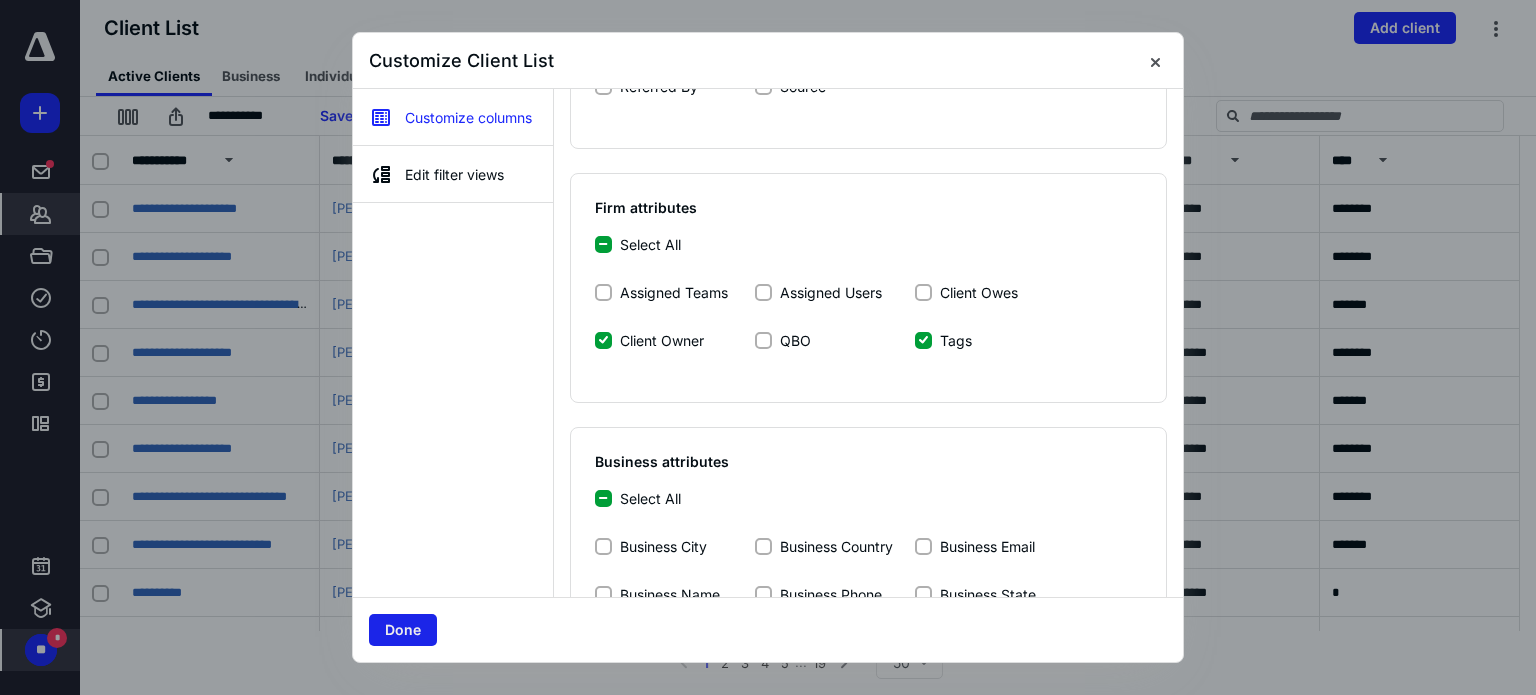 click on "Done" at bounding box center (403, 630) 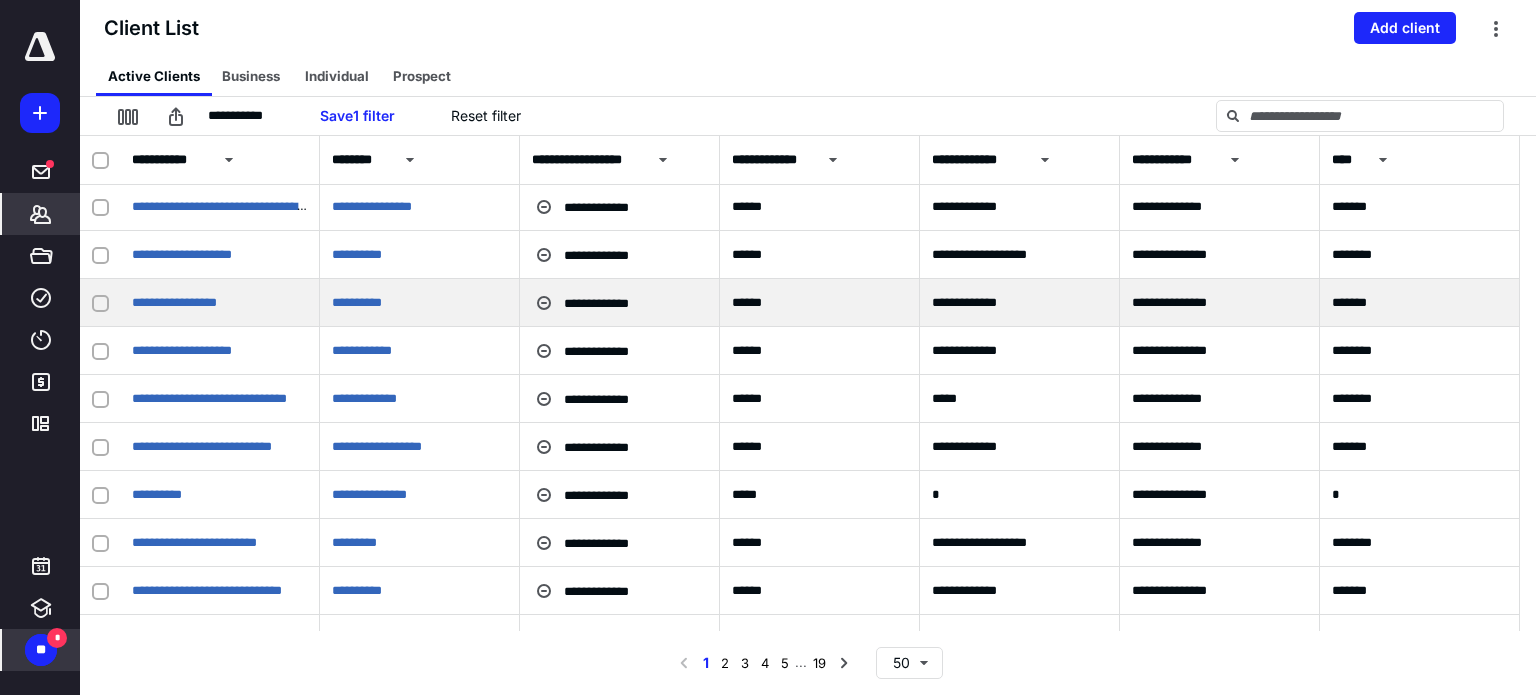 scroll, scrollTop: 0, scrollLeft: 0, axis: both 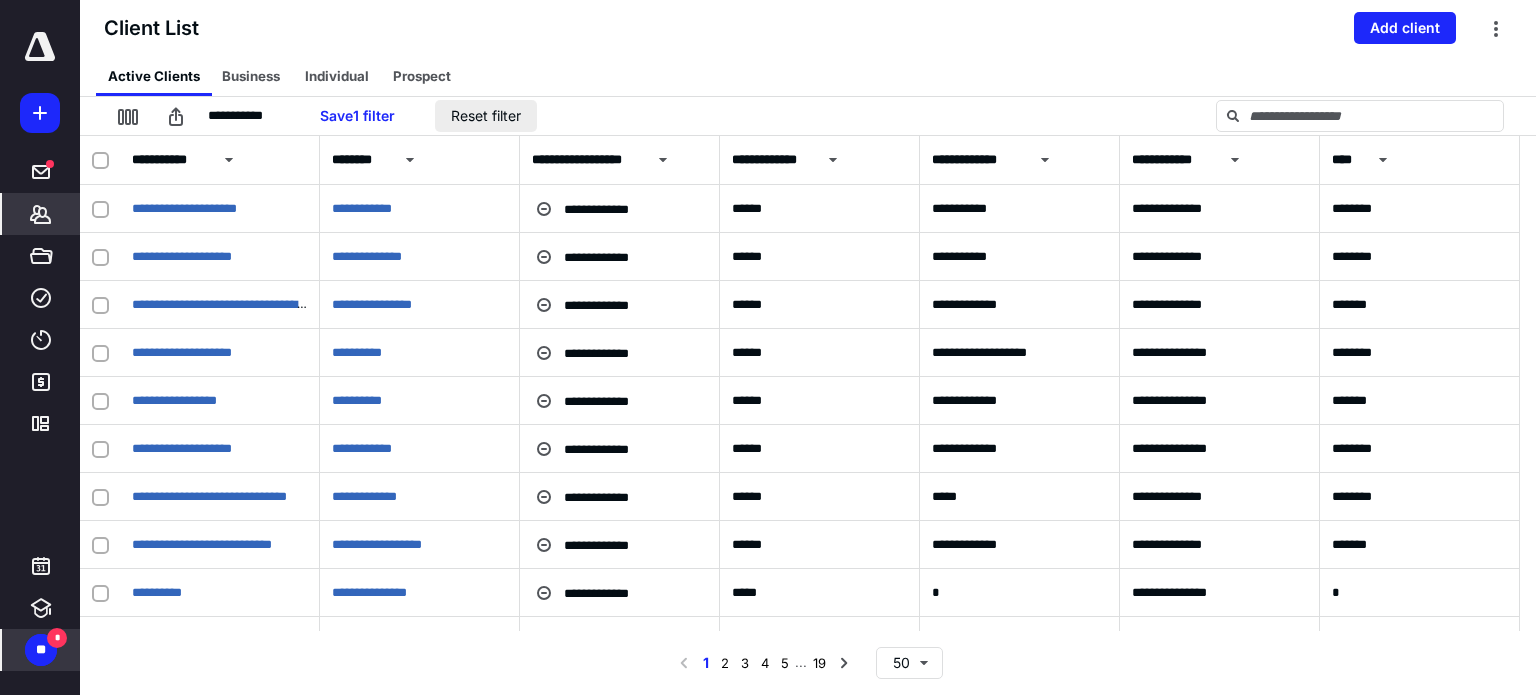 click on "Reset filter" at bounding box center (486, 116) 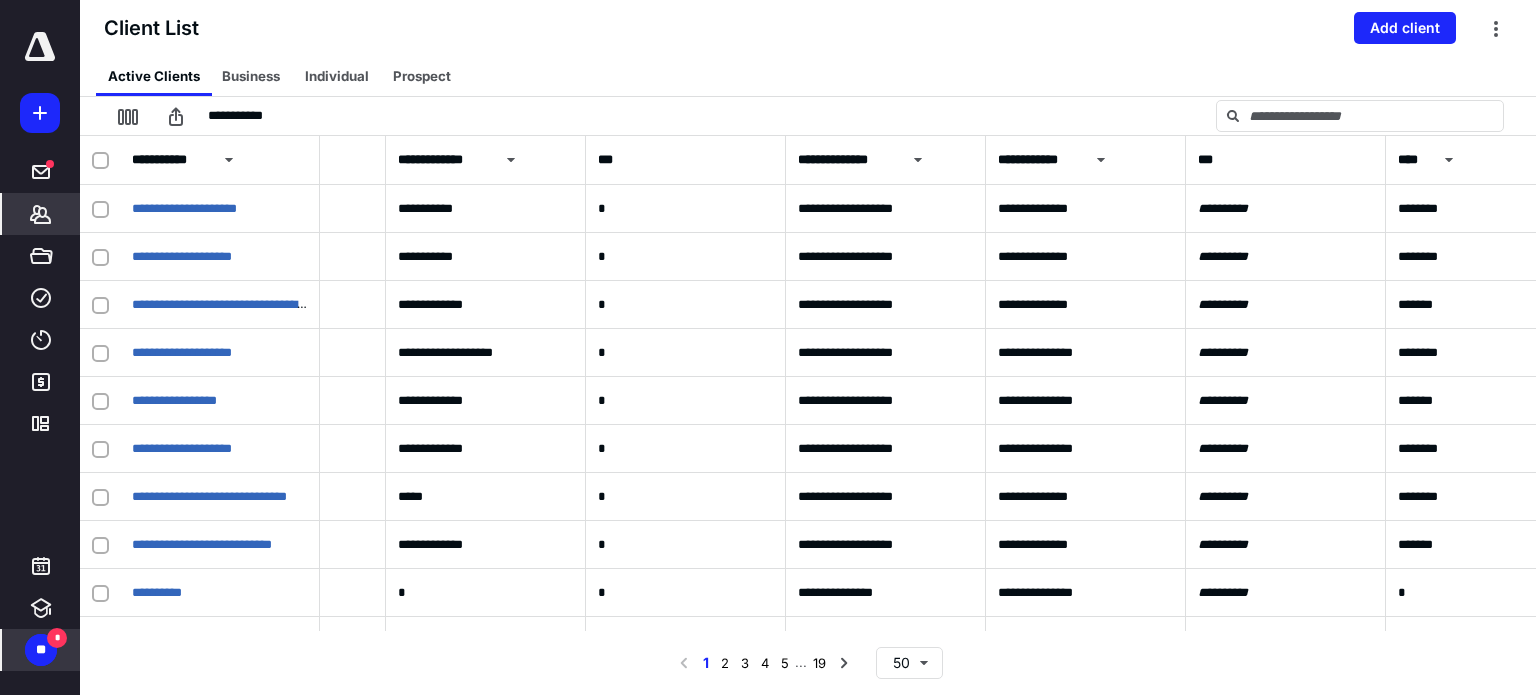 scroll, scrollTop: 0, scrollLeft: 799, axis: horizontal 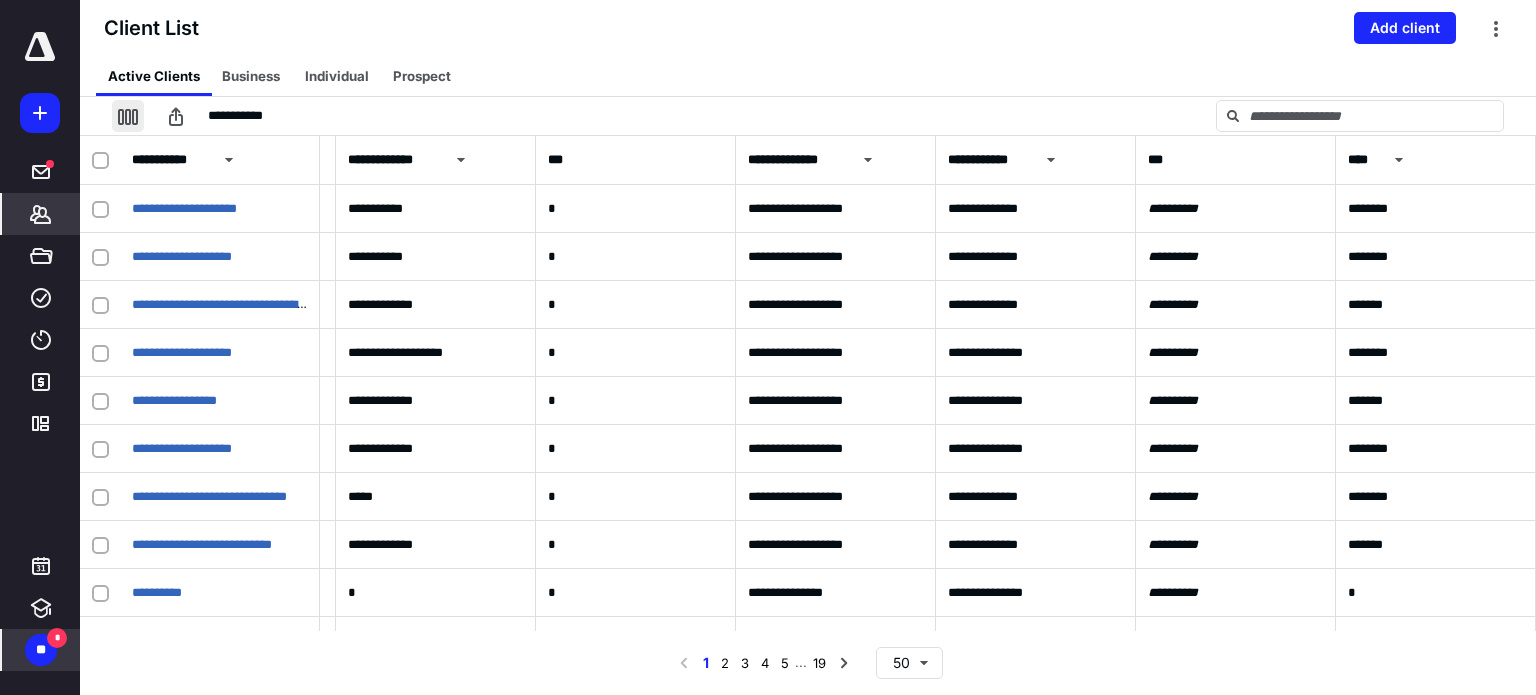 click at bounding box center [128, 116] 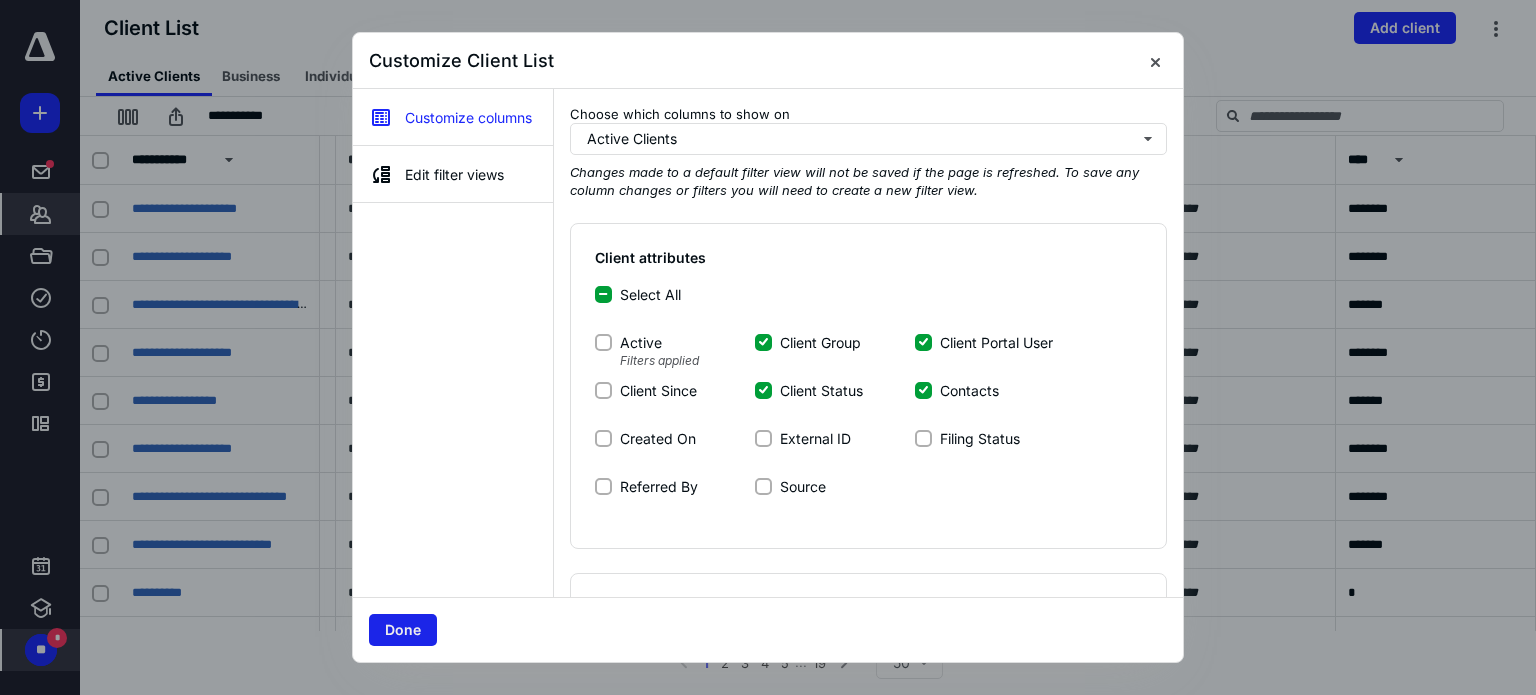 click on "Done" at bounding box center [403, 630] 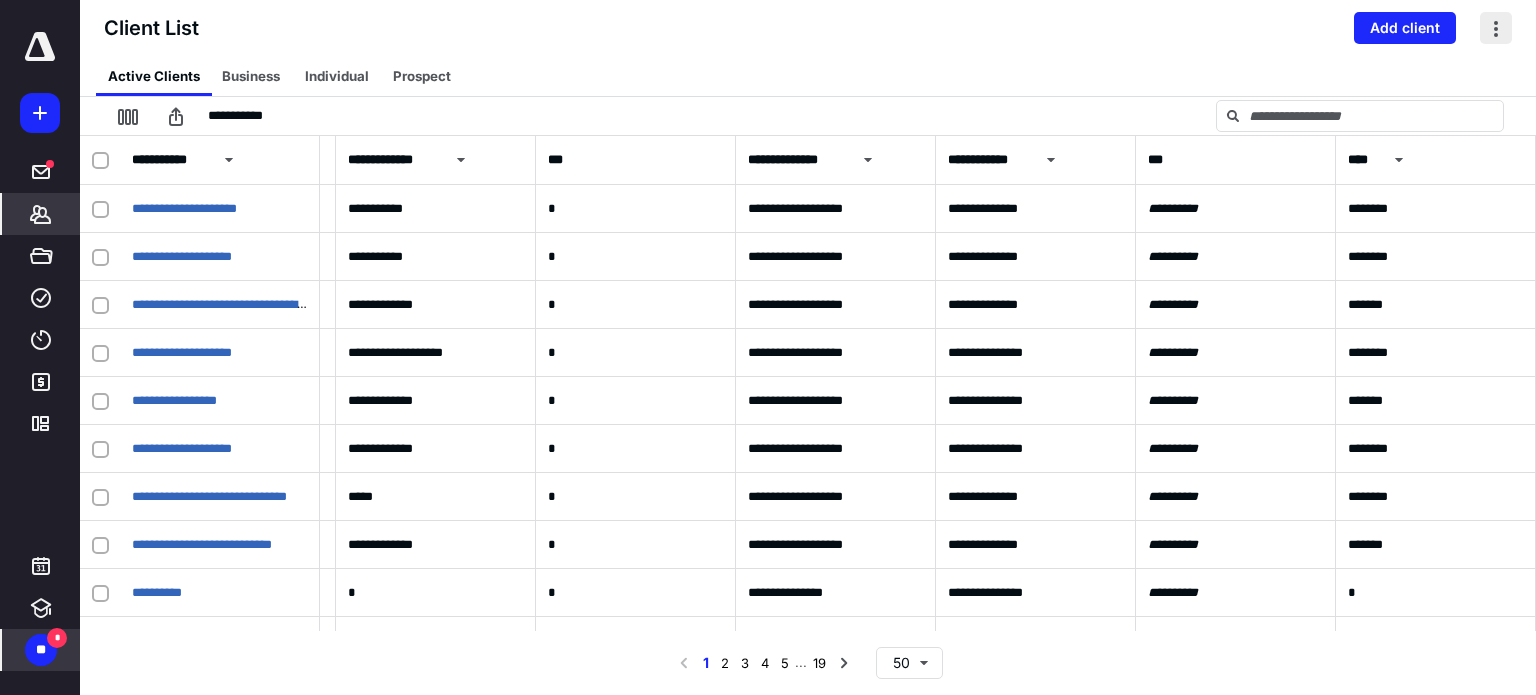 click at bounding box center [1496, 28] 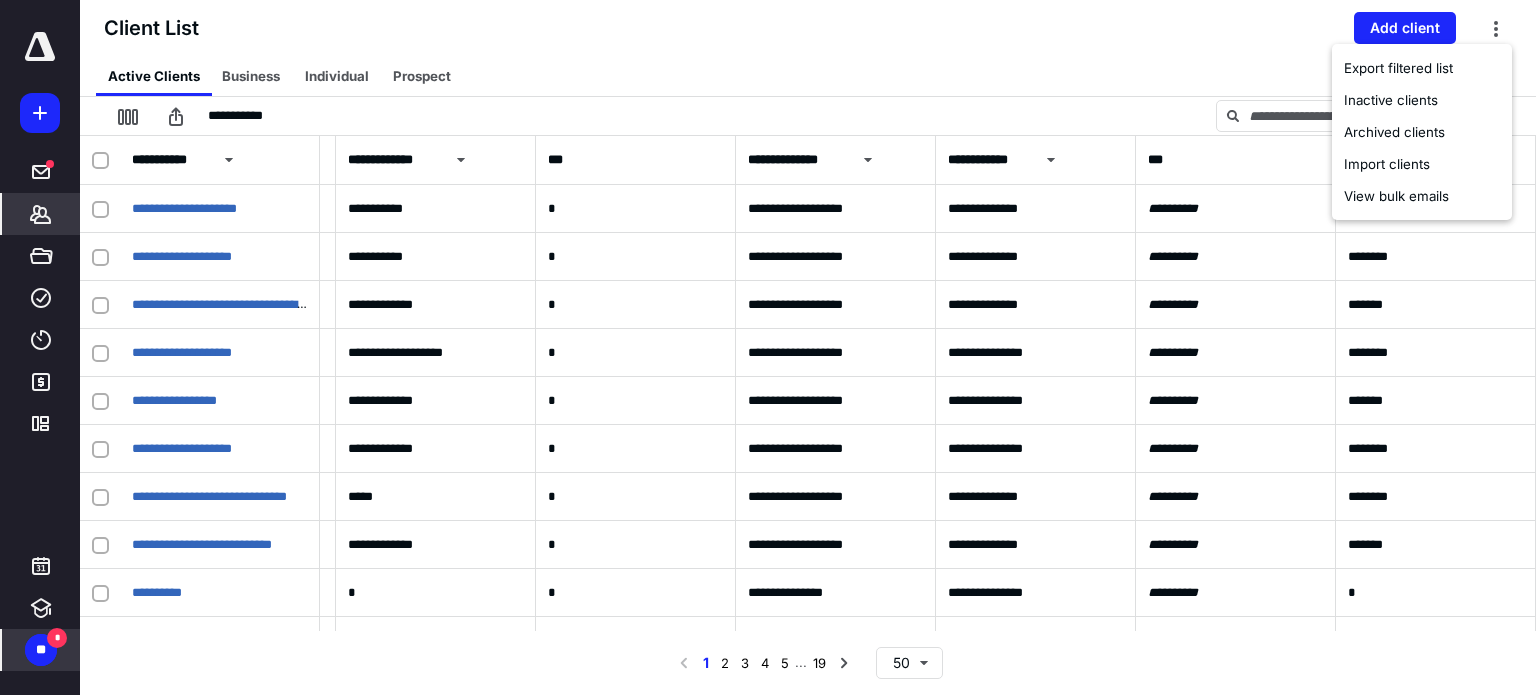 click on "Client List Add client" at bounding box center (808, 28) 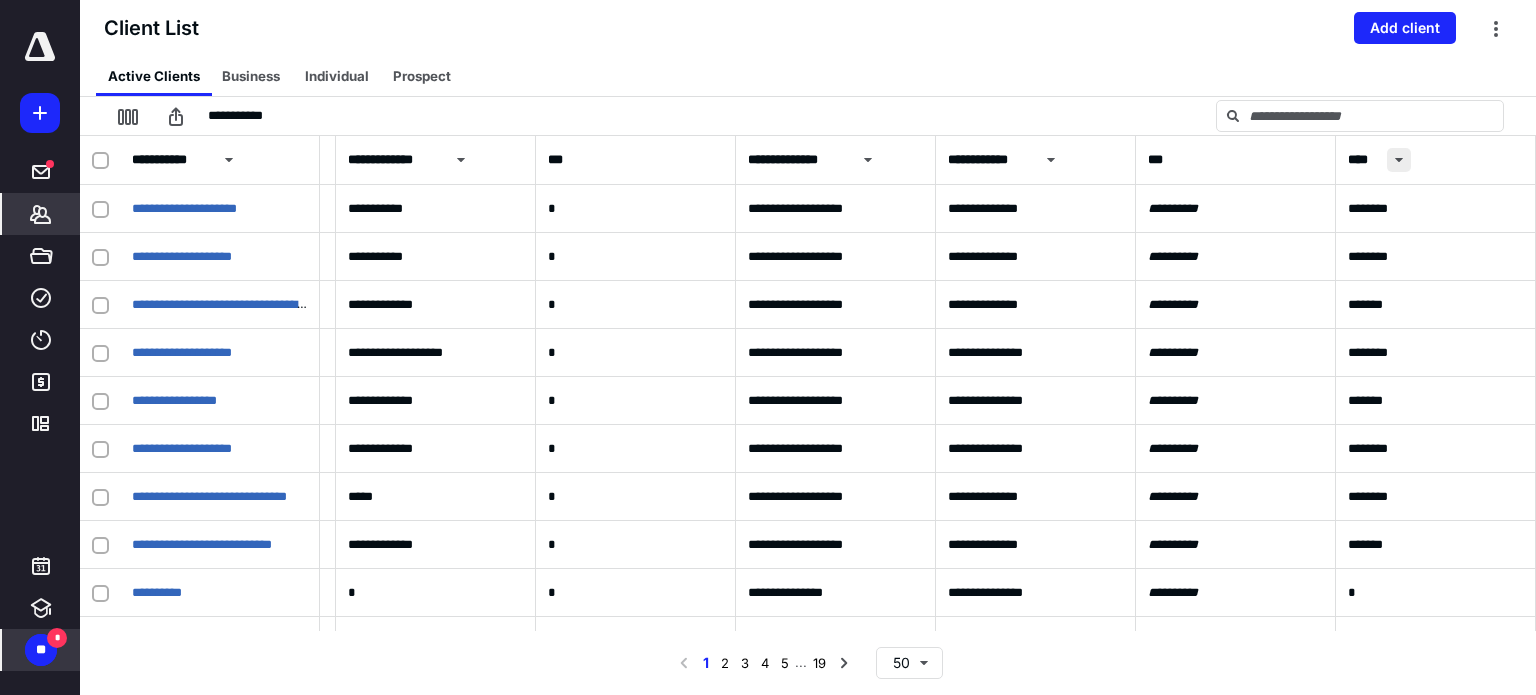 click at bounding box center [1399, 160] 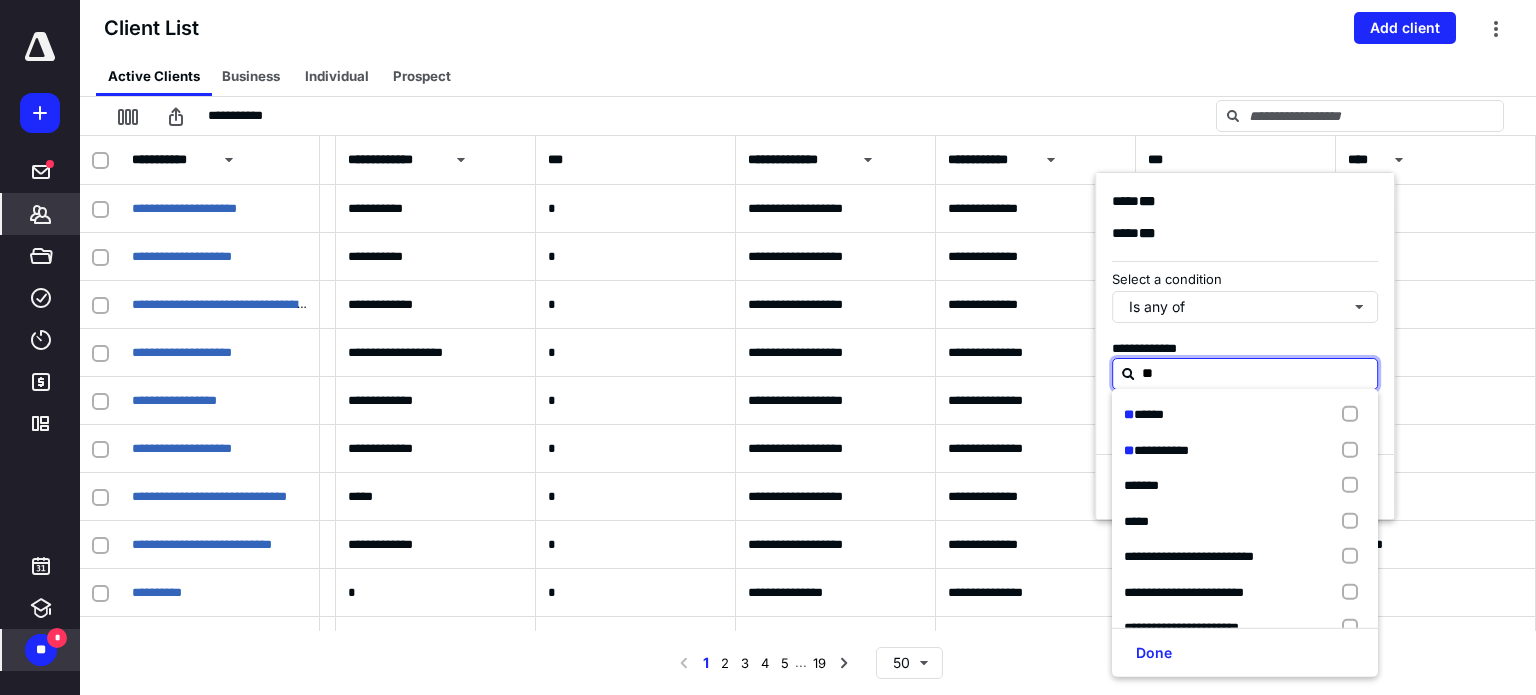 type on "***" 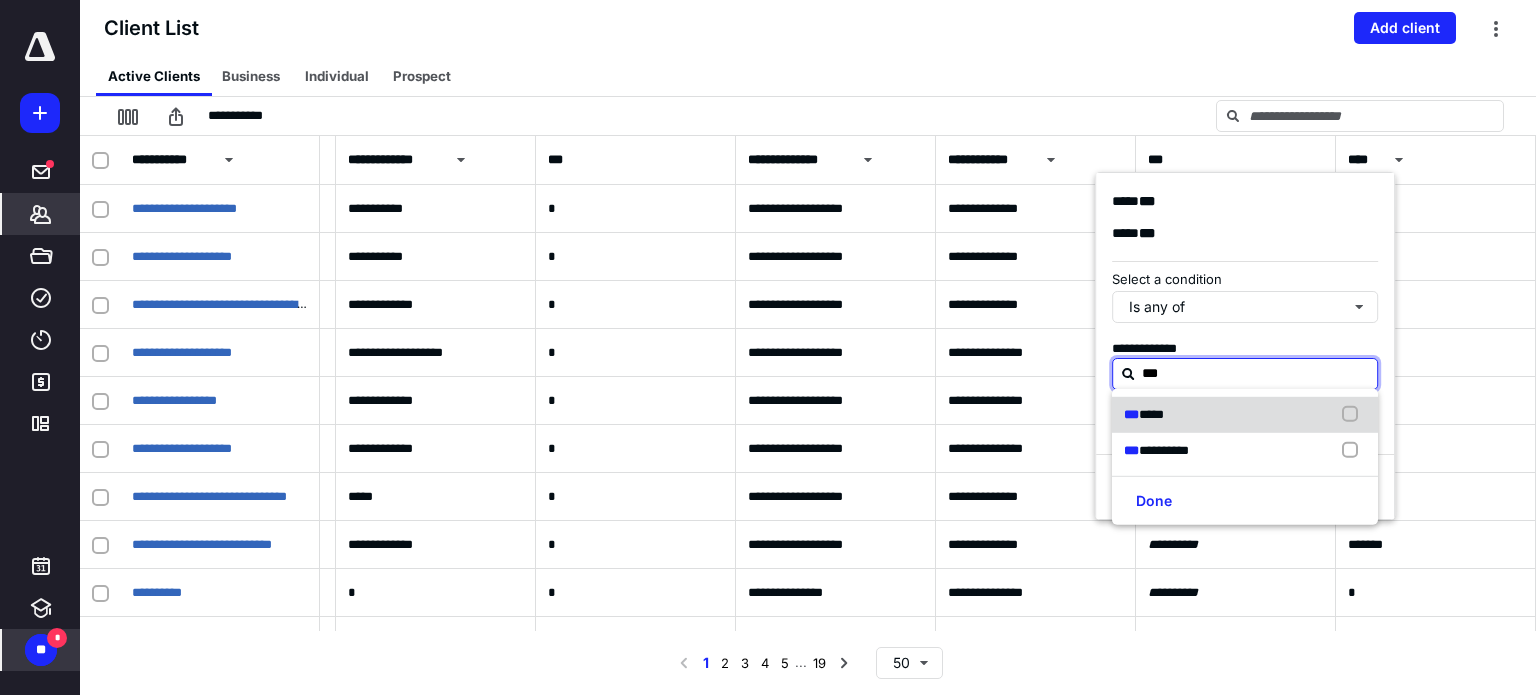 click at bounding box center (1354, 415) 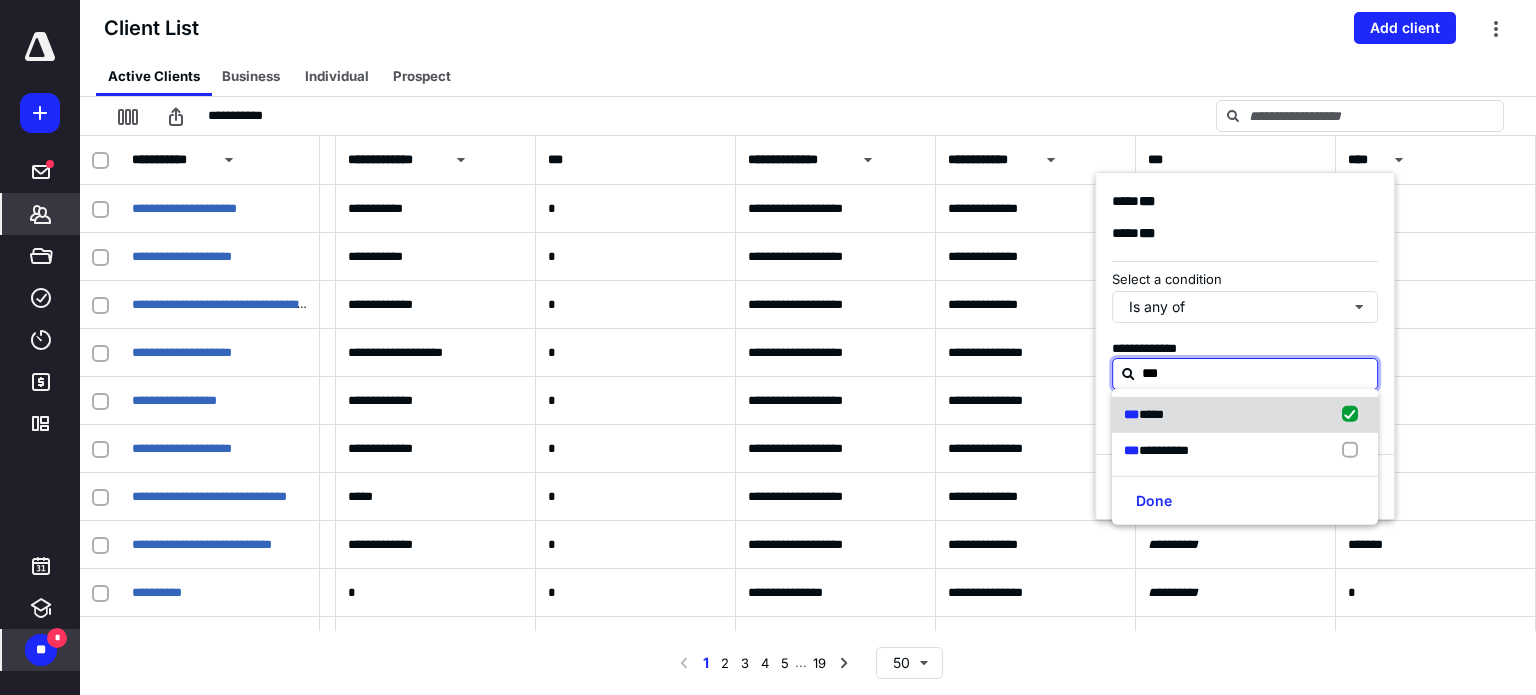 checkbox on "true" 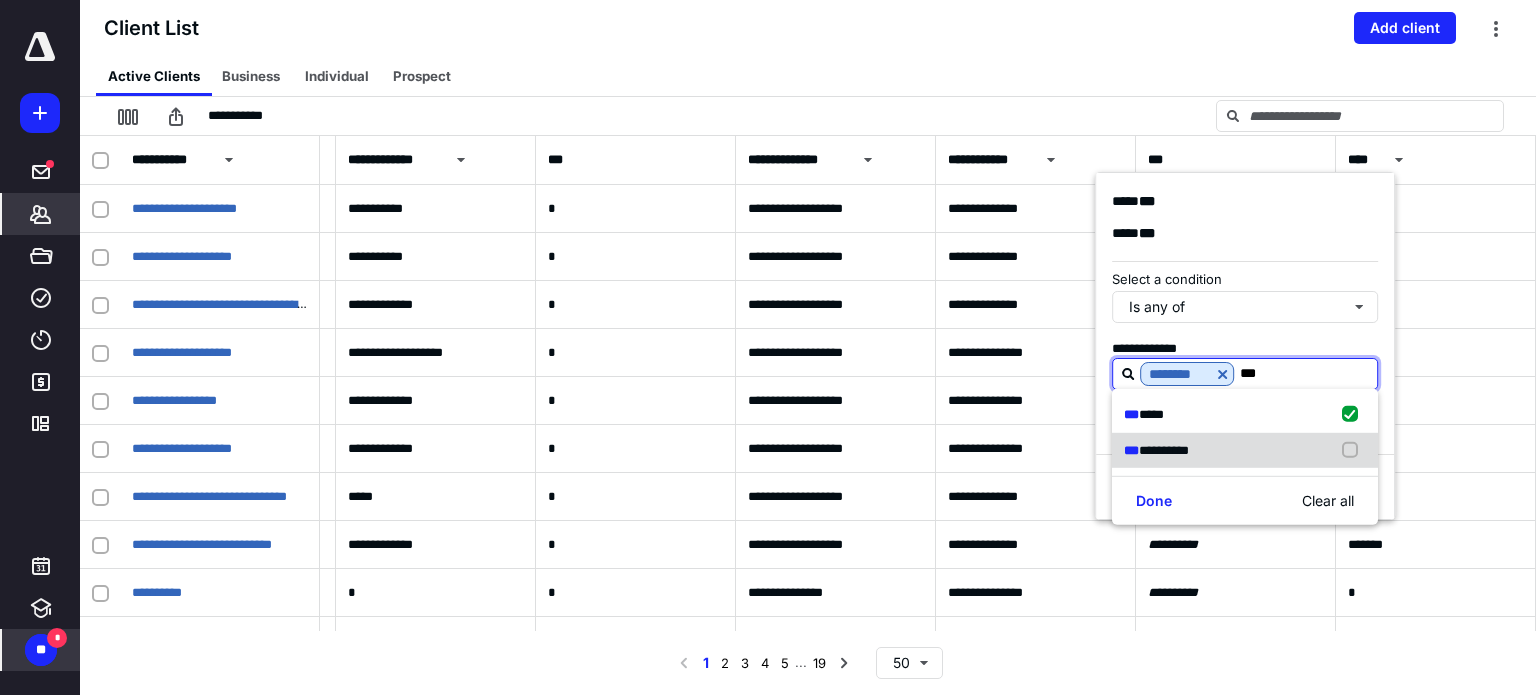 click at bounding box center (1354, 450) 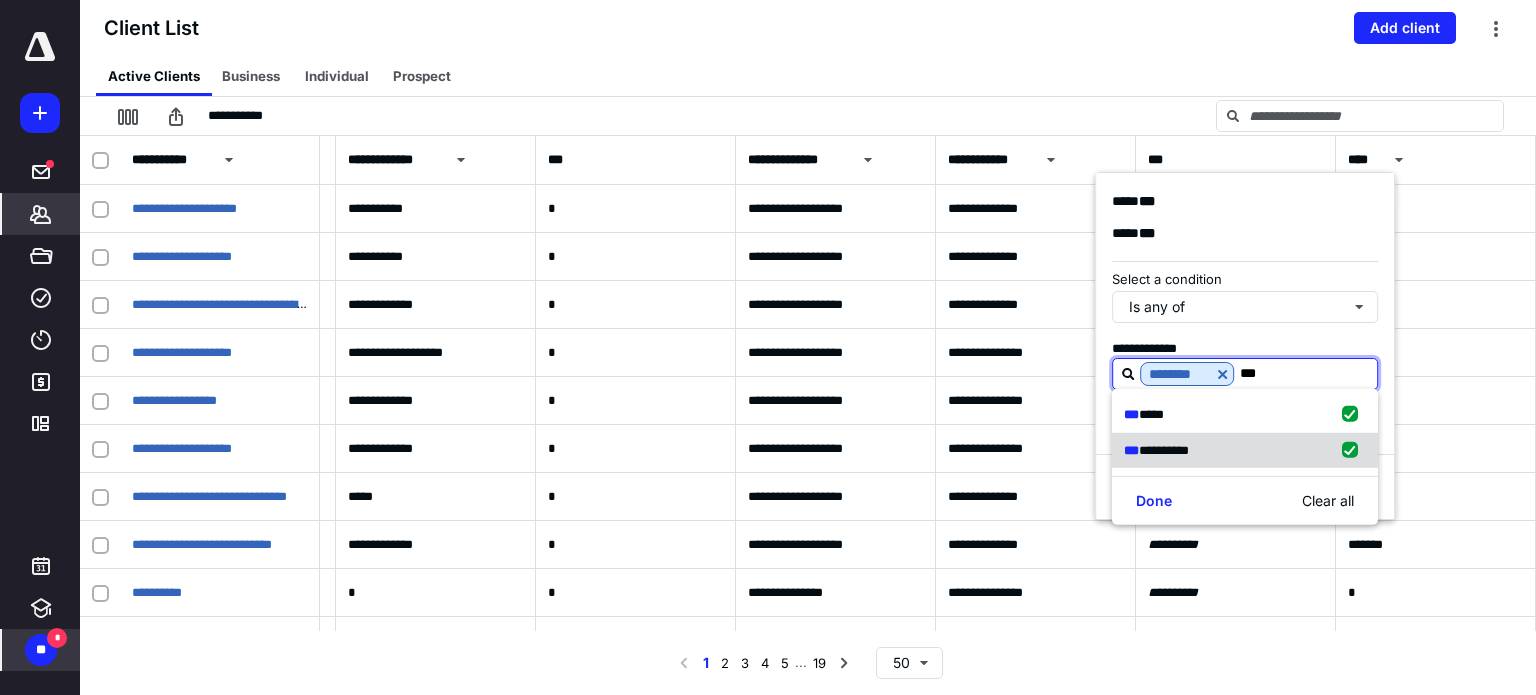 checkbox on "true" 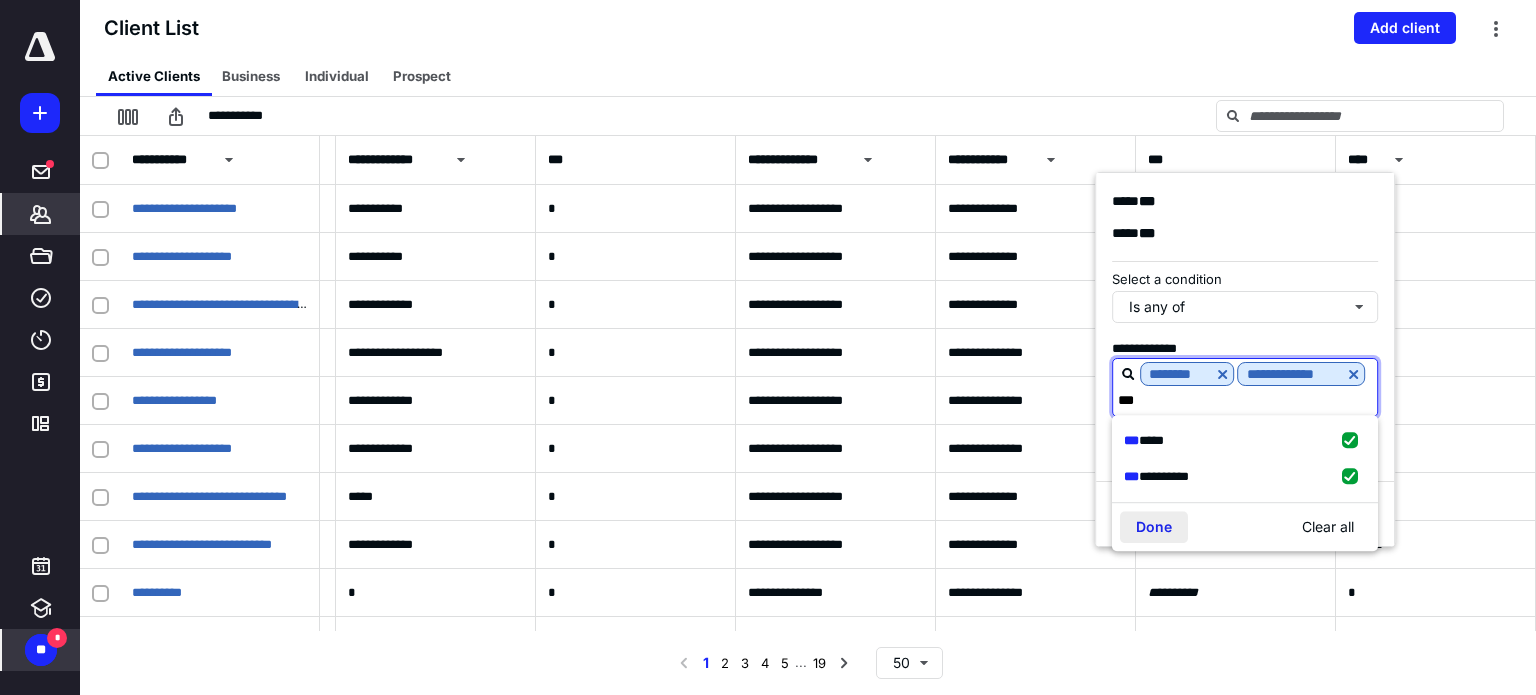 type on "***" 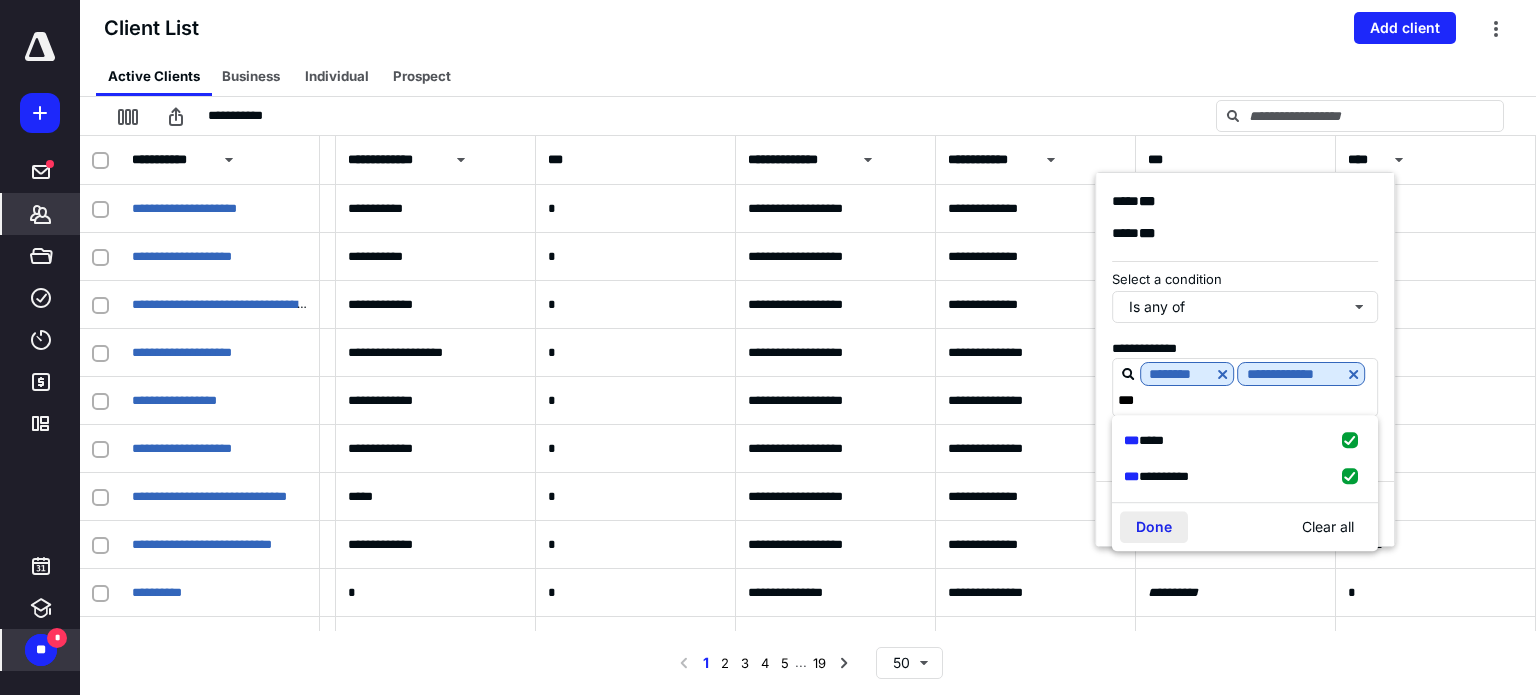 click on "Done" at bounding box center (1154, 527) 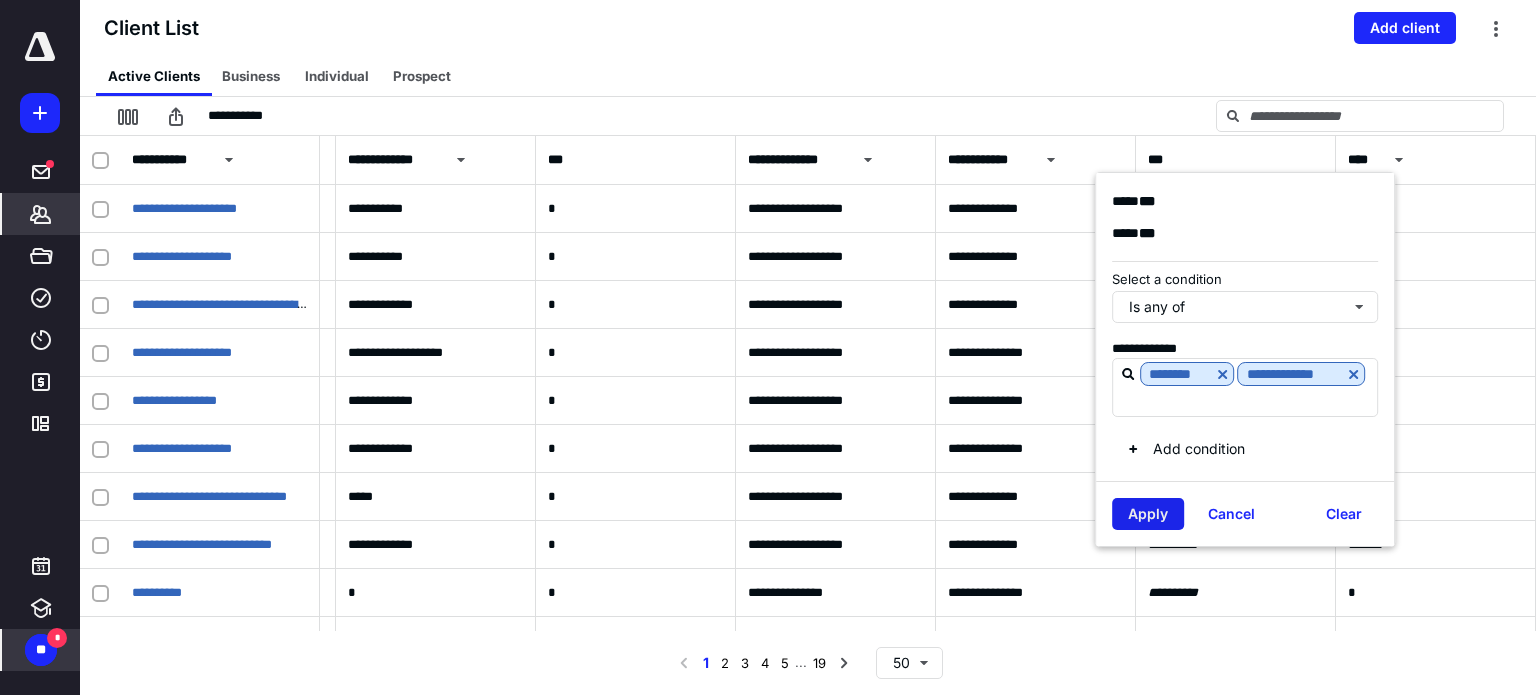 click on "Apply" at bounding box center [1148, 514] 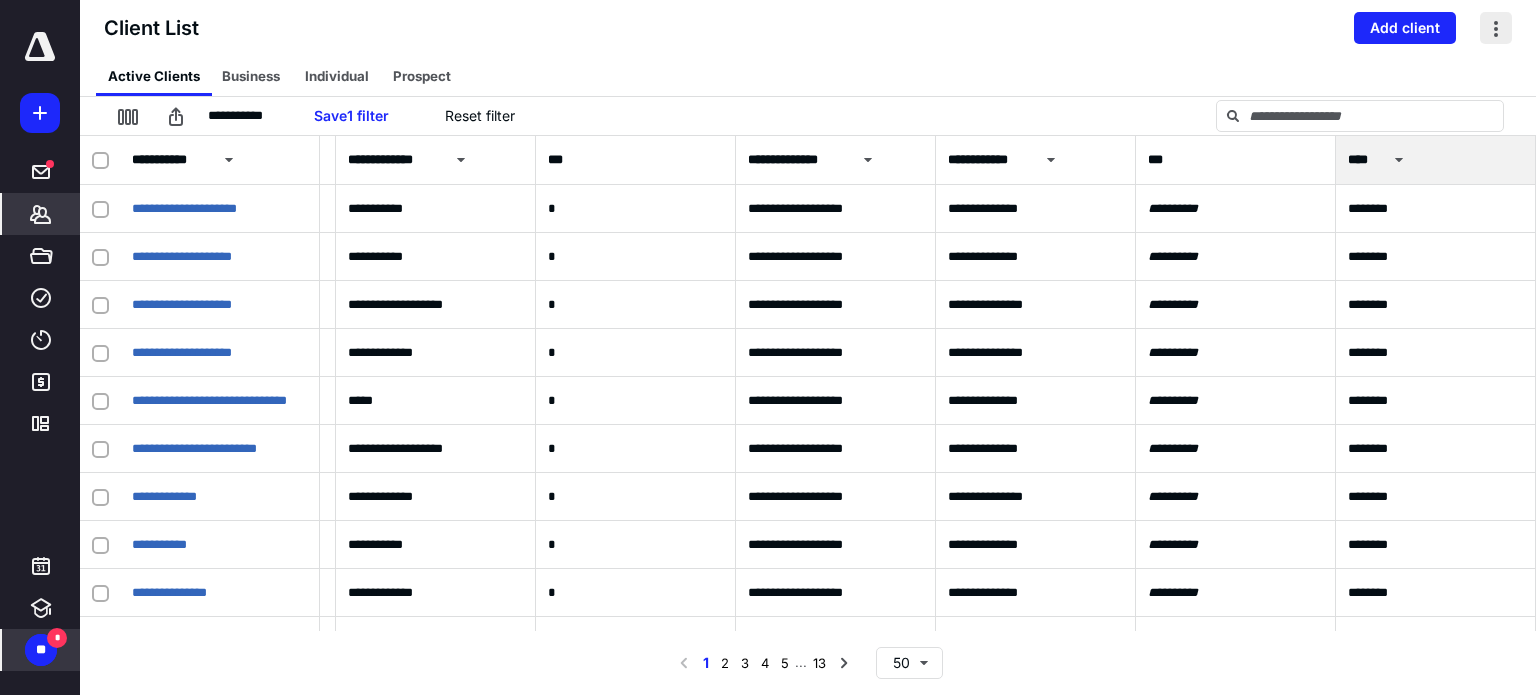 click at bounding box center (1496, 28) 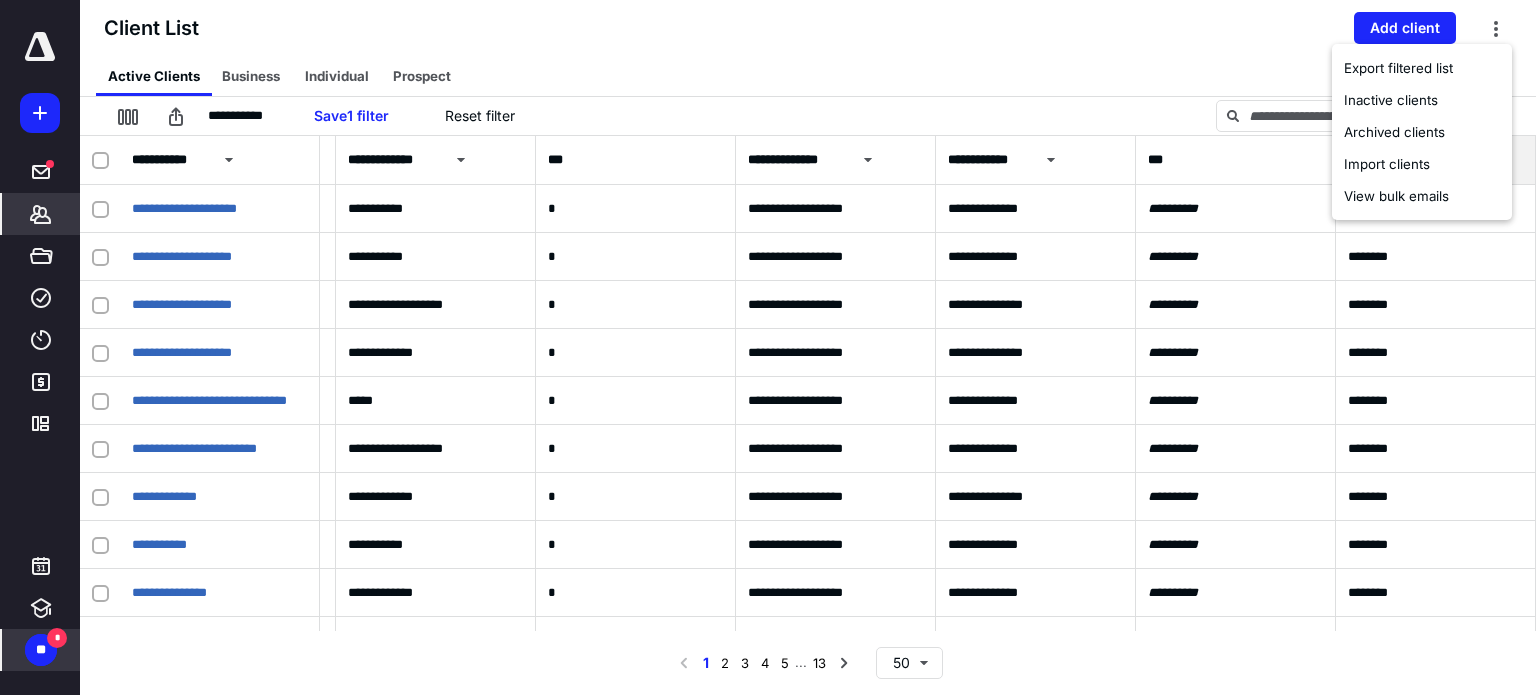 click on "Client List Add client" at bounding box center (808, 28) 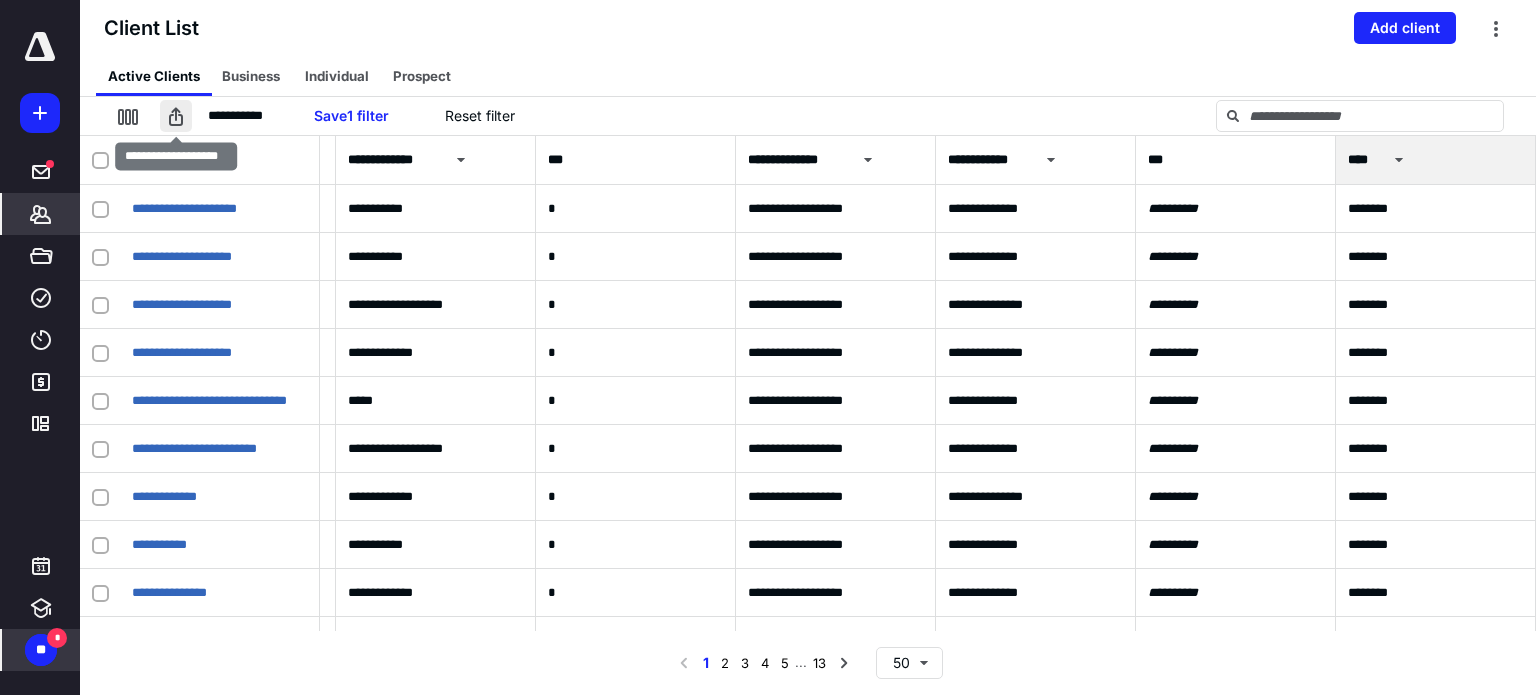 click at bounding box center (176, 116) 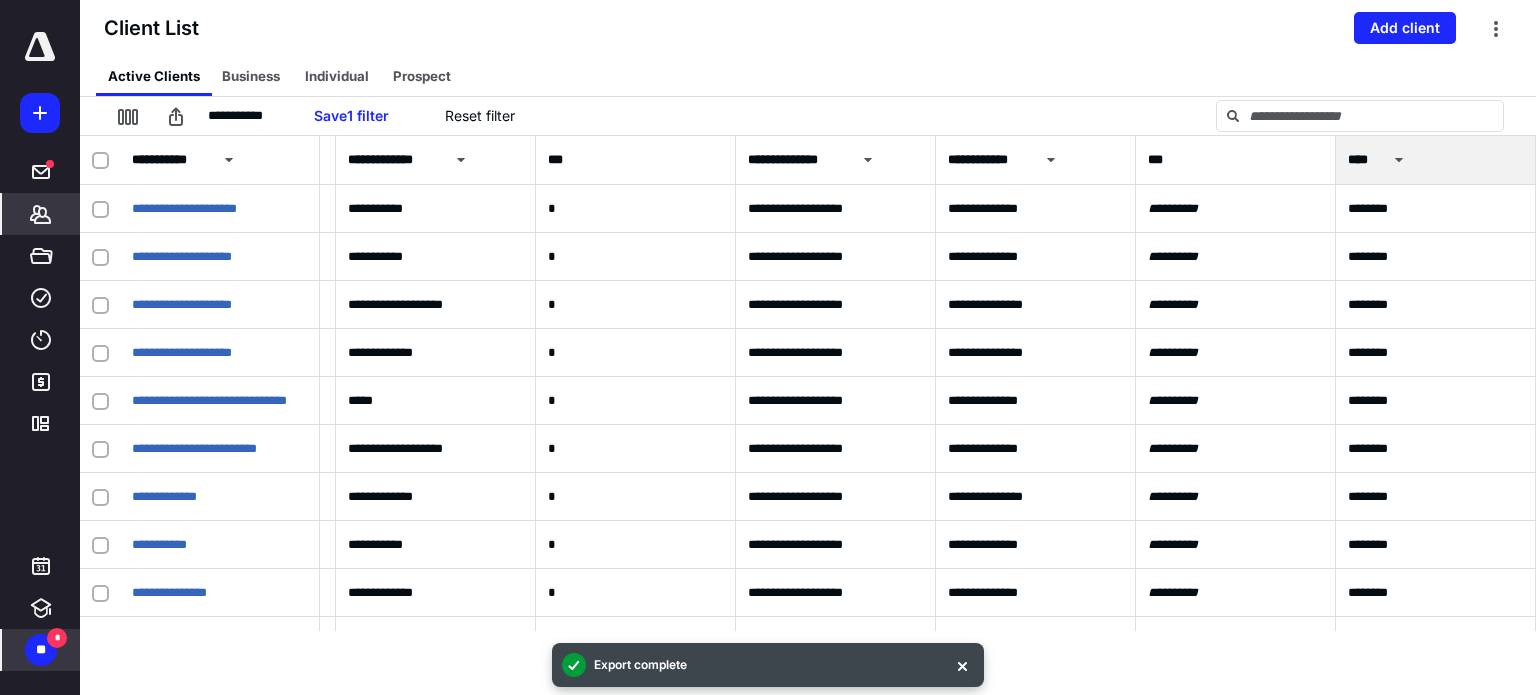 click on "Client List Add client" at bounding box center [808, 28] 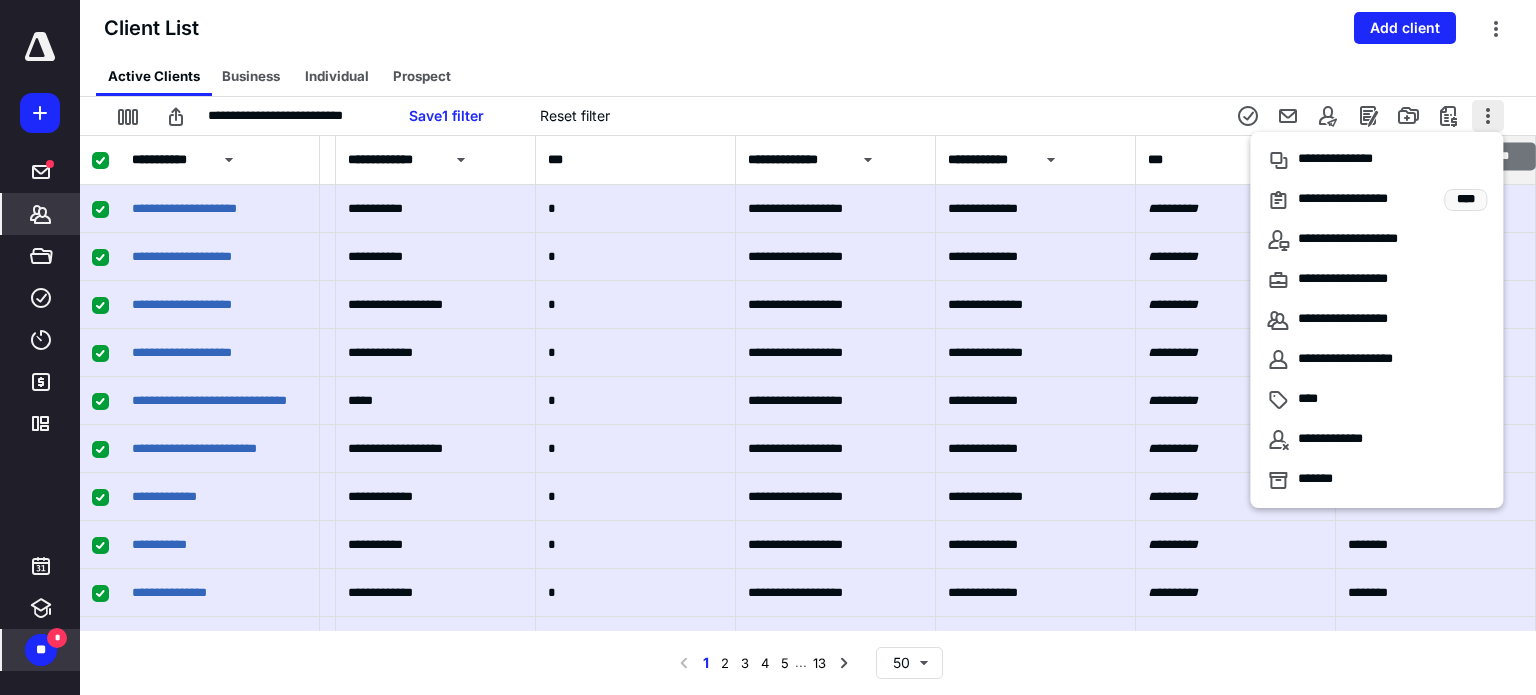 click at bounding box center (1488, 116) 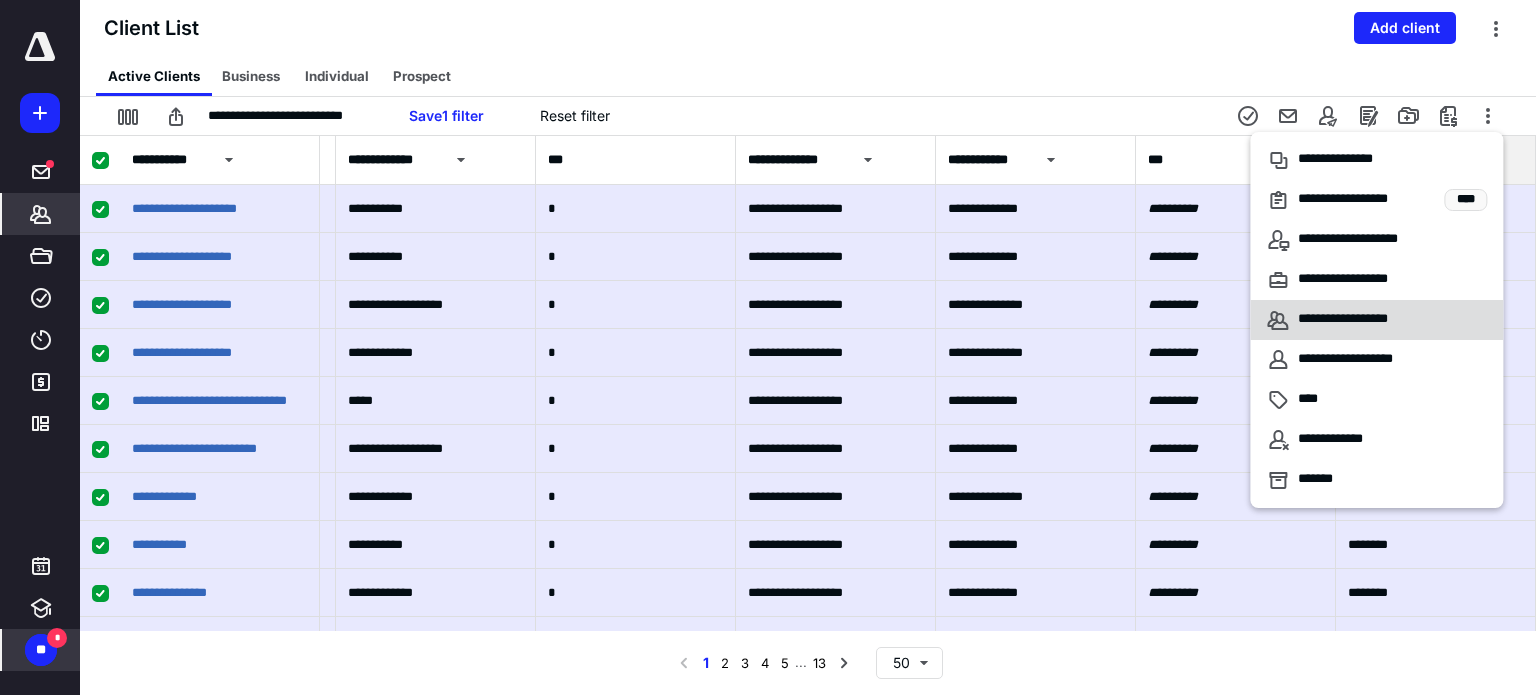 click on "**********" at bounding box center [1365, 320] 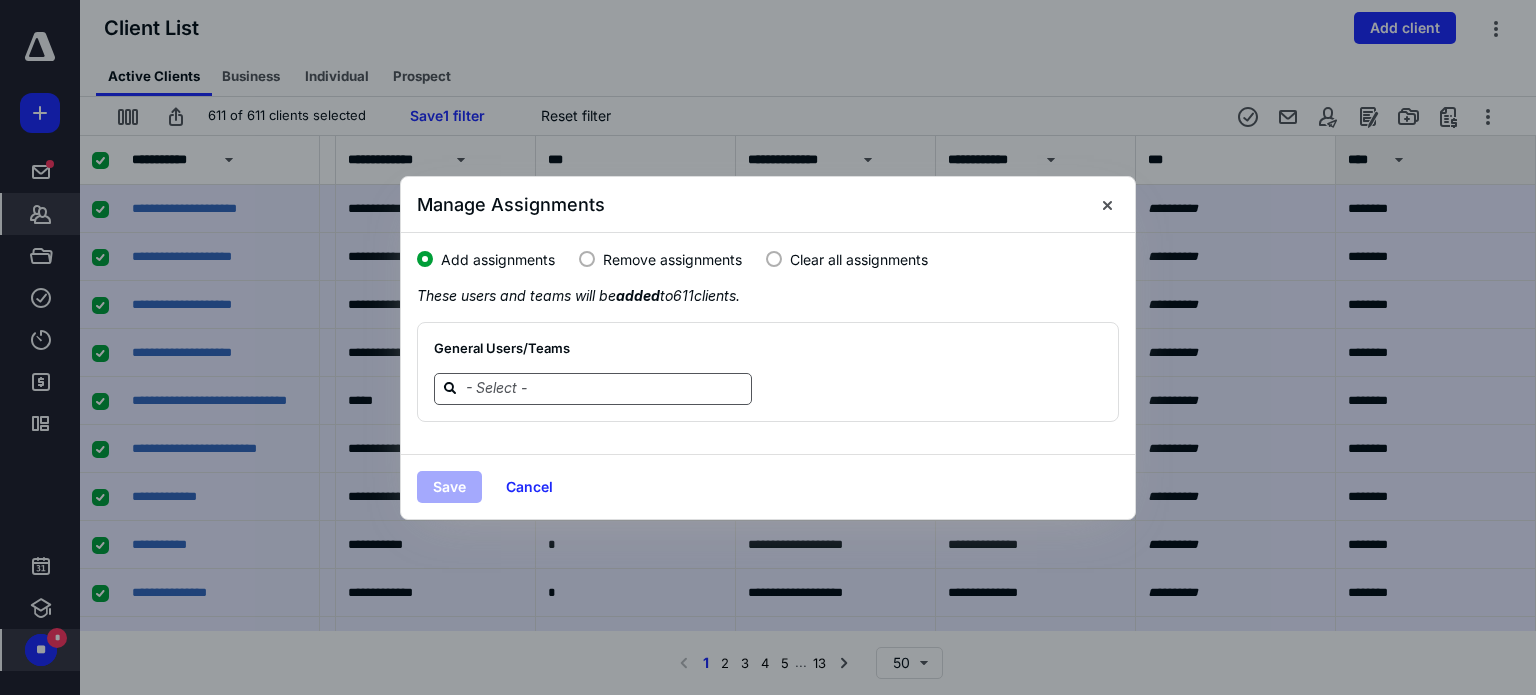 click at bounding box center (605, 388) 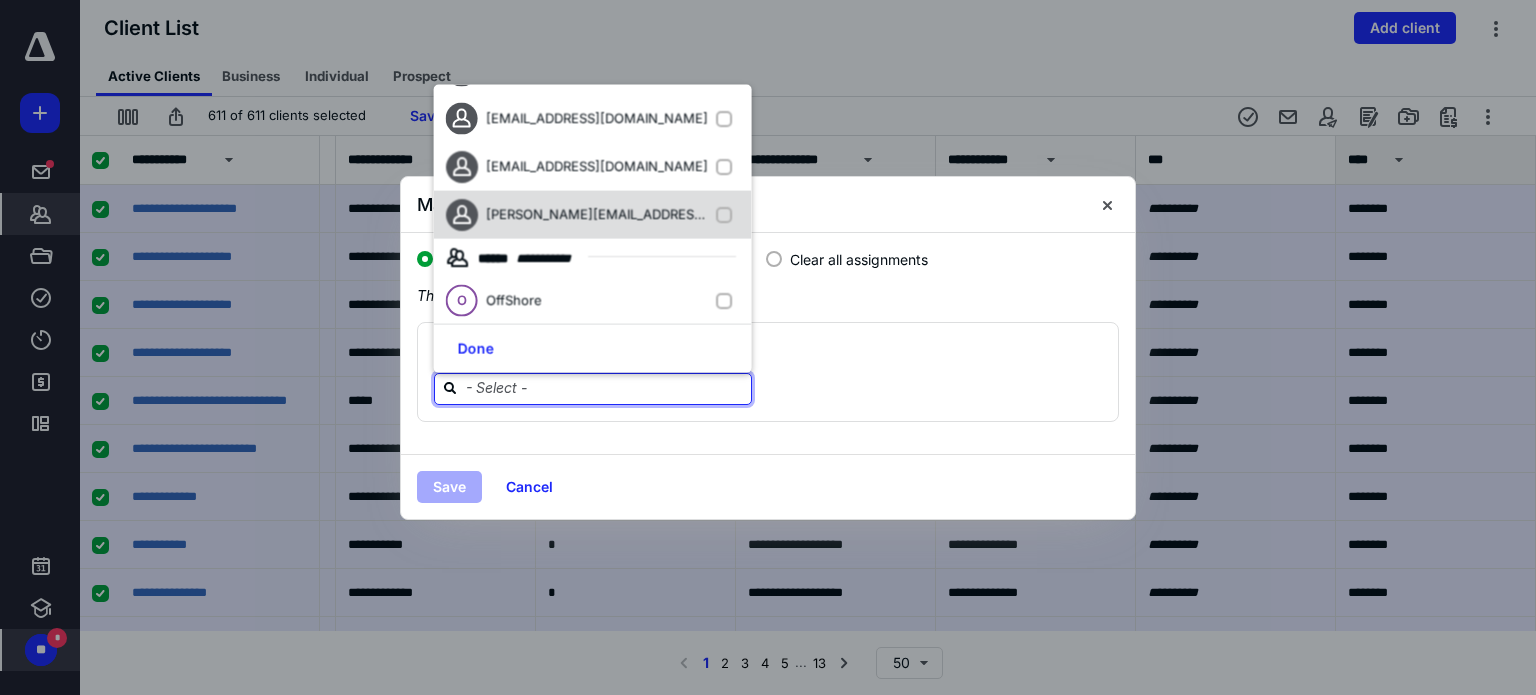 scroll, scrollTop: 524, scrollLeft: 0, axis: vertical 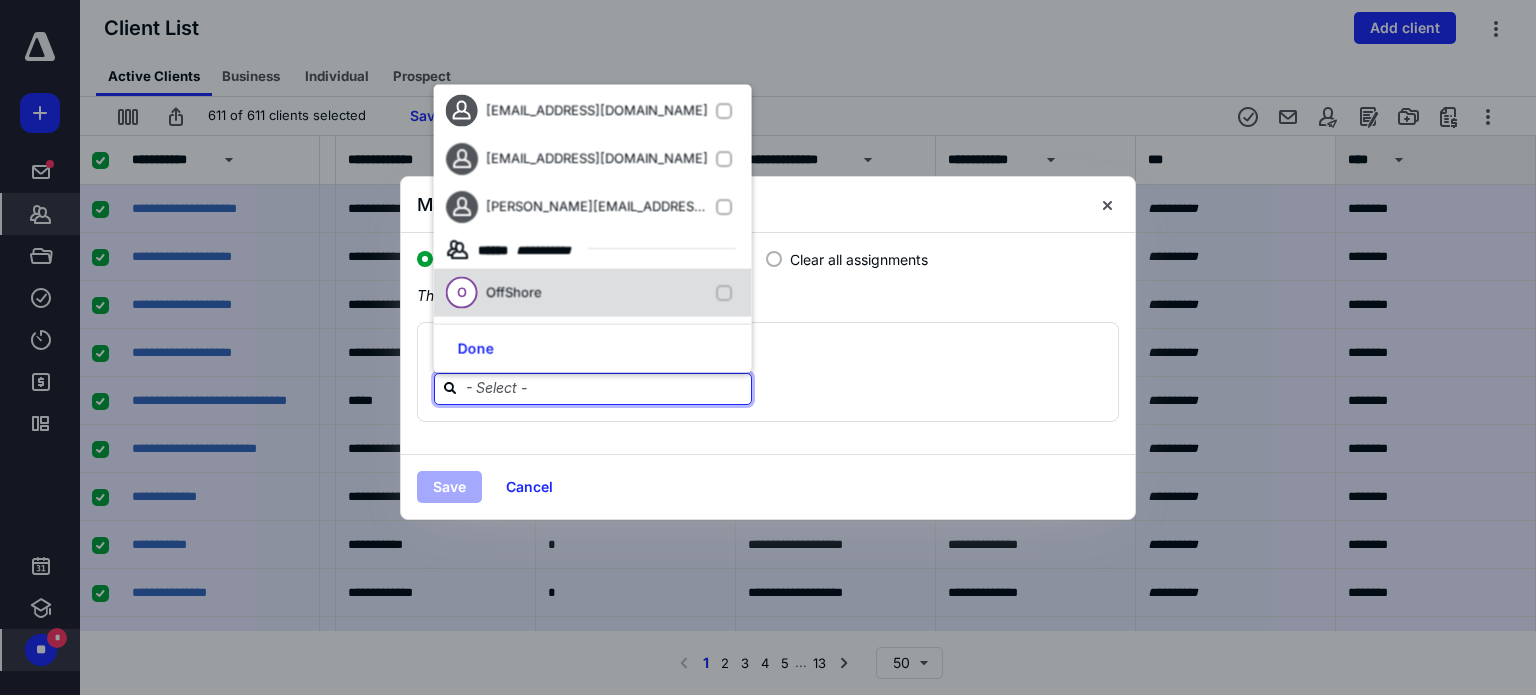 click at bounding box center (728, 293) 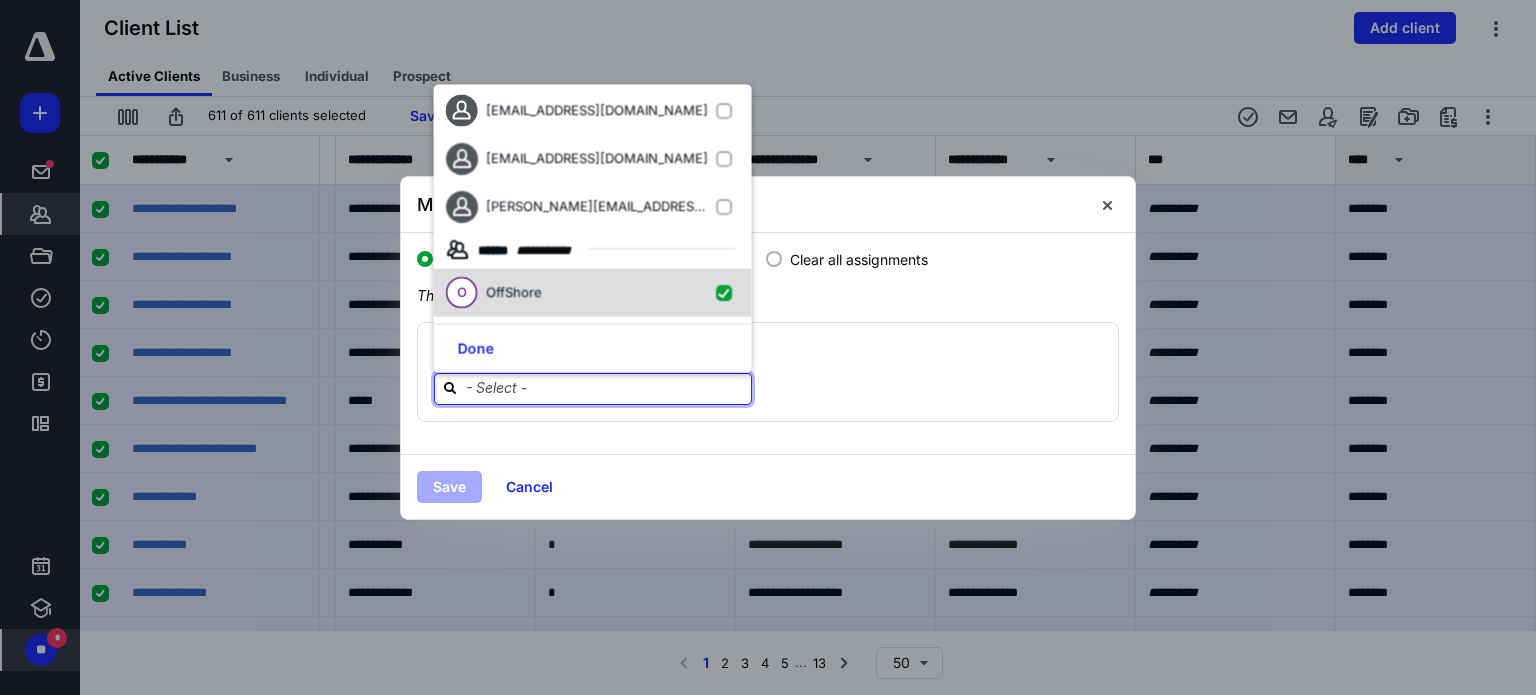 checkbox on "true" 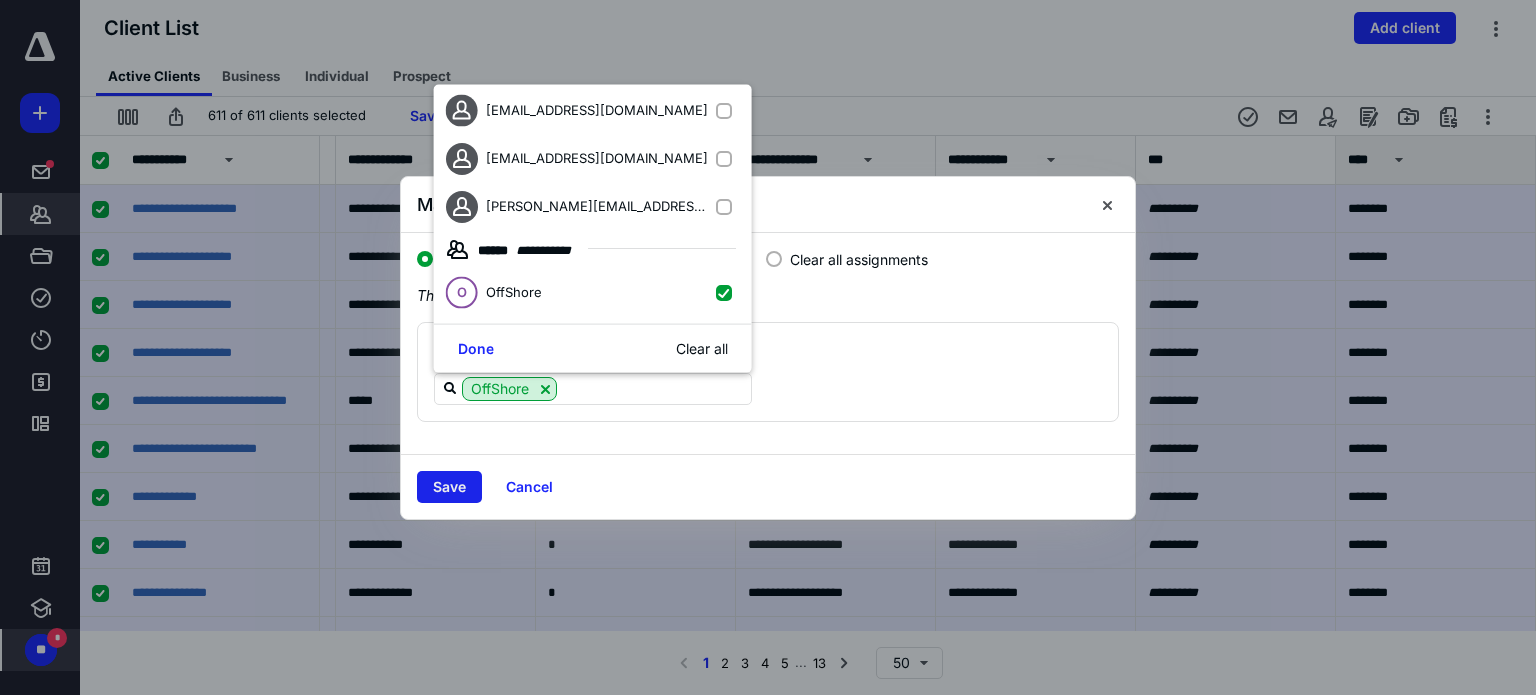click on "Save" at bounding box center (449, 487) 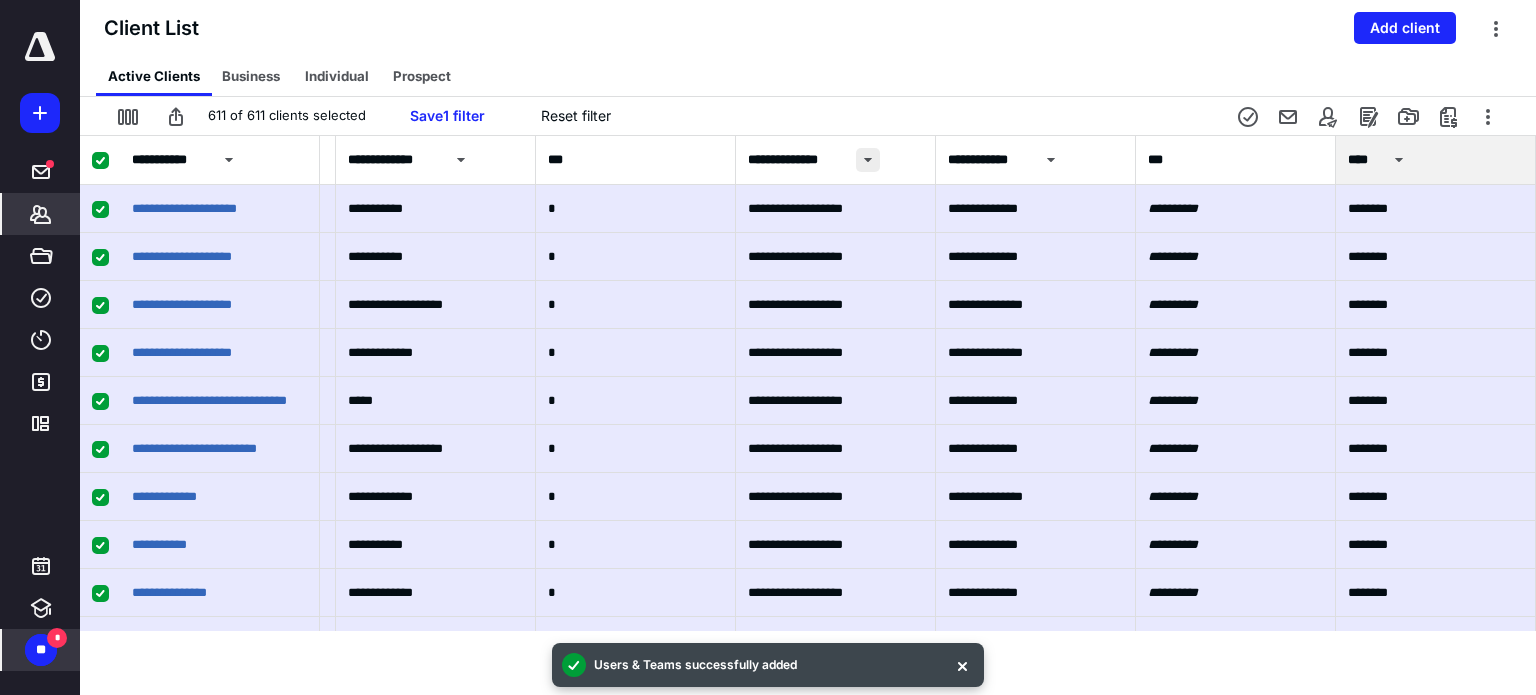 click at bounding box center [868, 160] 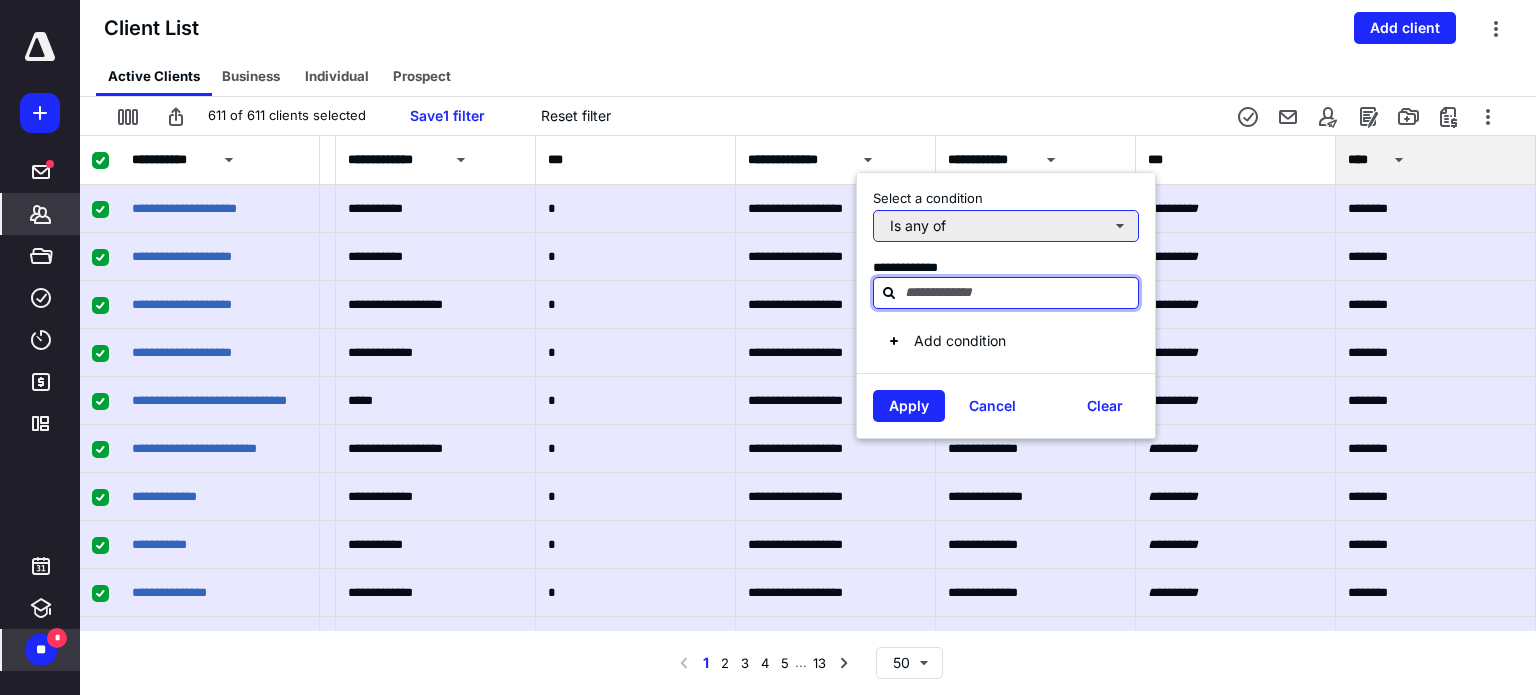 click on "Is any of" at bounding box center (1006, 226) 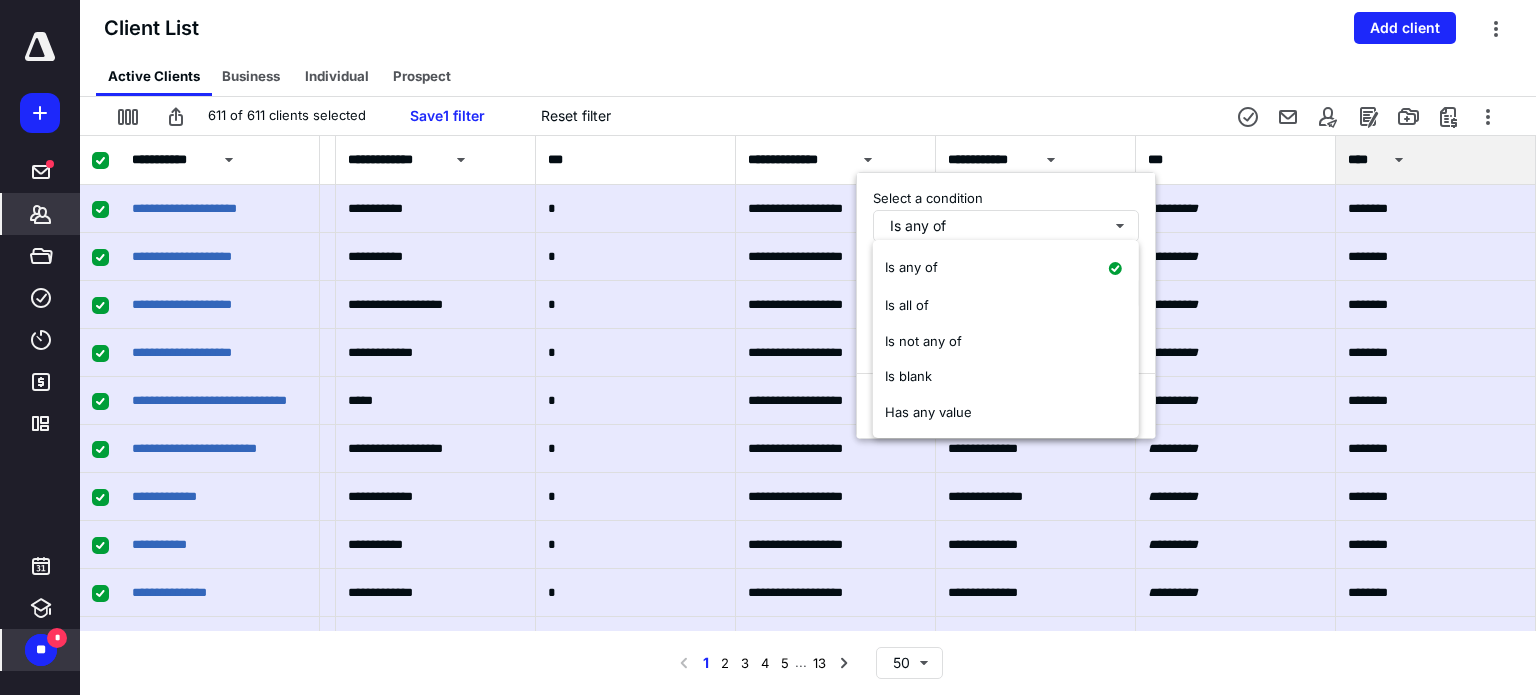 click on "Active Clients Business Individual Prospect" at bounding box center [816, 76] 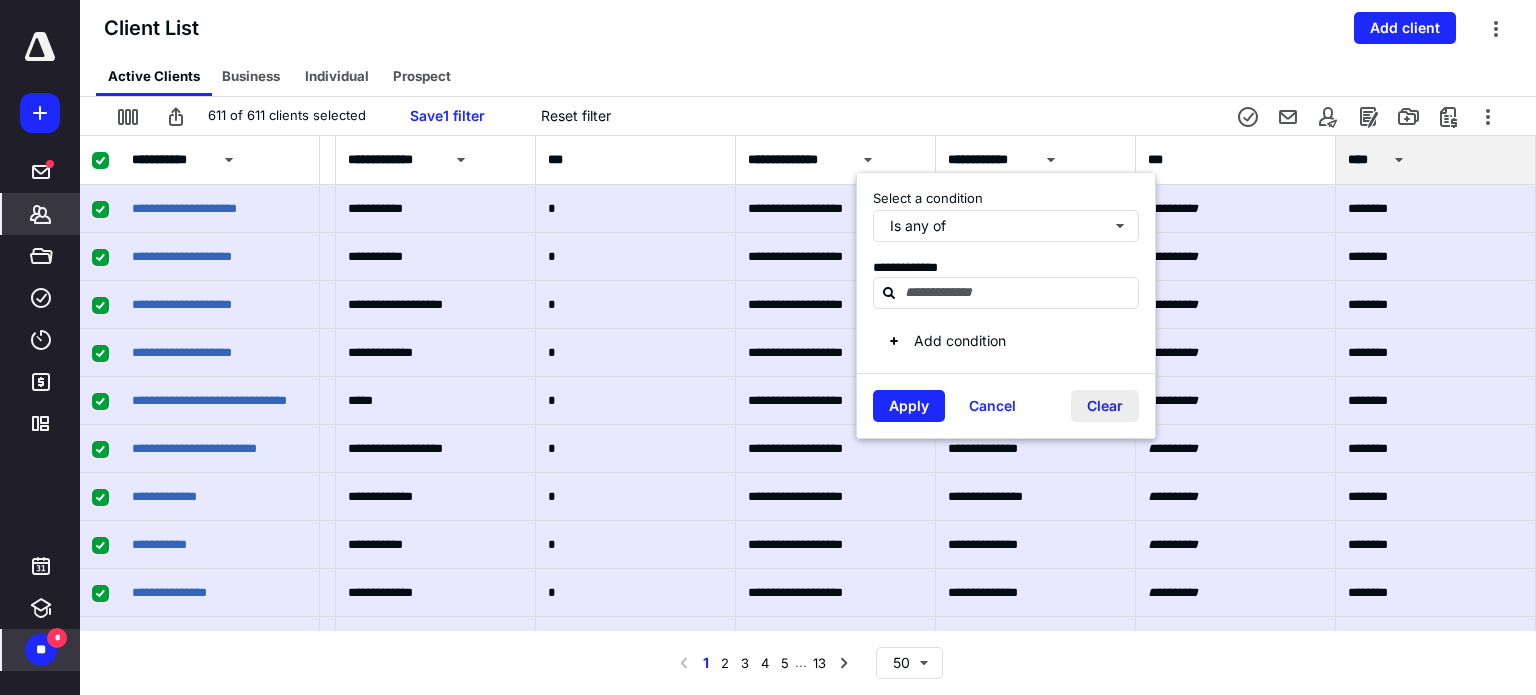 click on "Clear" at bounding box center (1105, 406) 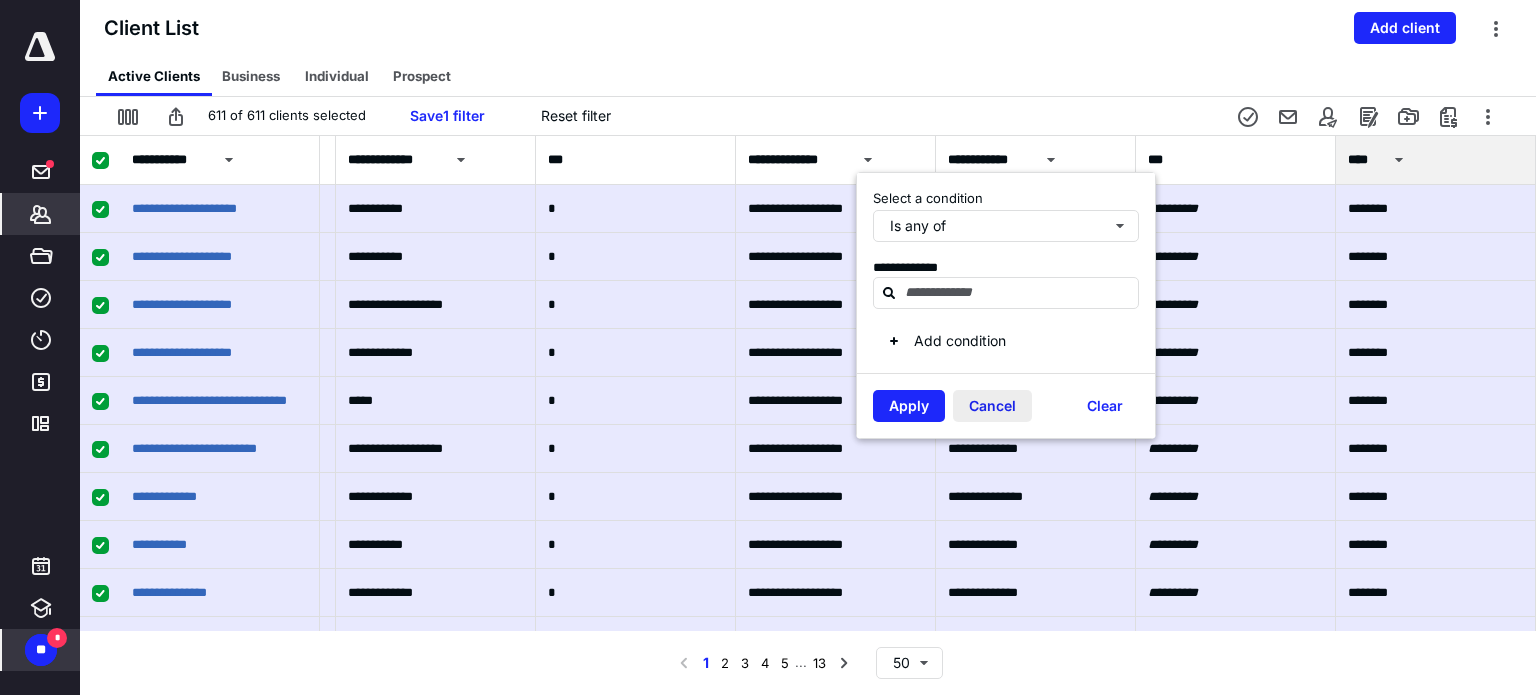click on "Cancel" at bounding box center (992, 406) 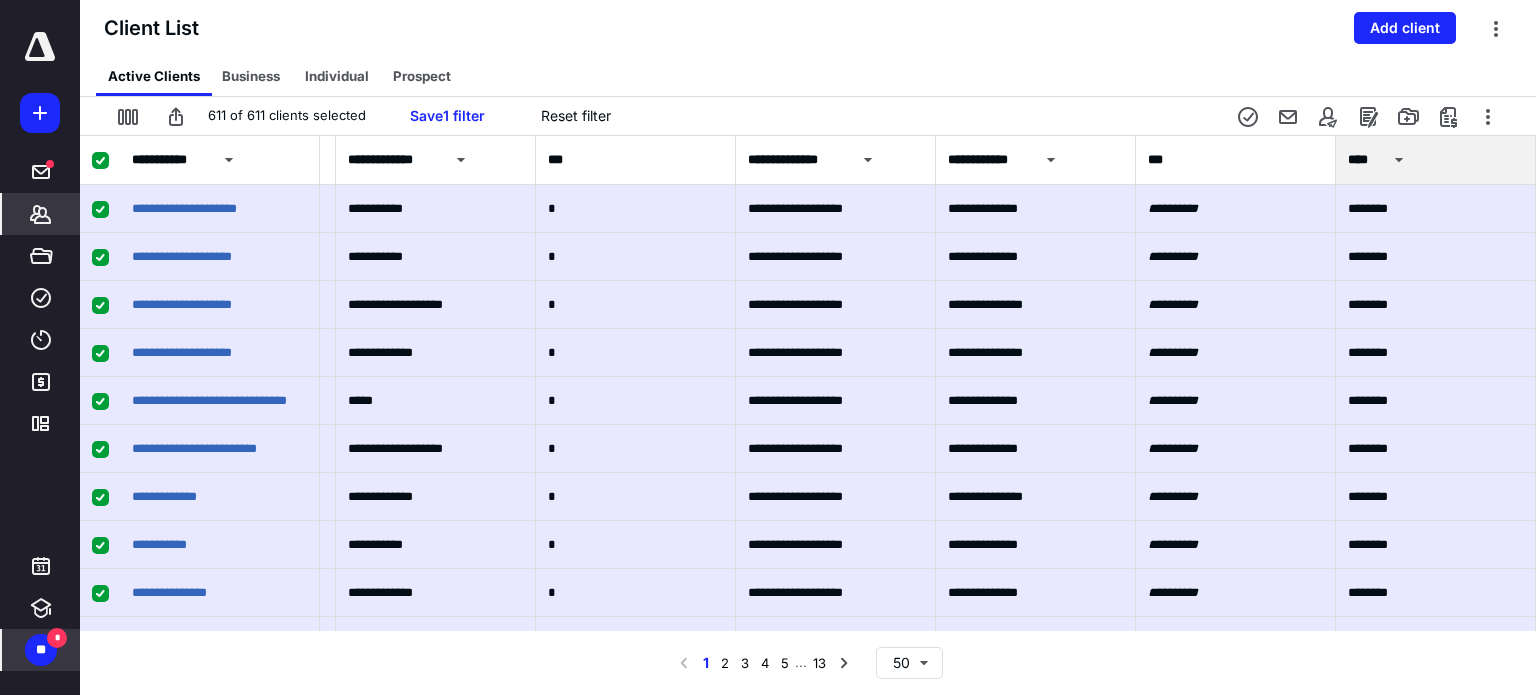 click on "611 of 611 clients selected Save  1   filter Reset filter" at bounding box center (808, 116) 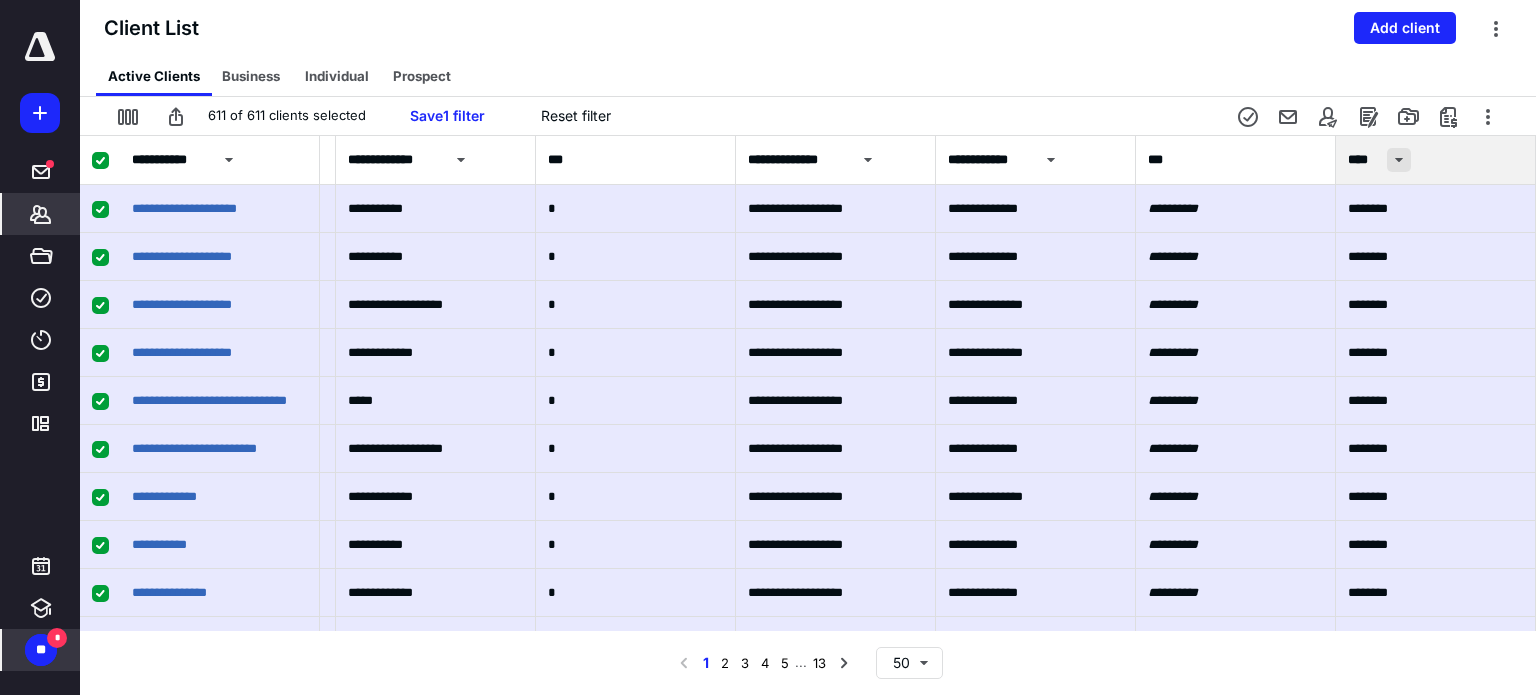 click at bounding box center [1399, 160] 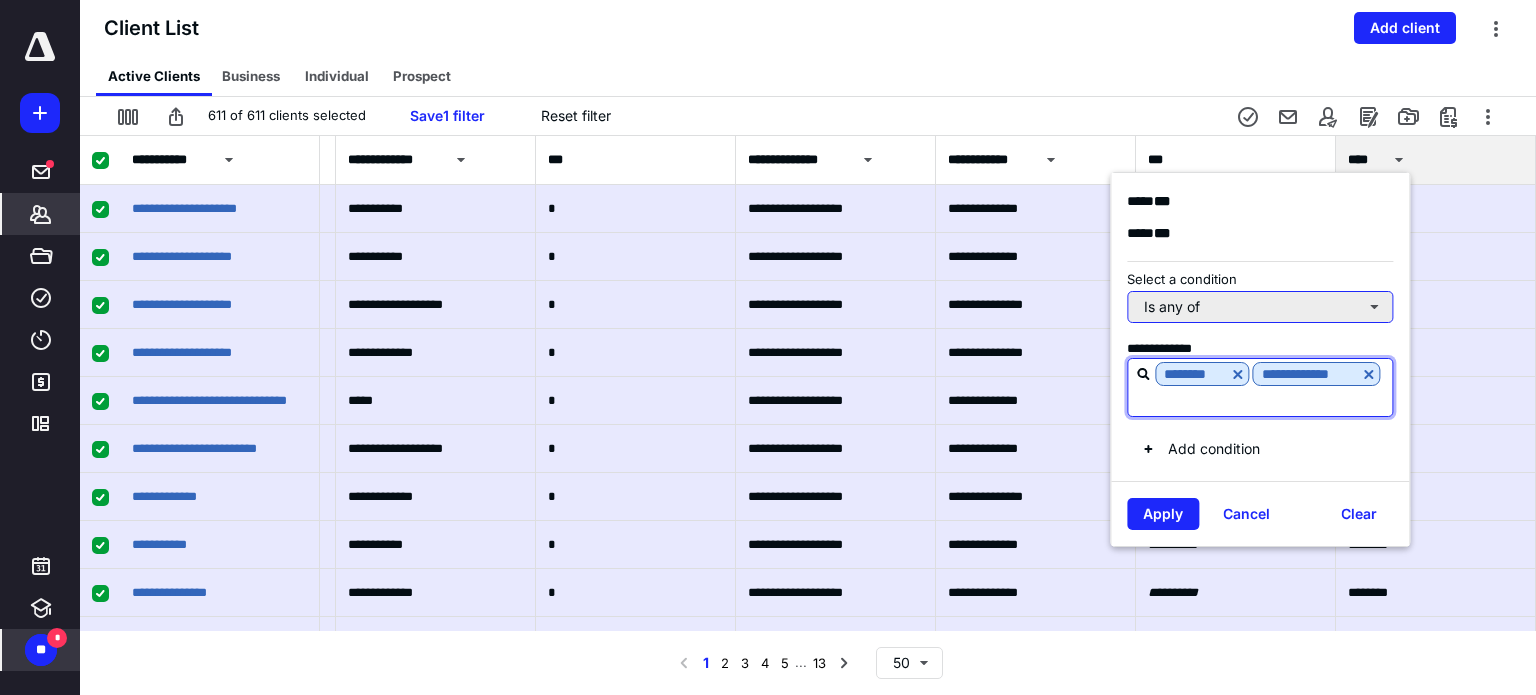click on "Is any of" at bounding box center (1260, 307) 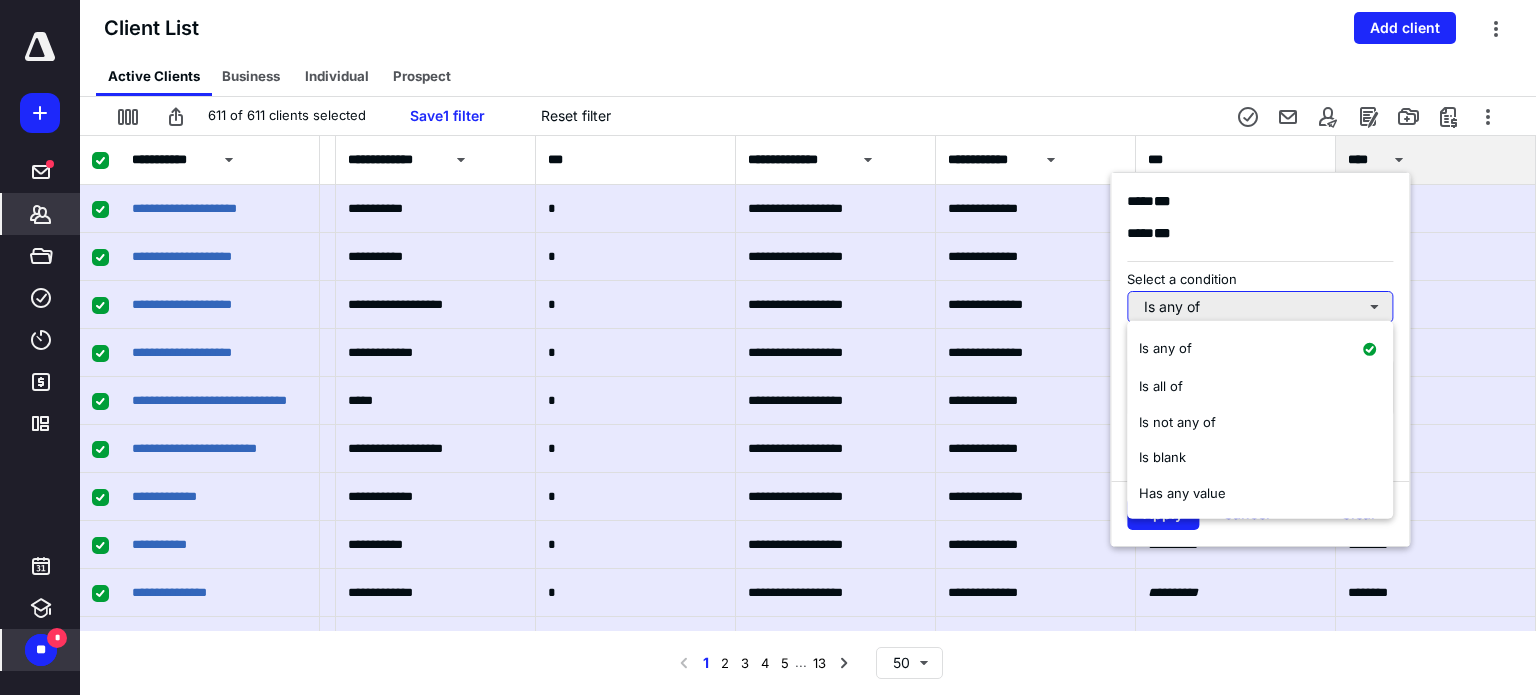 click on "Is any of" at bounding box center (1260, 307) 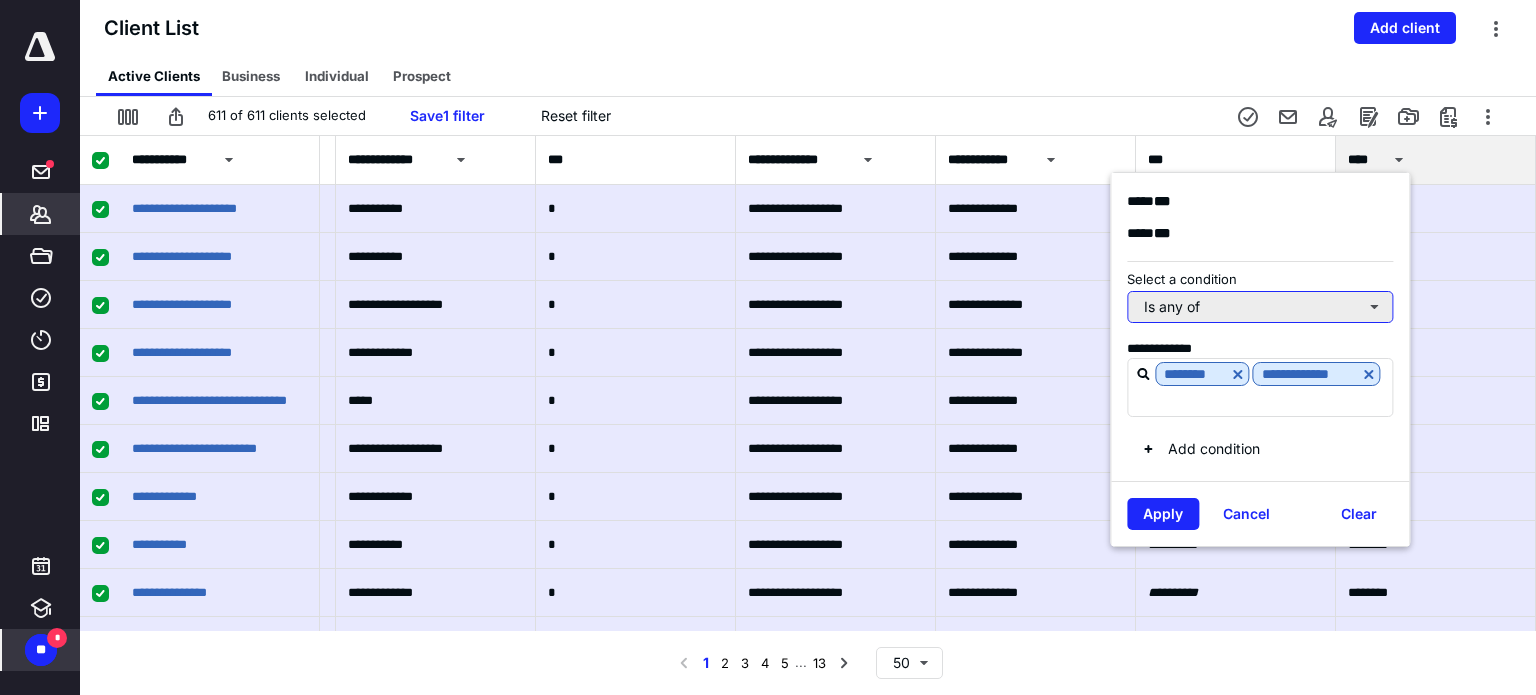 click on "Is any of" at bounding box center [1260, 307] 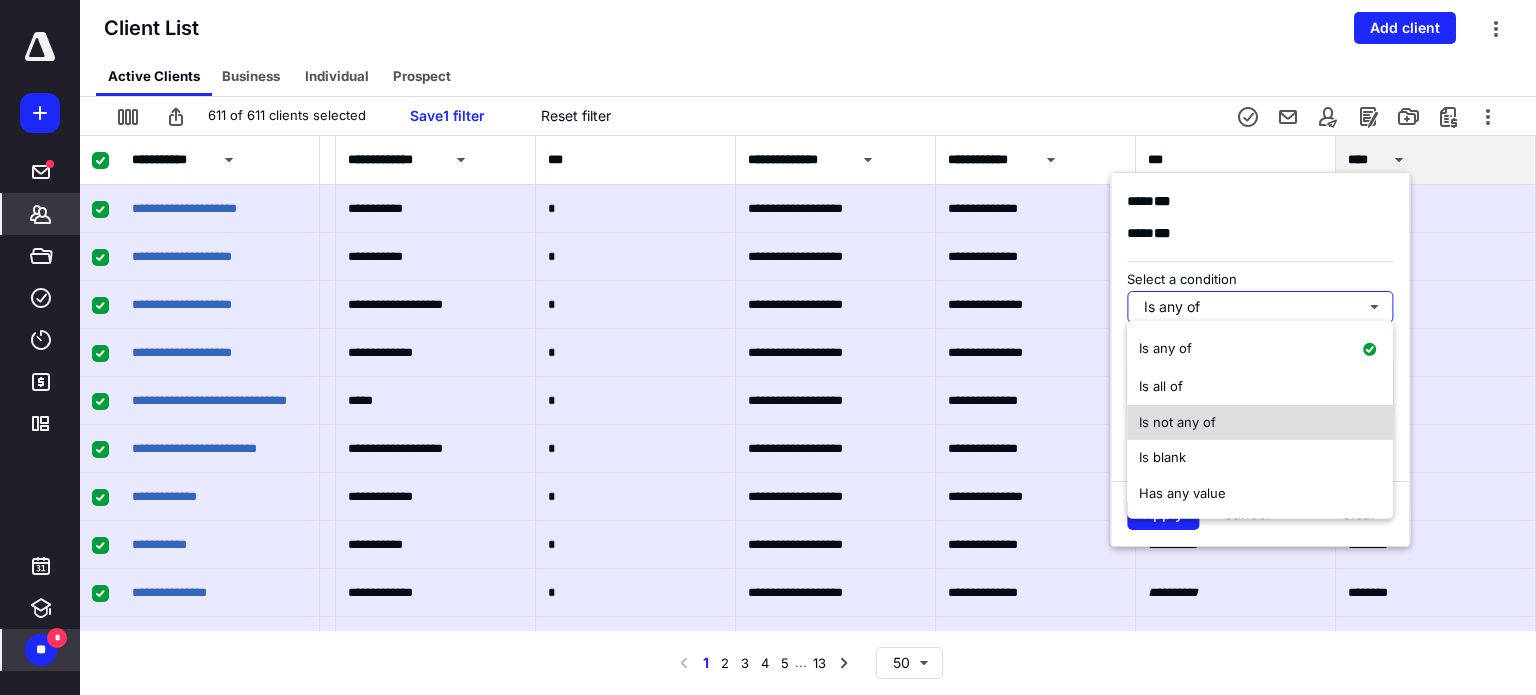 click on "Is not any of" at bounding box center [1260, 422] 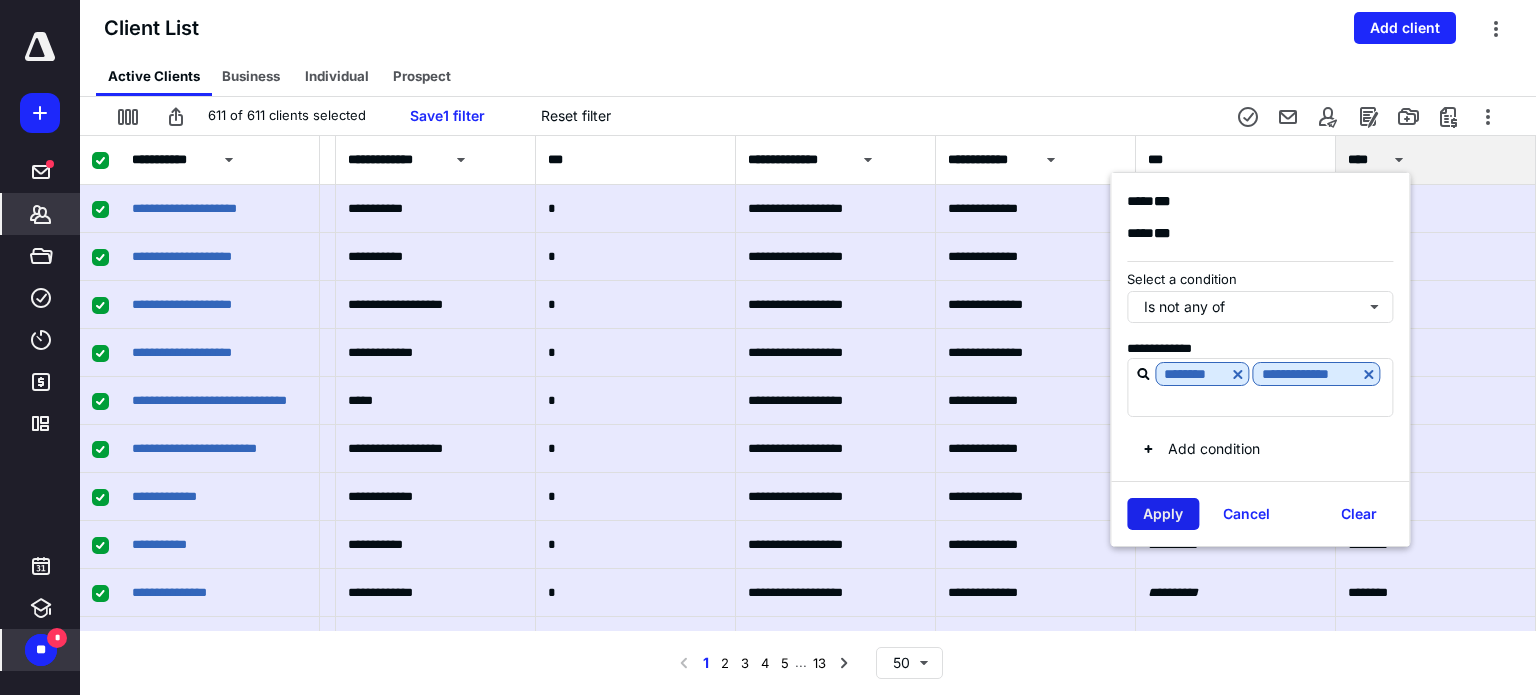 click on "Apply" at bounding box center [1163, 514] 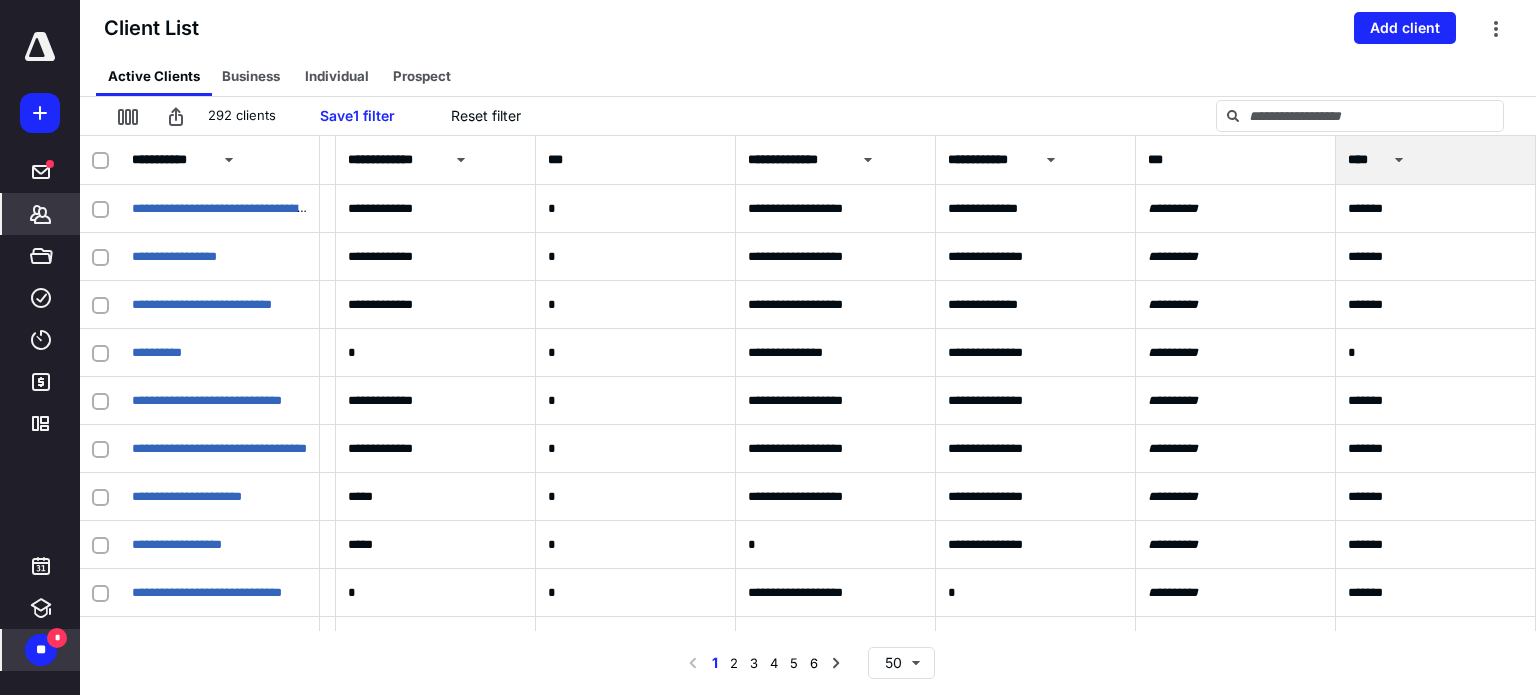 click at bounding box center [100, 161] 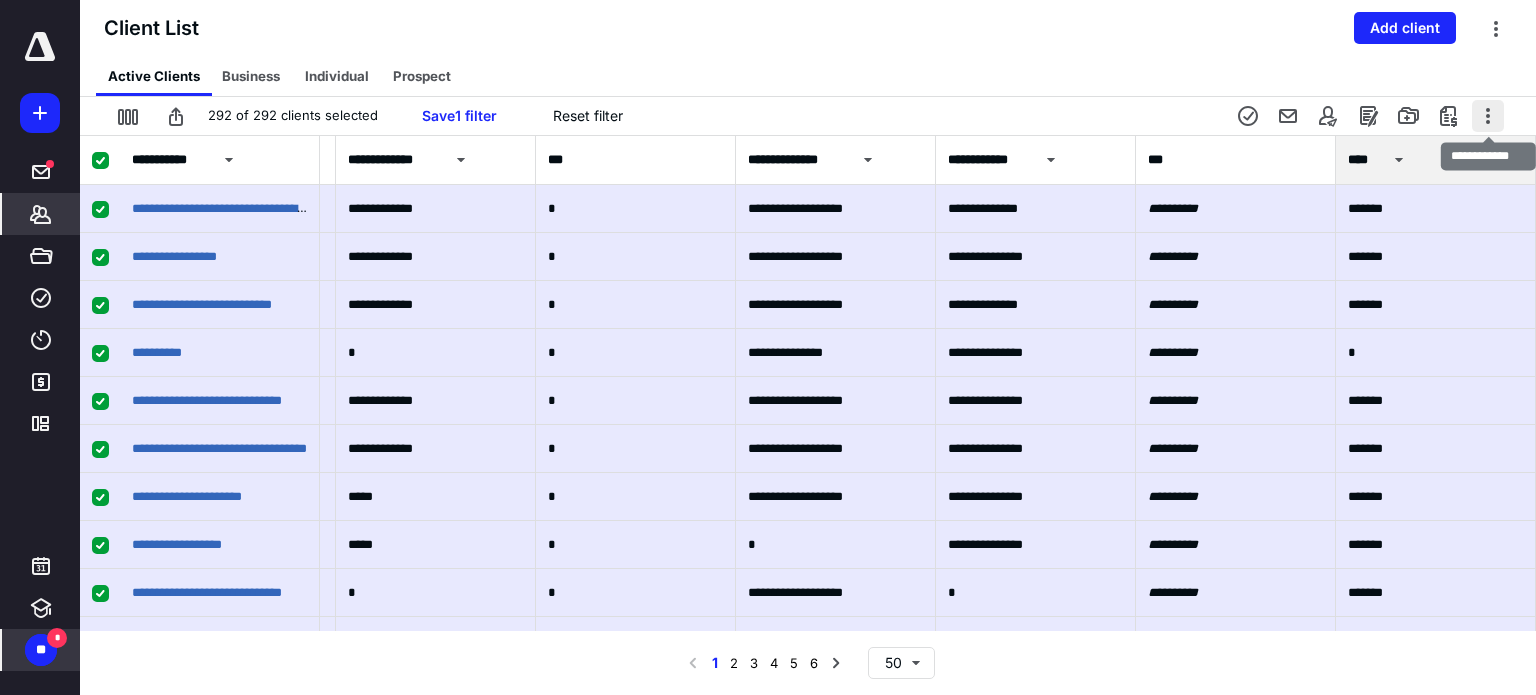 click at bounding box center [1488, 116] 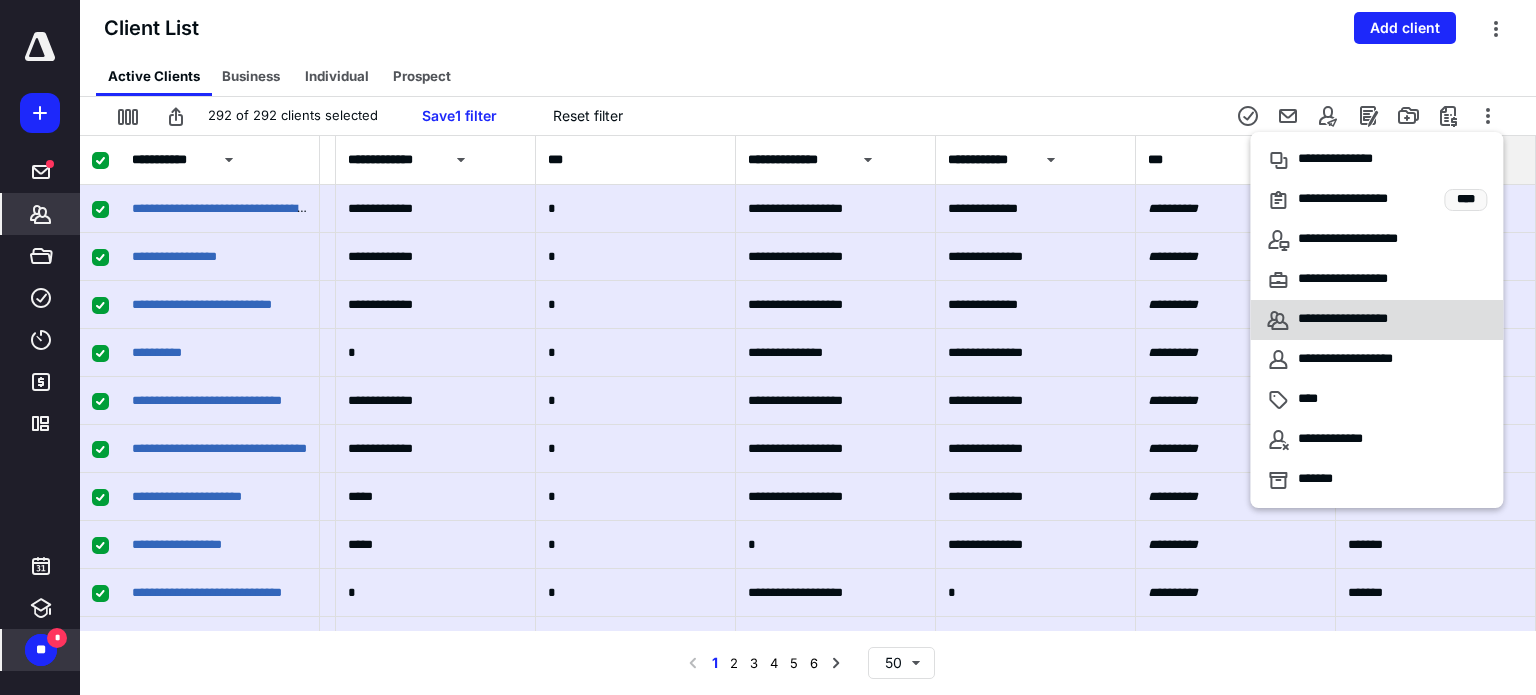 click on "**********" at bounding box center [1365, 320] 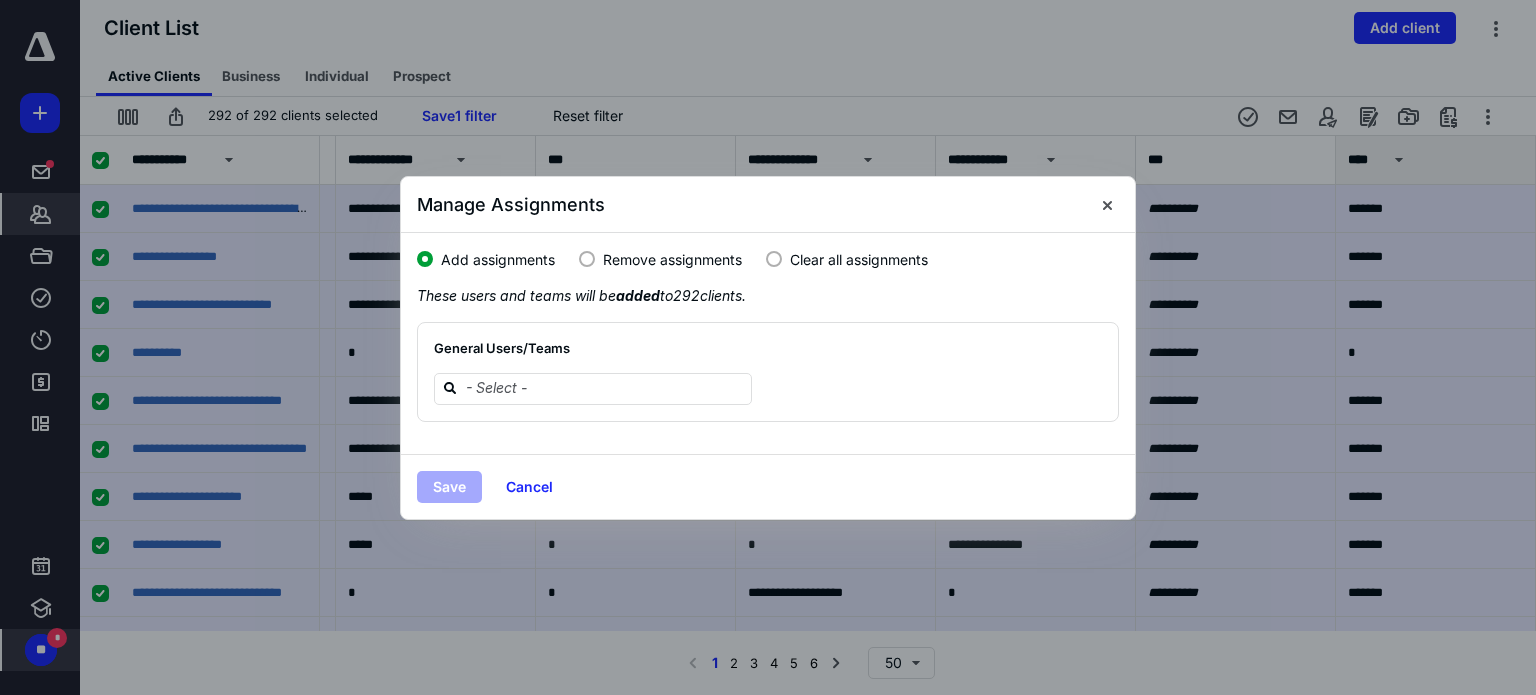 click at bounding box center [587, 259] 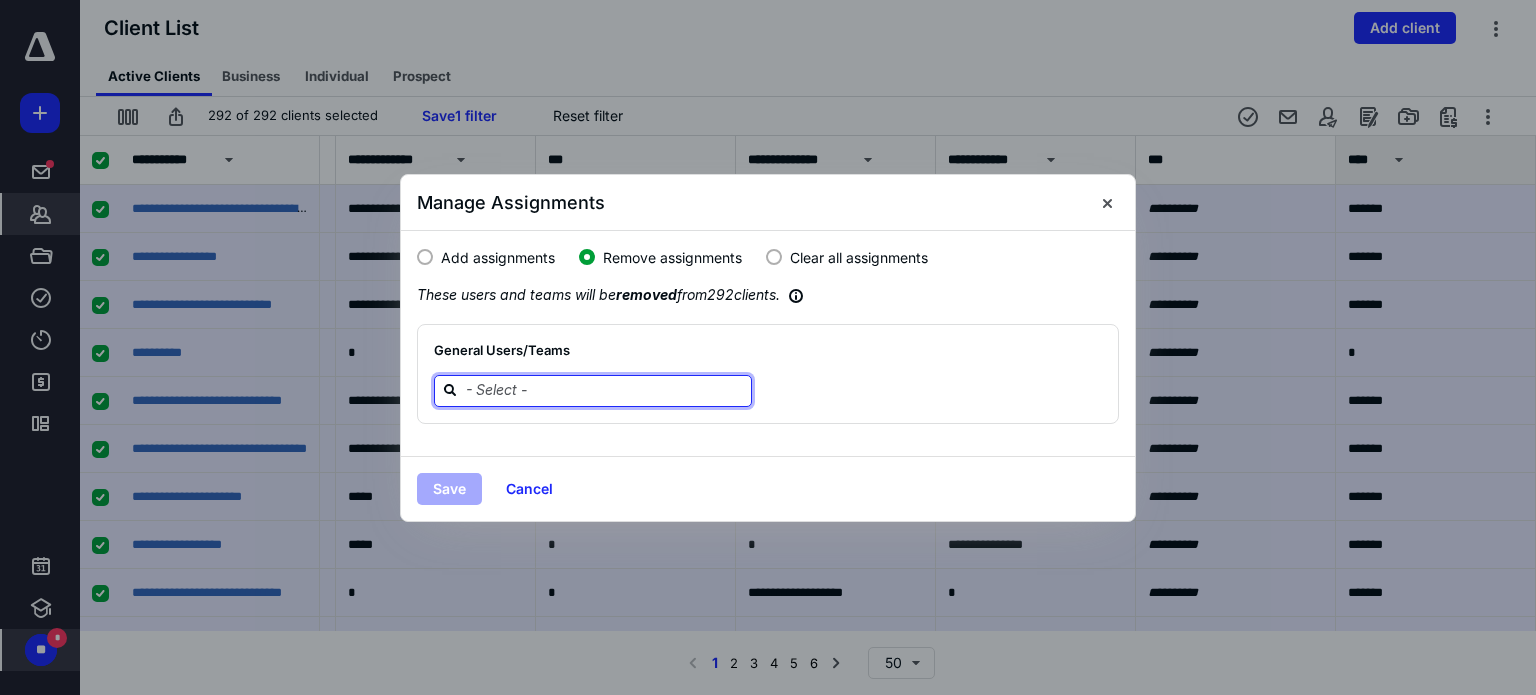 click at bounding box center (605, 390) 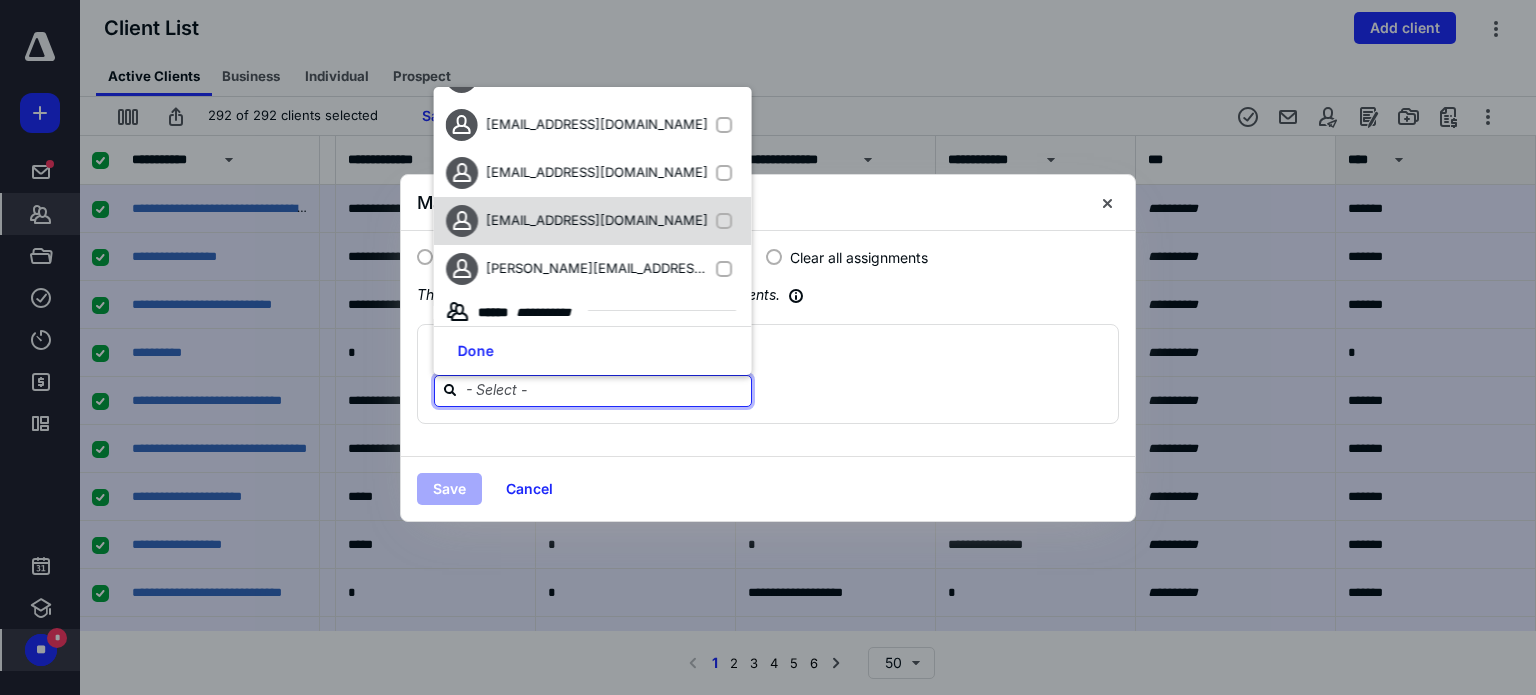 scroll, scrollTop: 524, scrollLeft: 0, axis: vertical 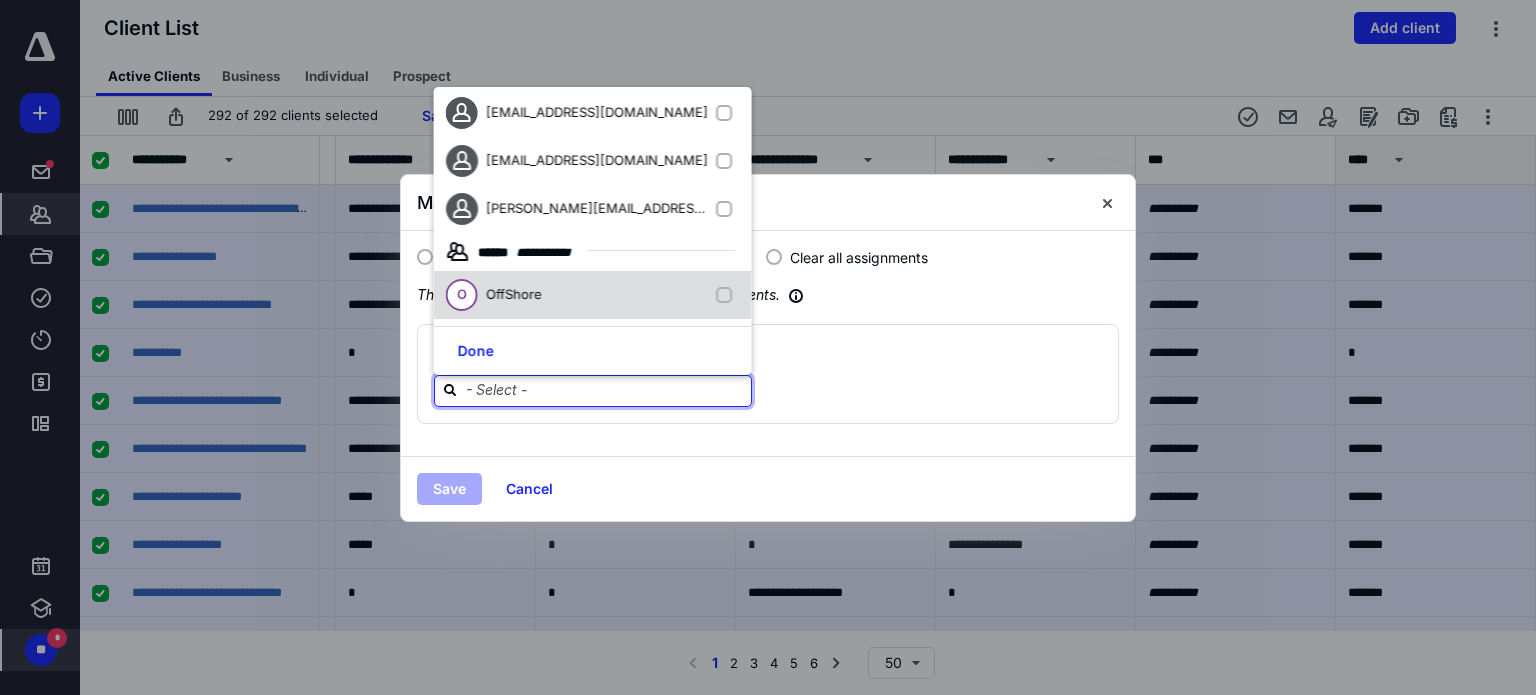 click at bounding box center [728, 295] 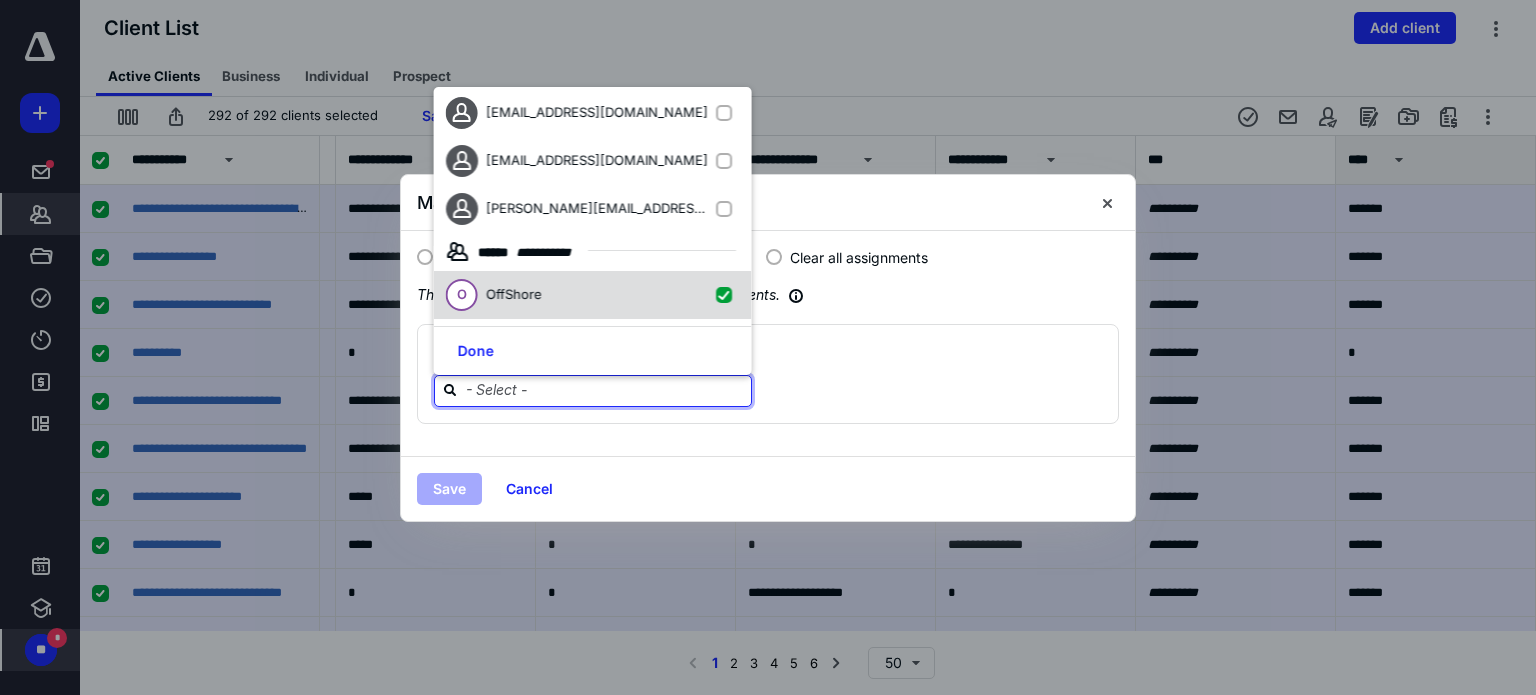 checkbox on "true" 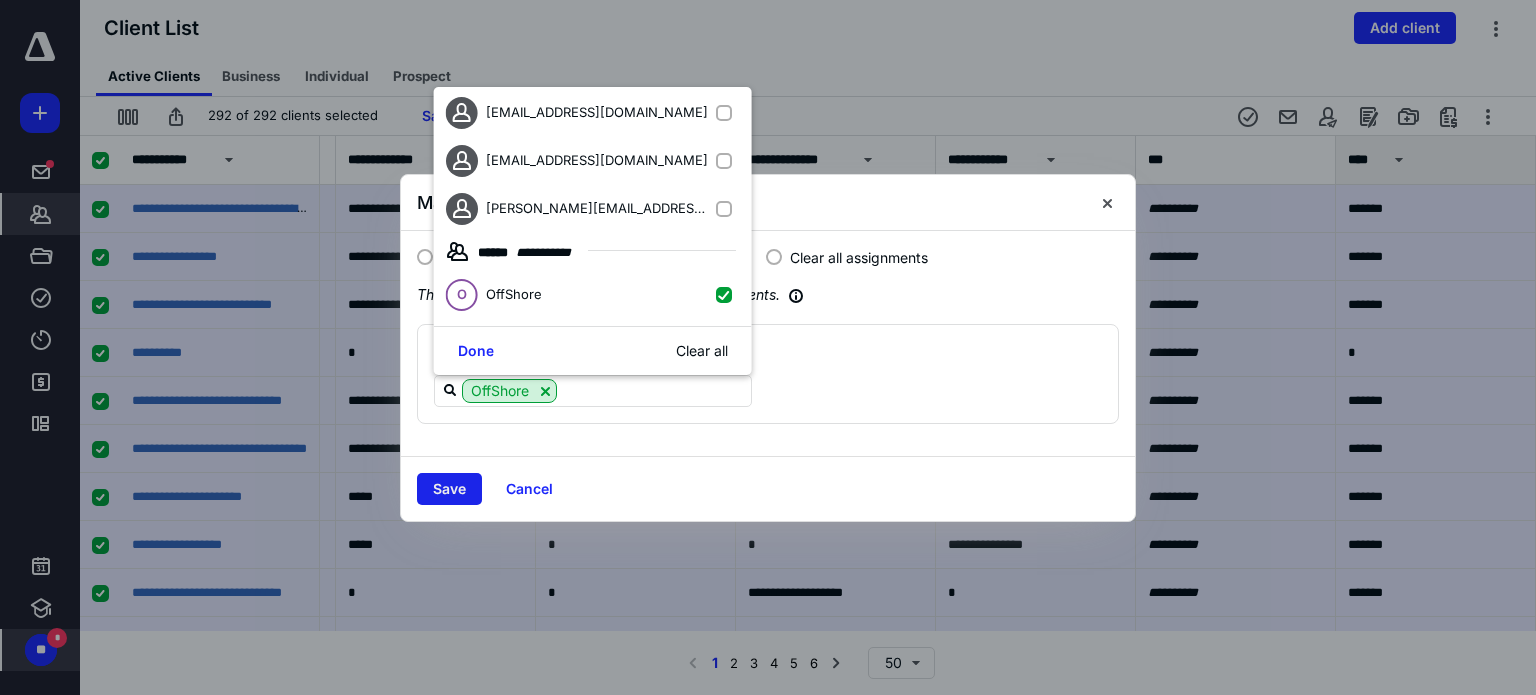click on "Save" at bounding box center (449, 489) 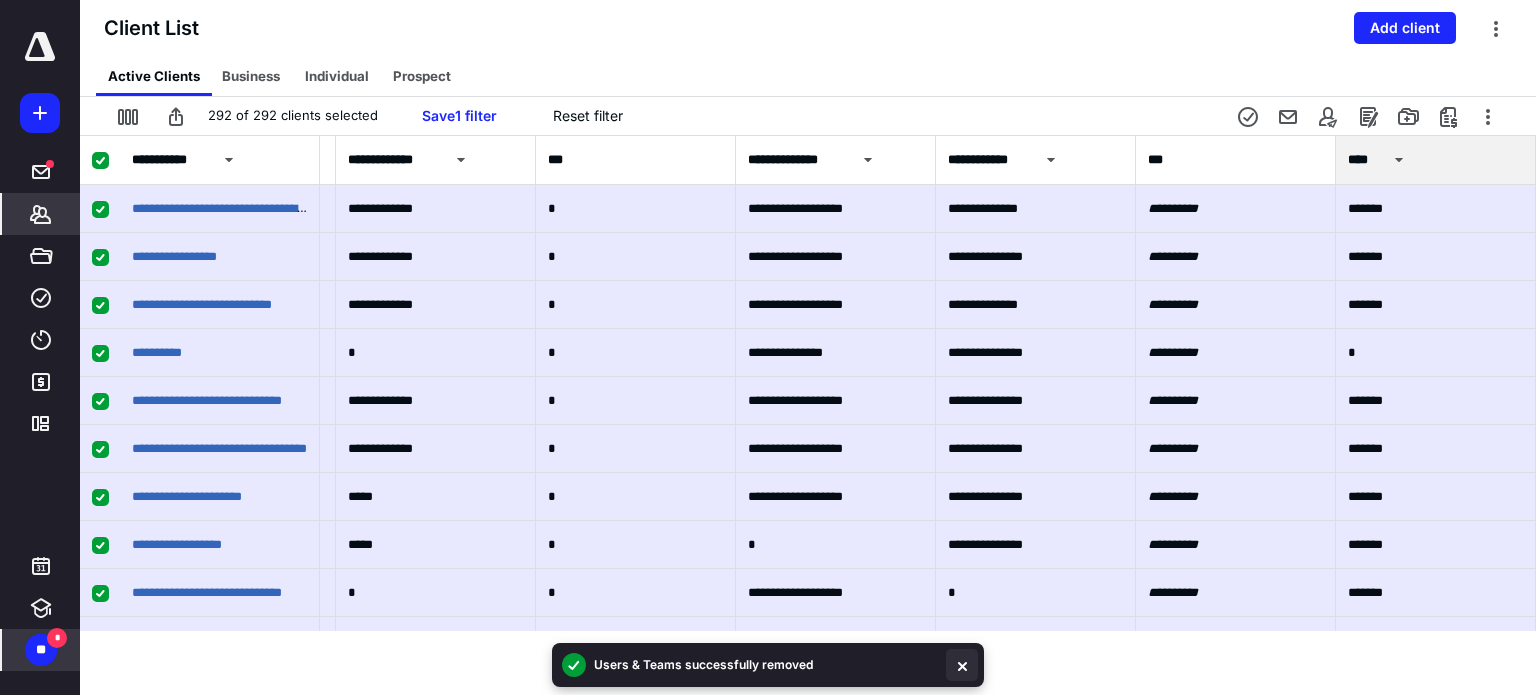 click at bounding box center [962, 665] 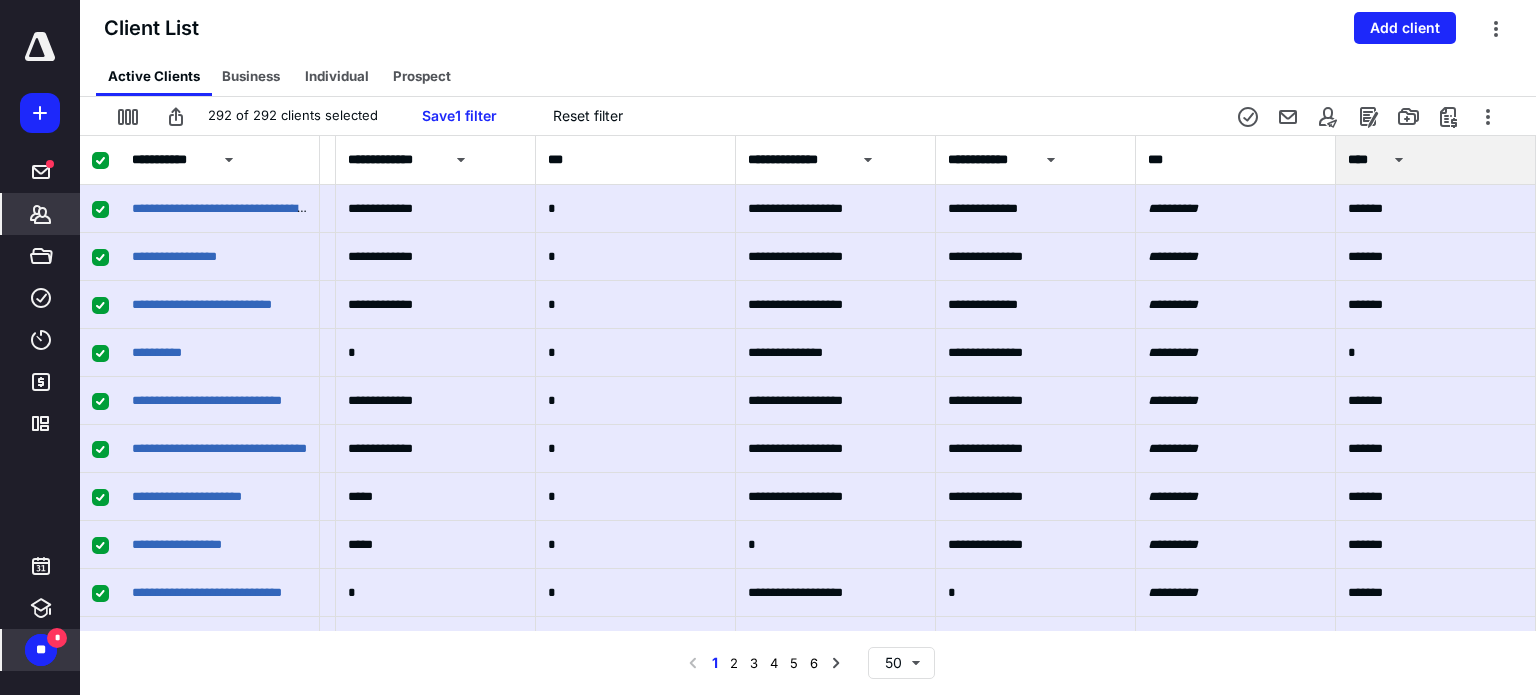click 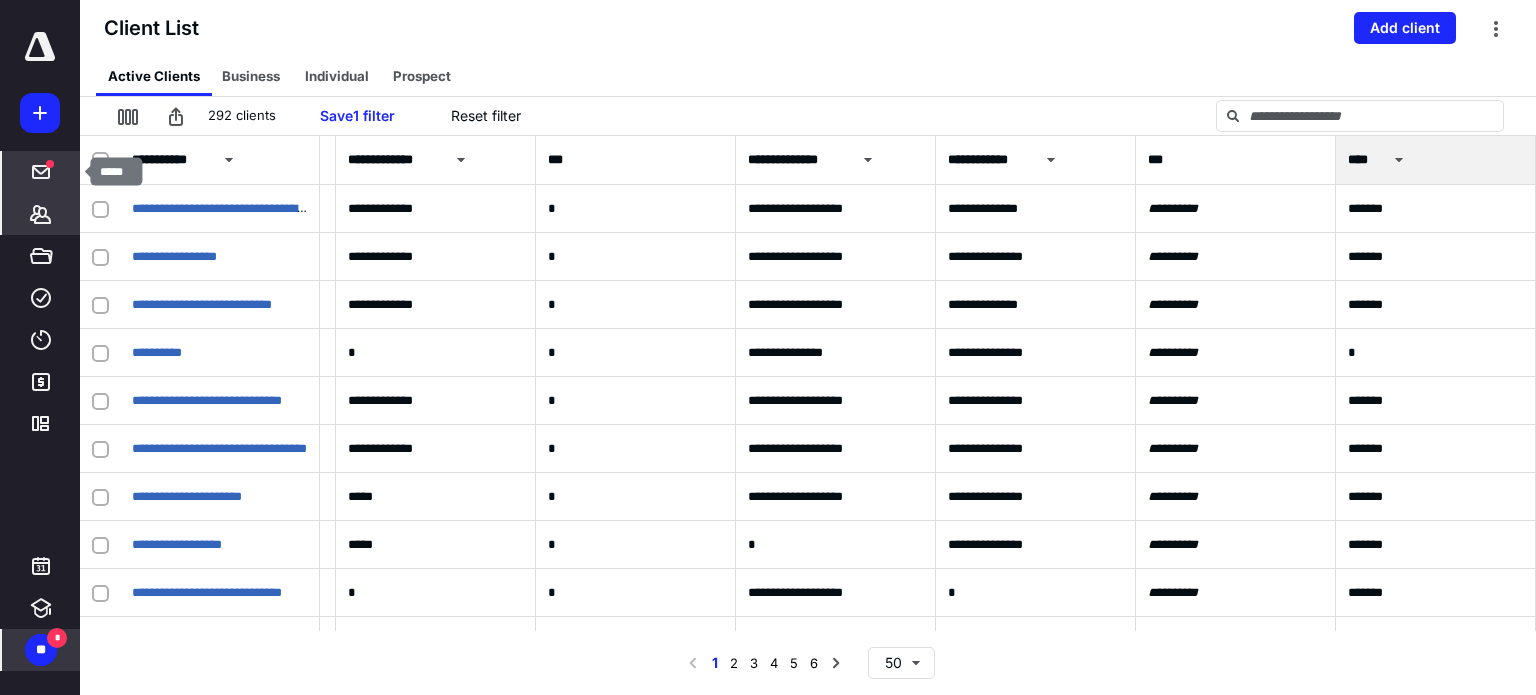 click 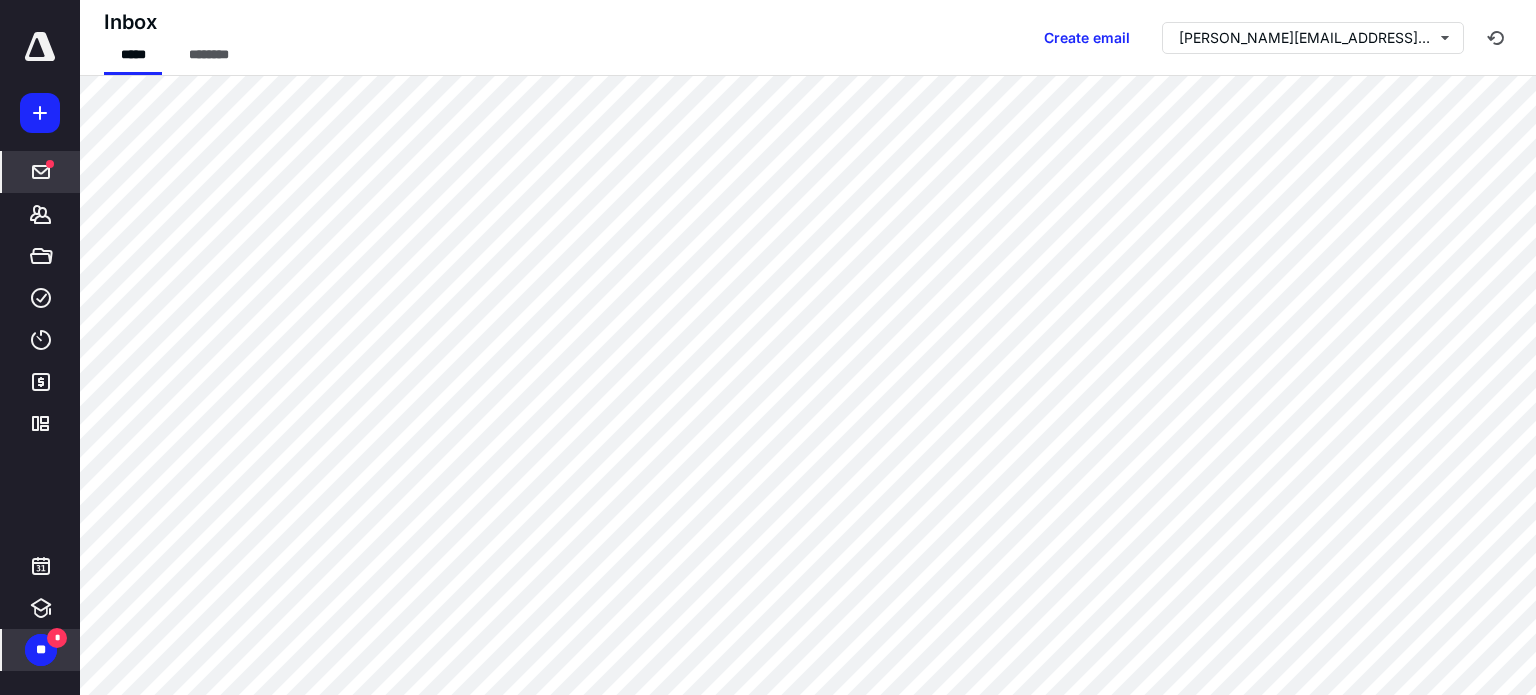 click 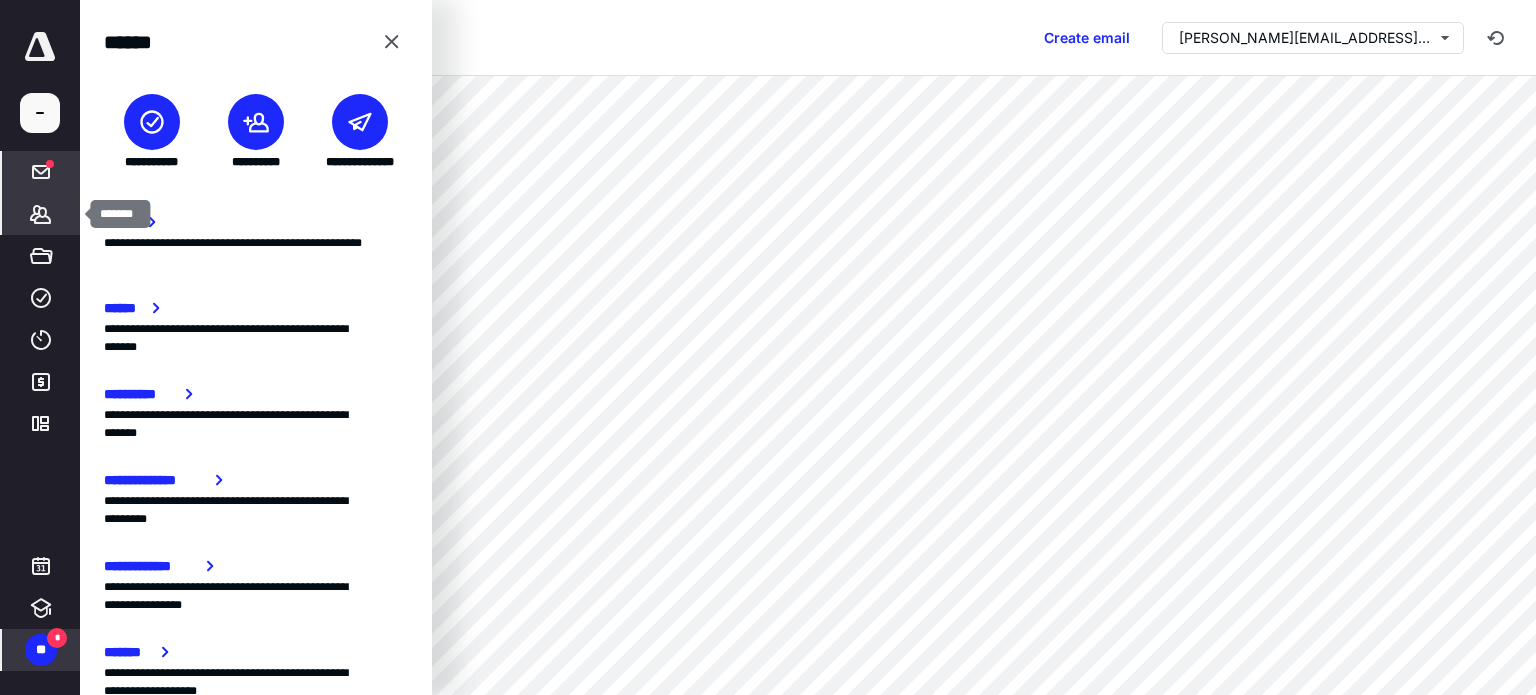 click 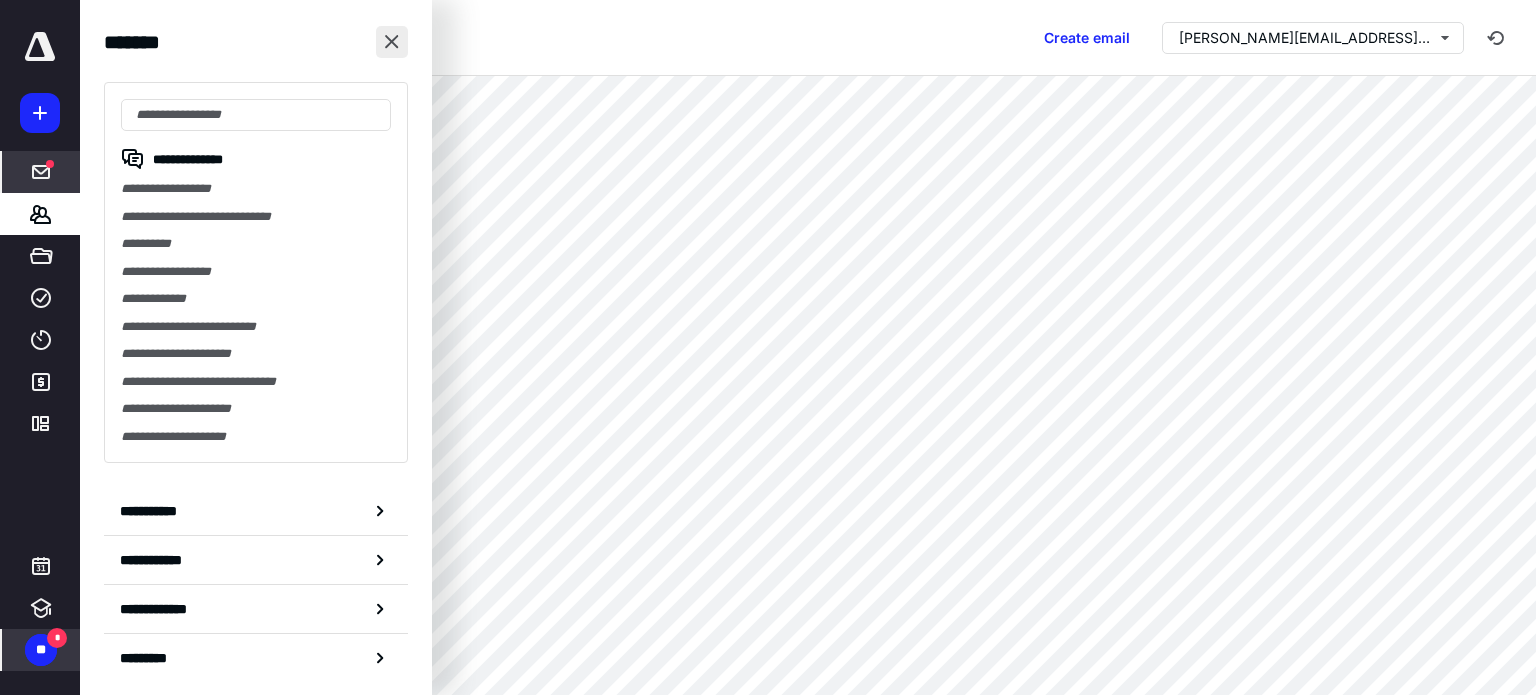 click at bounding box center [392, 42] 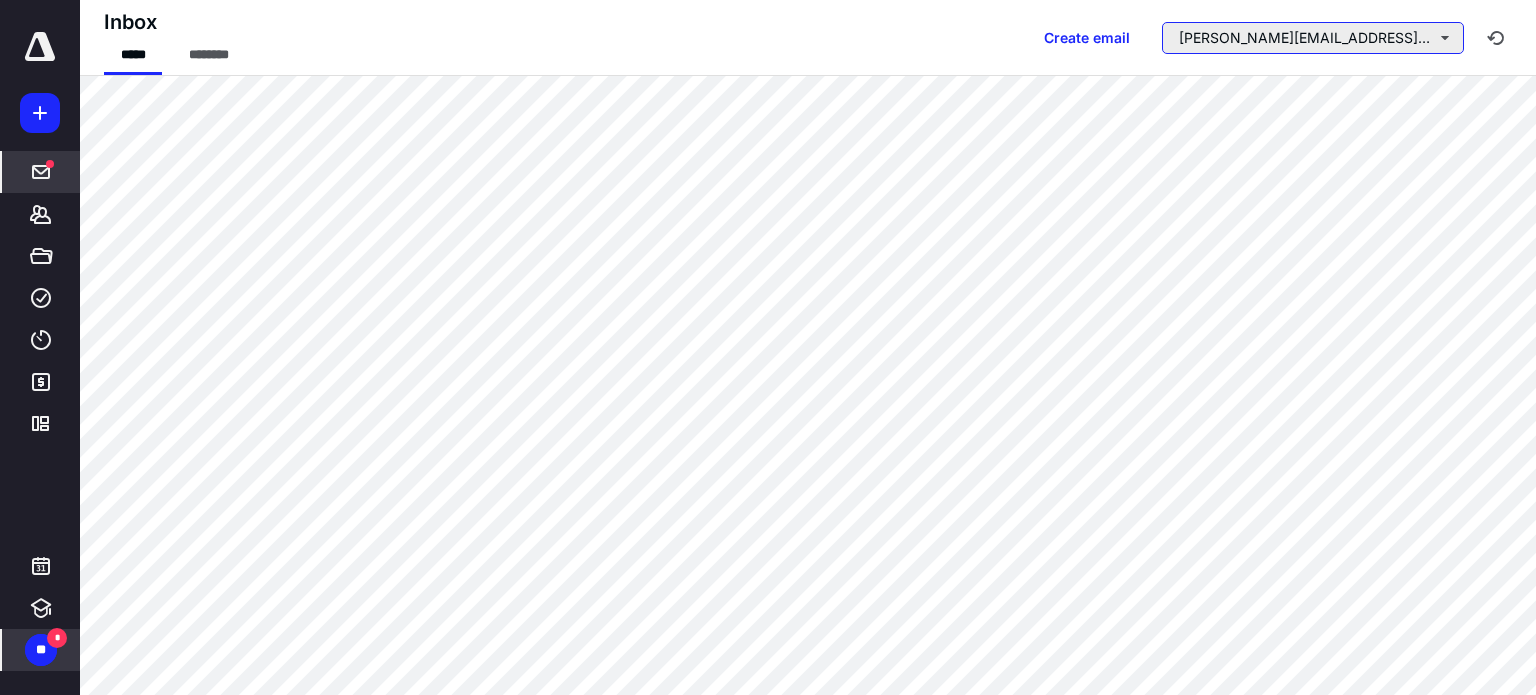 click on "philip@cillierscpa.com" at bounding box center (1313, 38) 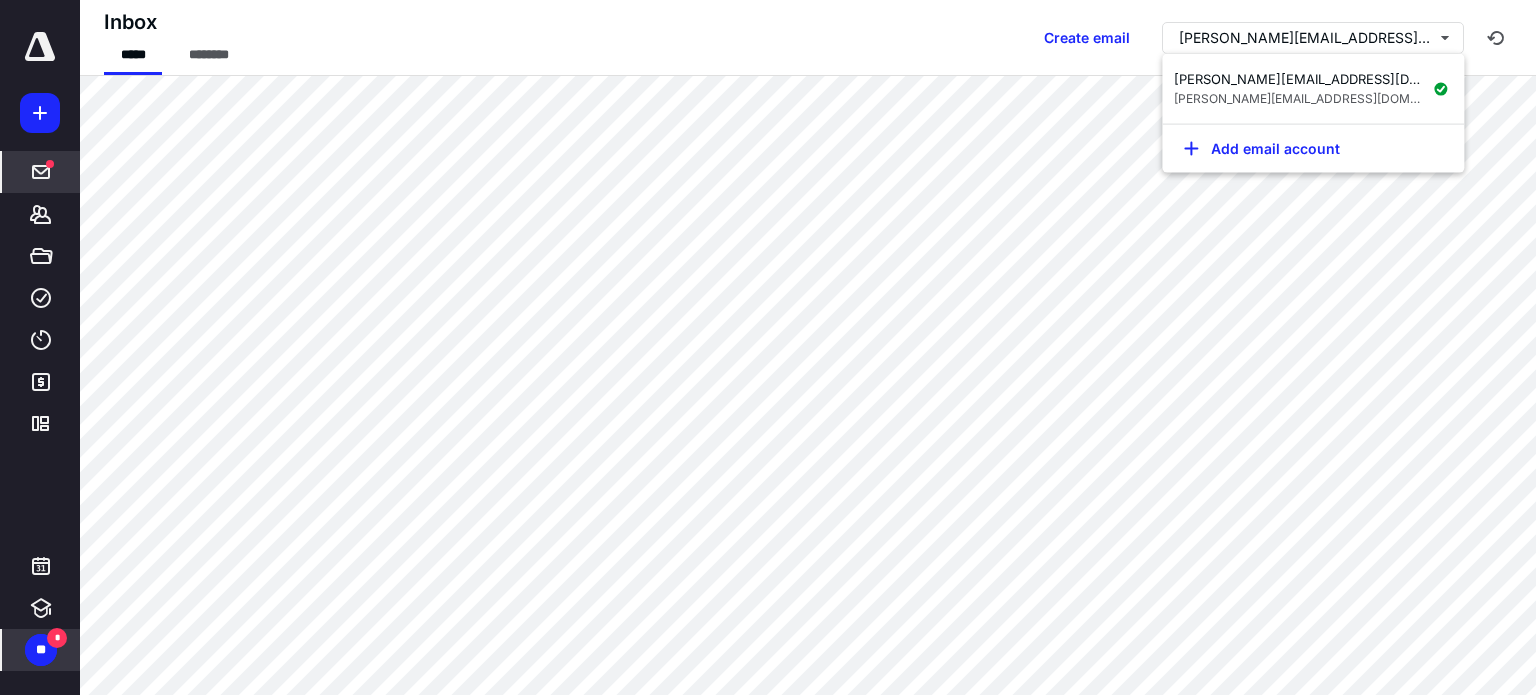 click on "Inbox ***** ******** Create email philip@cillierscpa.com" at bounding box center [808, 38] 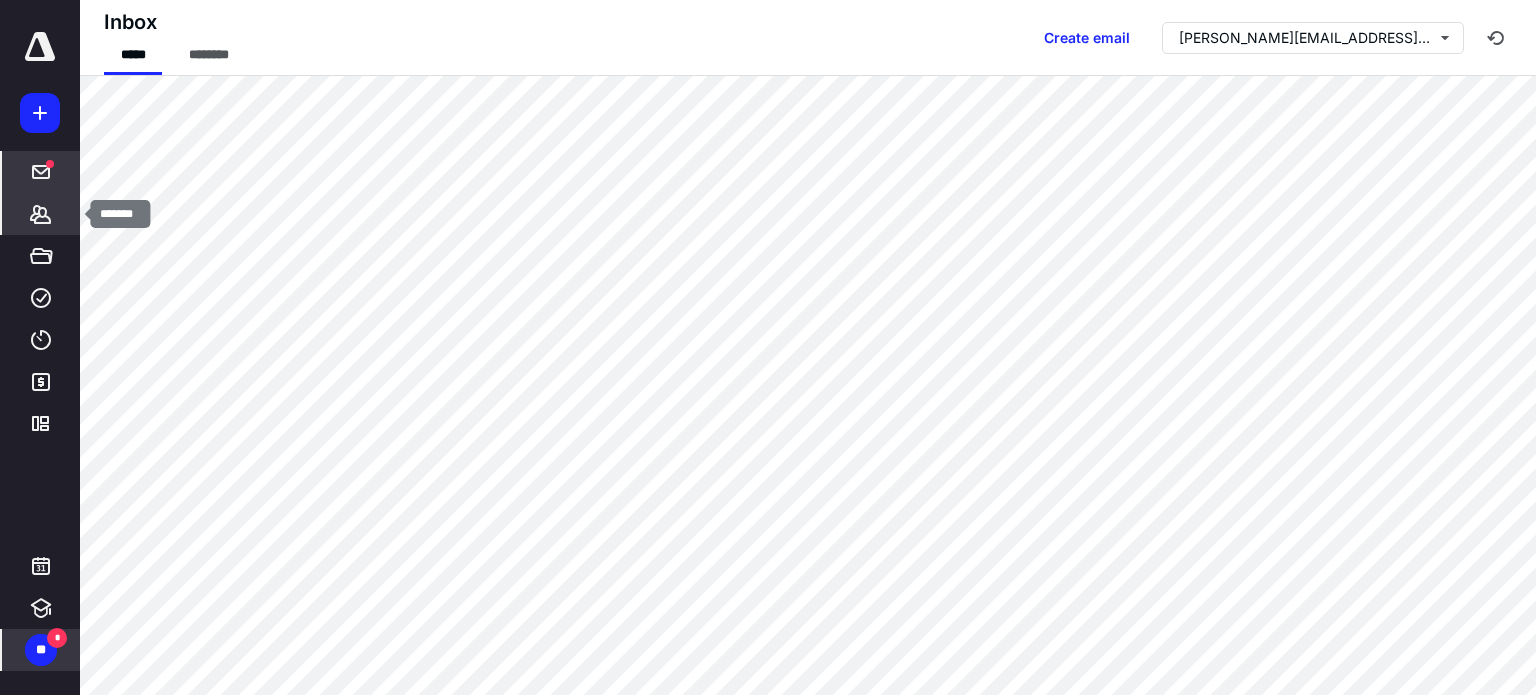 click 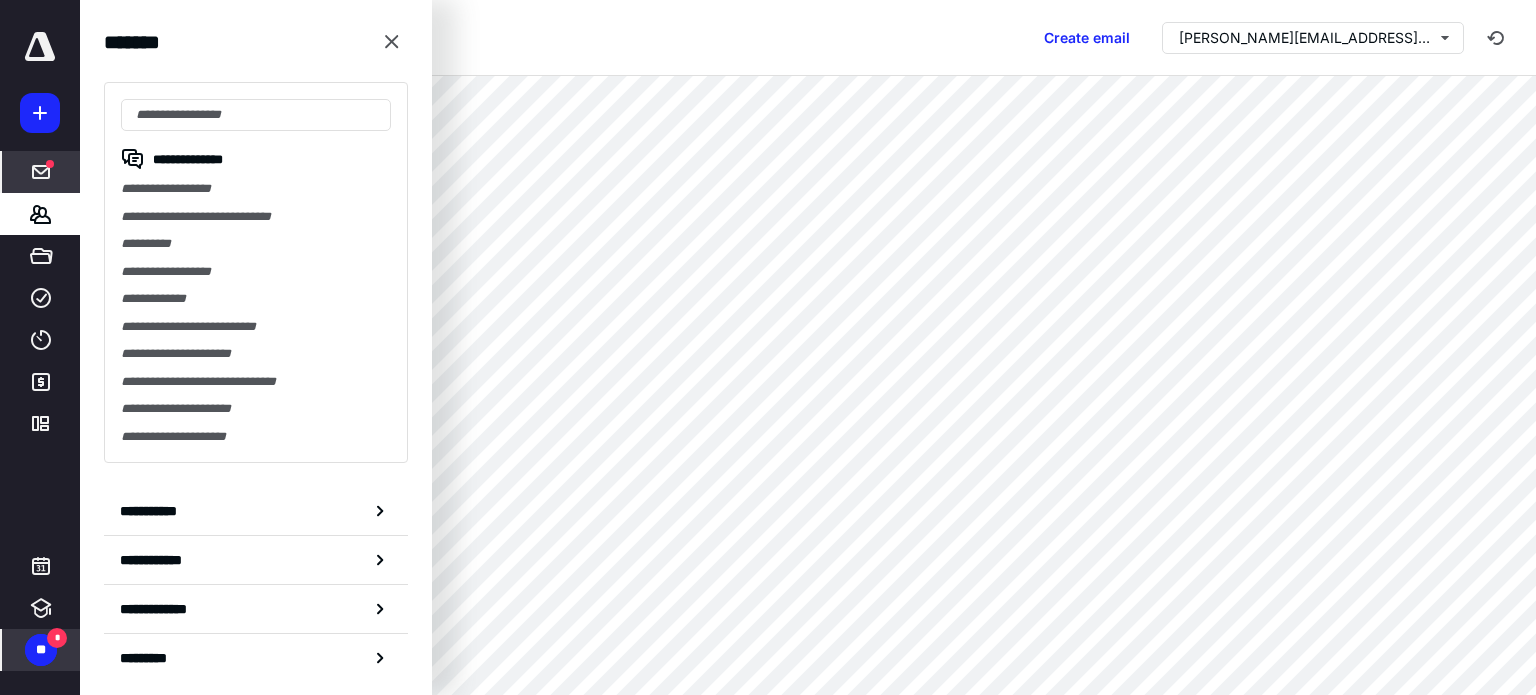 click 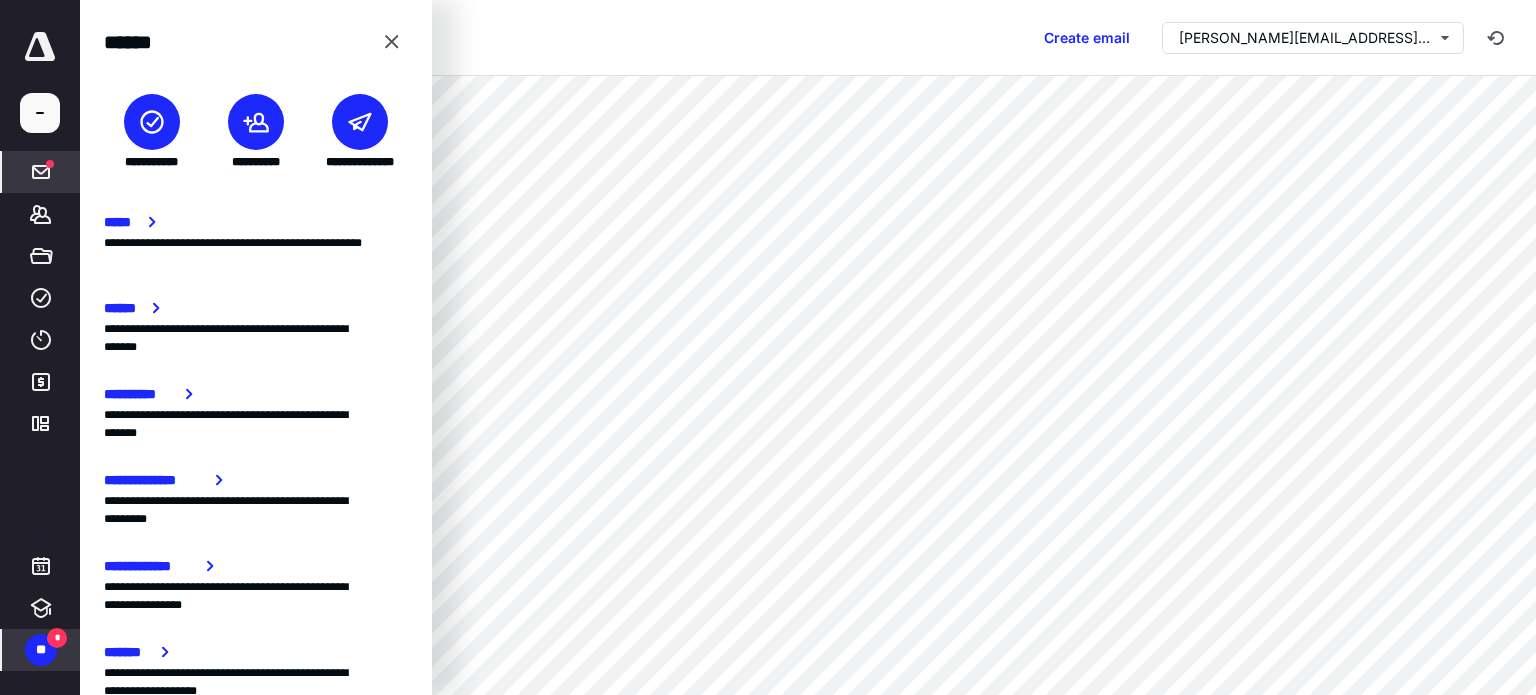 click 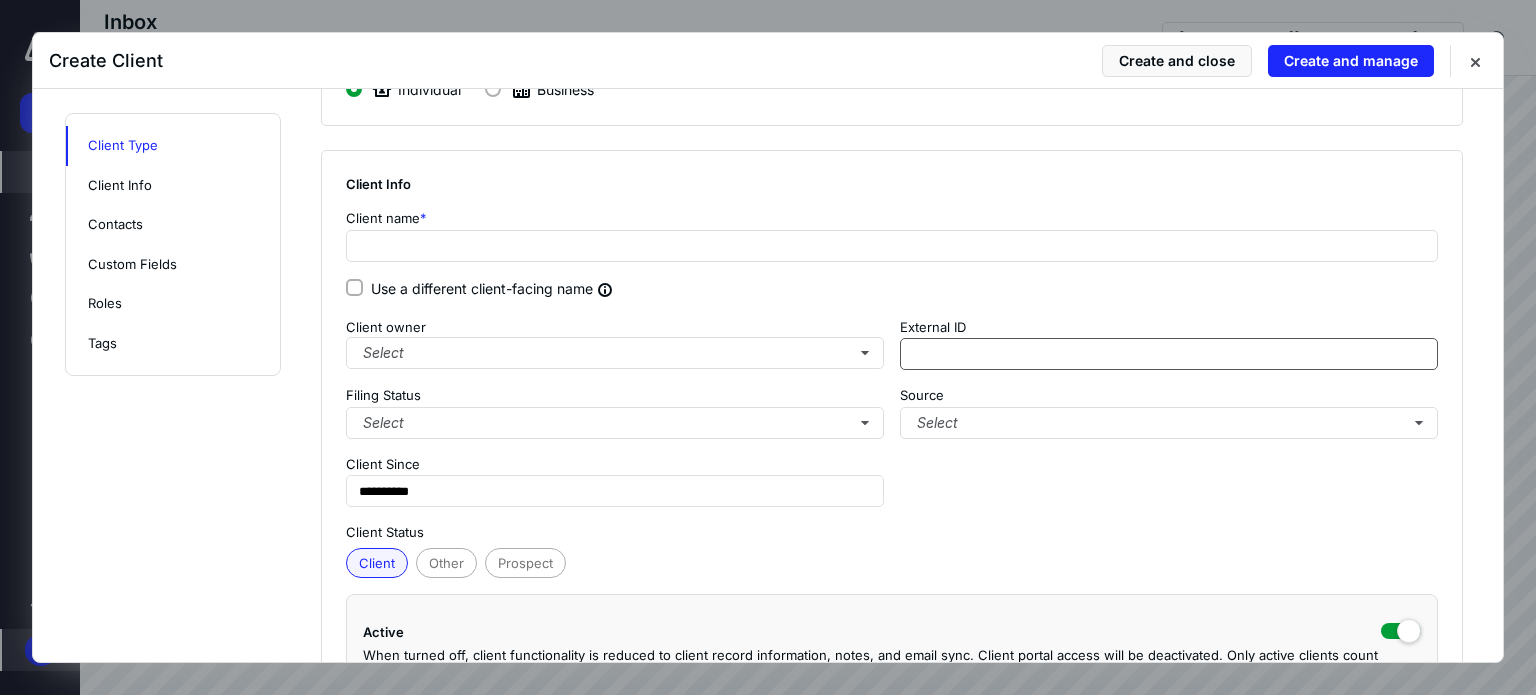 scroll, scrollTop: 100, scrollLeft: 0, axis: vertical 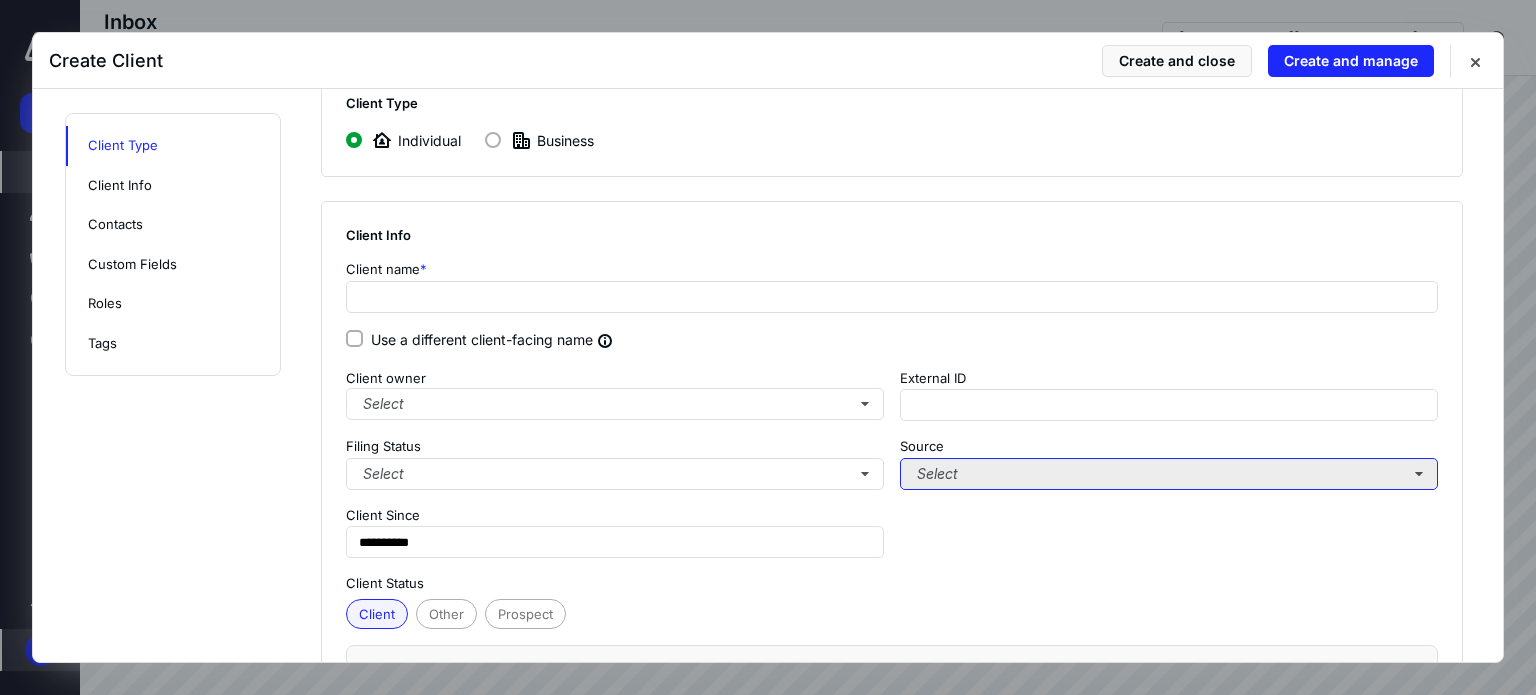 click on "Select" at bounding box center [1169, 474] 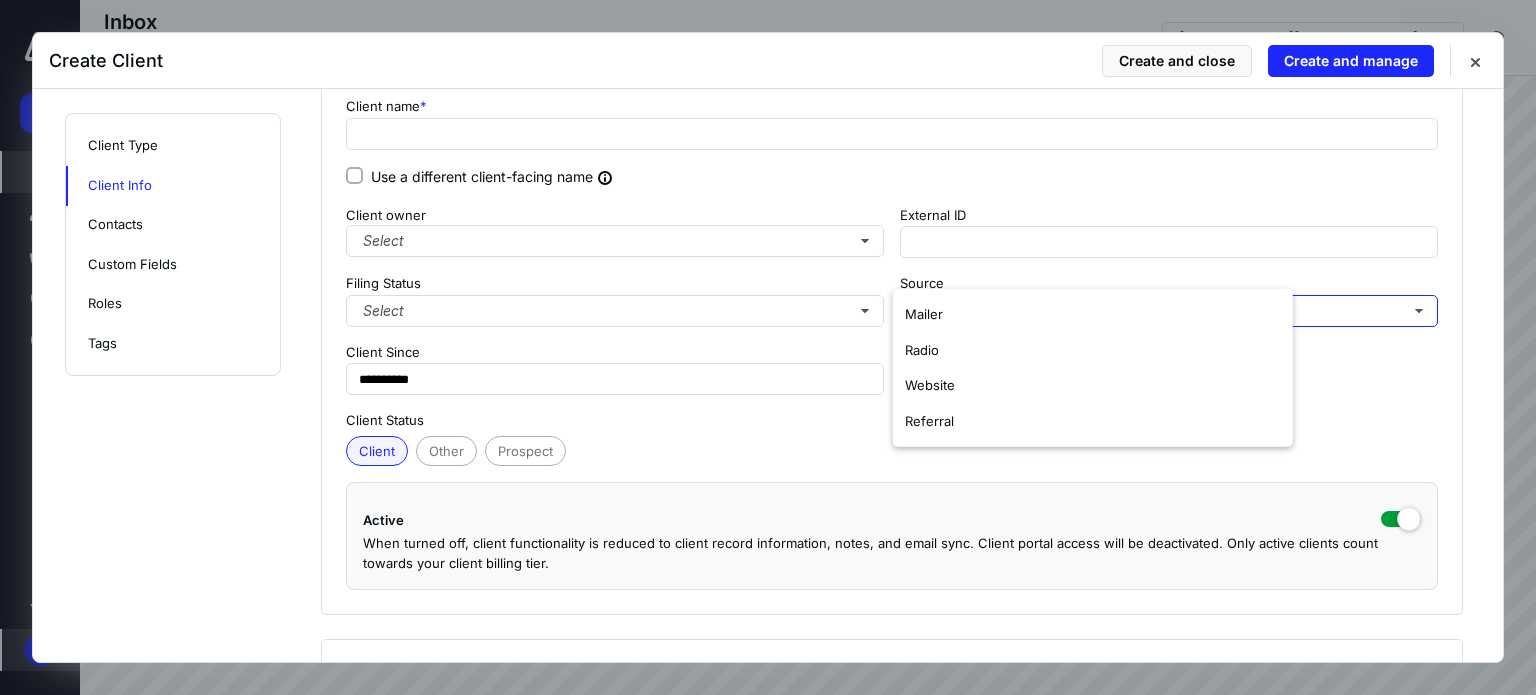 scroll, scrollTop: 300, scrollLeft: 0, axis: vertical 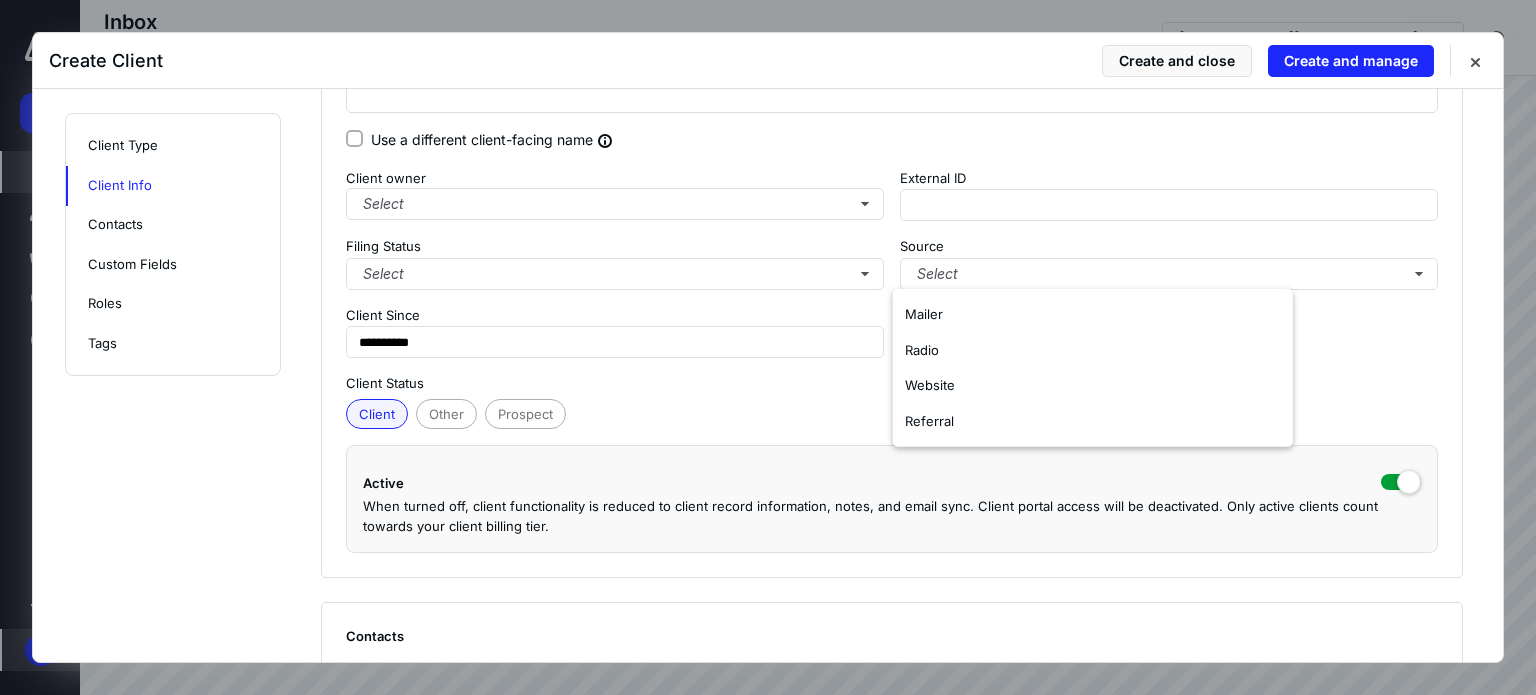 click on "Create Client Create and close Create and manage" at bounding box center [768, 61] 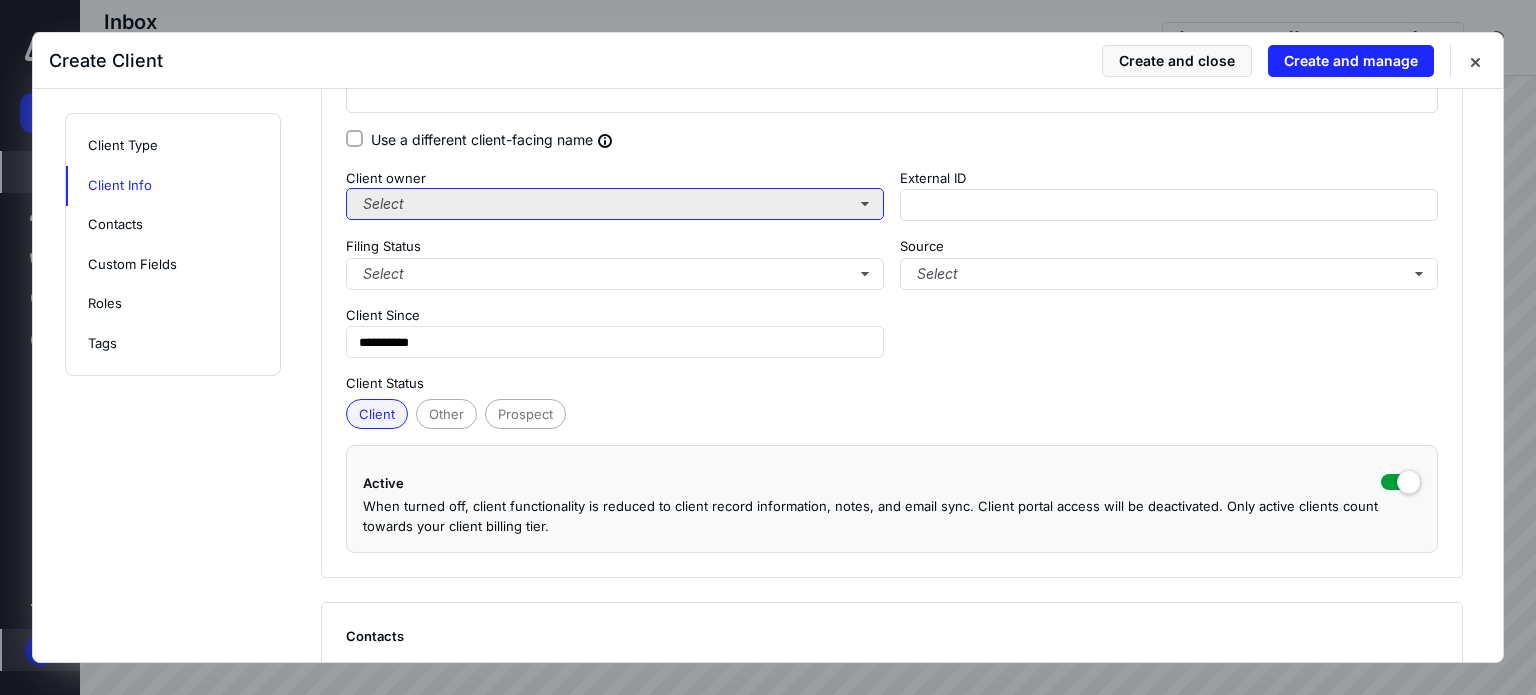 click on "Select" at bounding box center (615, 204) 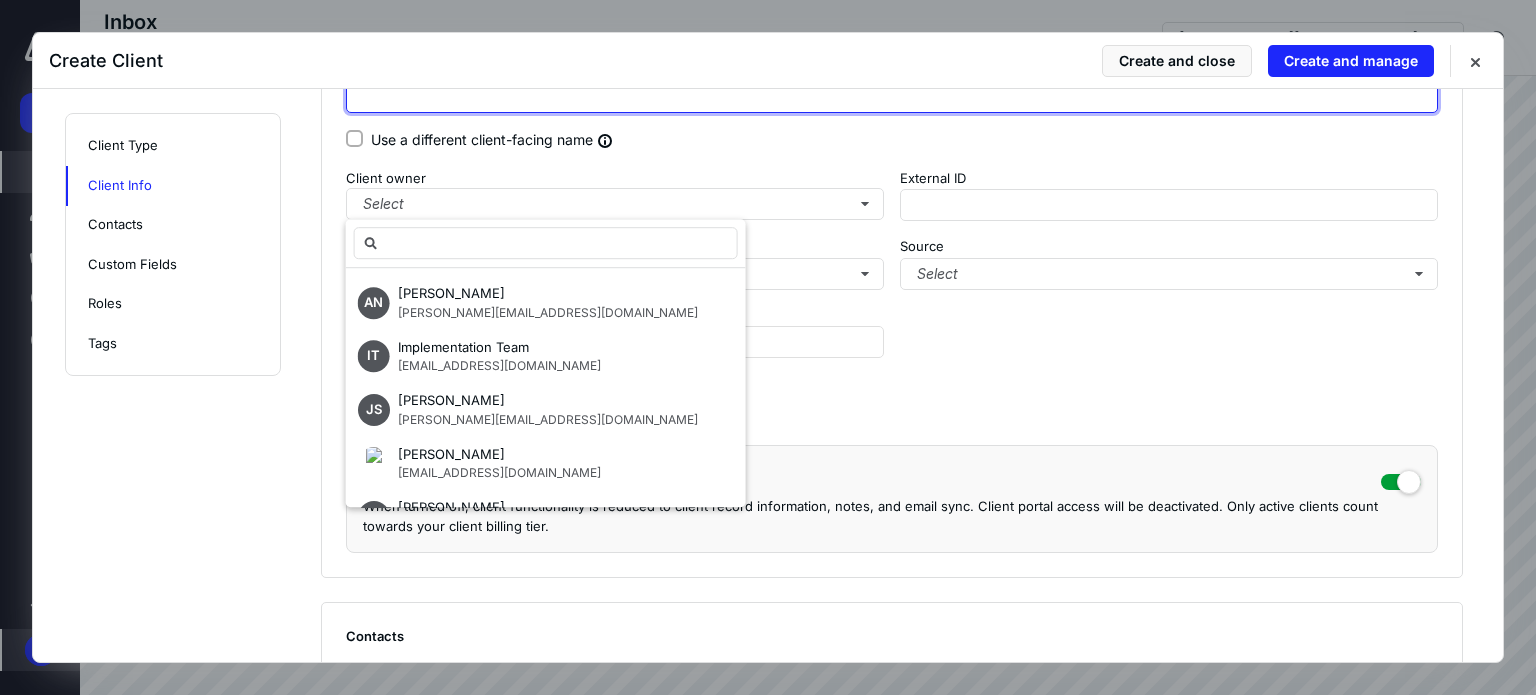 click at bounding box center [892, 97] 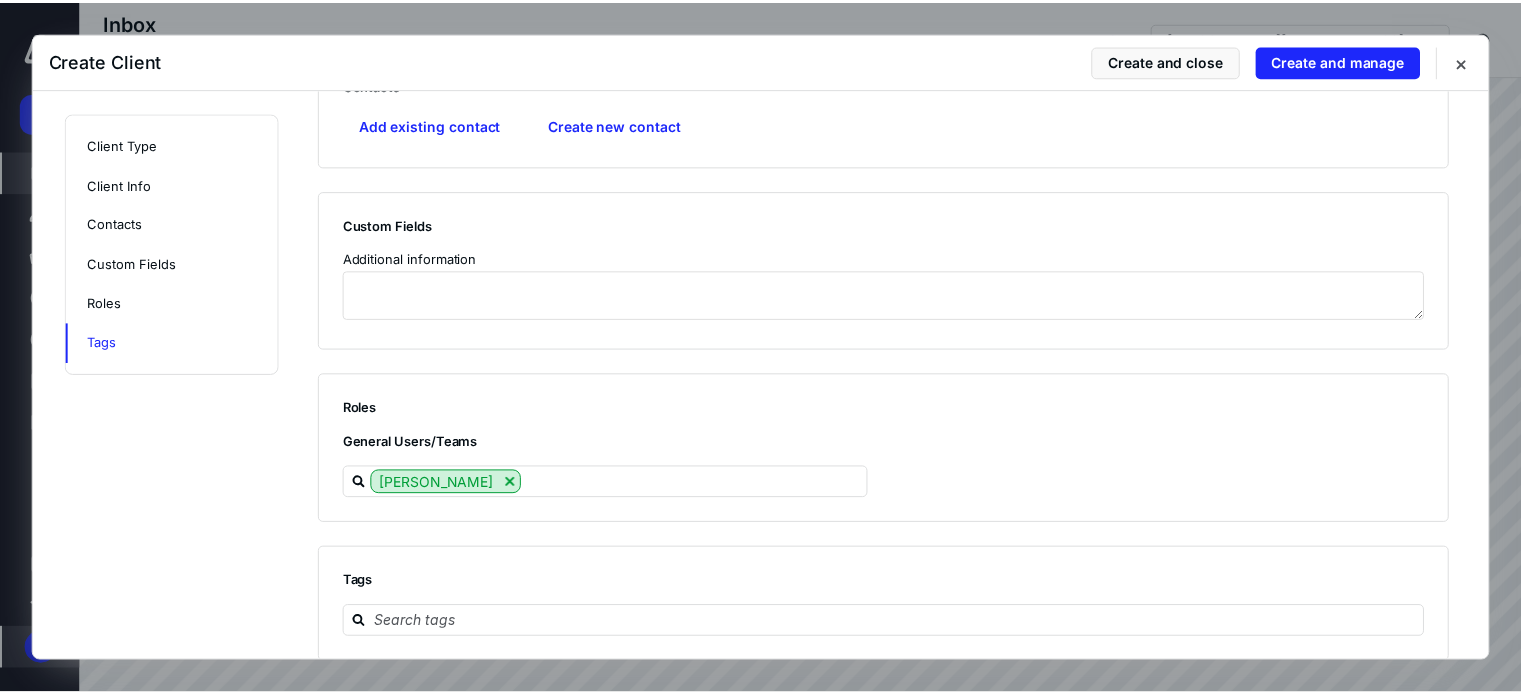 scroll, scrollTop: 864, scrollLeft: 0, axis: vertical 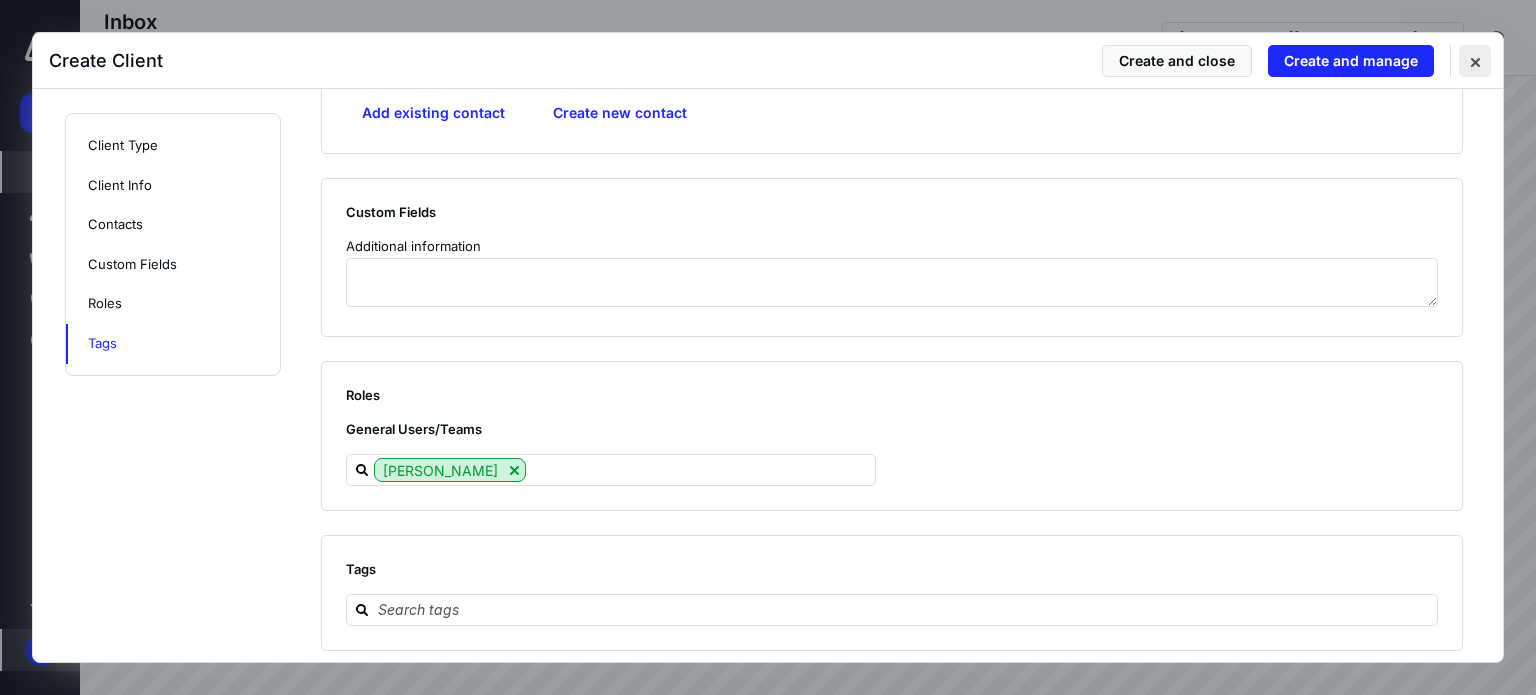 click at bounding box center (1475, 61) 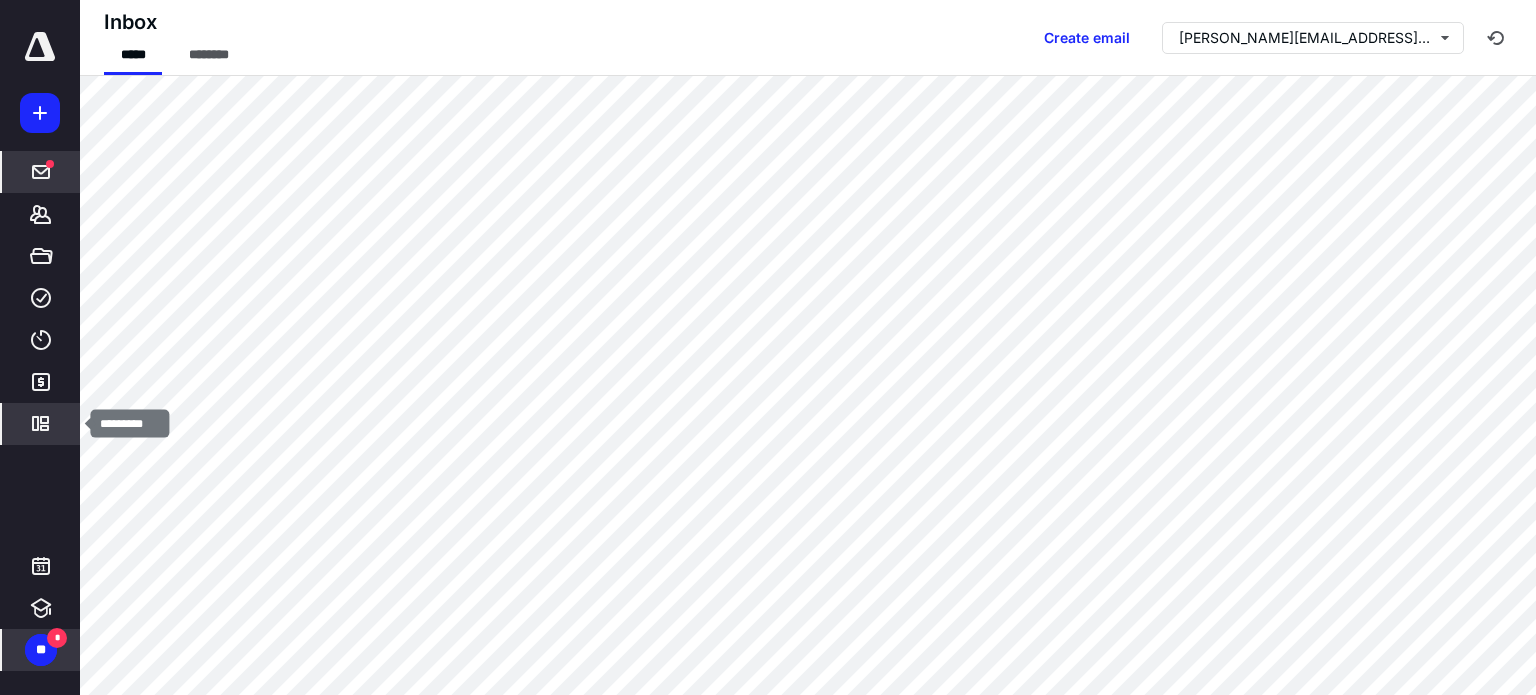 click 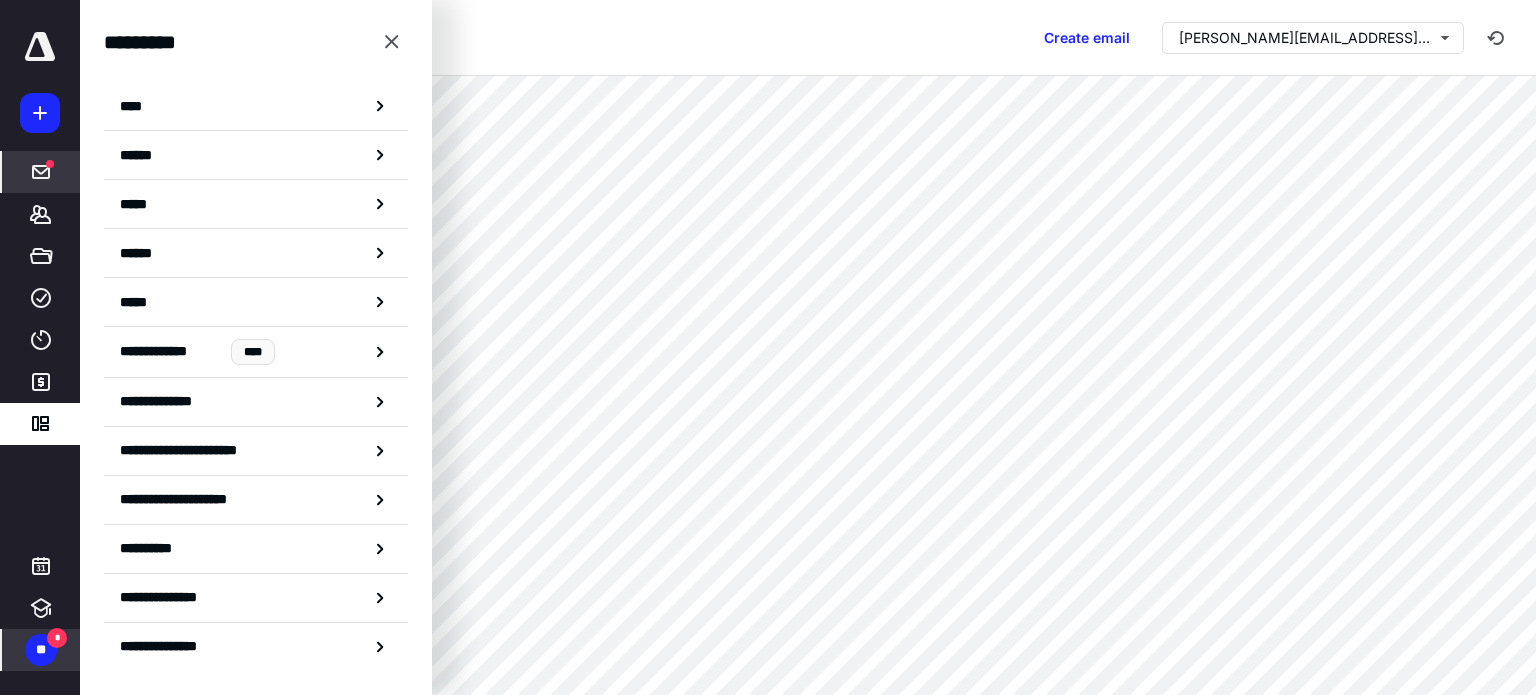 click on "Inbox ***** ******** Create email philip@cillierscpa.com" at bounding box center (808, 38) 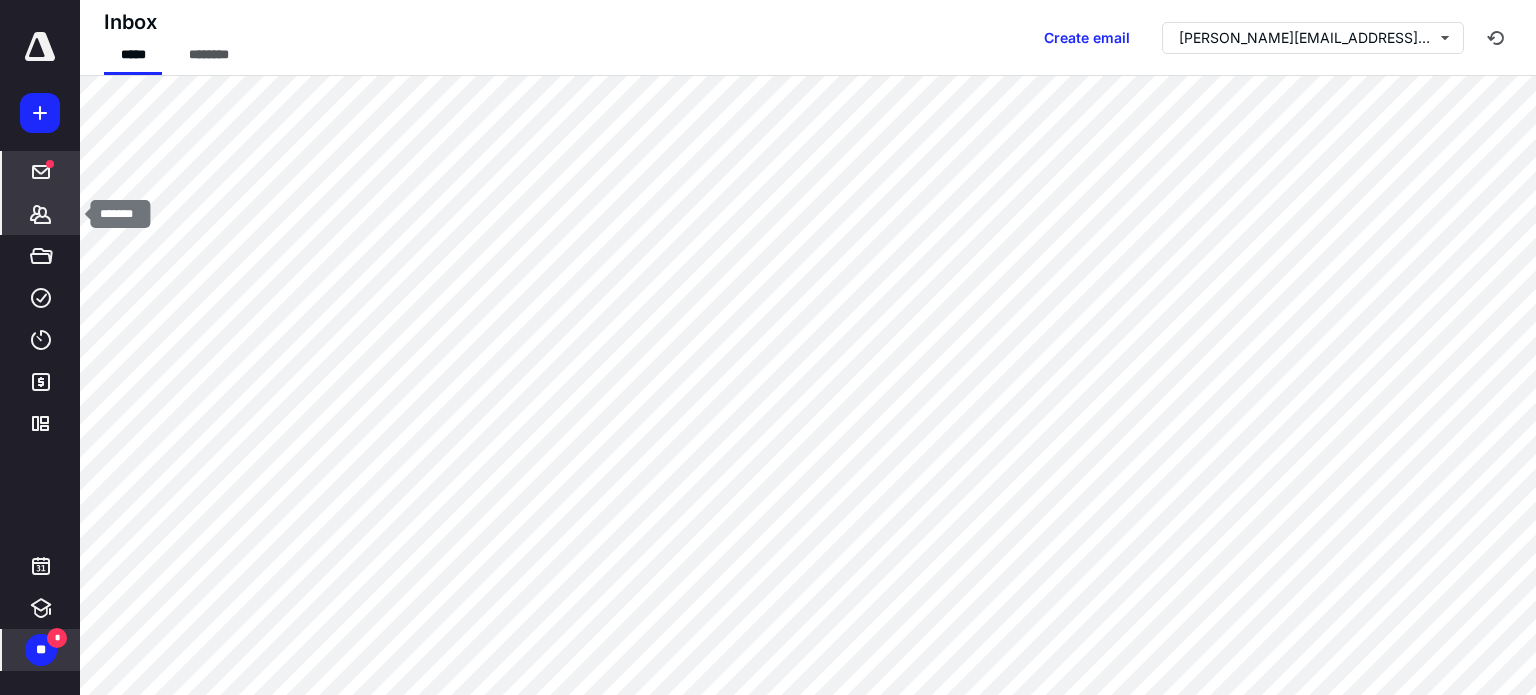 click 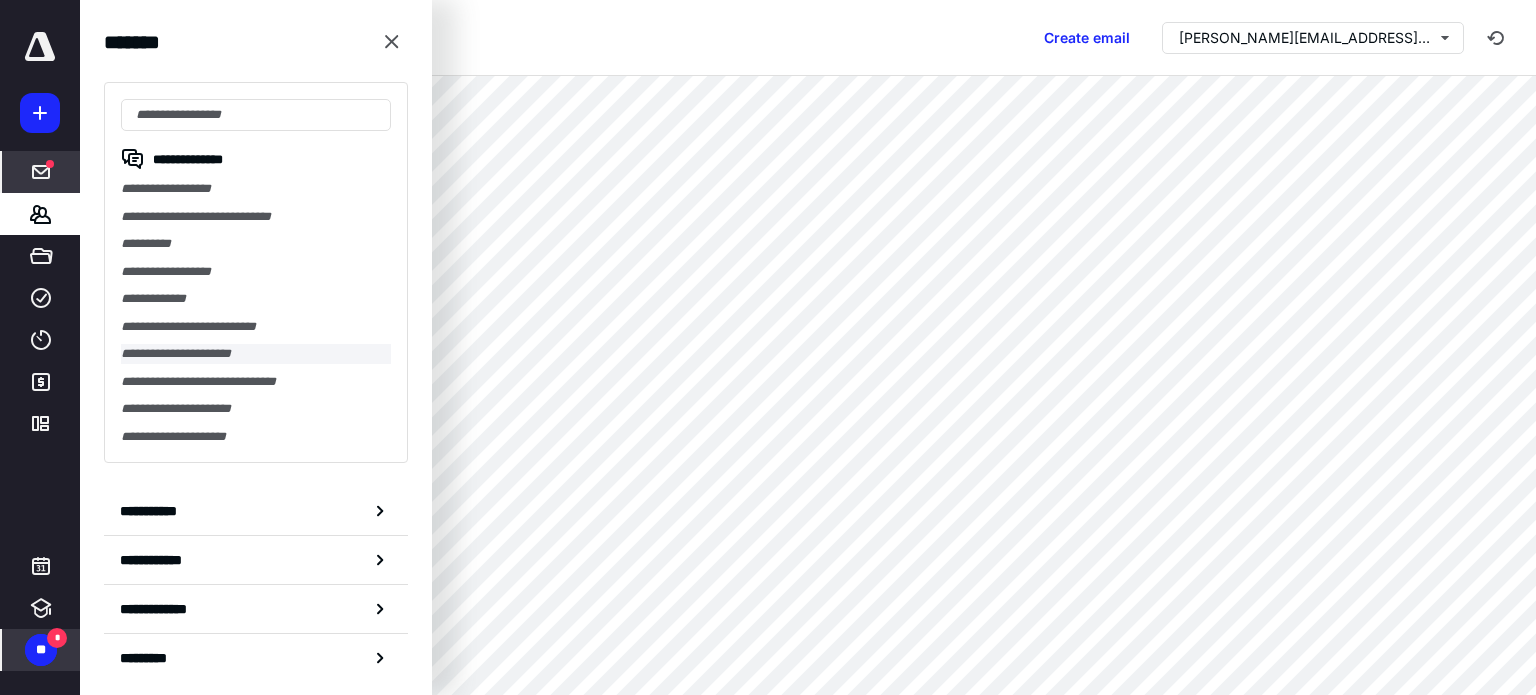 click on "**********" at bounding box center [256, 354] 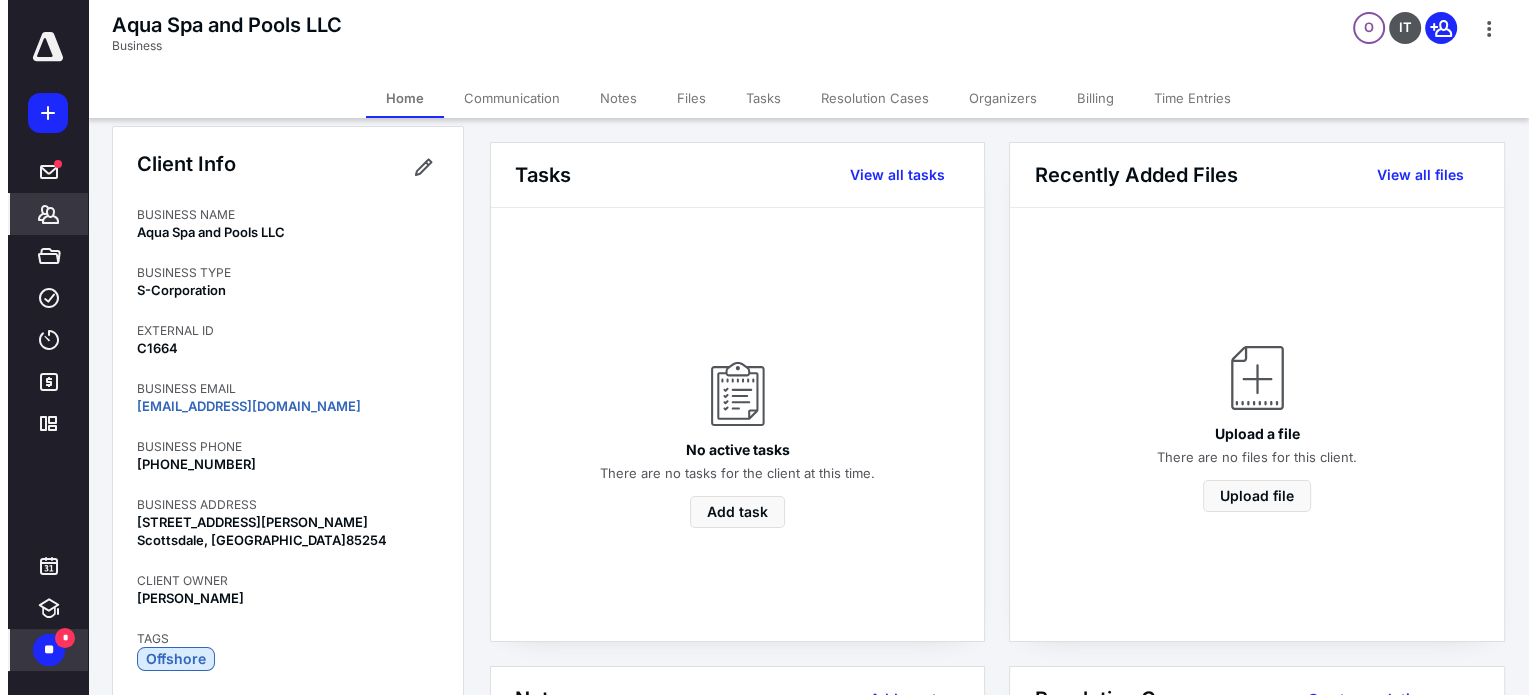 scroll, scrollTop: 0, scrollLeft: 0, axis: both 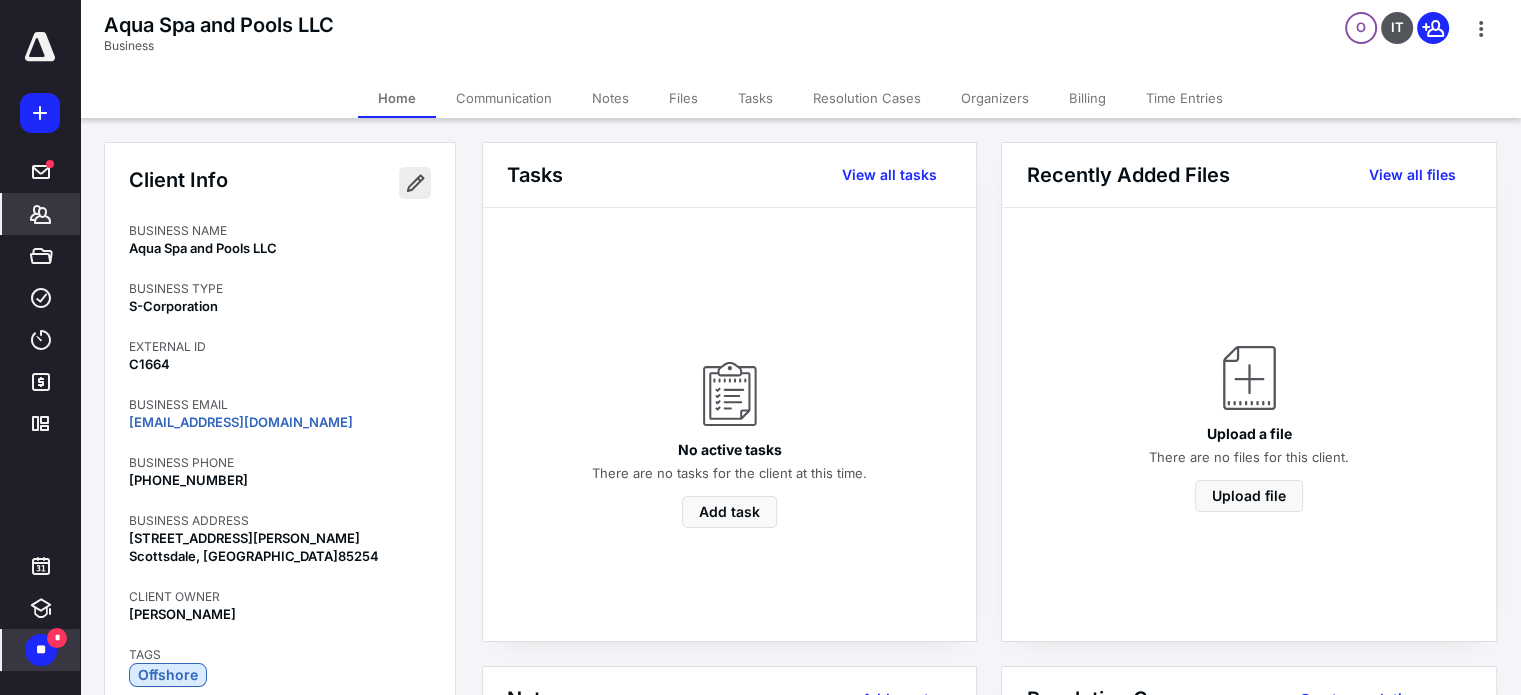 click at bounding box center [415, 183] 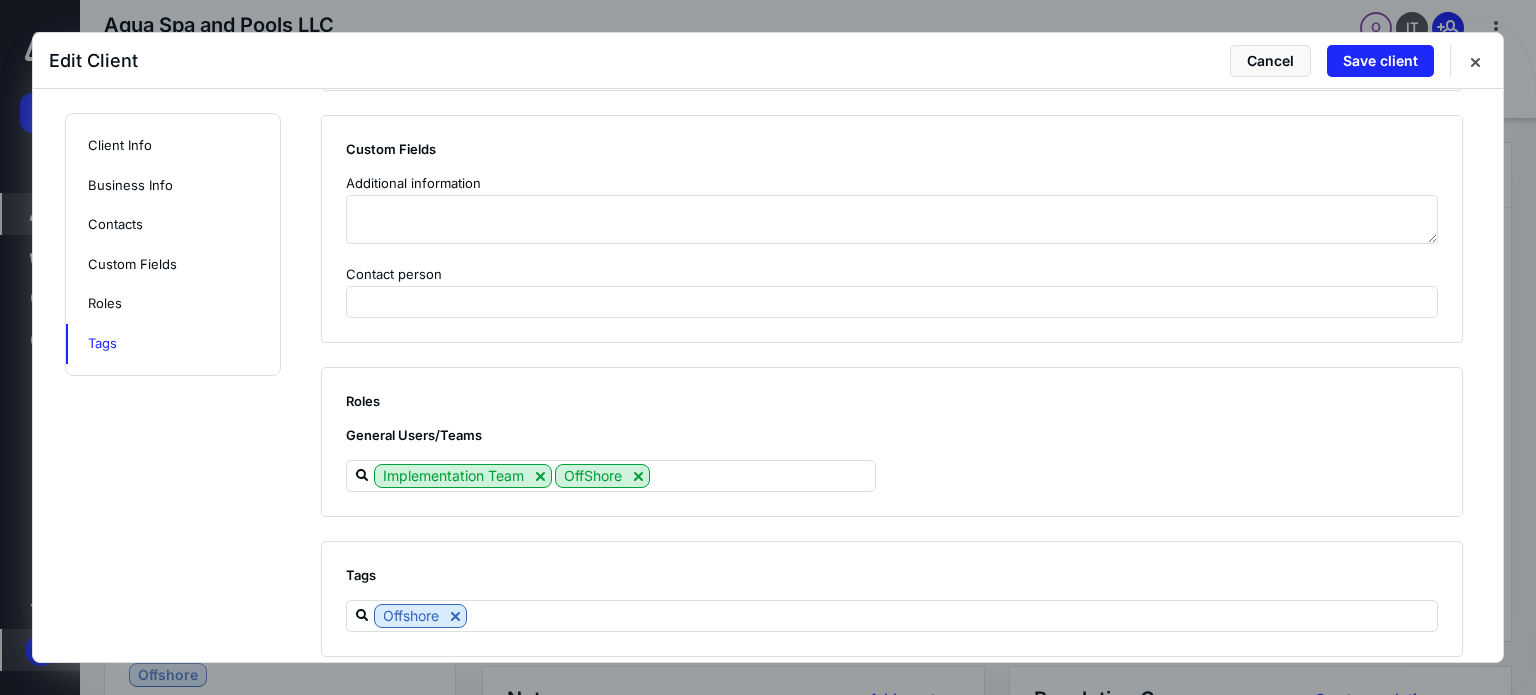 scroll, scrollTop: 2060, scrollLeft: 0, axis: vertical 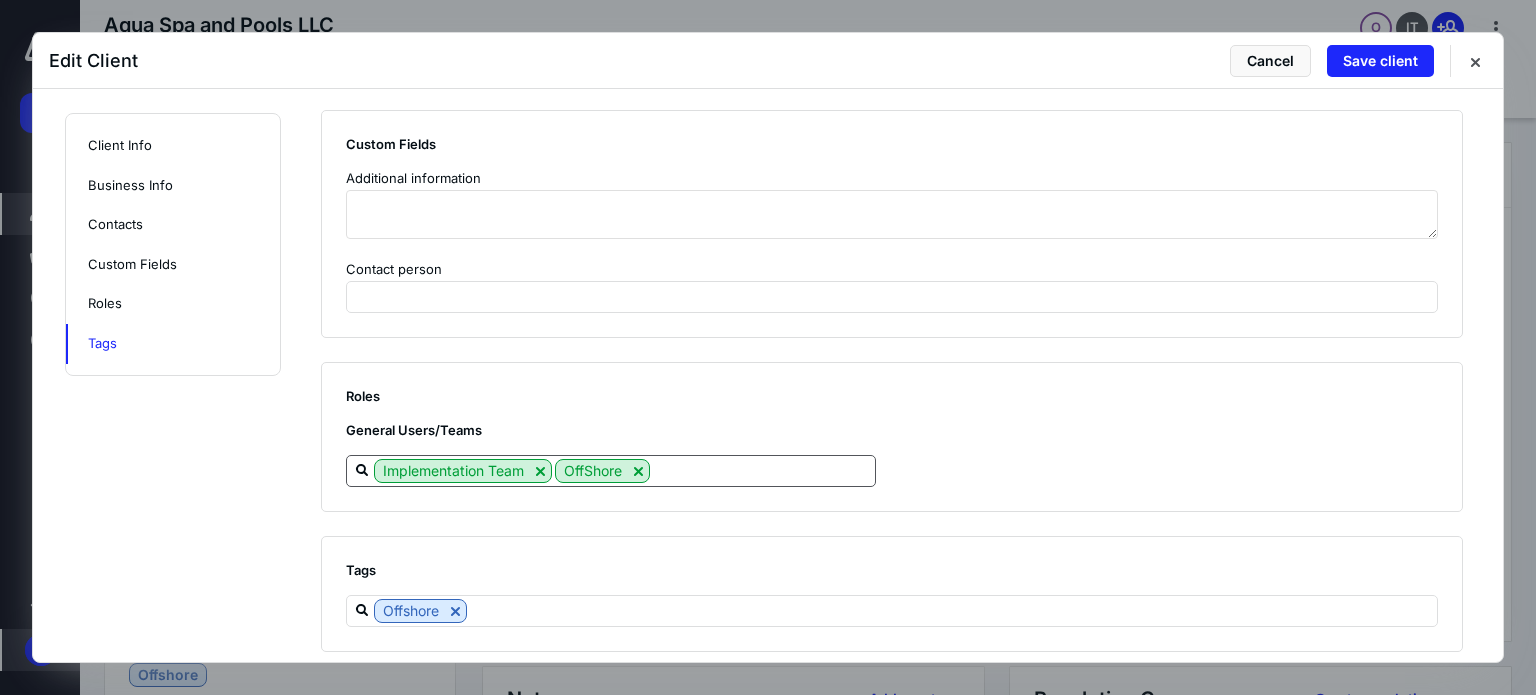 click 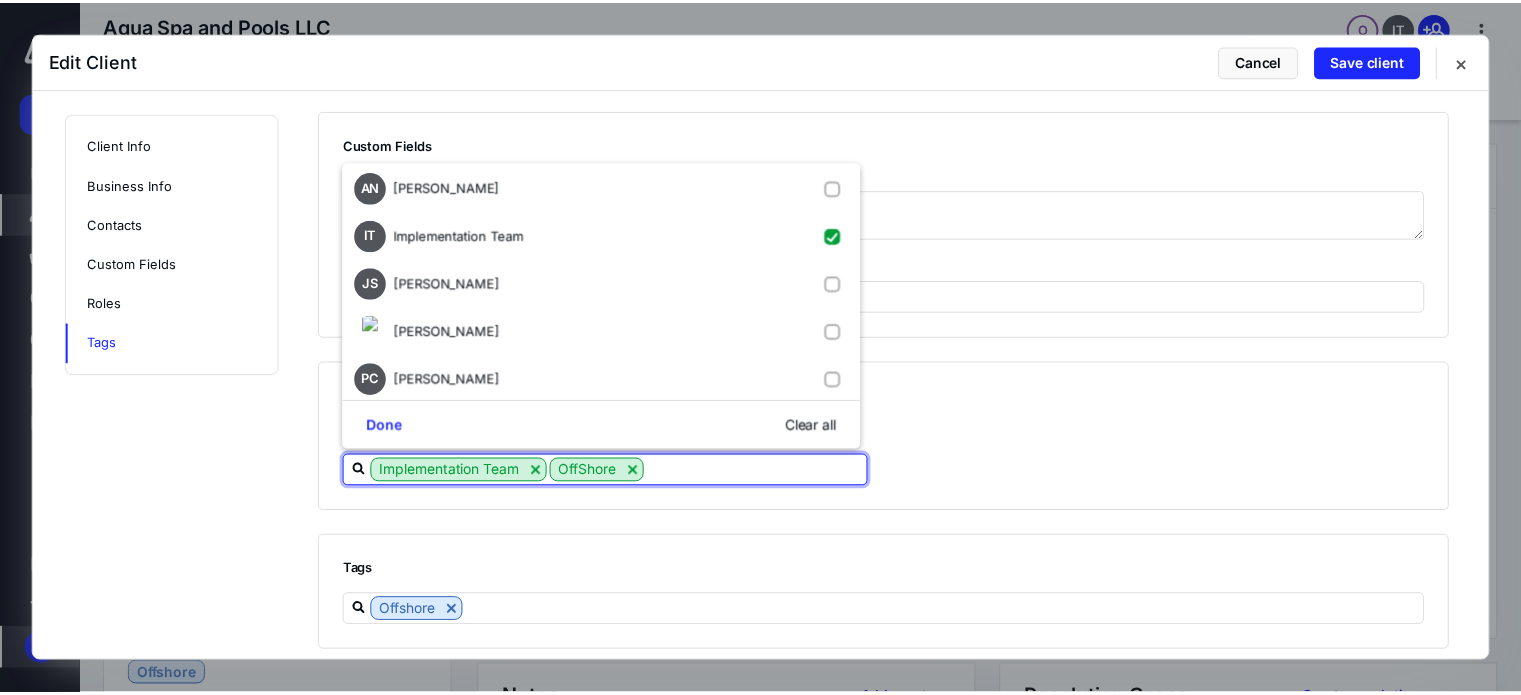 scroll, scrollTop: 0, scrollLeft: 0, axis: both 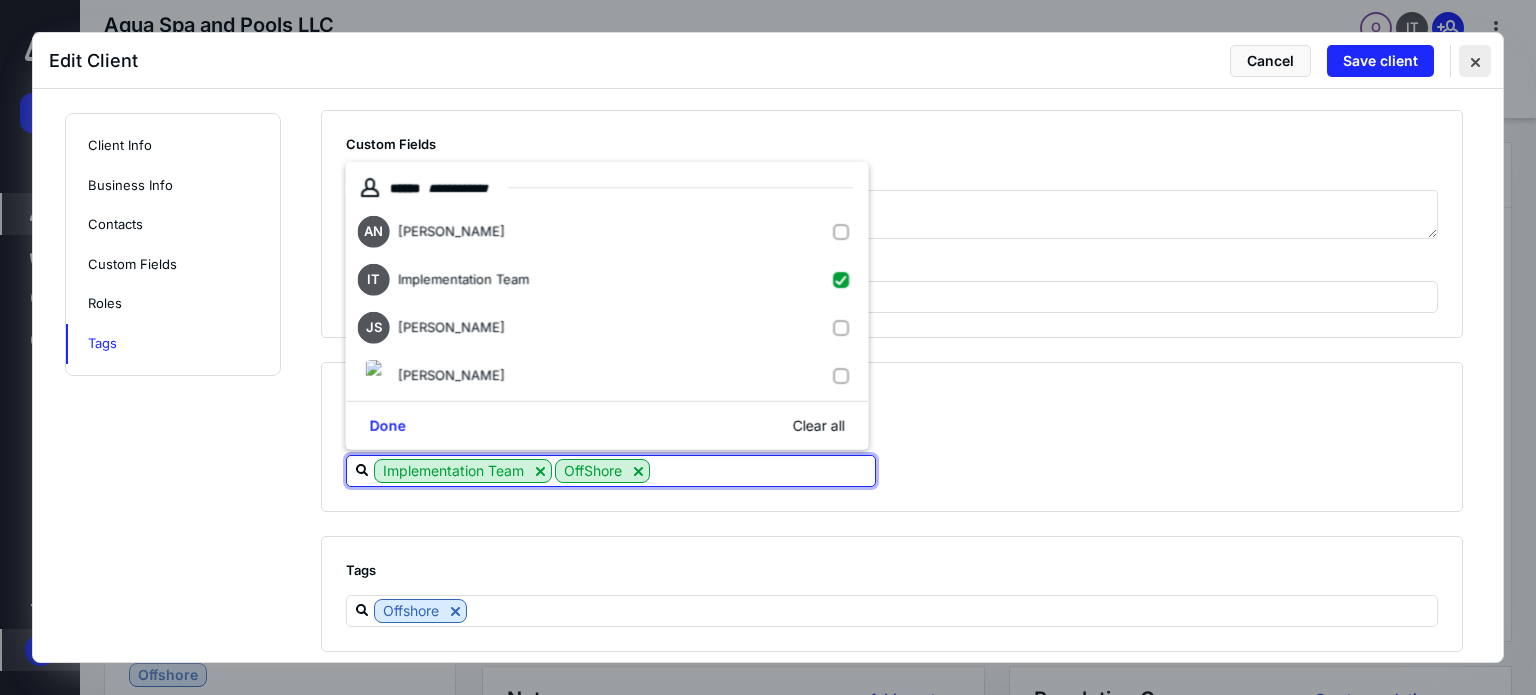 click at bounding box center (1475, 61) 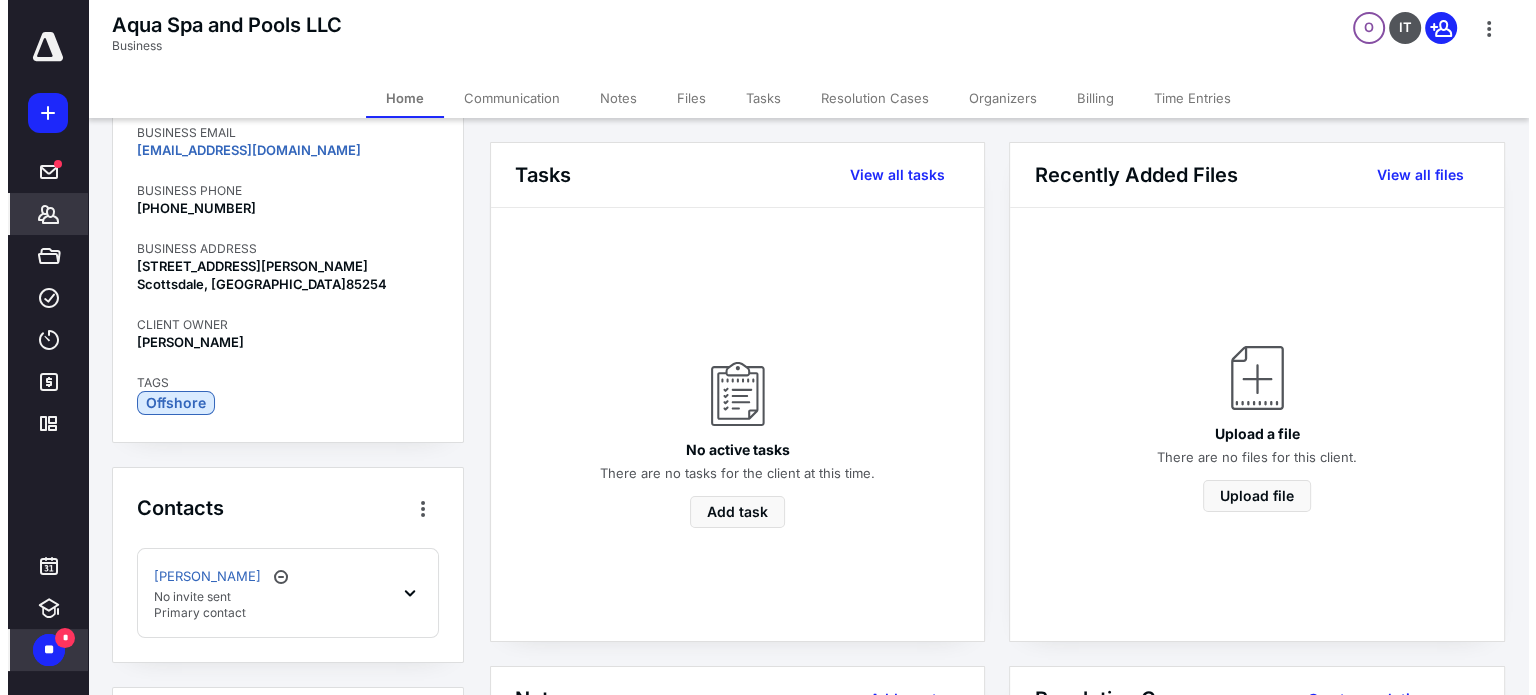 scroll, scrollTop: 300, scrollLeft: 0, axis: vertical 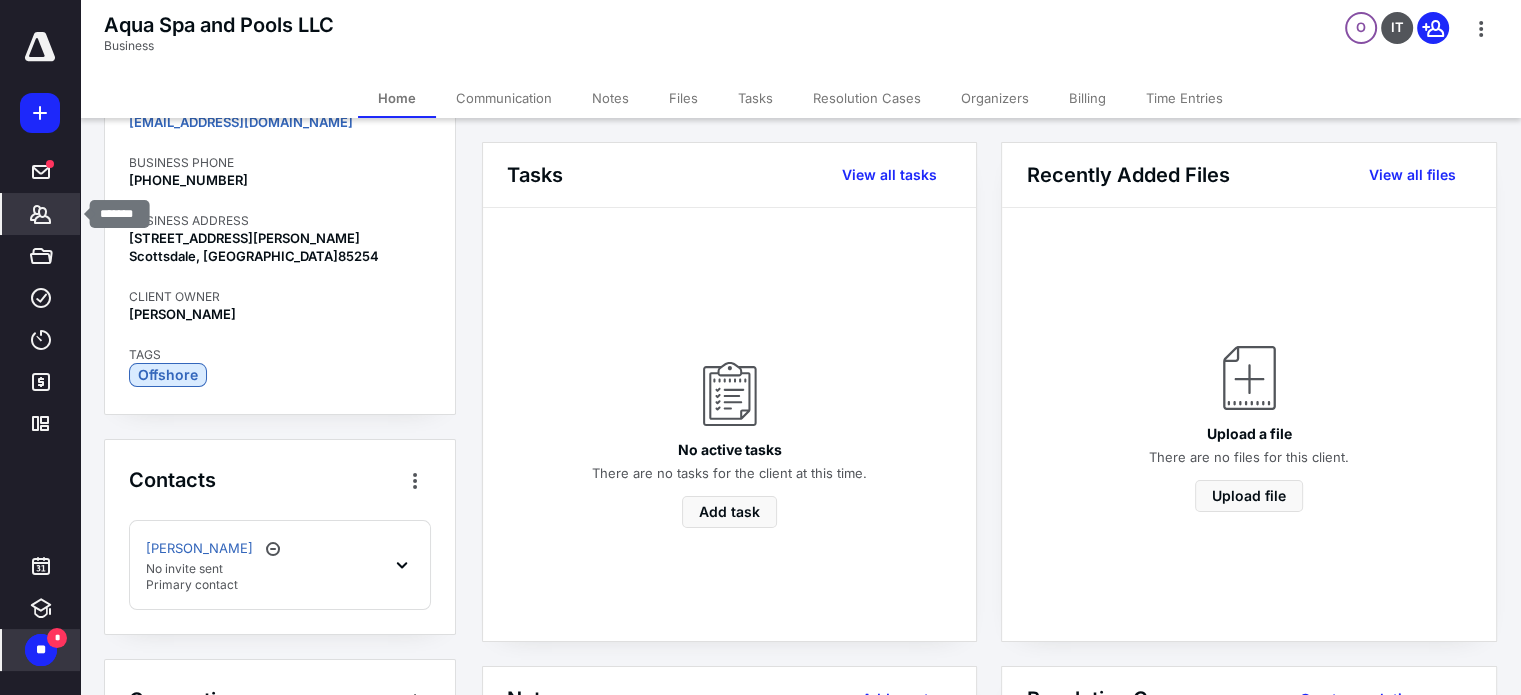 click 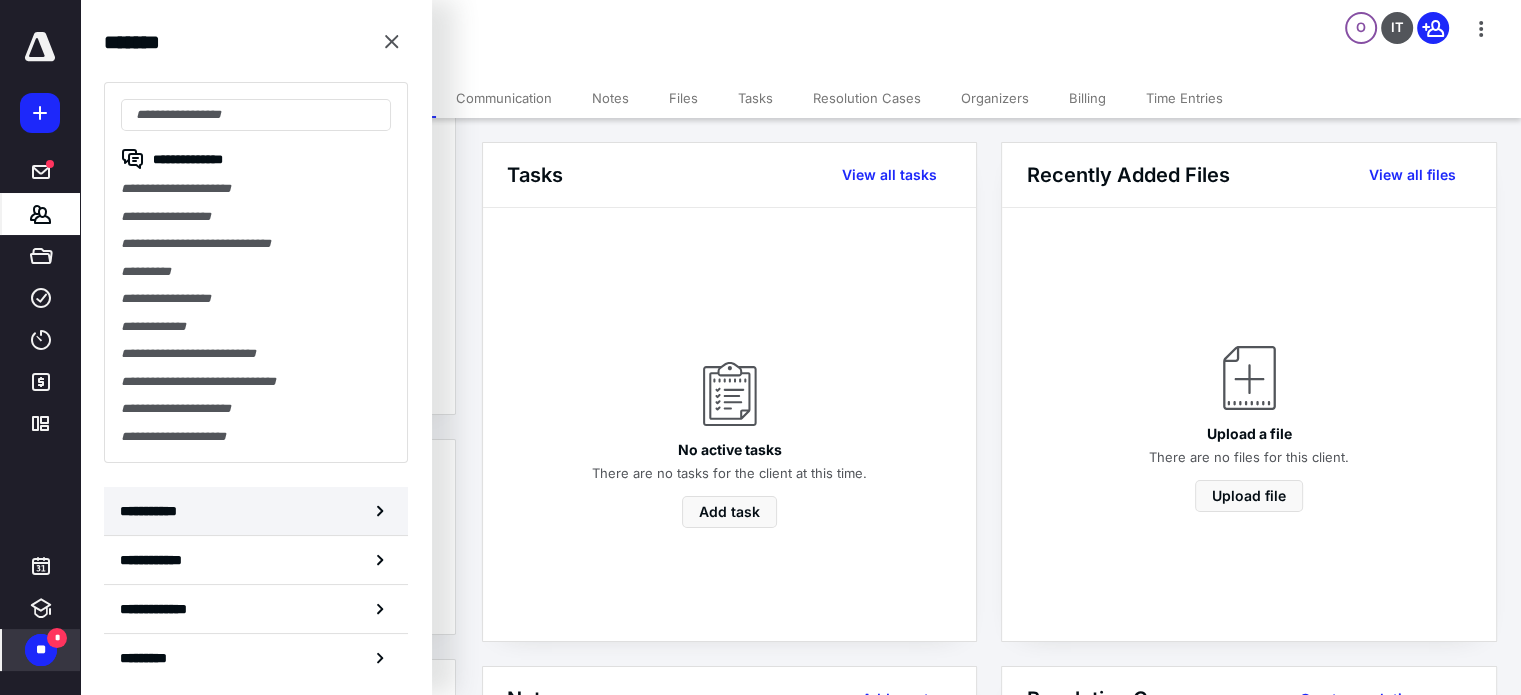 click on "**********" at bounding box center (153, 511) 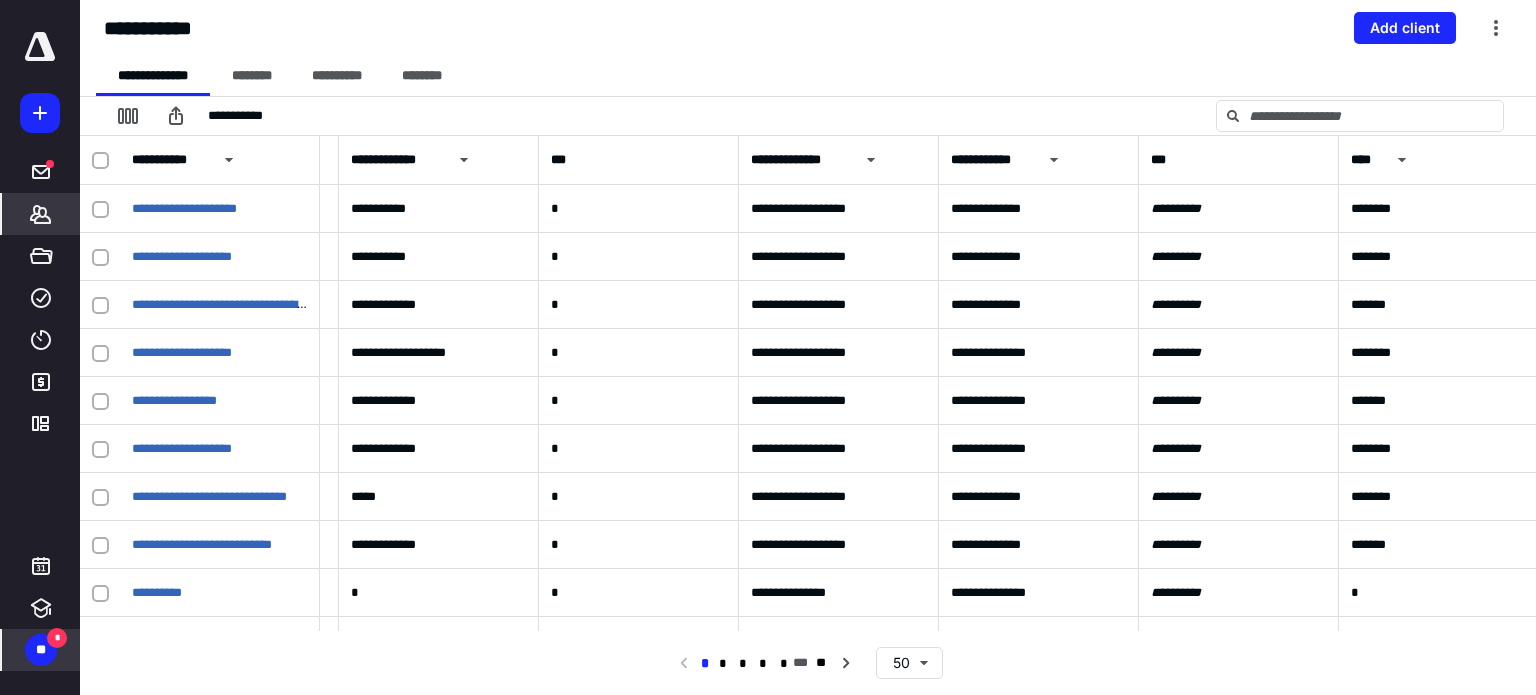 scroll, scrollTop: 0, scrollLeft: 799, axis: horizontal 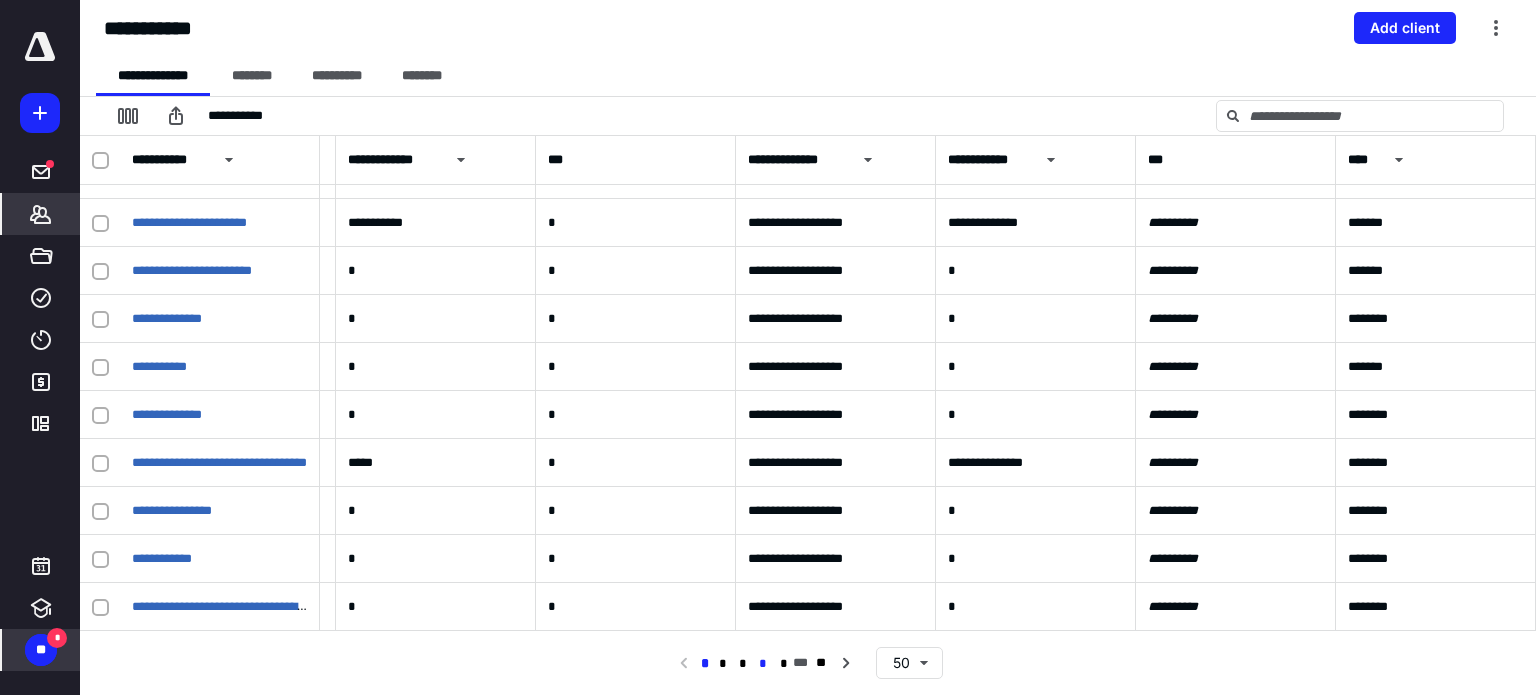 click on "*" at bounding box center [763, 664] 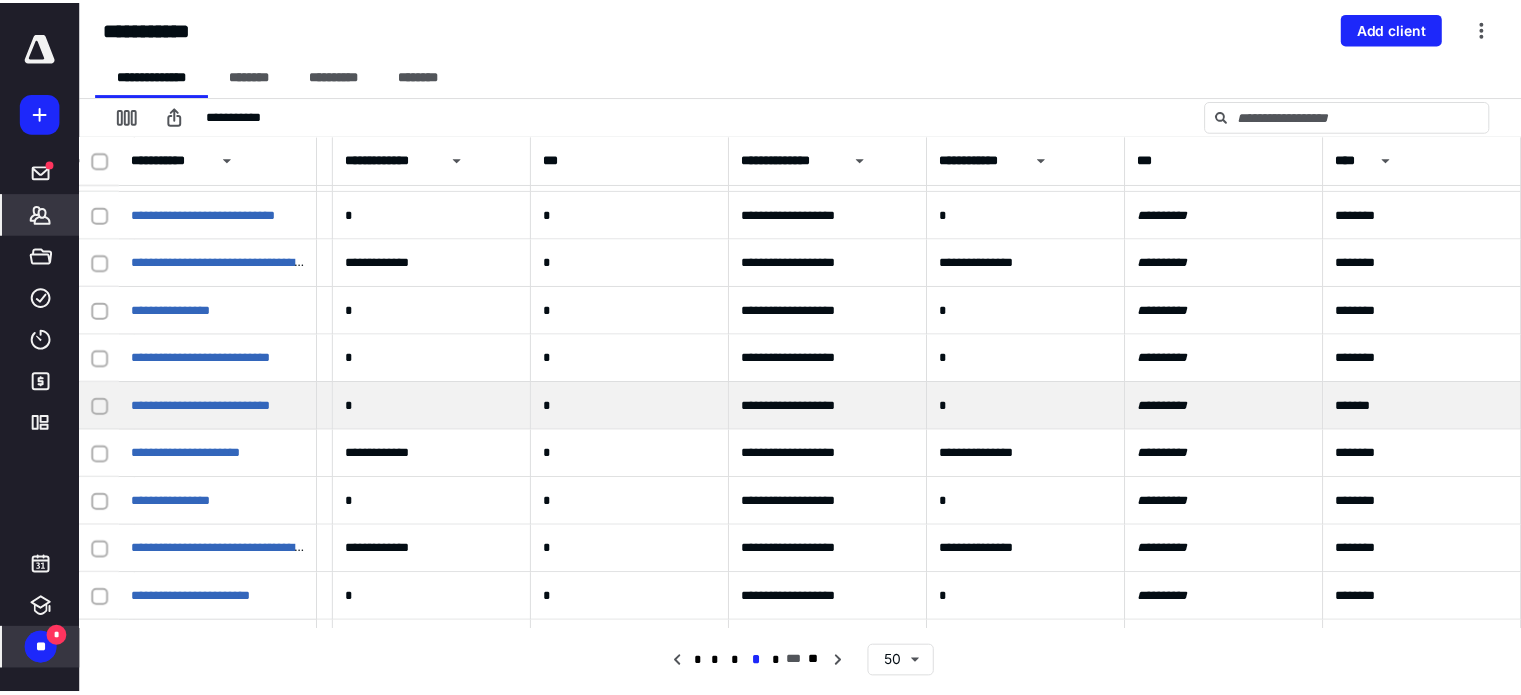 scroll, scrollTop: 600, scrollLeft: 784, axis: both 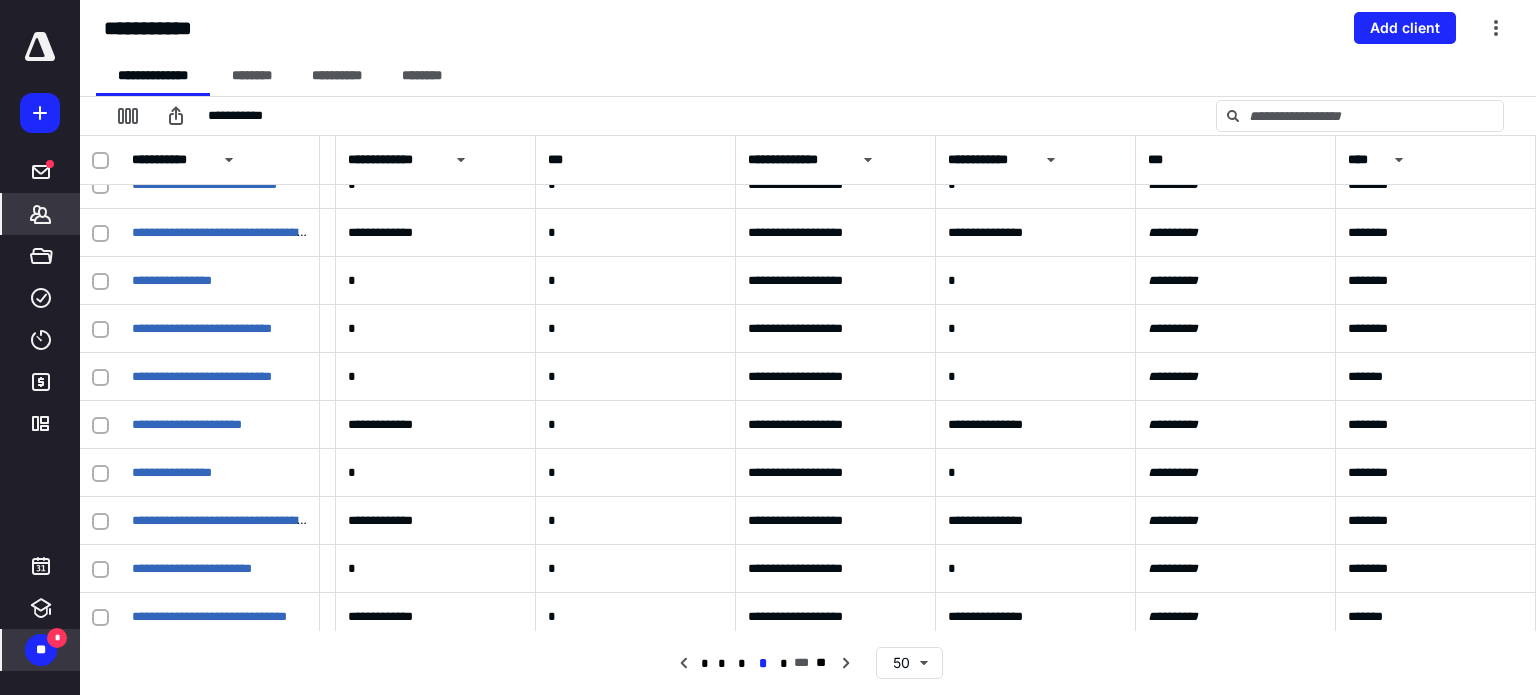 click at bounding box center [40, 47] 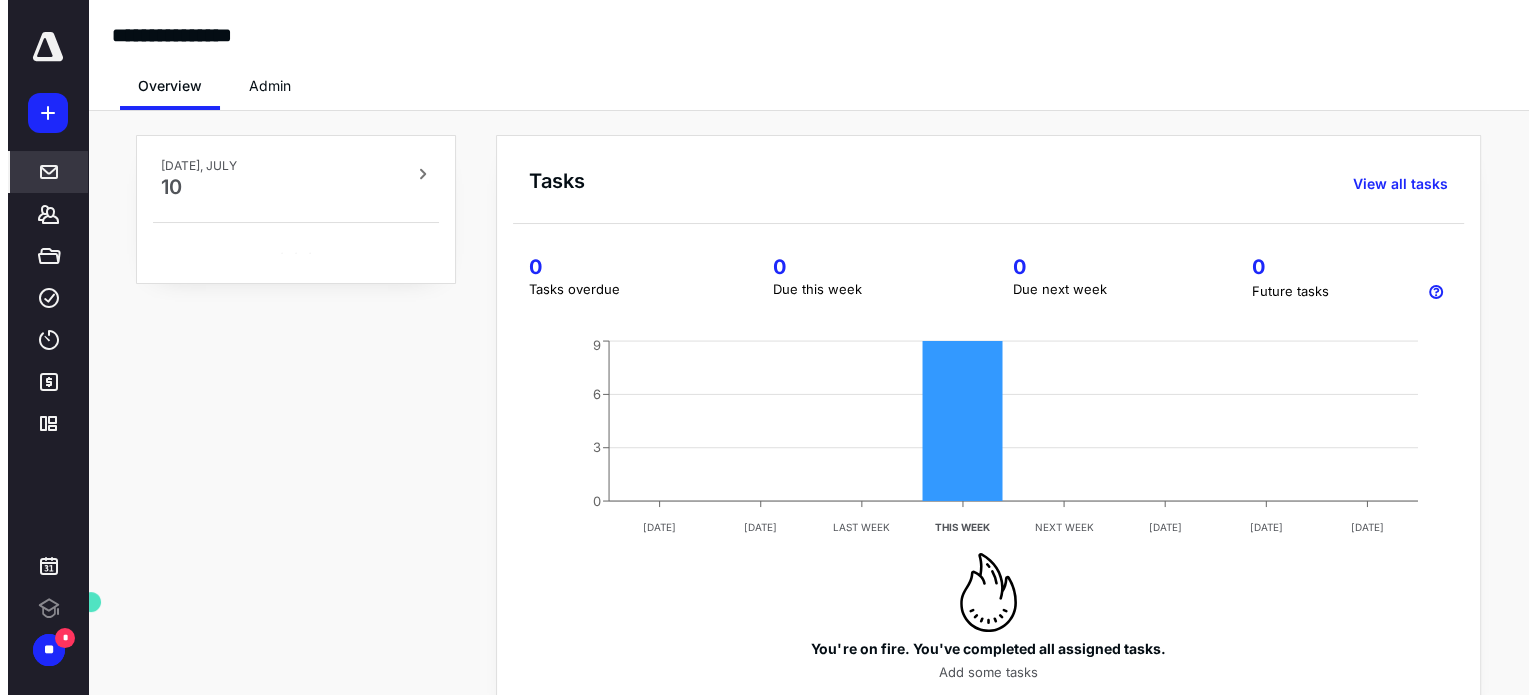 scroll, scrollTop: 0, scrollLeft: 0, axis: both 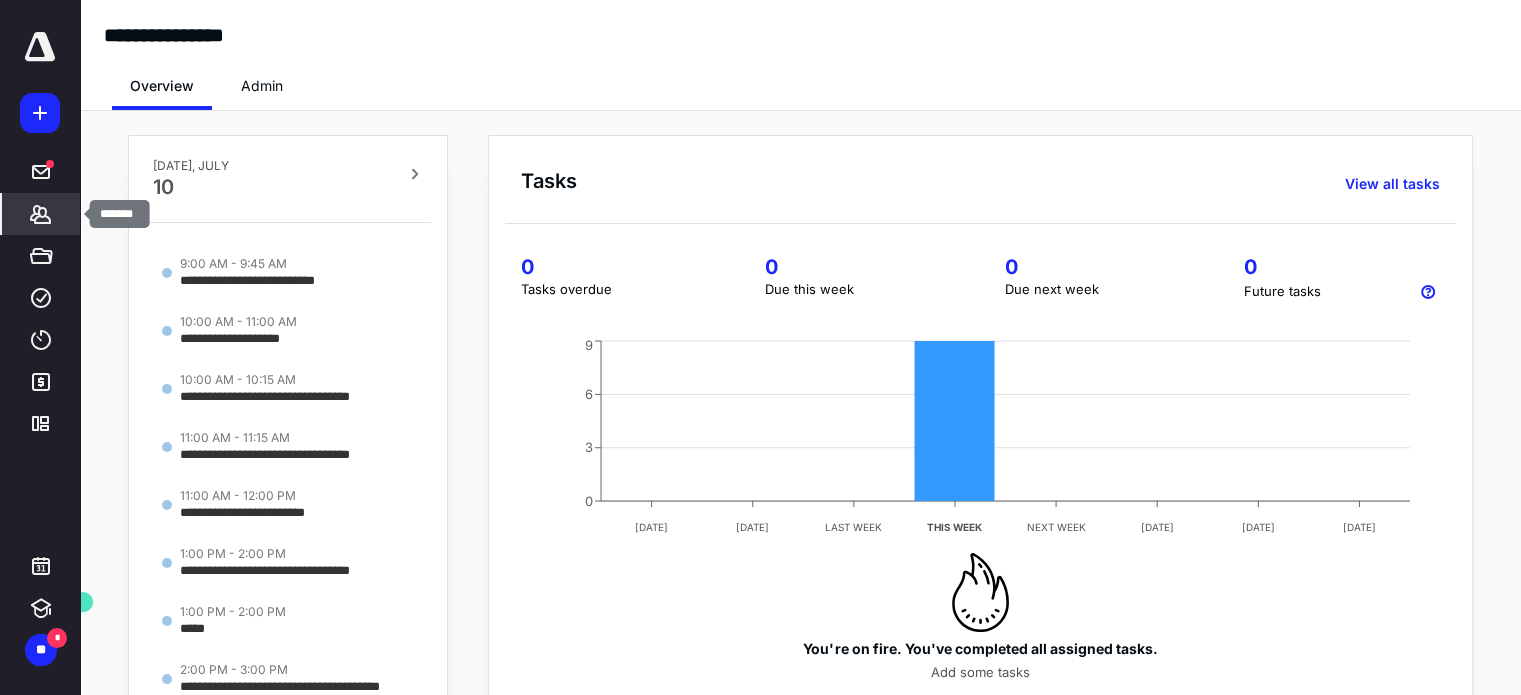 click 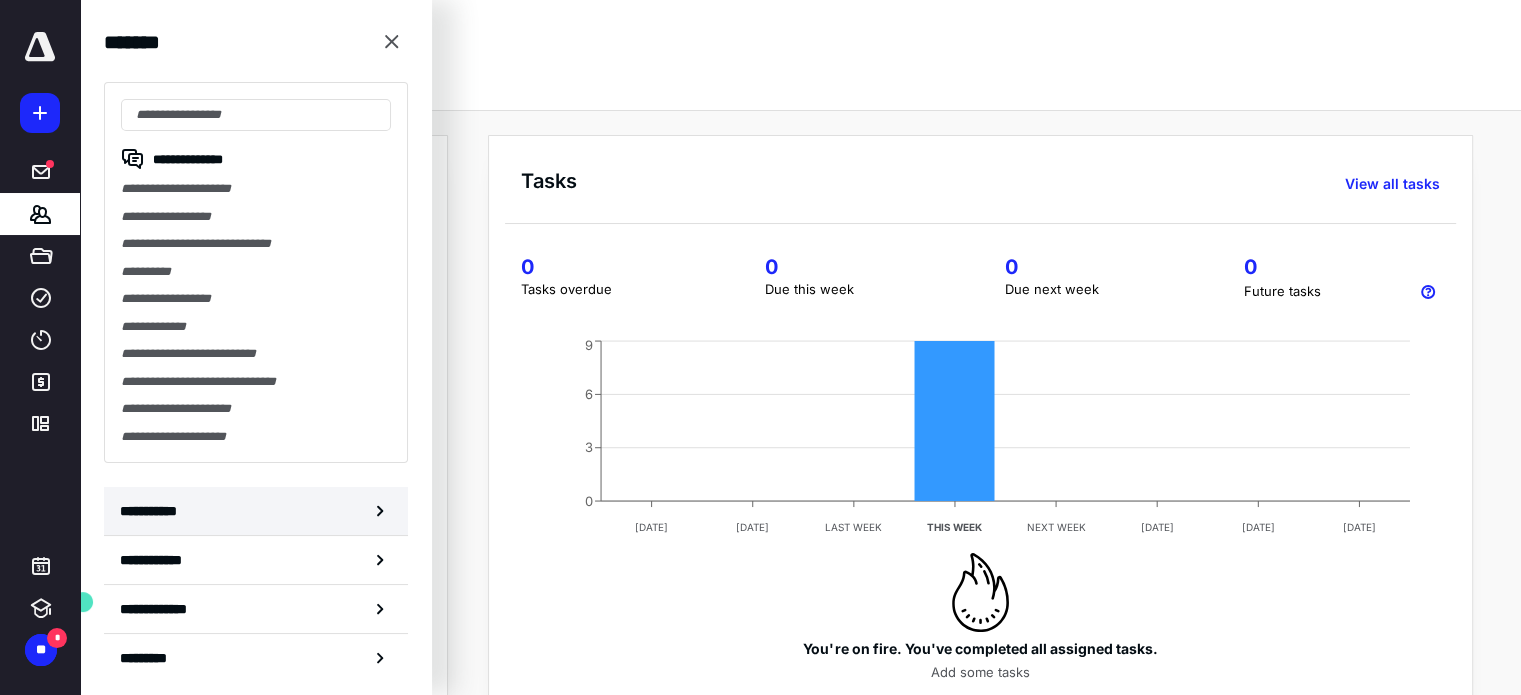 click on "**********" at bounding box center (153, 511) 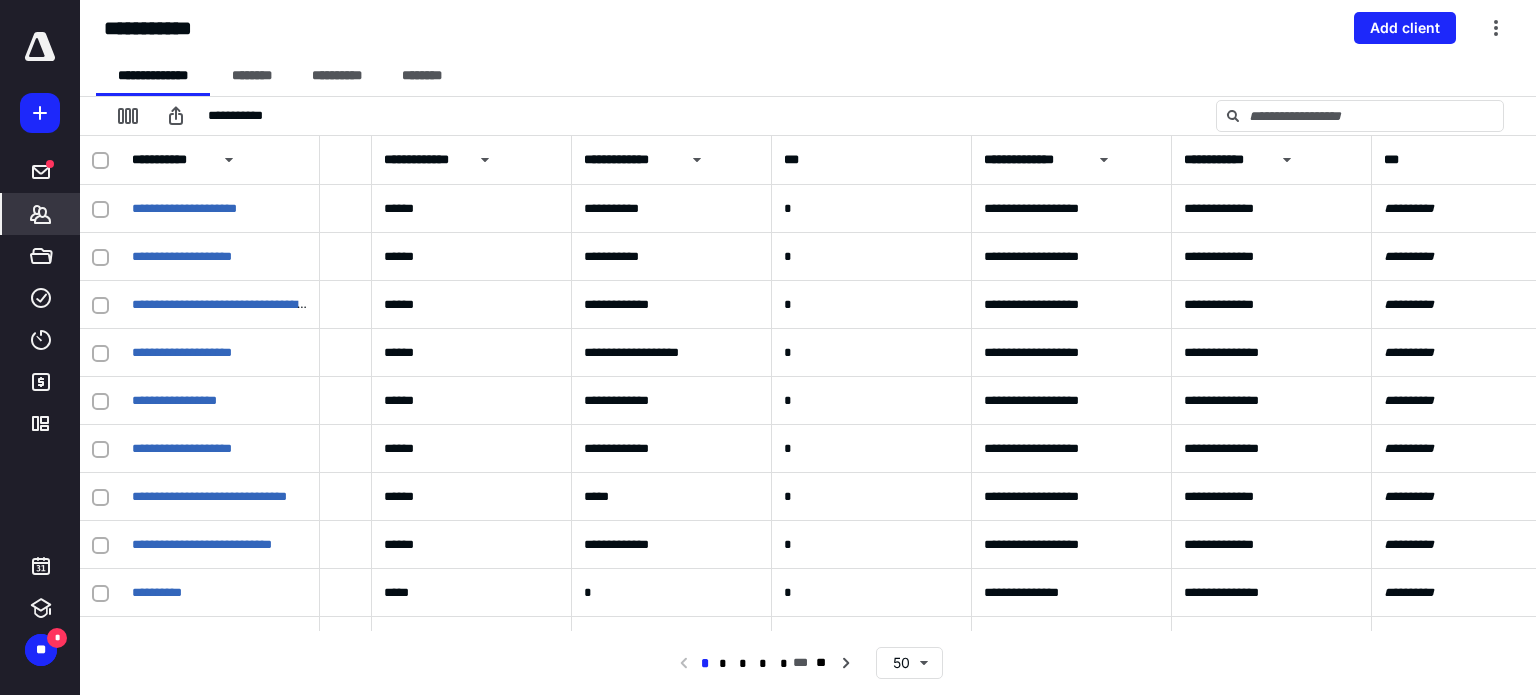 scroll, scrollTop: 0, scrollLeft: 544, axis: horizontal 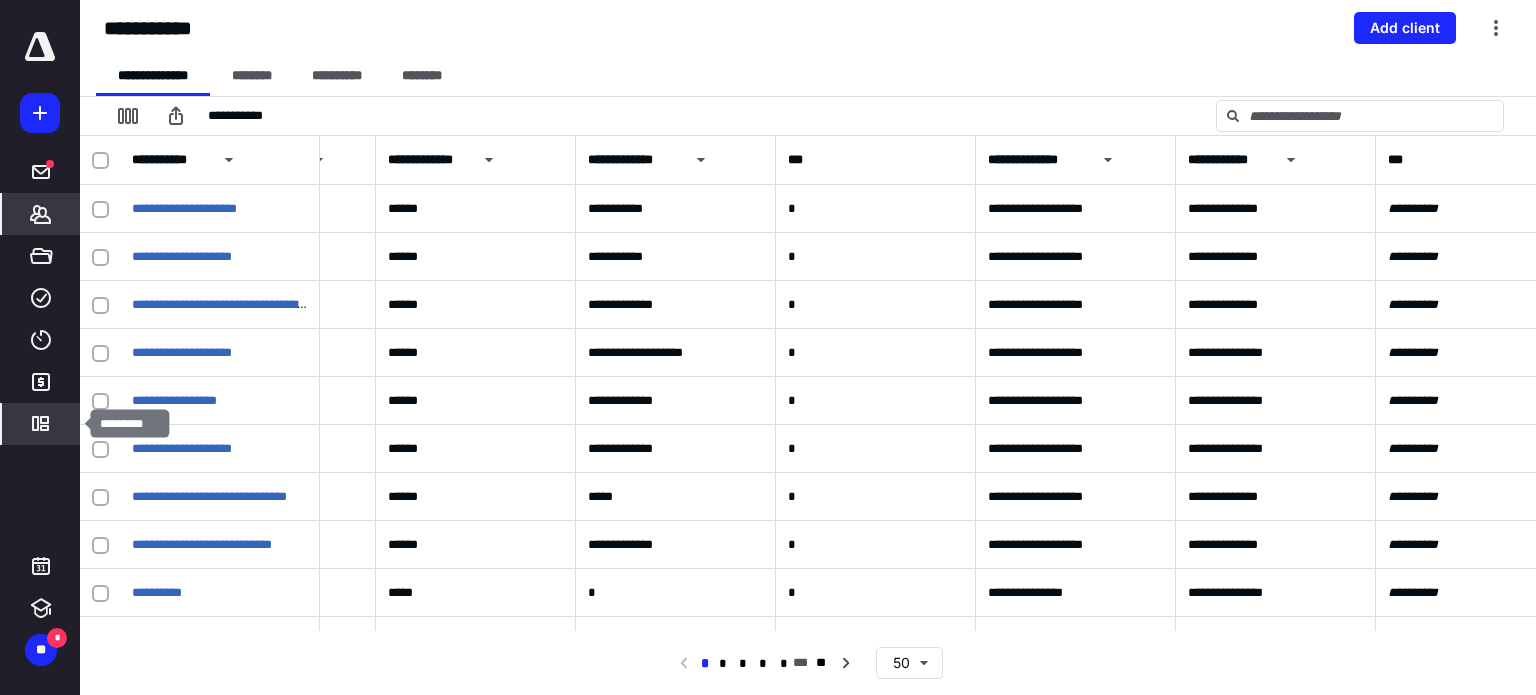 click on "*********" at bounding box center (41, 424) 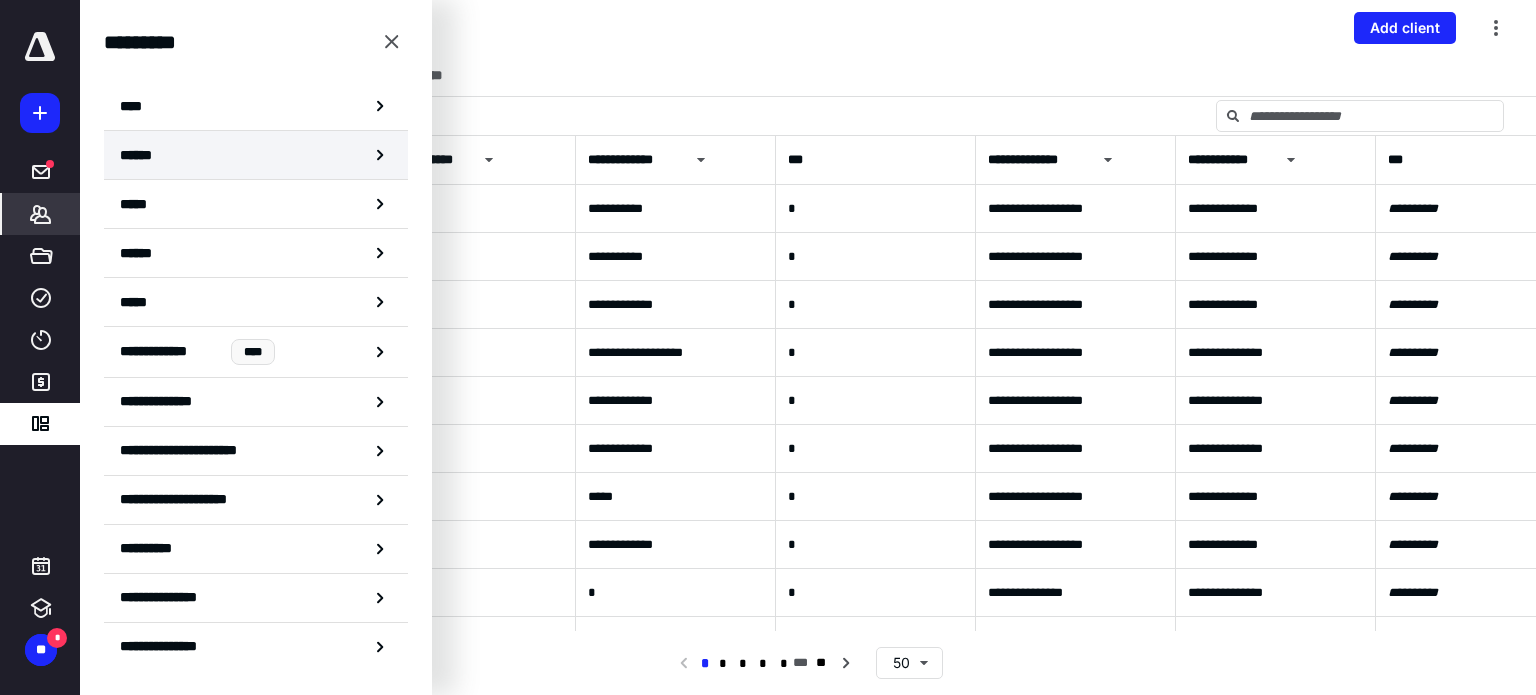 click on "******" at bounding box center [256, 155] 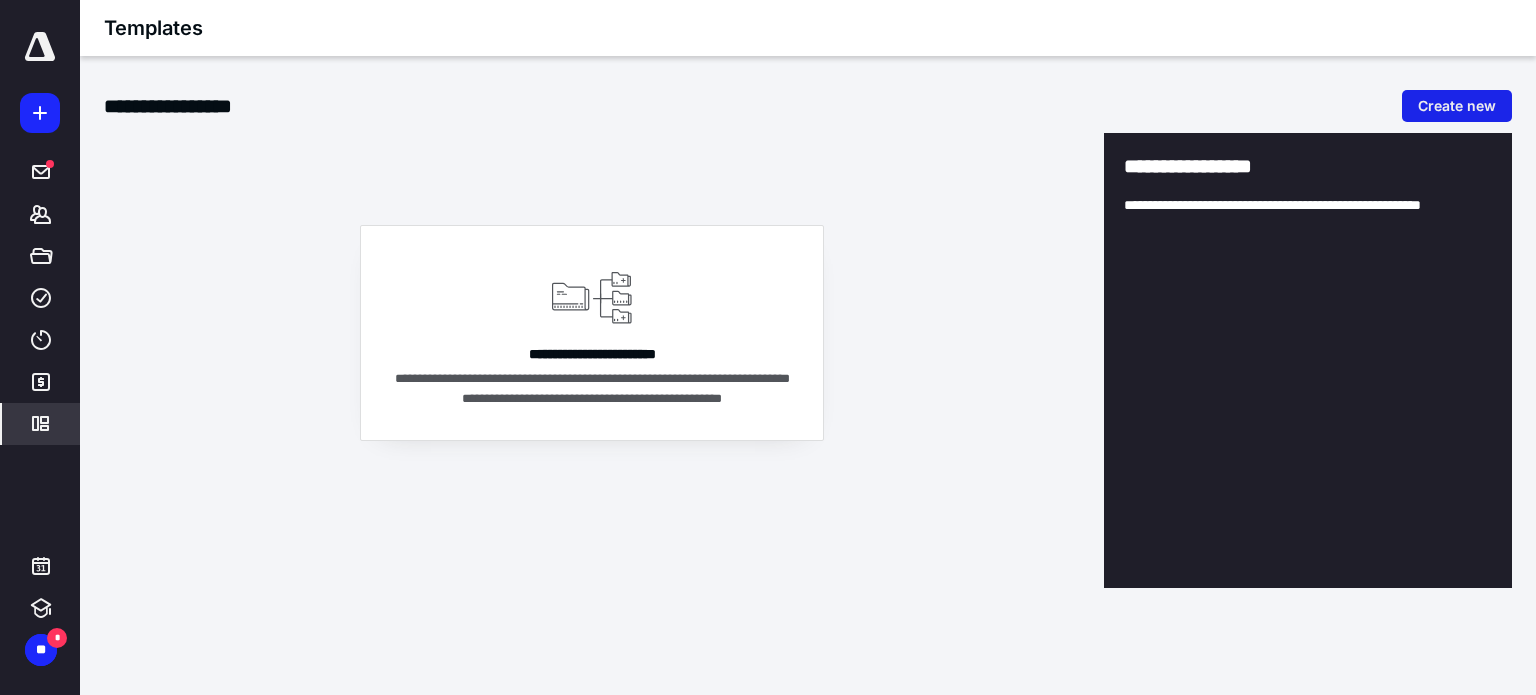 click on "Create new" at bounding box center [1457, 106] 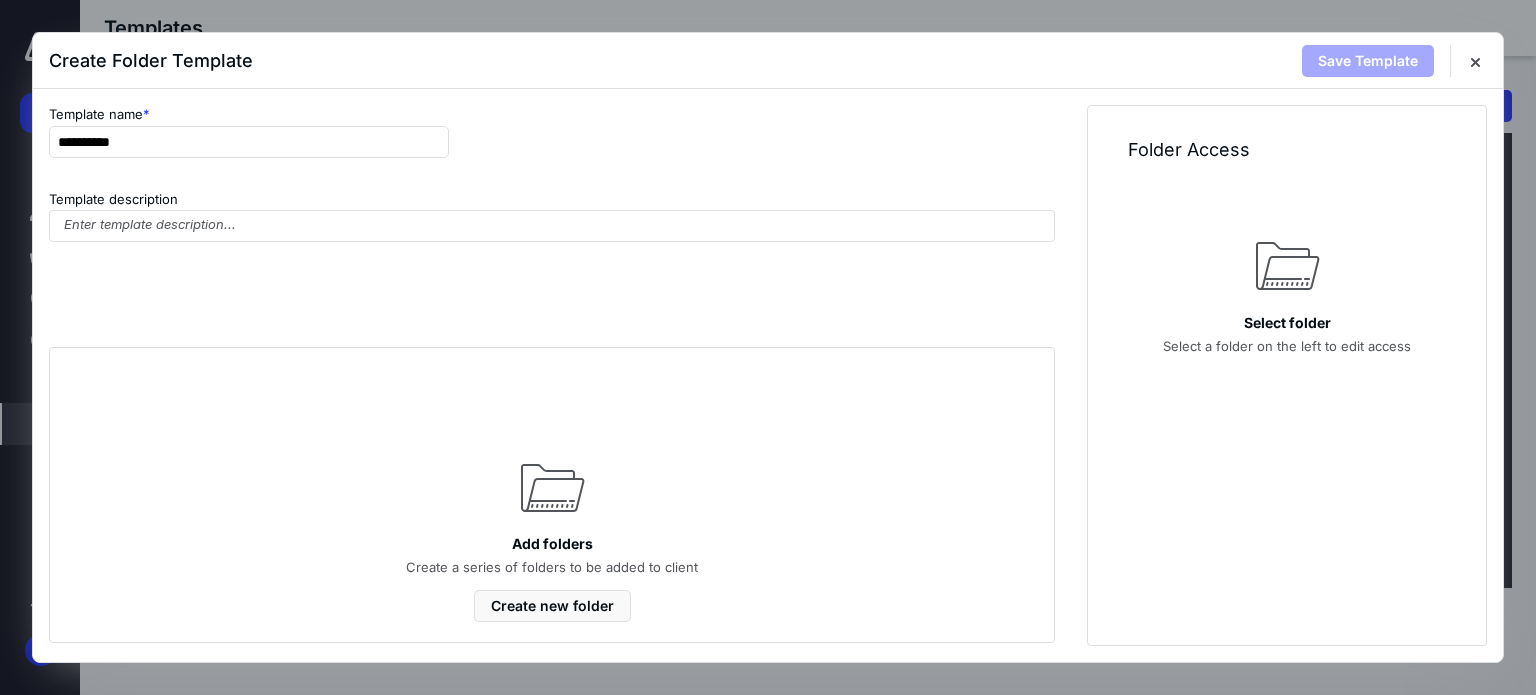type on "**********" 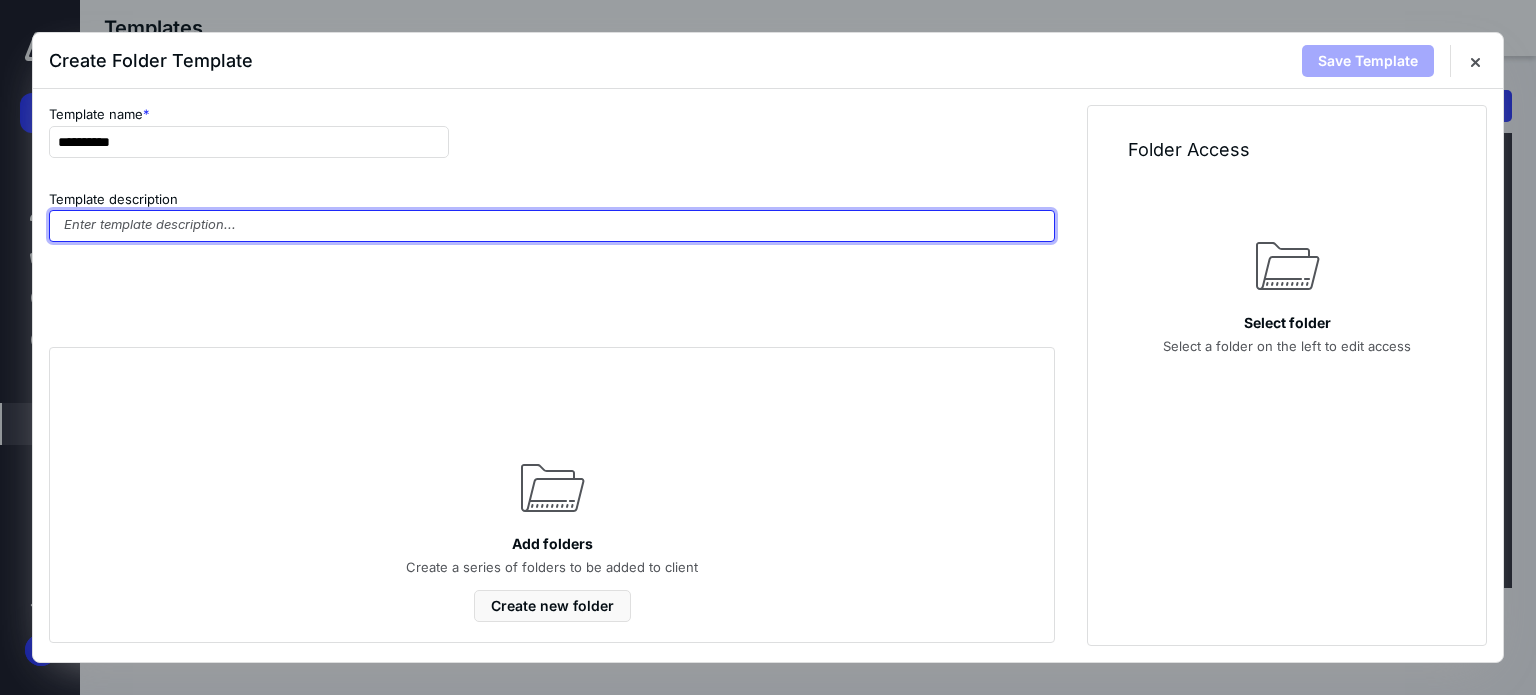click at bounding box center [552, 226] 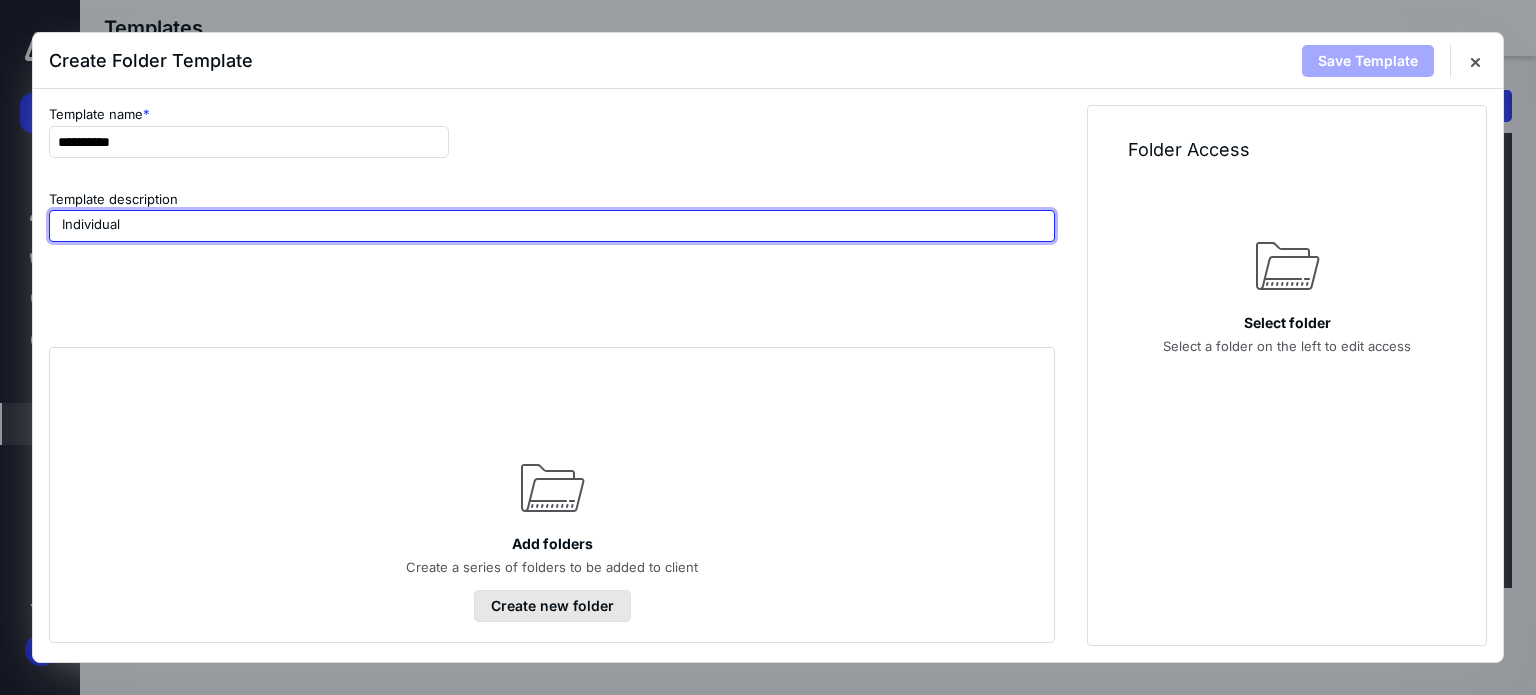 type on "Individual" 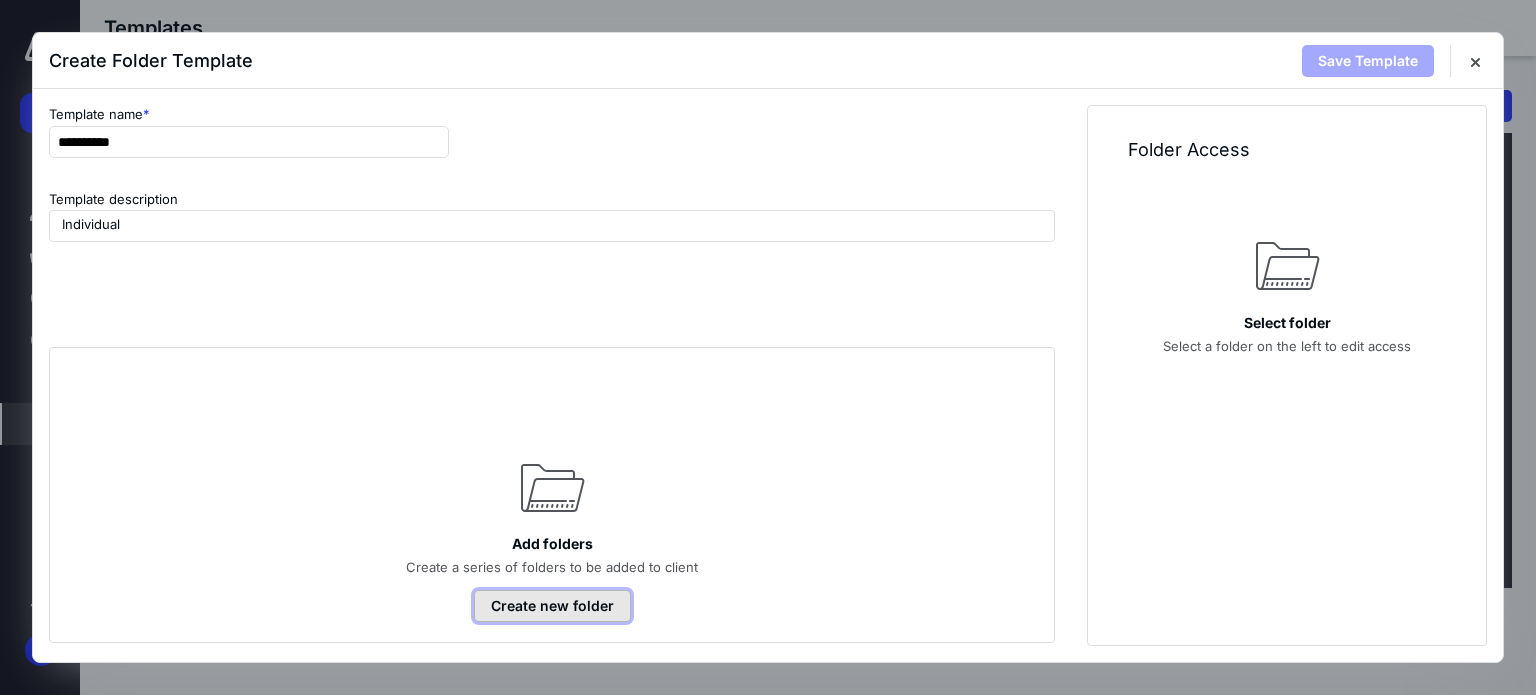 click on "Create new folder" at bounding box center (552, 606) 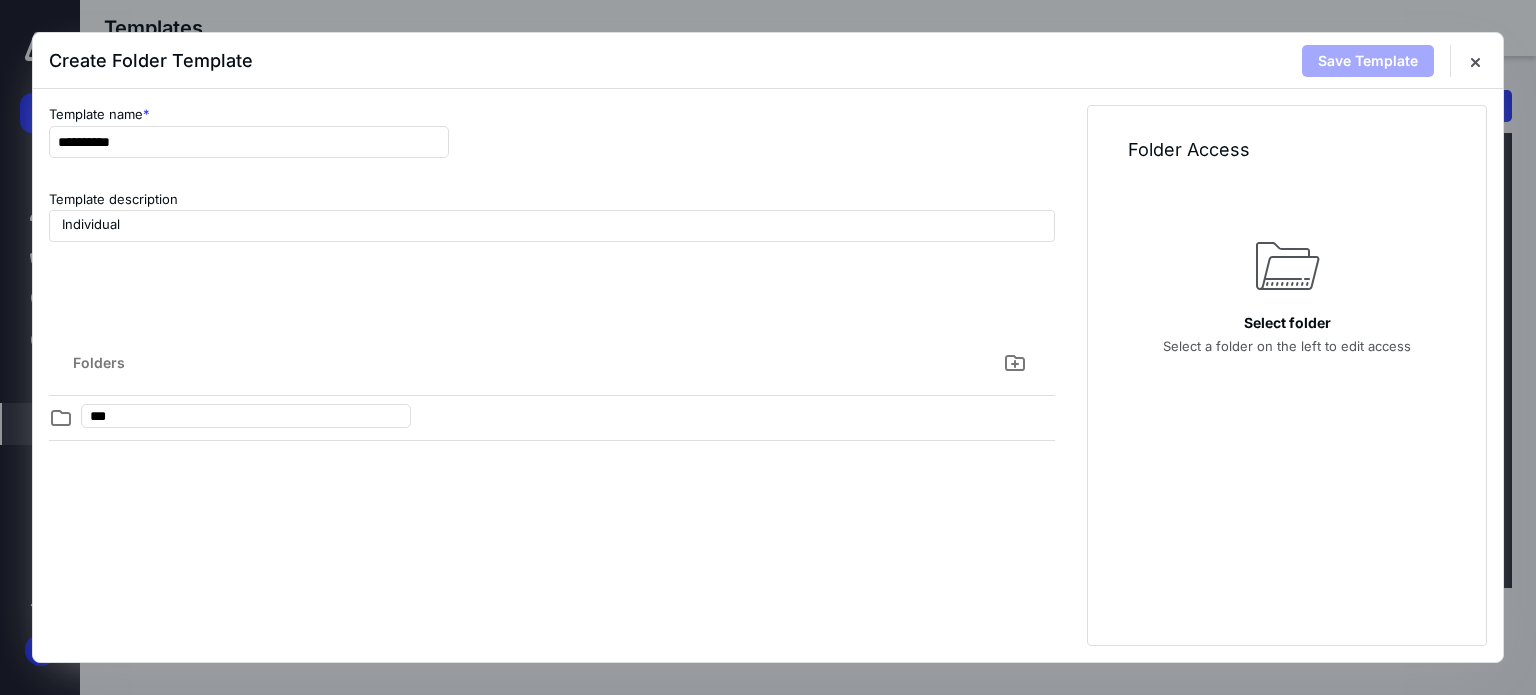 type on "***" 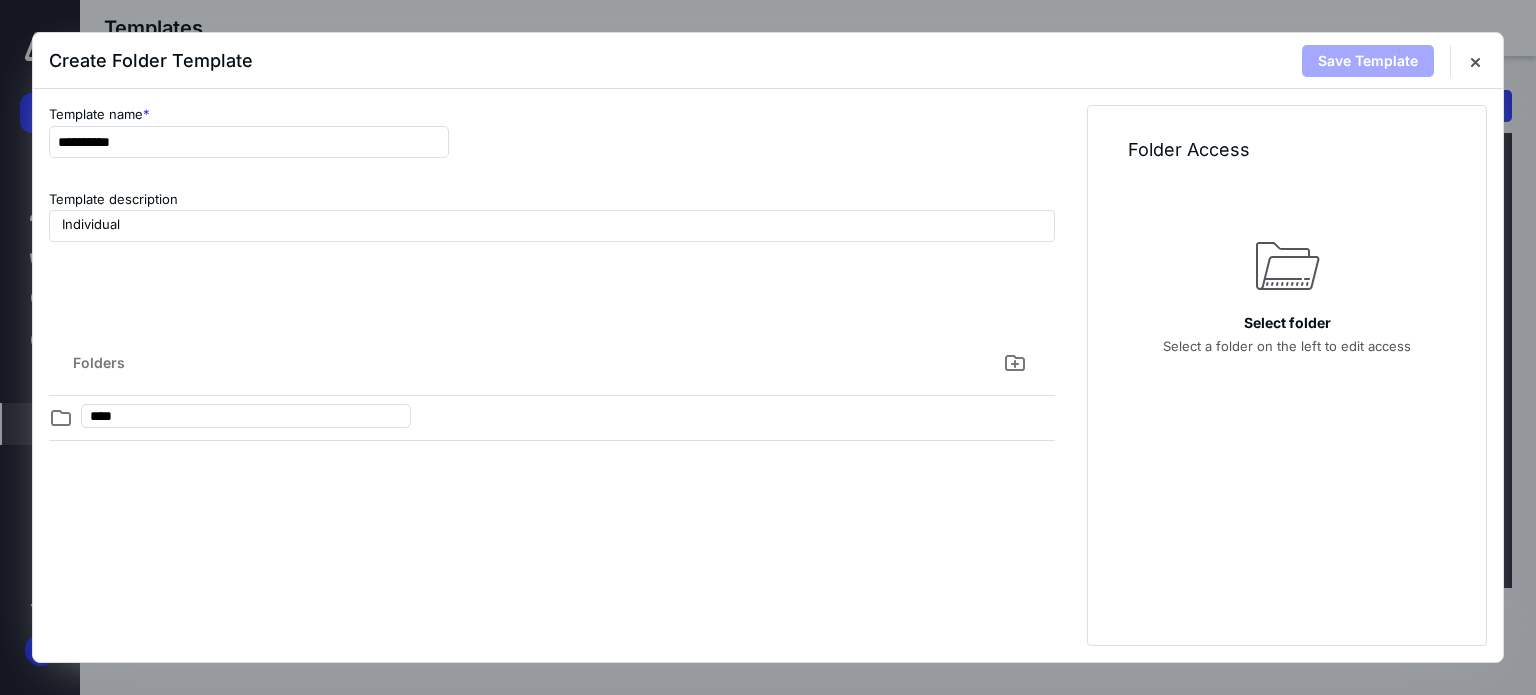 type on "*****" 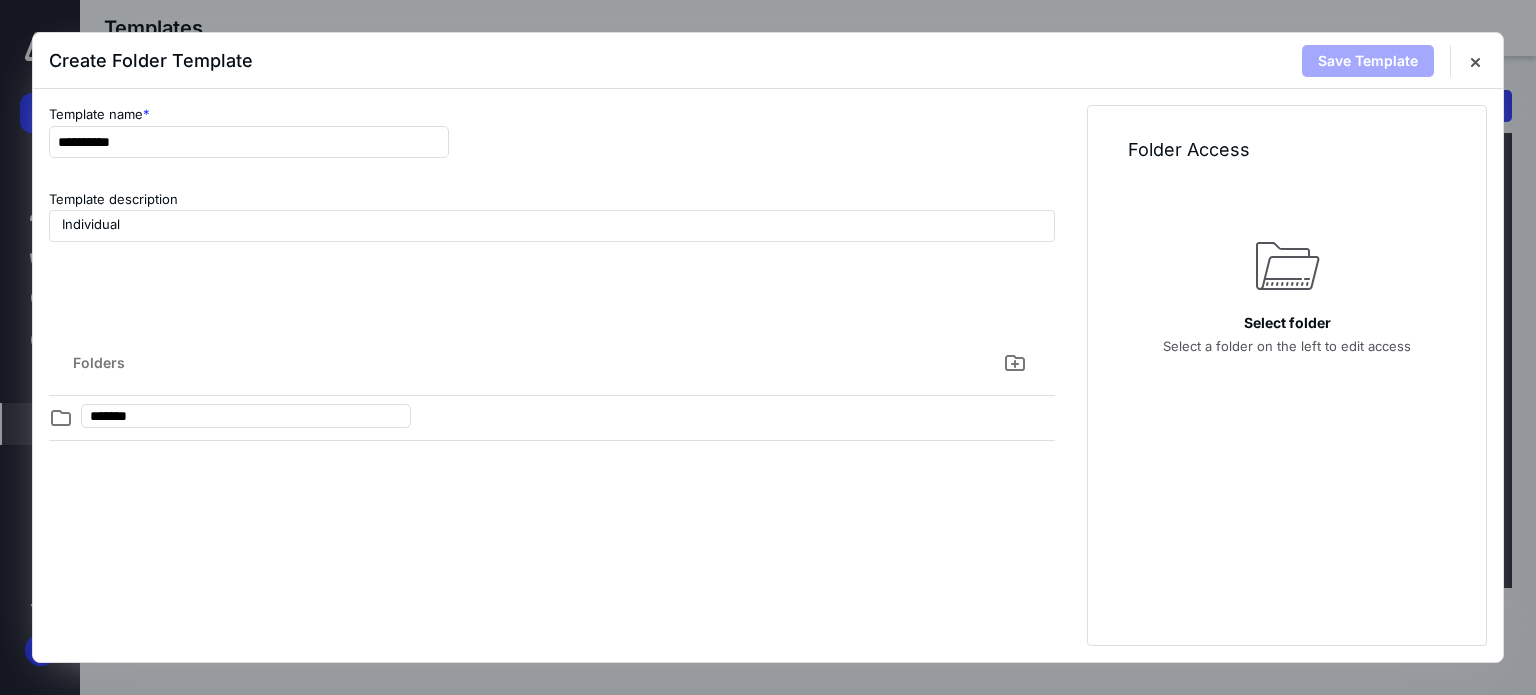 type on "********" 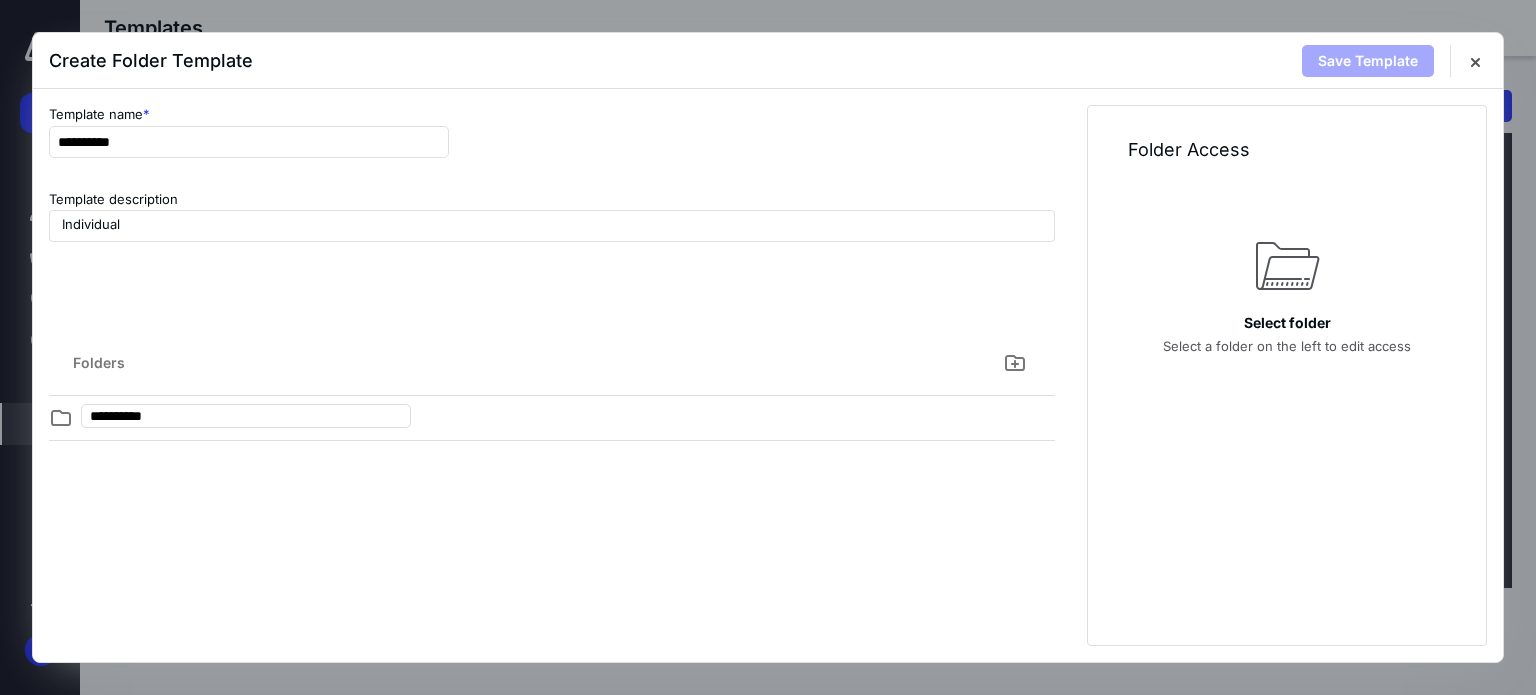 type on "**********" 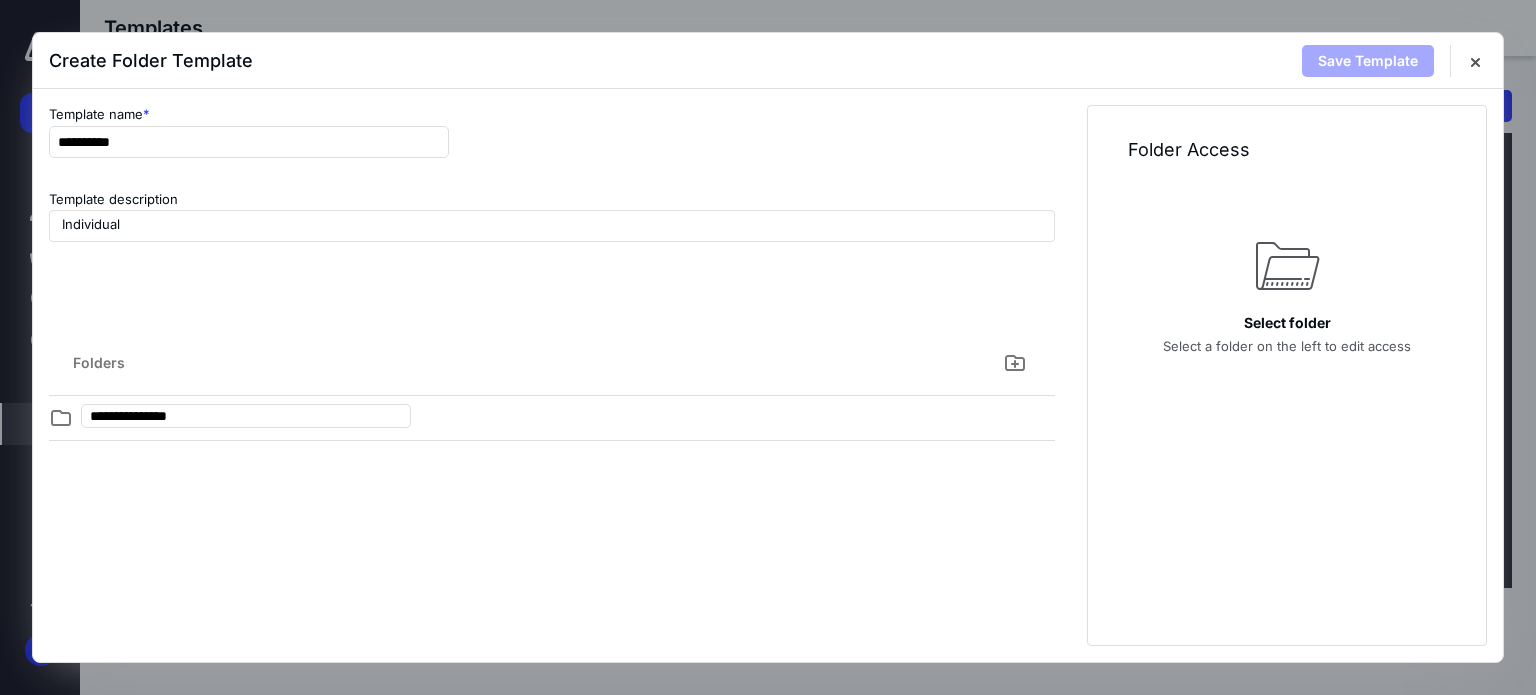 type on "**********" 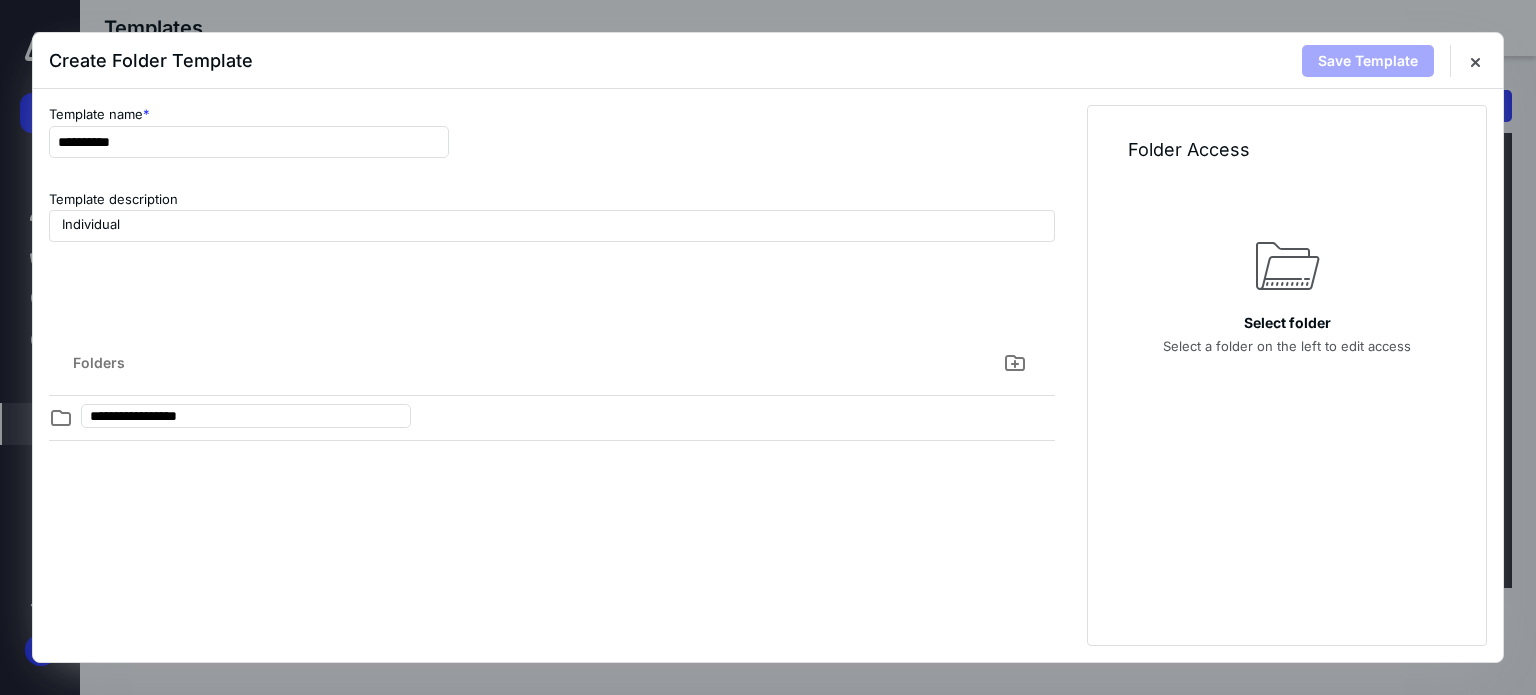 type on "**********" 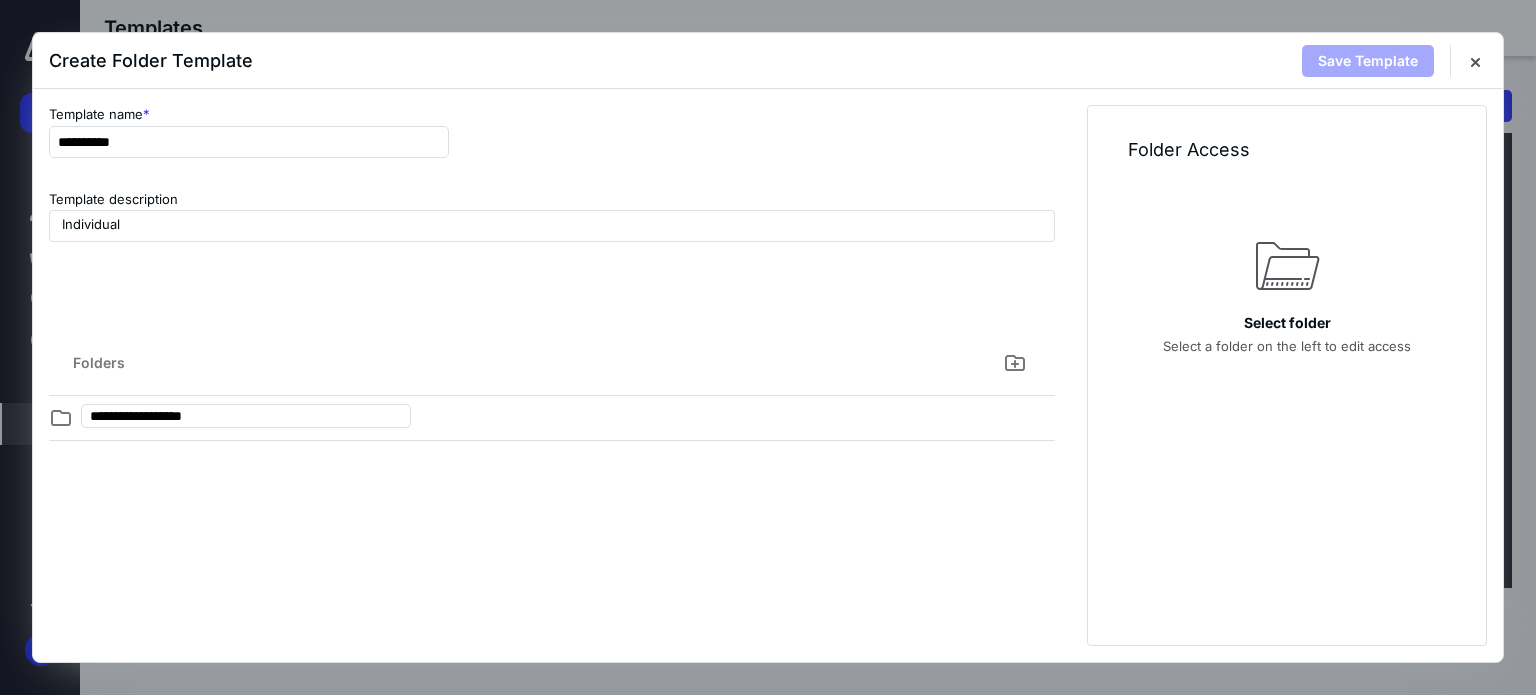 click on "**********" at bounding box center (552, 510) 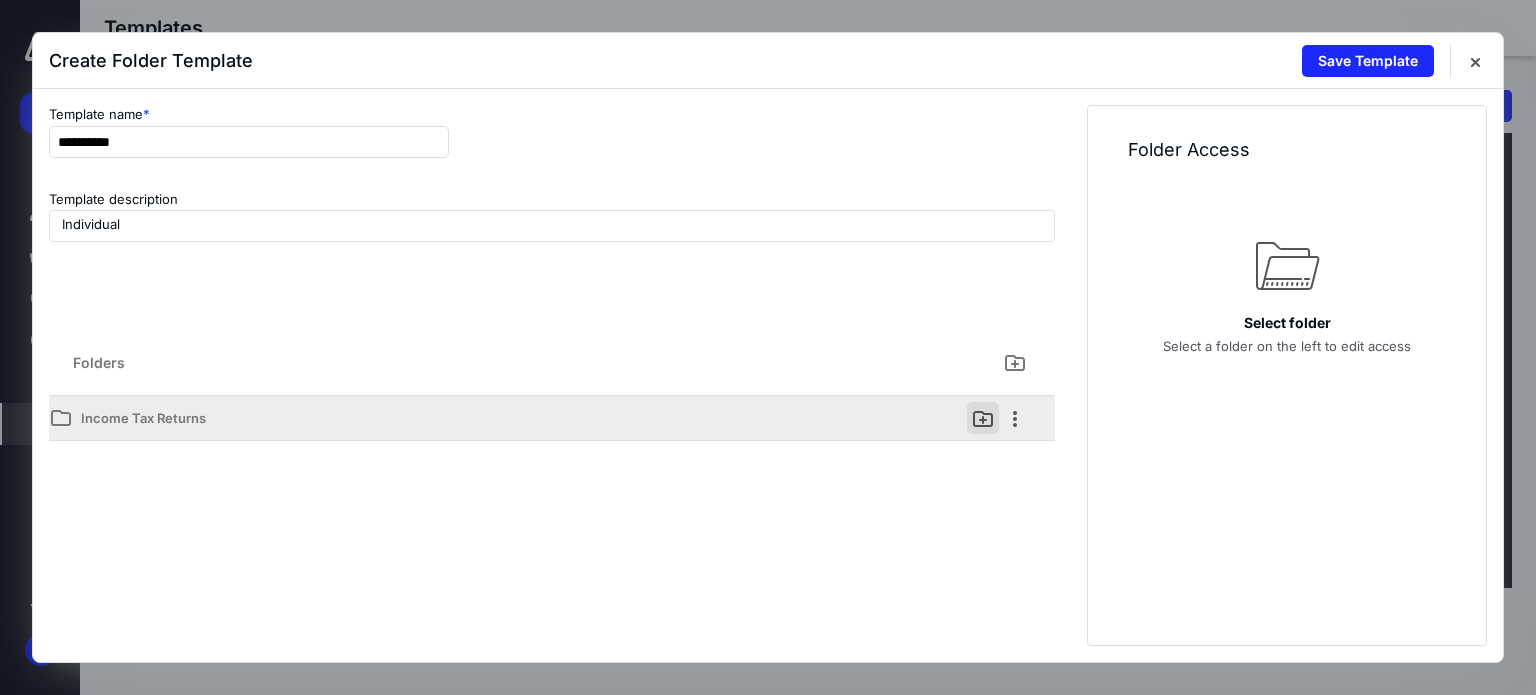 click at bounding box center [983, 418] 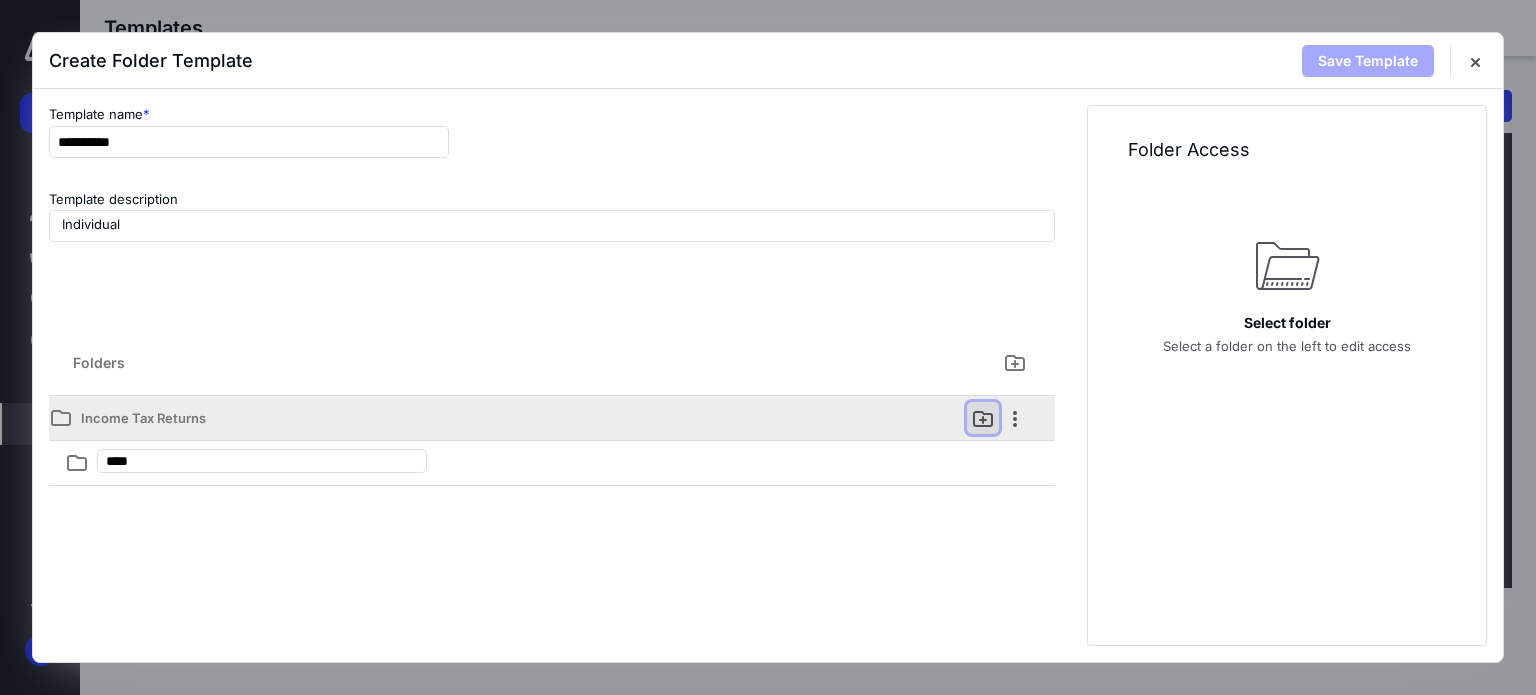 click at bounding box center [983, 418] 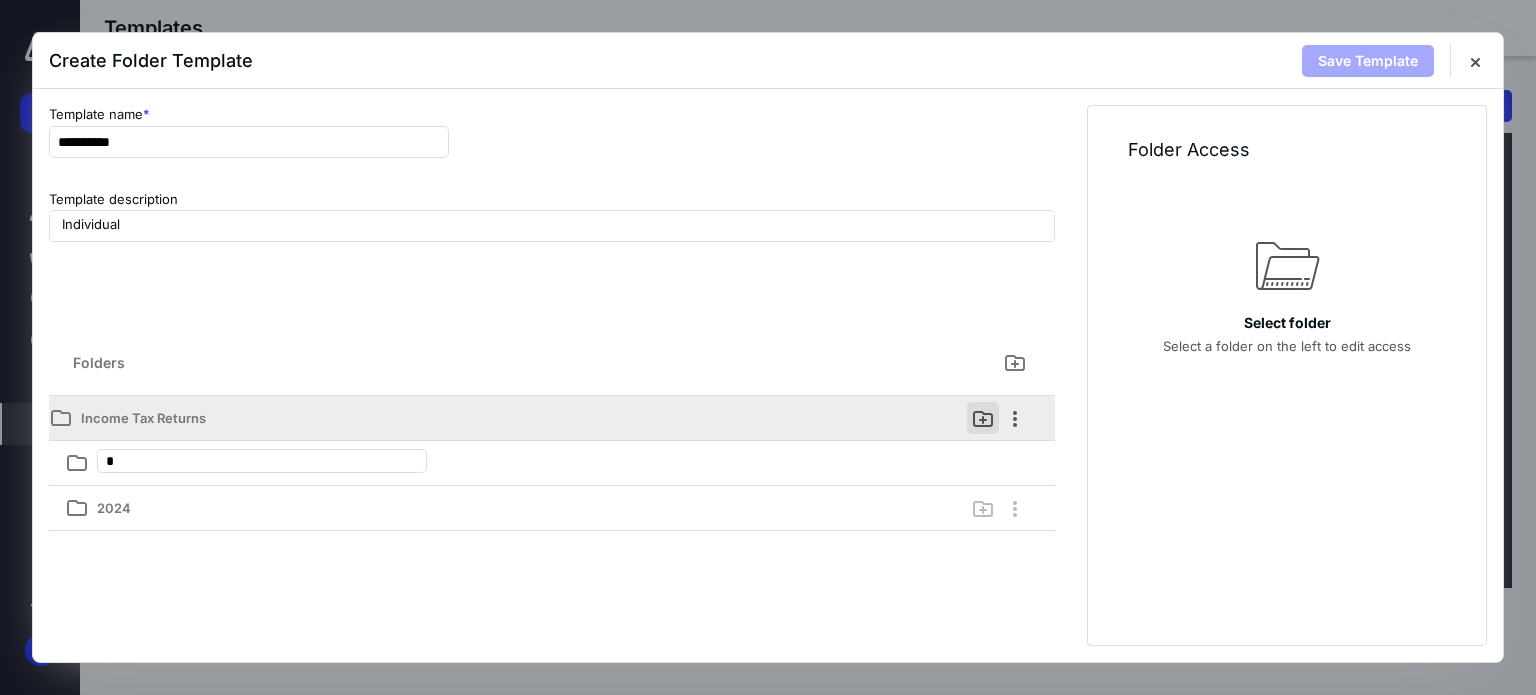 type on "**" 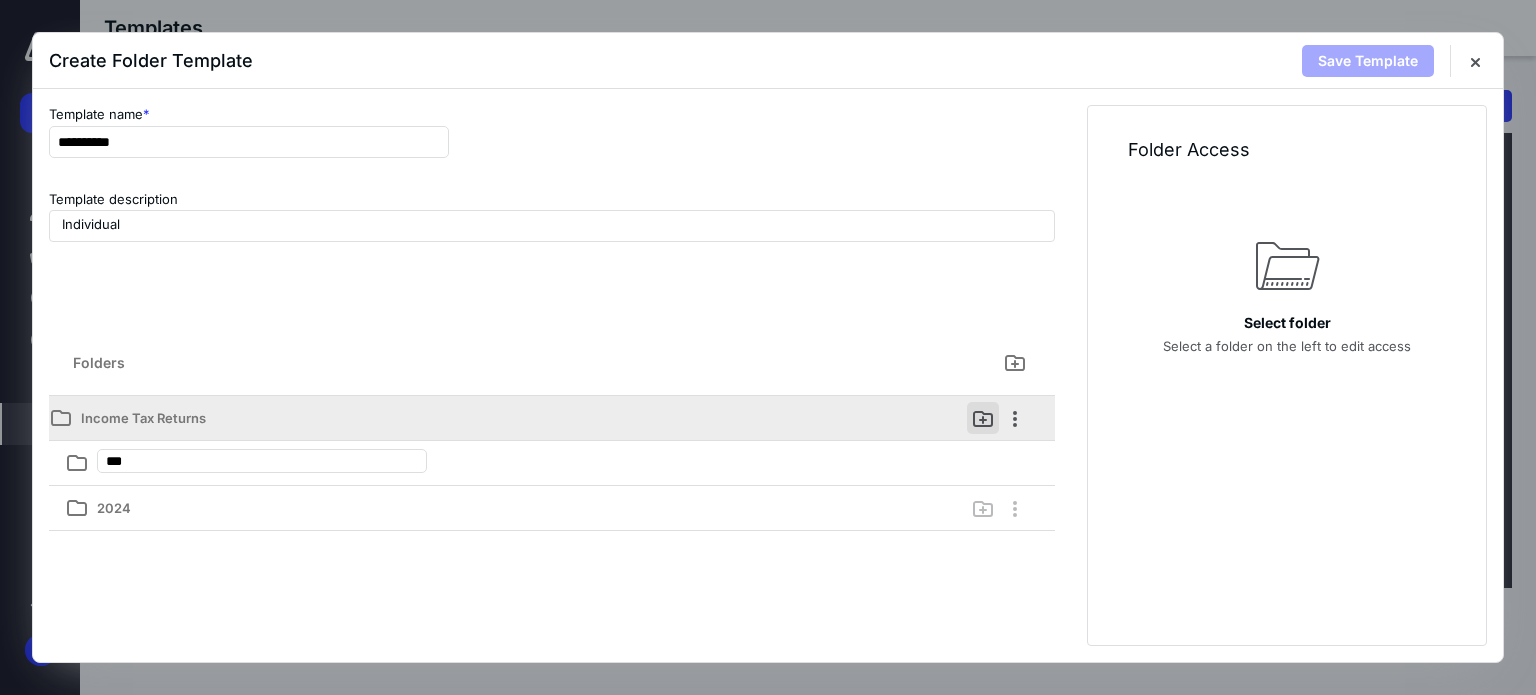 type on "****" 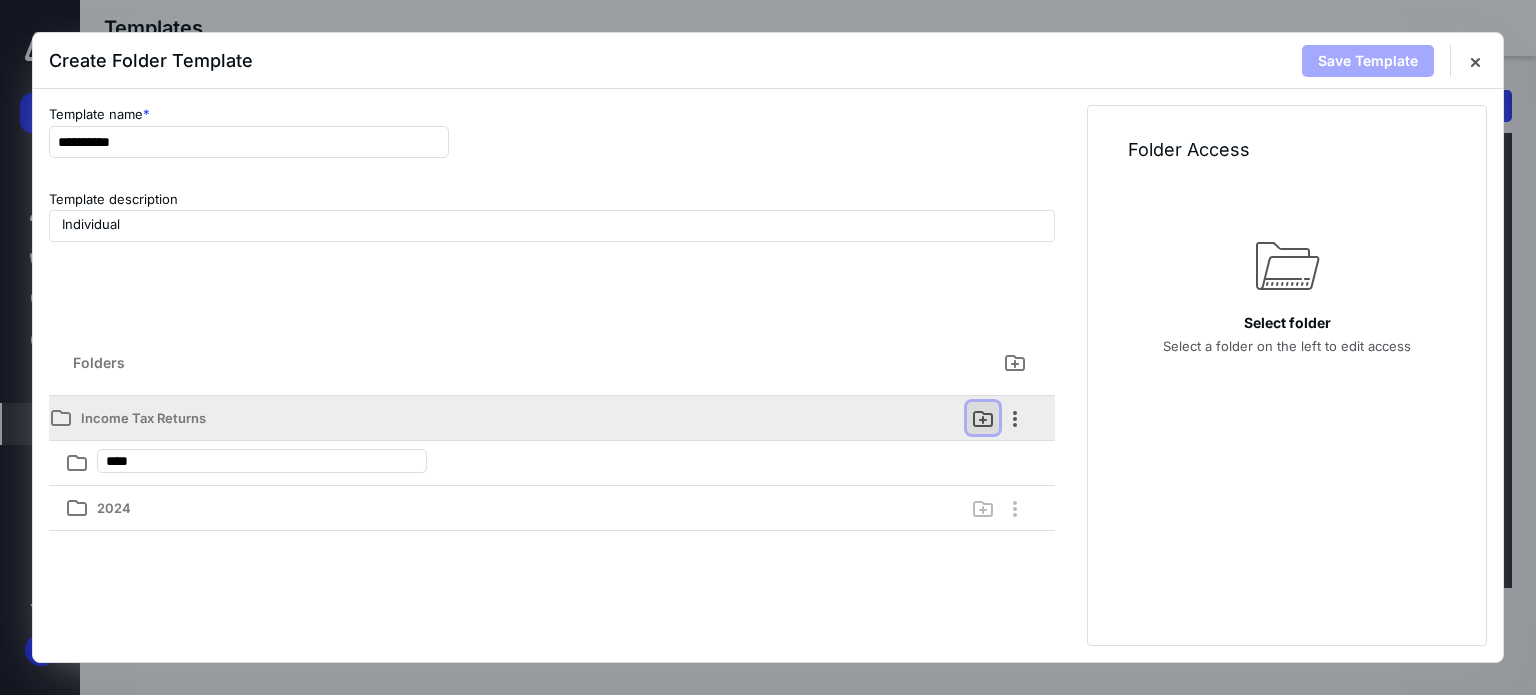 click at bounding box center [983, 418] 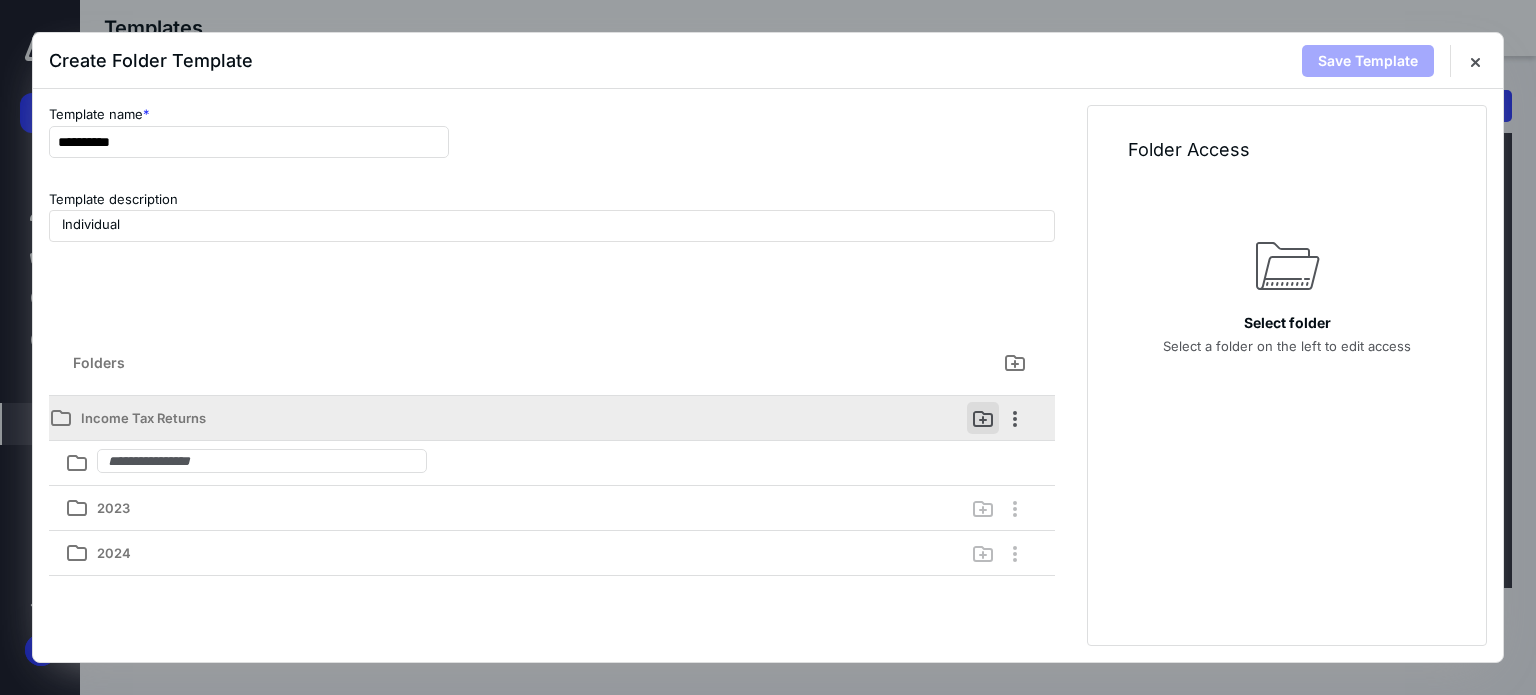 type on "*" 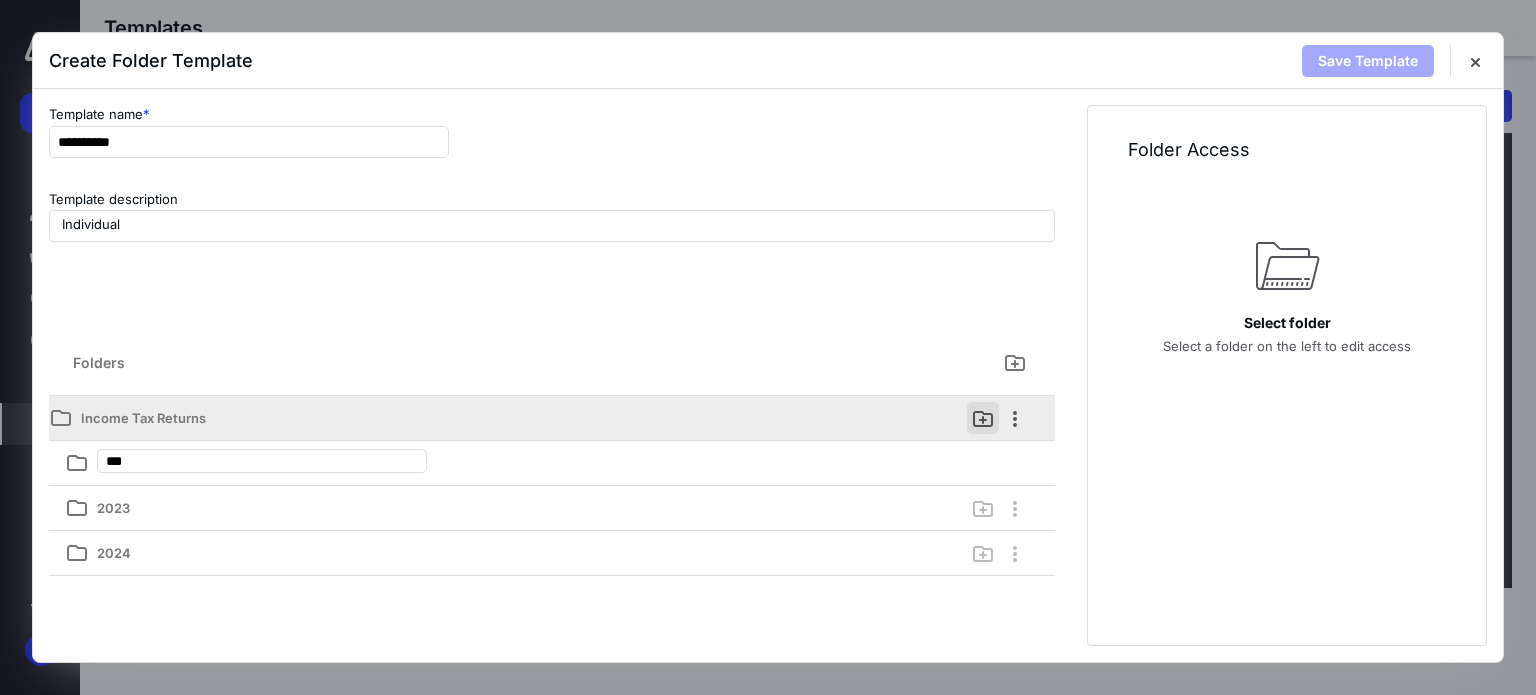 type on "****" 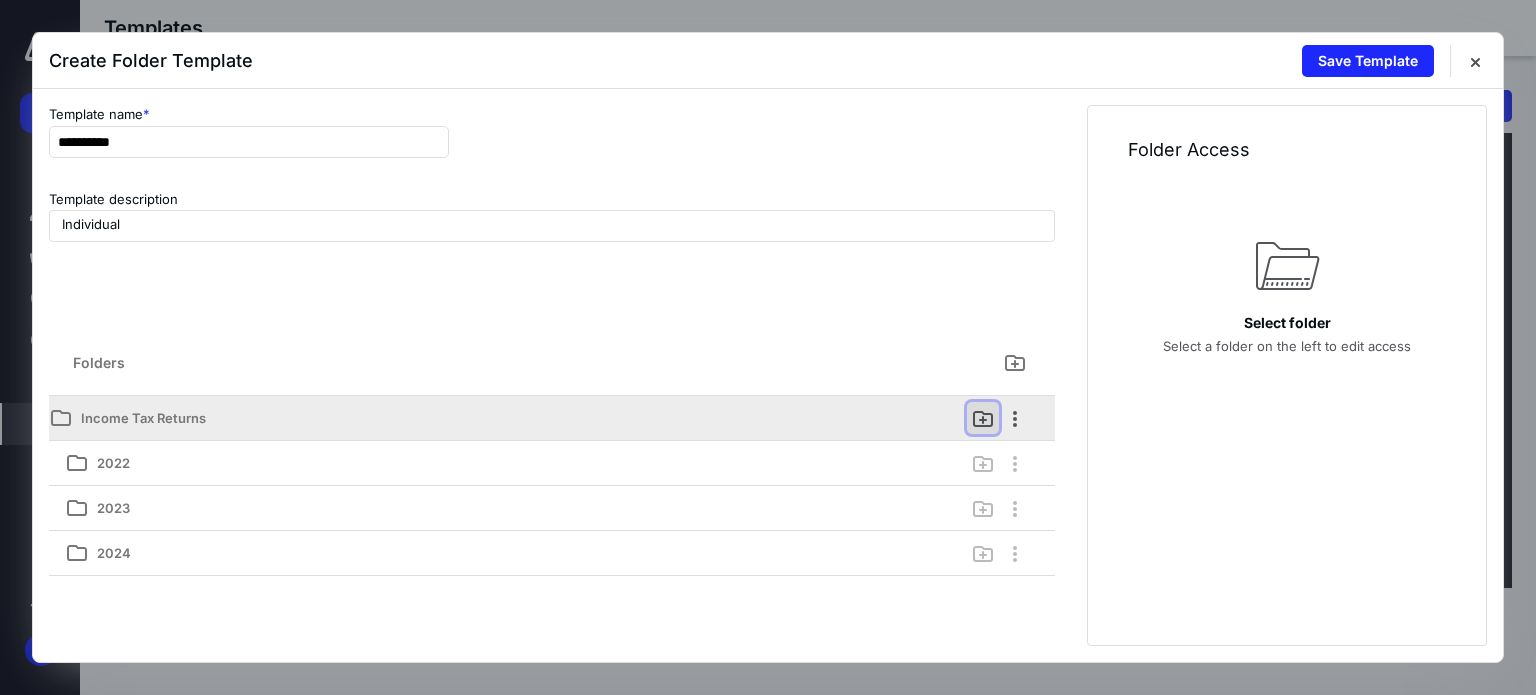 click at bounding box center [983, 418] 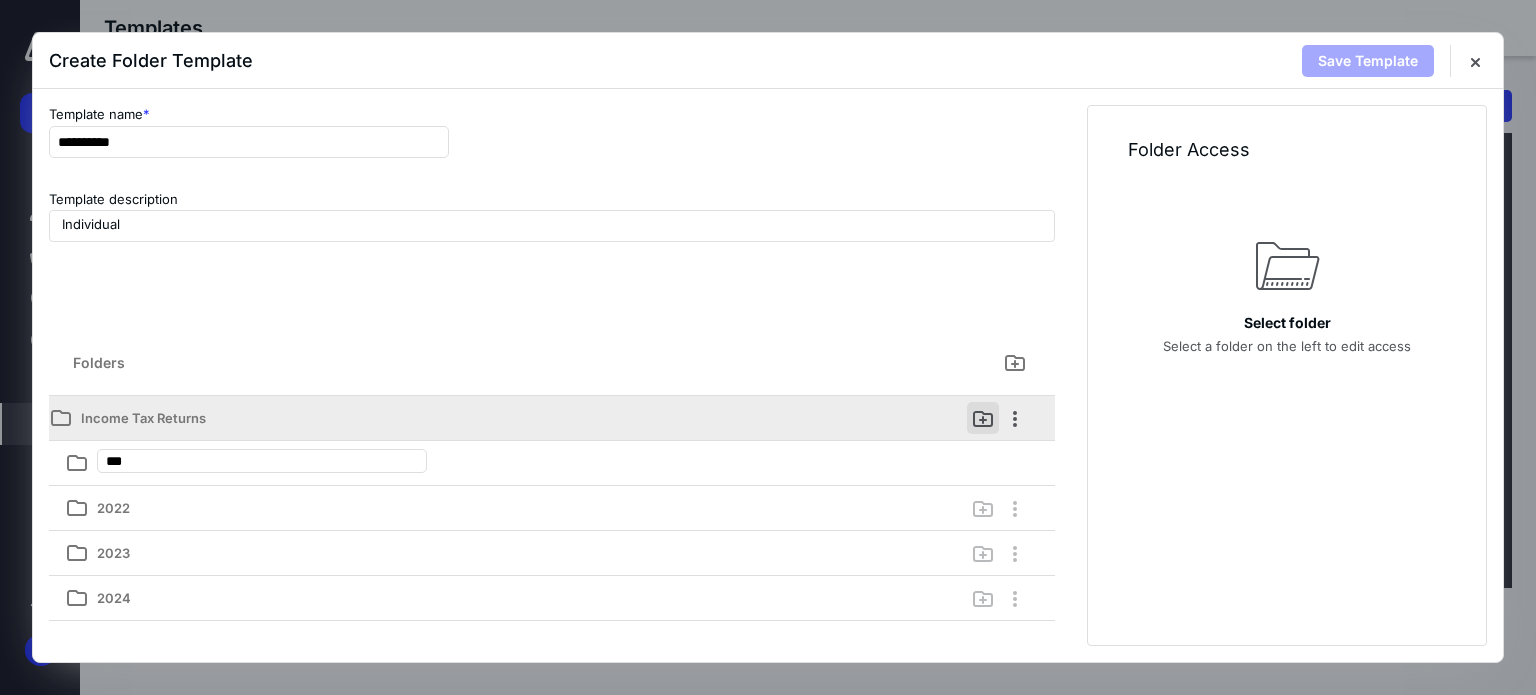 type on "****" 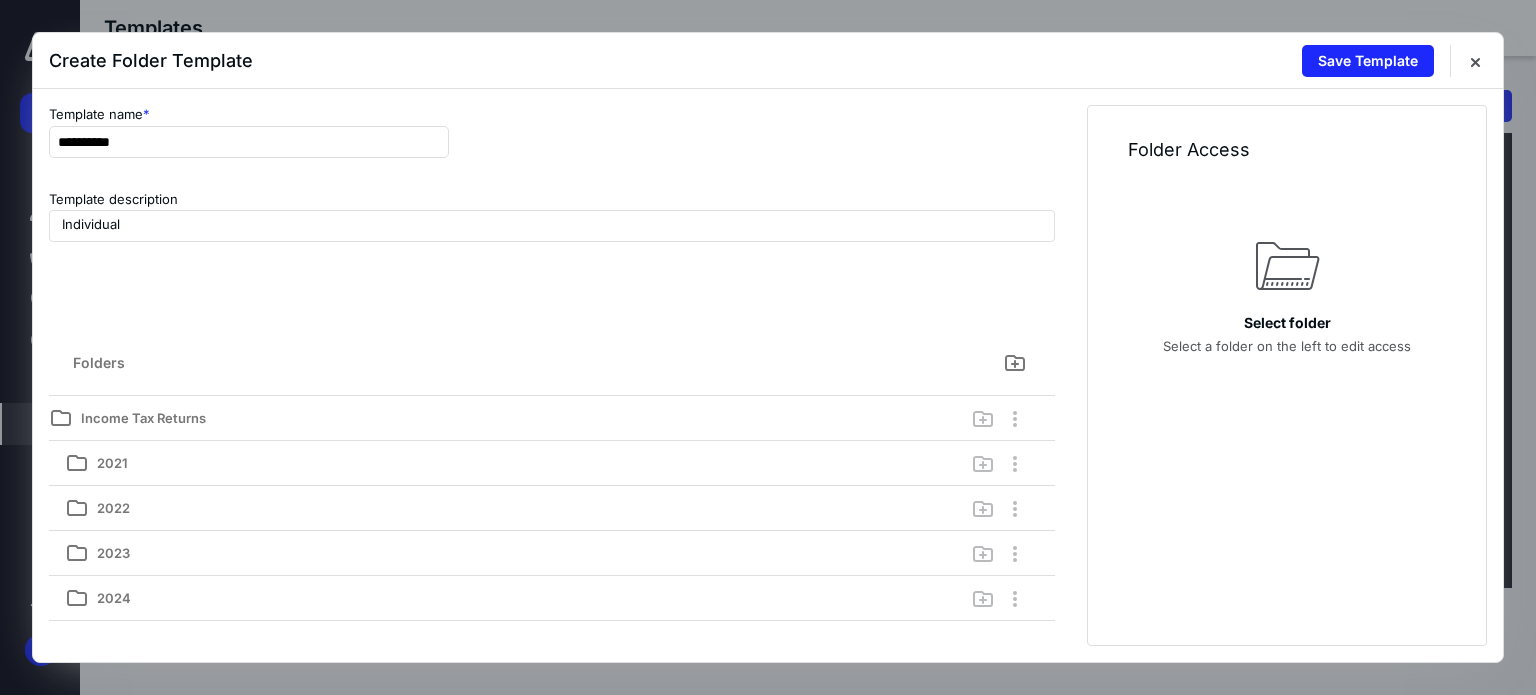 click on "**********" at bounding box center (552, 375) 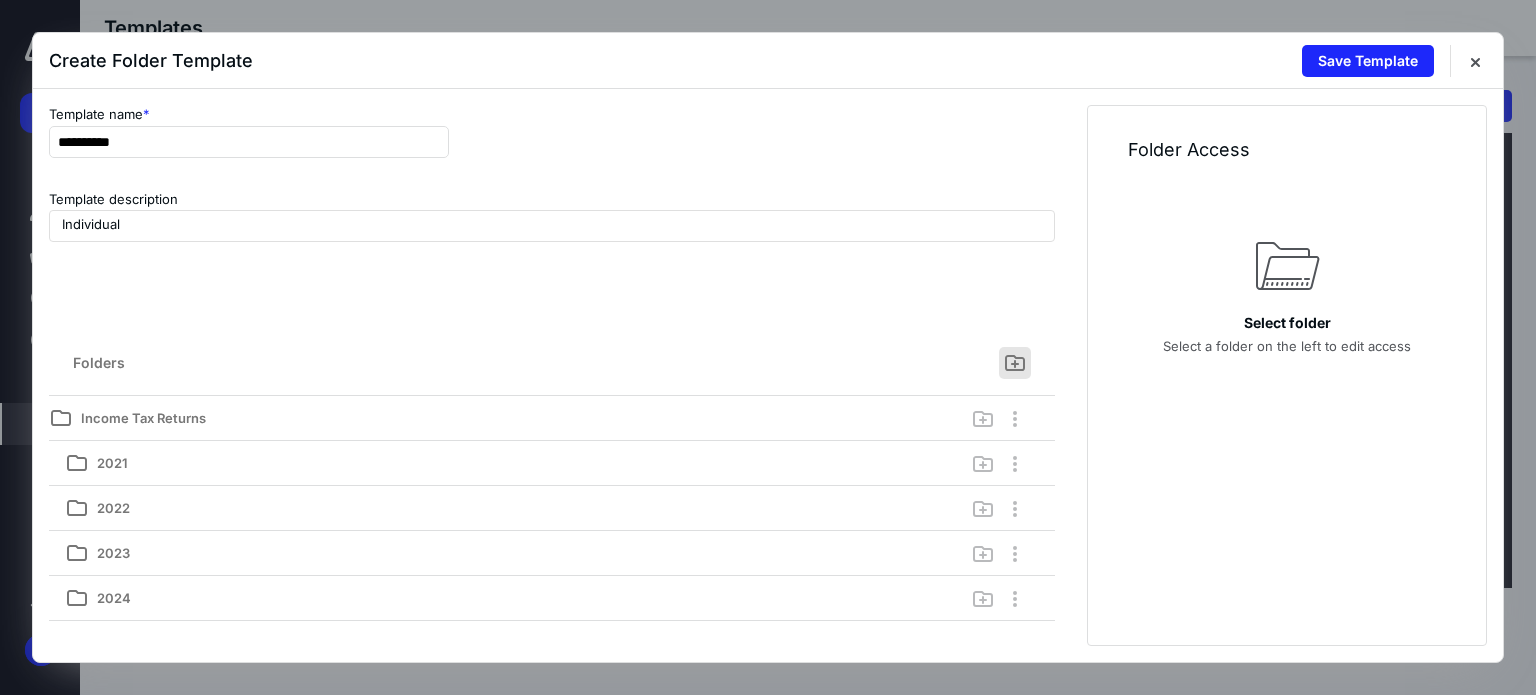 click at bounding box center [1015, 363] 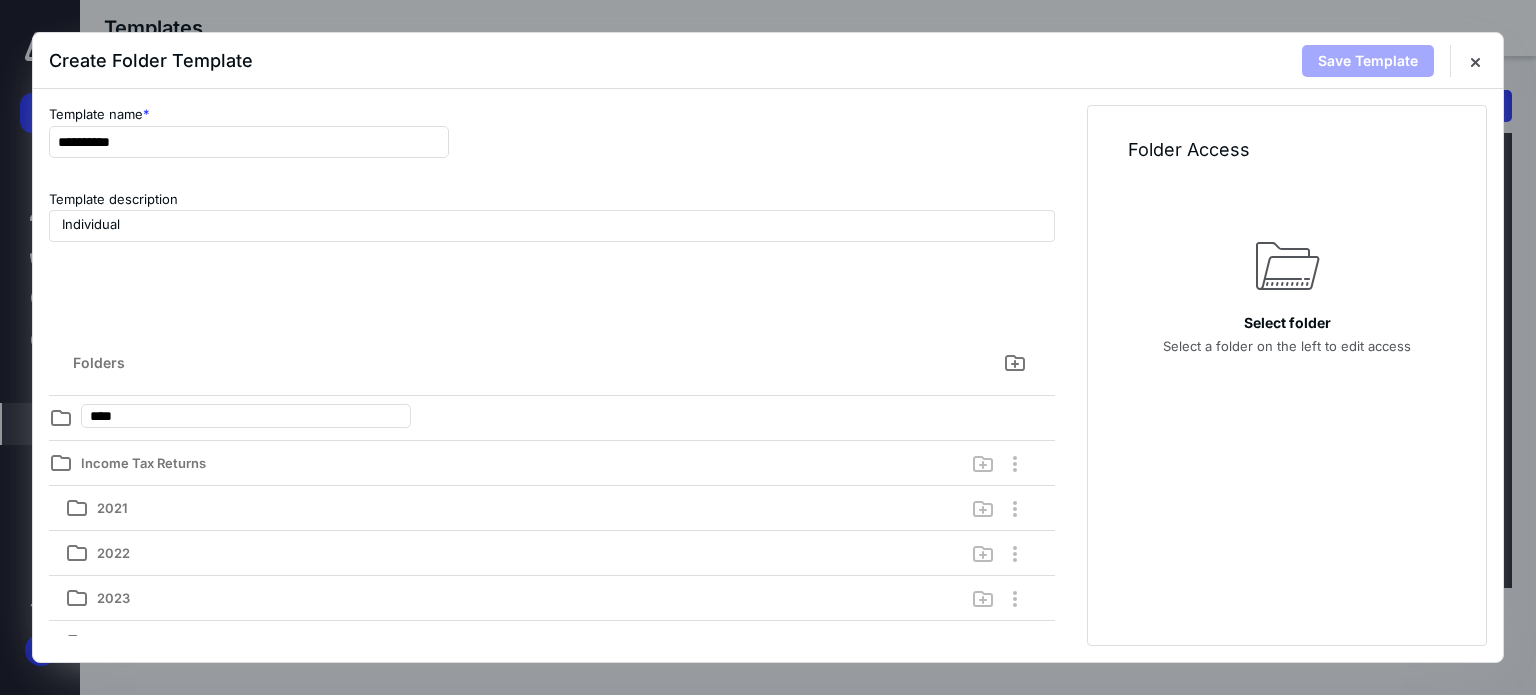 type on "*****" 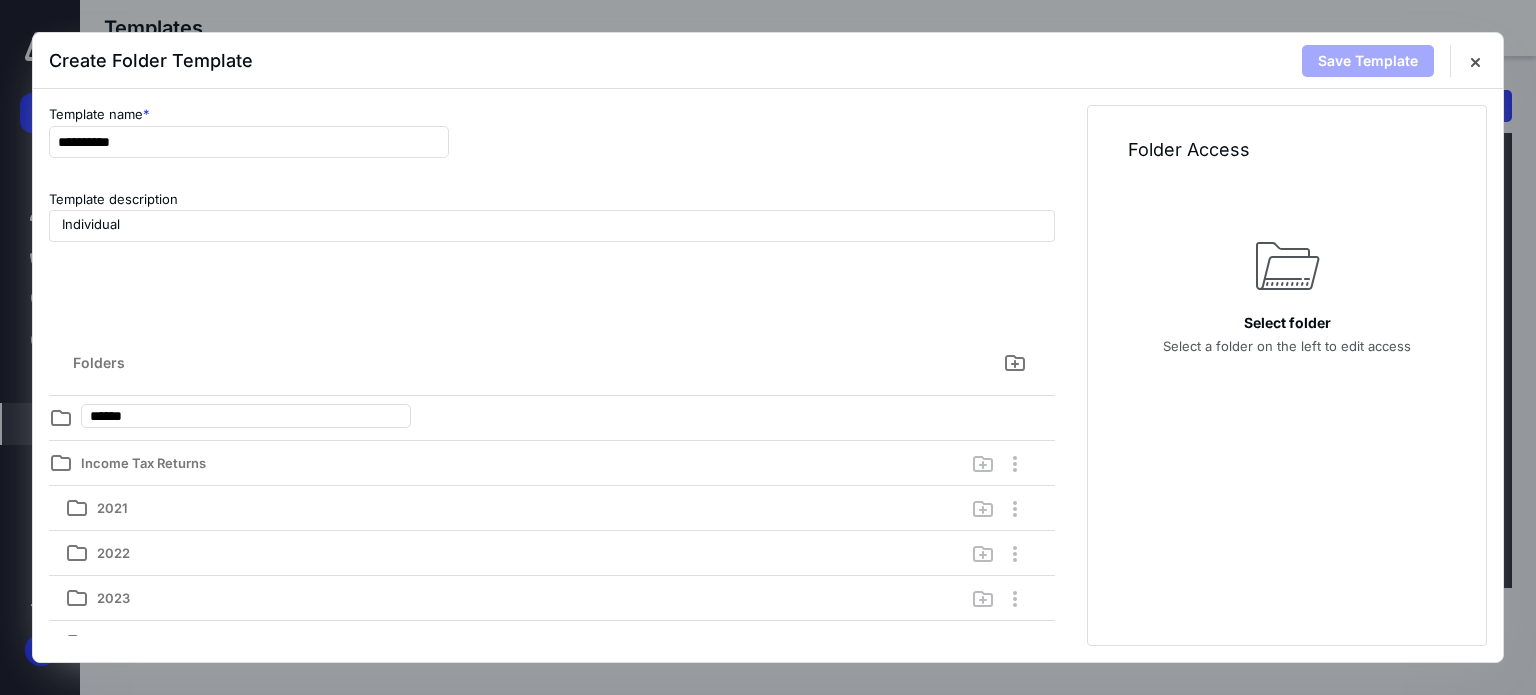 type on "******" 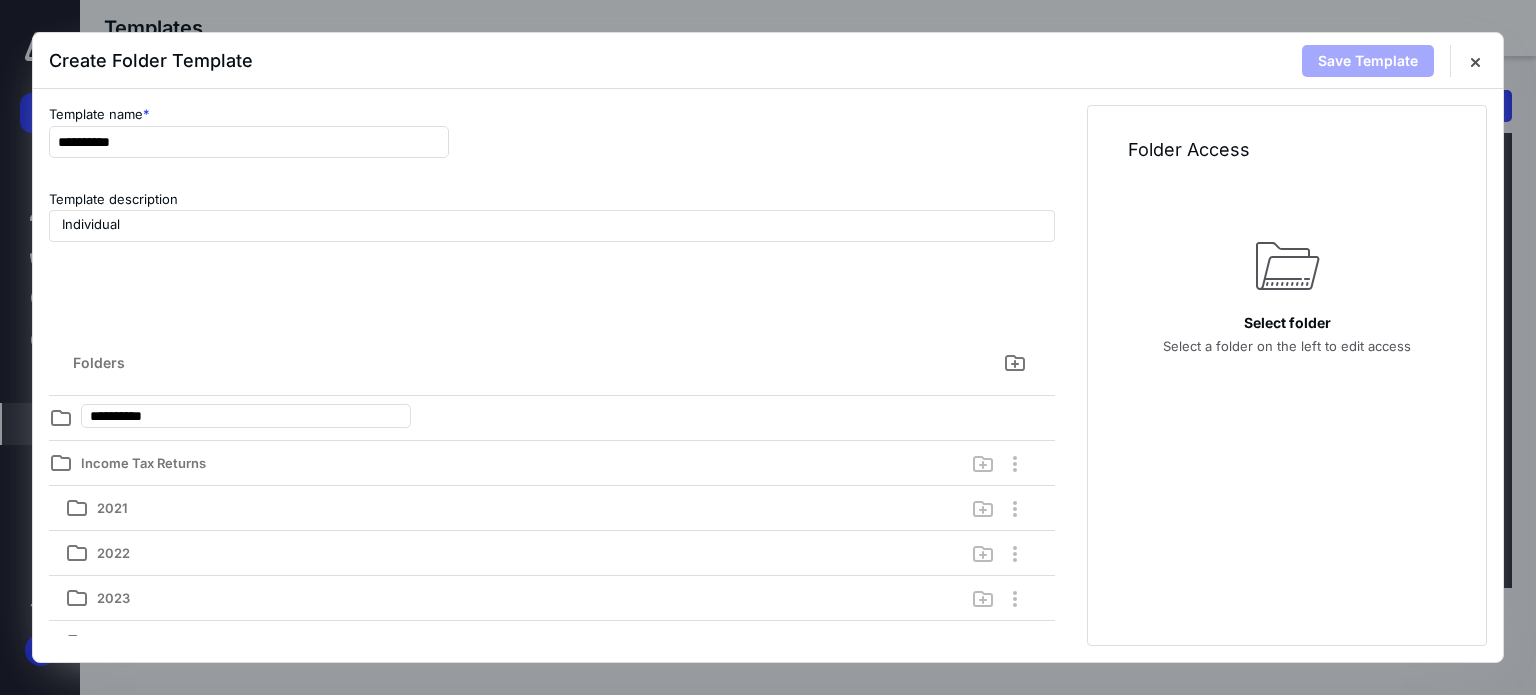 type on "**********" 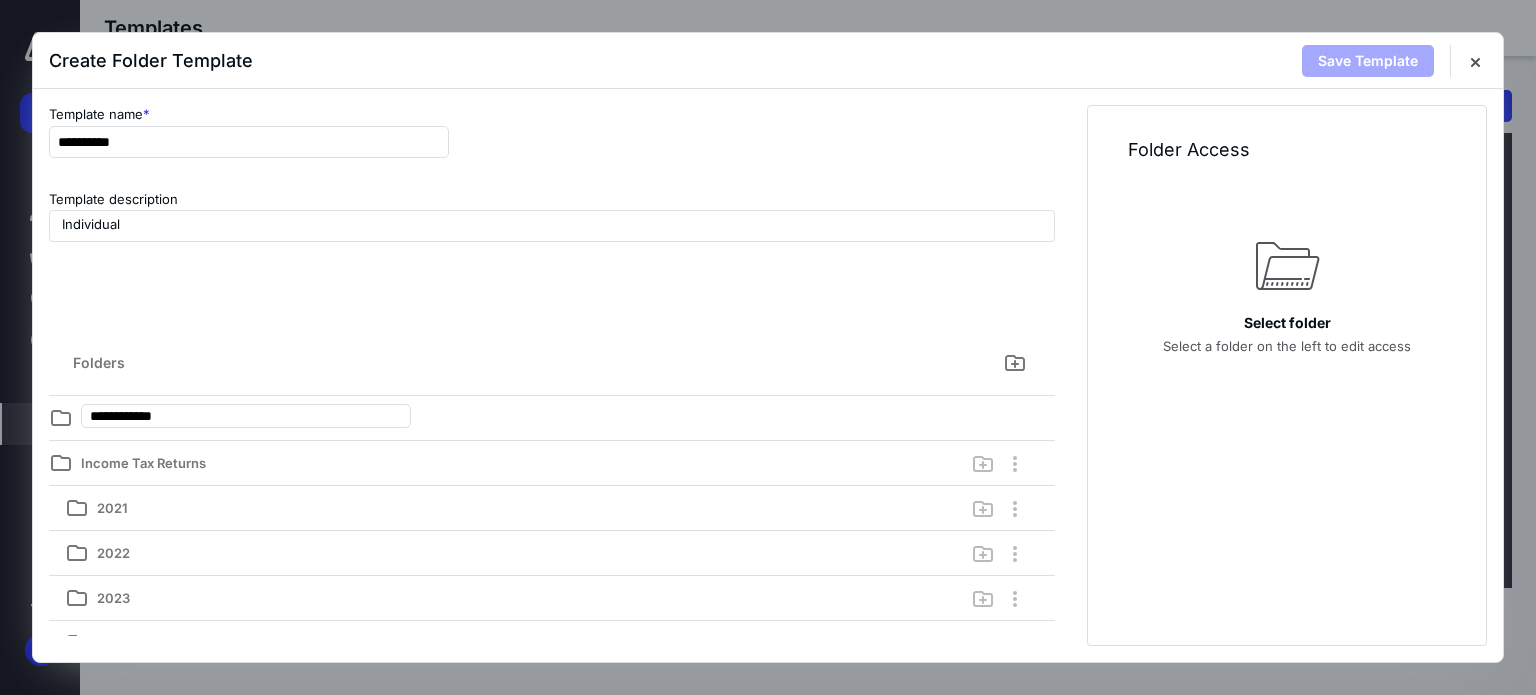 click on "Template description Individual" at bounding box center [552, 252] 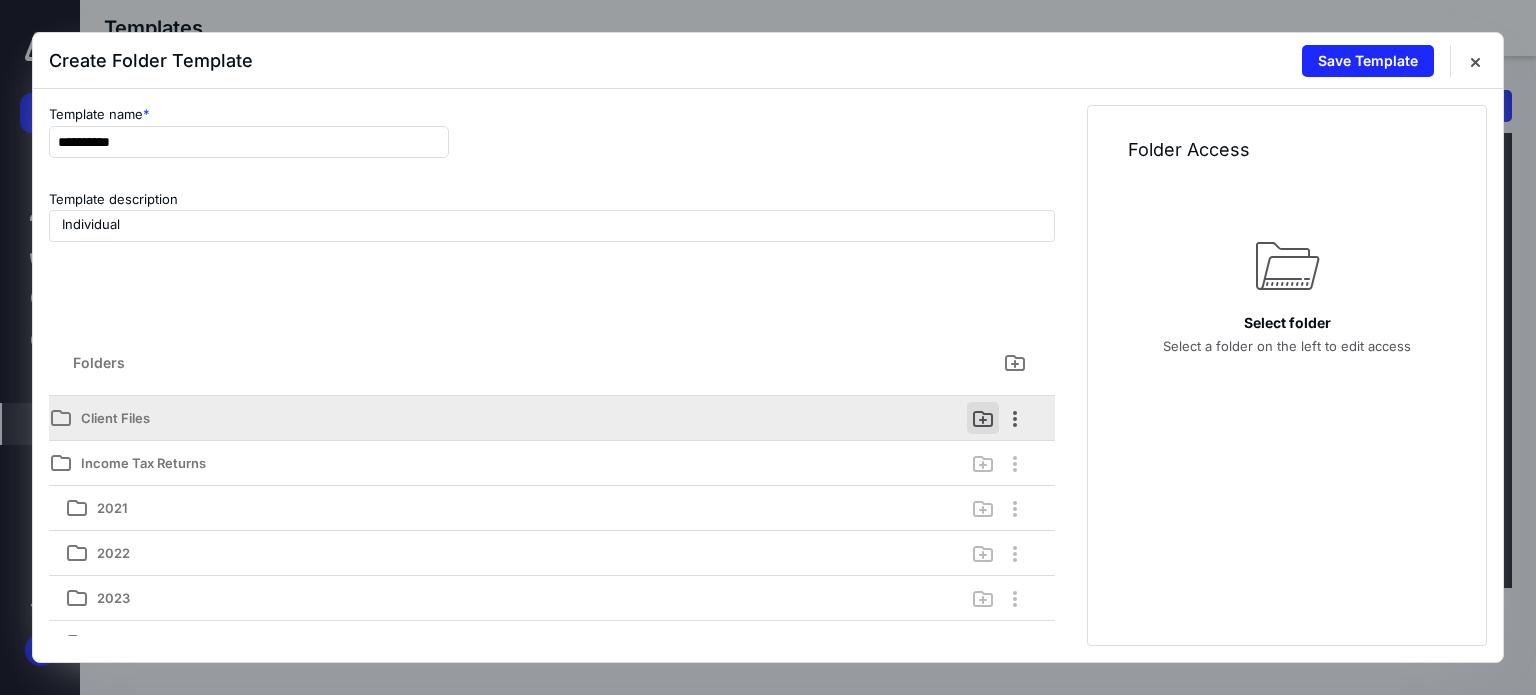 click at bounding box center [983, 418] 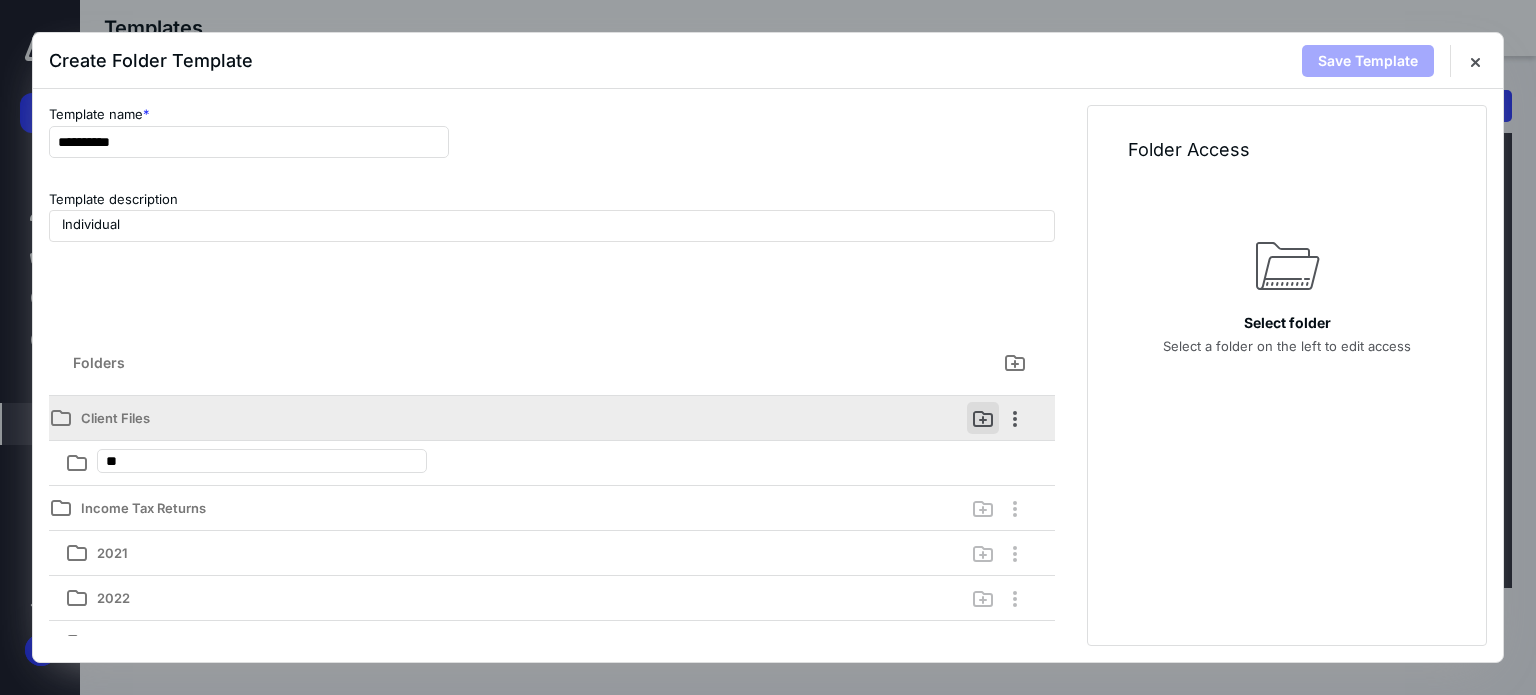 type on "***" 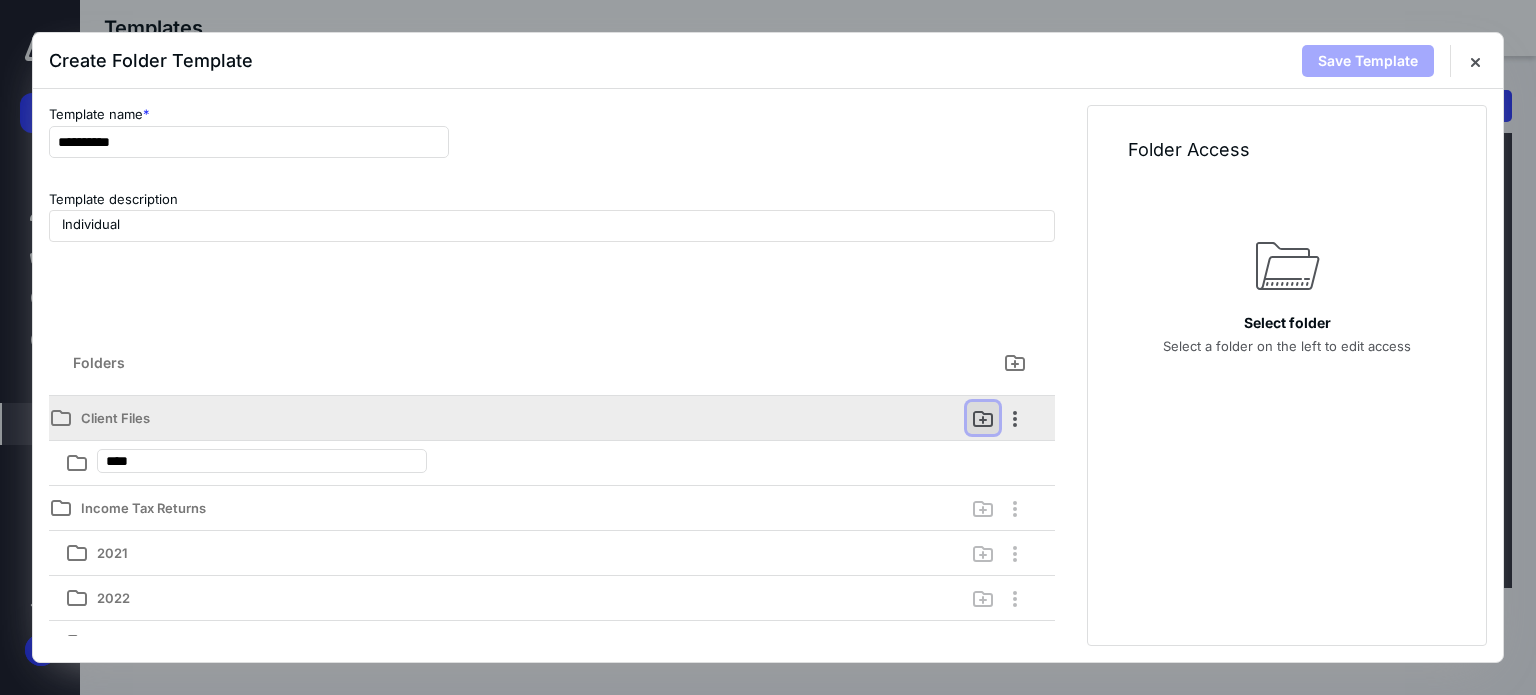 click at bounding box center (983, 418) 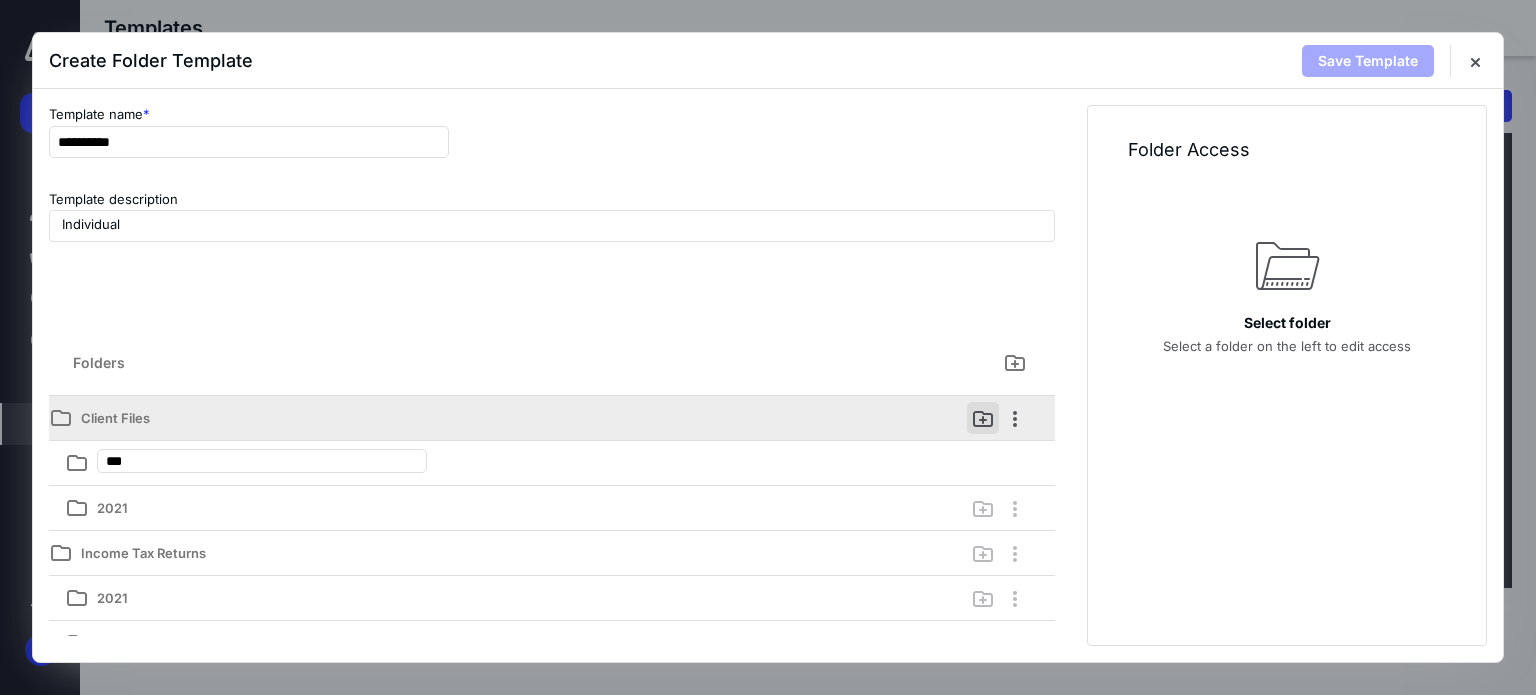 type on "****" 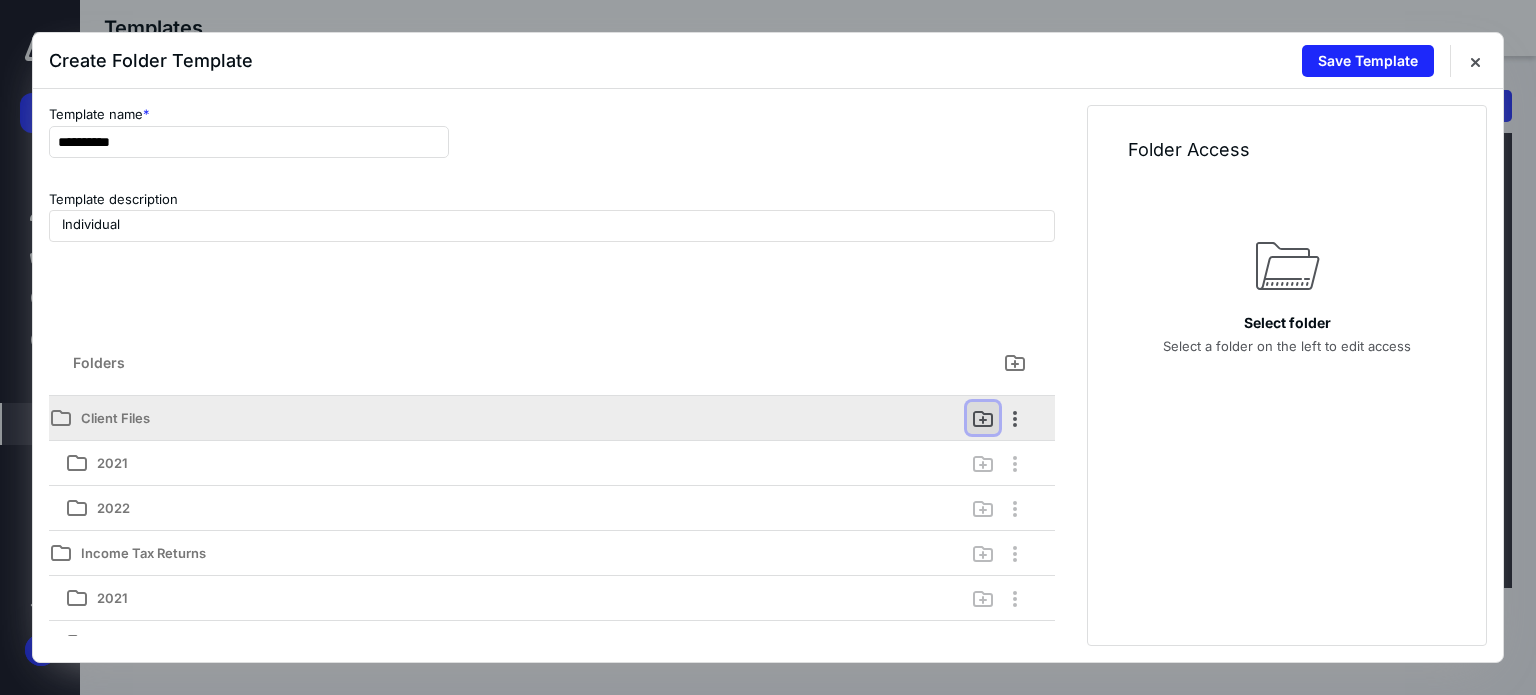 click at bounding box center [983, 418] 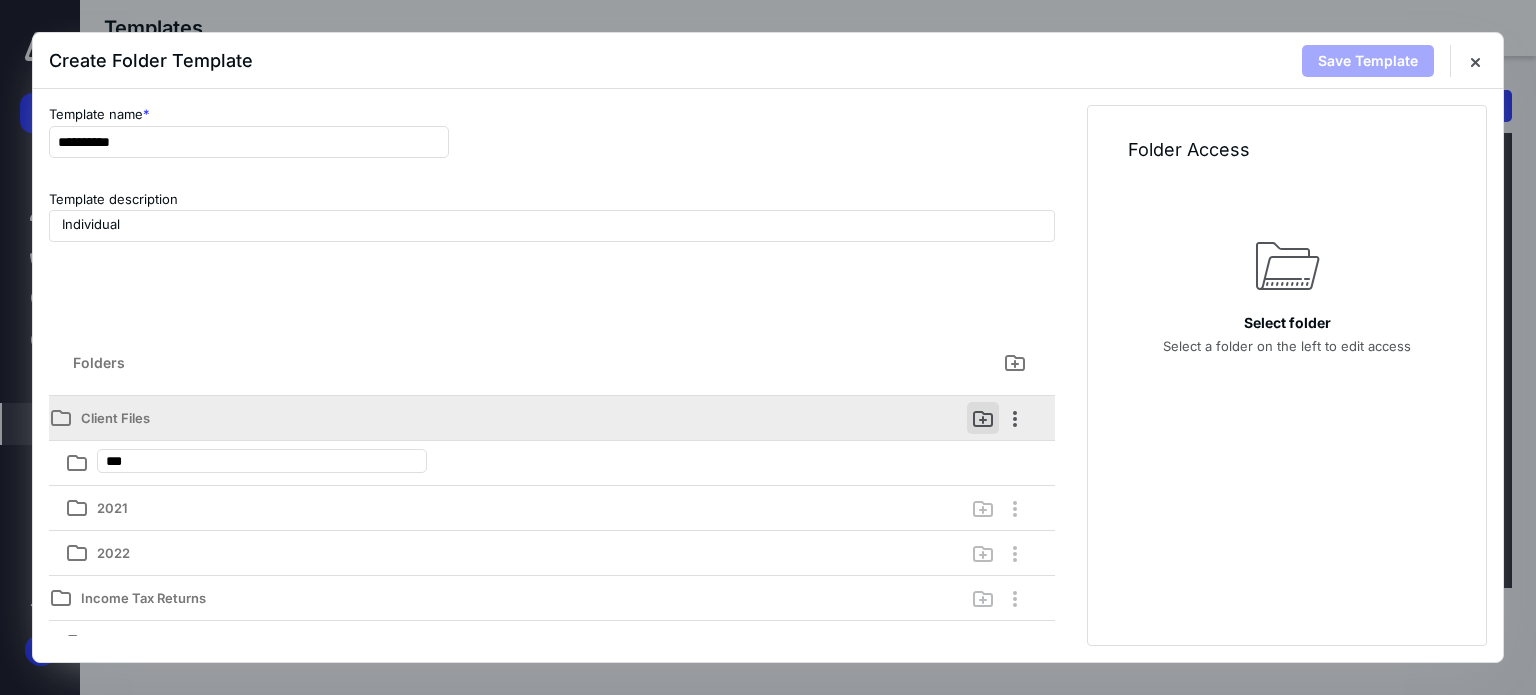 type on "****" 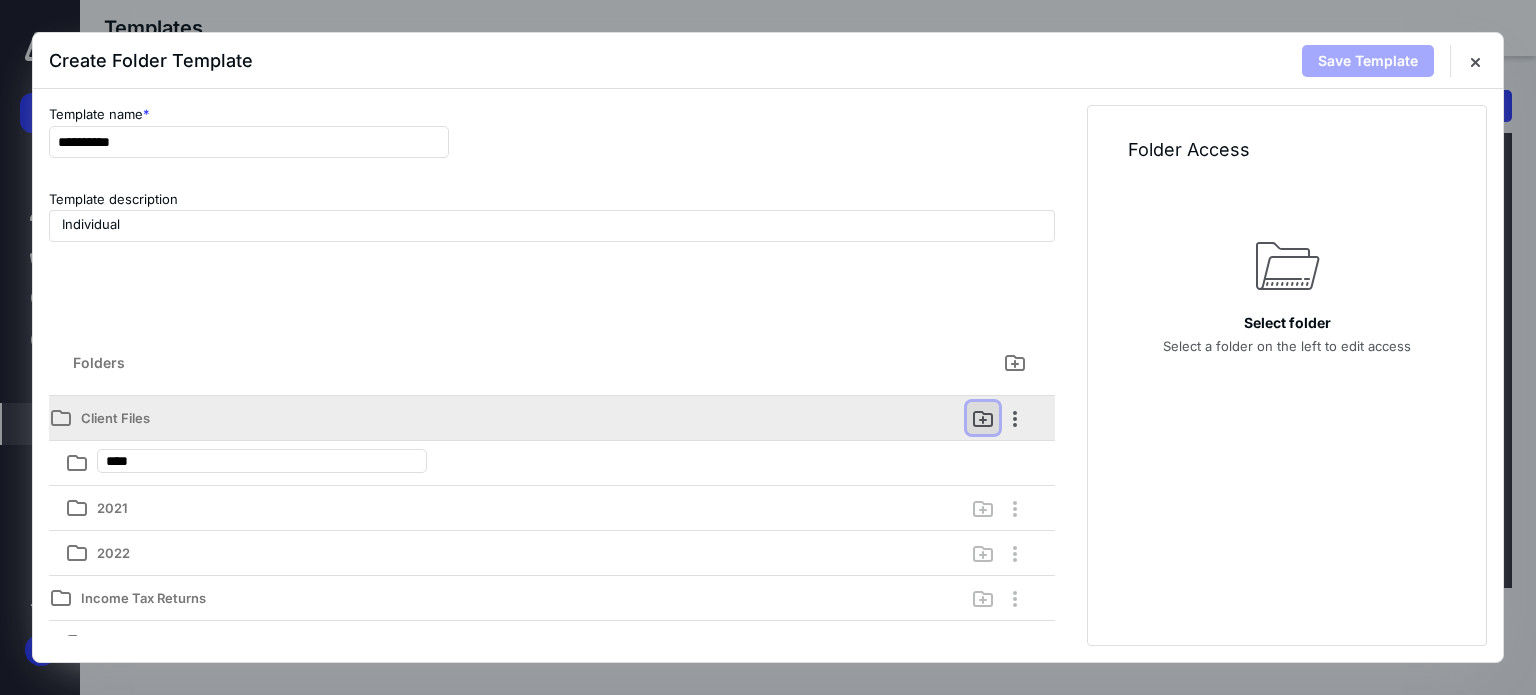 click at bounding box center [983, 418] 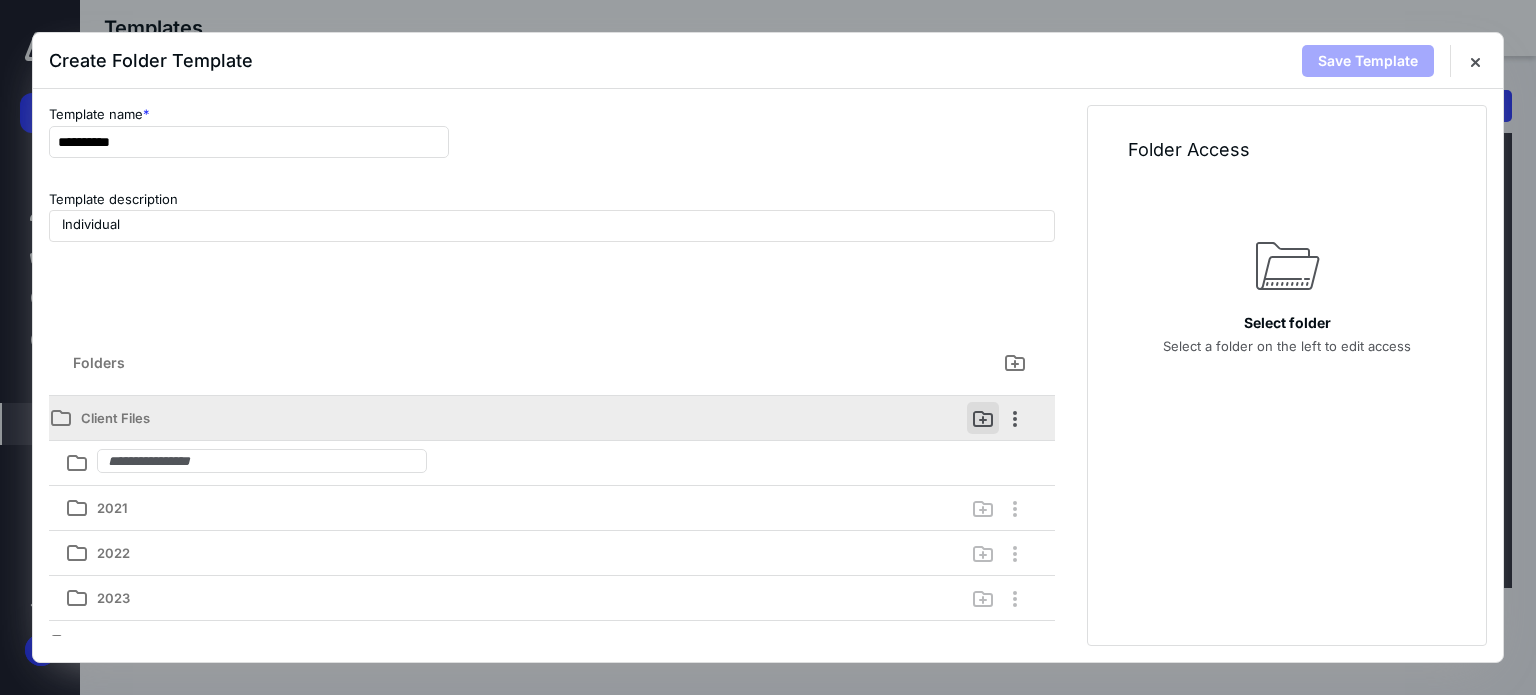 type on "*" 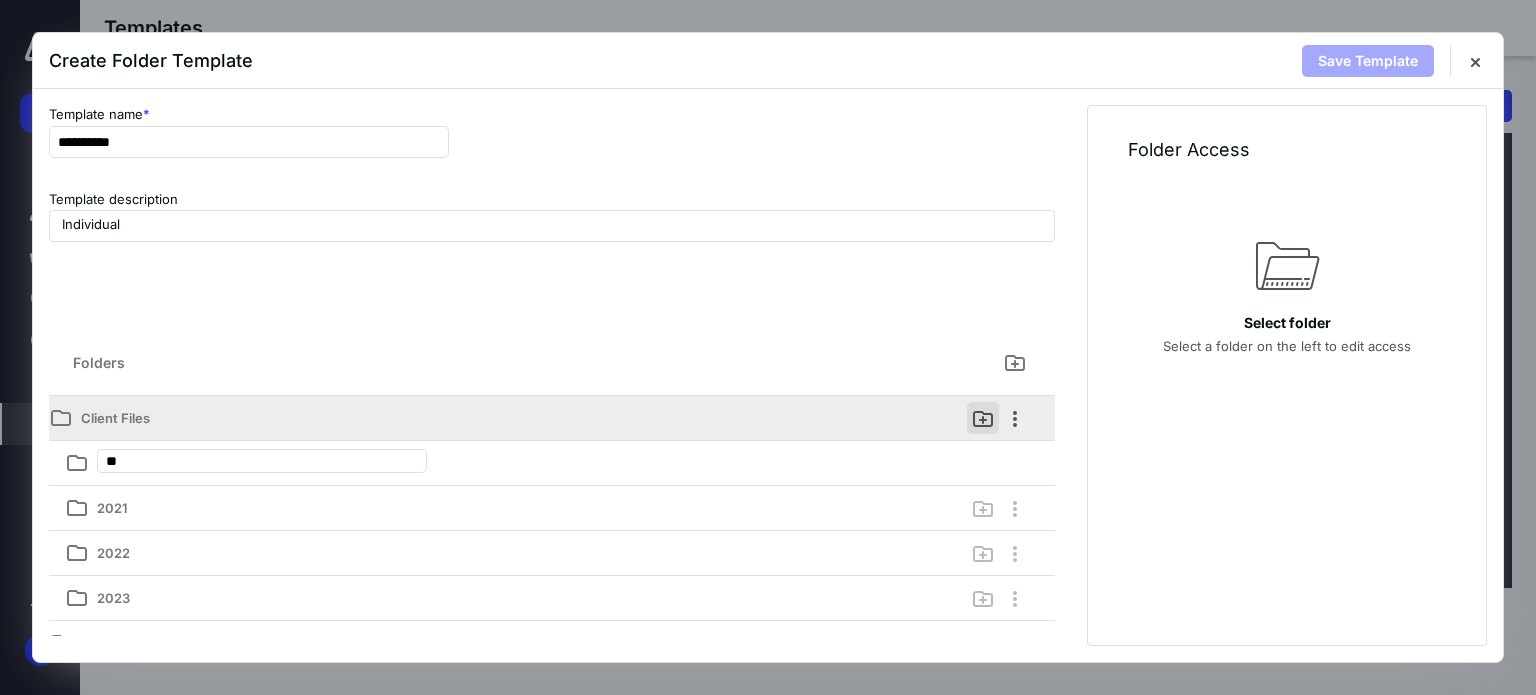type on "***" 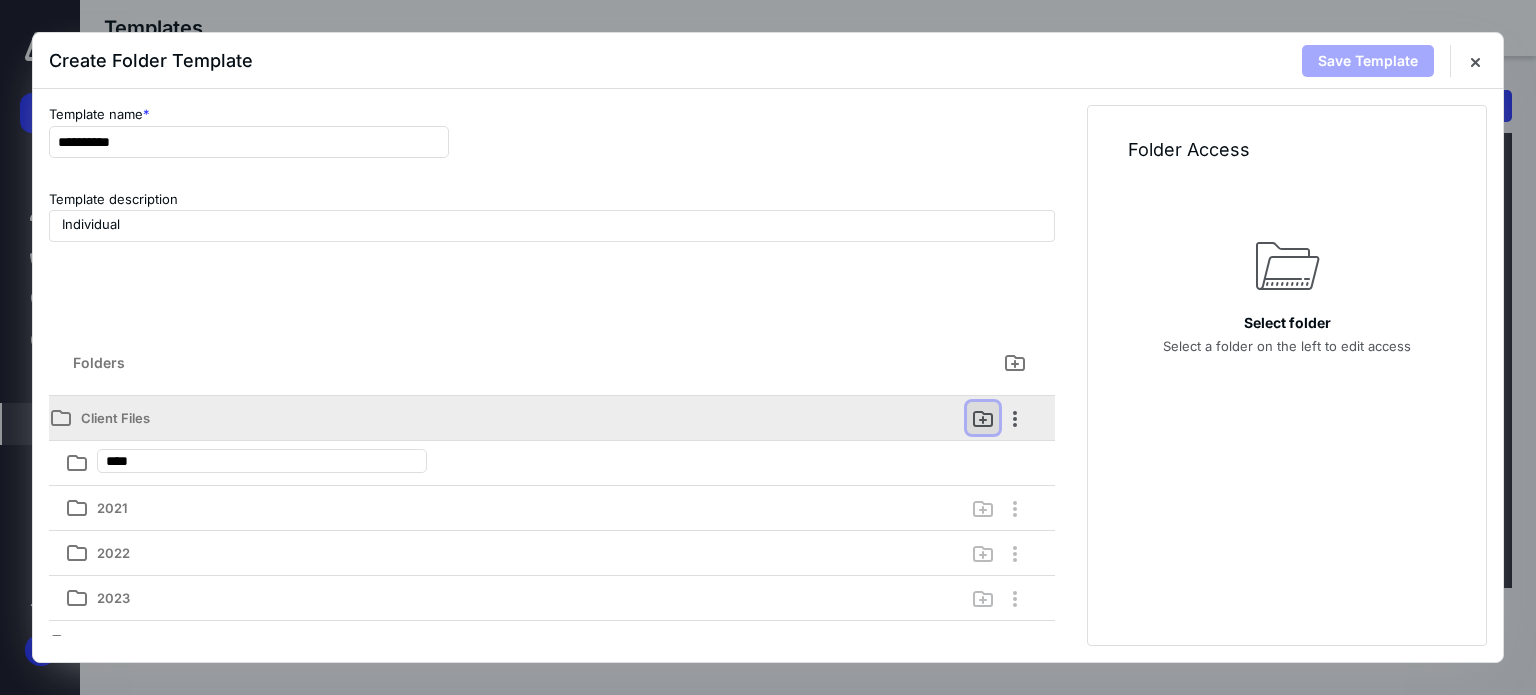click at bounding box center [983, 418] 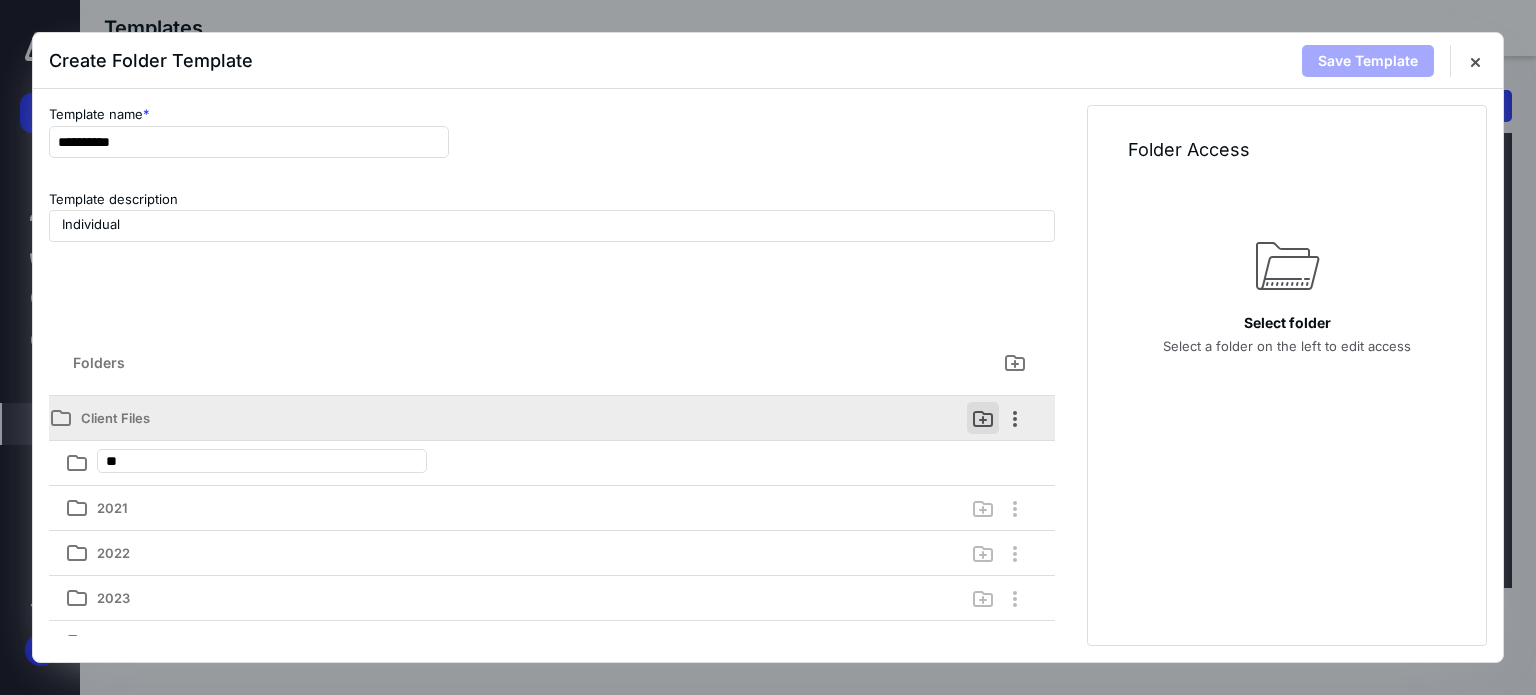 type on "***" 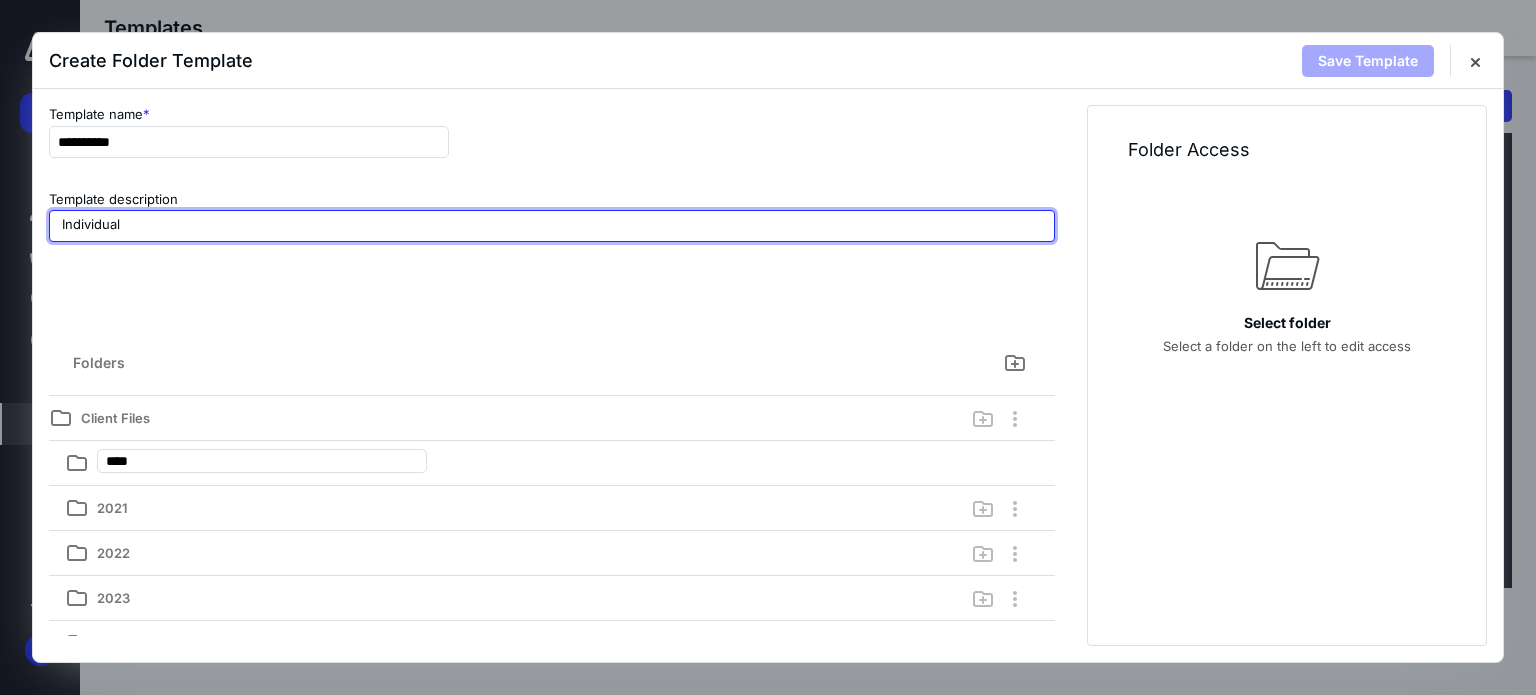 click on "Individual" at bounding box center [552, 226] 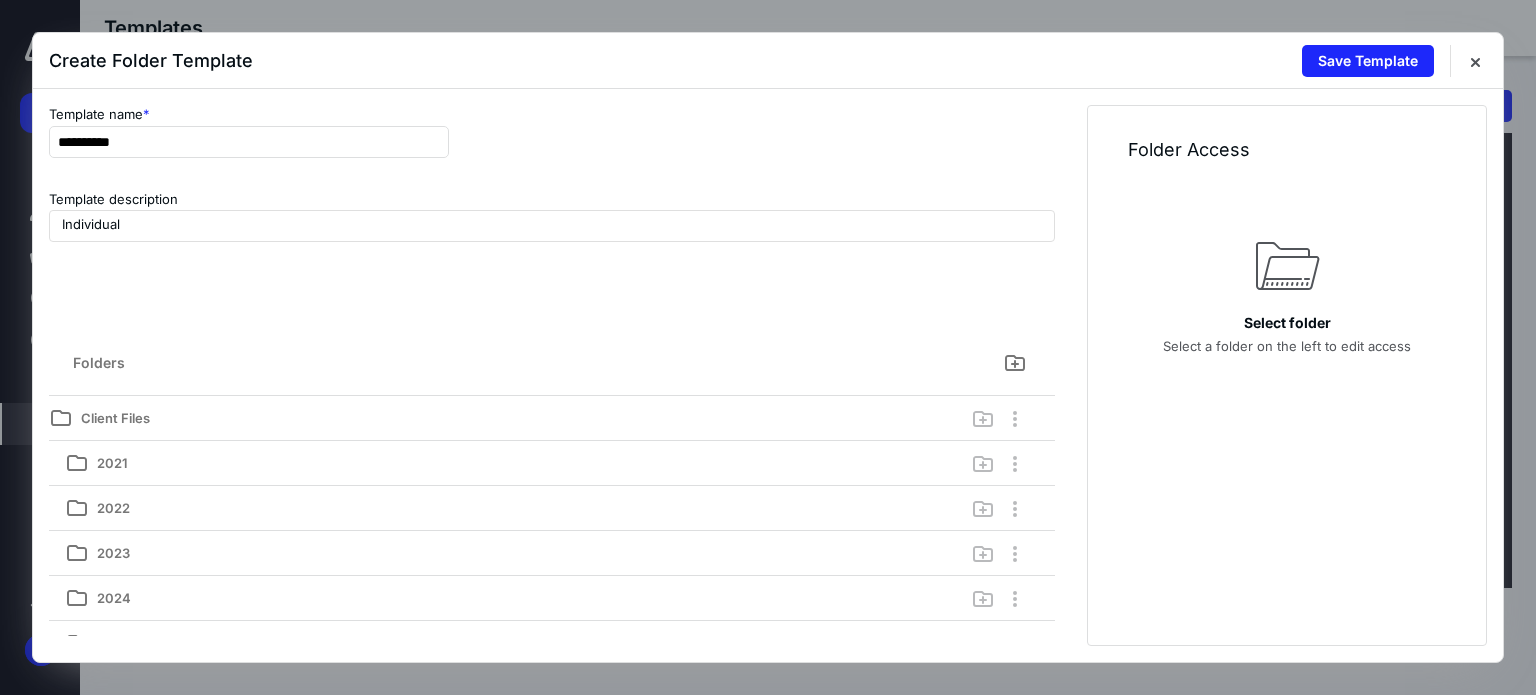scroll, scrollTop: 252, scrollLeft: 0, axis: vertical 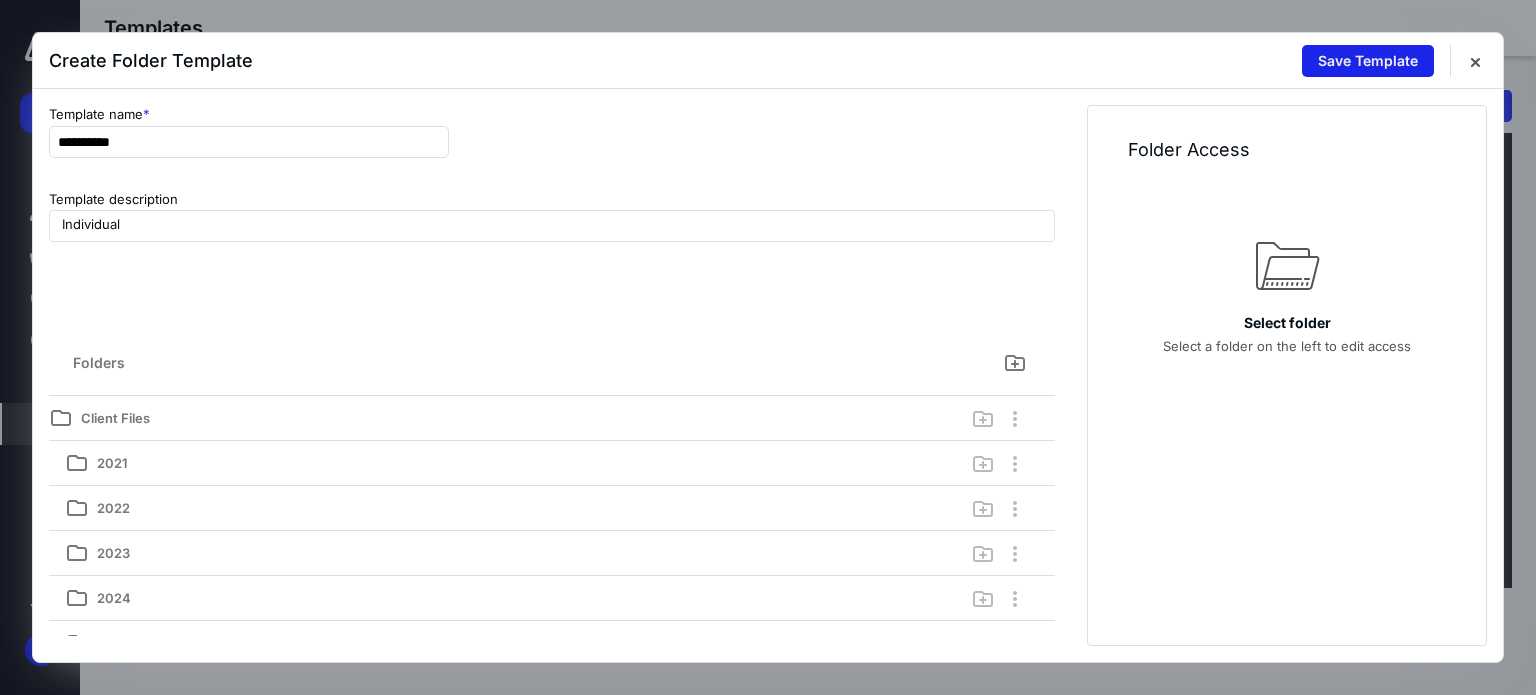 click on "Save Template" at bounding box center [1368, 61] 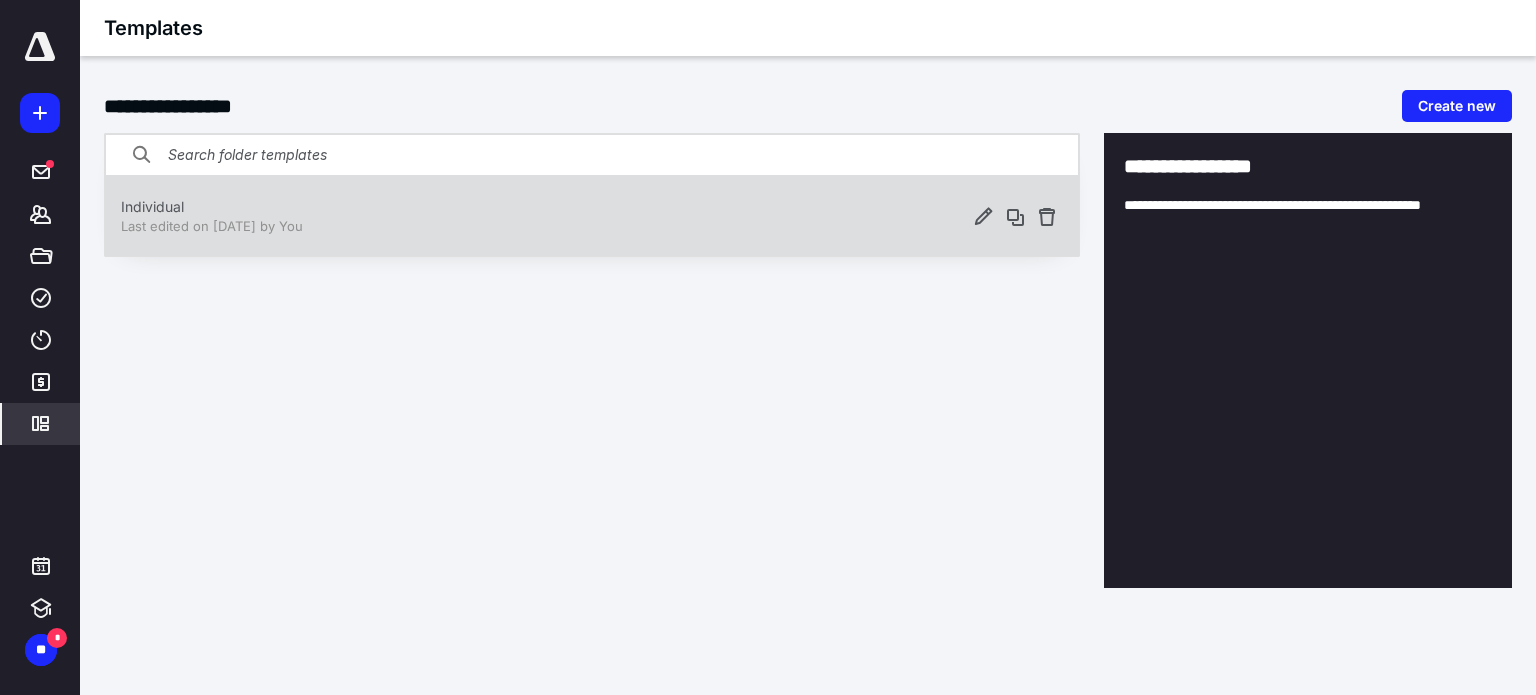 click on "Last edited on 7/10/2025 by You" at bounding box center [542, 226] 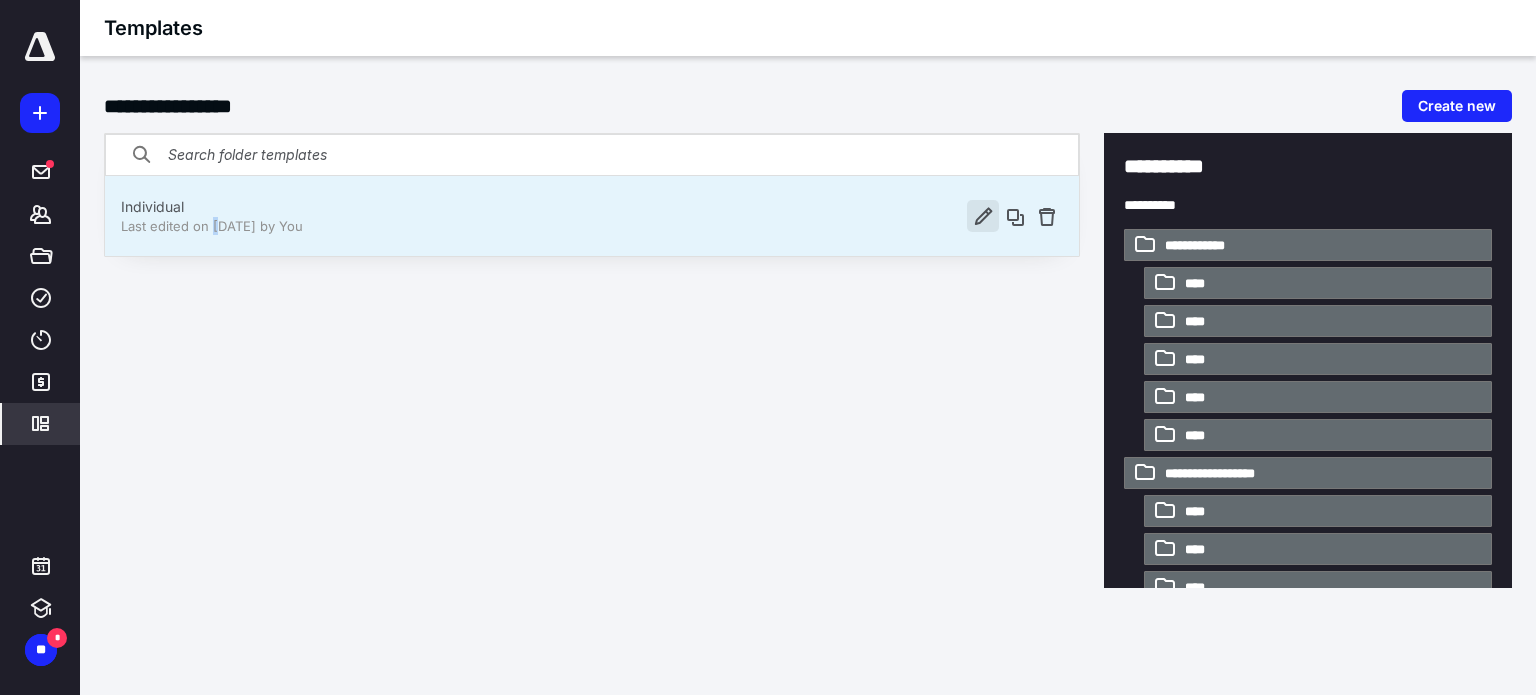 click at bounding box center (983, 216) 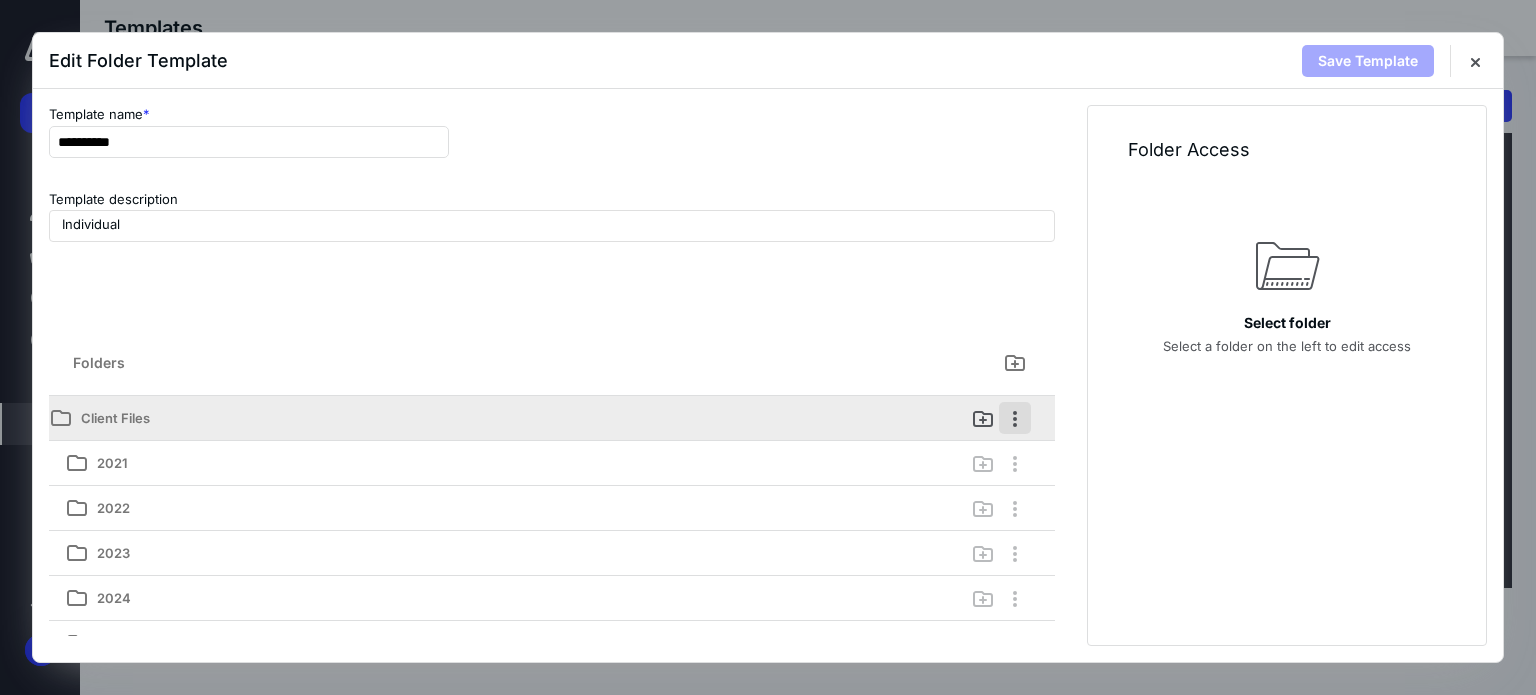 click at bounding box center [1015, 418] 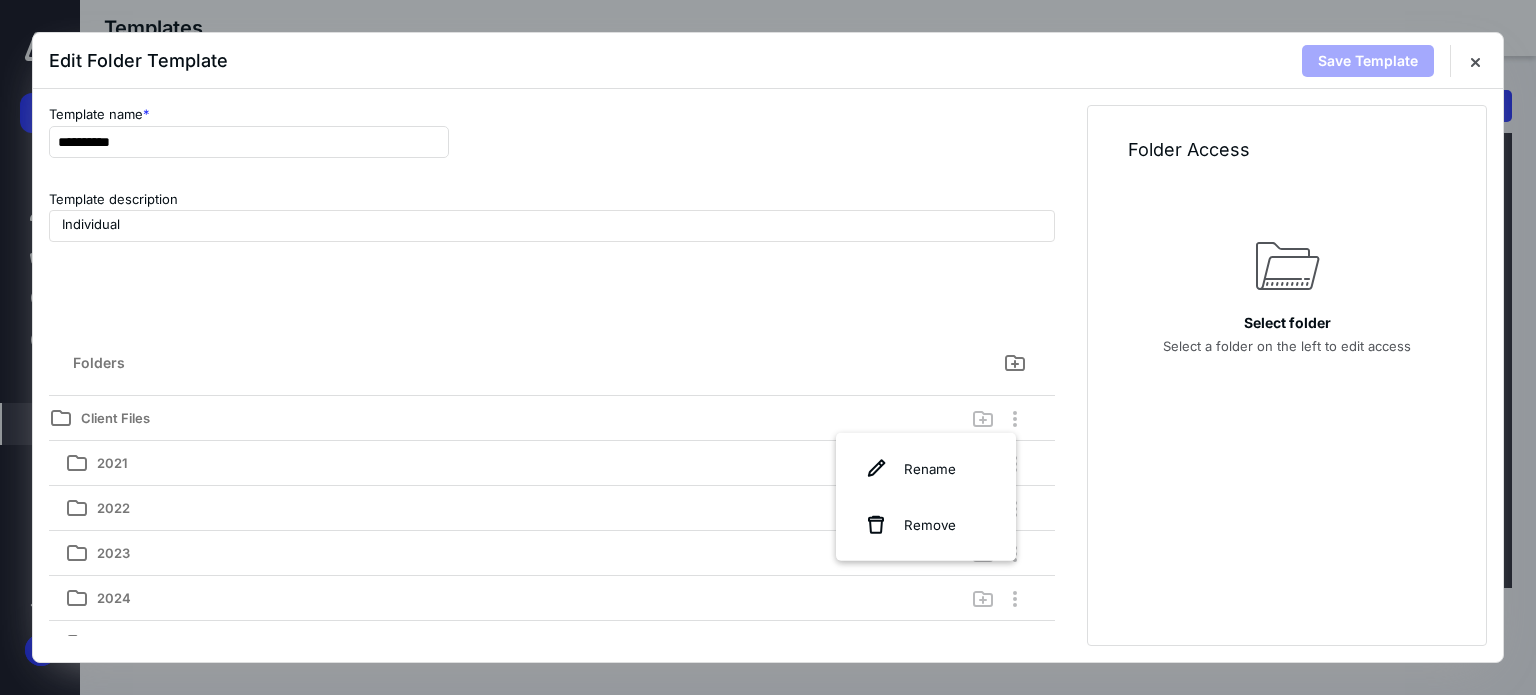 click on "**********" at bounding box center [552, 375] 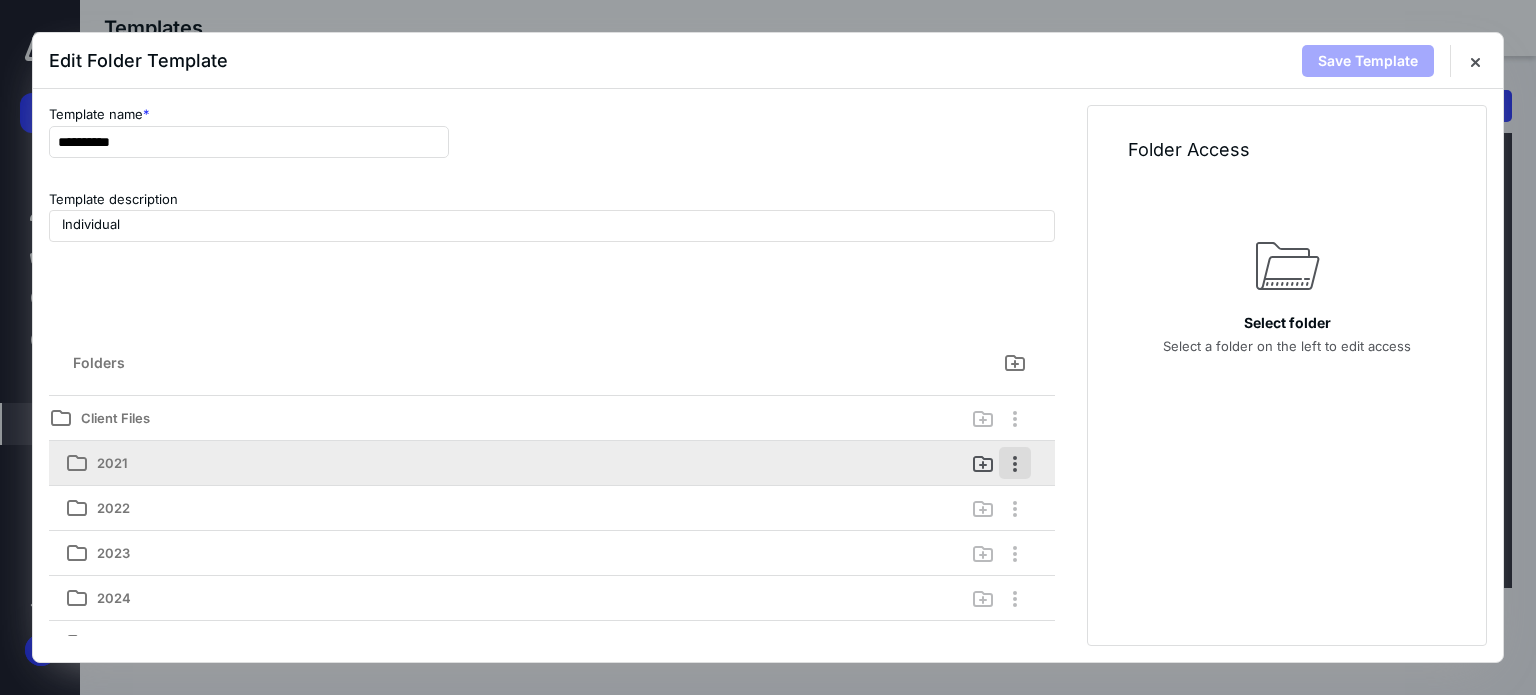 click at bounding box center (1015, 463) 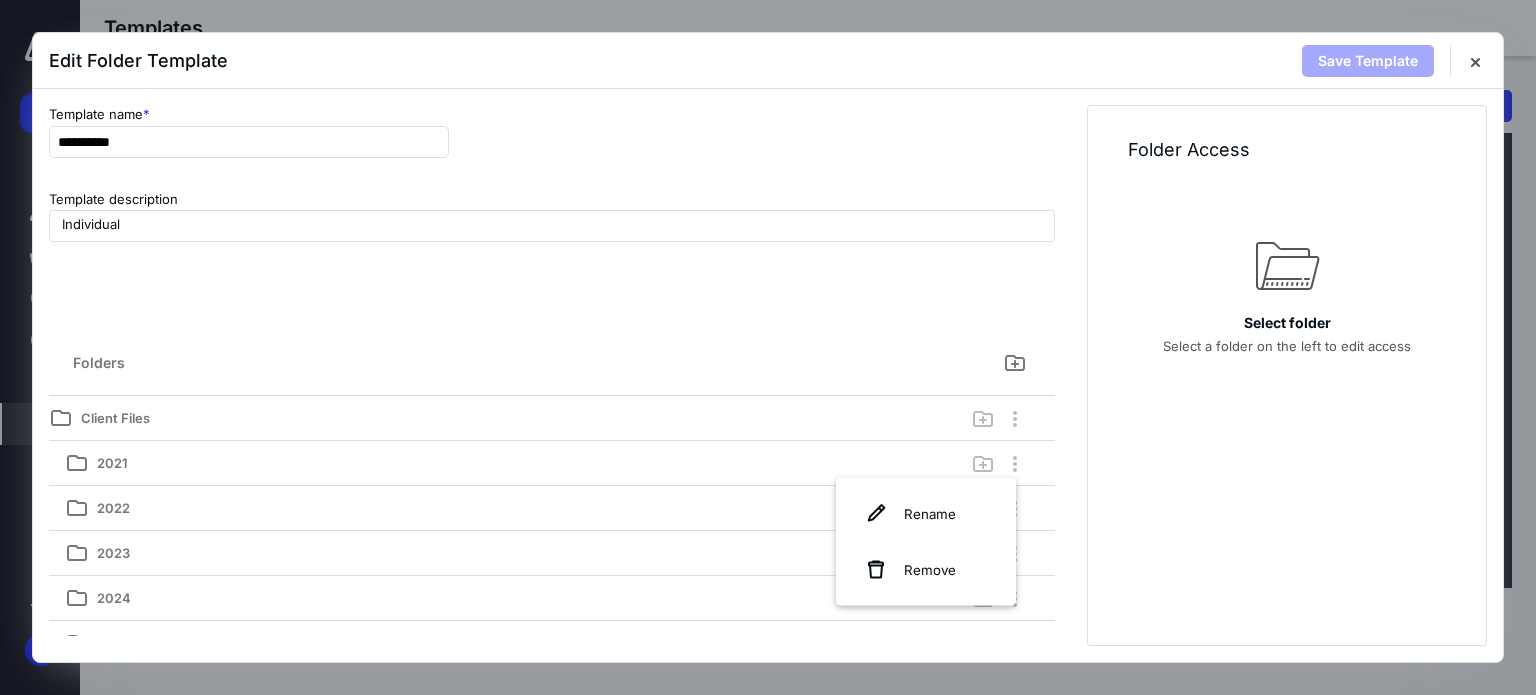 click on "Template description Individual" at bounding box center [552, 252] 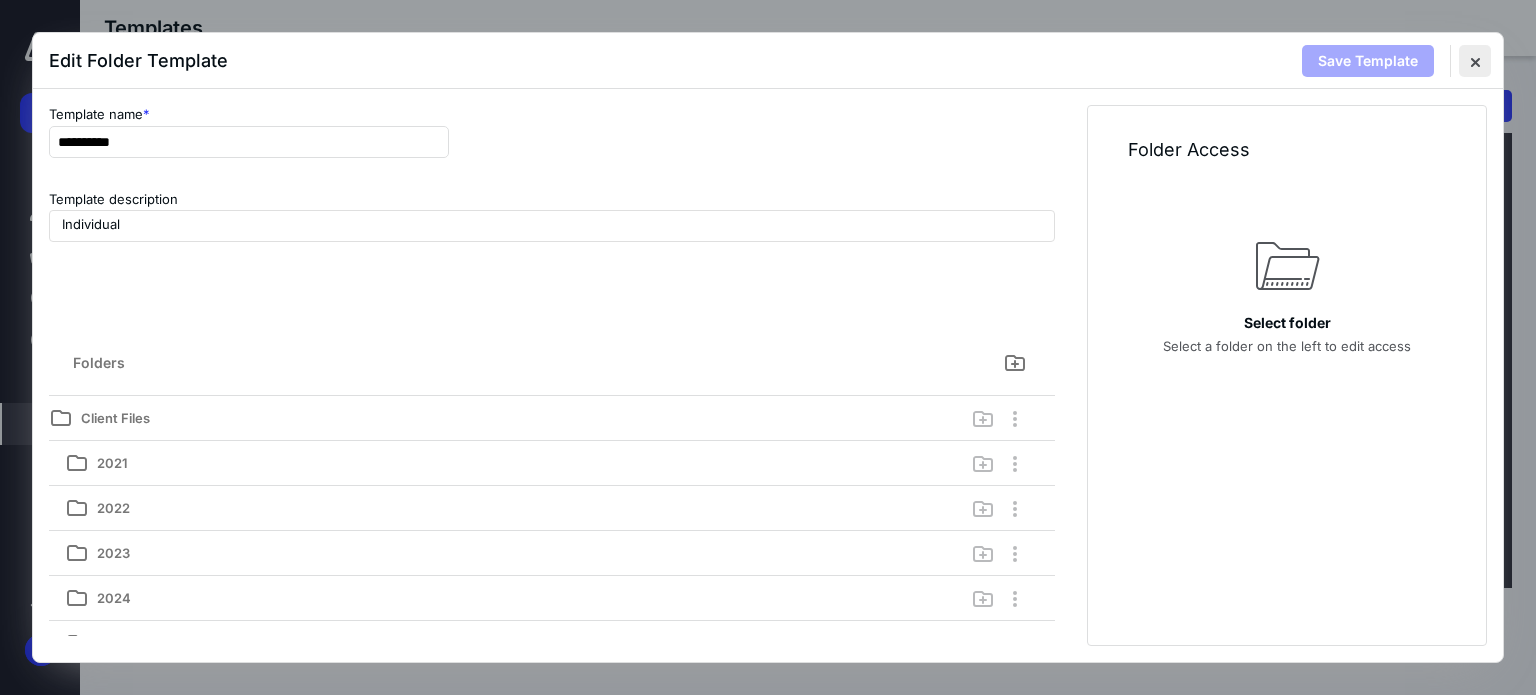 click at bounding box center [1475, 61] 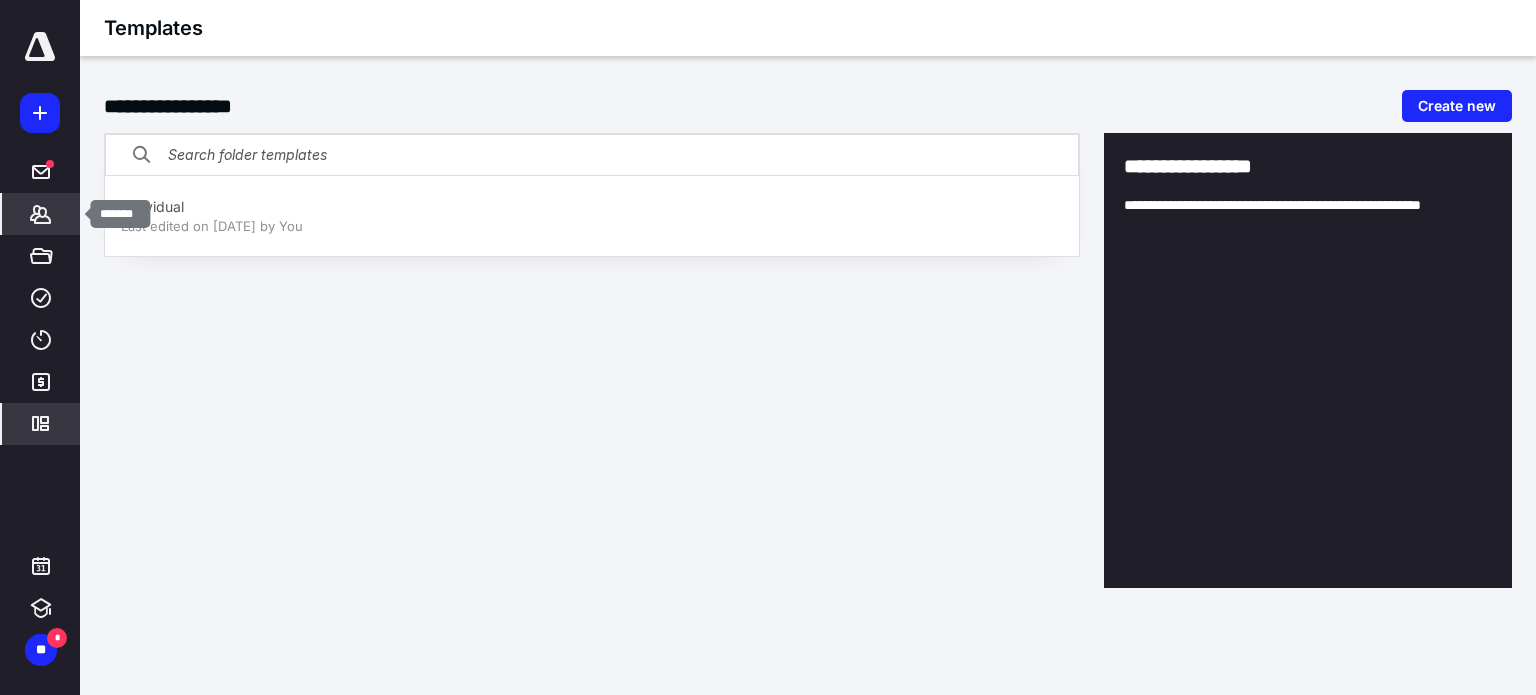 click 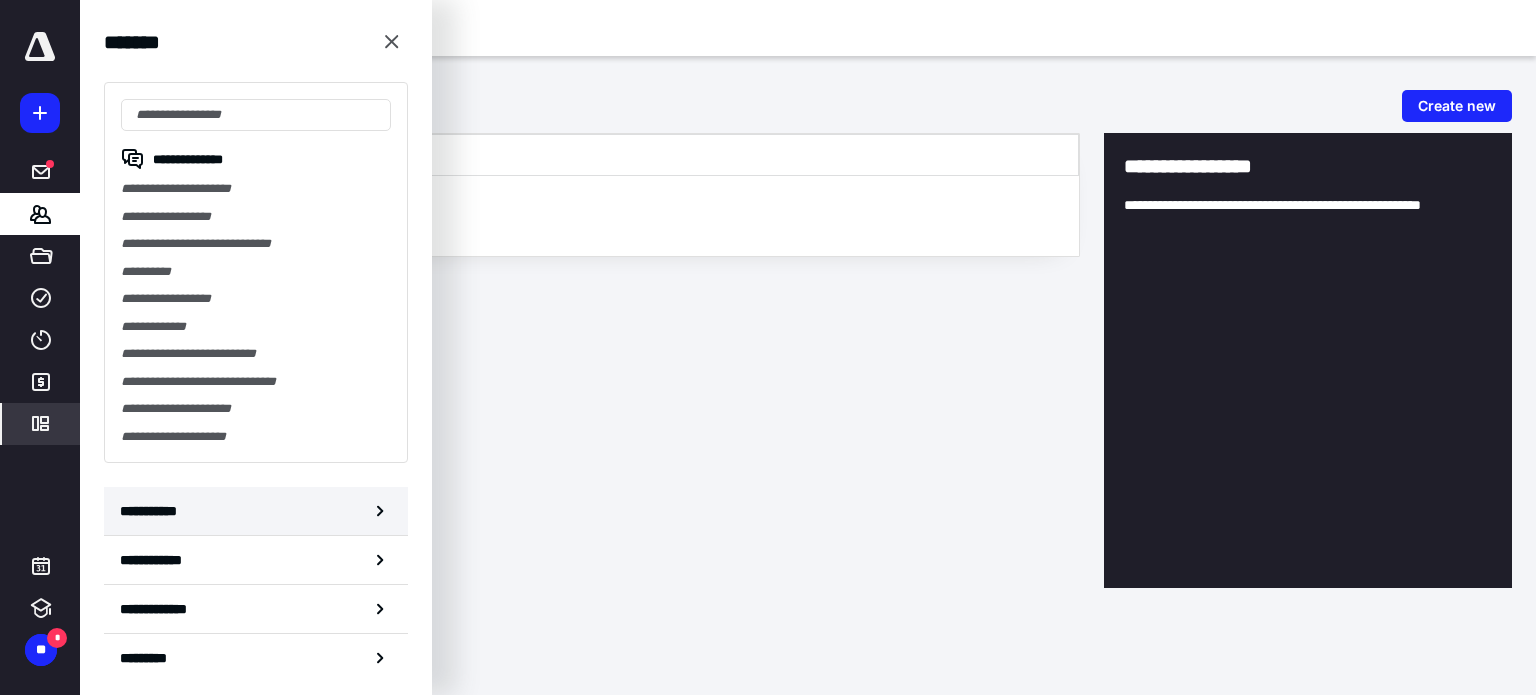 click on "**********" at bounding box center (153, 511) 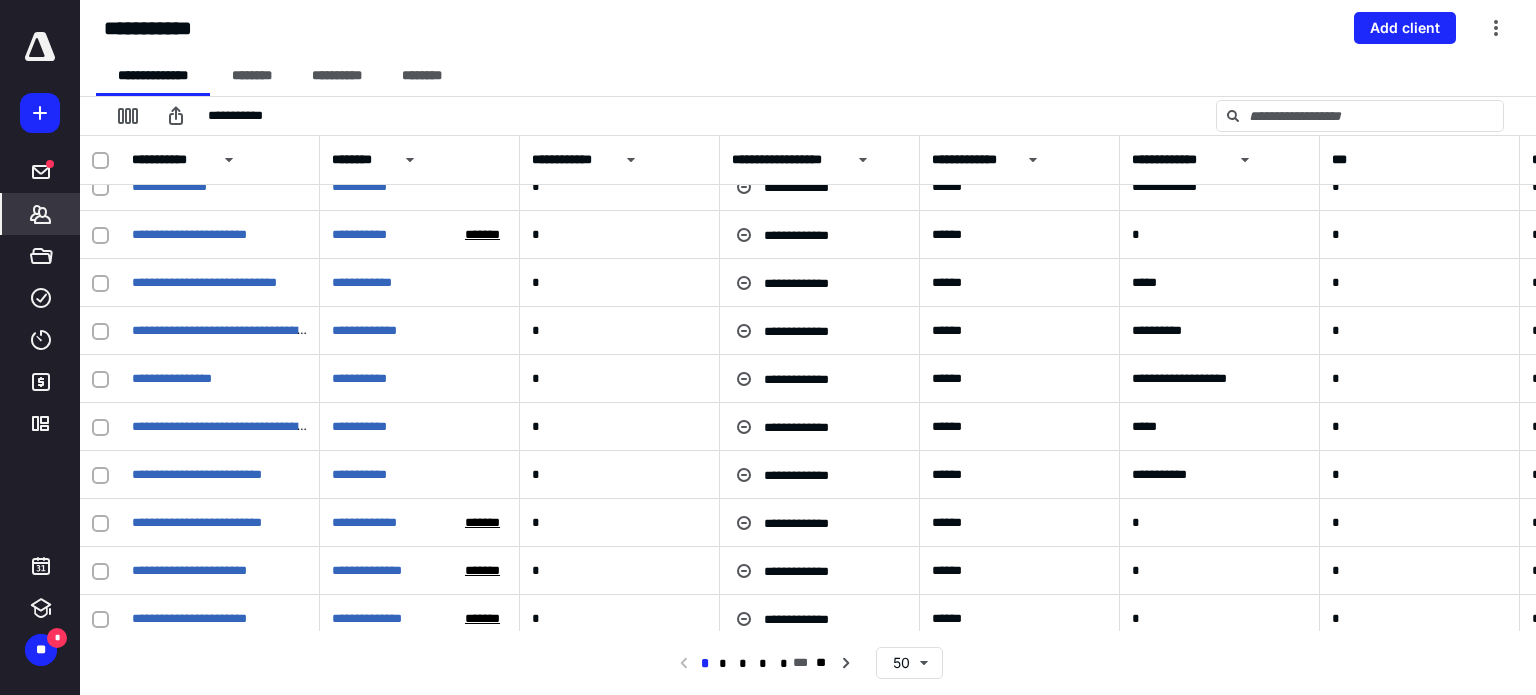 scroll, scrollTop: 900, scrollLeft: 0, axis: vertical 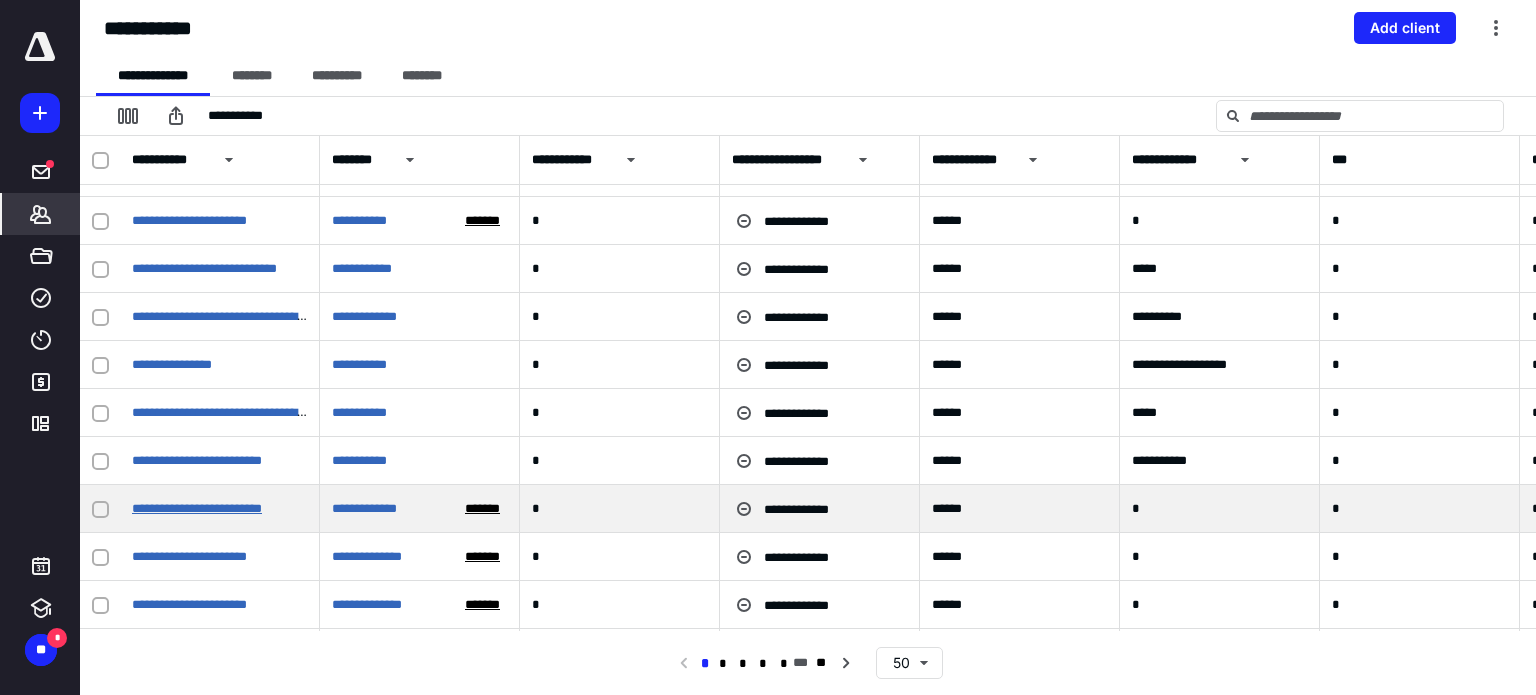 click on "**********" at bounding box center [197, 508] 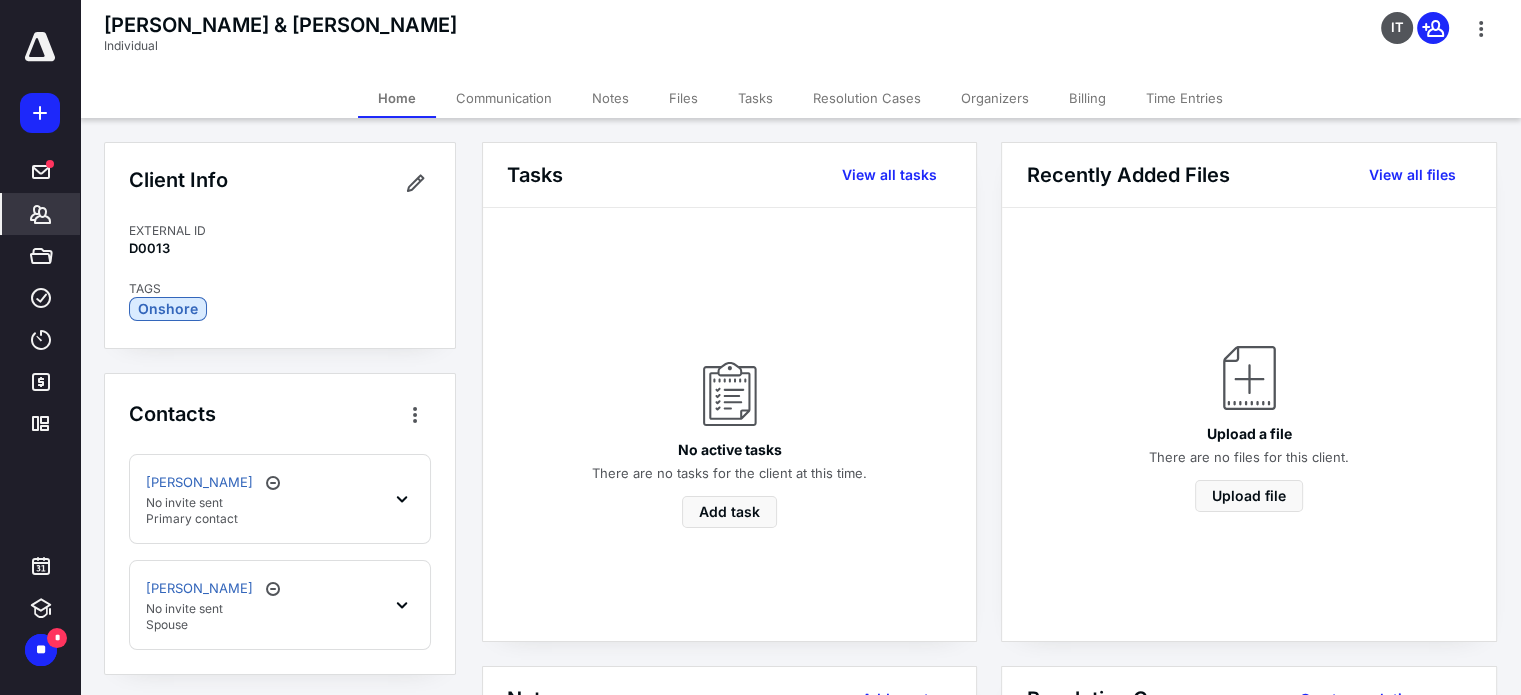 click on "Files" at bounding box center (683, 98) 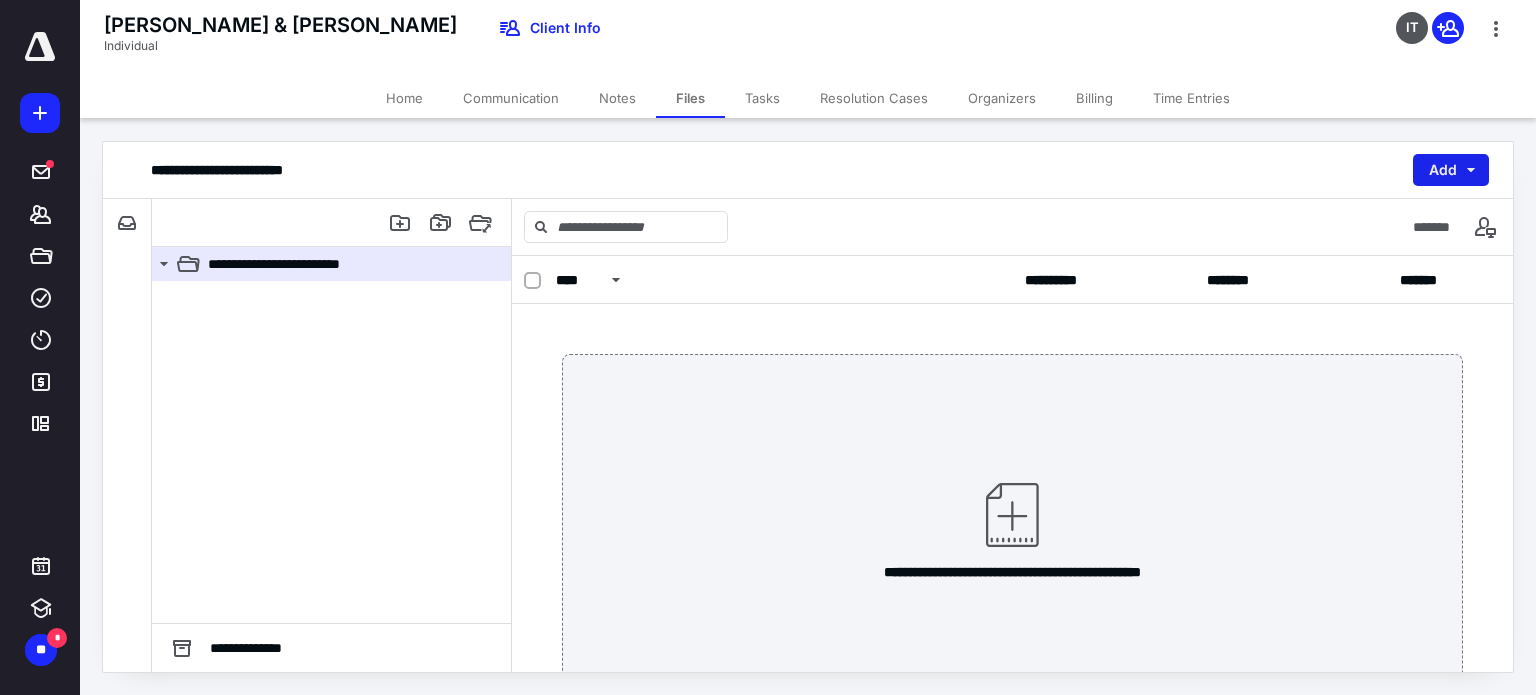 click on "Add" at bounding box center [1451, 170] 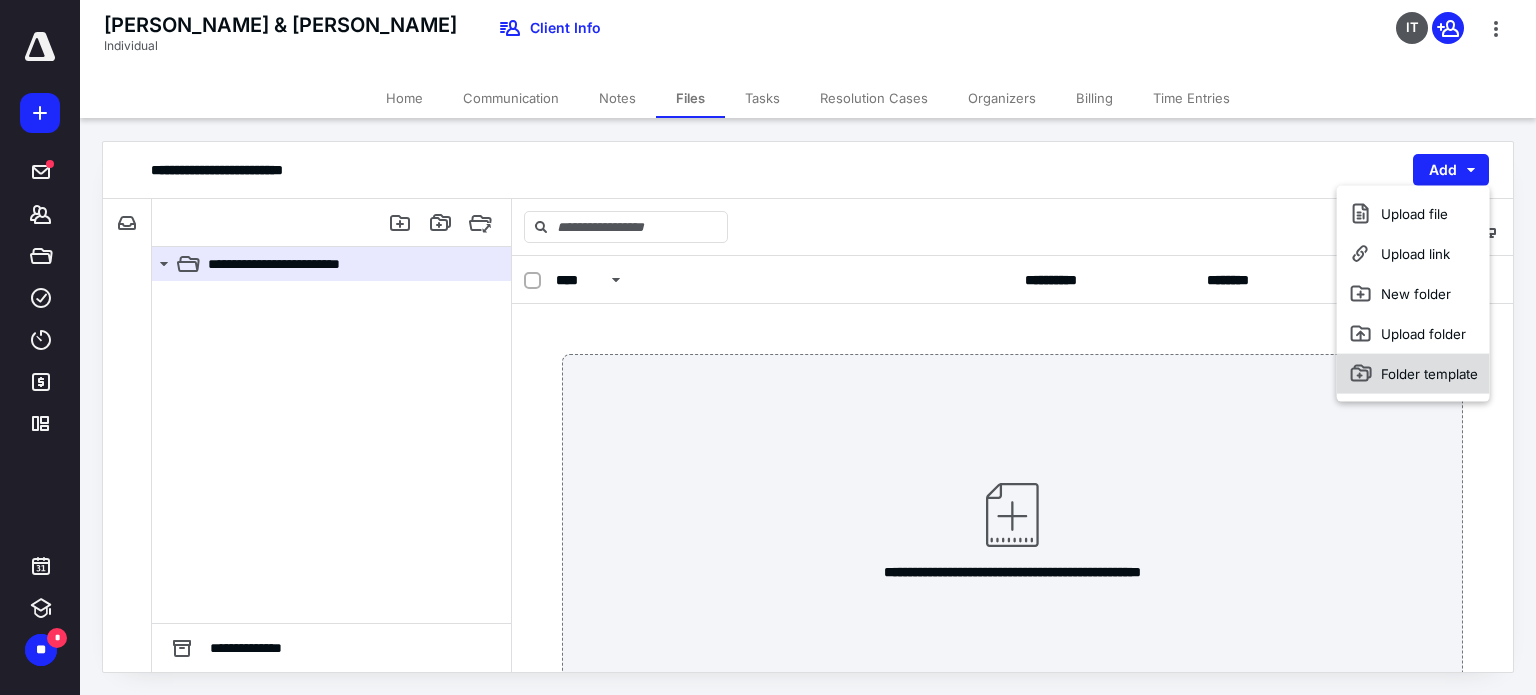 click on "Folder template" at bounding box center (1413, 374) 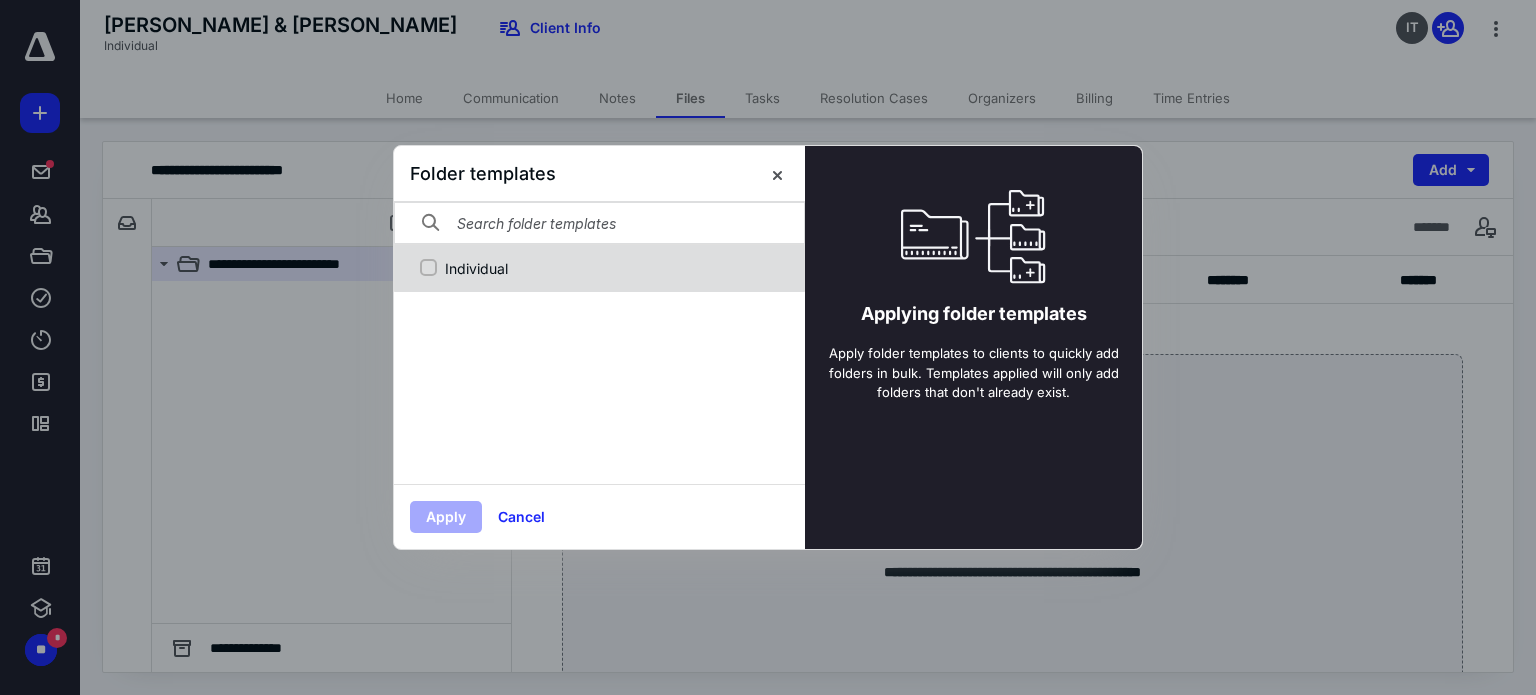 click 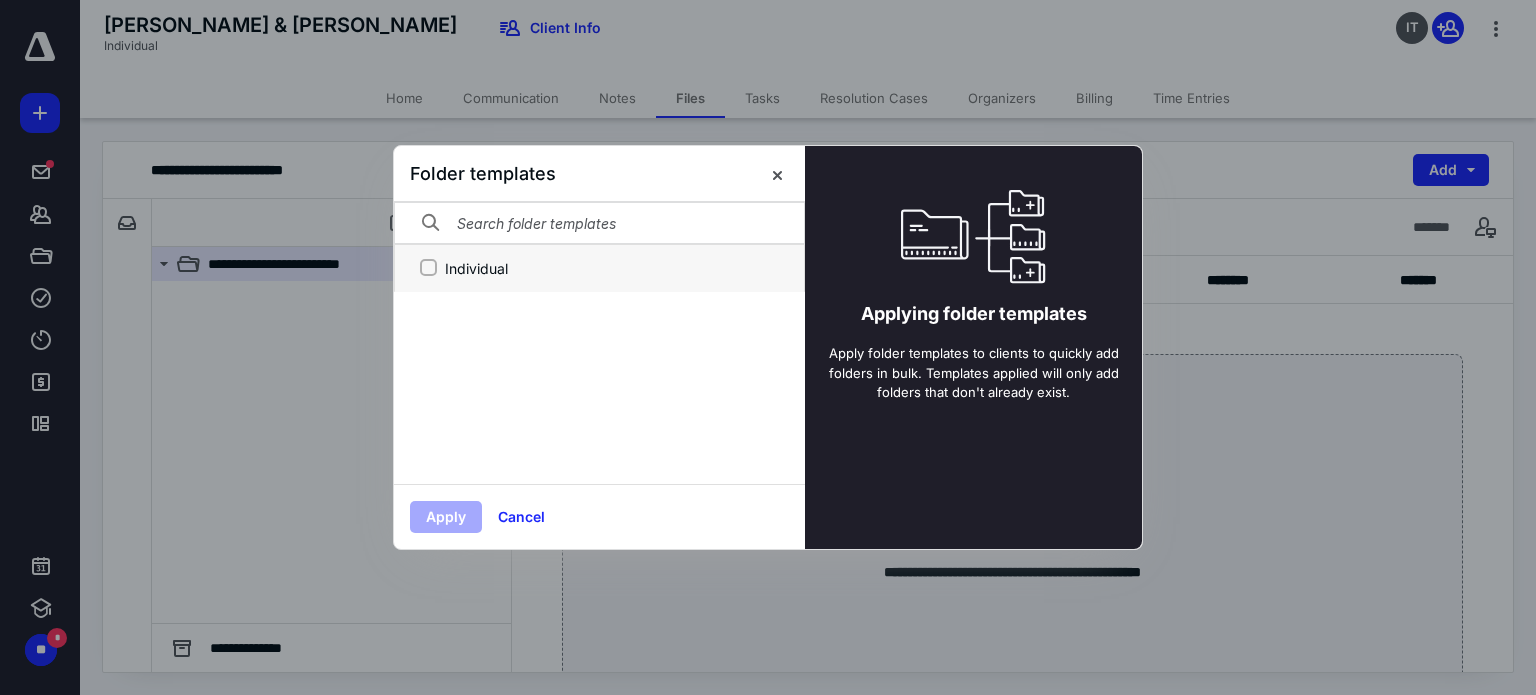 click on "Individual" at bounding box center [428, 268] 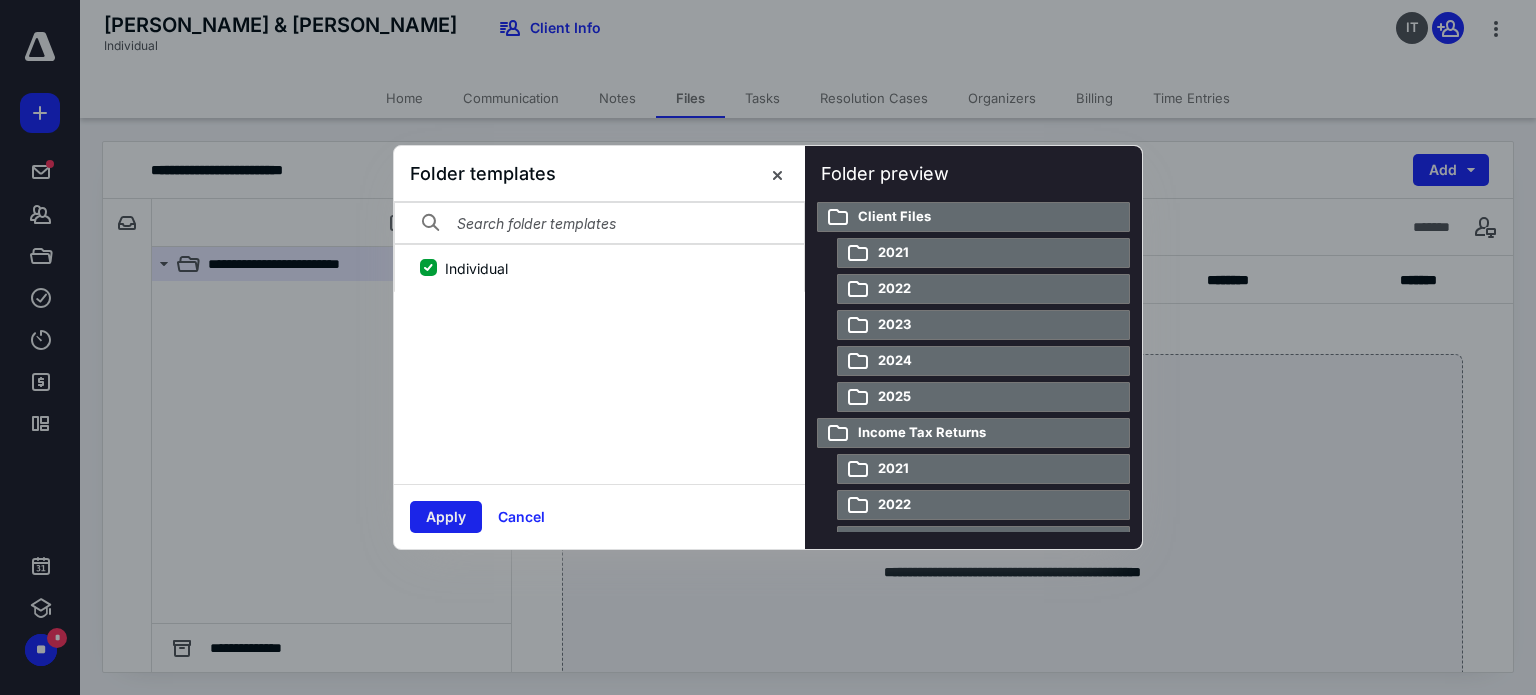 click on "Apply" at bounding box center [446, 517] 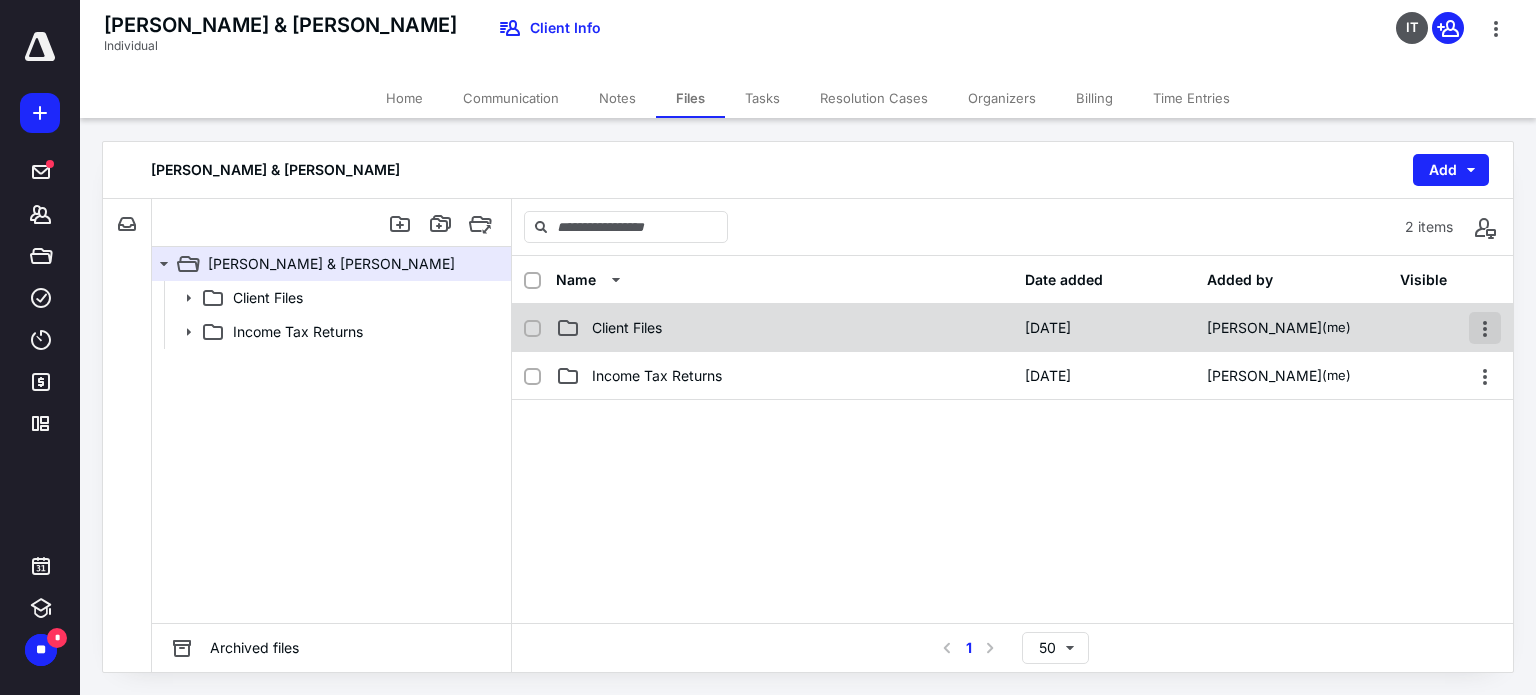 click at bounding box center [1485, 328] 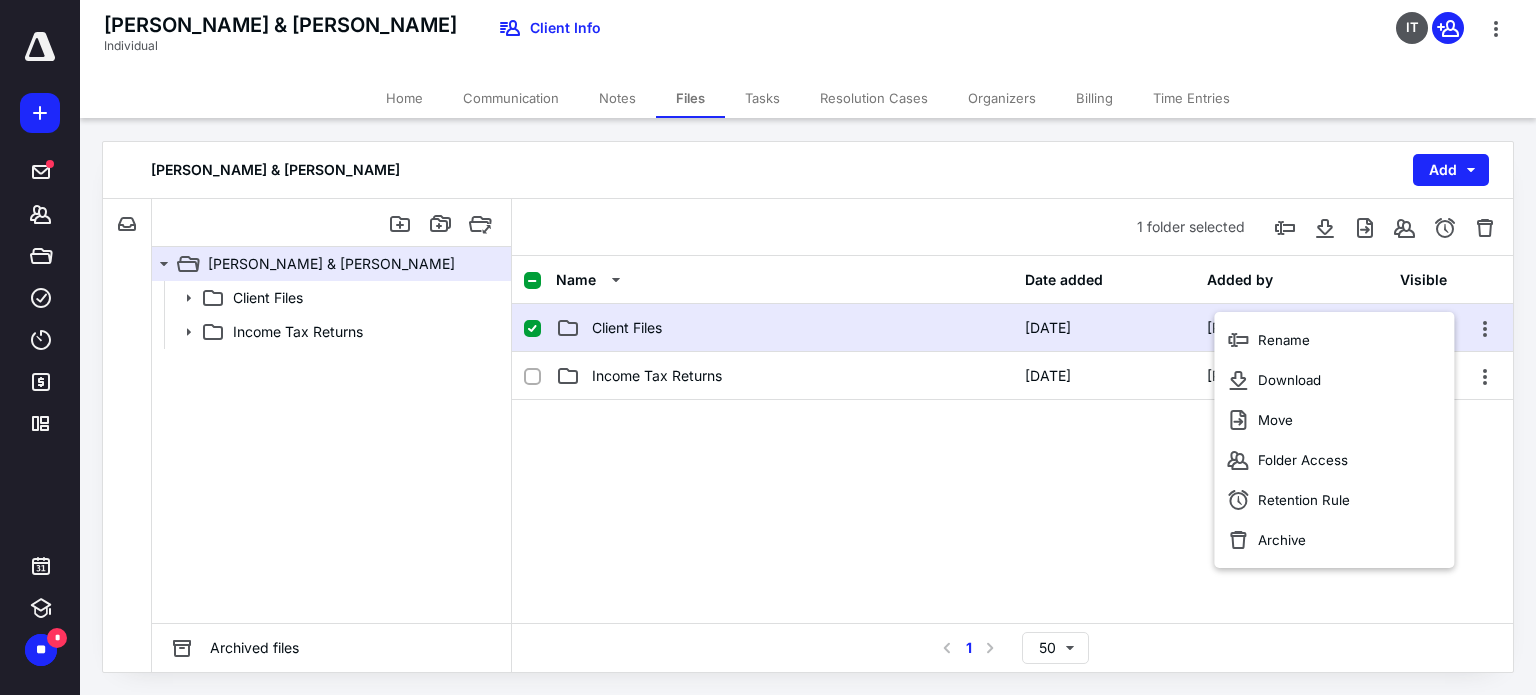 click at bounding box center (1012, 550) 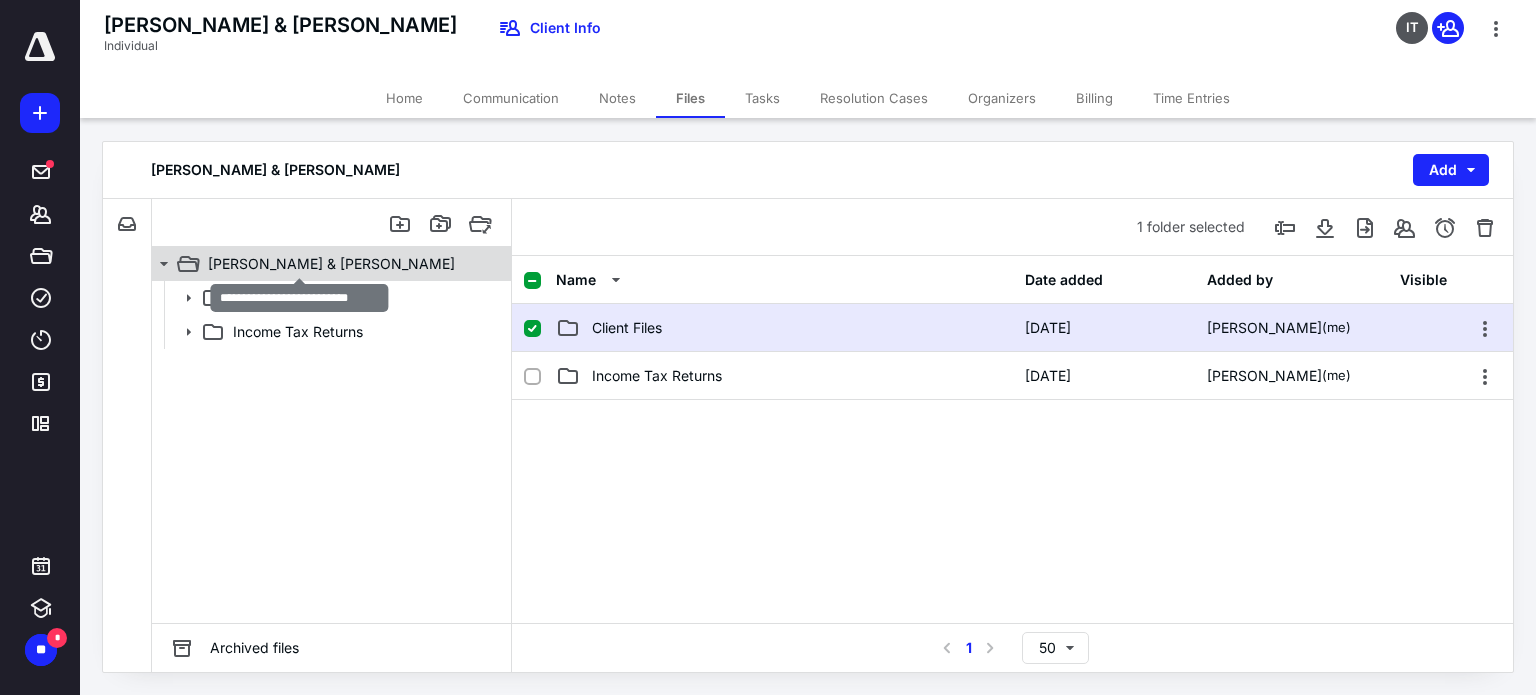 click on "Anderson, Gary P & Janet B" at bounding box center (331, 264) 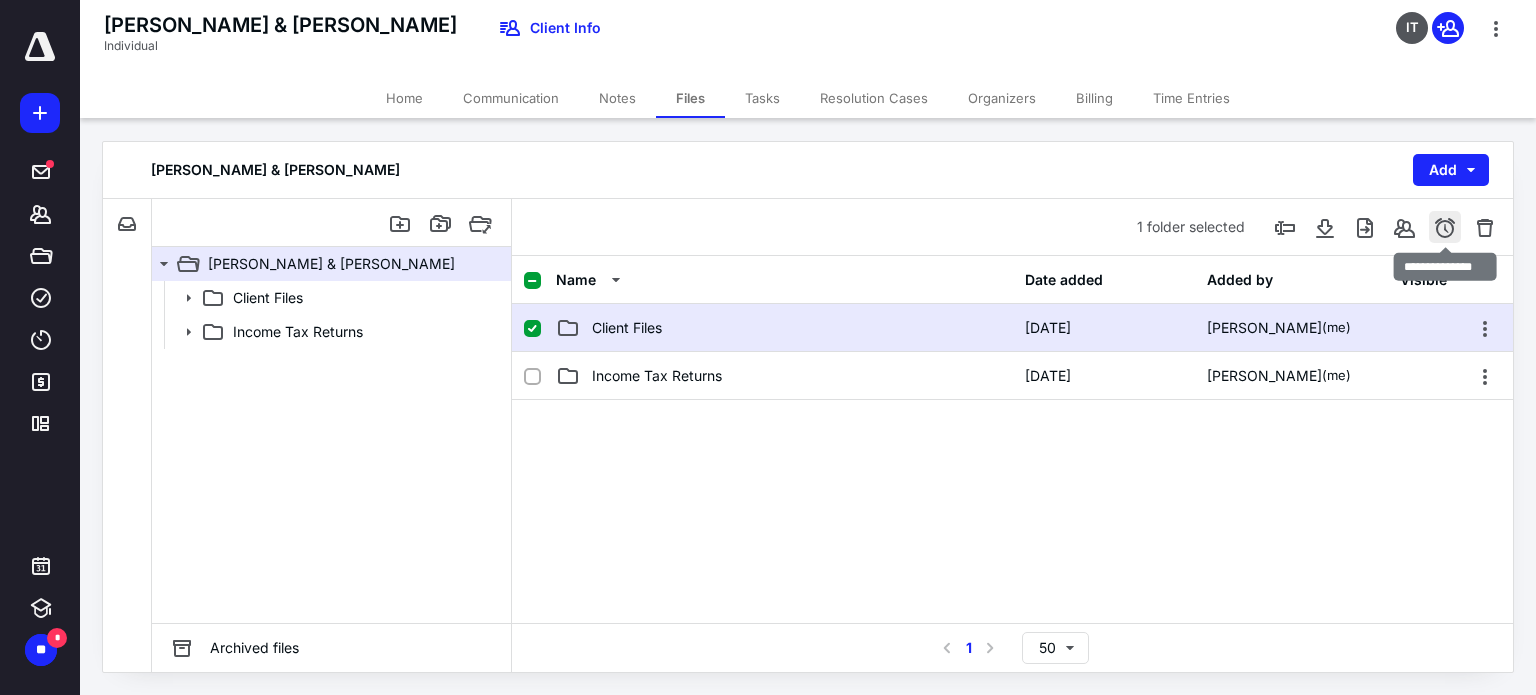 click at bounding box center (1445, 227) 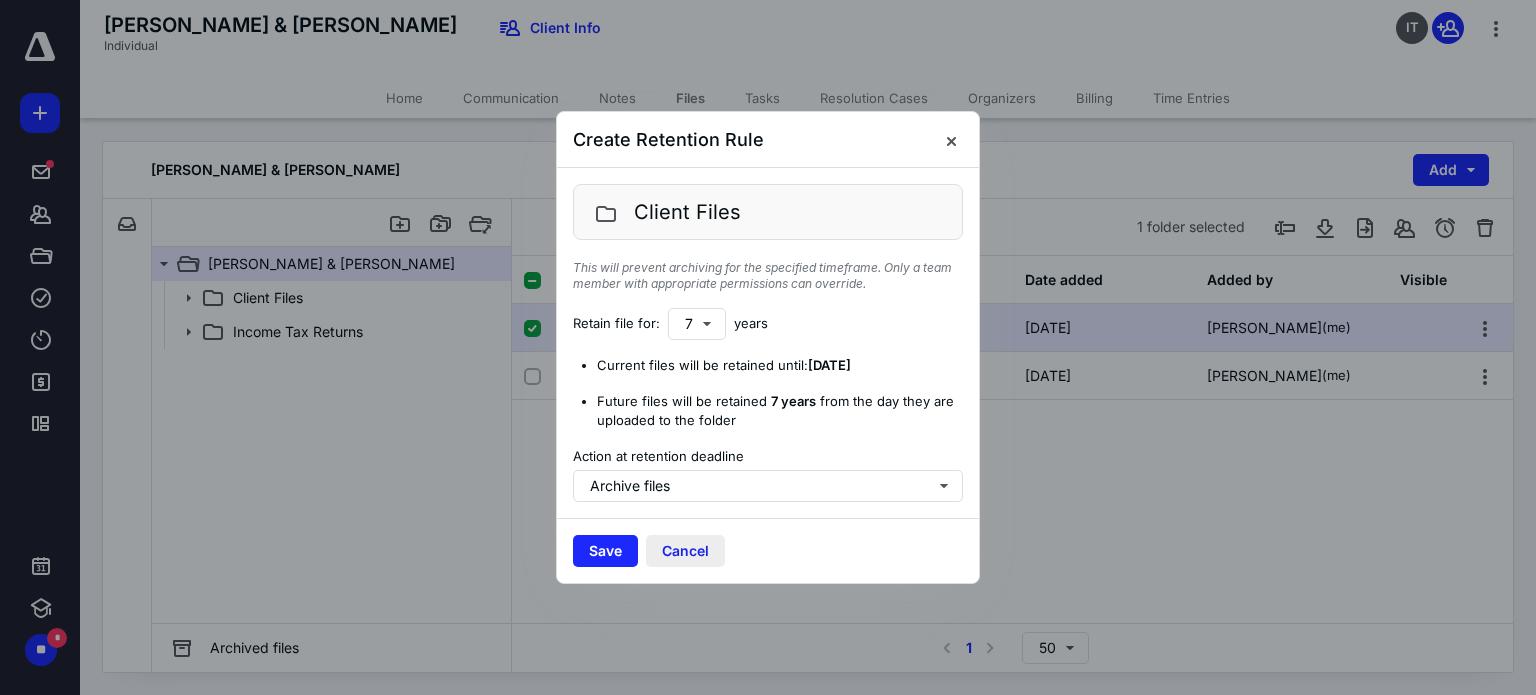 click on "Cancel" at bounding box center [685, 551] 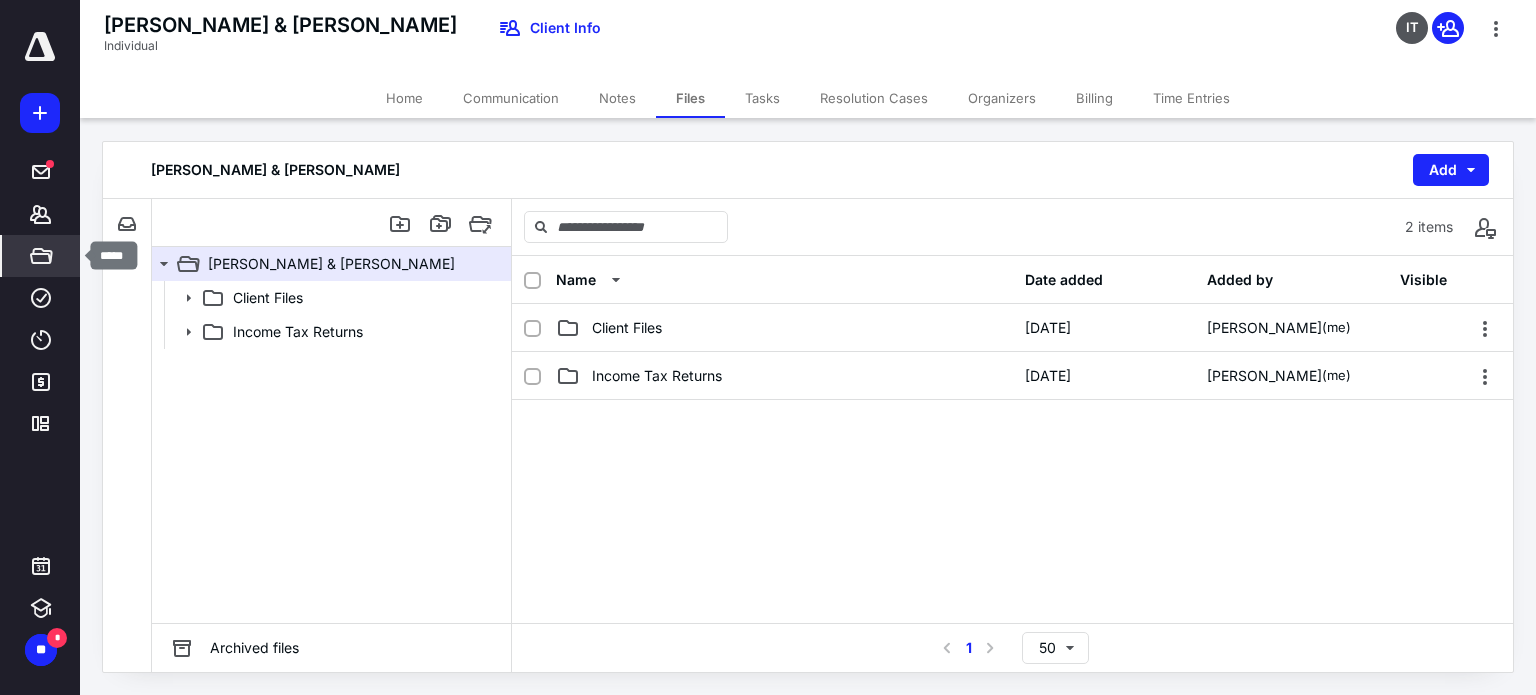 click 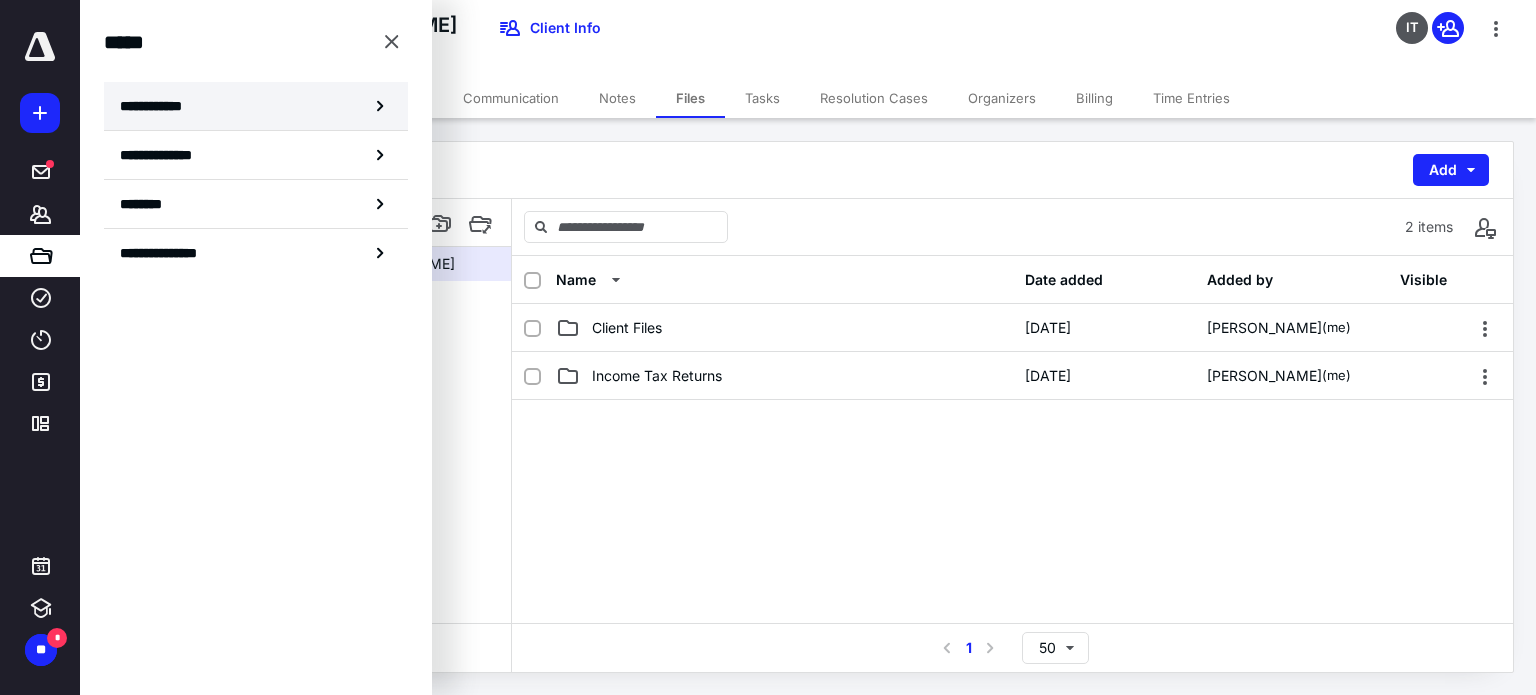 click on "**********" at bounding box center (157, 106) 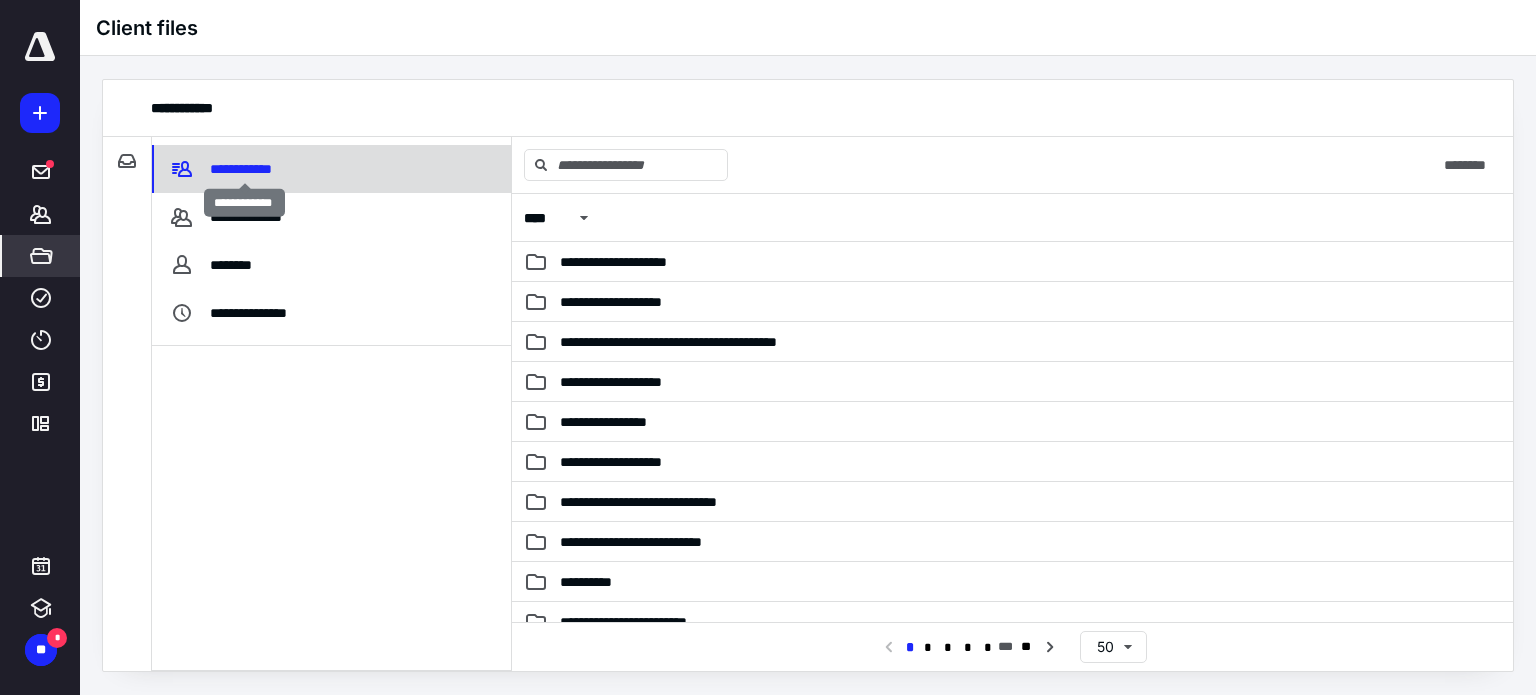 click on "**********" at bounding box center [244, 169] 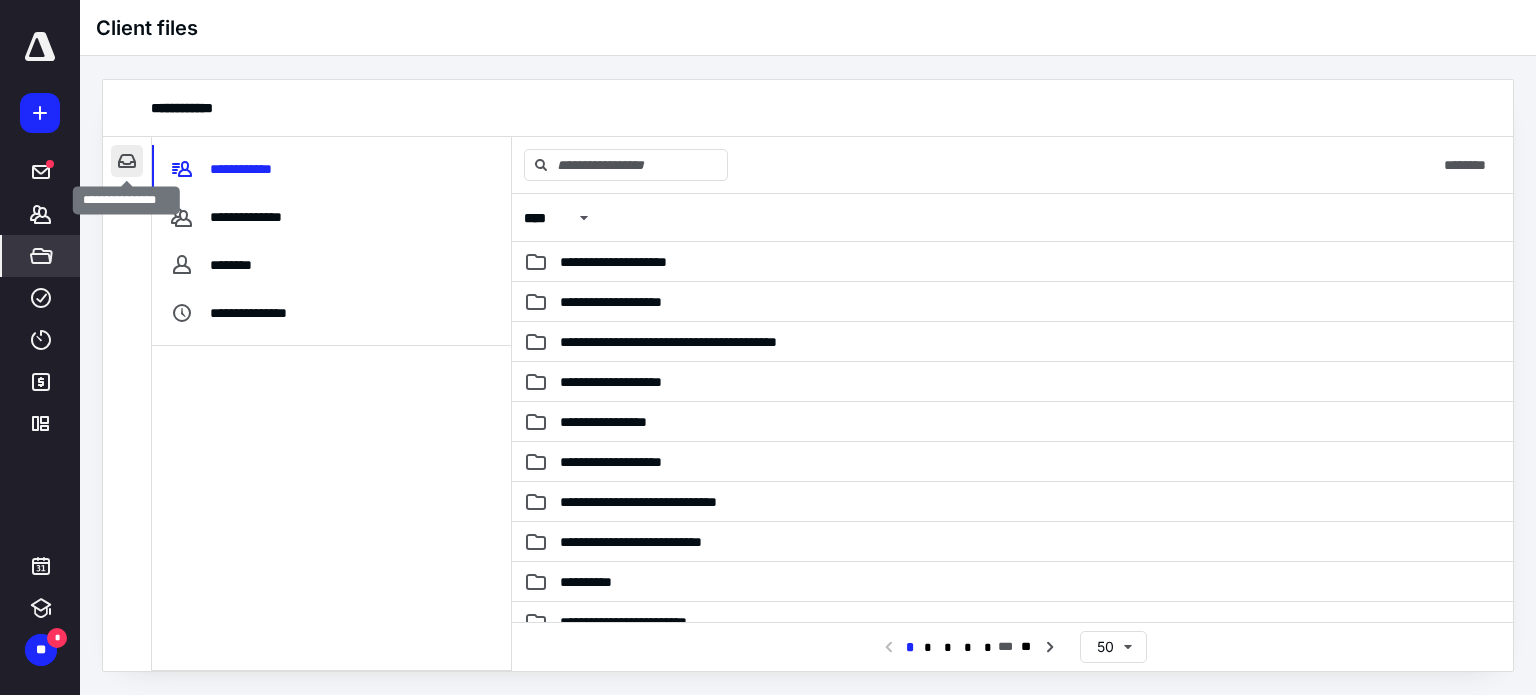 click at bounding box center (127, 161) 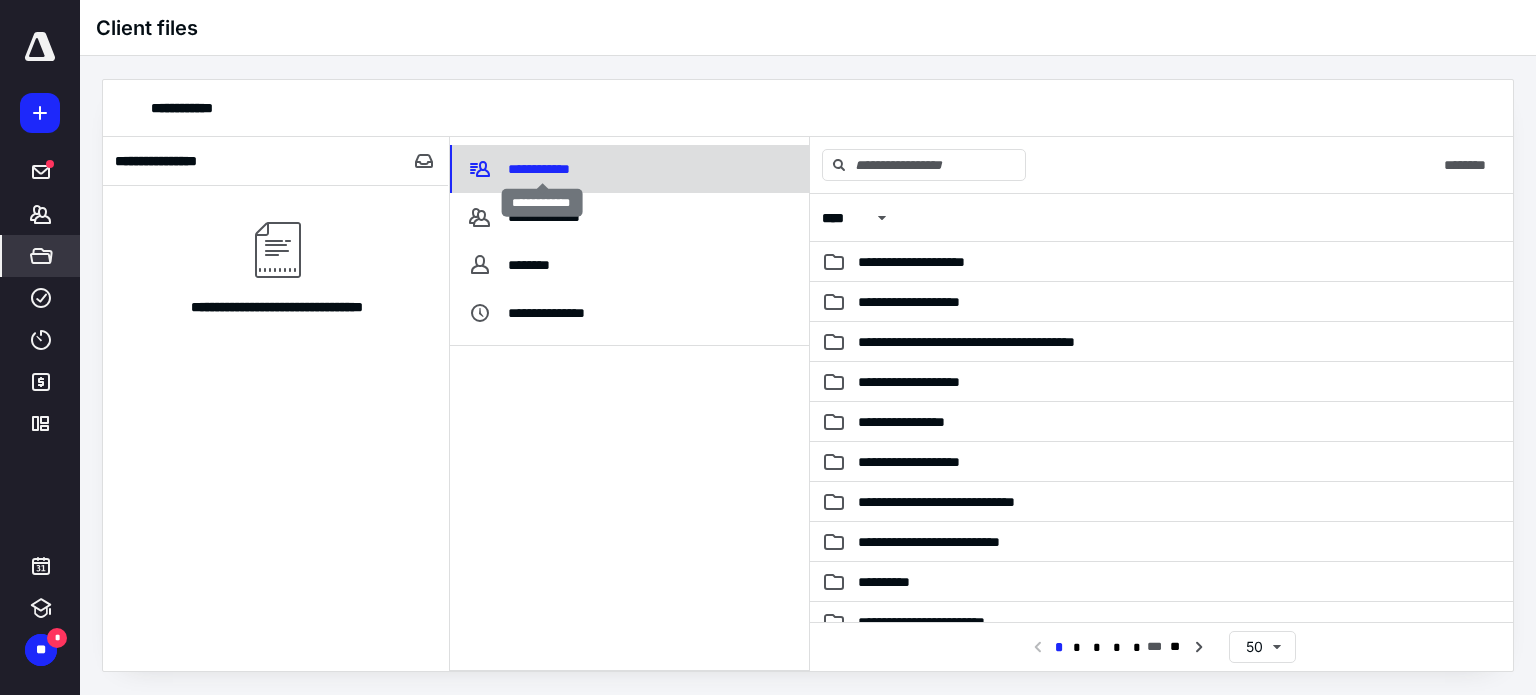 click on "**********" at bounding box center [542, 169] 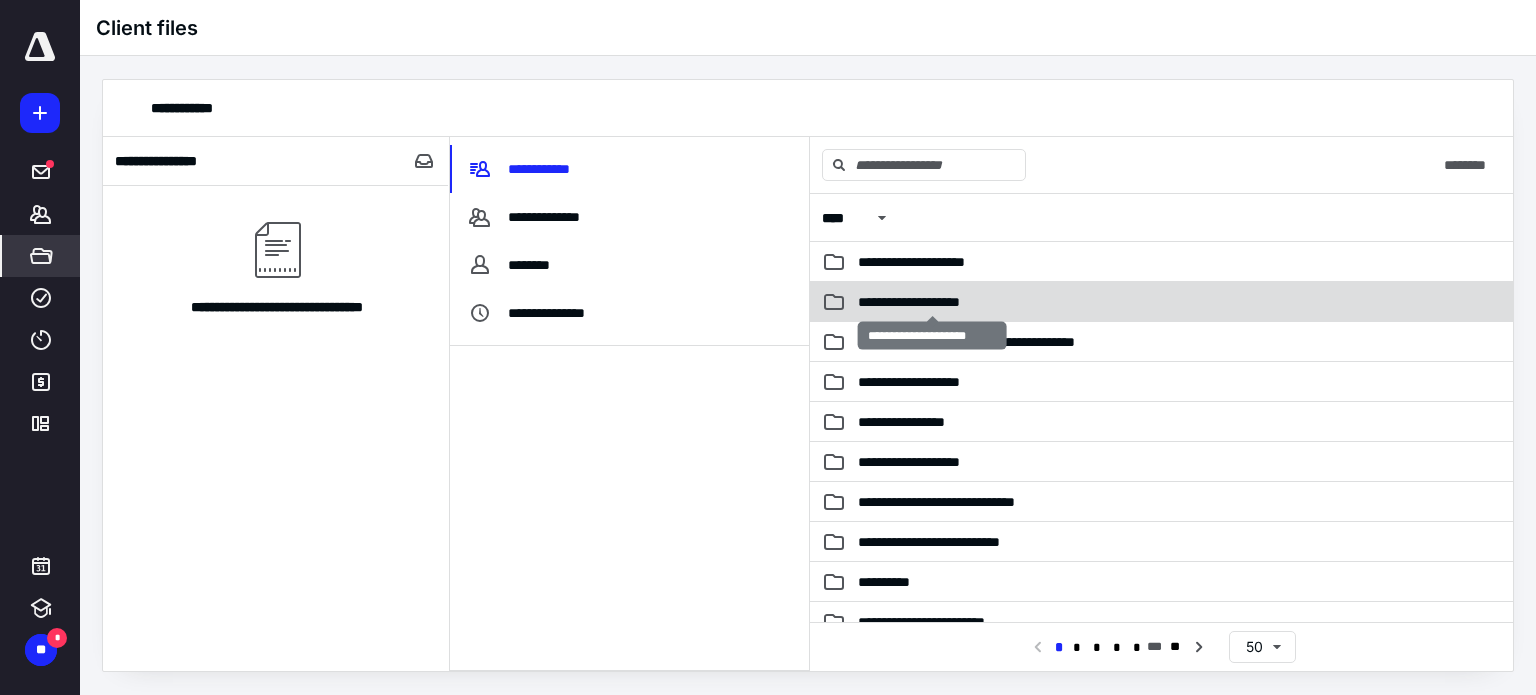 click on "**********" at bounding box center [932, 302] 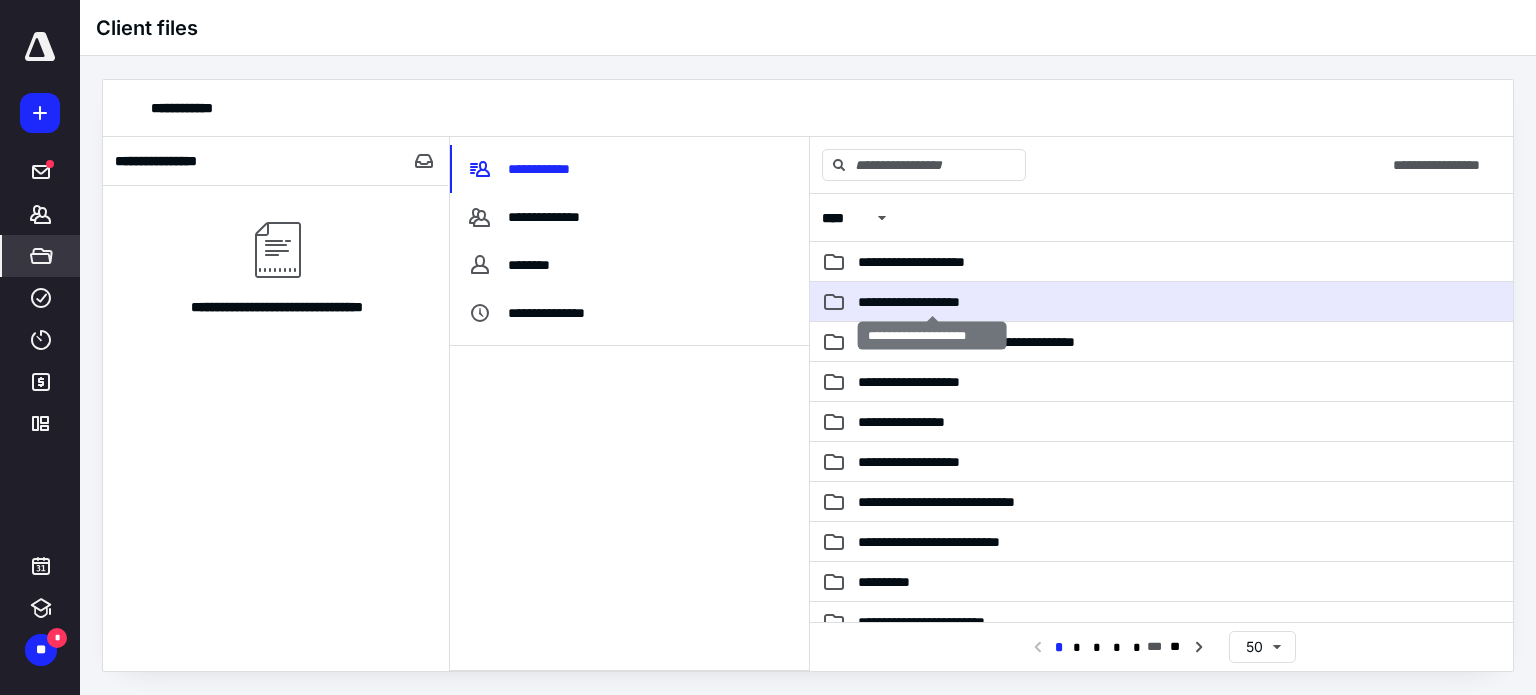 click on "**********" at bounding box center (932, 302) 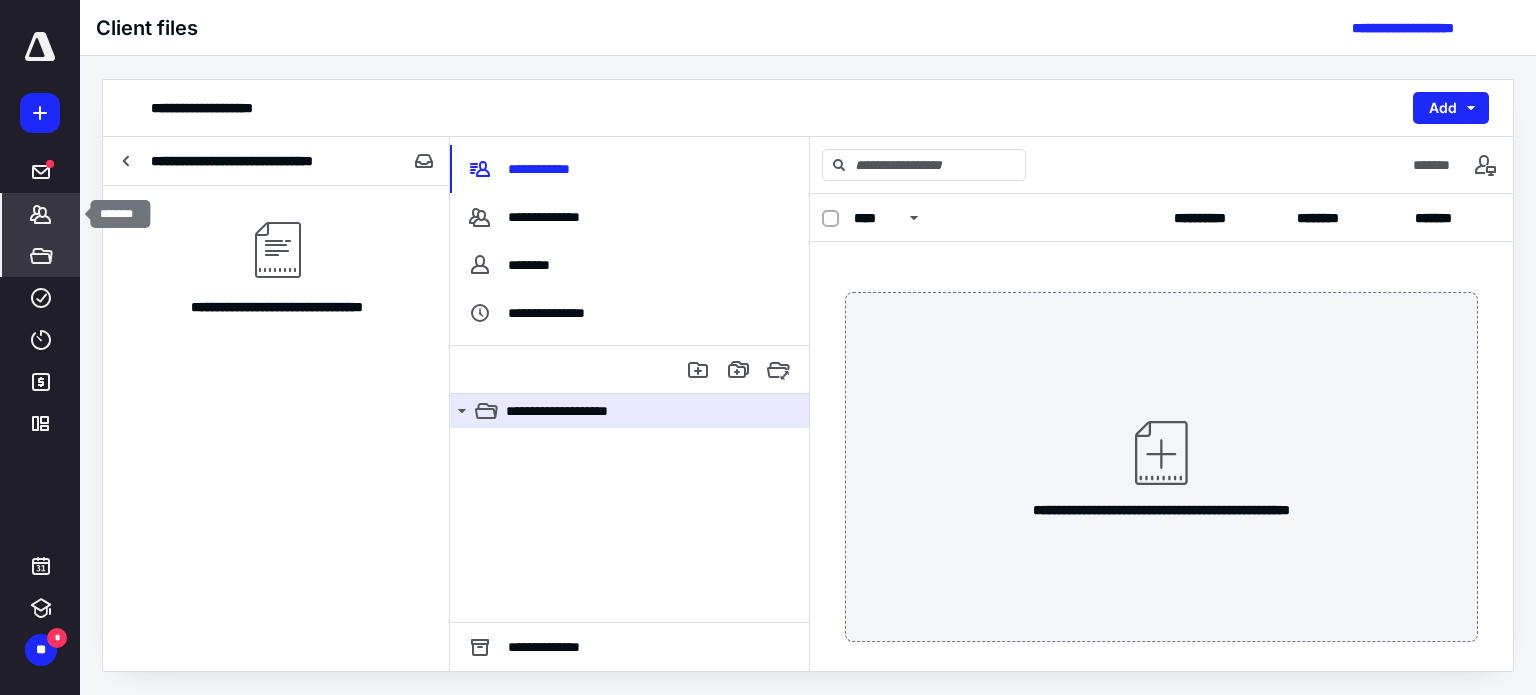 click 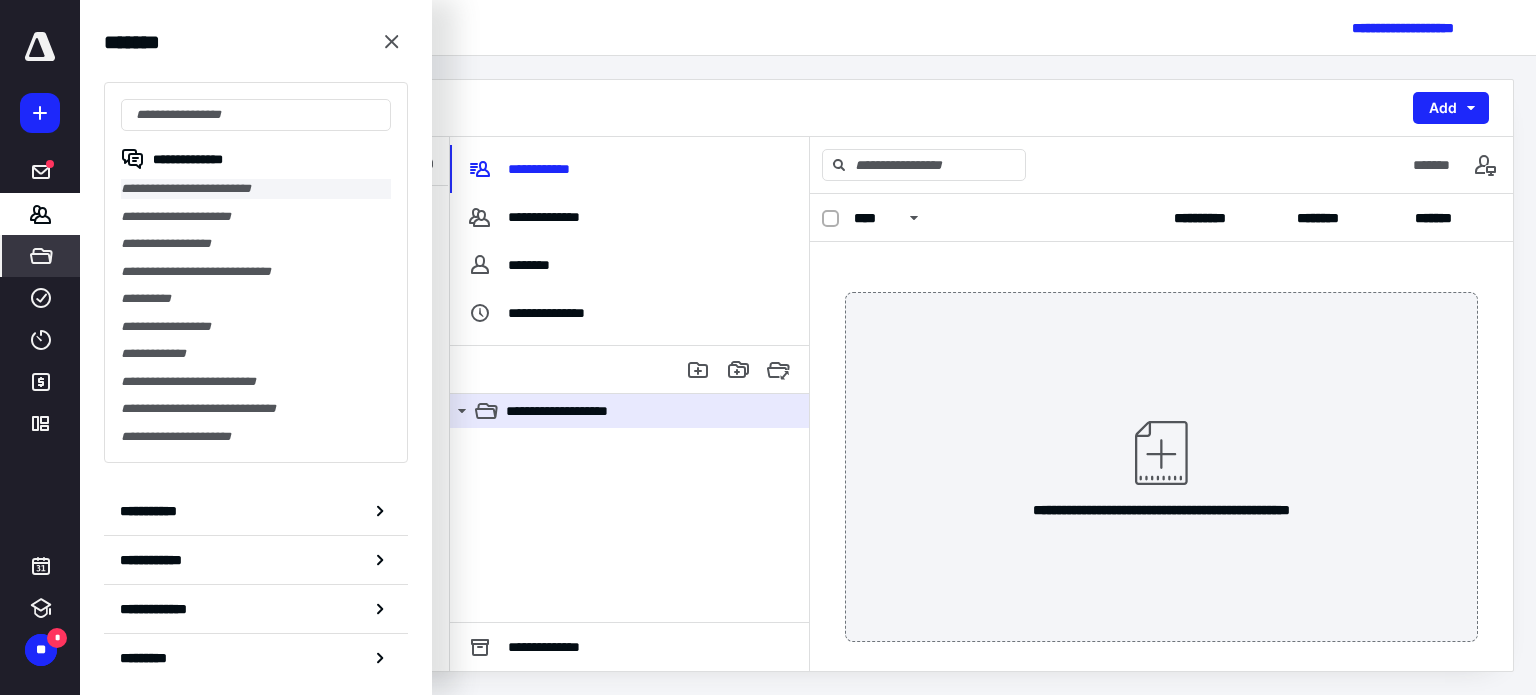 click on "**********" at bounding box center [256, 189] 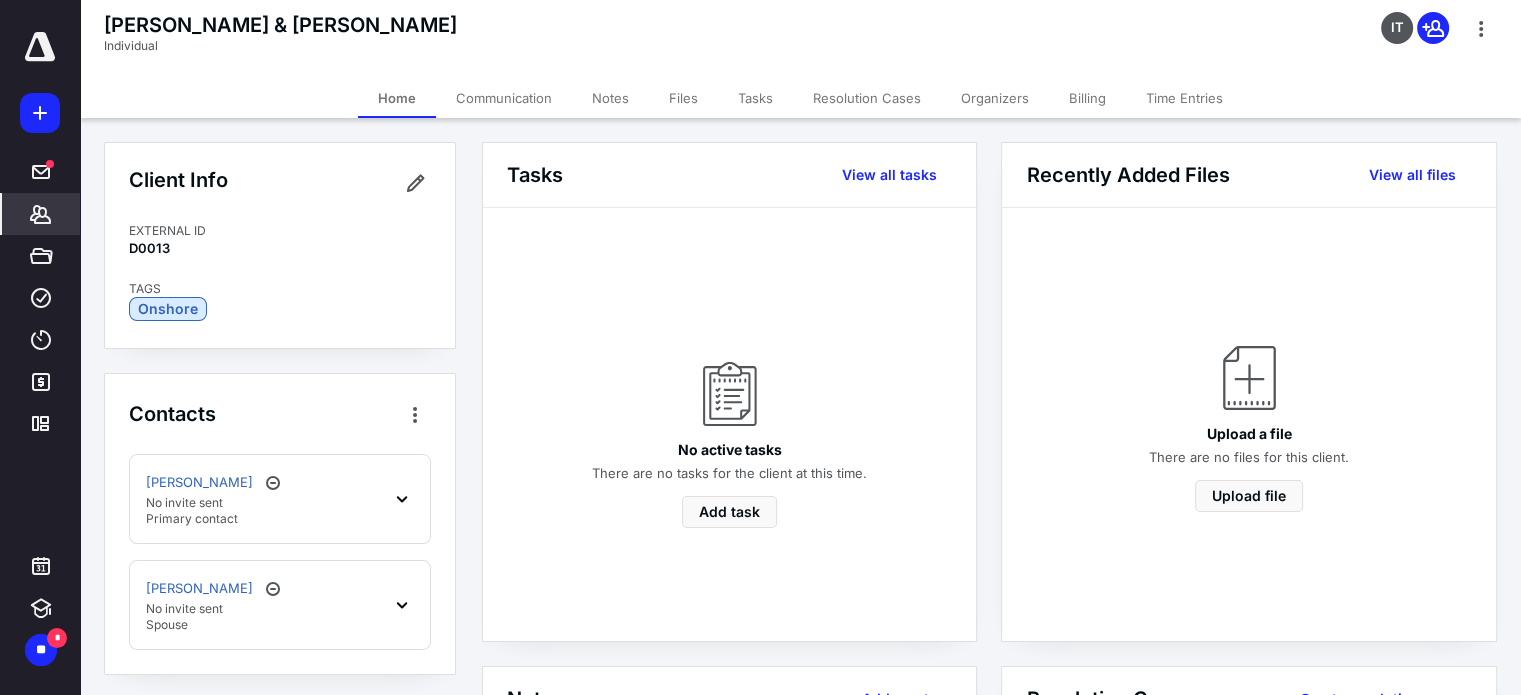 click on "Files" at bounding box center (683, 98) 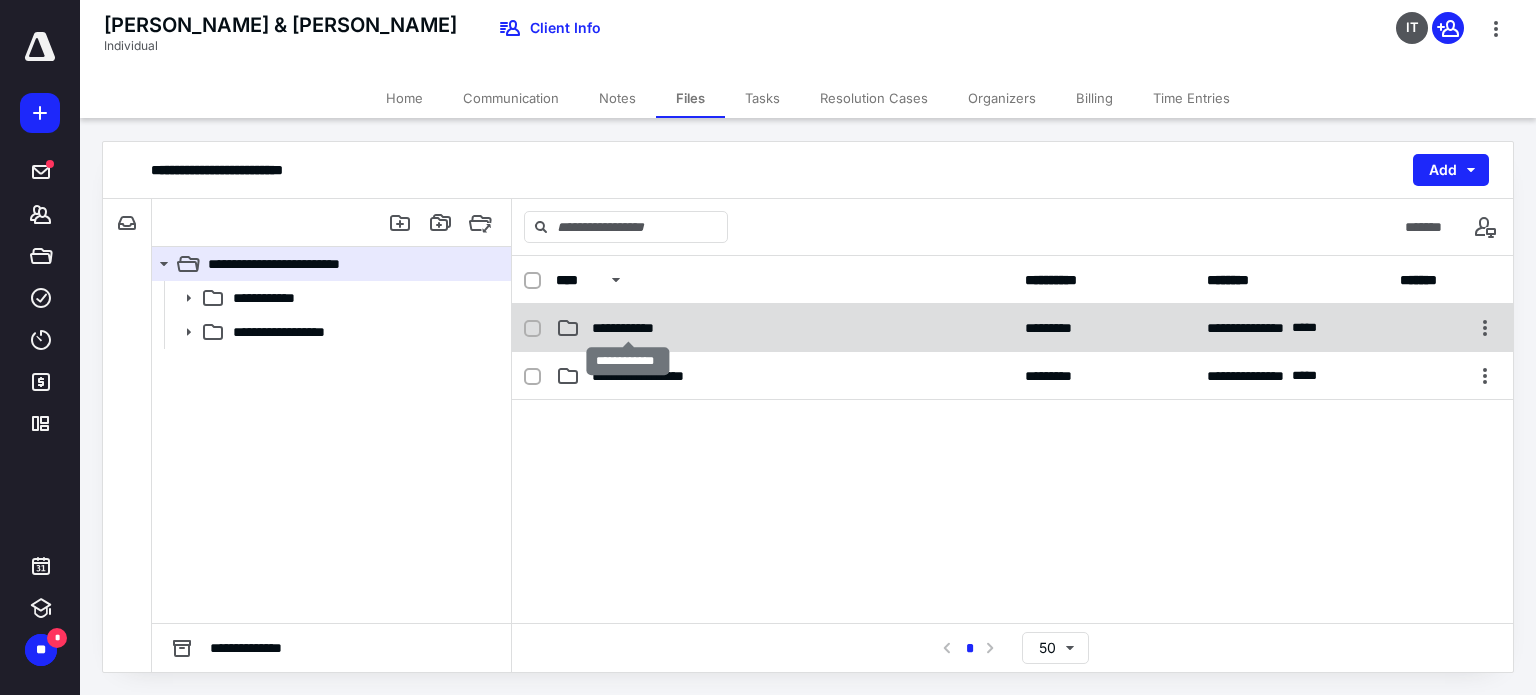 click on "**********" at bounding box center [628, 328] 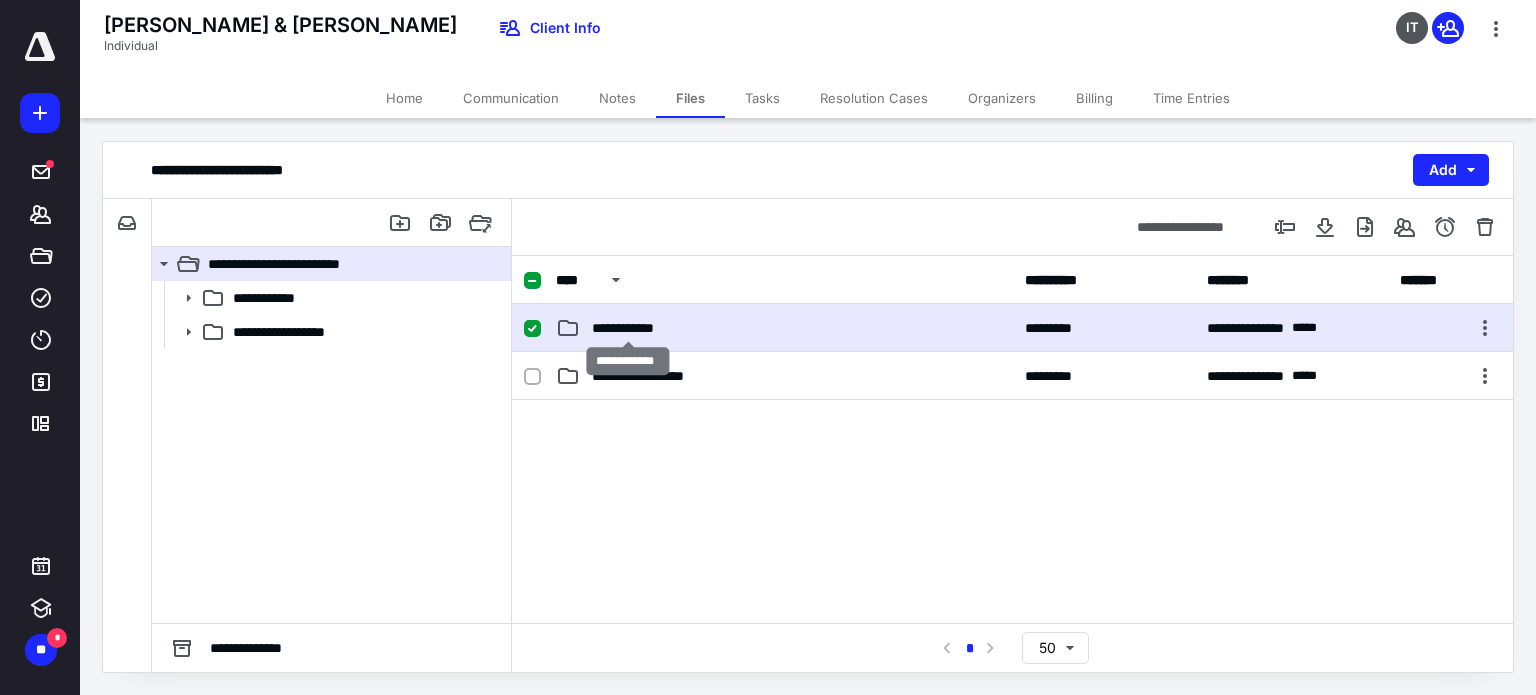 click on "**********" at bounding box center (628, 328) 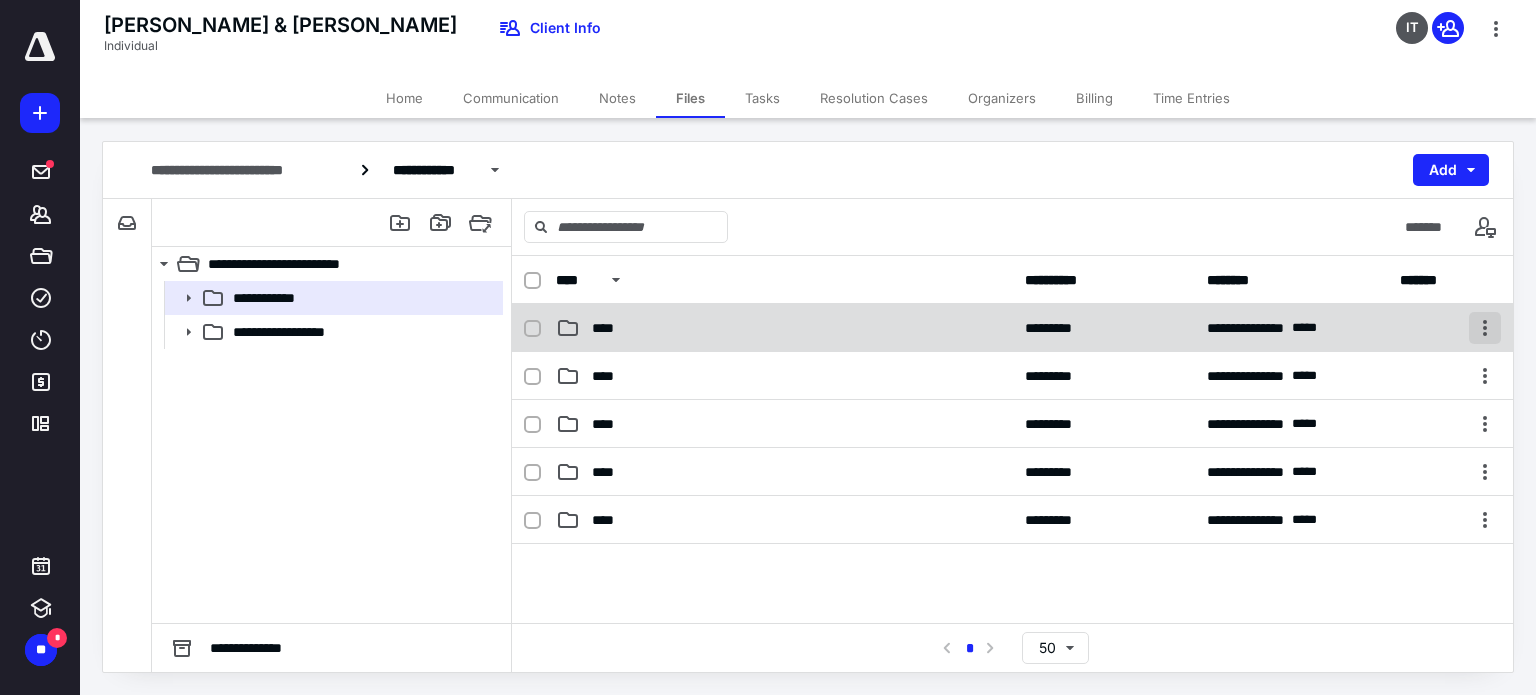 click at bounding box center [1485, 328] 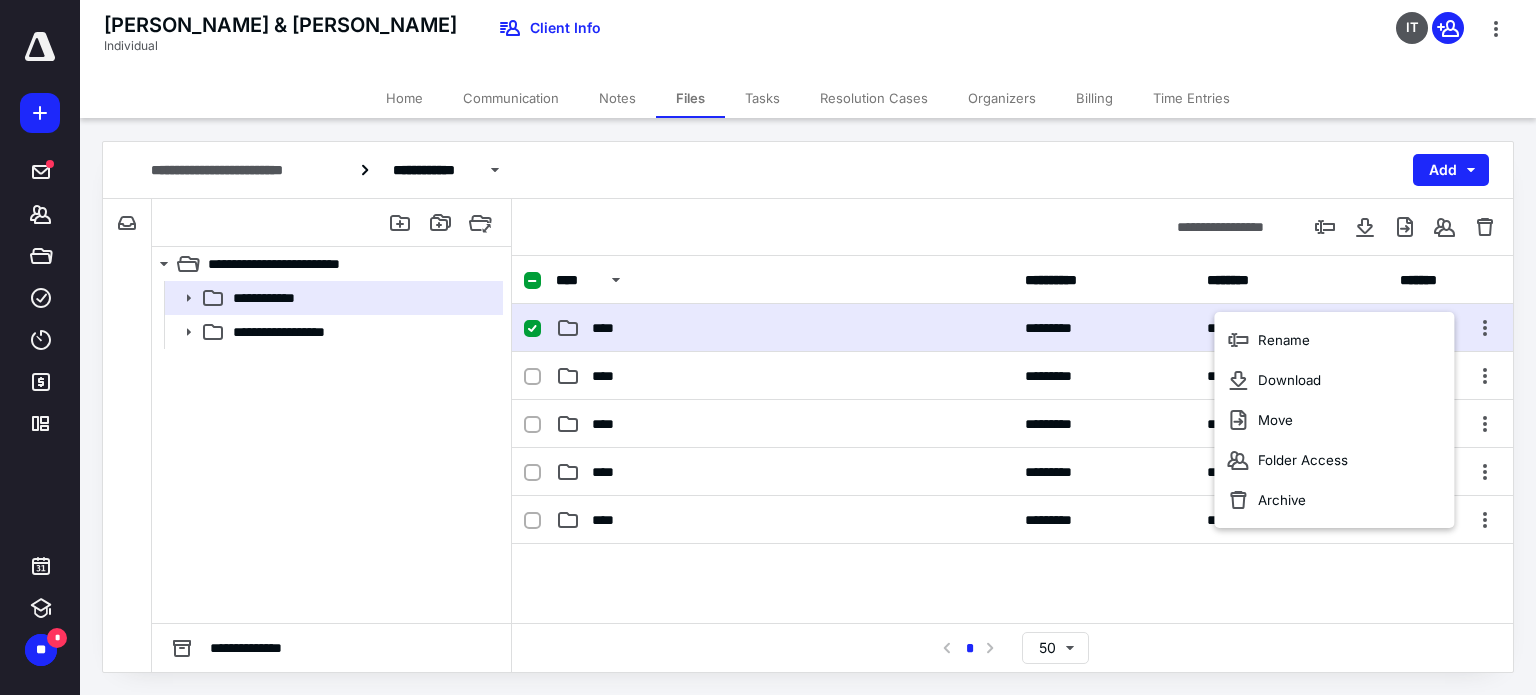 click on "**********" at bounding box center [808, 170] 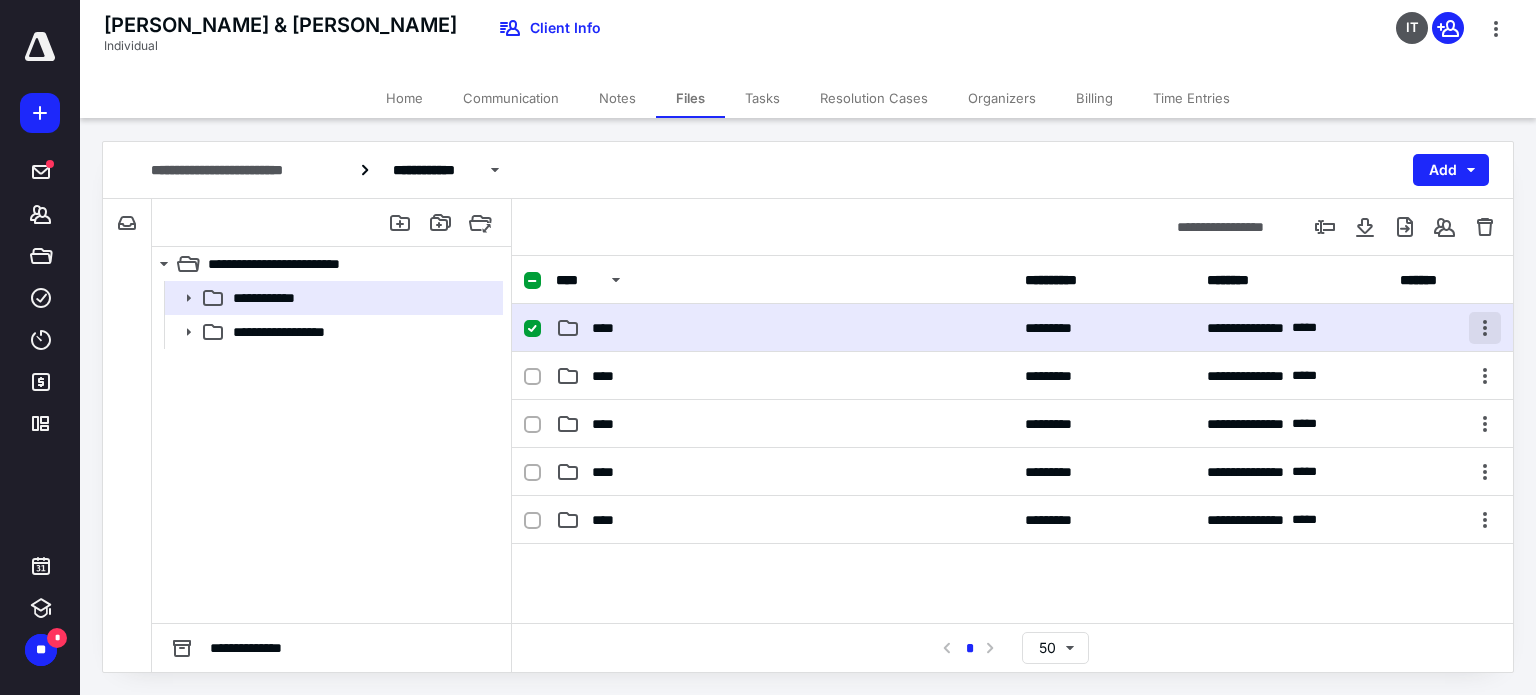 click at bounding box center (1485, 328) 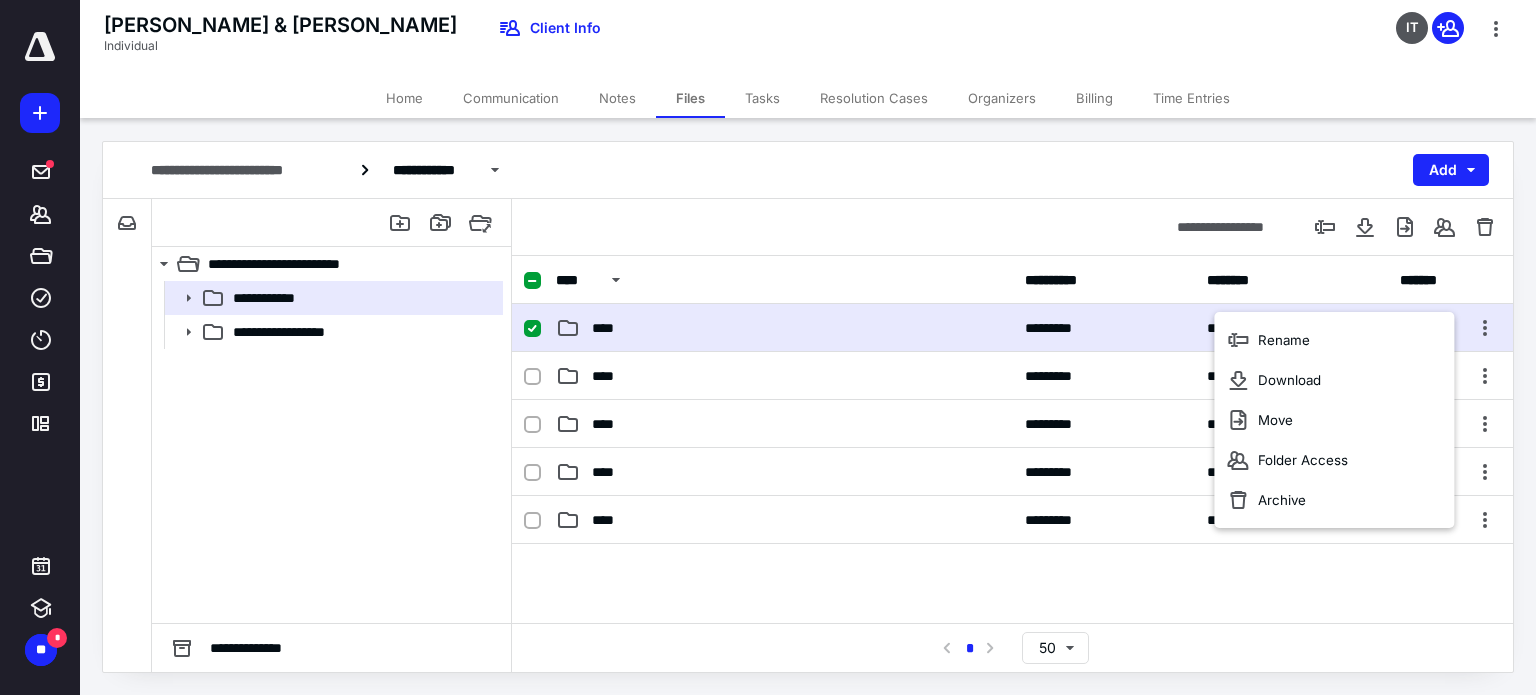 click on "**********" at bounding box center (808, 170) 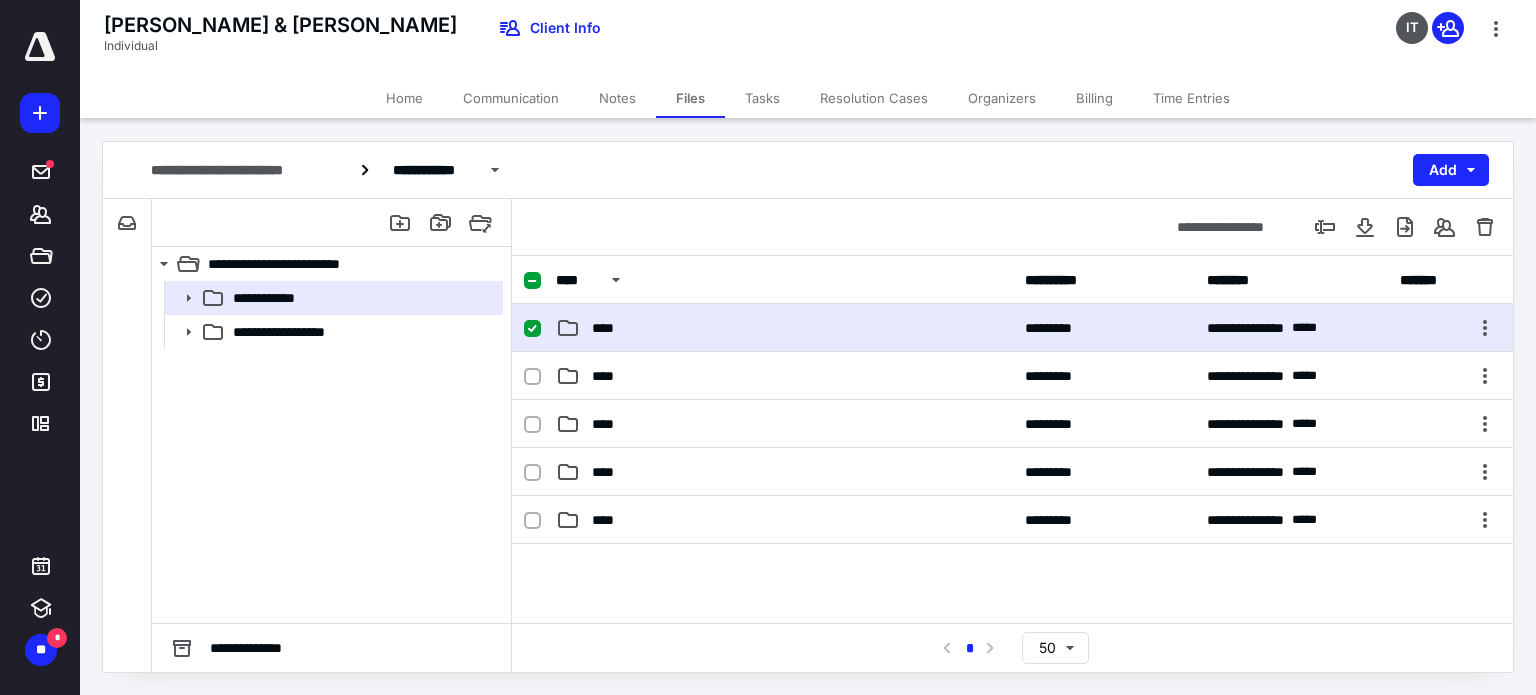 click at bounding box center [532, 329] 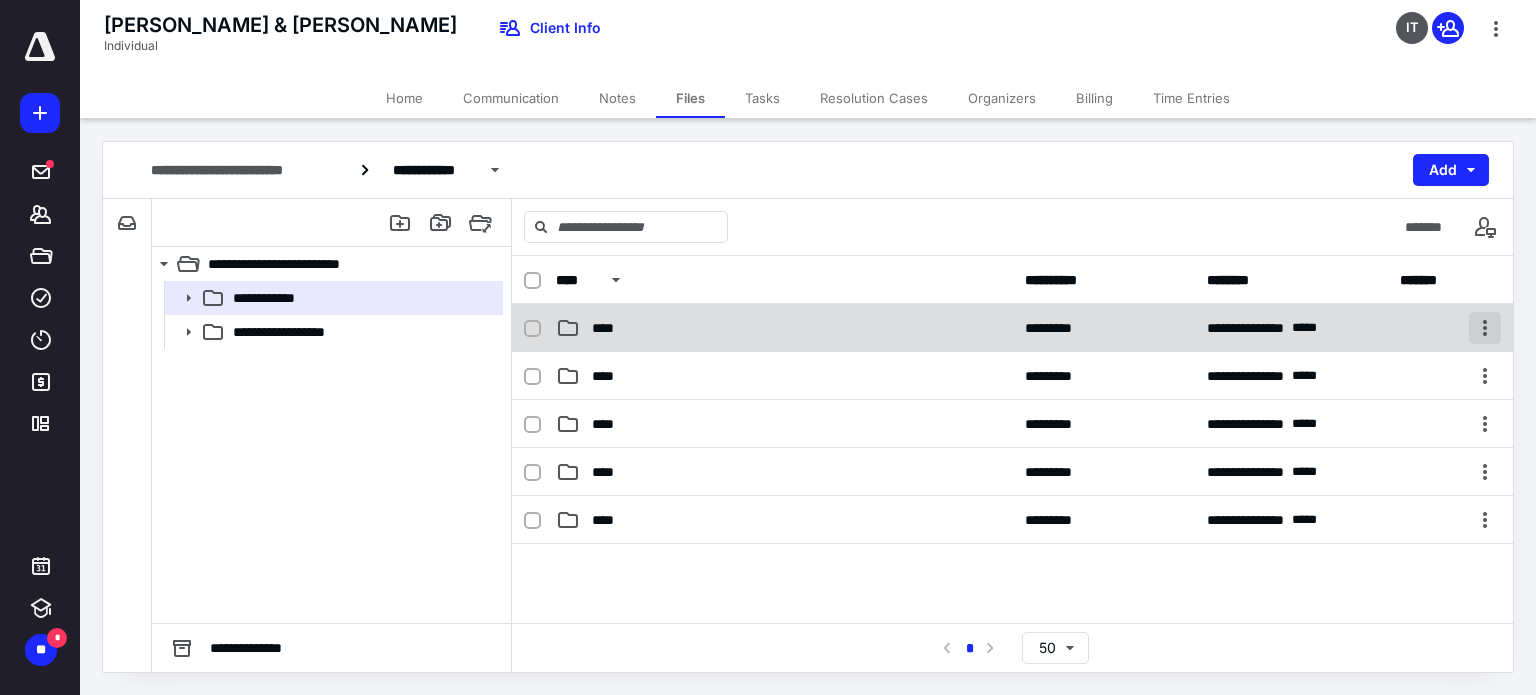 click at bounding box center [1485, 328] 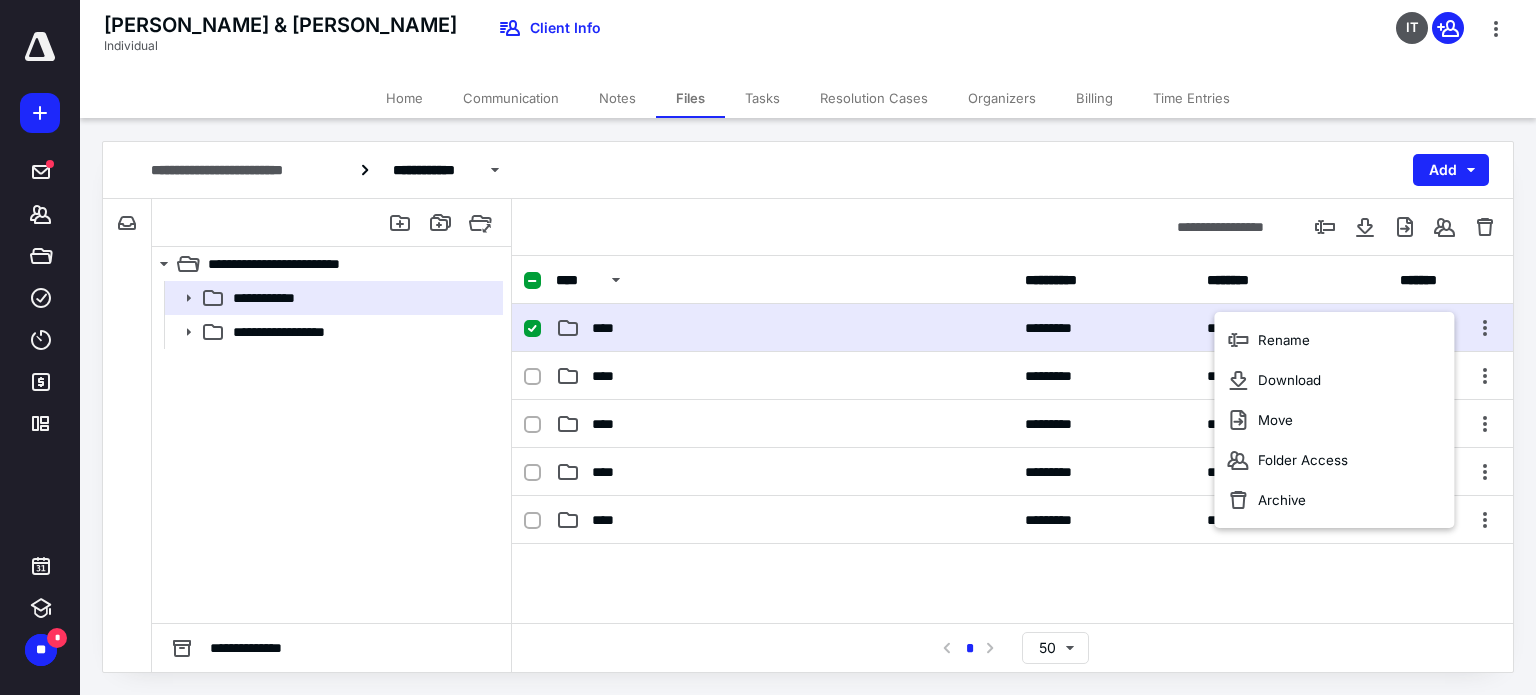 click 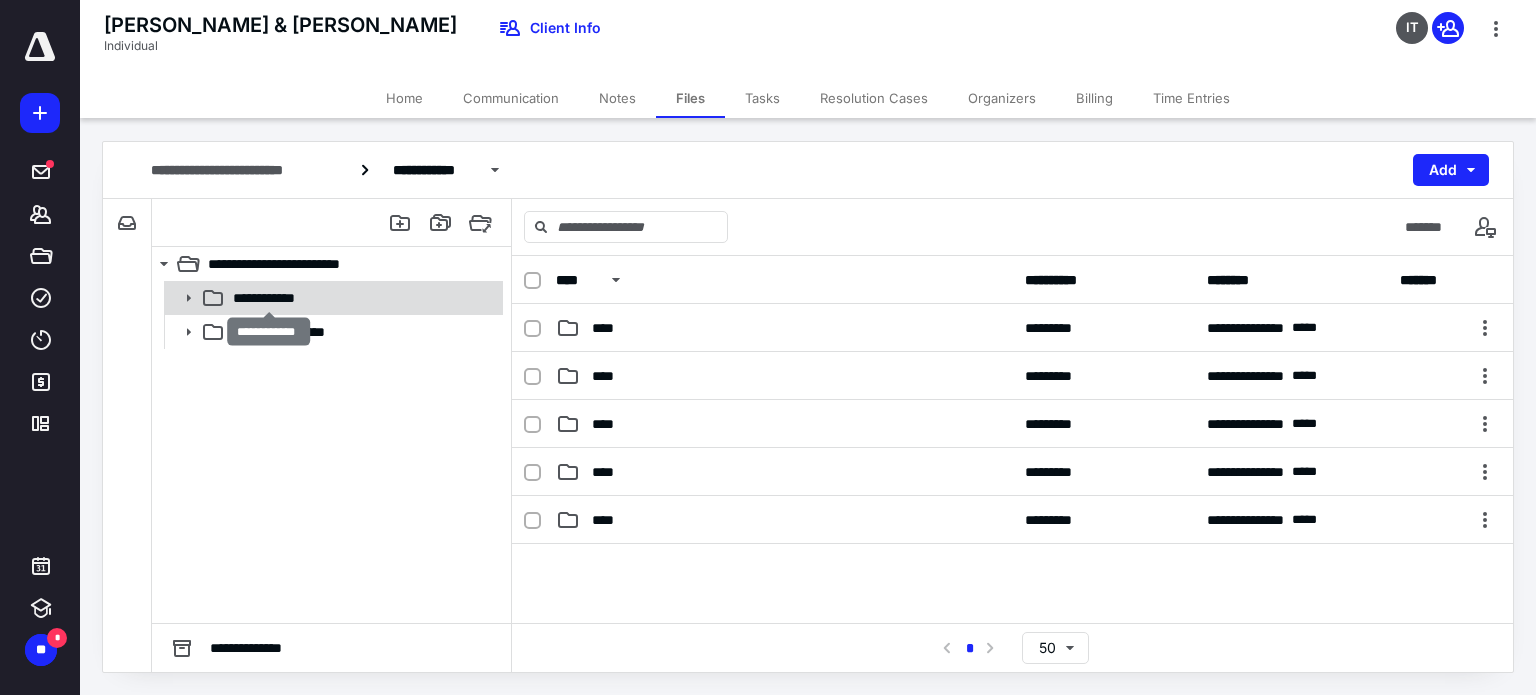 click on "**********" at bounding box center (269, 298) 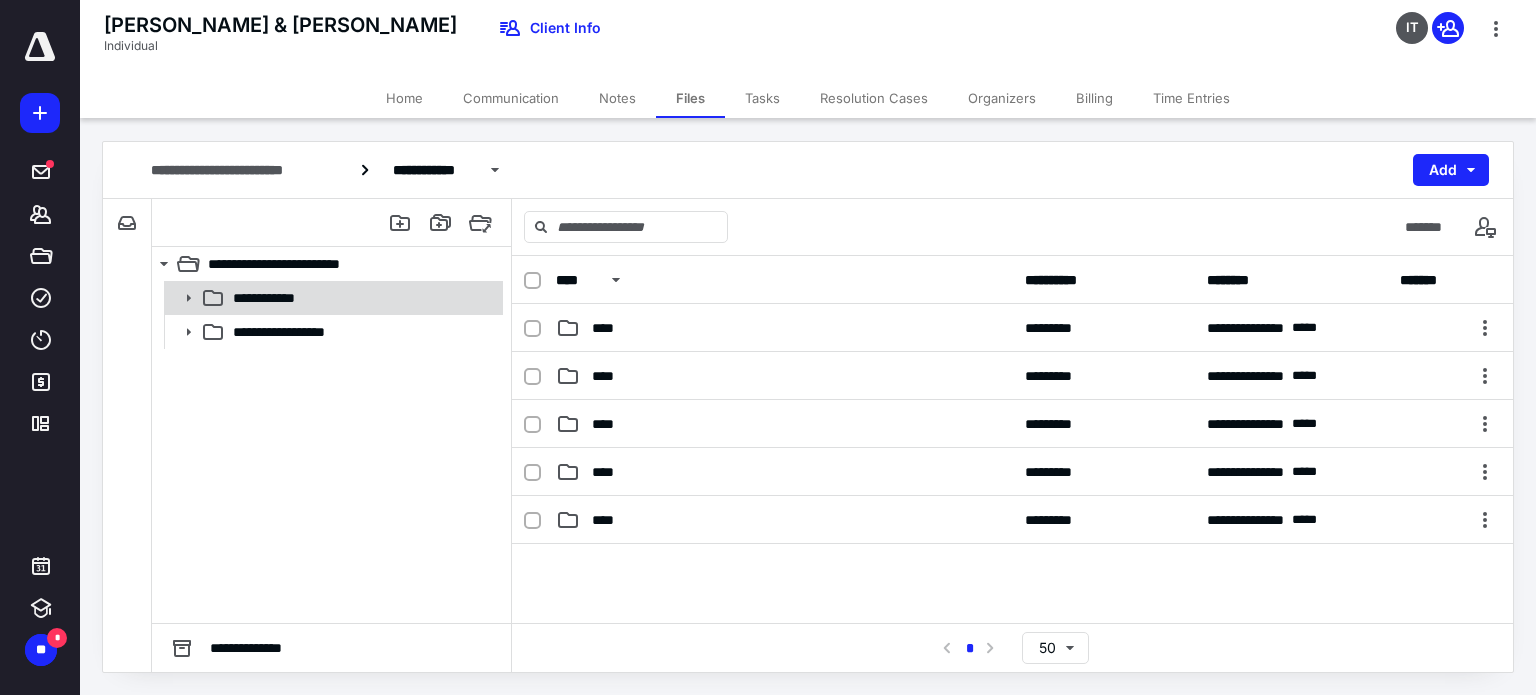 click 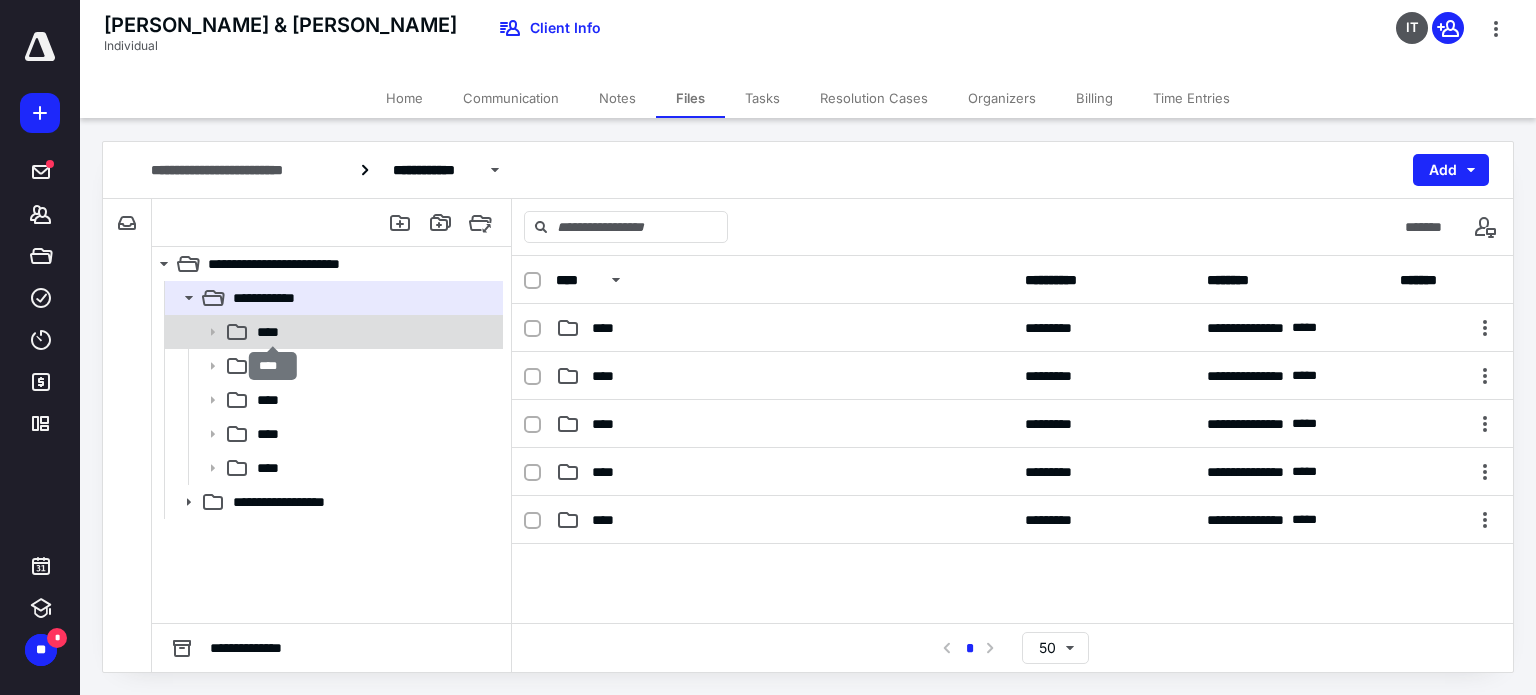click on "****" at bounding box center (273, 332) 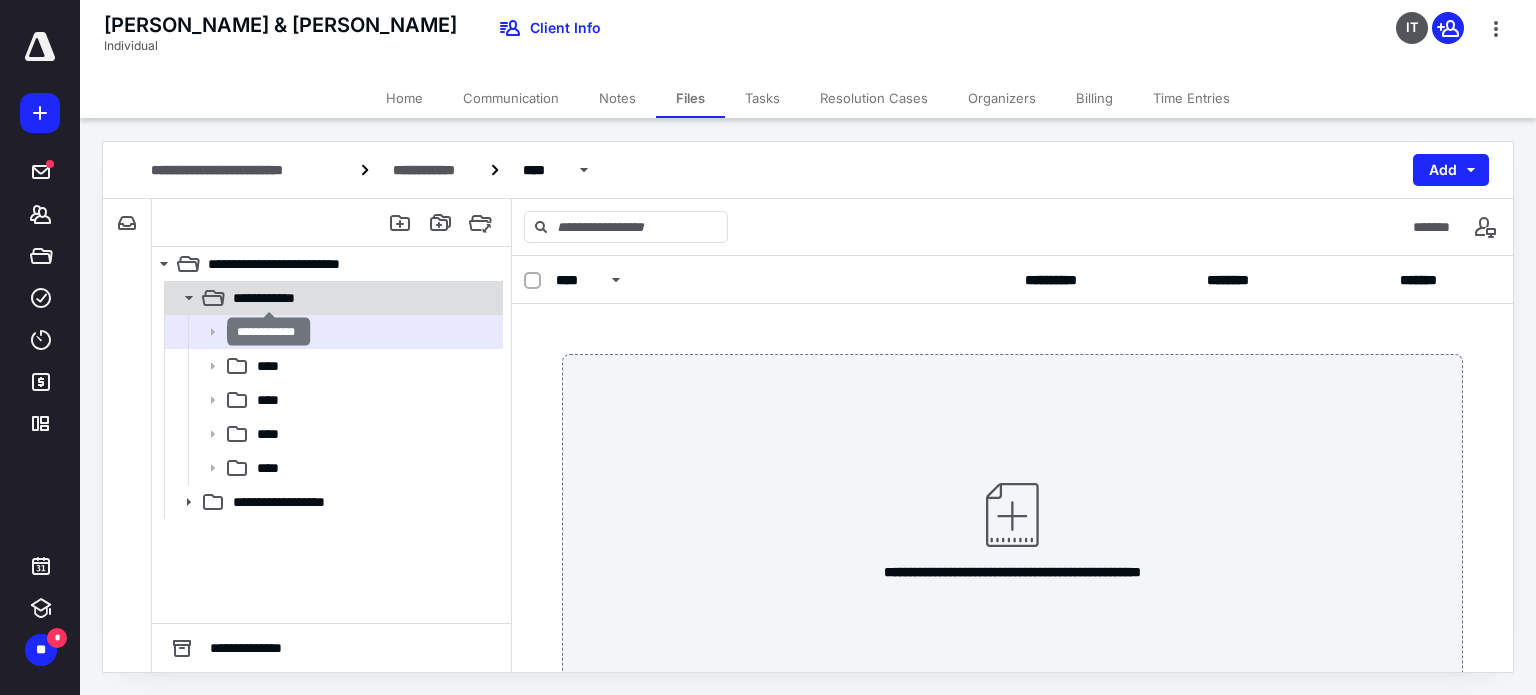 click on "**********" at bounding box center [269, 298] 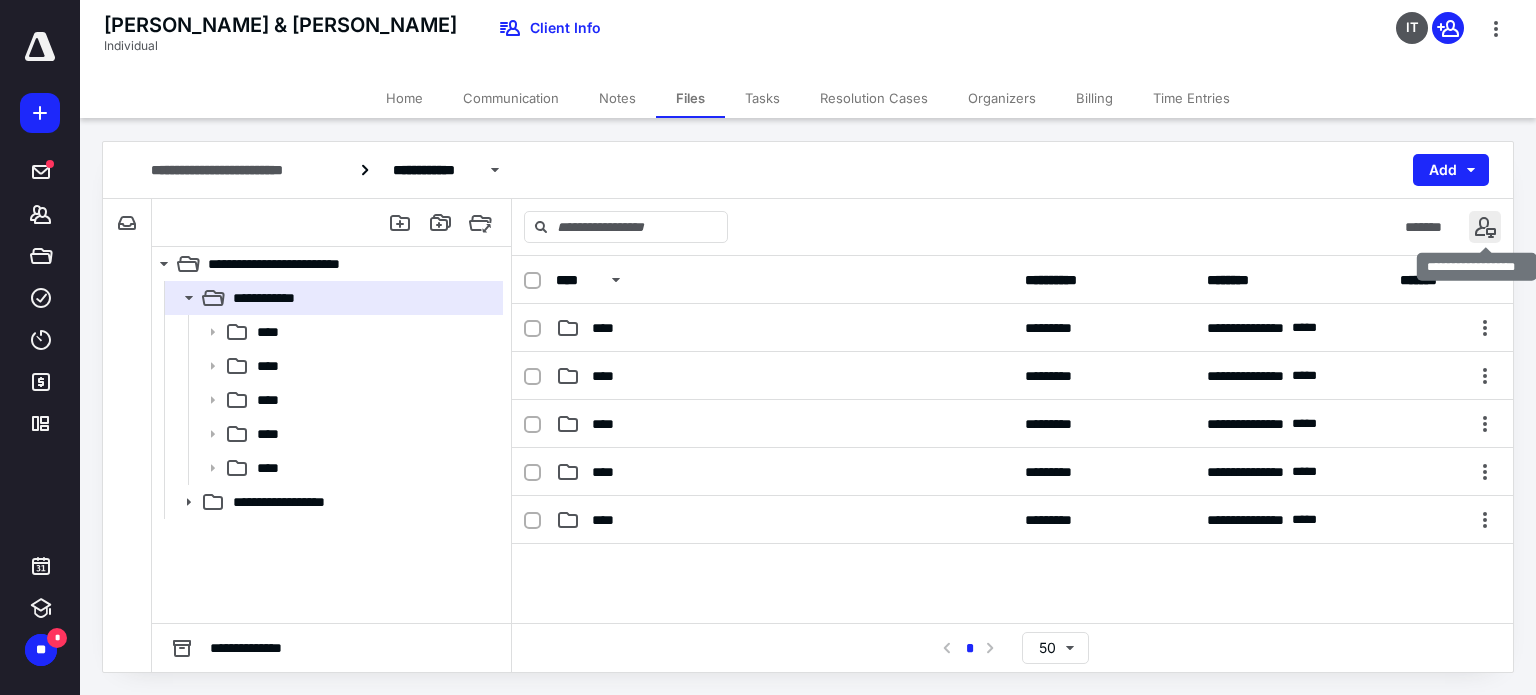 click at bounding box center [1485, 227] 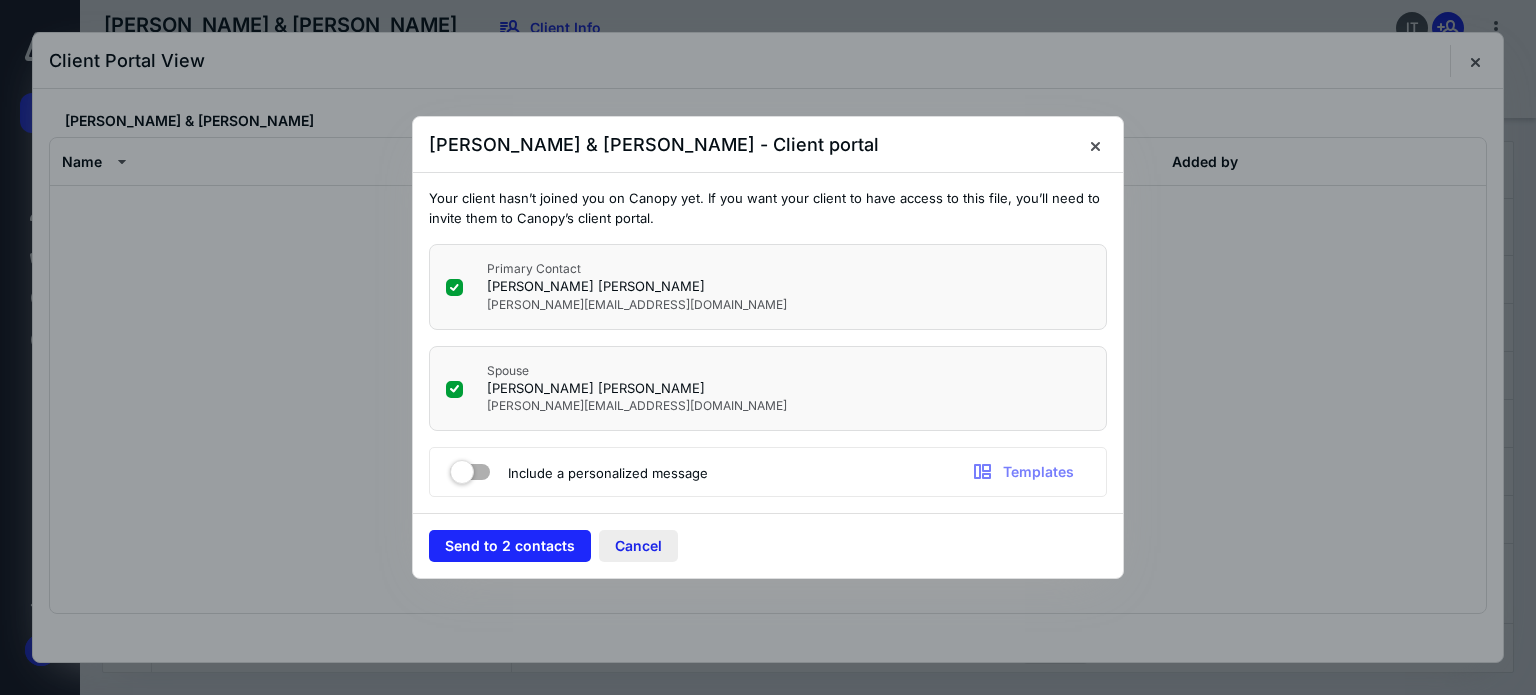 click on "Cancel" at bounding box center (638, 546) 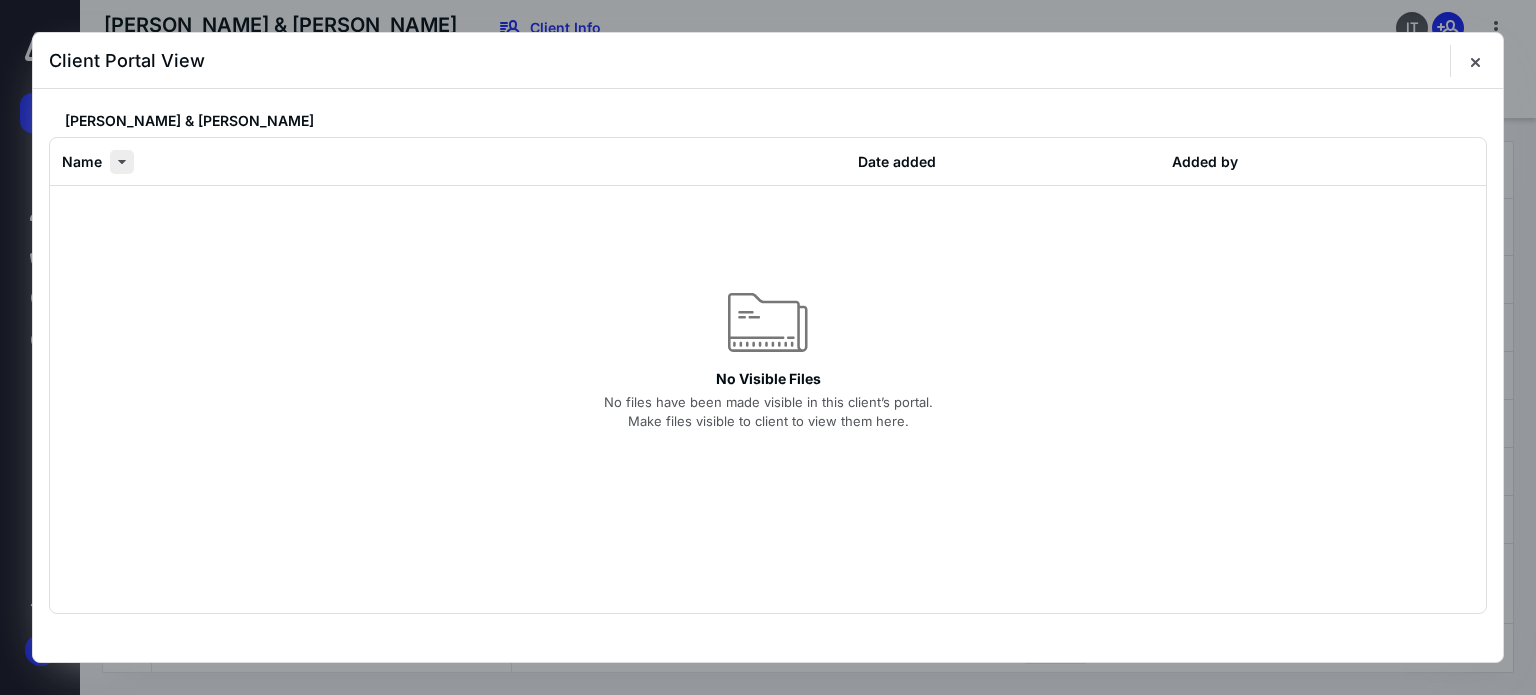 click at bounding box center [122, 162] 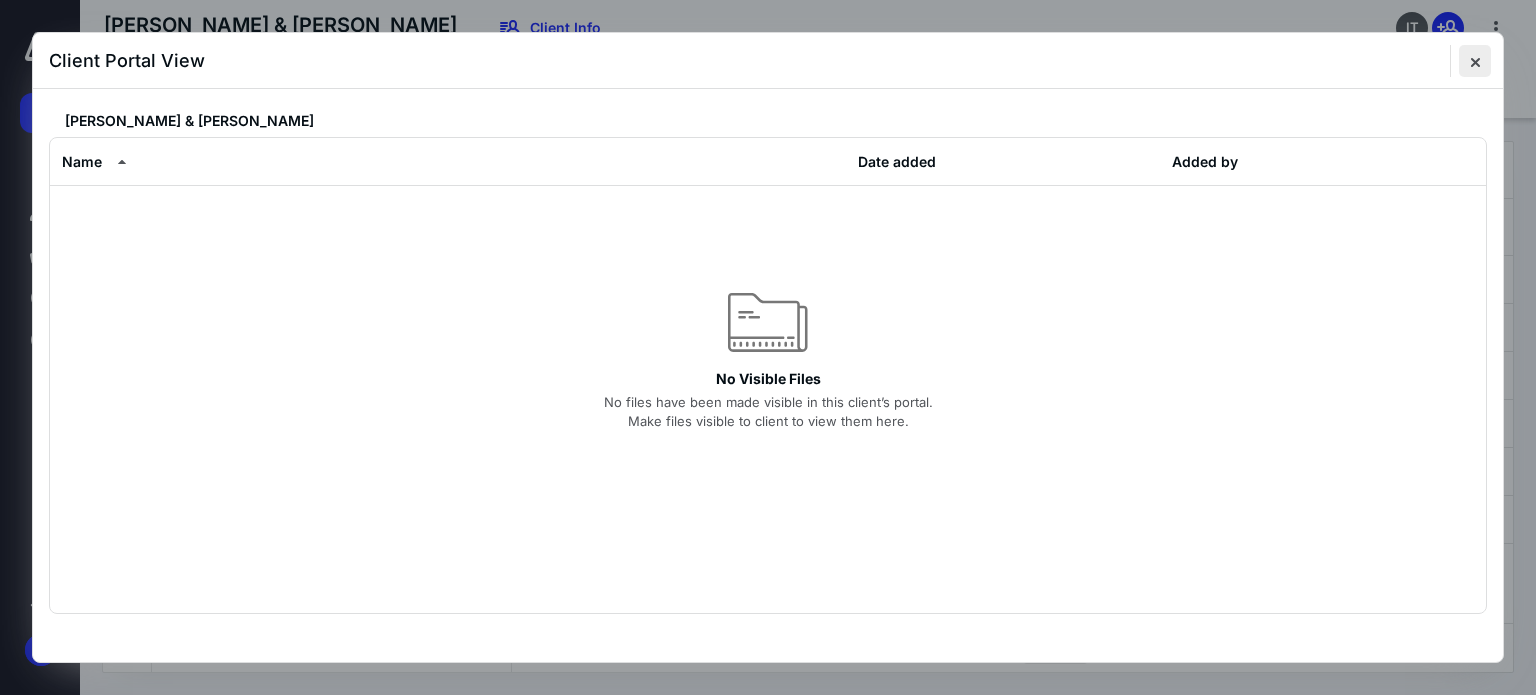 click at bounding box center [1475, 61] 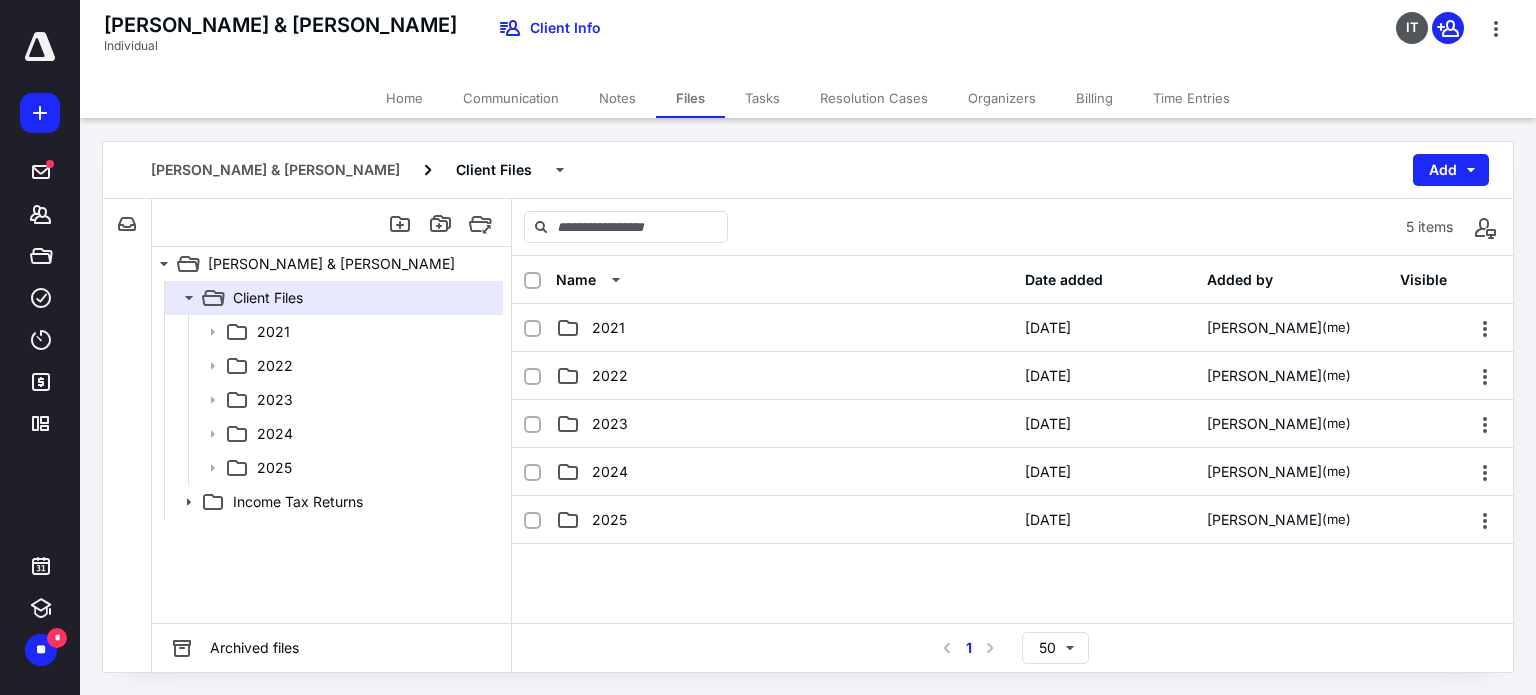 click on "Files" at bounding box center (690, 98) 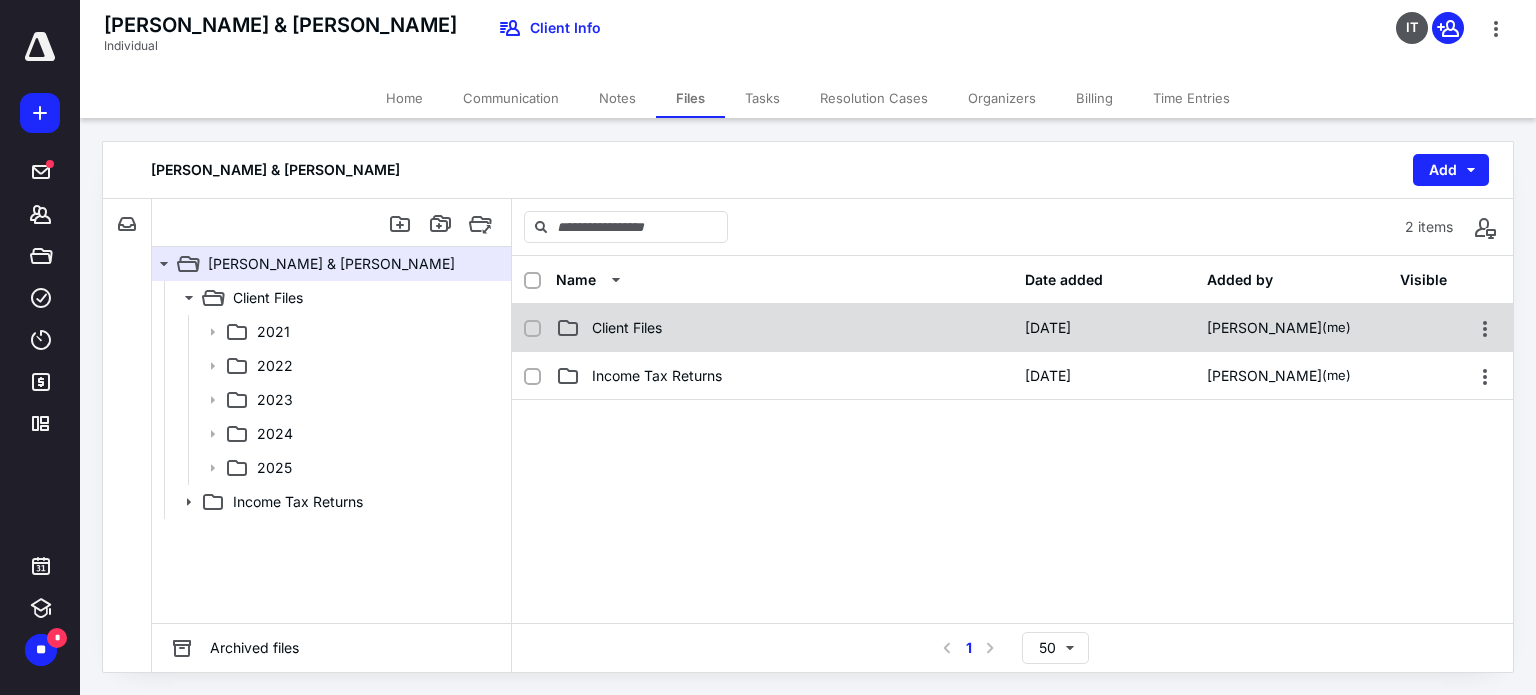 click on "Philip Cilliers" at bounding box center (1264, 328) 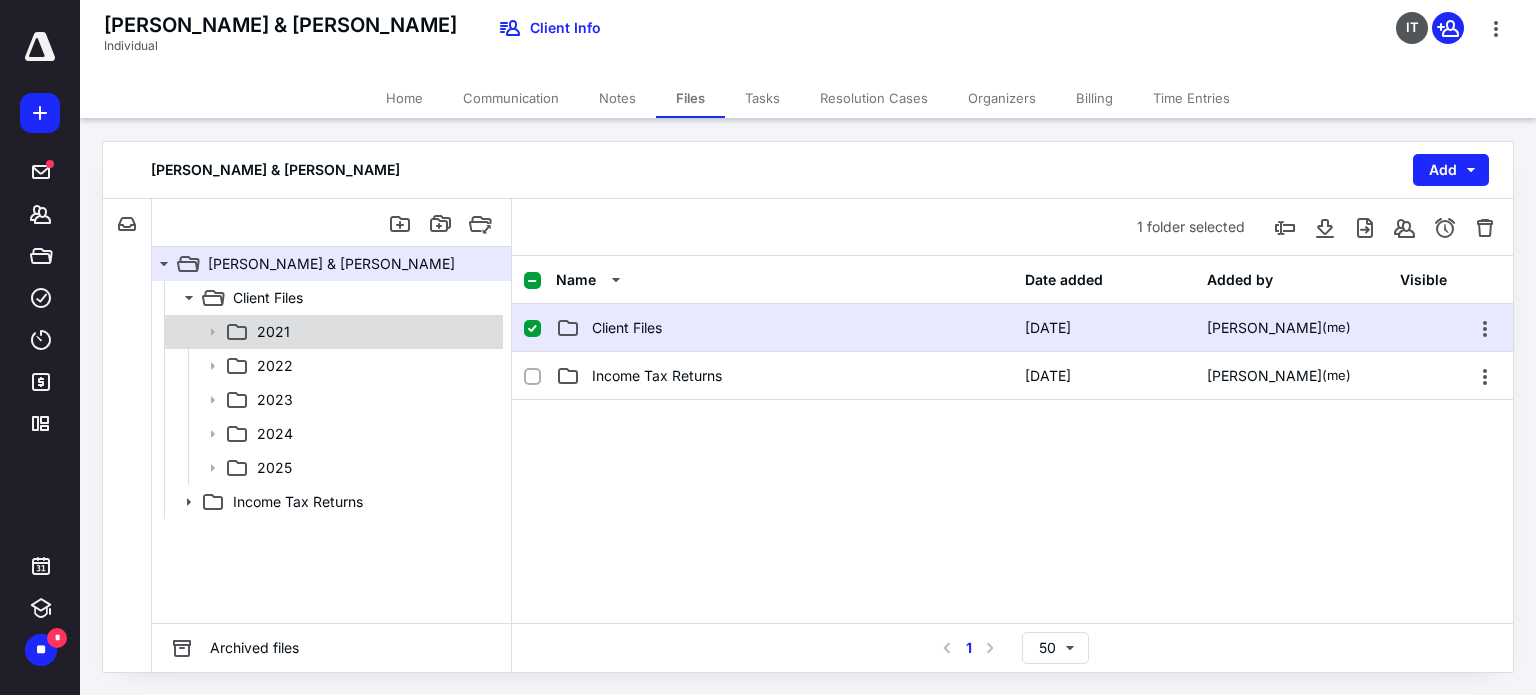 click on "2021" at bounding box center (374, 332) 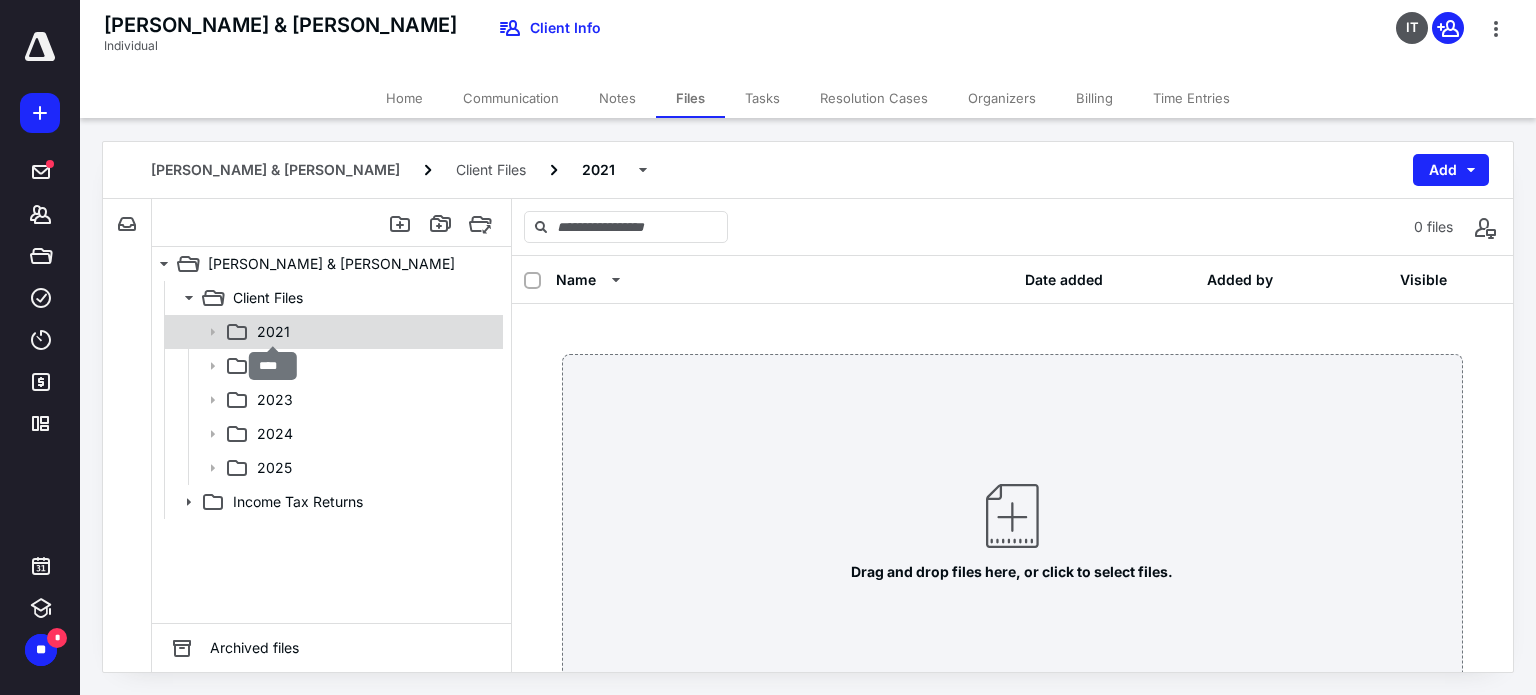 click on "2021" at bounding box center (273, 332) 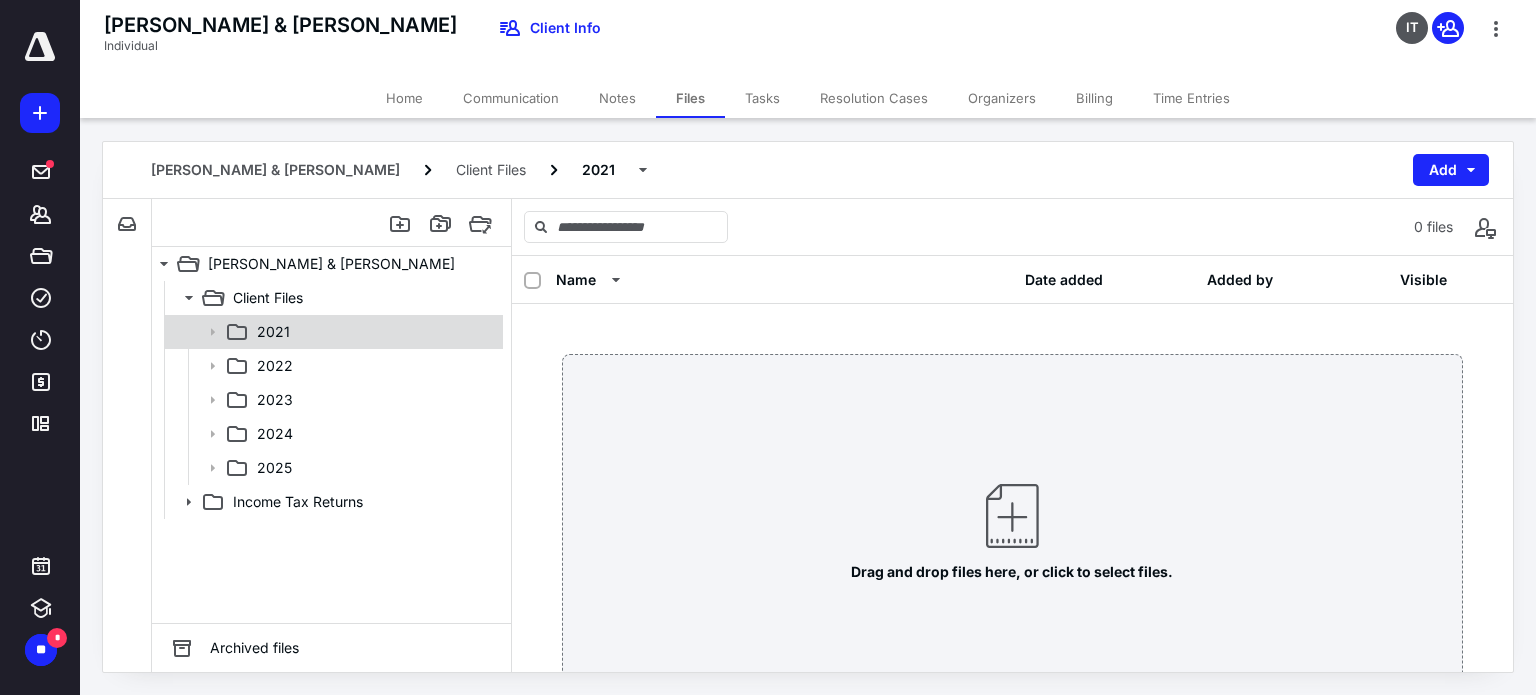 click 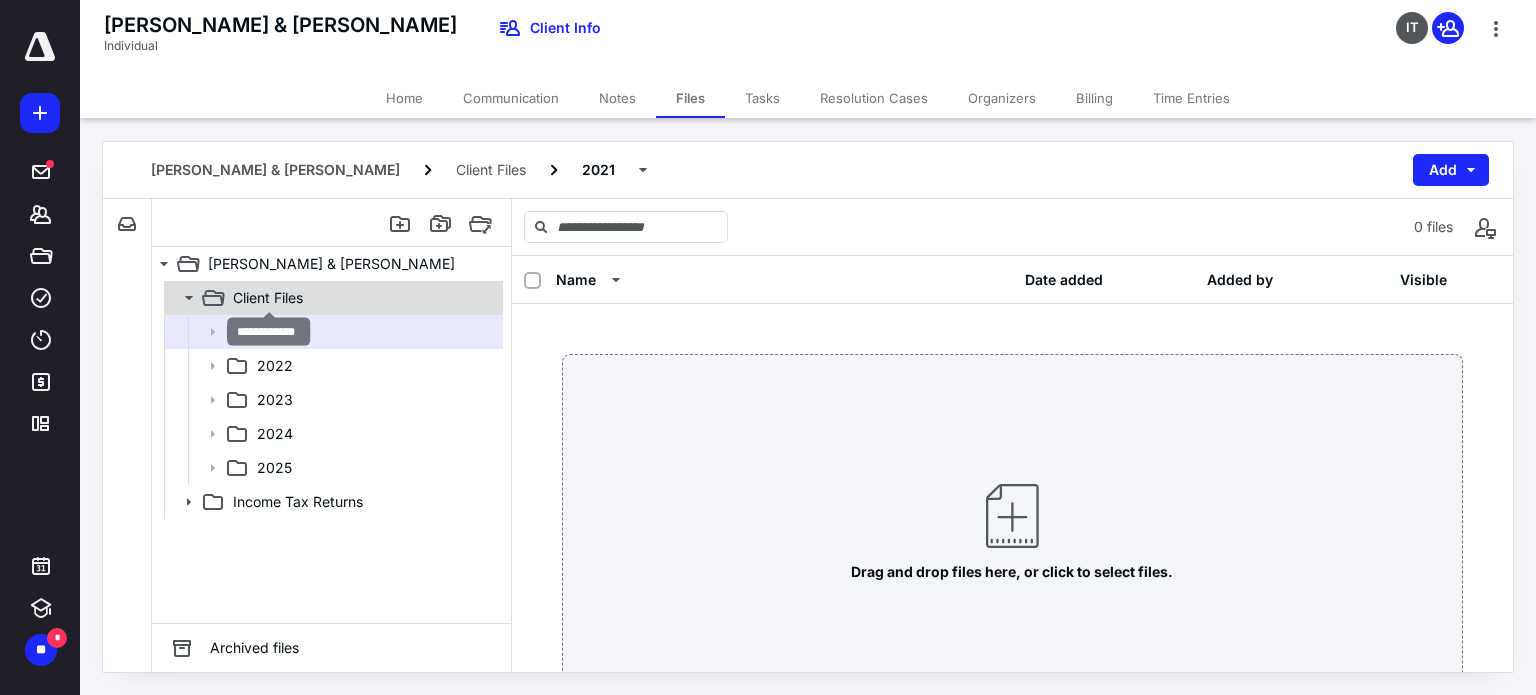 click on "Client Files" at bounding box center (268, 298) 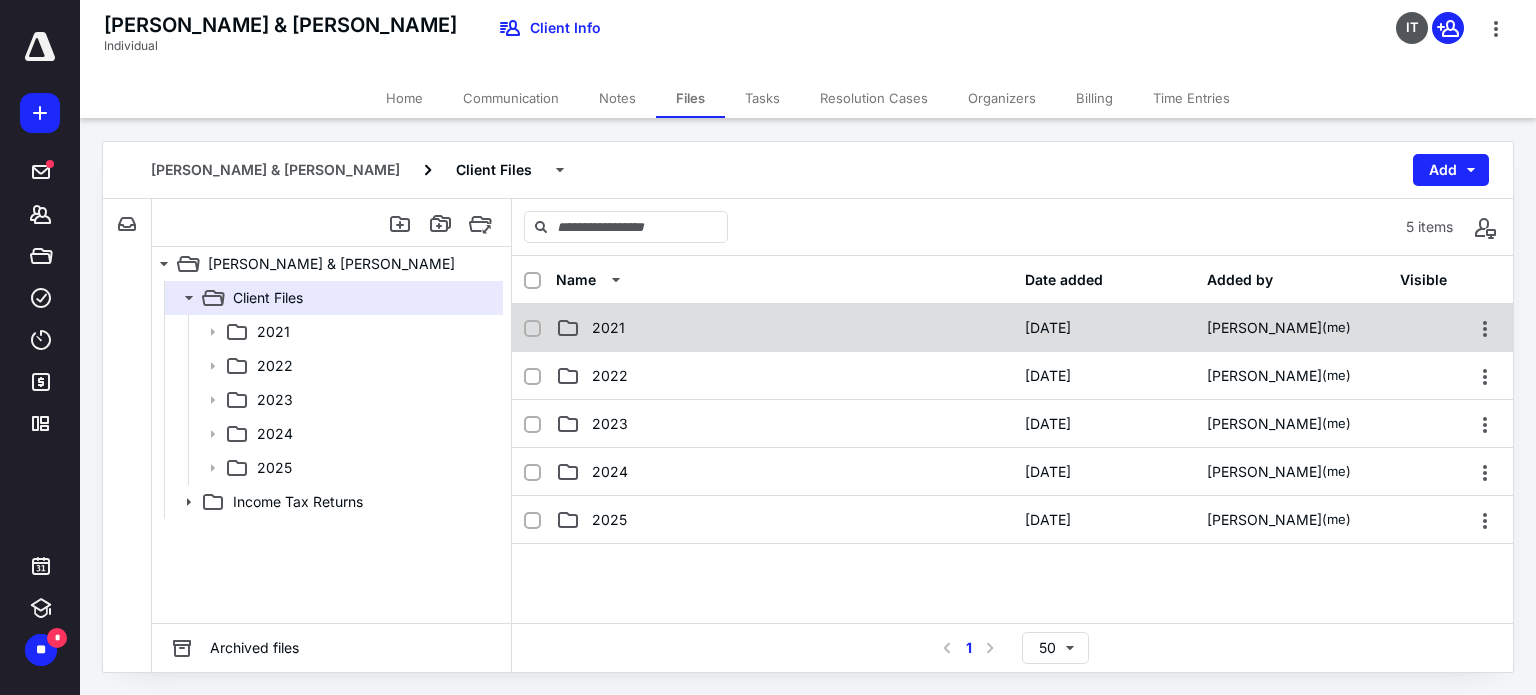 click on "2021" at bounding box center [784, 328] 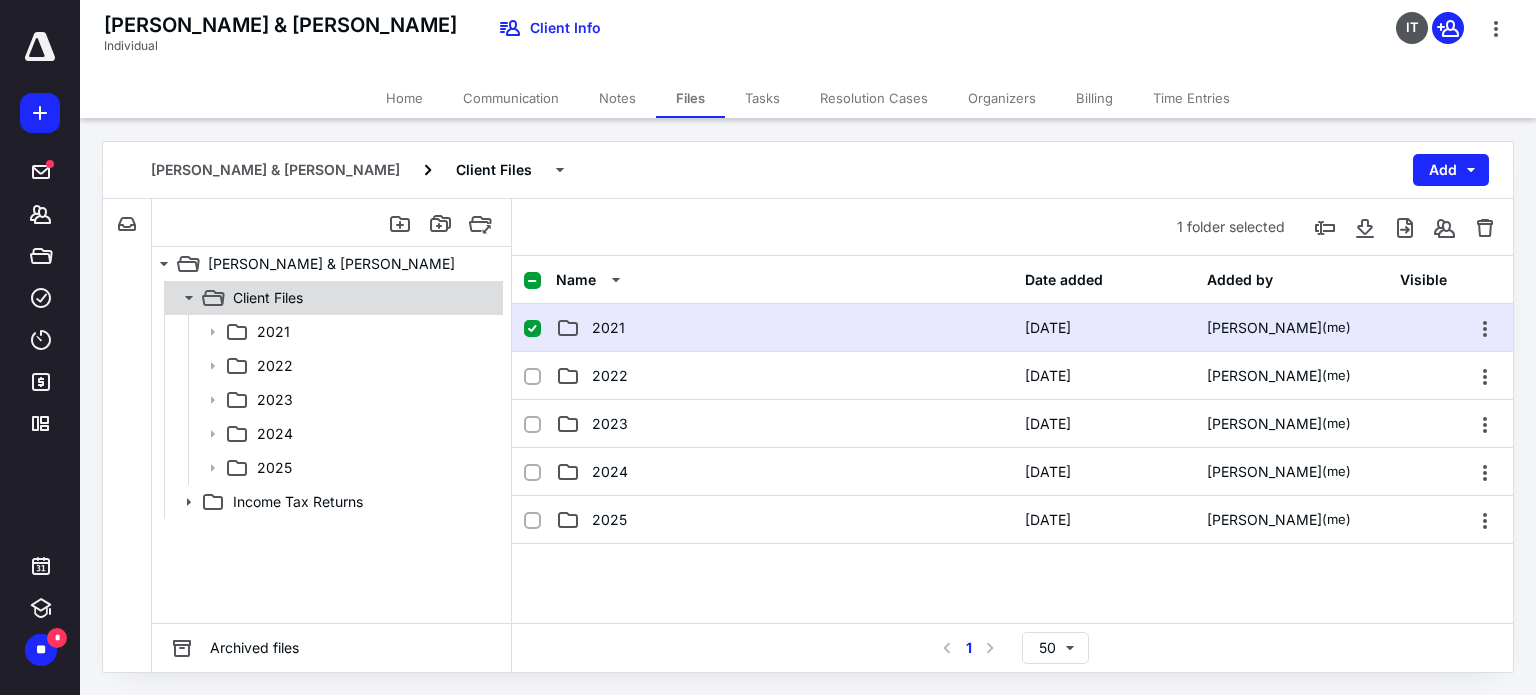 click on "Client Files" at bounding box center [268, 298] 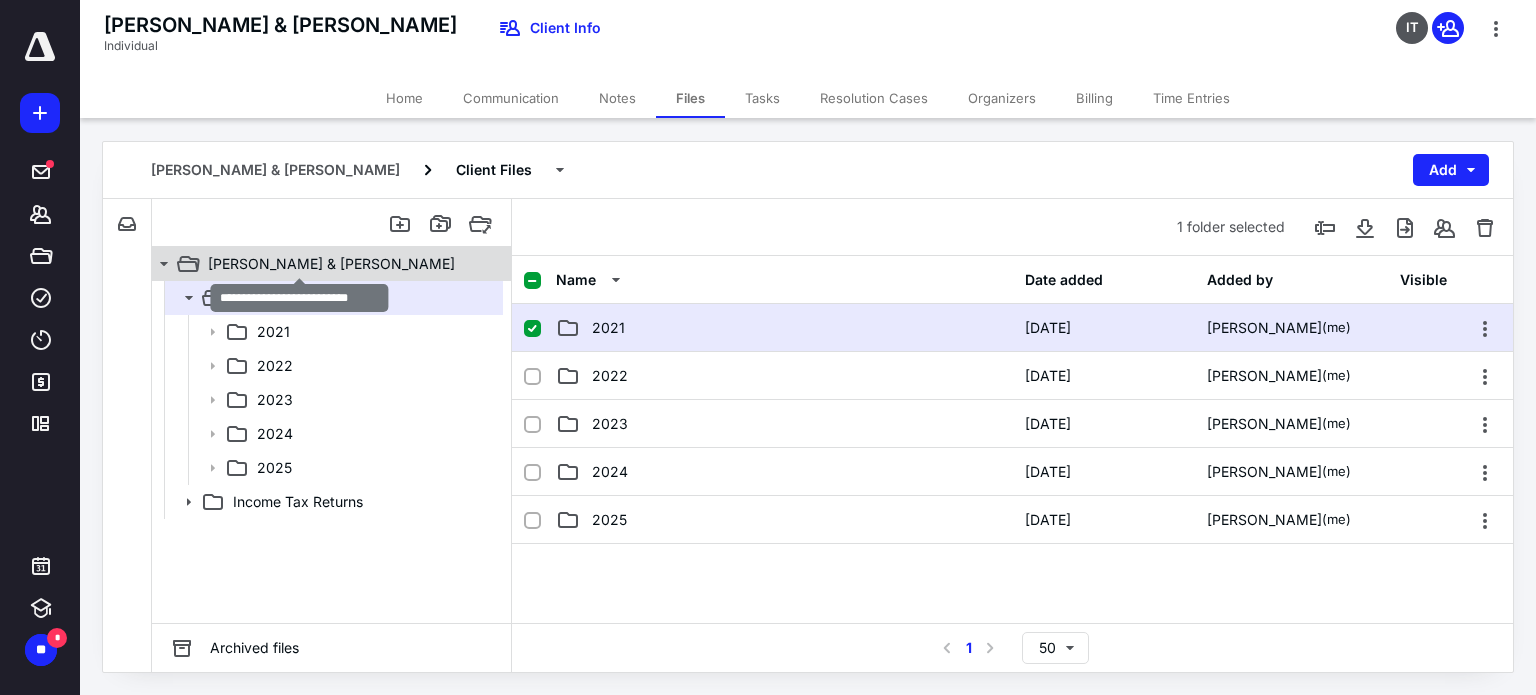 click on "Anderson, Gary P & Janet B" at bounding box center [331, 264] 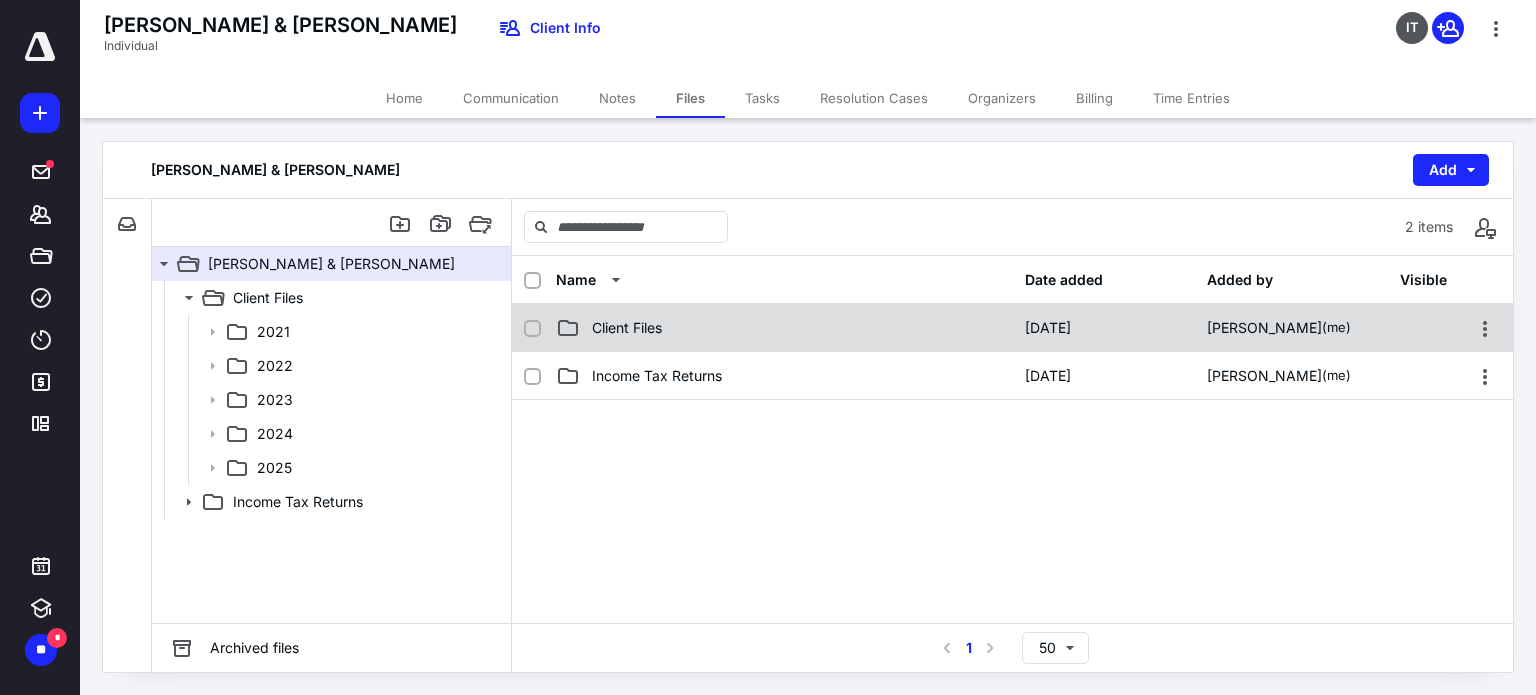 click on "Client Files" at bounding box center (784, 328) 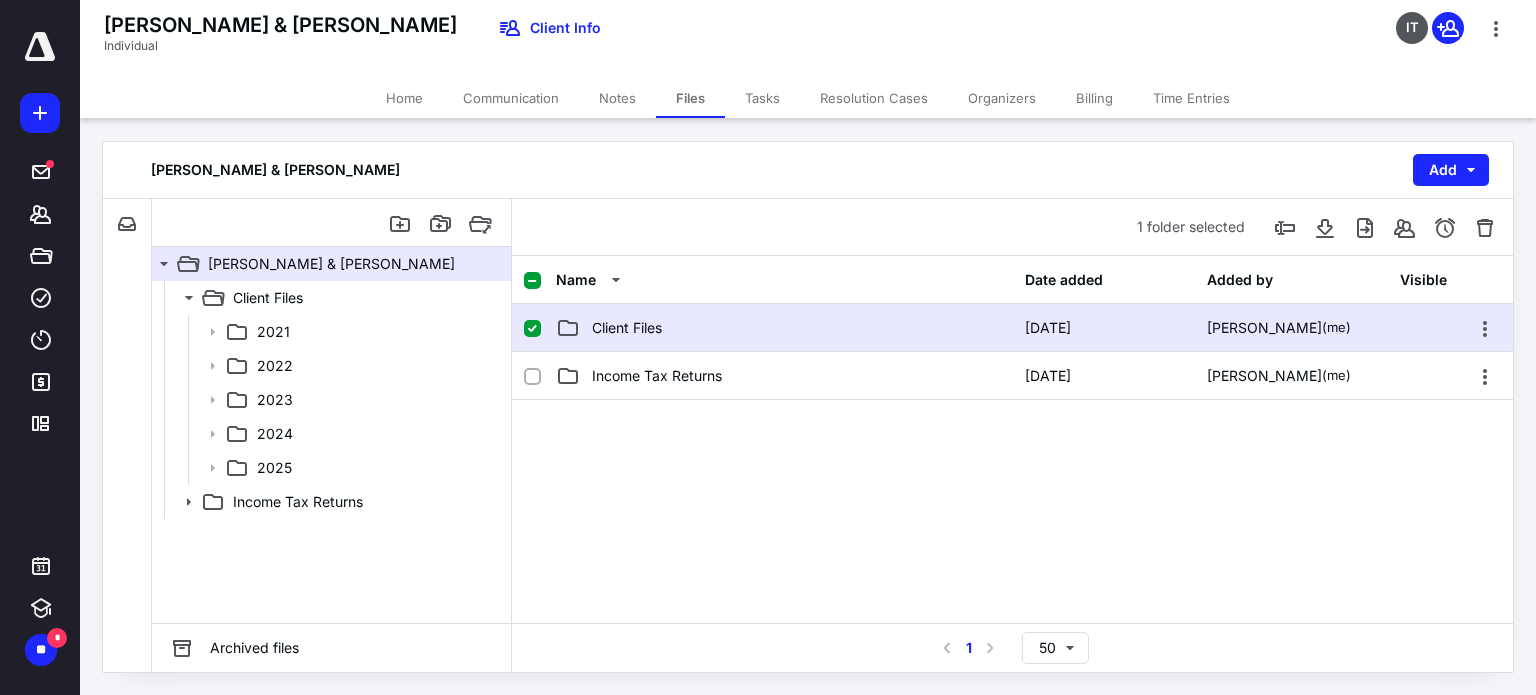 click on "Client Files" at bounding box center [784, 328] 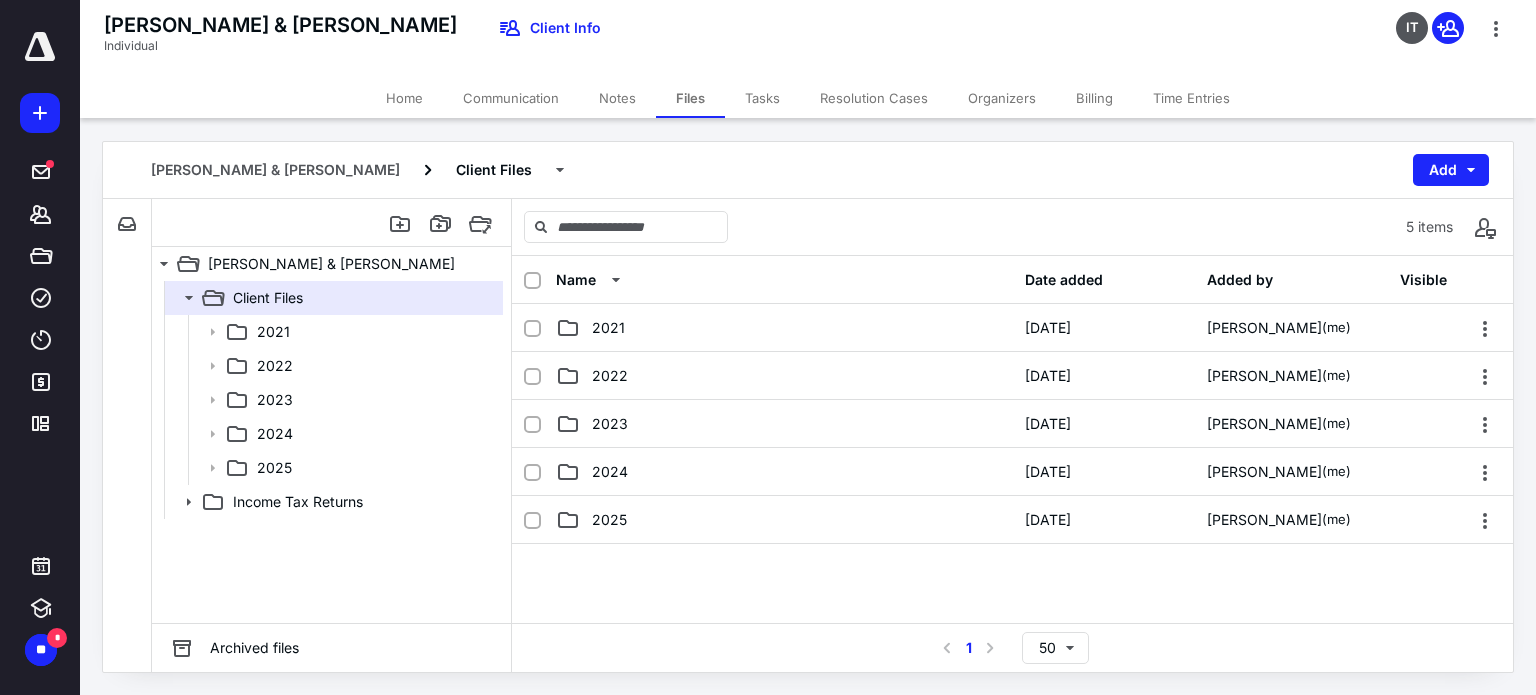 click on "2021" at bounding box center (784, 328) 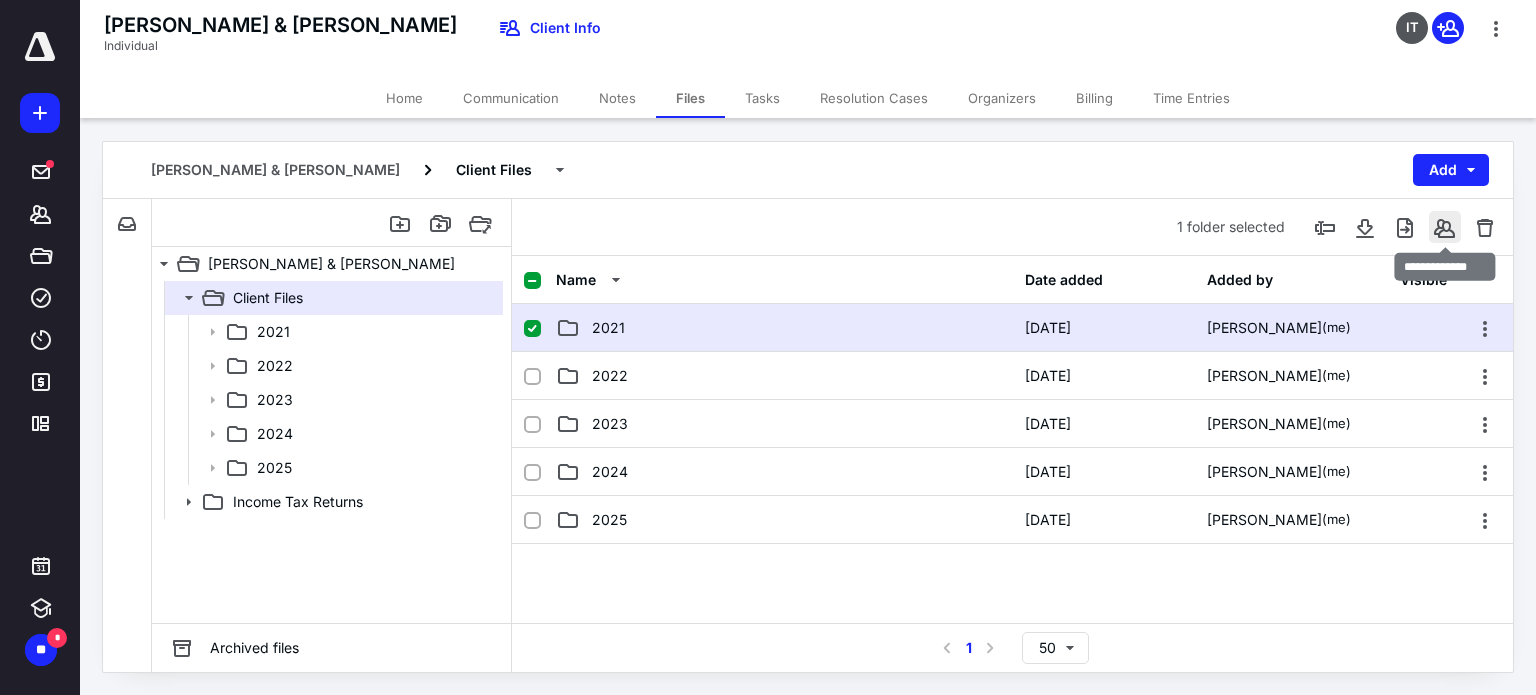 click at bounding box center (1445, 227) 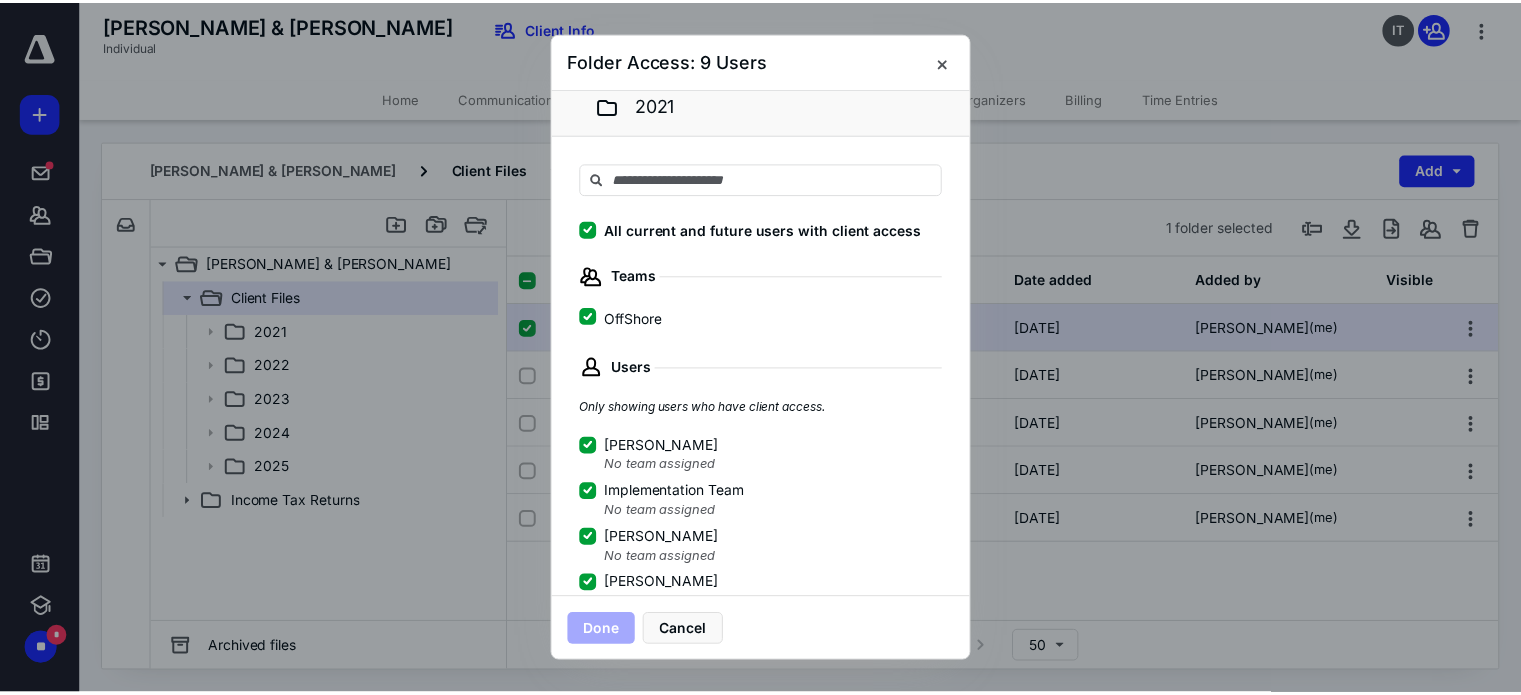 scroll, scrollTop: 0, scrollLeft: 0, axis: both 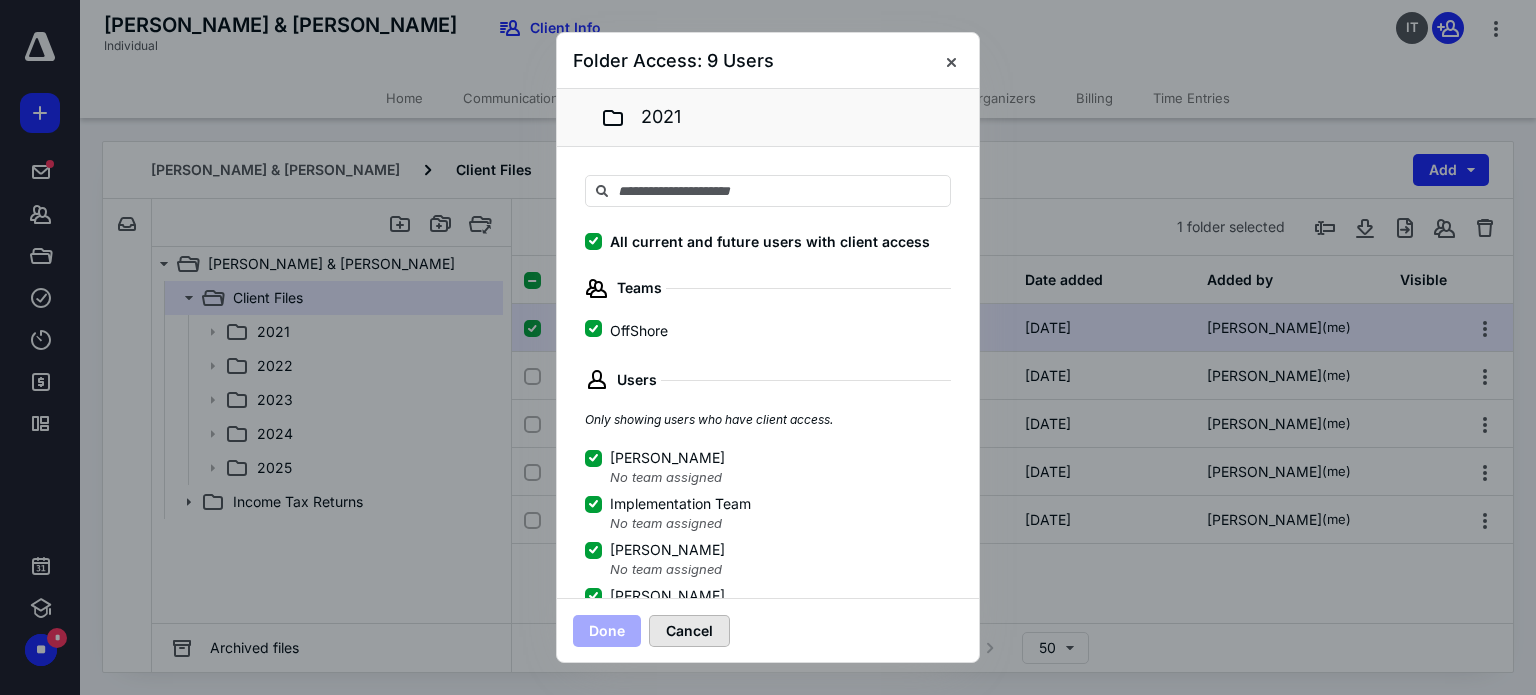click on "Cancel" at bounding box center (689, 631) 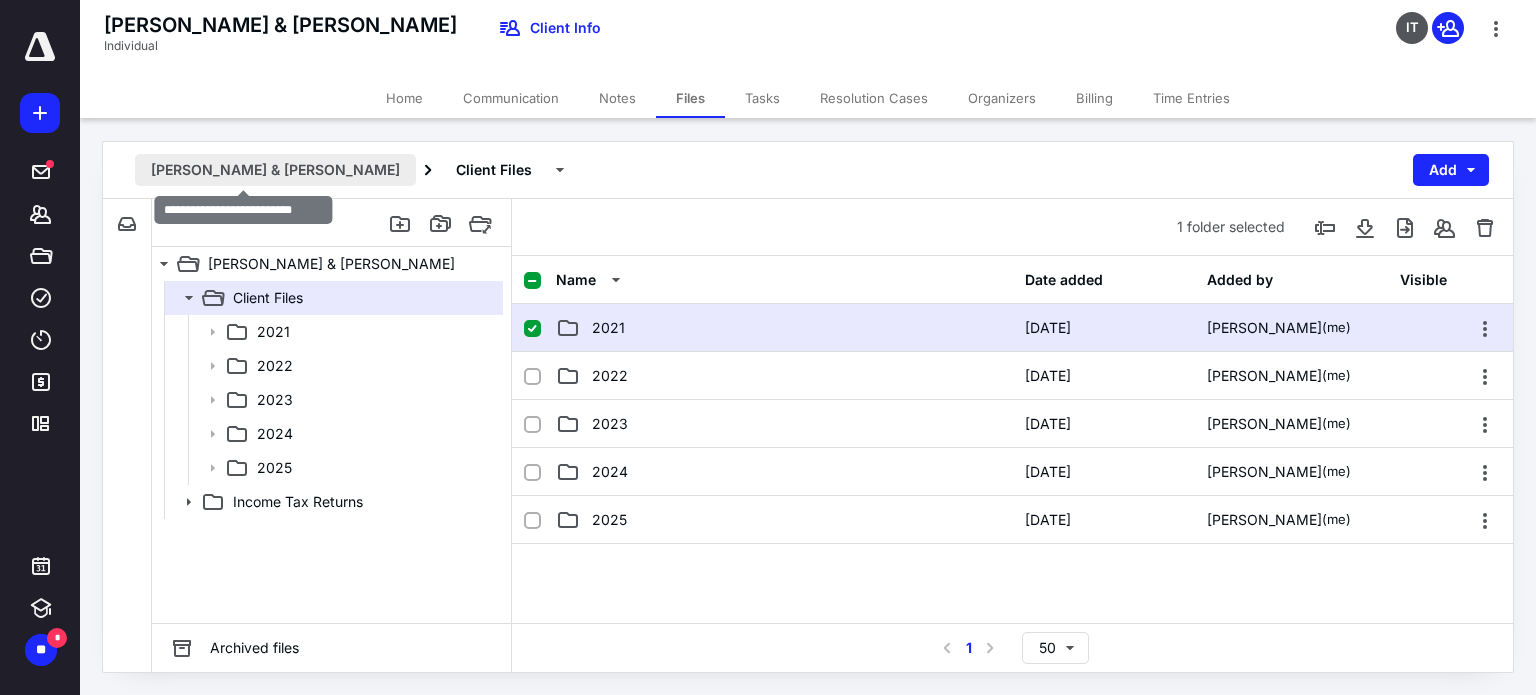 click on "Anderson, Gary P & Janet B" at bounding box center (275, 170) 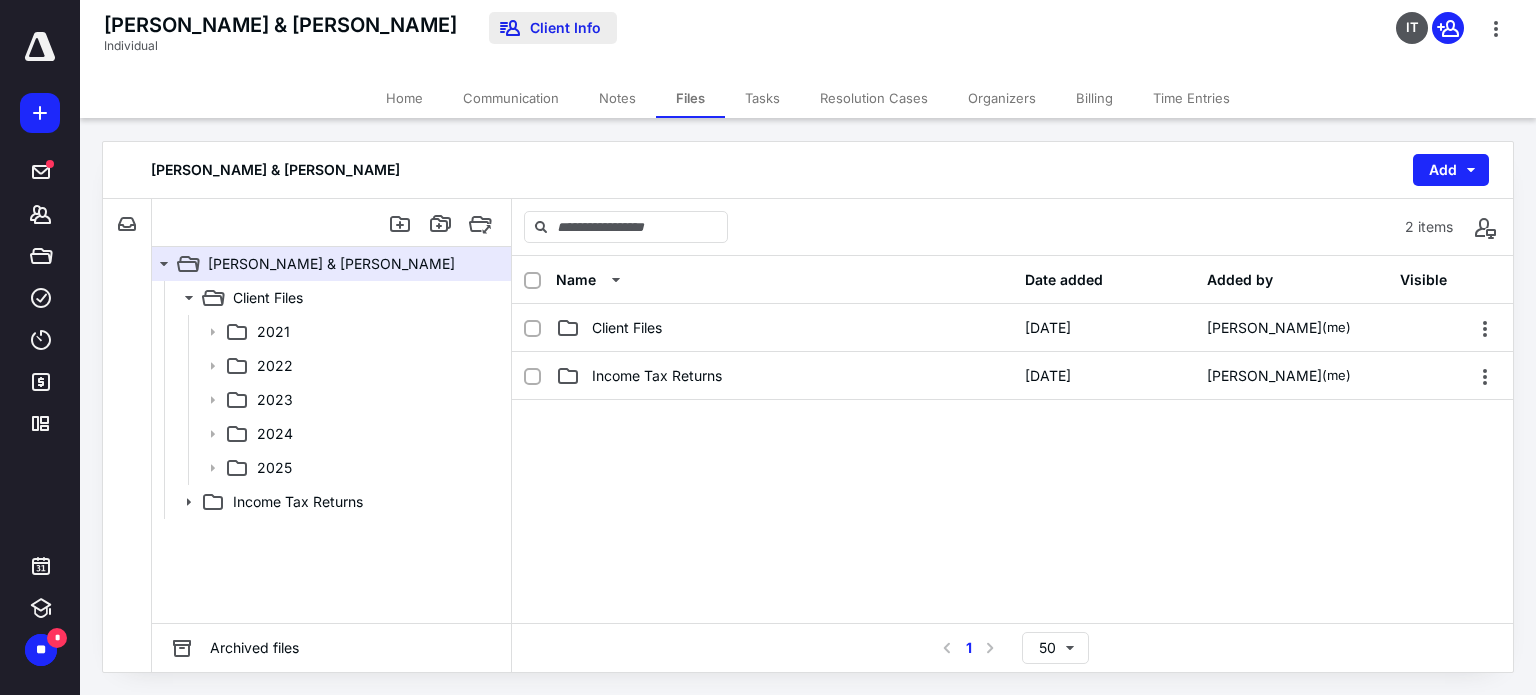 click on "Client Info" at bounding box center [553, 28] 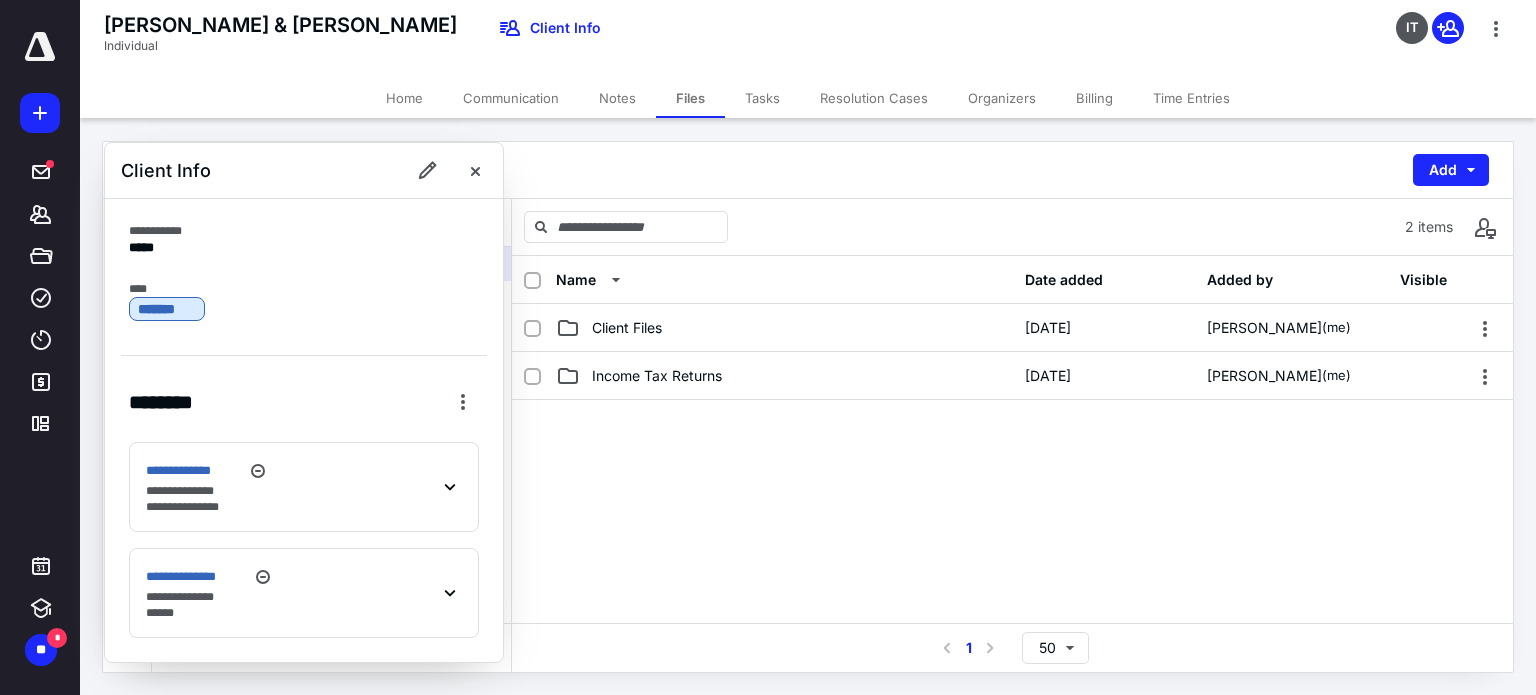click on "Home" at bounding box center (404, 98) 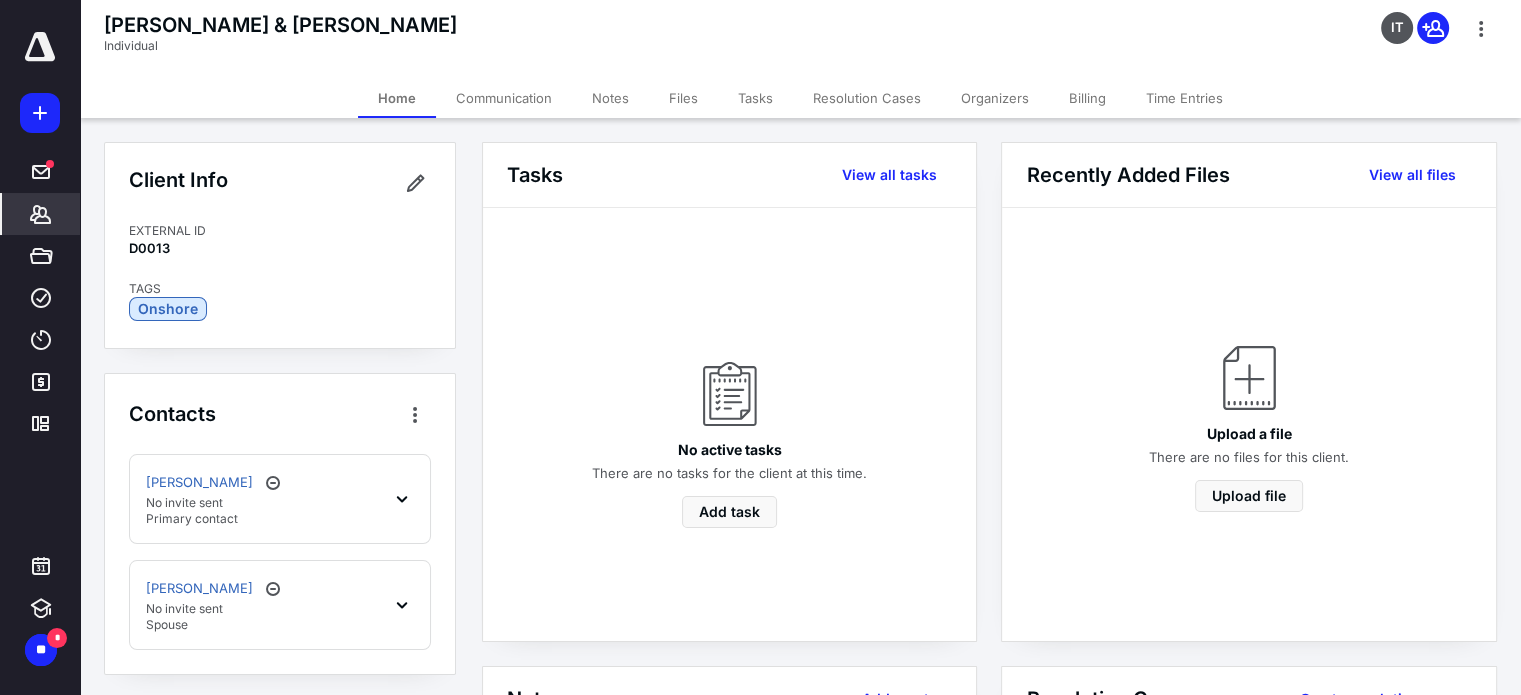 click on "Files" at bounding box center (683, 98) 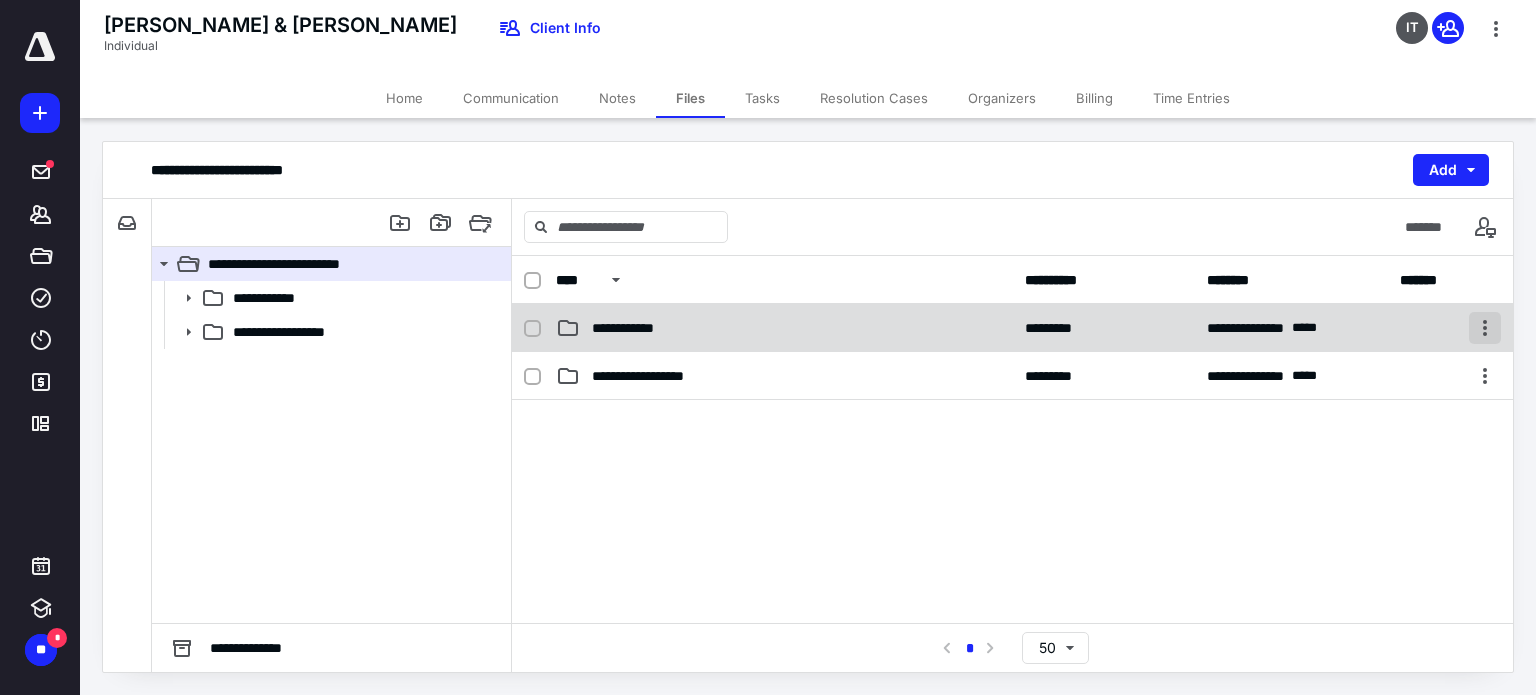 click at bounding box center (1485, 328) 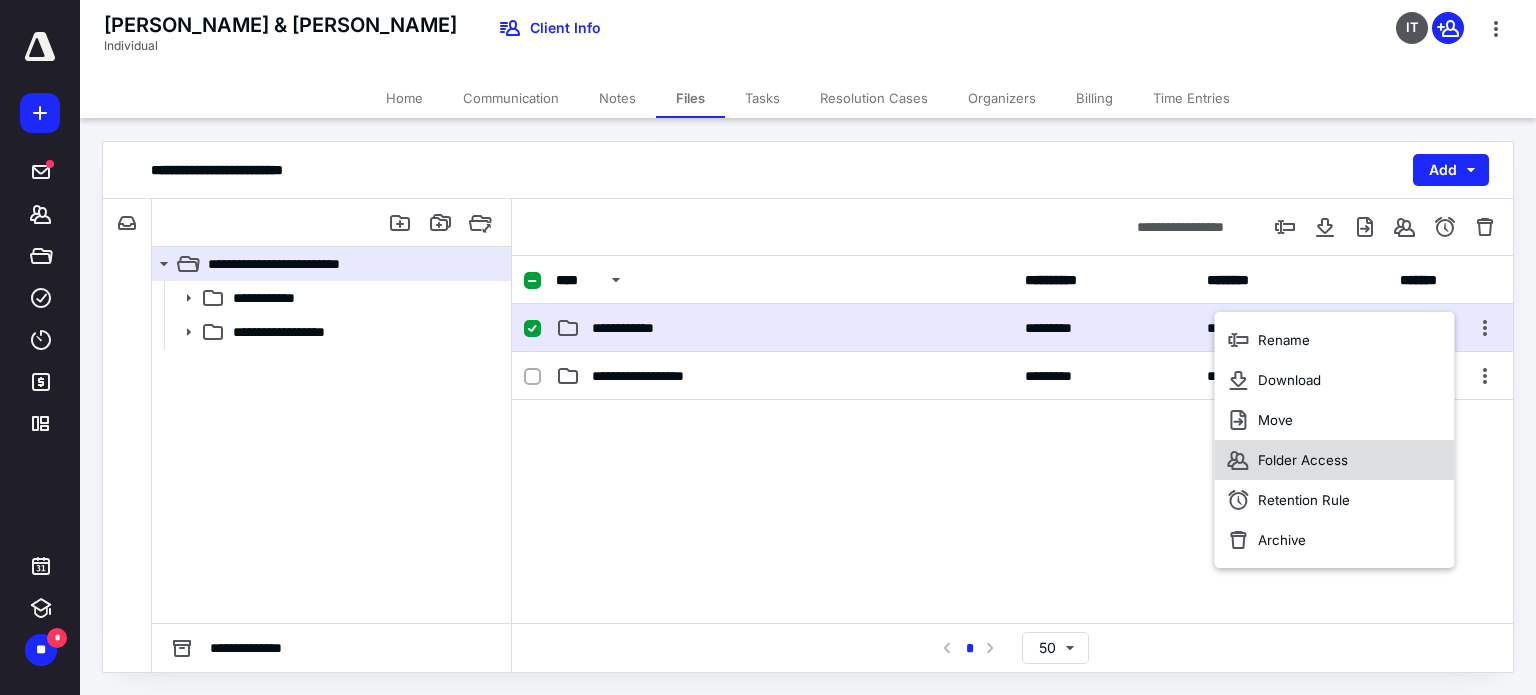 click on "Folder Access" at bounding box center (1334, 460) 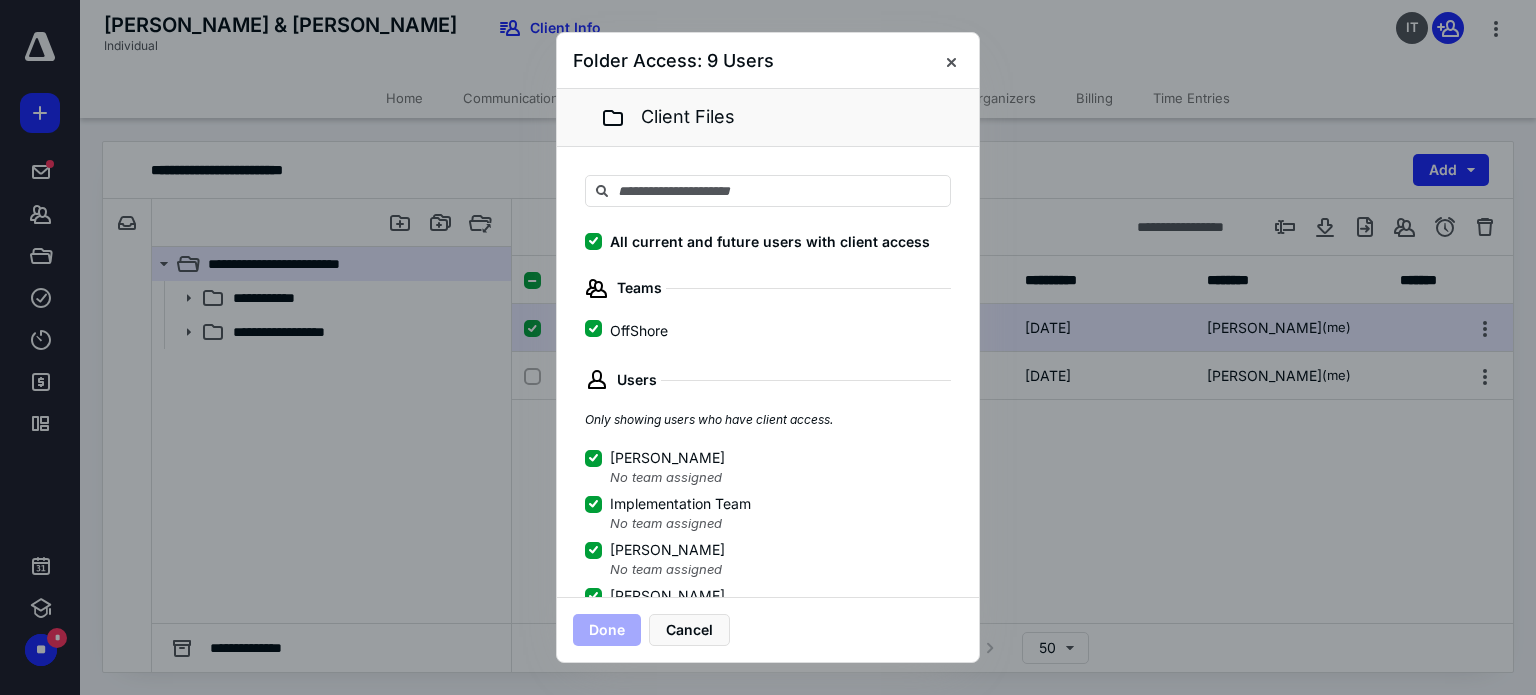 click 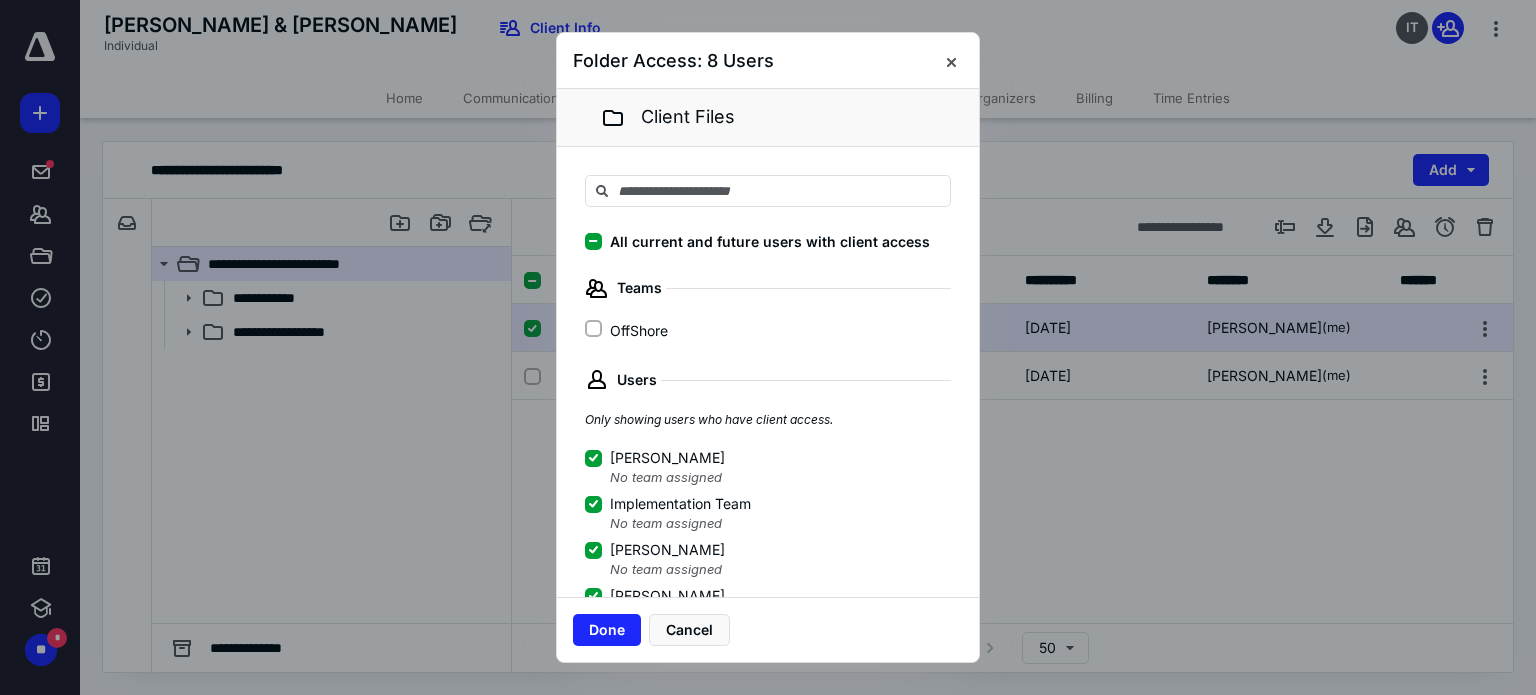 click 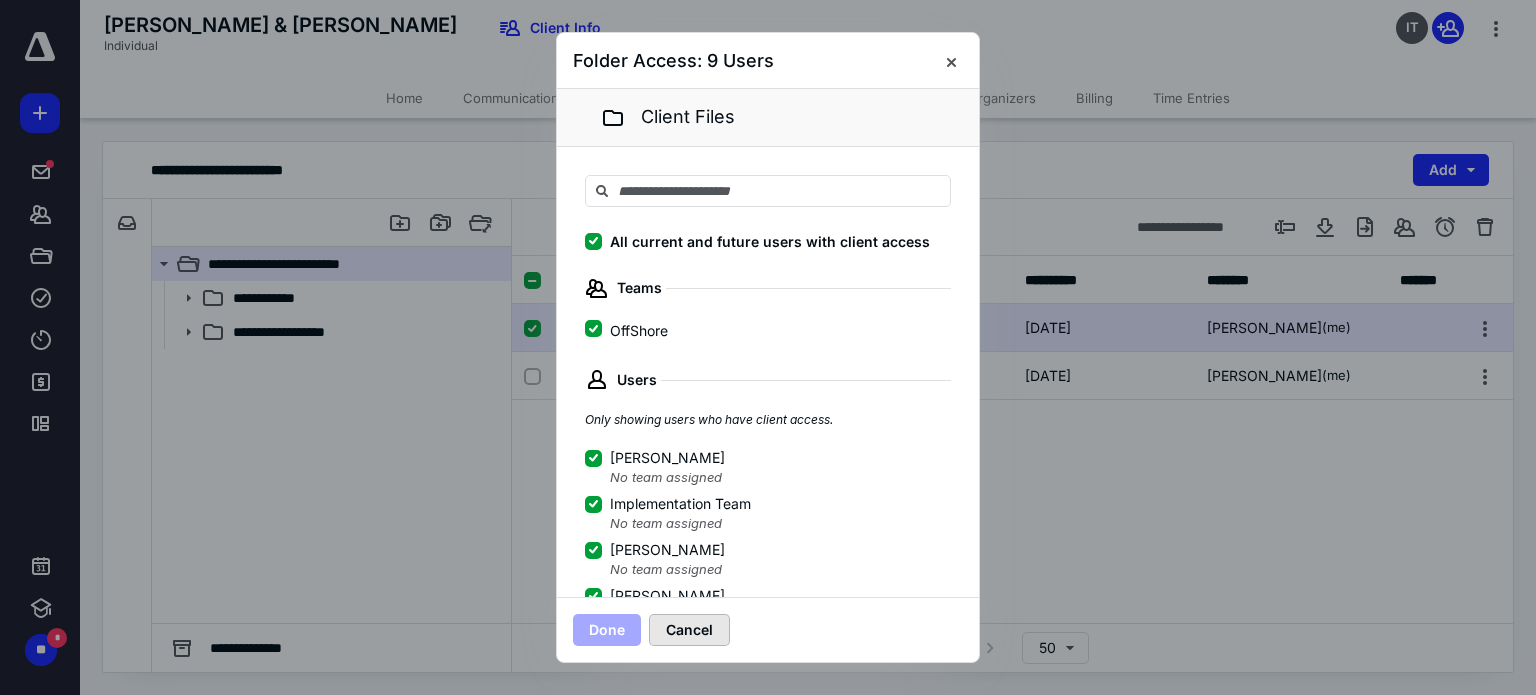 click on "Cancel" at bounding box center [689, 630] 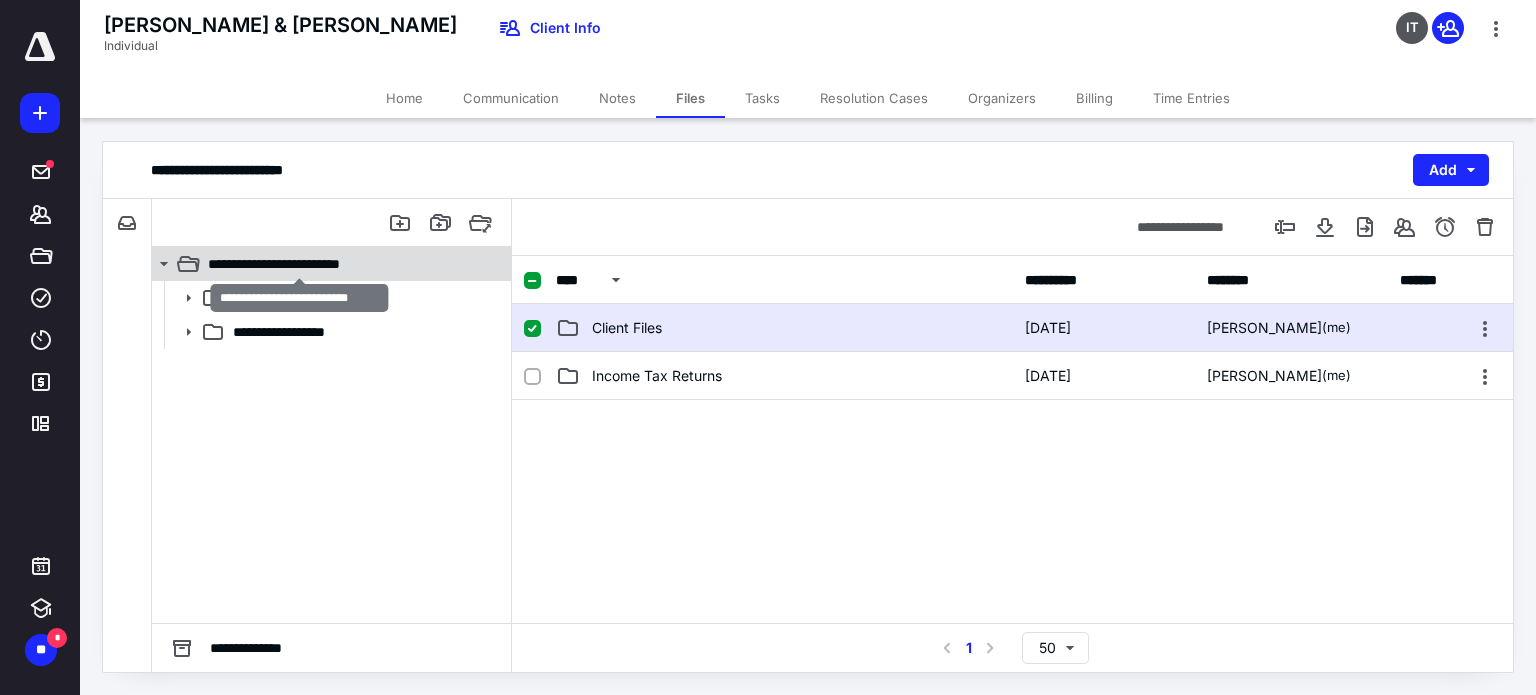 click on "**********" at bounding box center (299, 264) 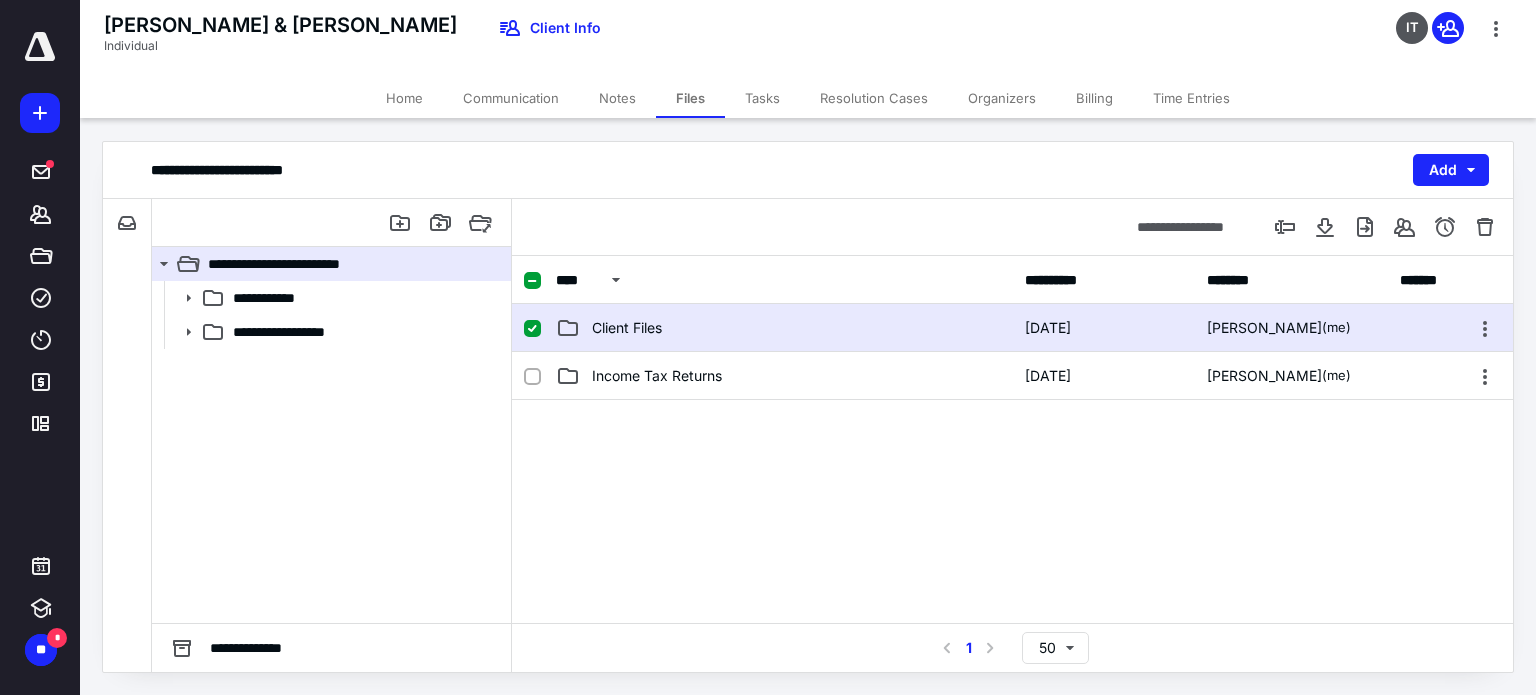 click 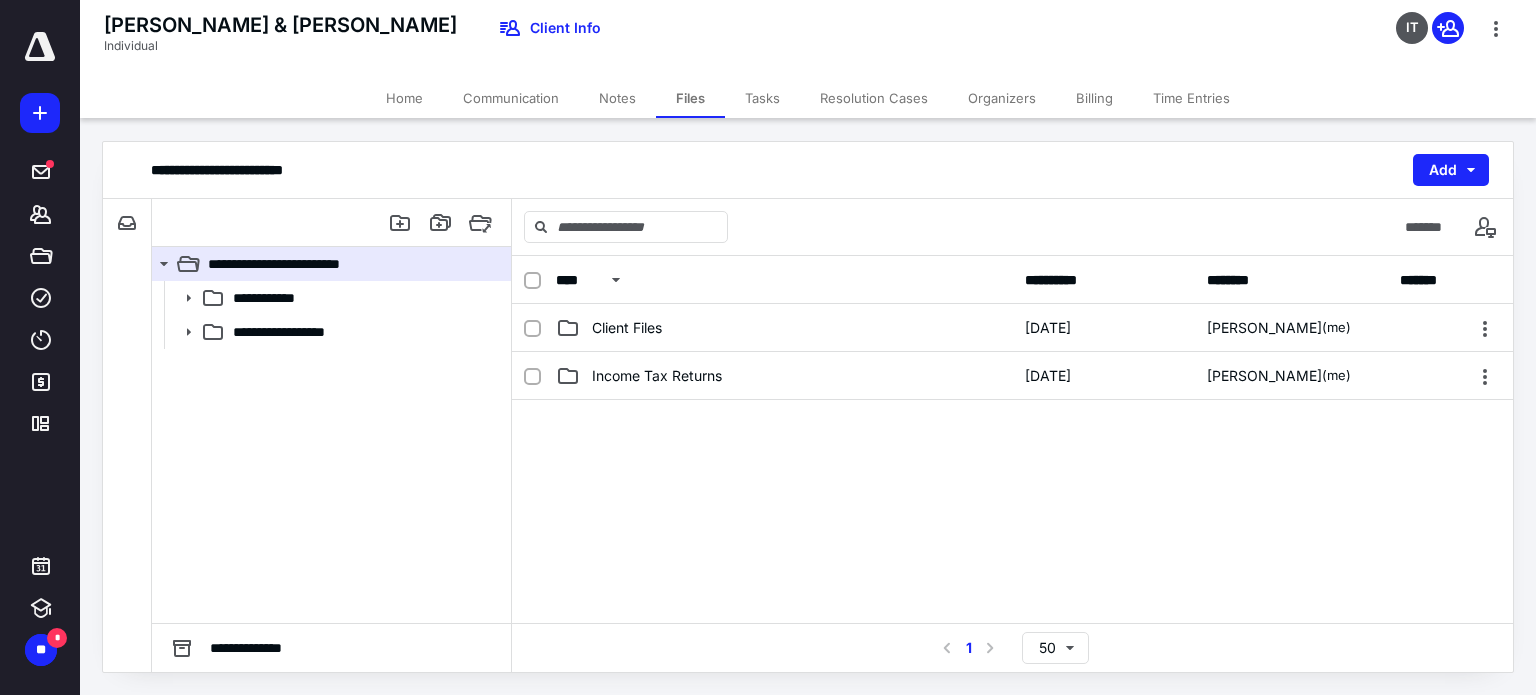 click 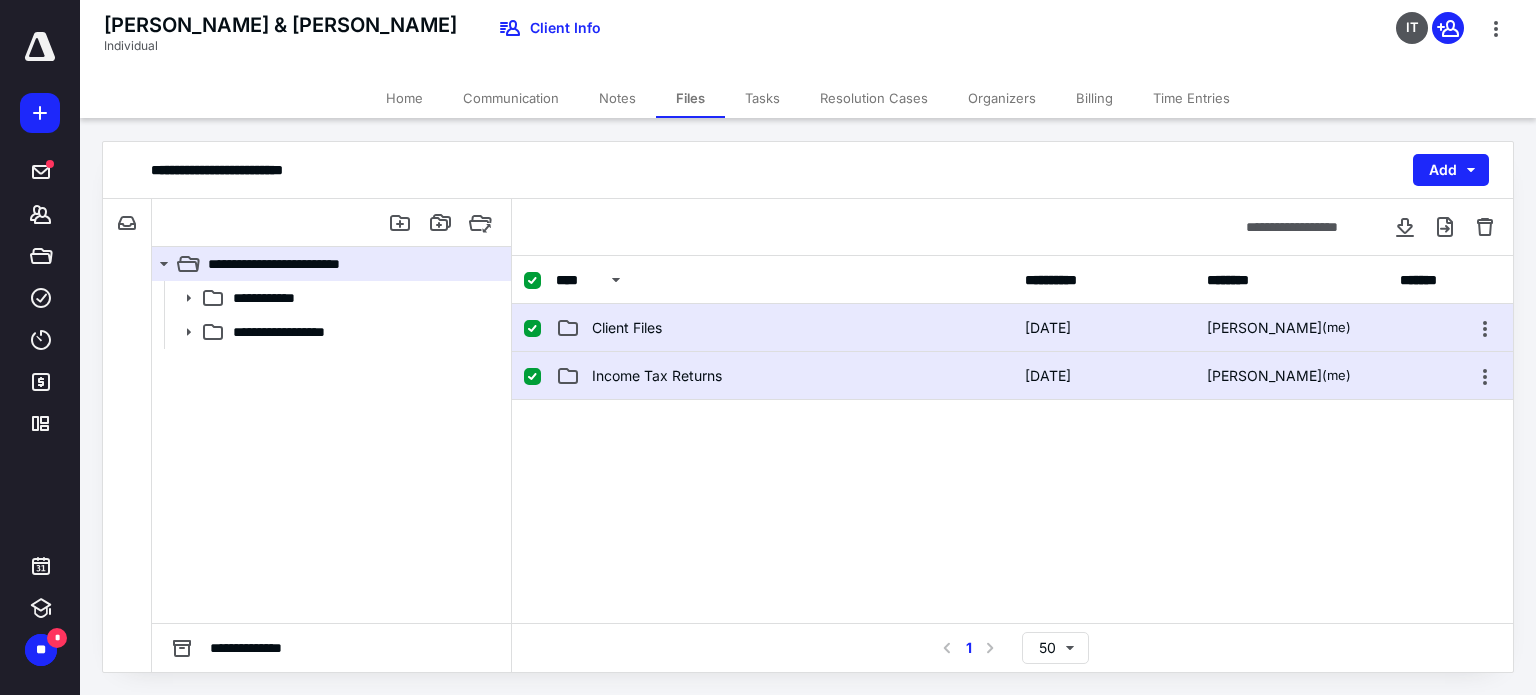 click on "Home" at bounding box center (404, 98) 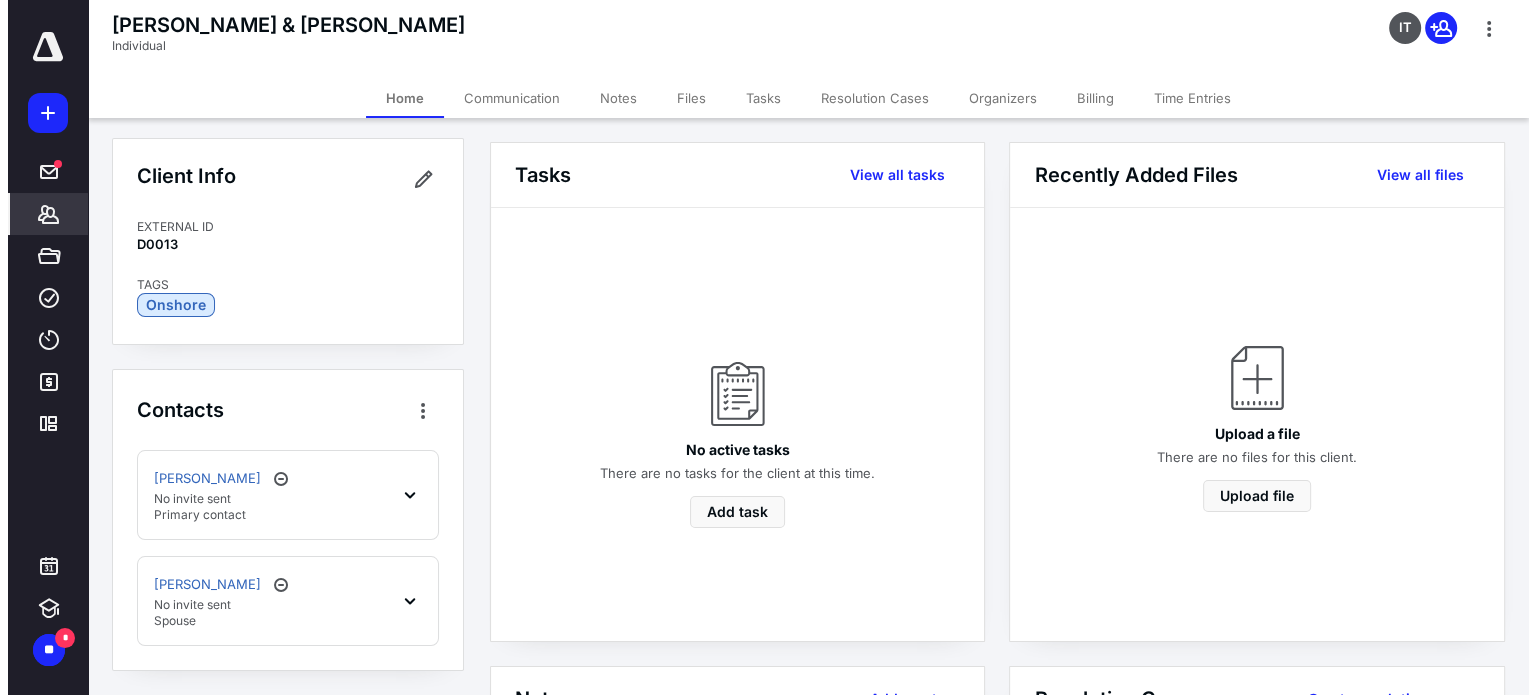 scroll, scrollTop: 0, scrollLeft: 0, axis: both 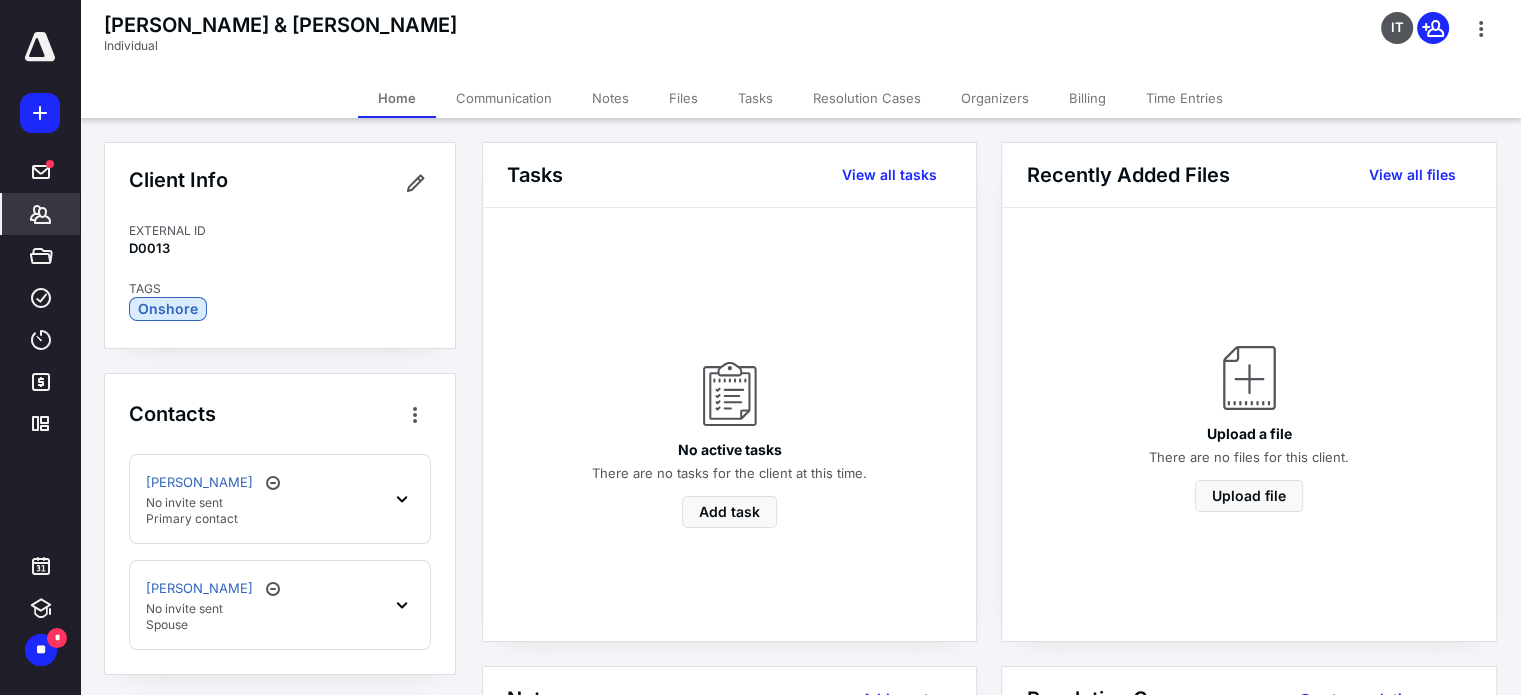 click on "Files" at bounding box center [683, 98] 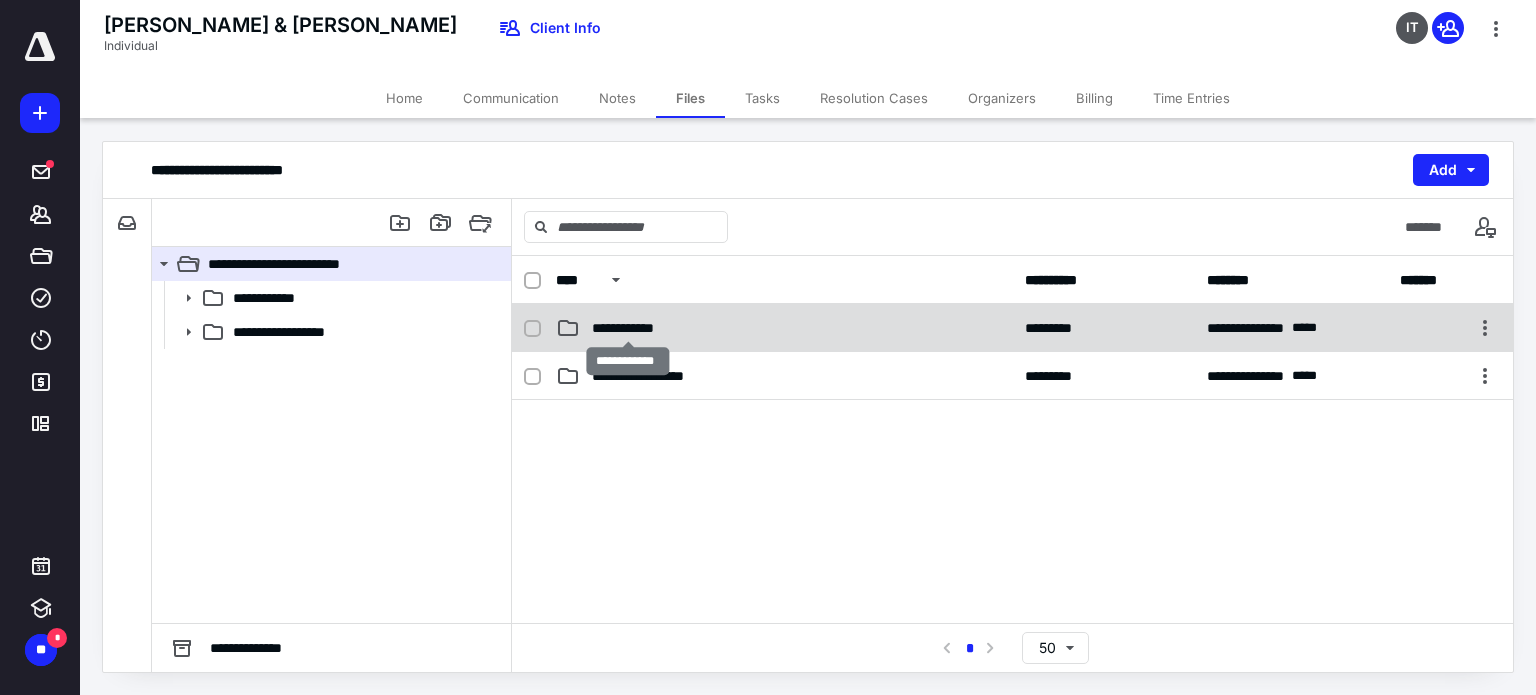 click on "**********" at bounding box center (628, 328) 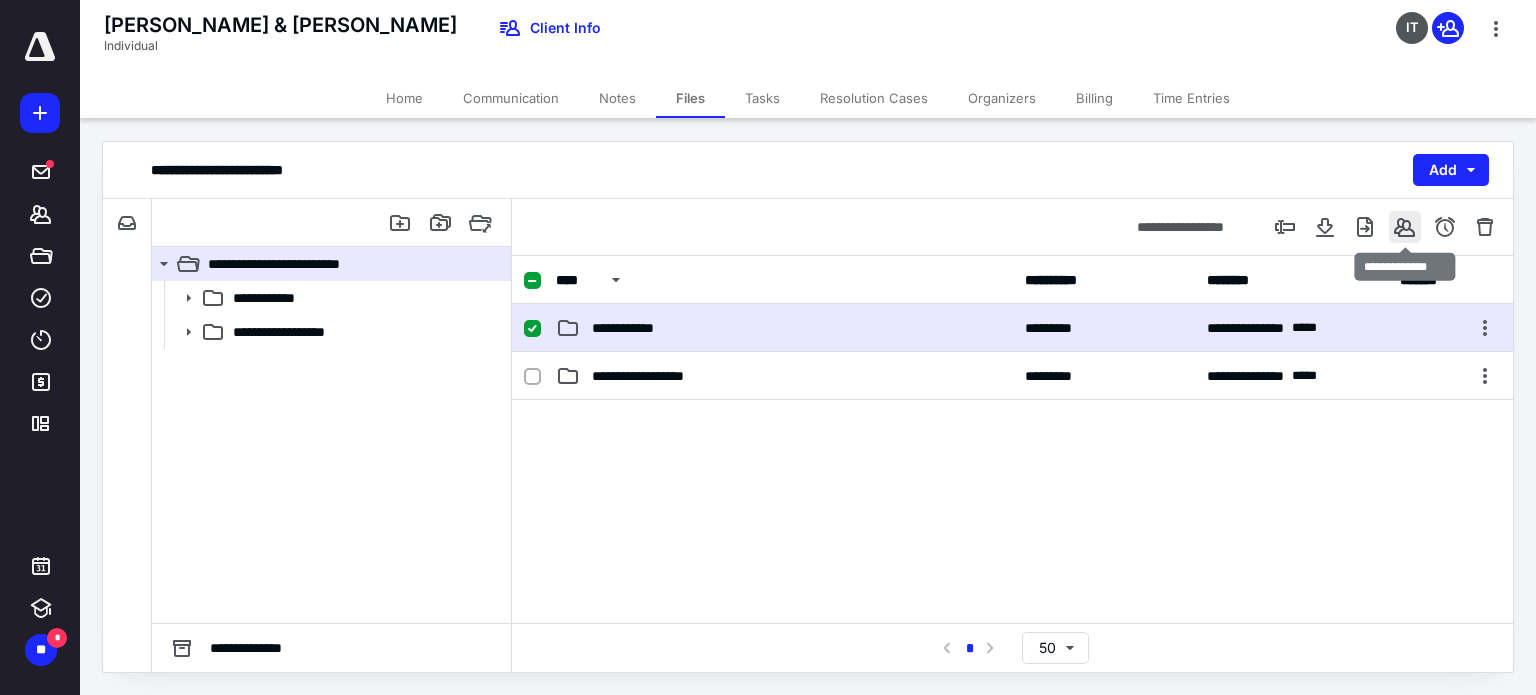 click at bounding box center (1405, 227) 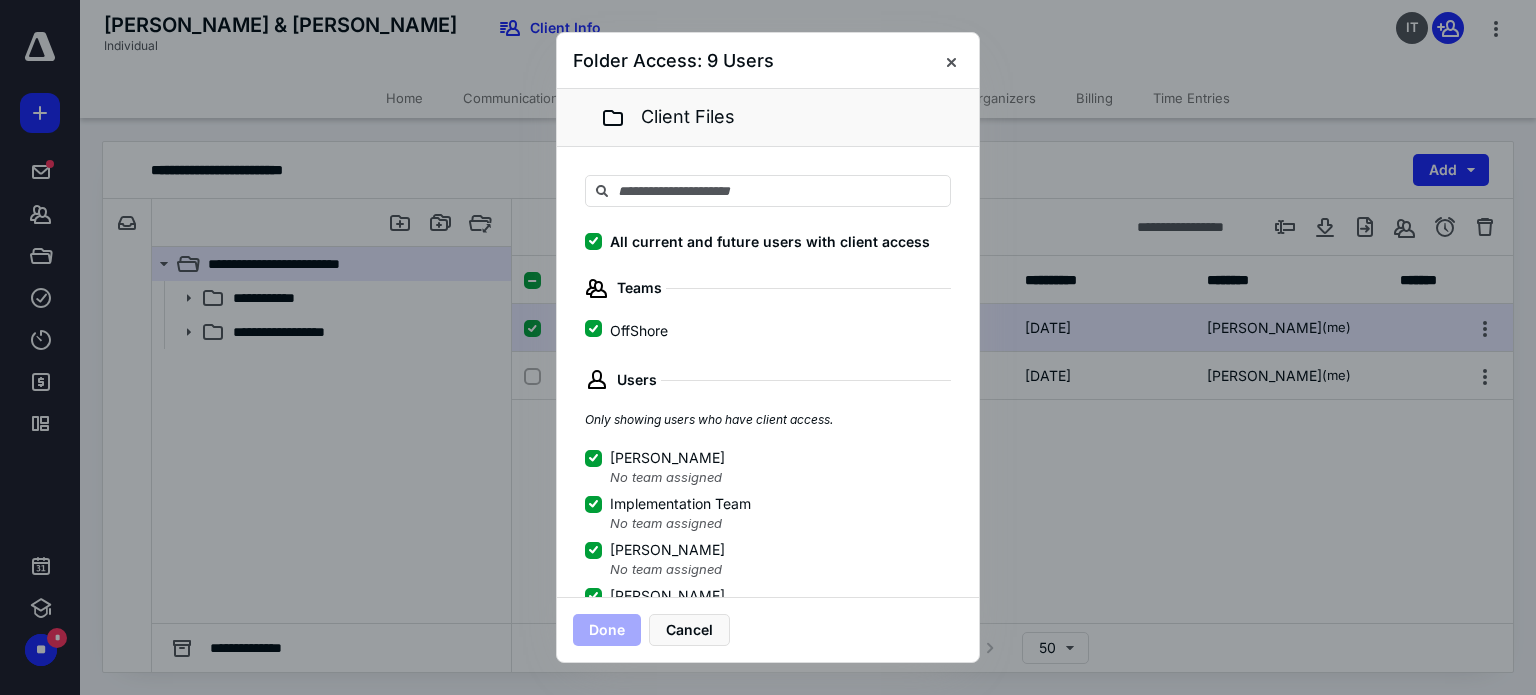 click 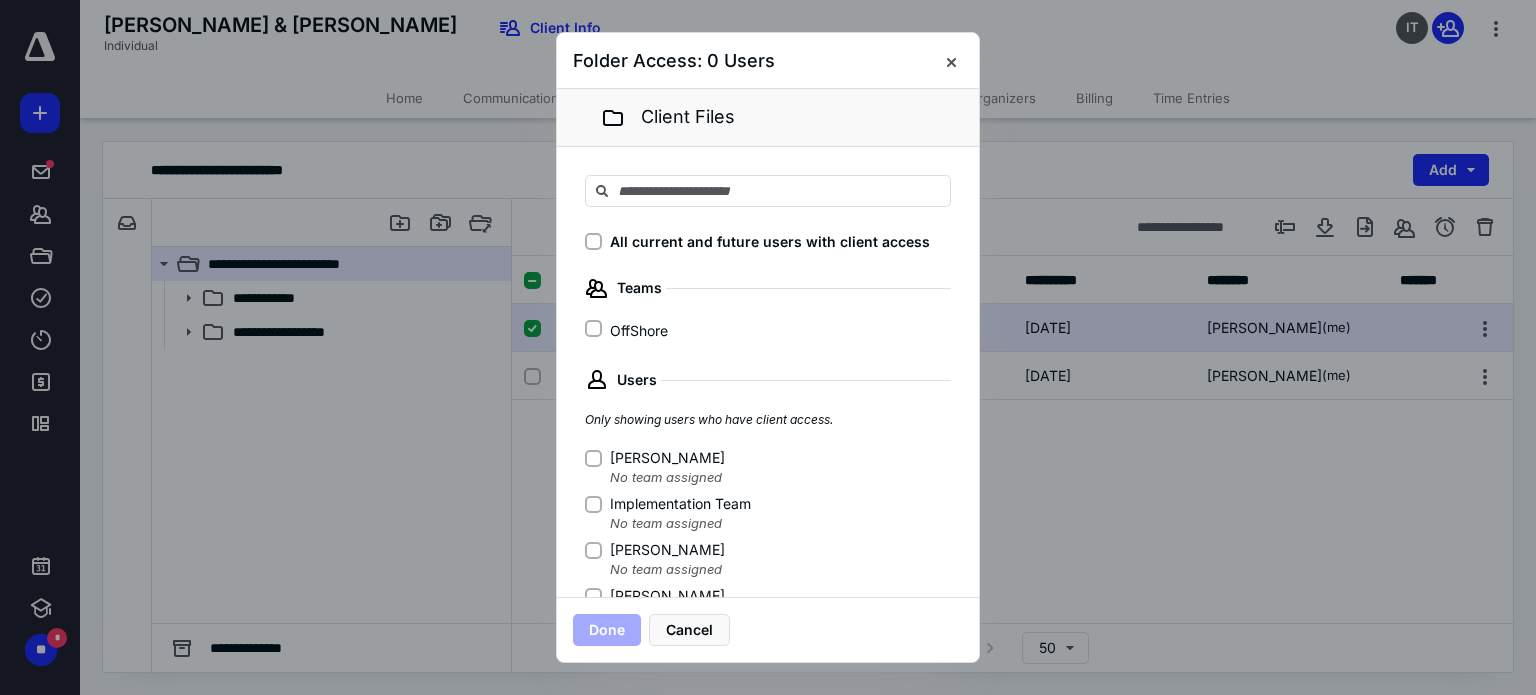 click 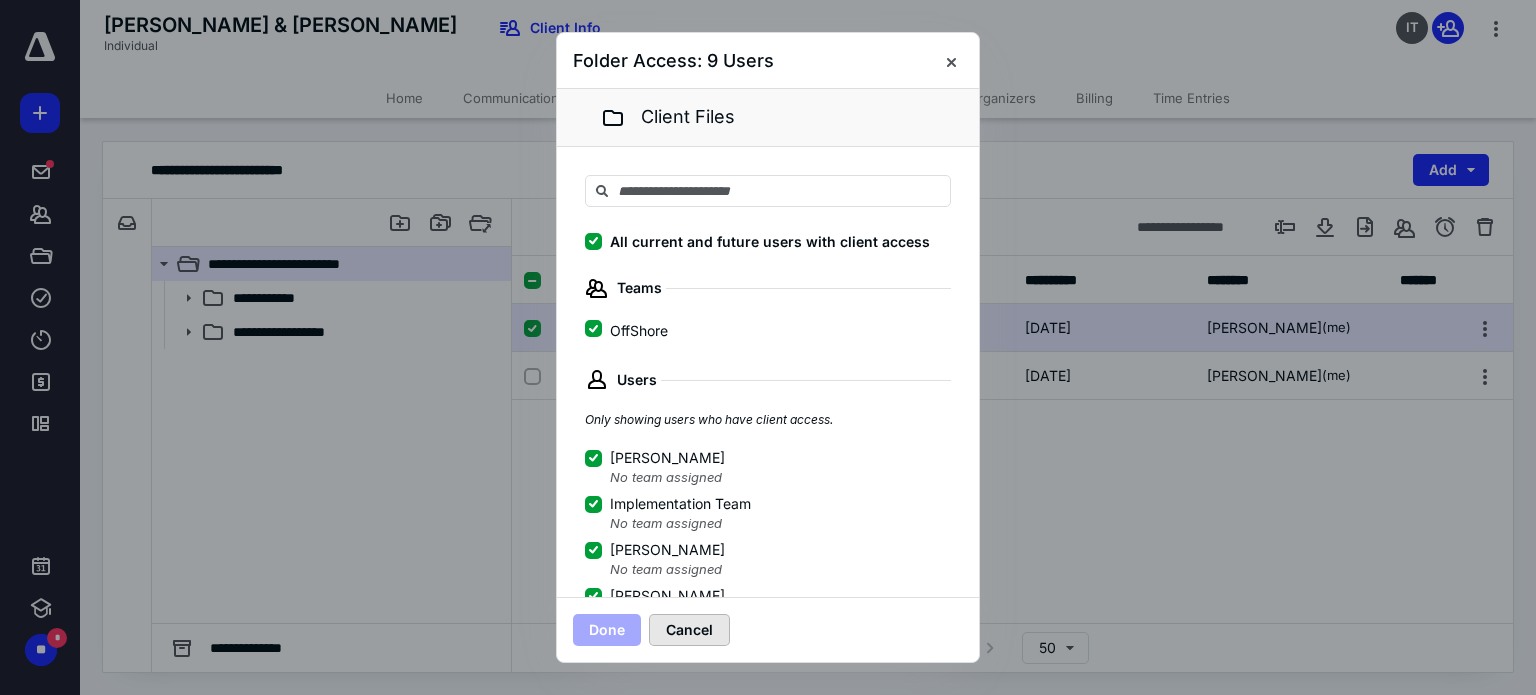 click on "Cancel" at bounding box center [689, 630] 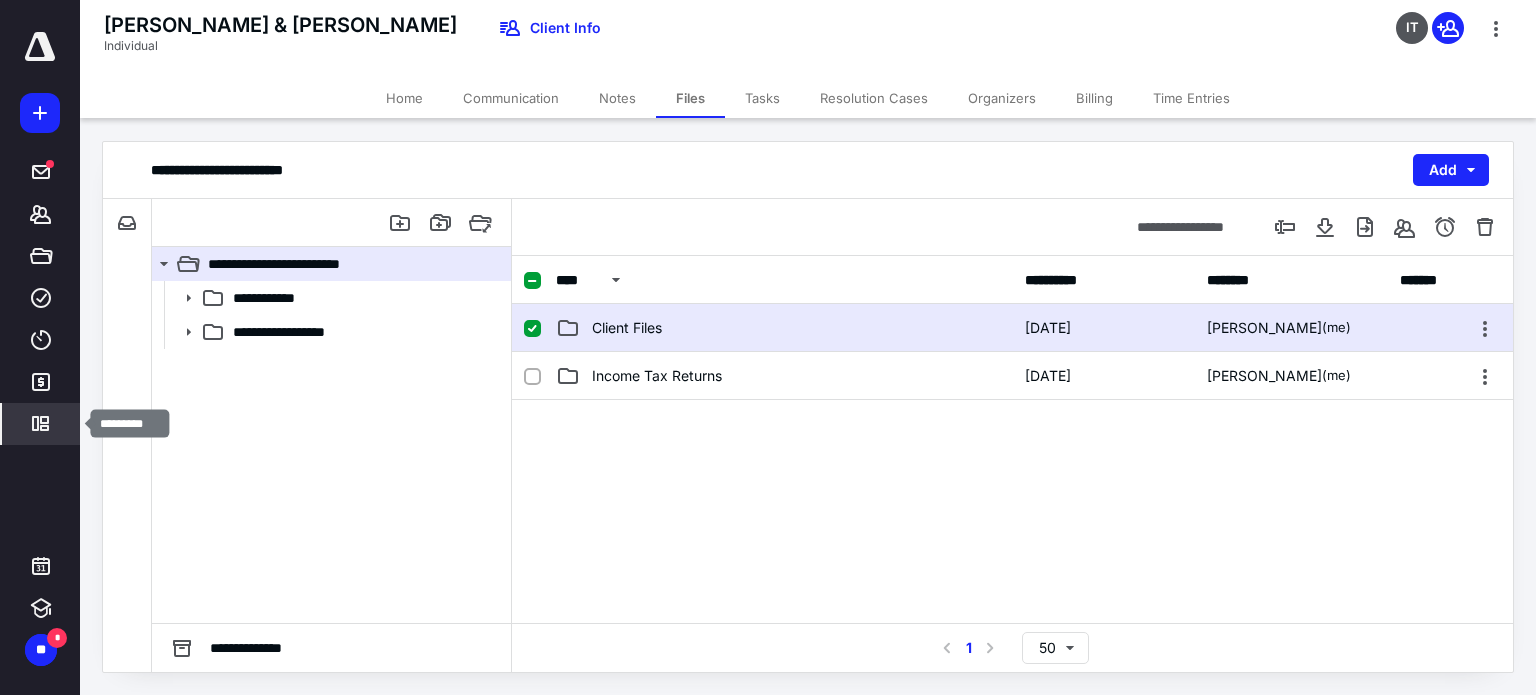 click 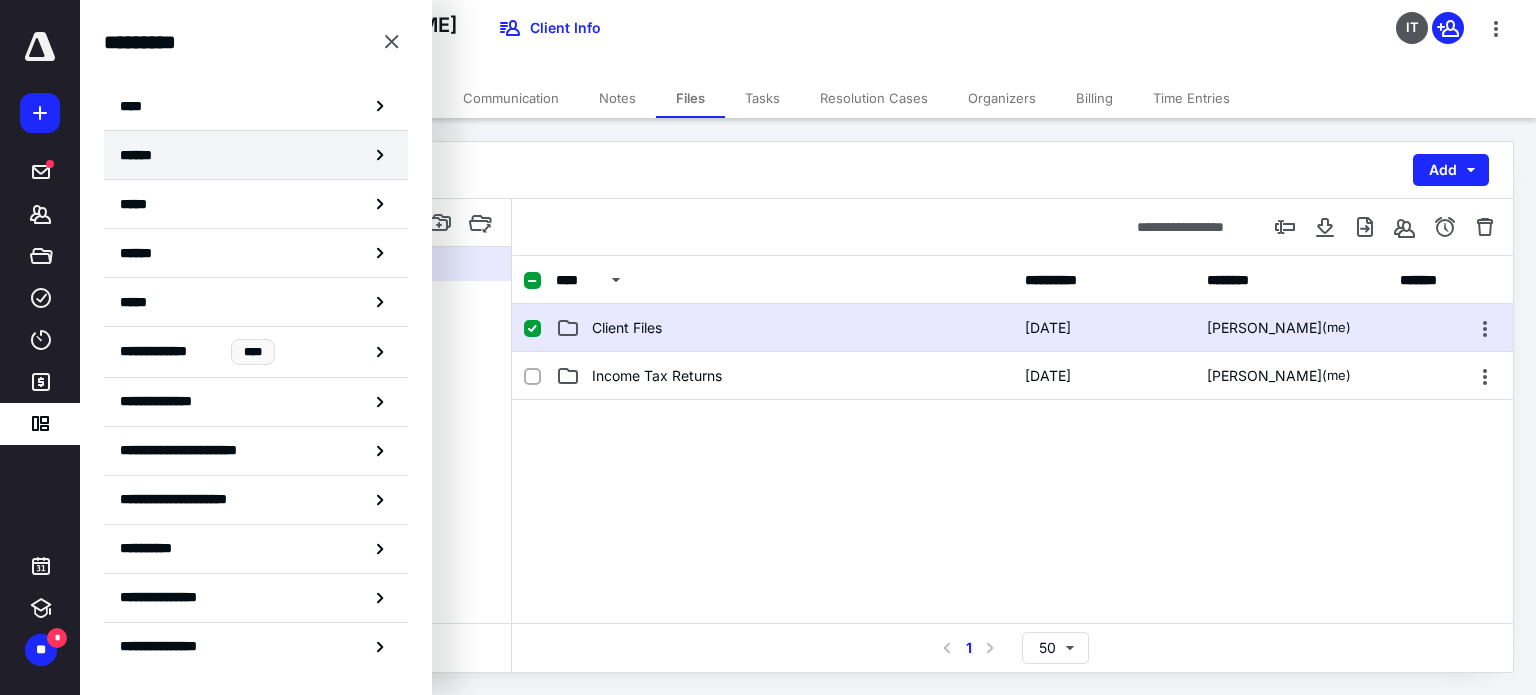 click on "******" at bounding box center [256, 155] 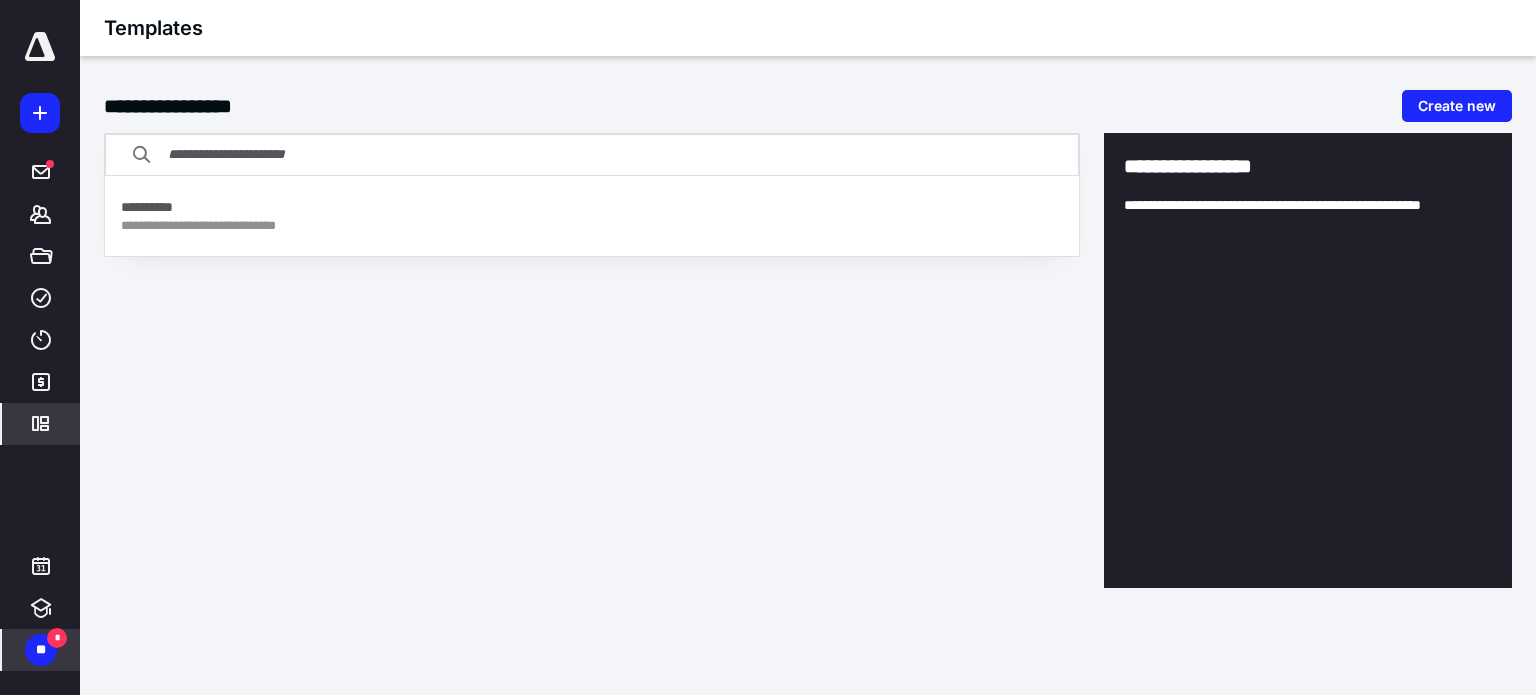 click on "**" at bounding box center (41, 650) 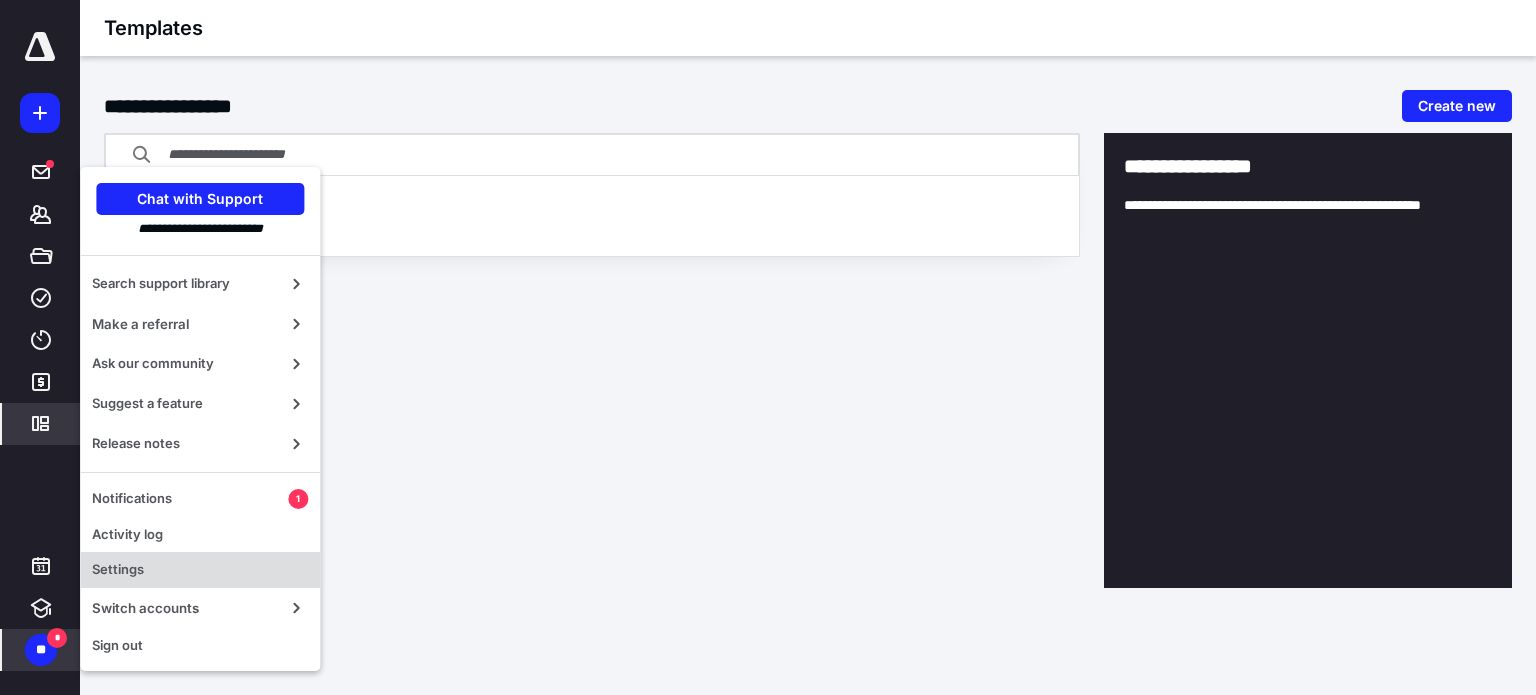 click on "Settings" at bounding box center (200, 570) 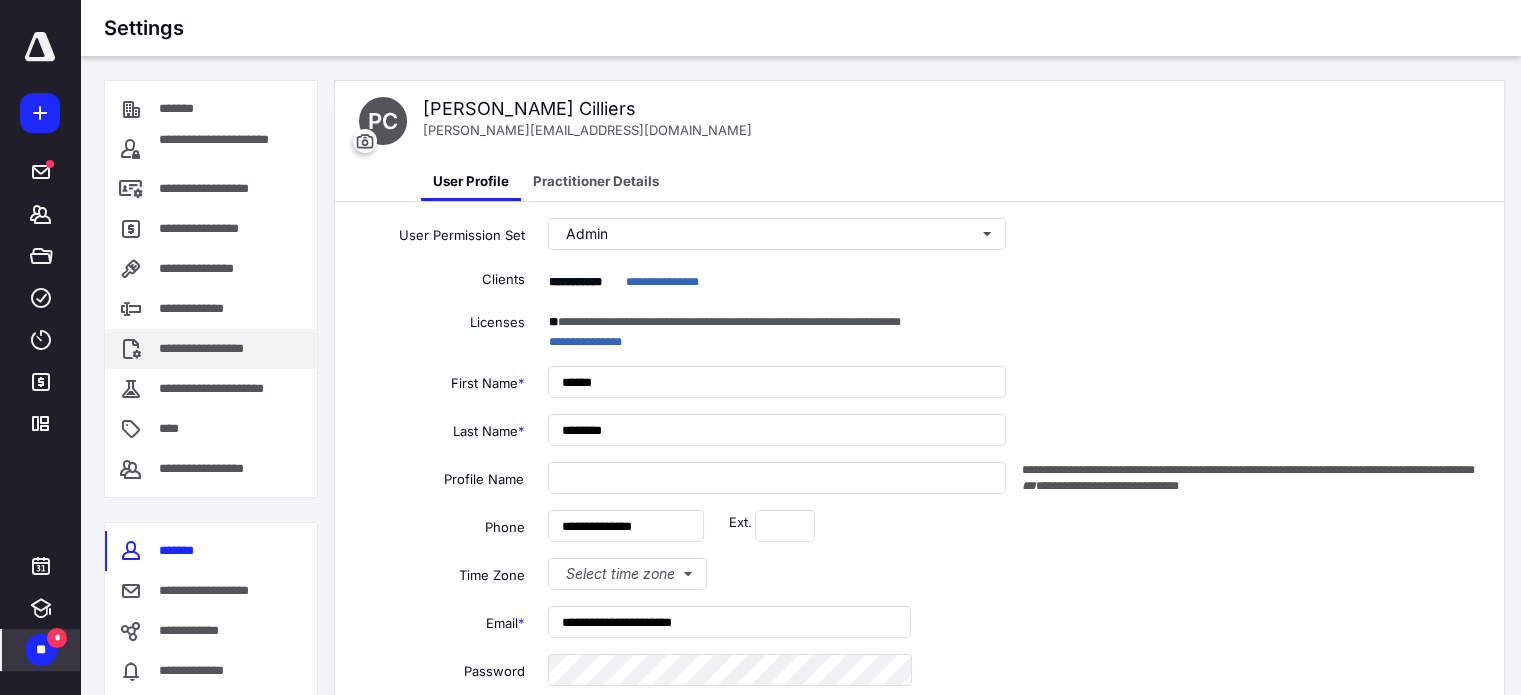 click on "**********" at bounding box center (217, 349) 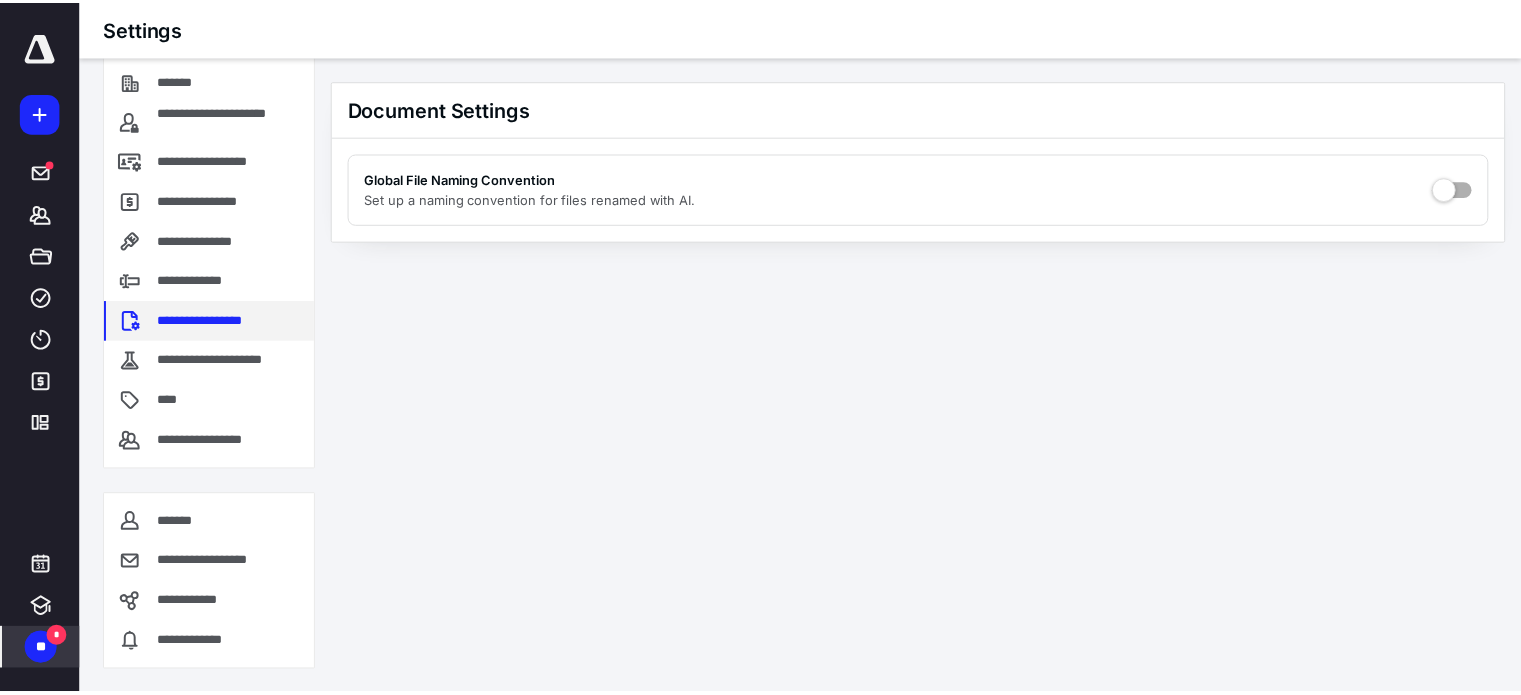 scroll, scrollTop: 0, scrollLeft: 0, axis: both 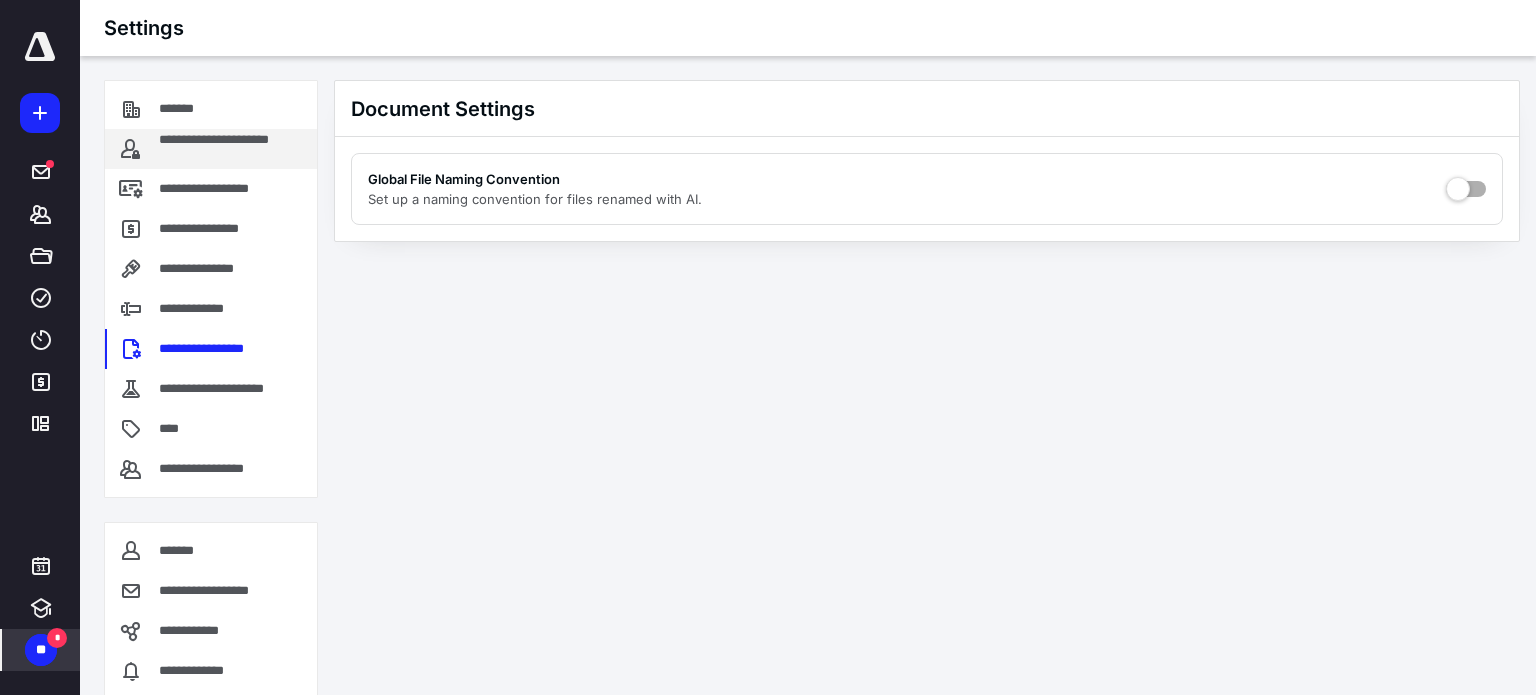 click on "**********" at bounding box center (230, 149) 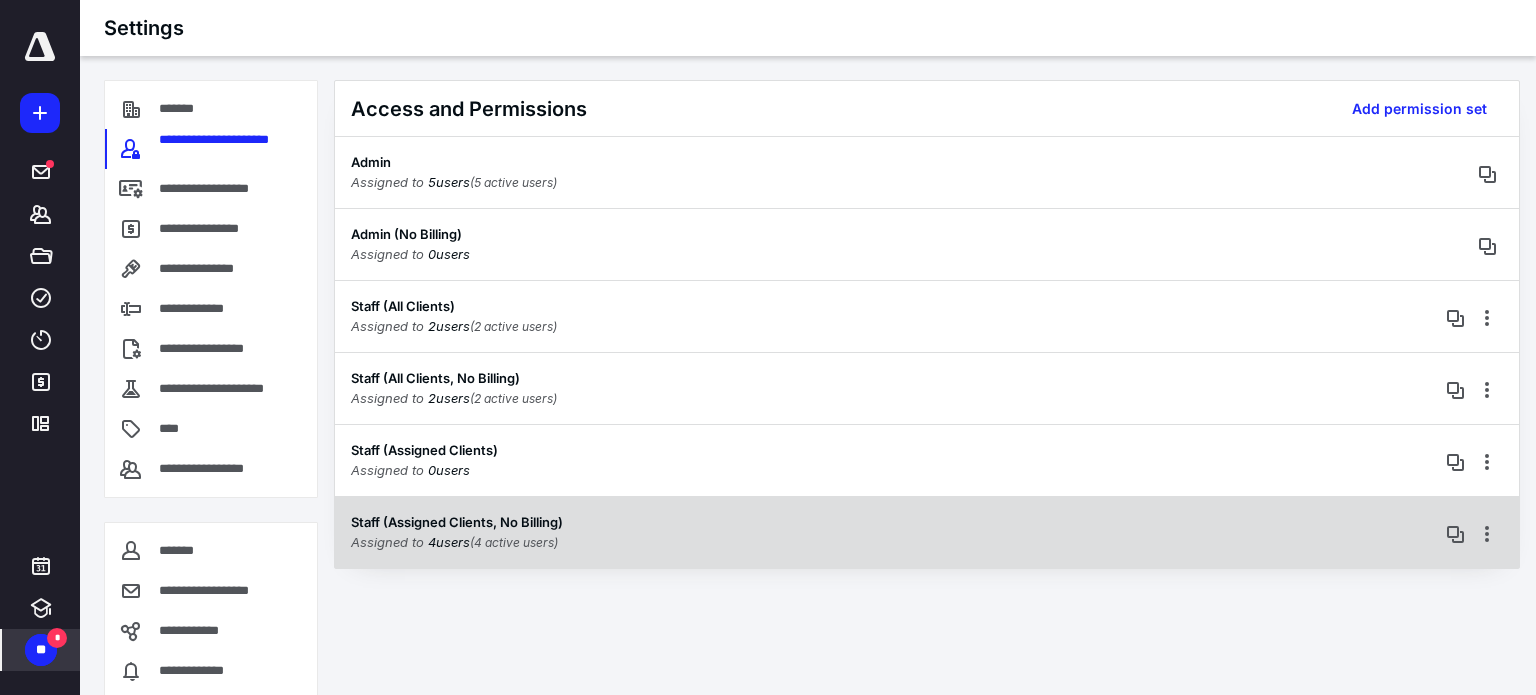 click on "Staff (Assigned Clients, No Billing)" at bounding box center [457, 523] 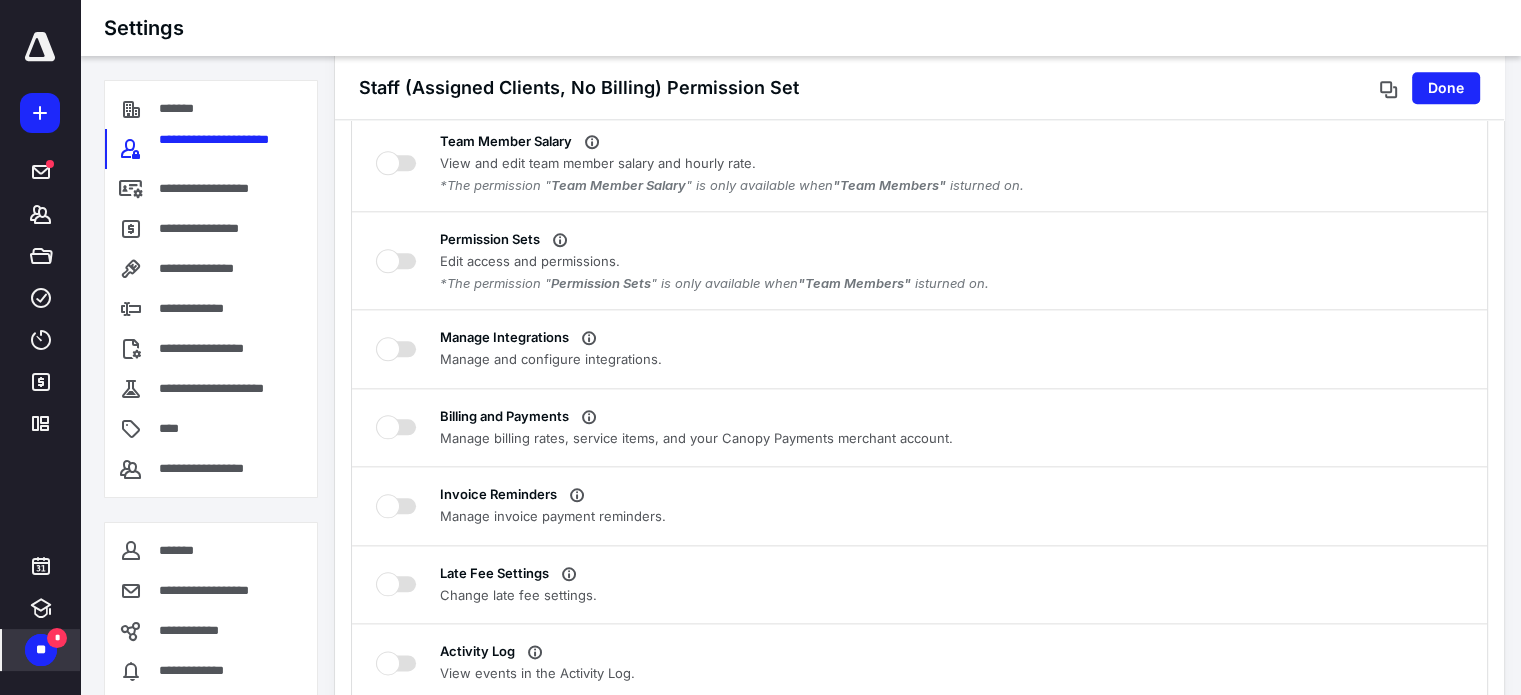 scroll, scrollTop: 10020, scrollLeft: 0, axis: vertical 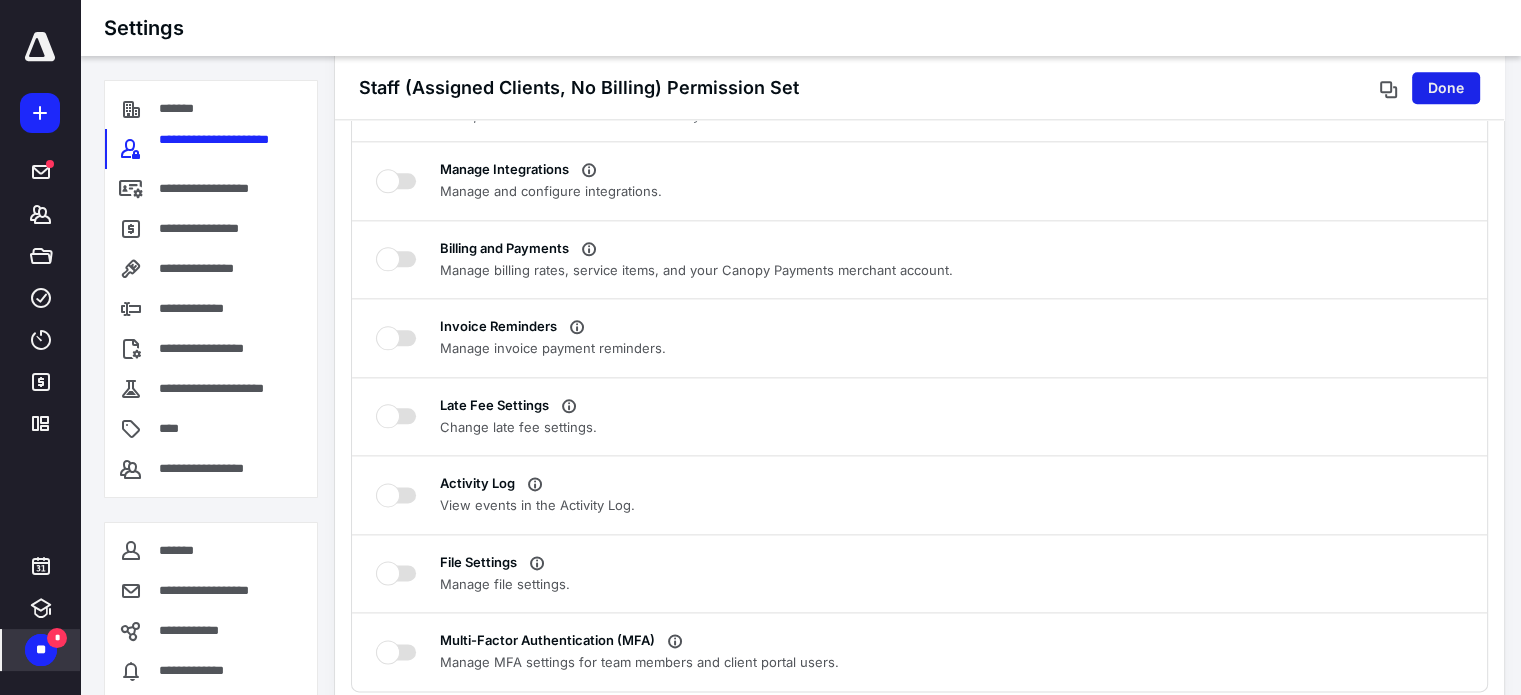 click on "Done" at bounding box center [1446, 88] 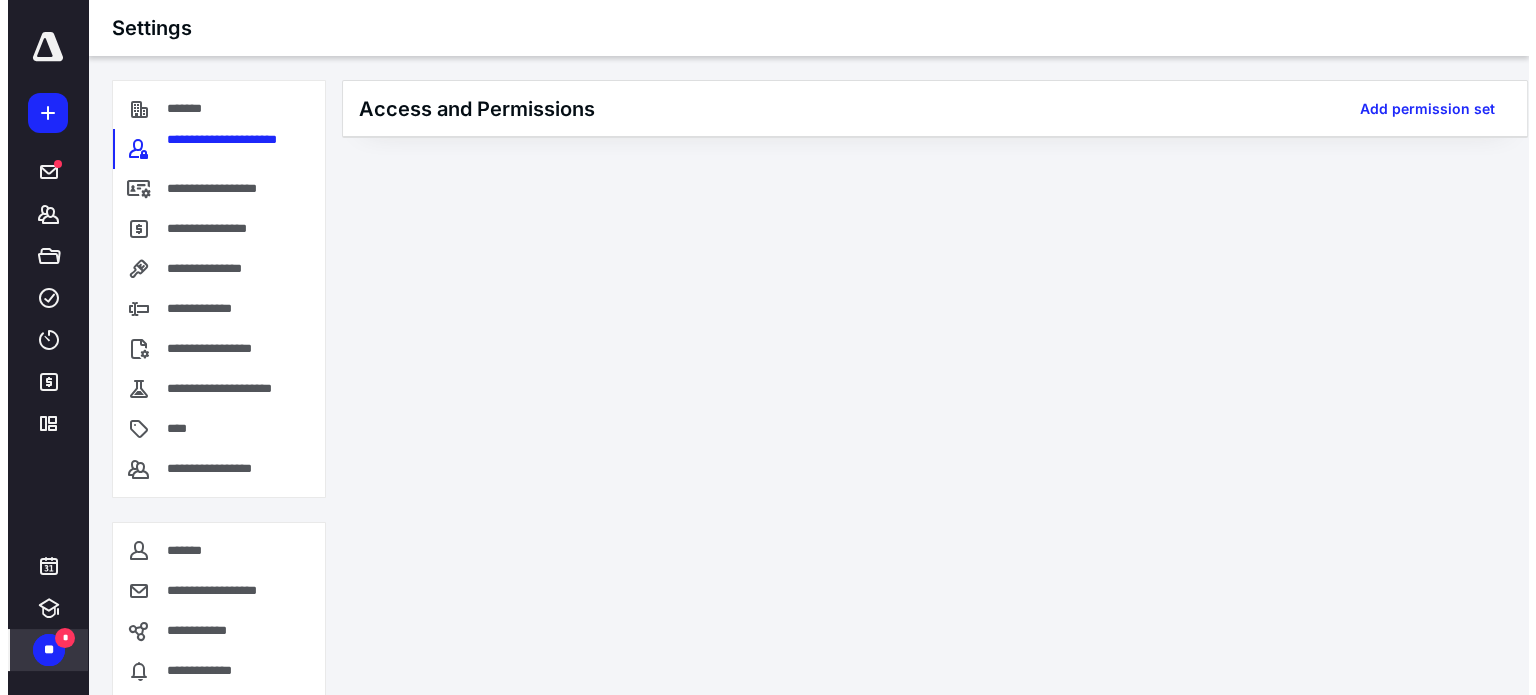 scroll, scrollTop: 0, scrollLeft: 0, axis: both 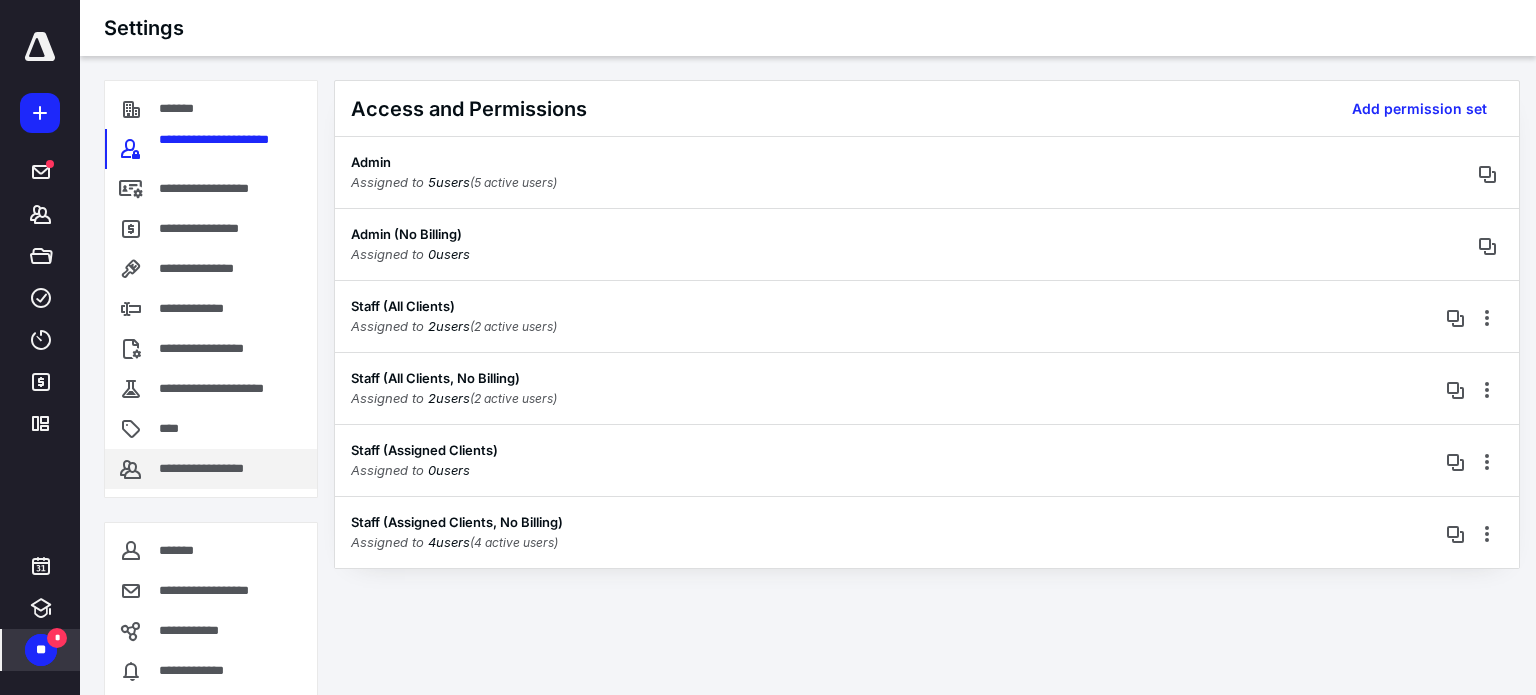 click on "**********" at bounding box center (217, 469) 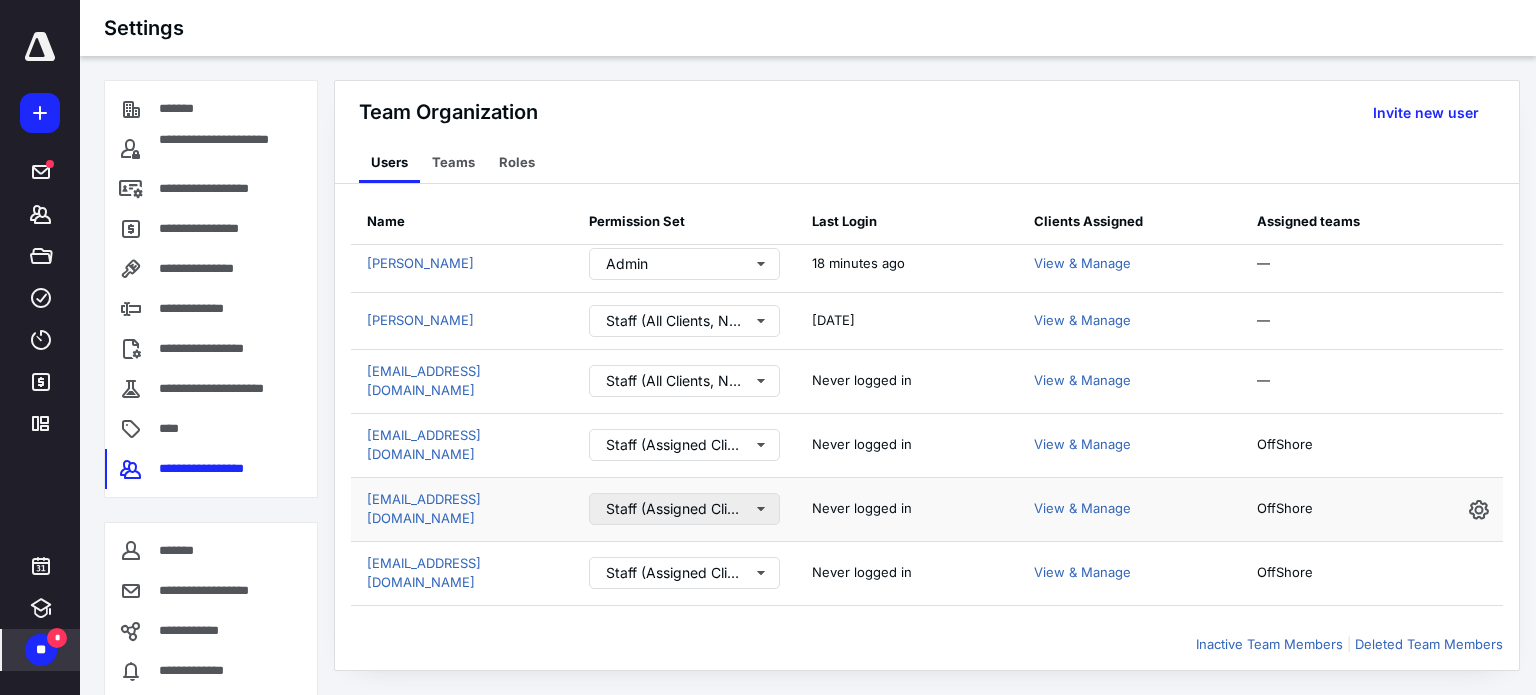 scroll, scrollTop: 363, scrollLeft: 0, axis: vertical 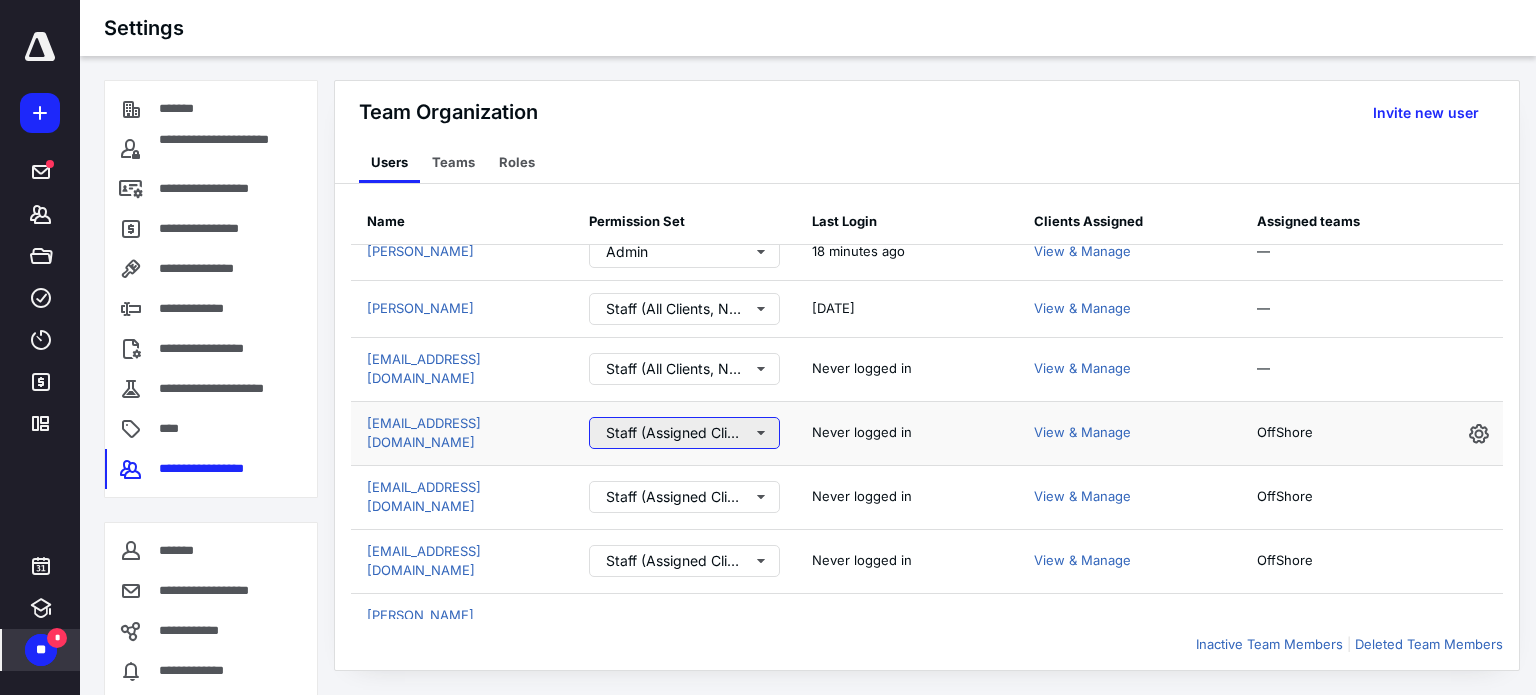 click on "Staff (Assigned Clients, No Billing)" at bounding box center [684, 433] 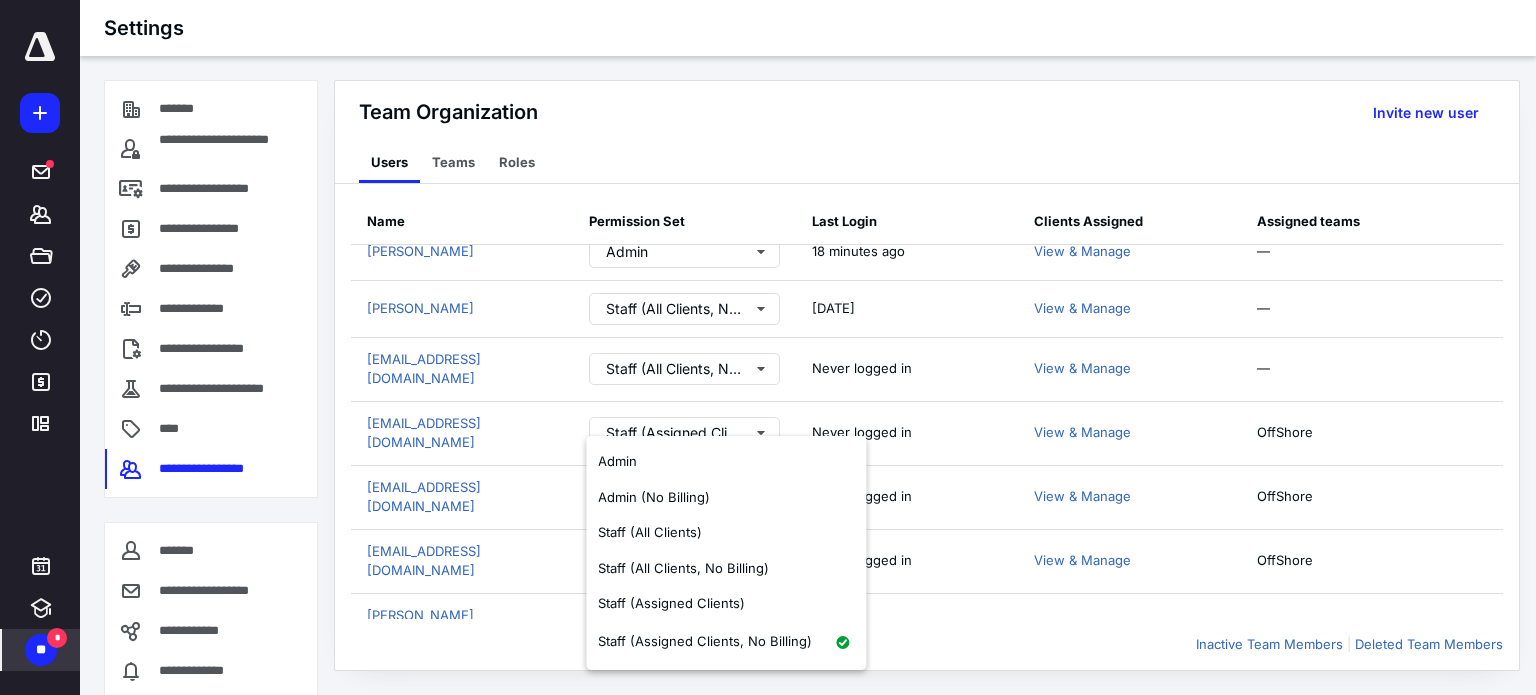 click on "Team Organization Users Teams Roles Invite new user" at bounding box center (927, 132) 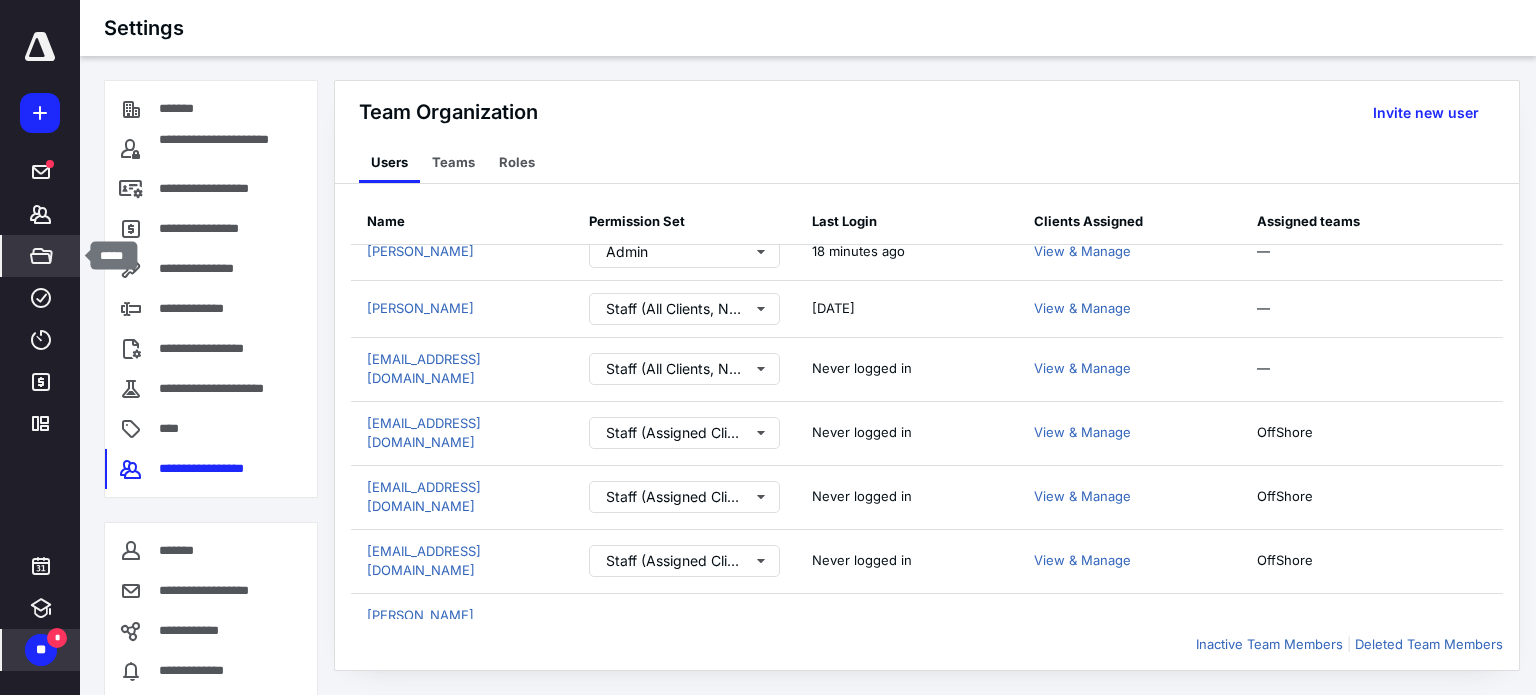click 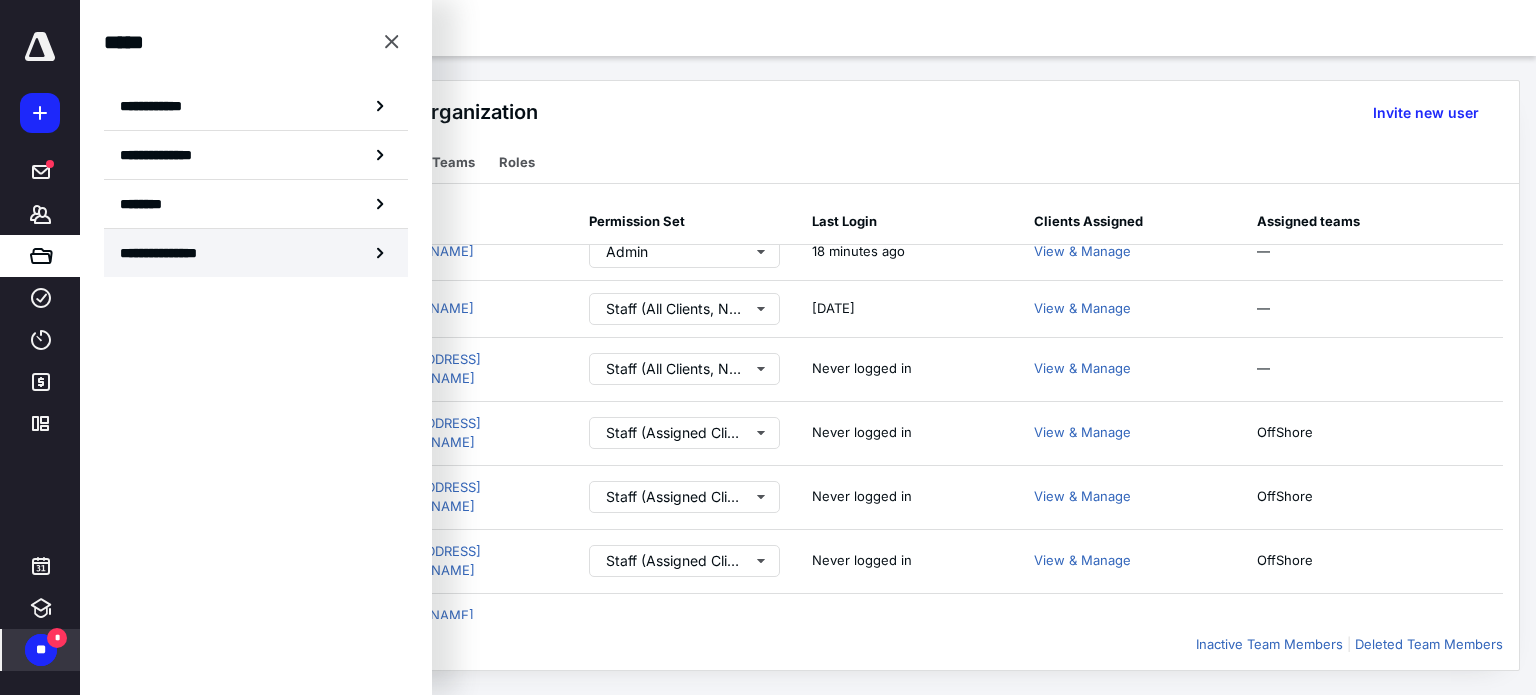 click on "**********" at bounding box center [176, 253] 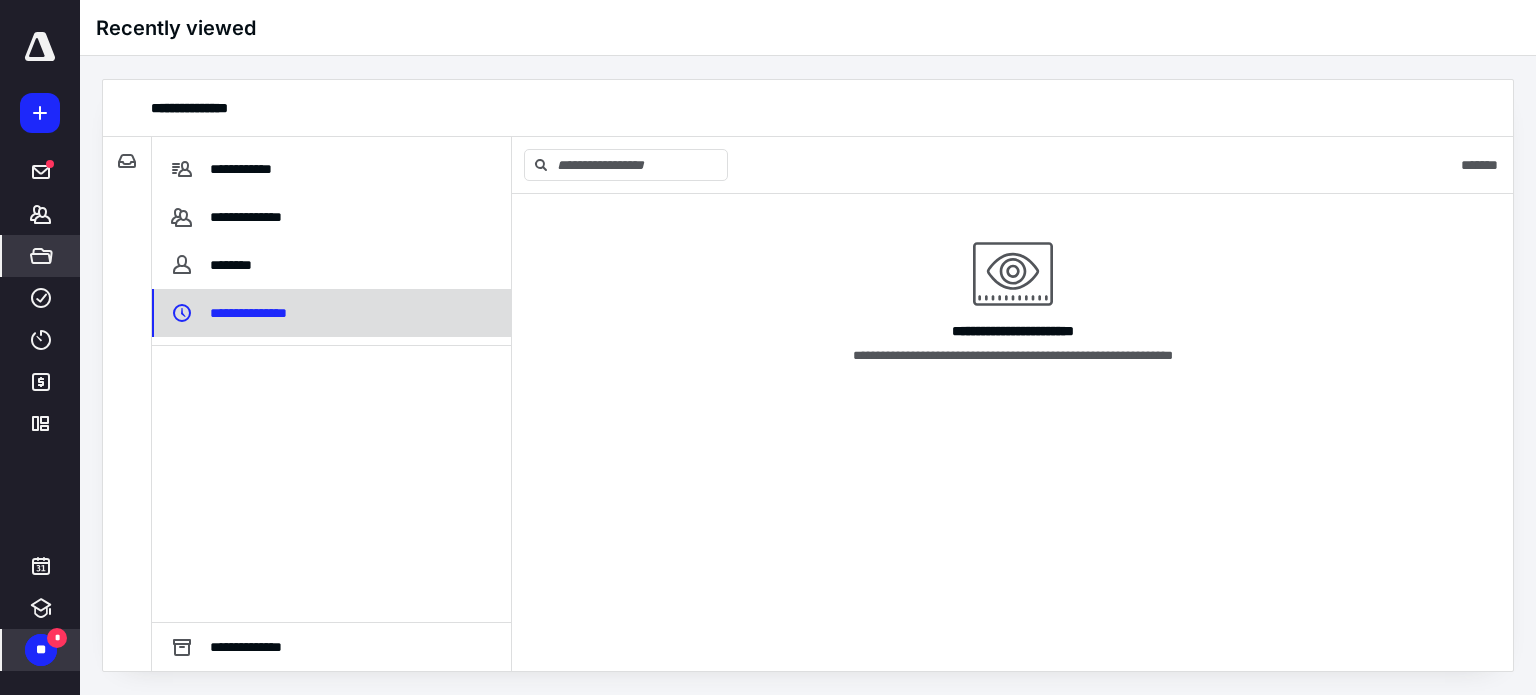click on "**********" at bounding box center (264, 313) 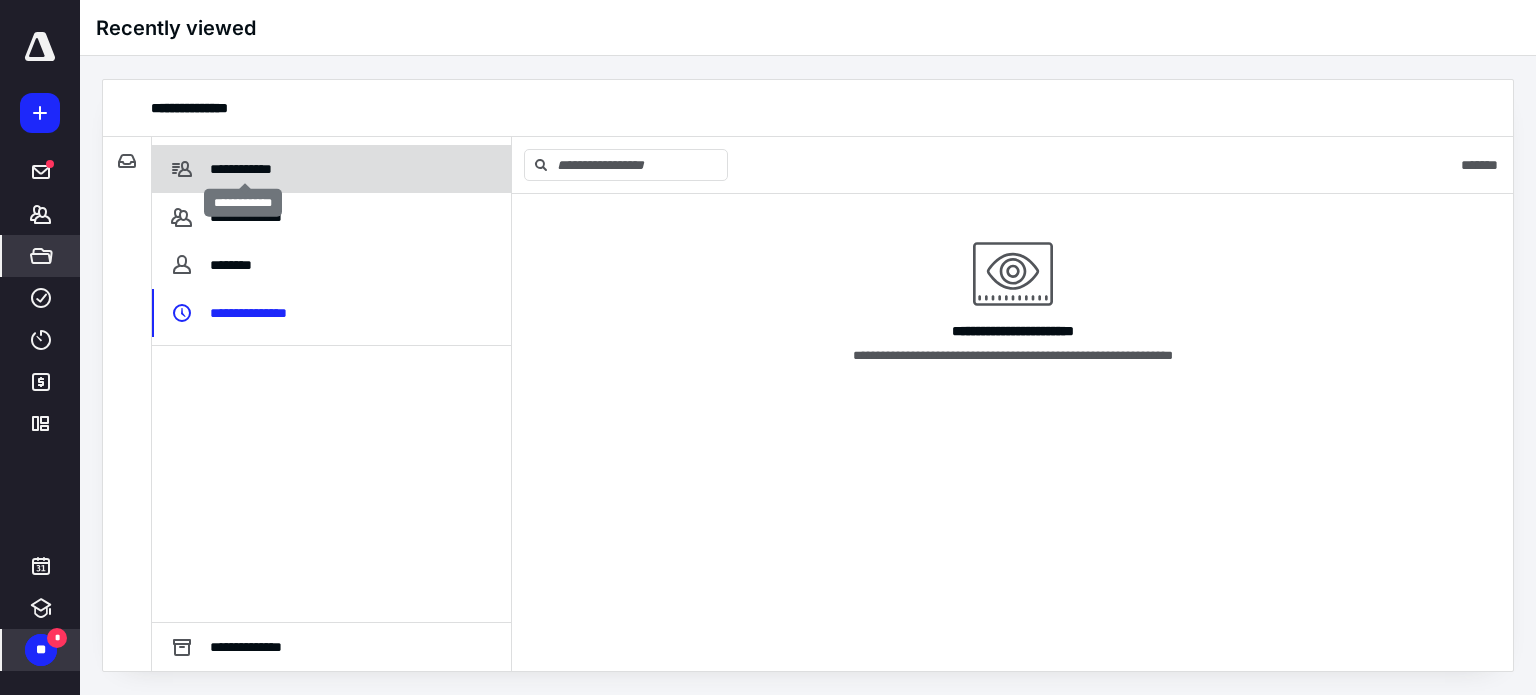 click on "**********" at bounding box center (244, 169) 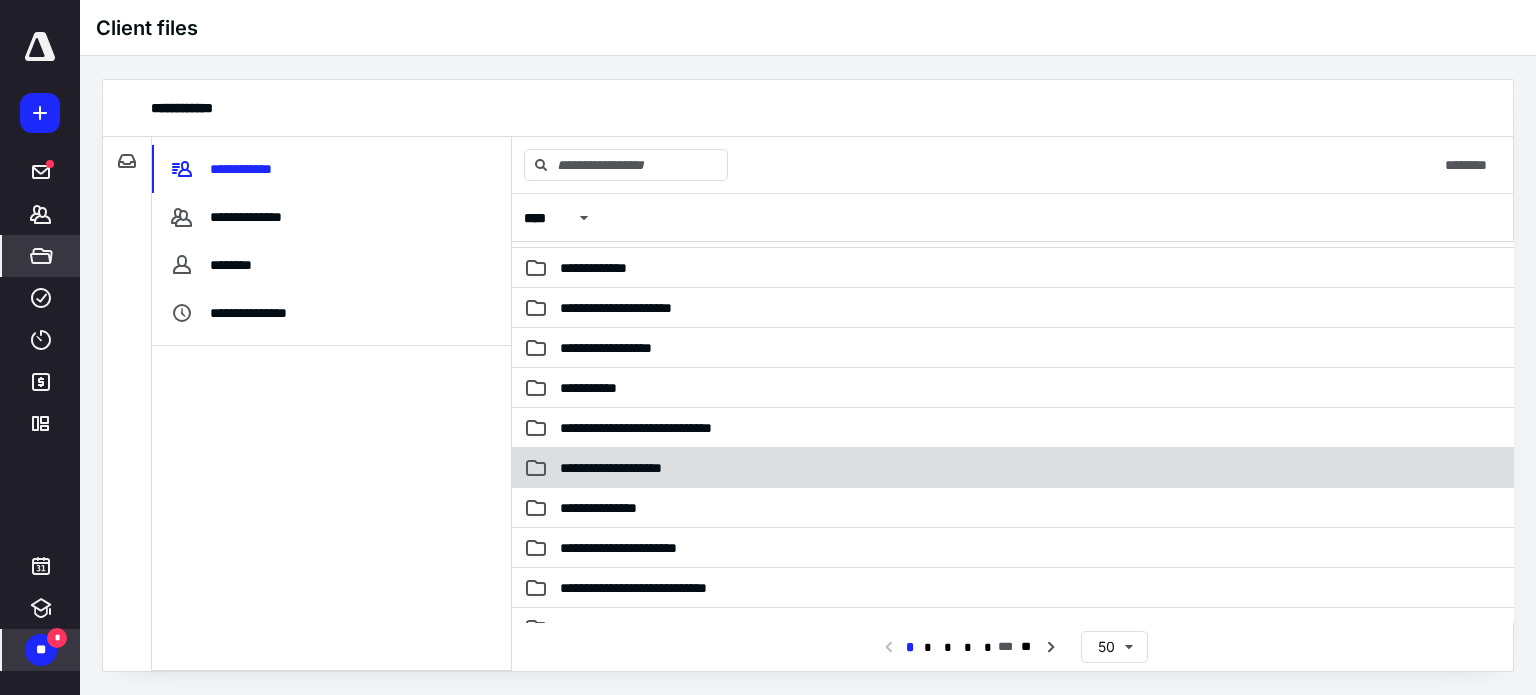 scroll, scrollTop: 500, scrollLeft: 0, axis: vertical 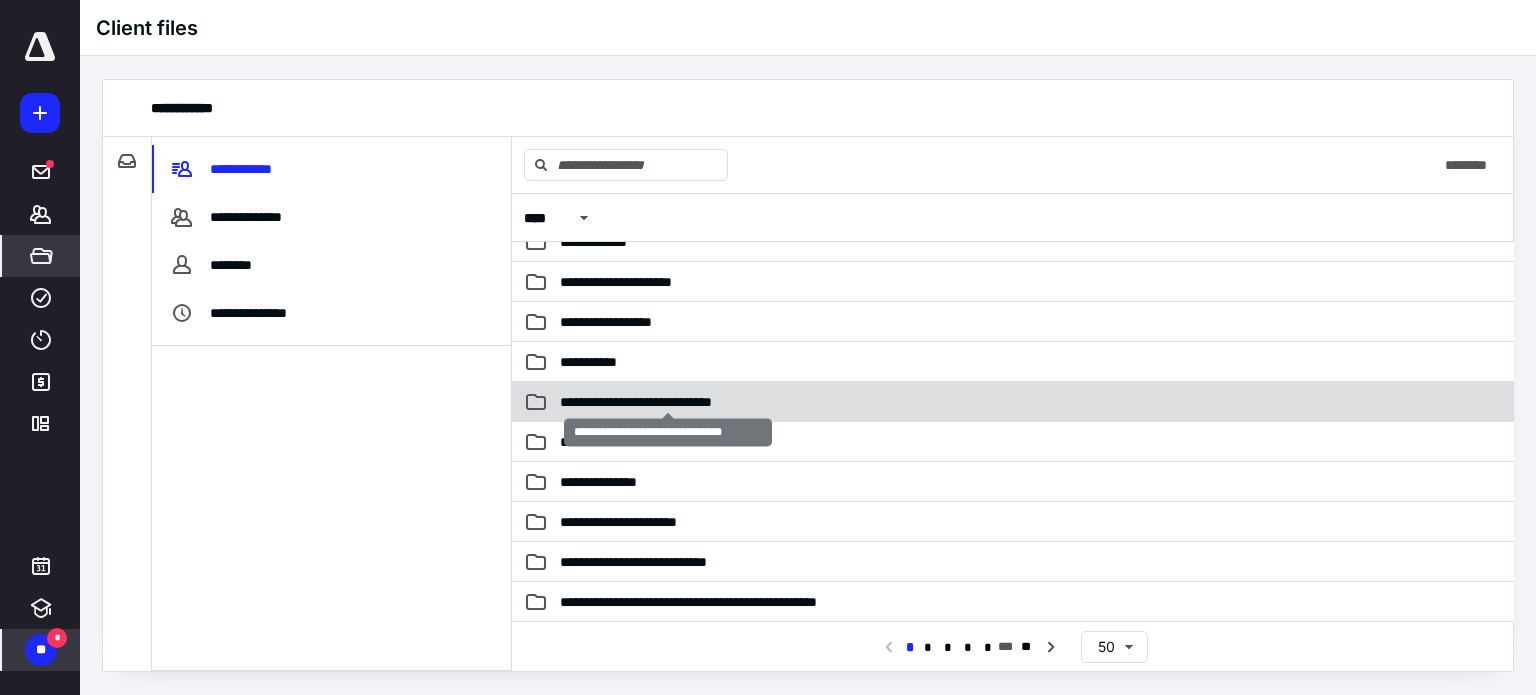 click on "**********" at bounding box center (669, 402) 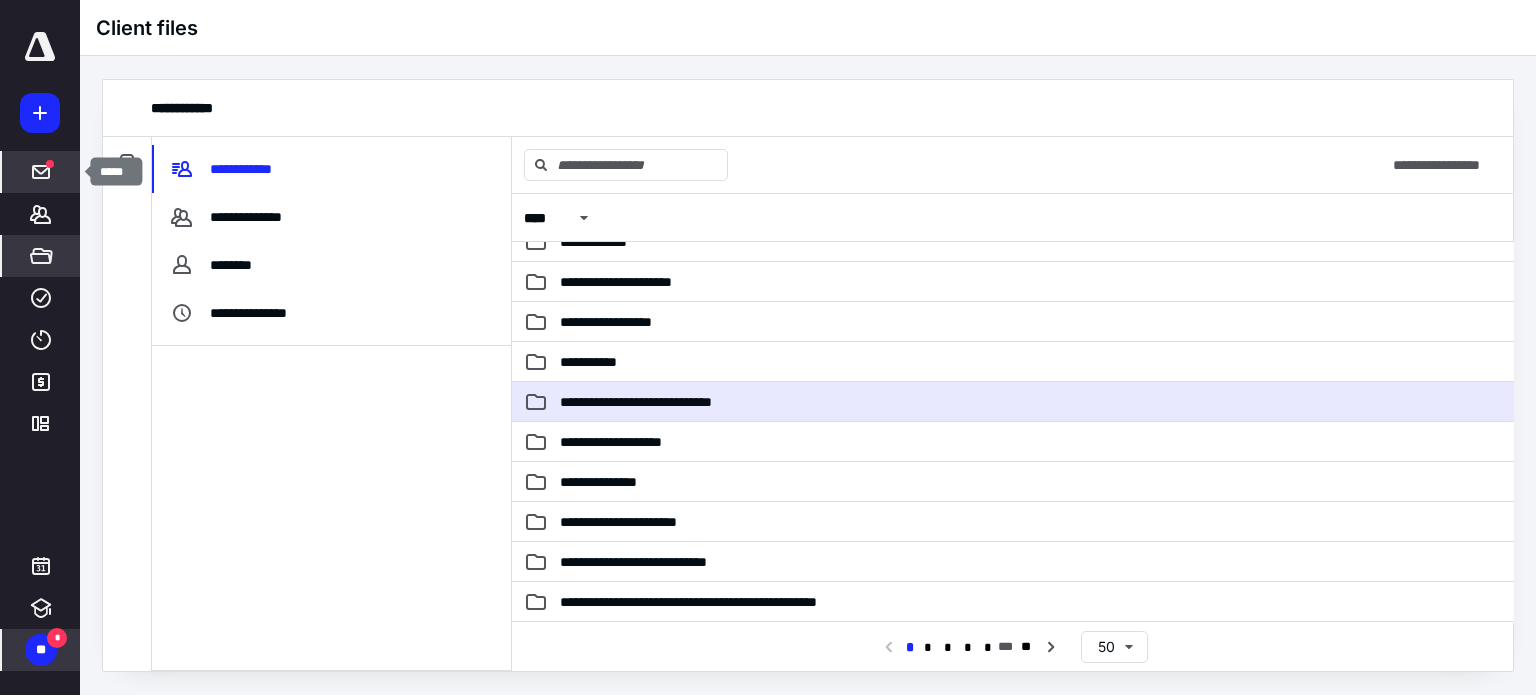 click 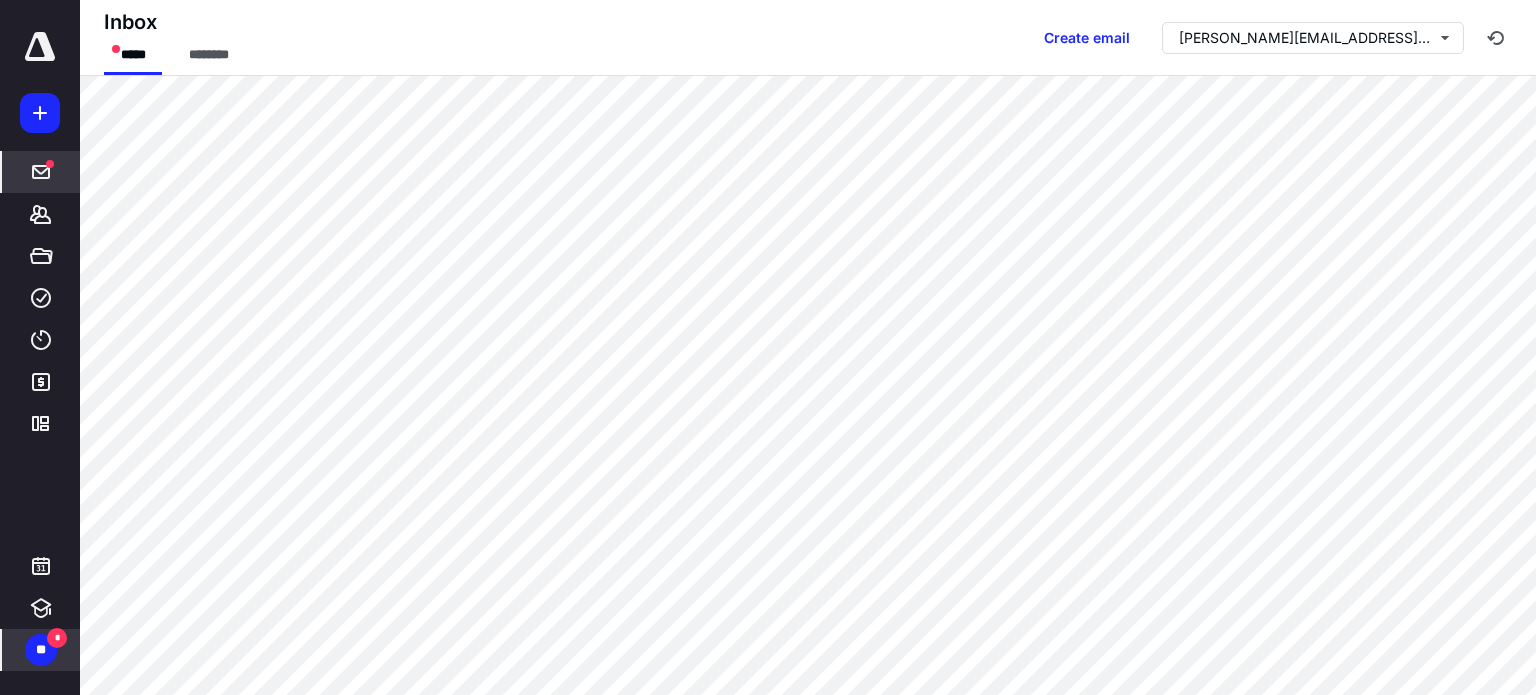 click at bounding box center (40, 47) 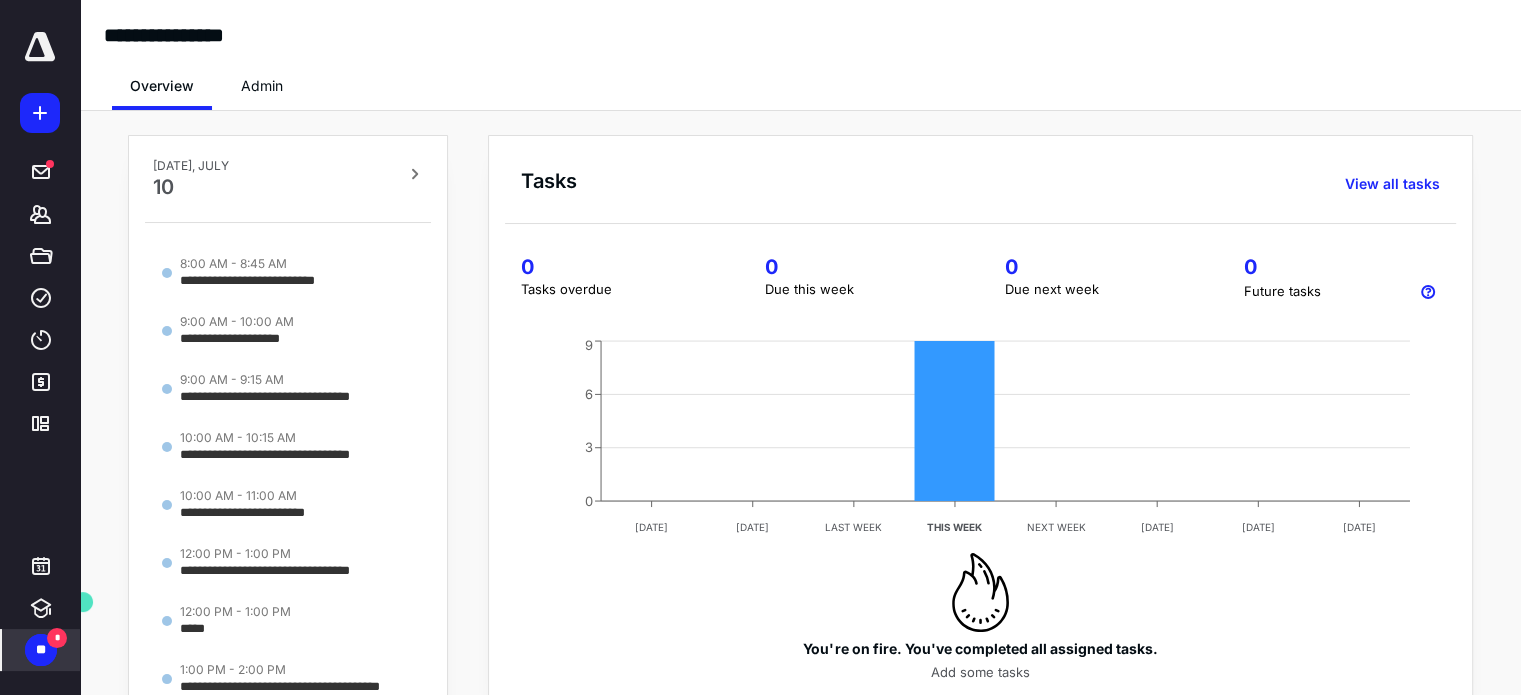 click on "**" at bounding box center (41, 650) 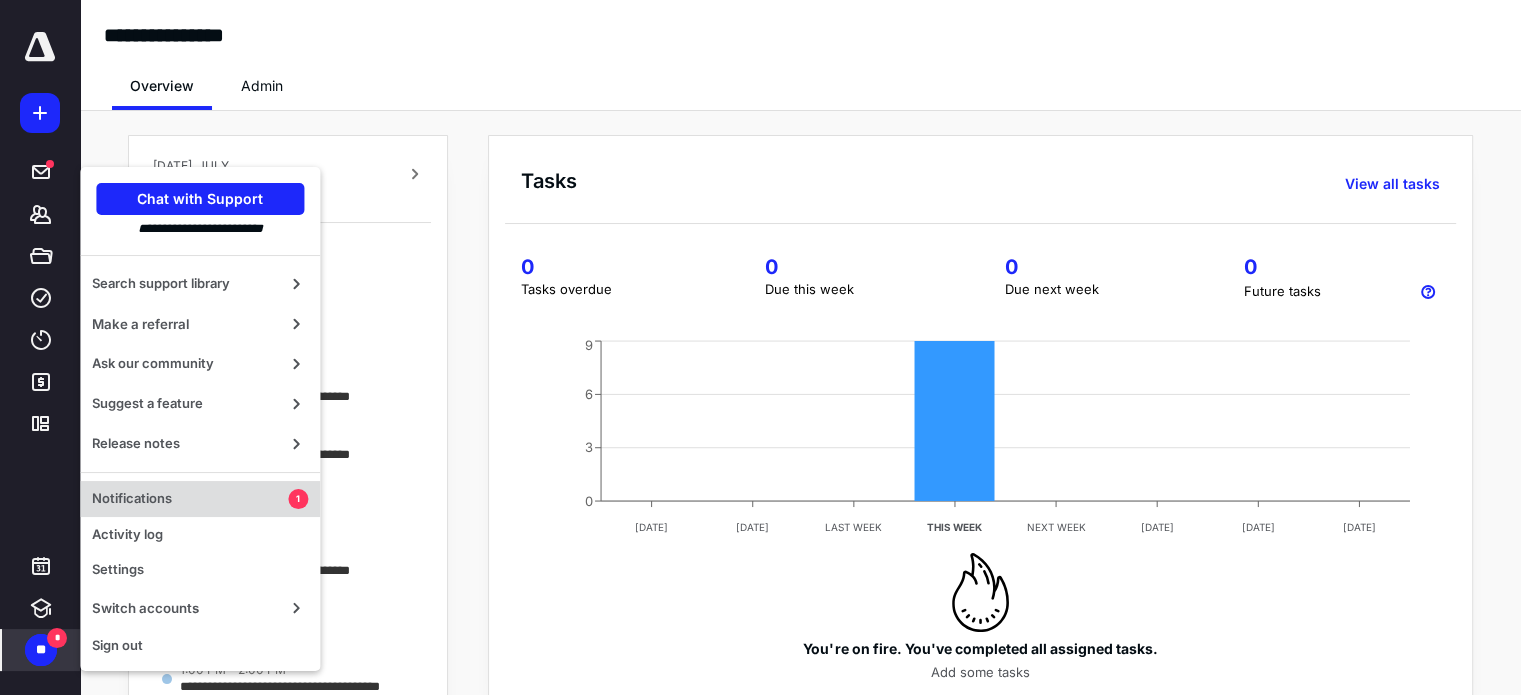 click on "Notifications" at bounding box center (190, 499) 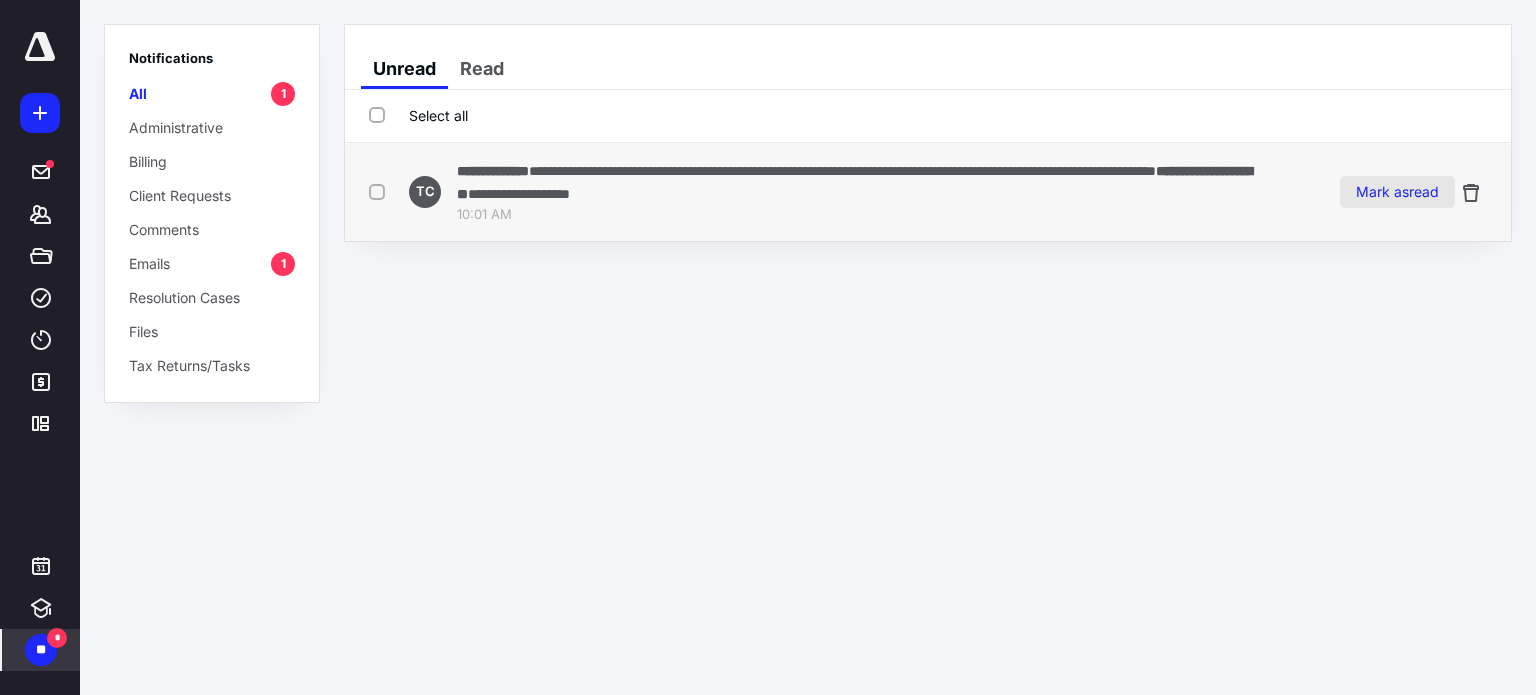 click on "Mark as  read" at bounding box center [1397, 192] 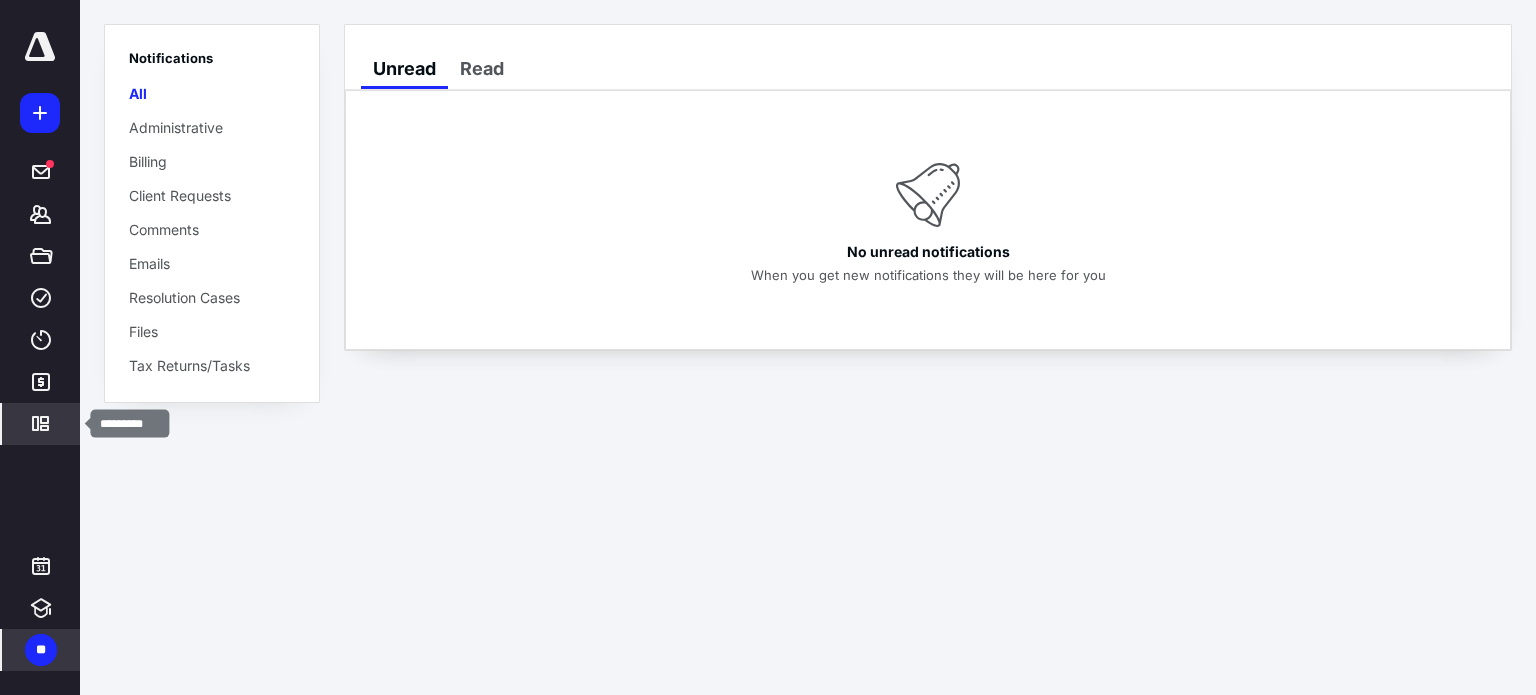 click 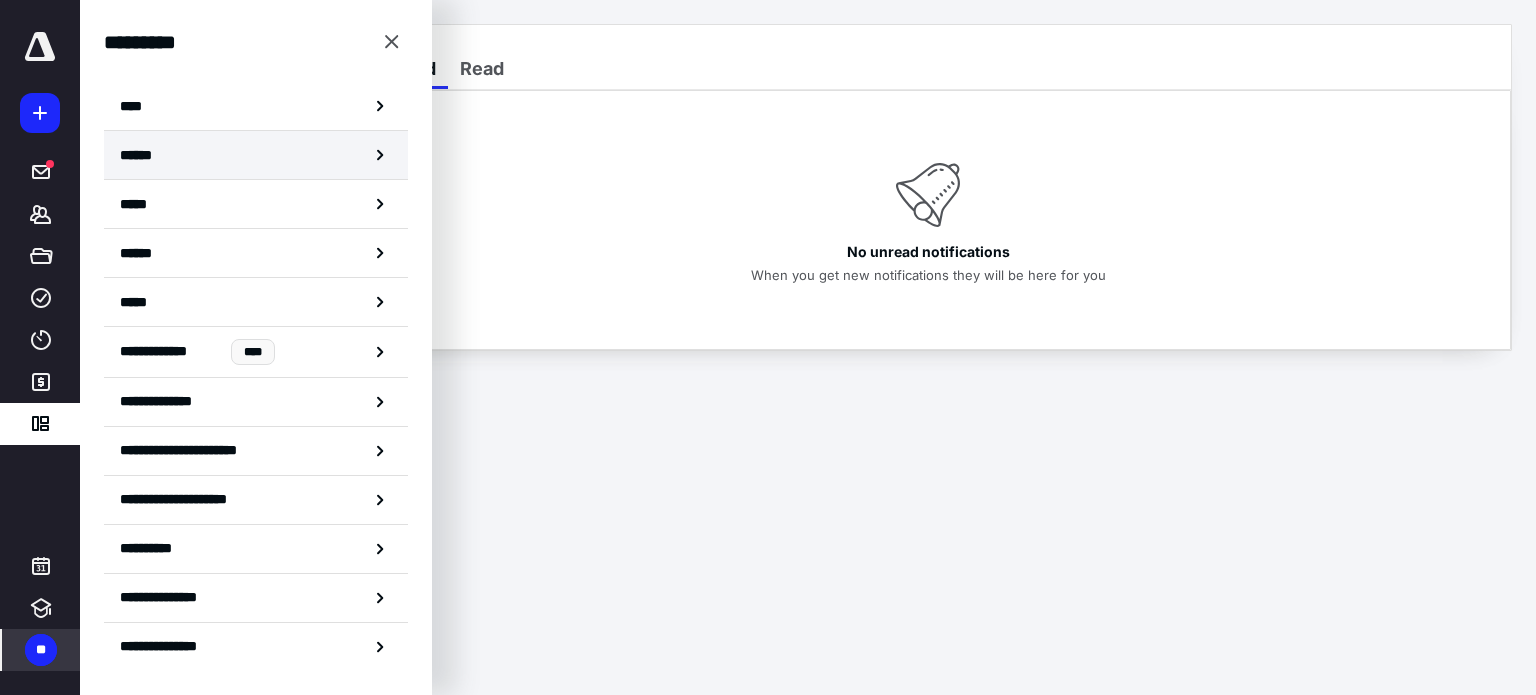click on "******" at bounding box center [256, 155] 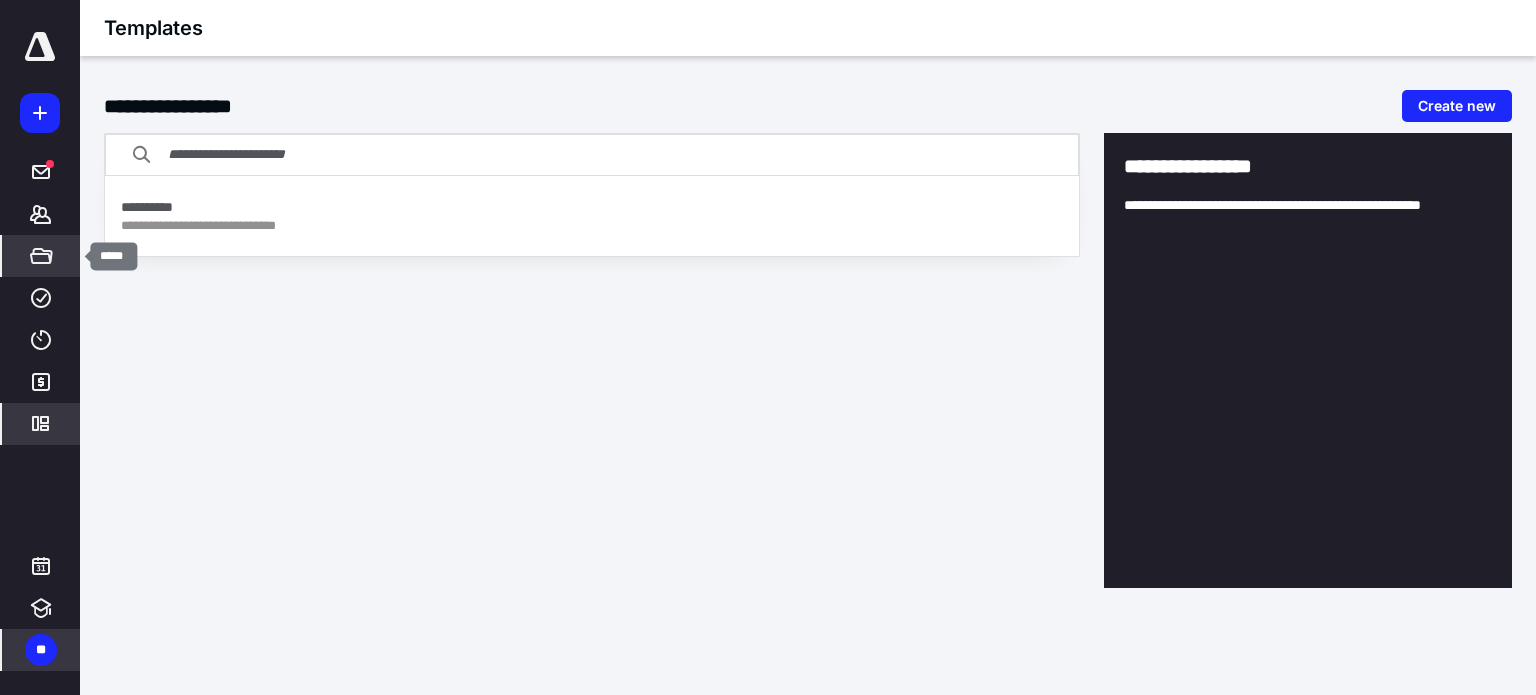 click 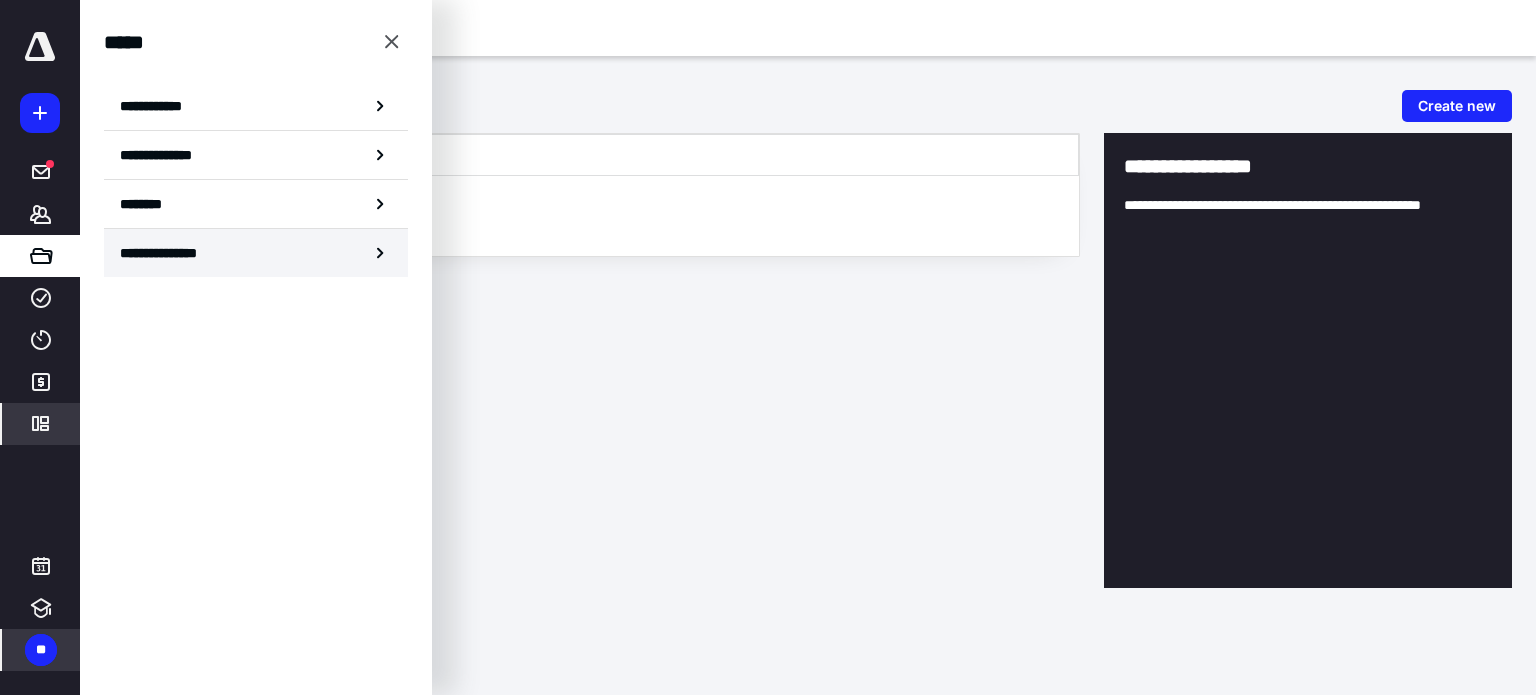 click on "**********" at bounding box center [176, 253] 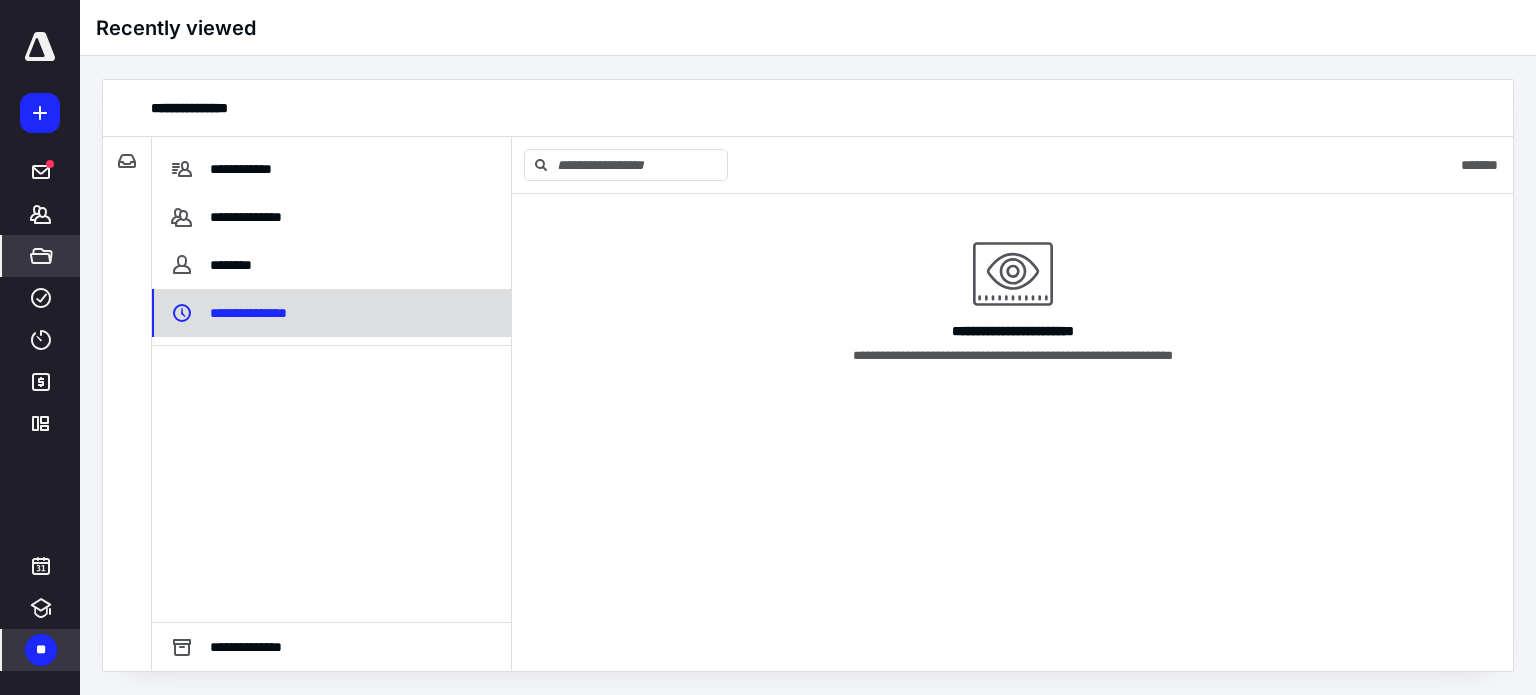 click on "**********" at bounding box center (264, 313) 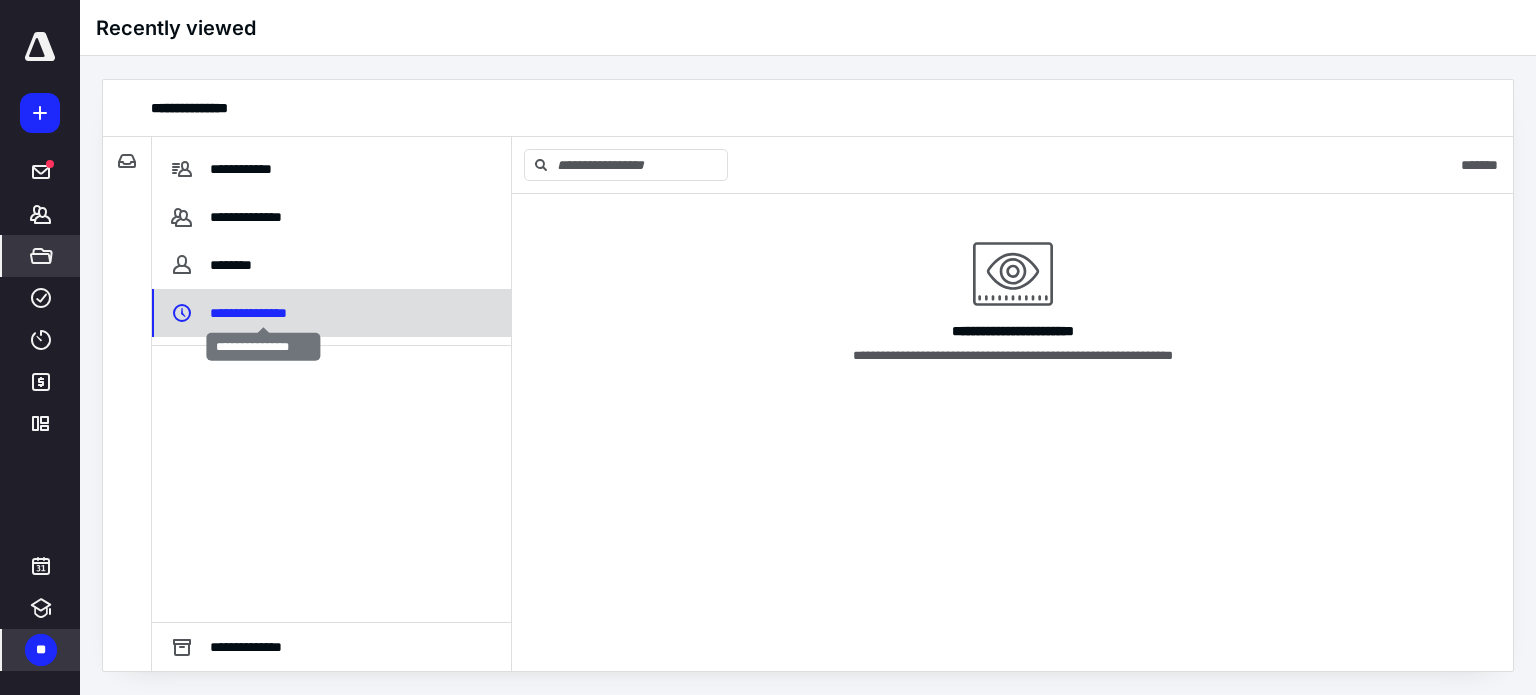 click on "**********" at bounding box center [264, 313] 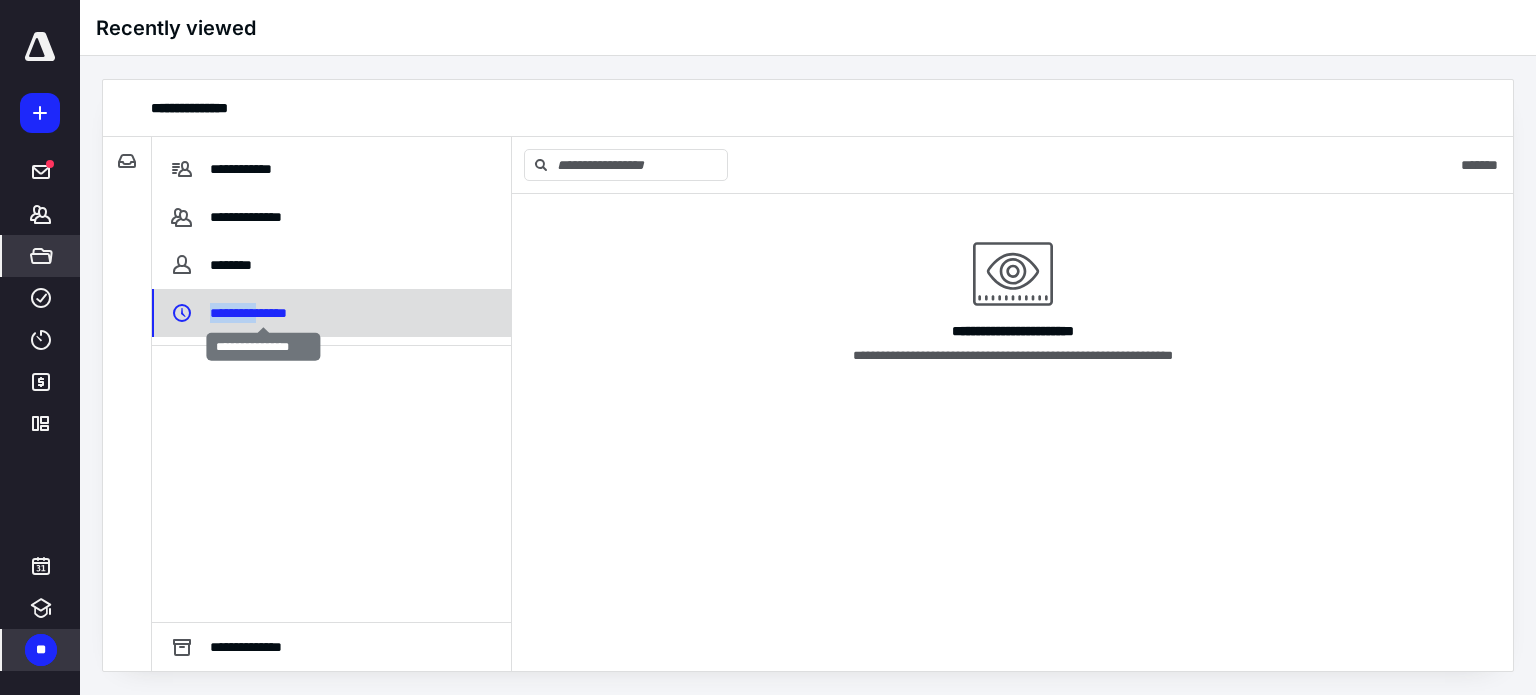 click on "**********" at bounding box center (264, 313) 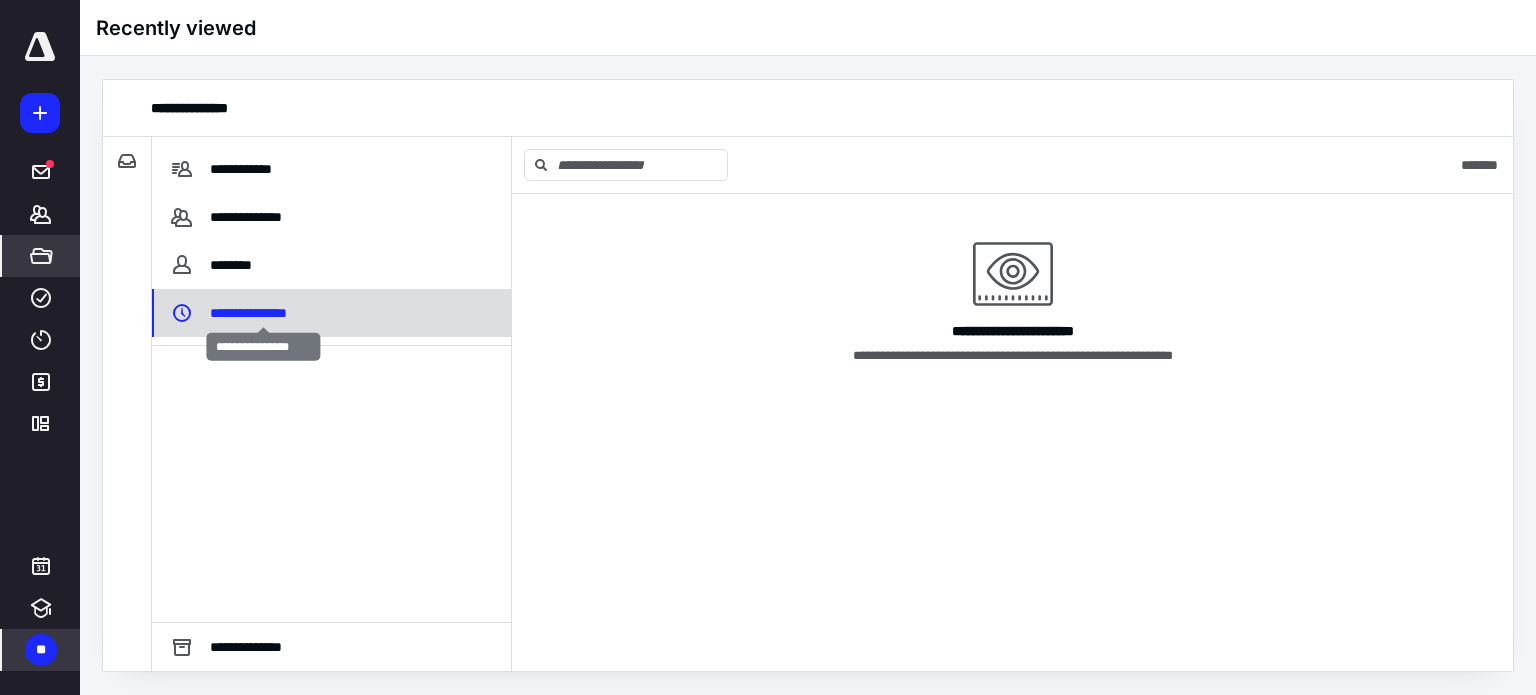 click on "**********" at bounding box center [264, 313] 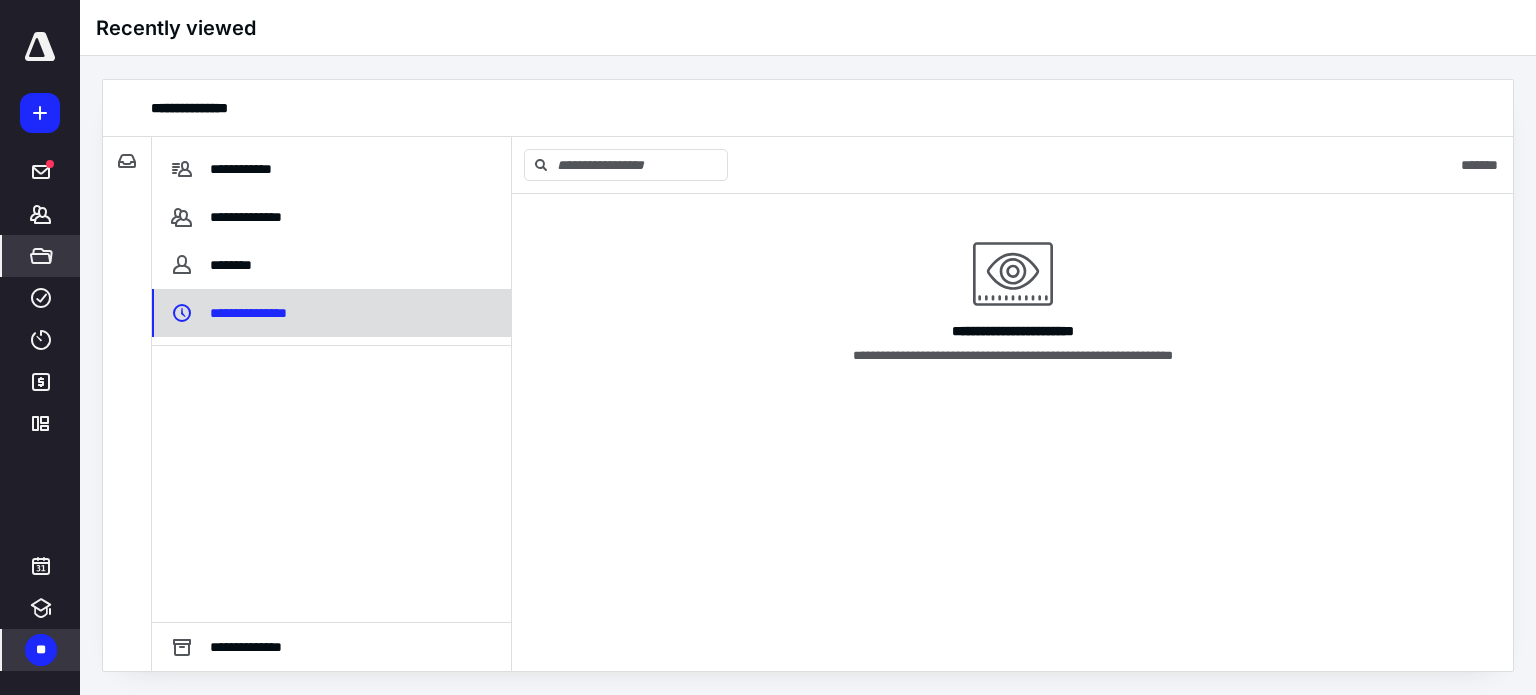 click on "**********" at bounding box center [244, 313] 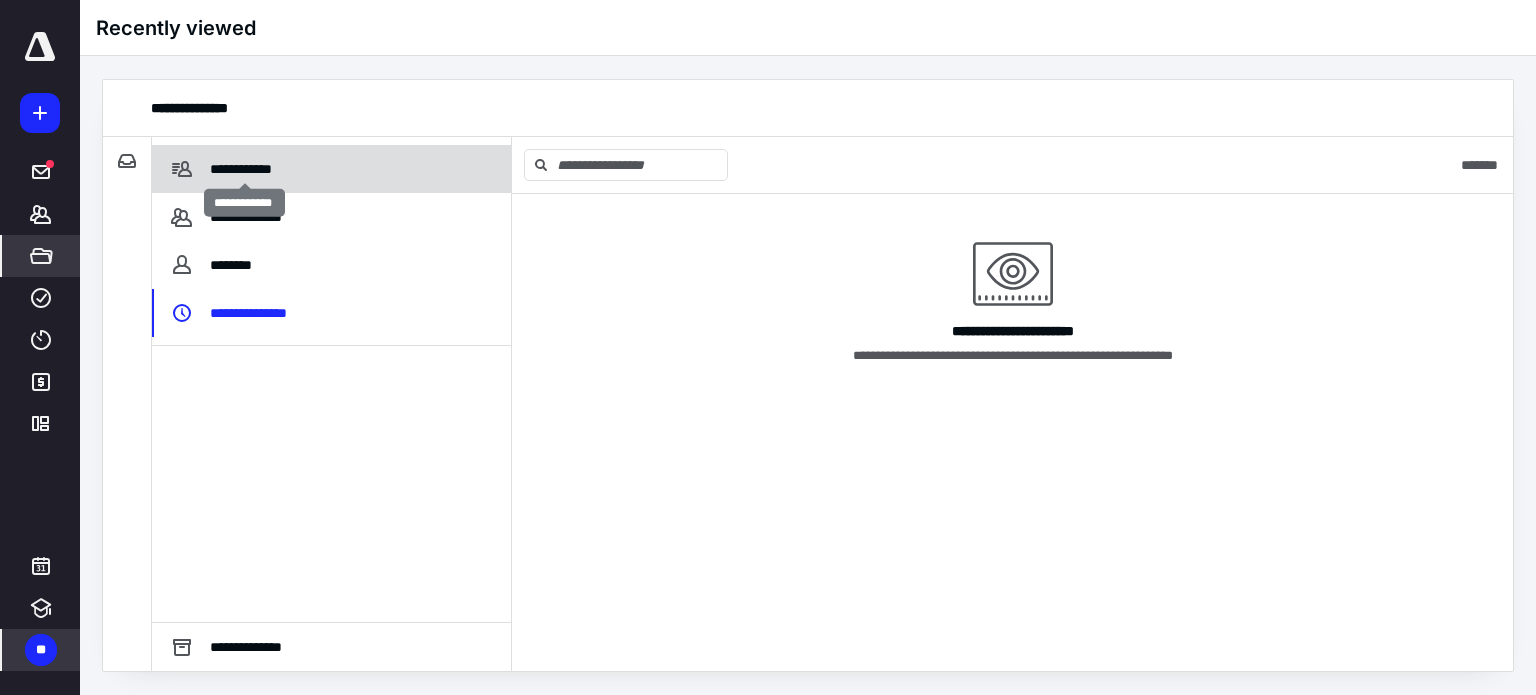 click on "**********" at bounding box center [244, 169] 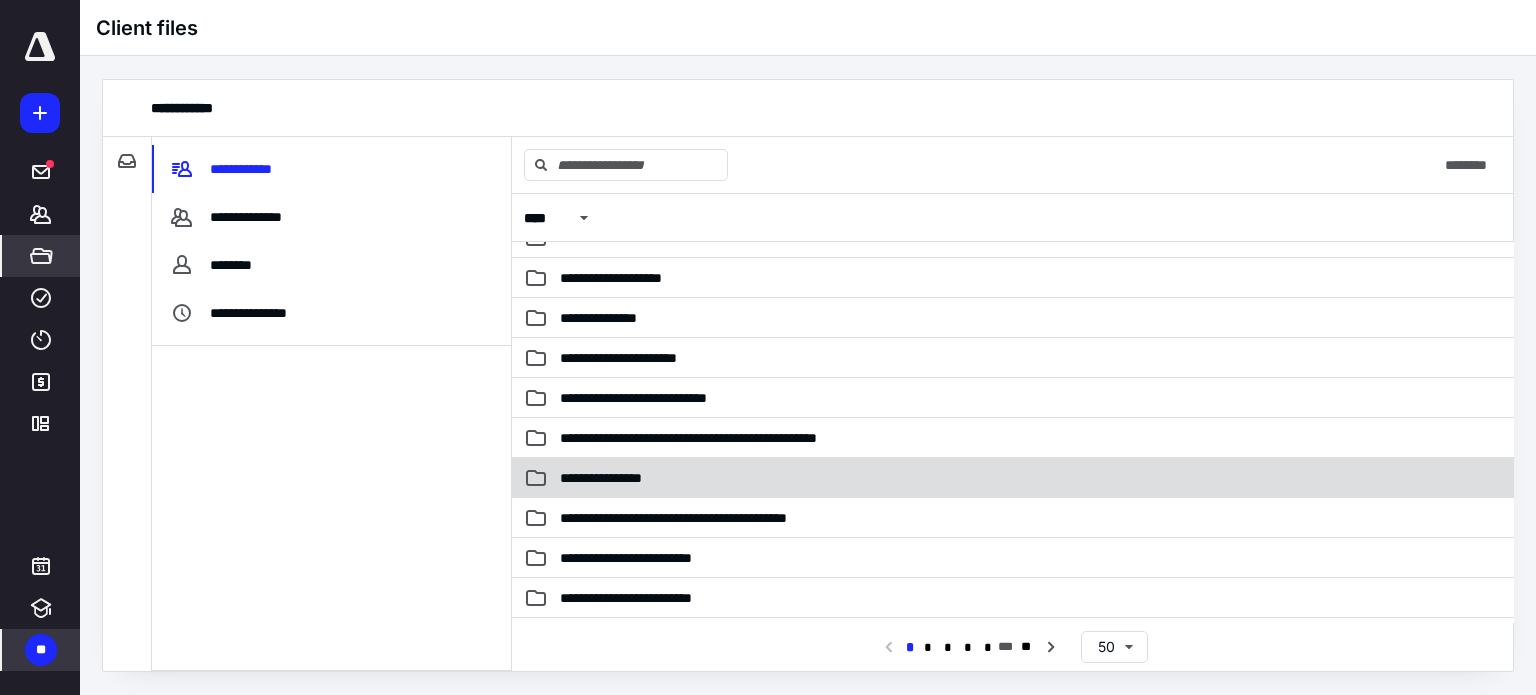 scroll, scrollTop: 700, scrollLeft: 0, axis: vertical 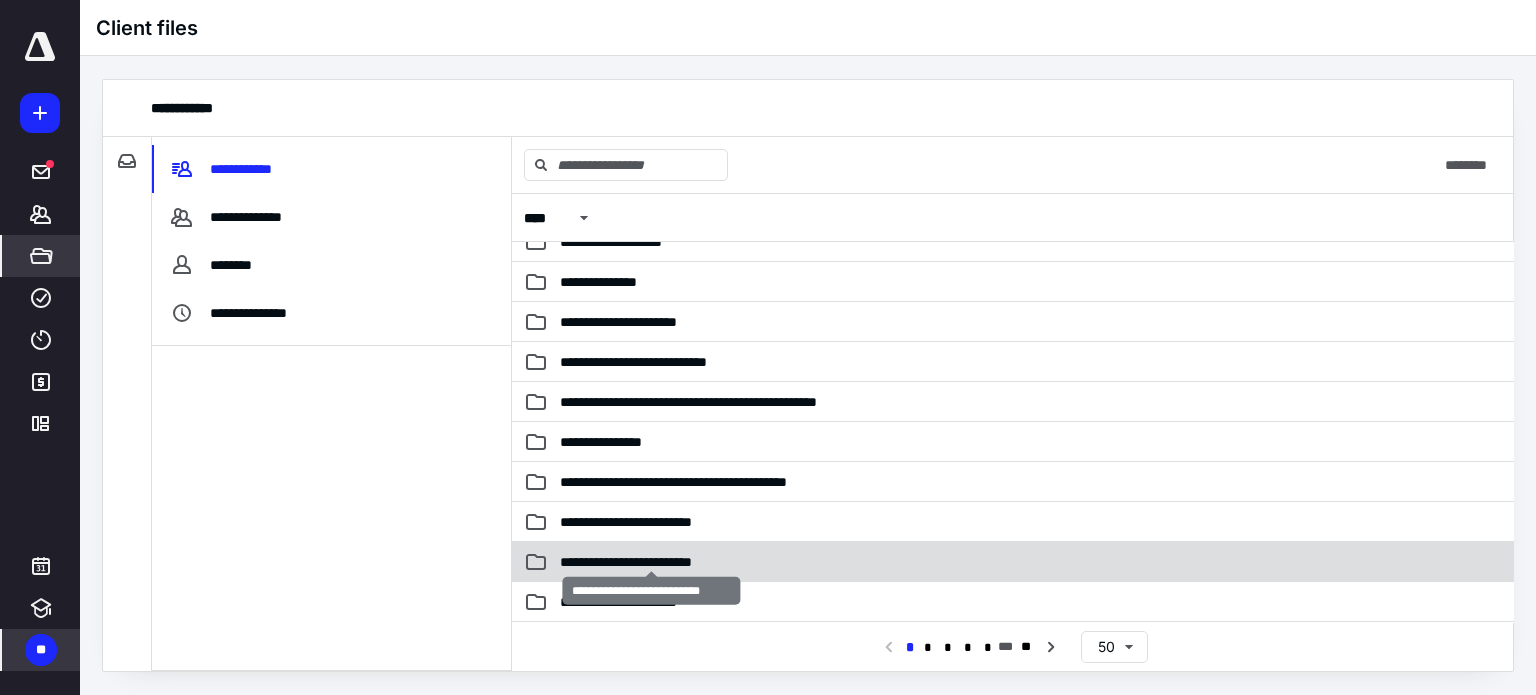 click on "**********" at bounding box center [651, 562] 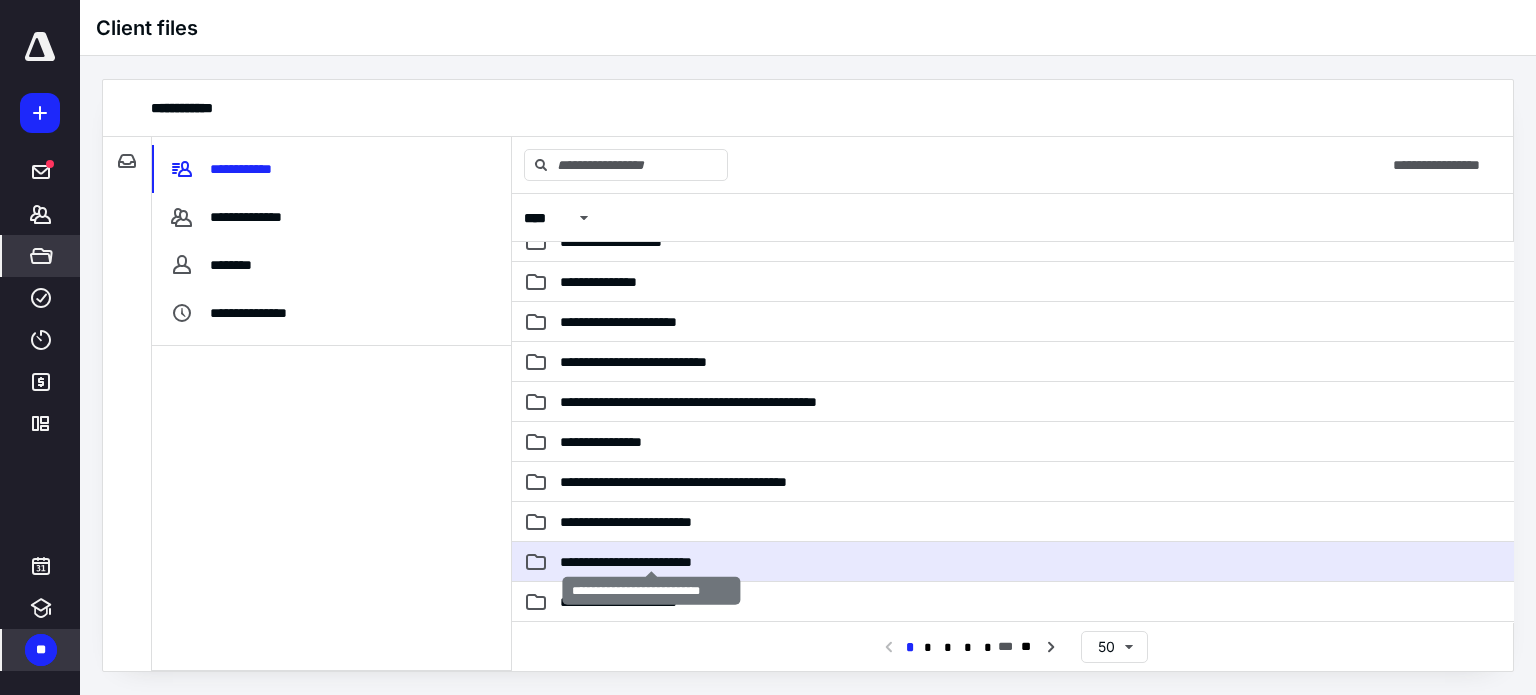 click on "**********" at bounding box center [651, 562] 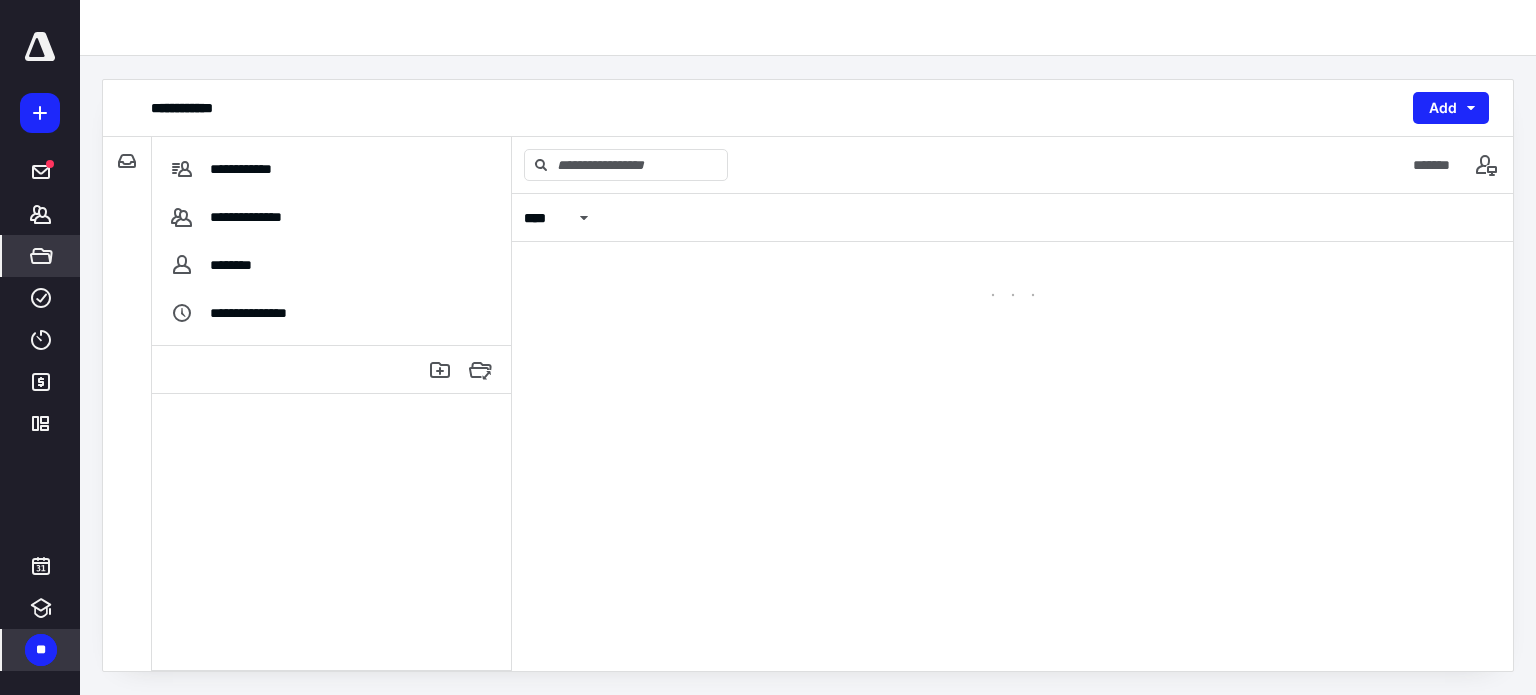 scroll, scrollTop: 0, scrollLeft: 0, axis: both 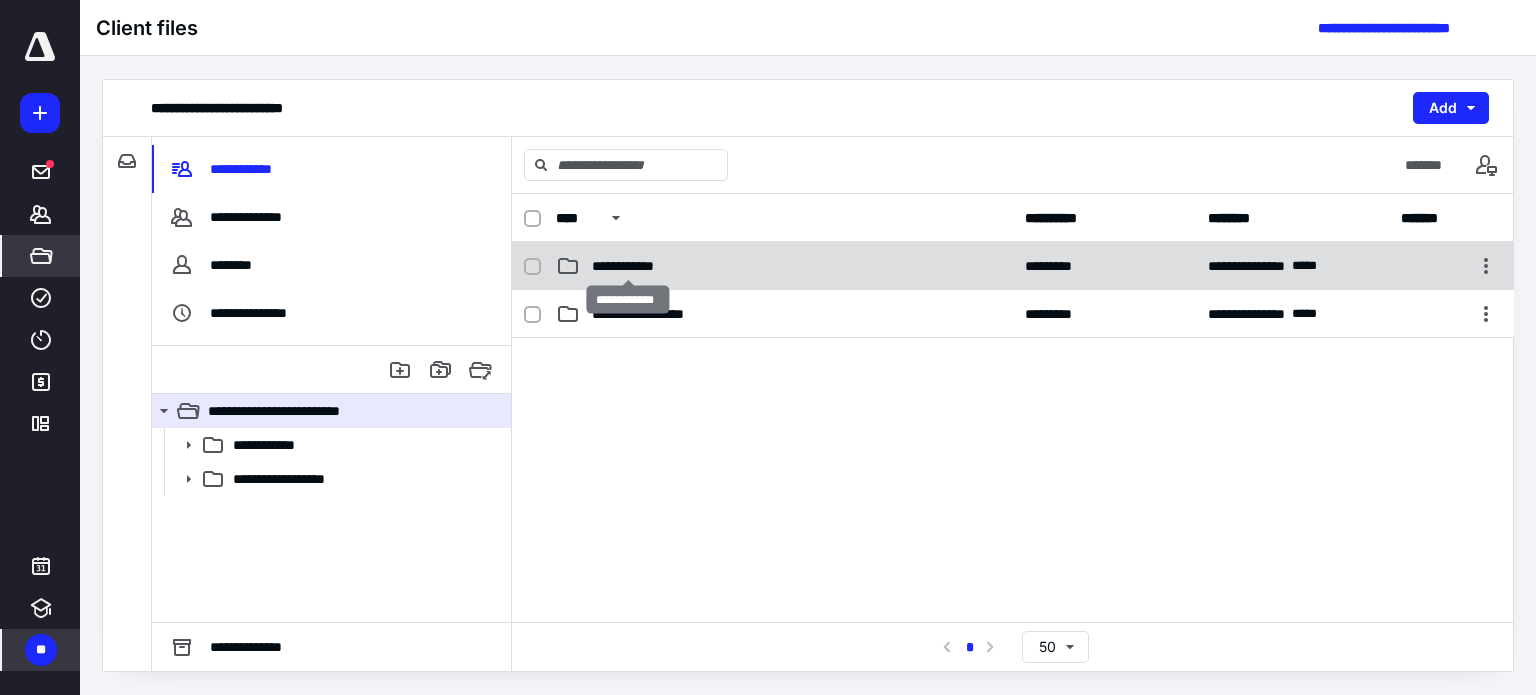 click on "**********" at bounding box center [628, 266] 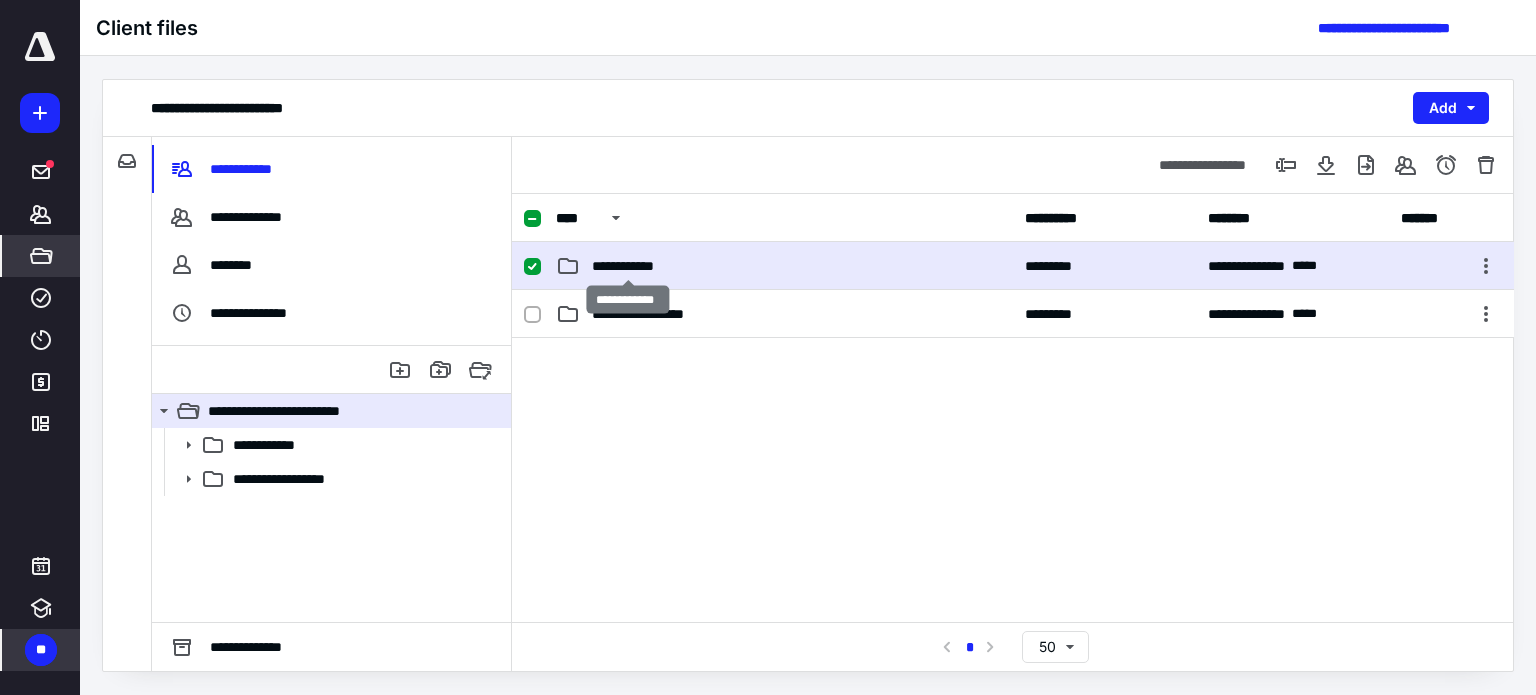 click on "**********" at bounding box center (628, 266) 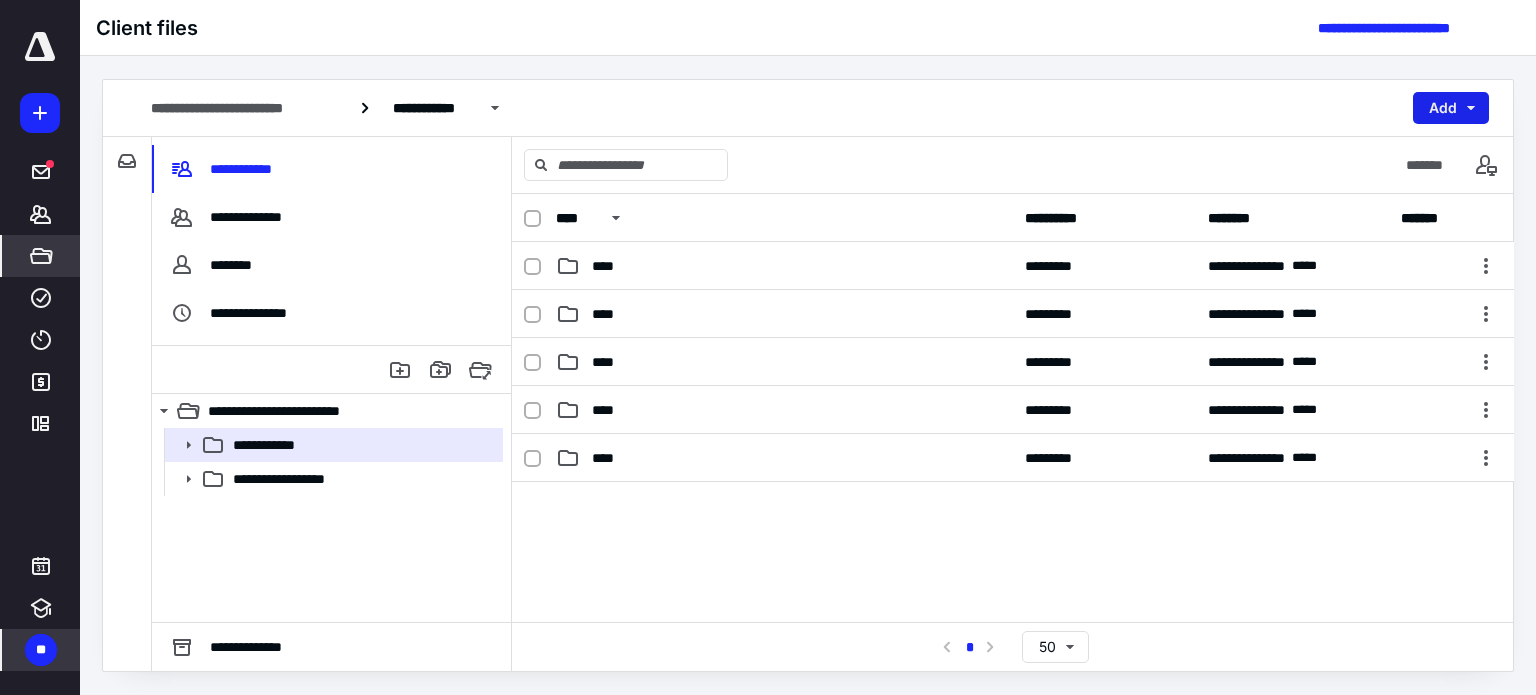 click on "Add" at bounding box center (1451, 108) 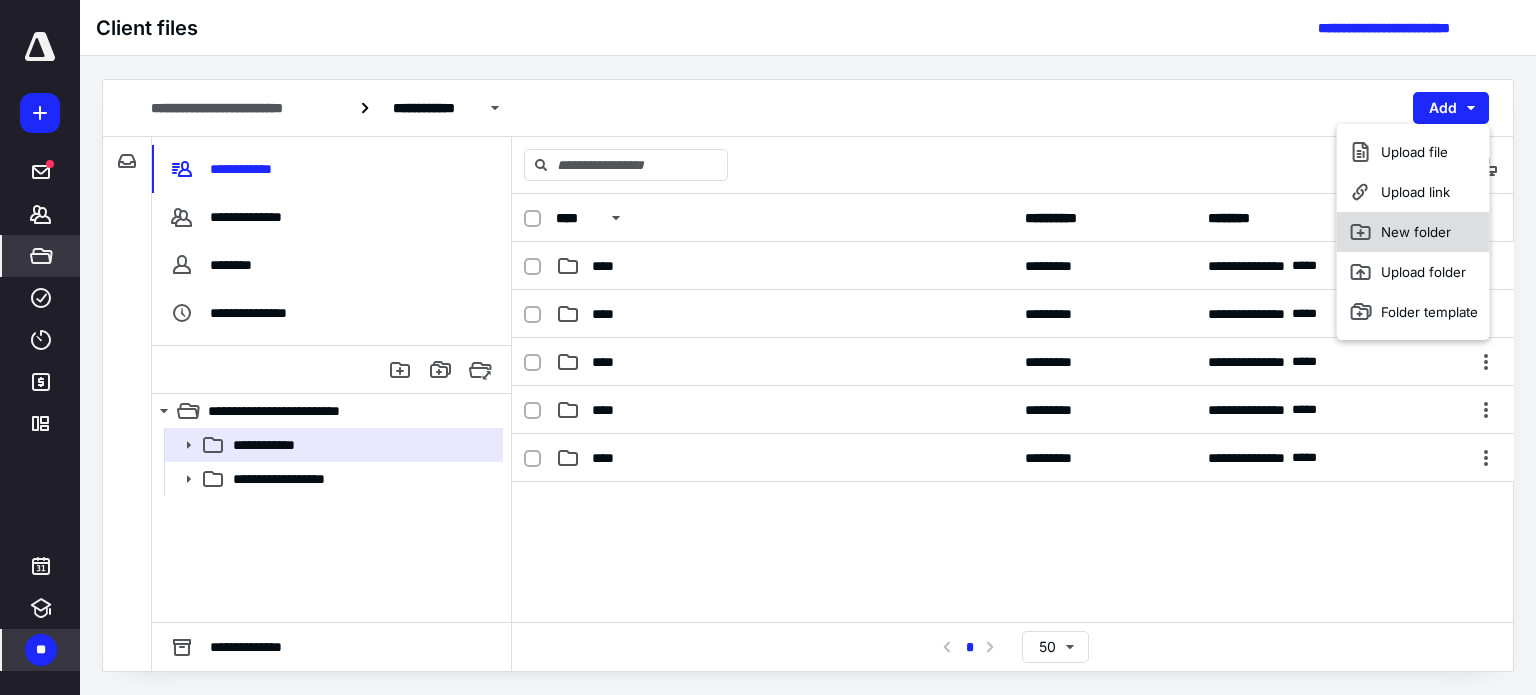 click on "New folder" at bounding box center (1413, 232) 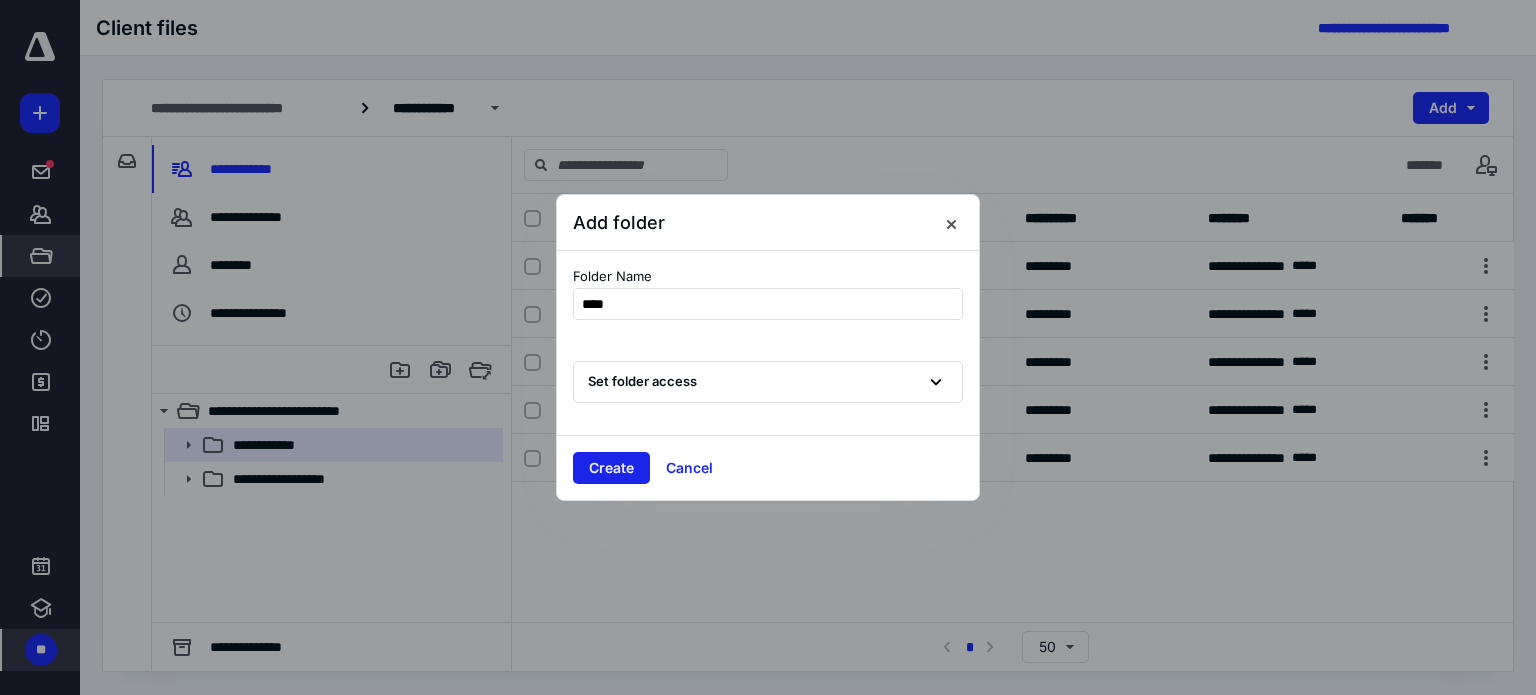 type on "****" 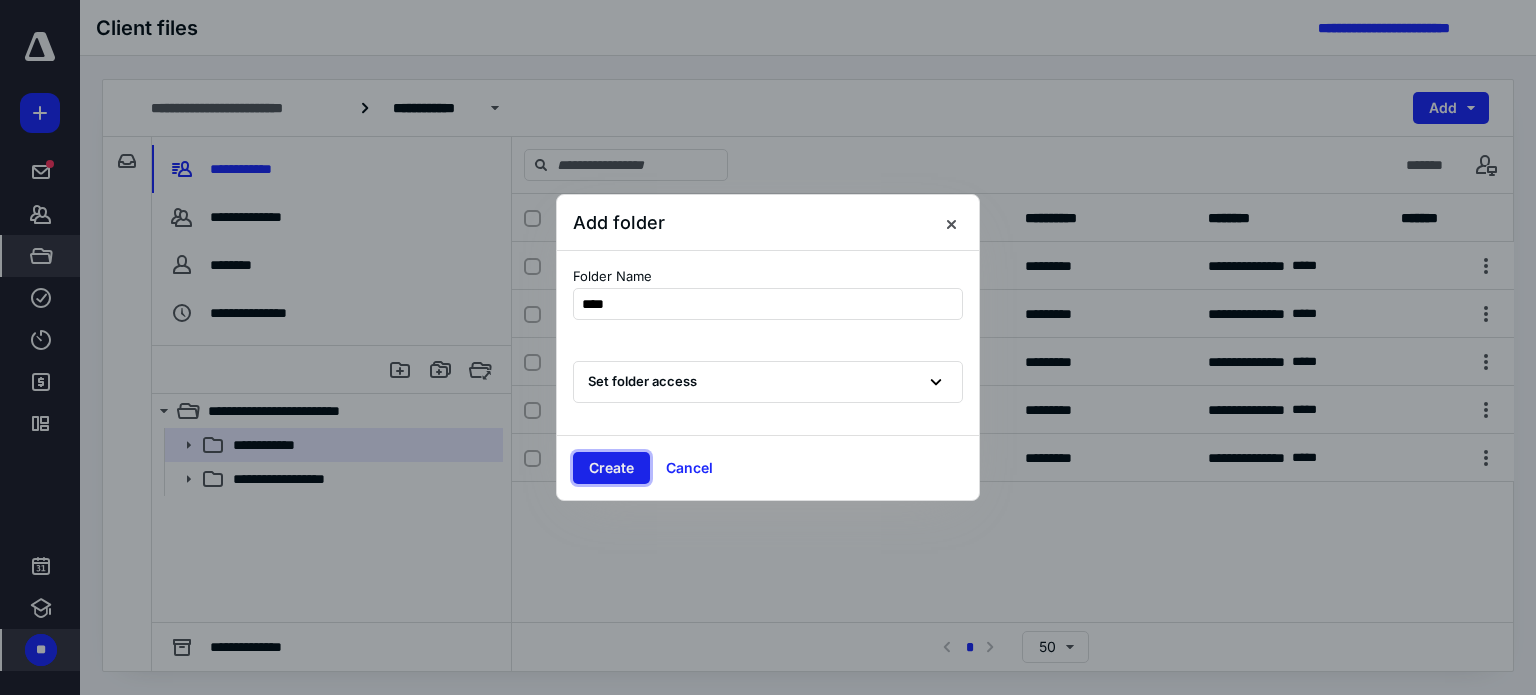 click on "Create" at bounding box center [611, 468] 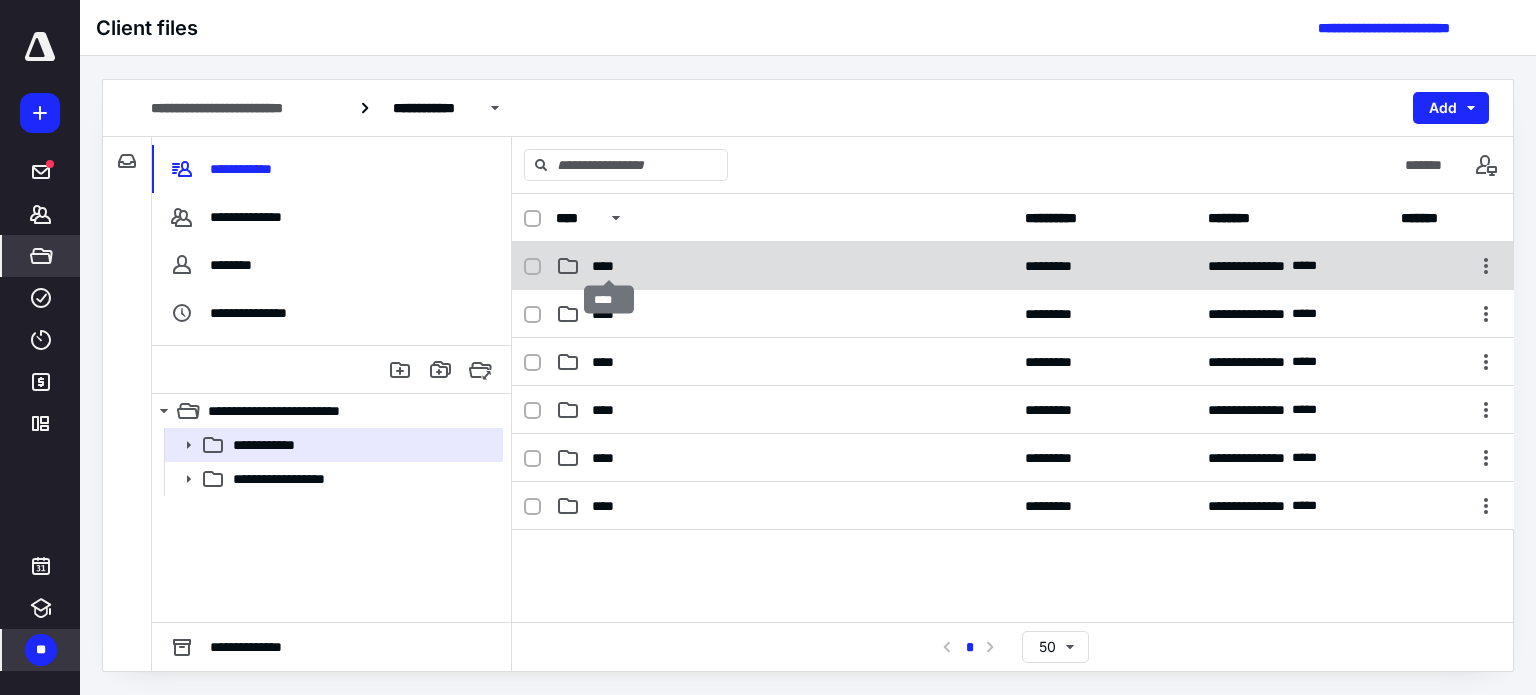 click on "****" at bounding box center (609, 266) 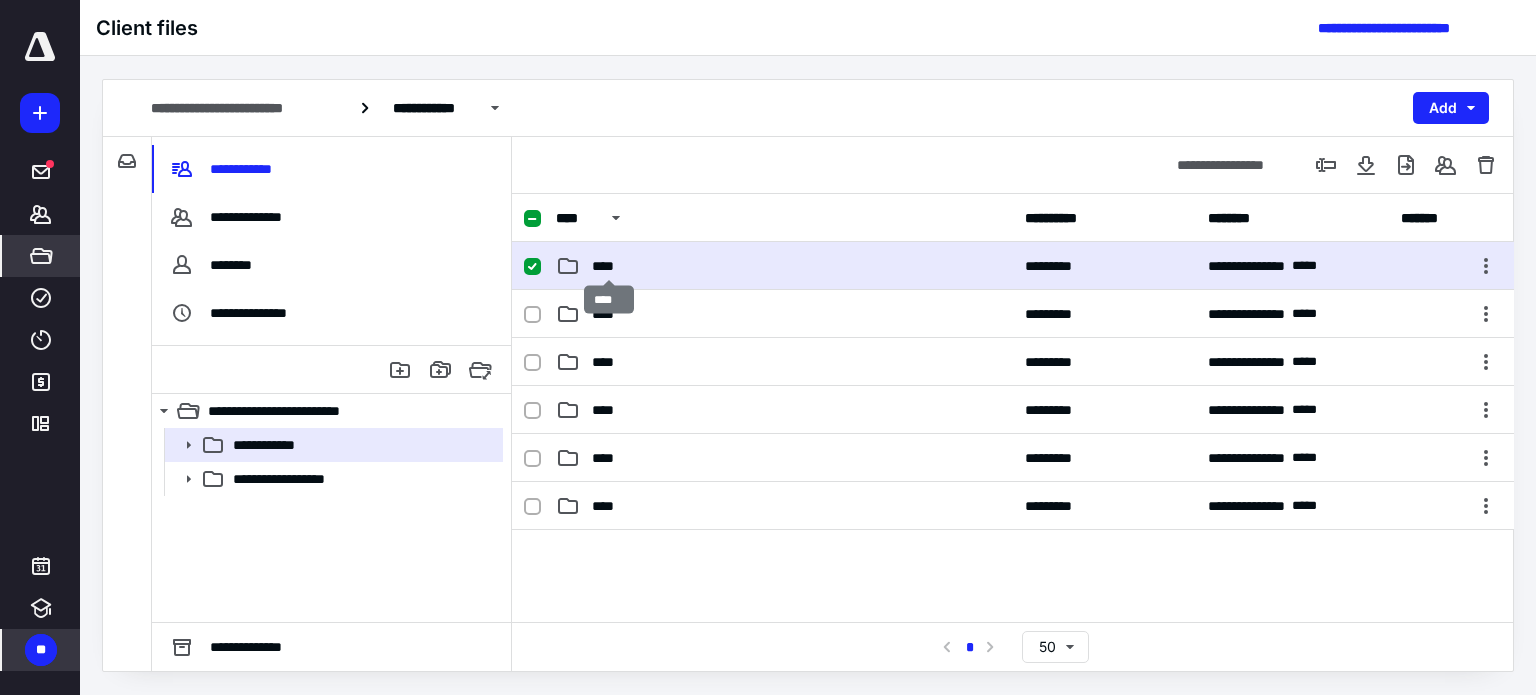 click on "****" at bounding box center [609, 266] 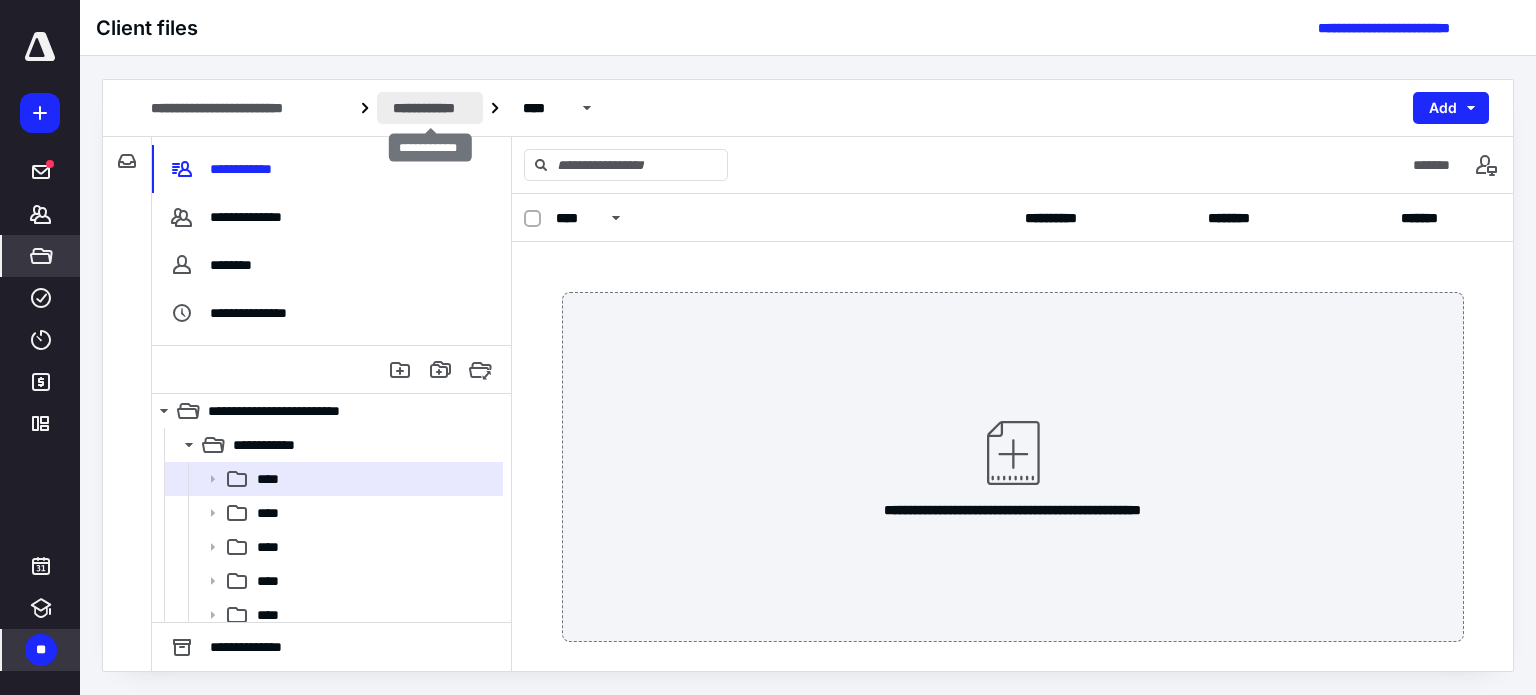 click on "**********" at bounding box center [430, 108] 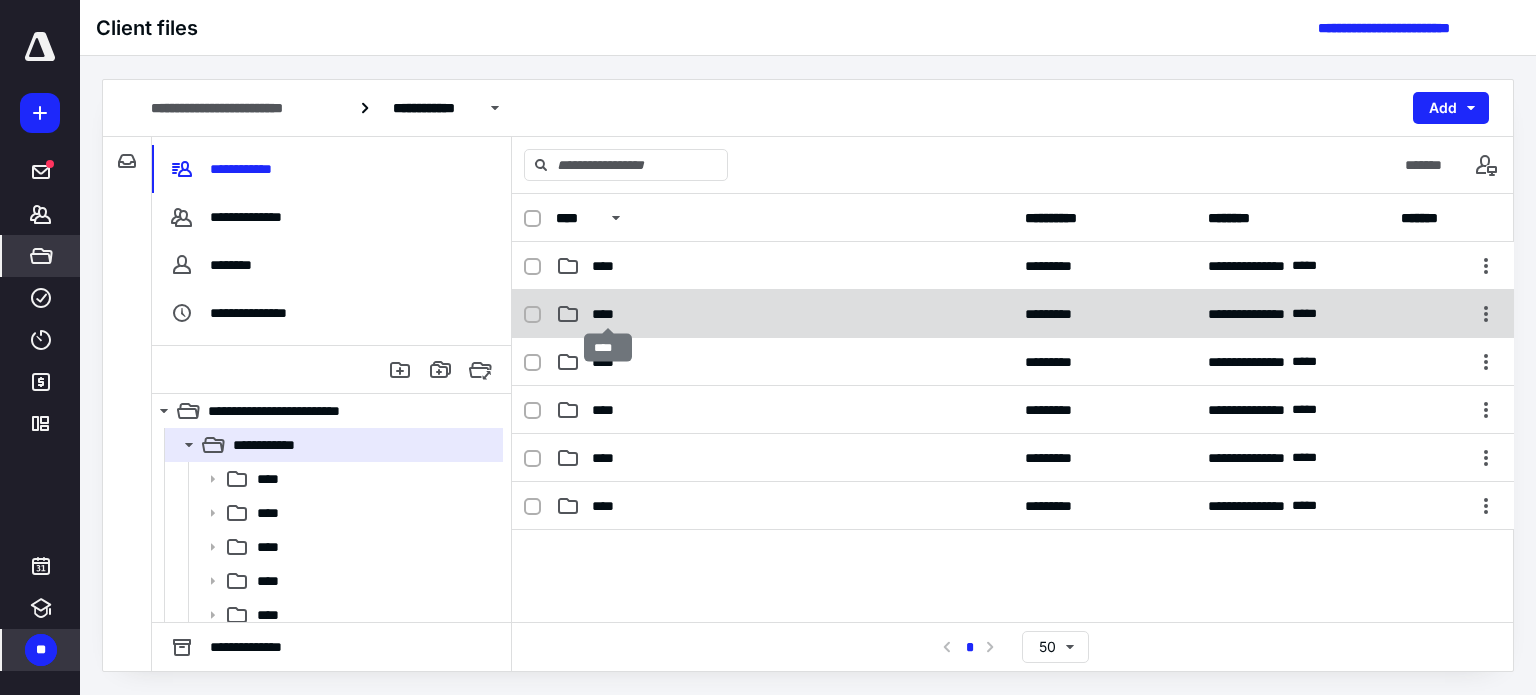 click on "****" at bounding box center [608, 314] 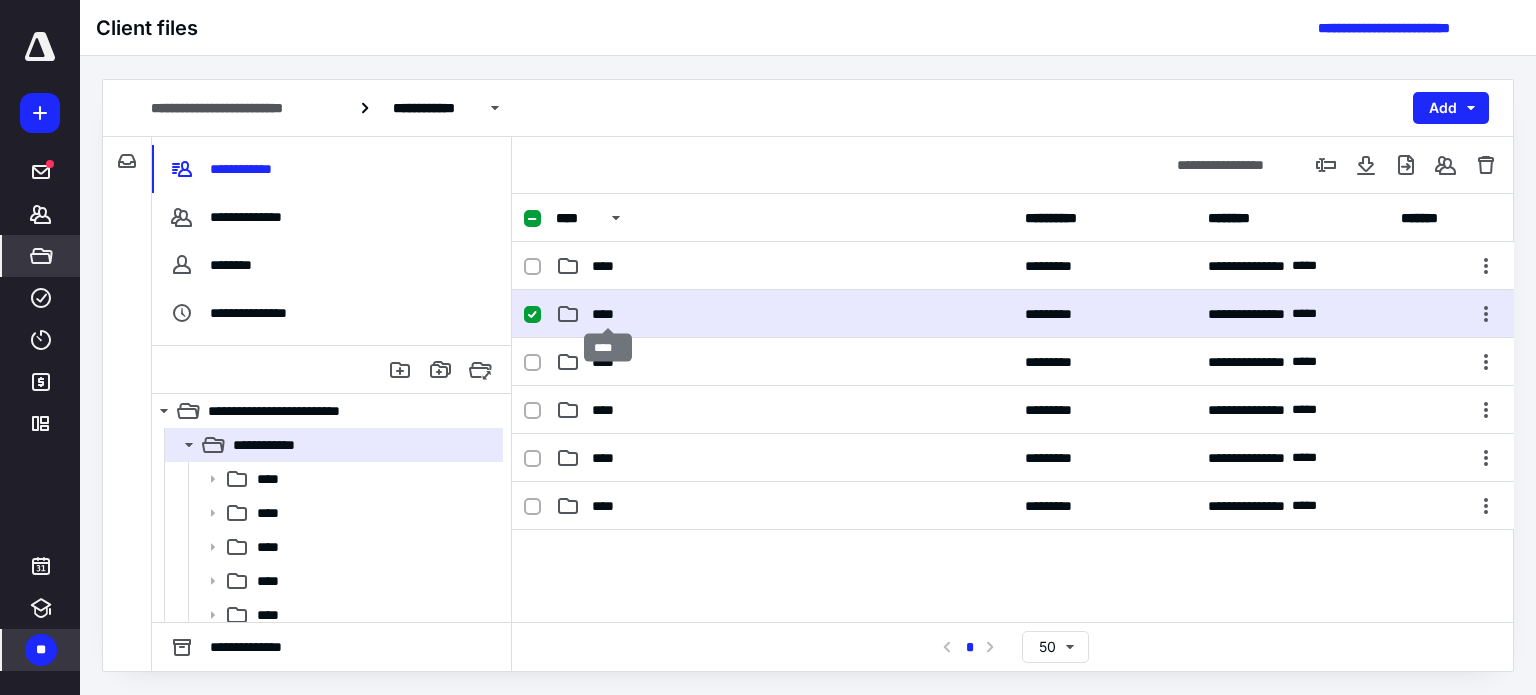 click on "****" at bounding box center [608, 314] 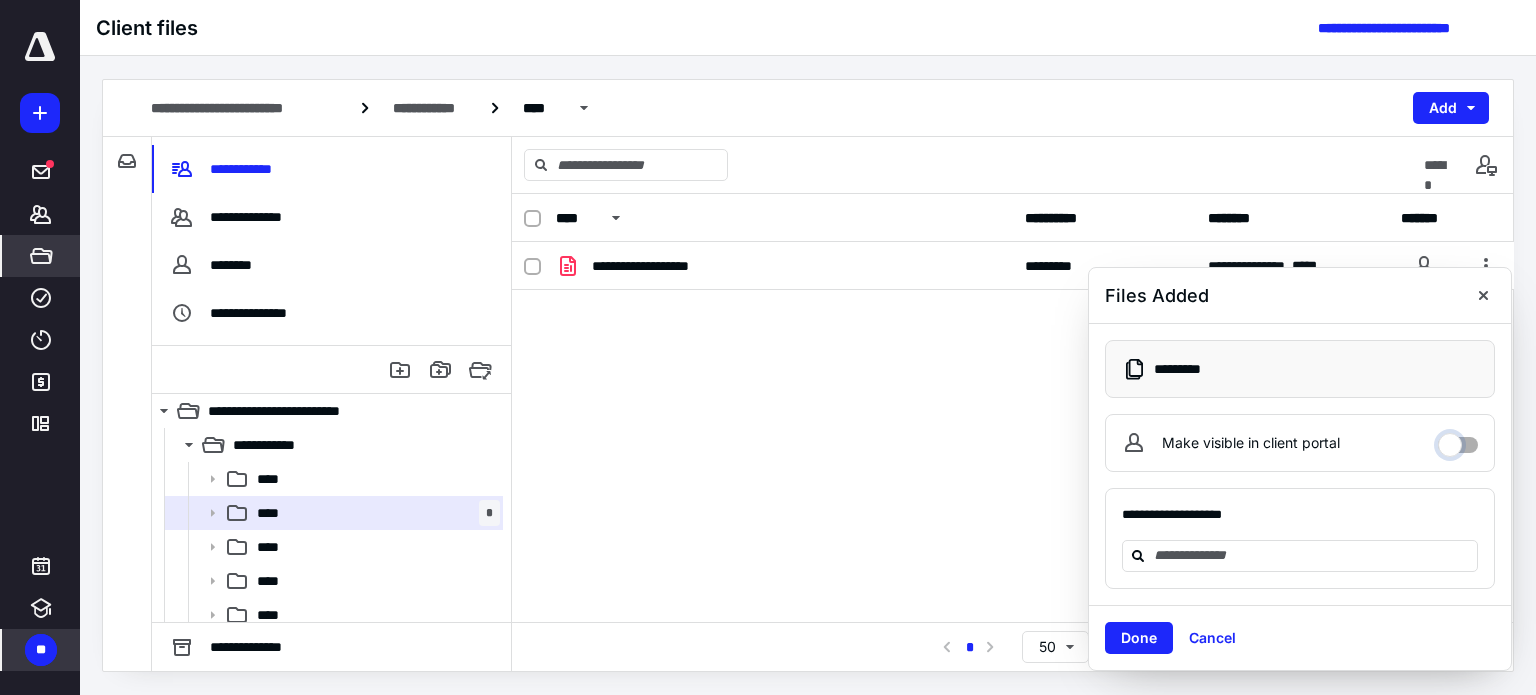 click on "Make visible in client portal" at bounding box center (1458, 440) 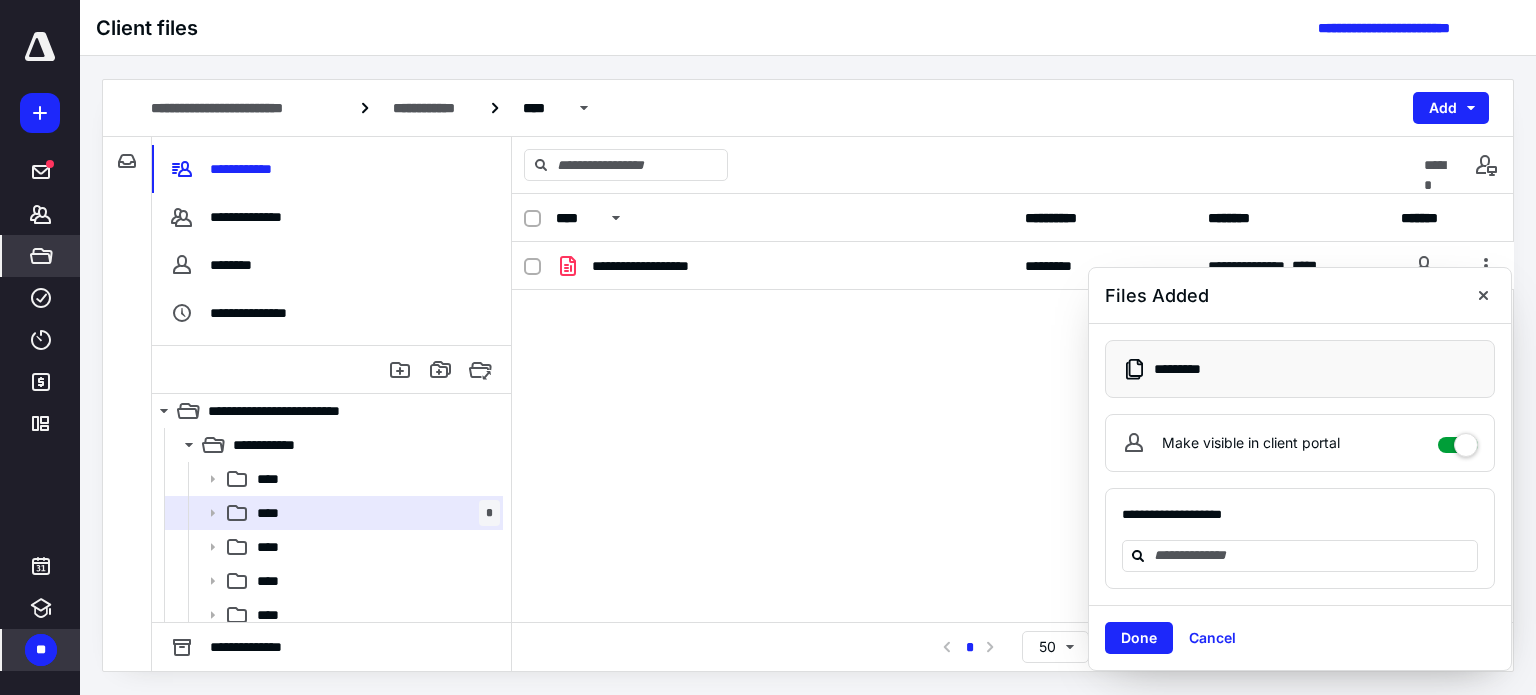 checkbox on "****" 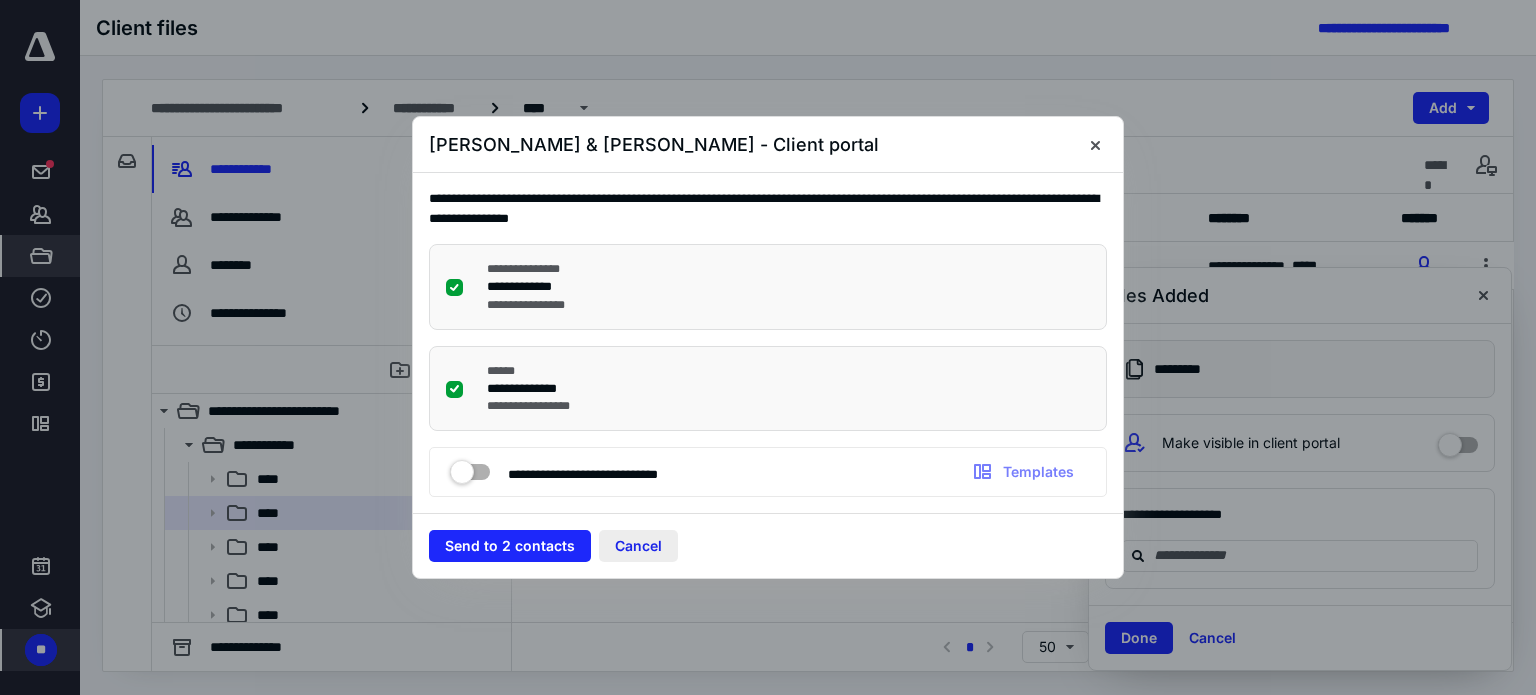 click on "Cancel" at bounding box center [638, 546] 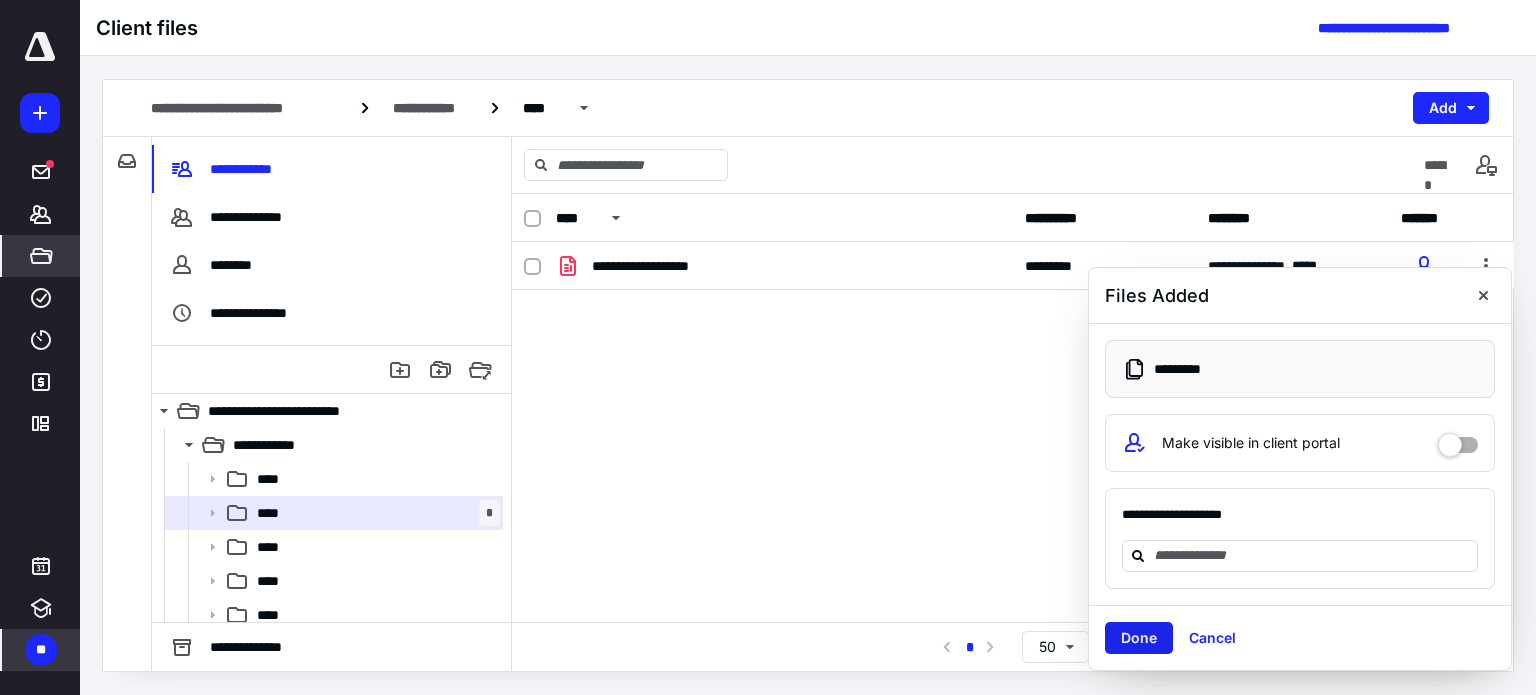 click on "Done" at bounding box center (1139, 638) 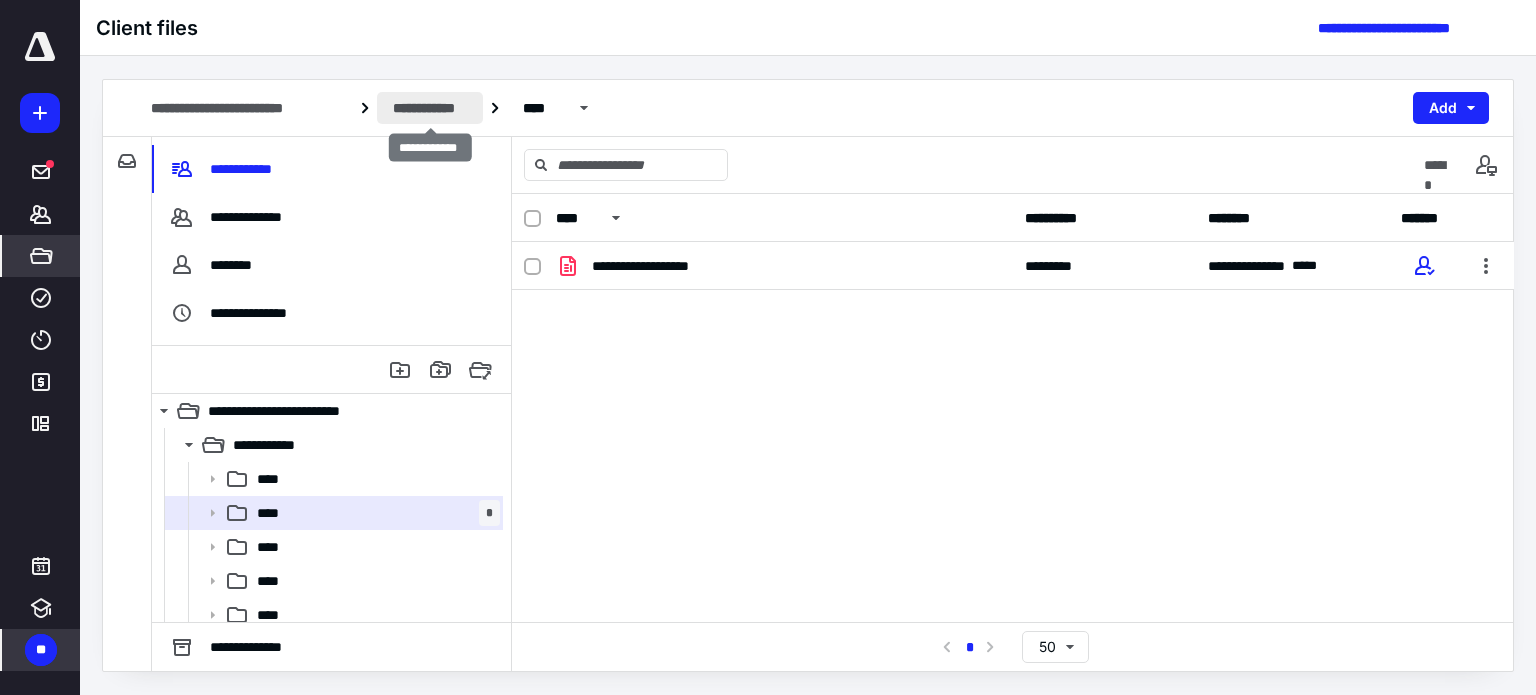 click on "**********" at bounding box center [430, 108] 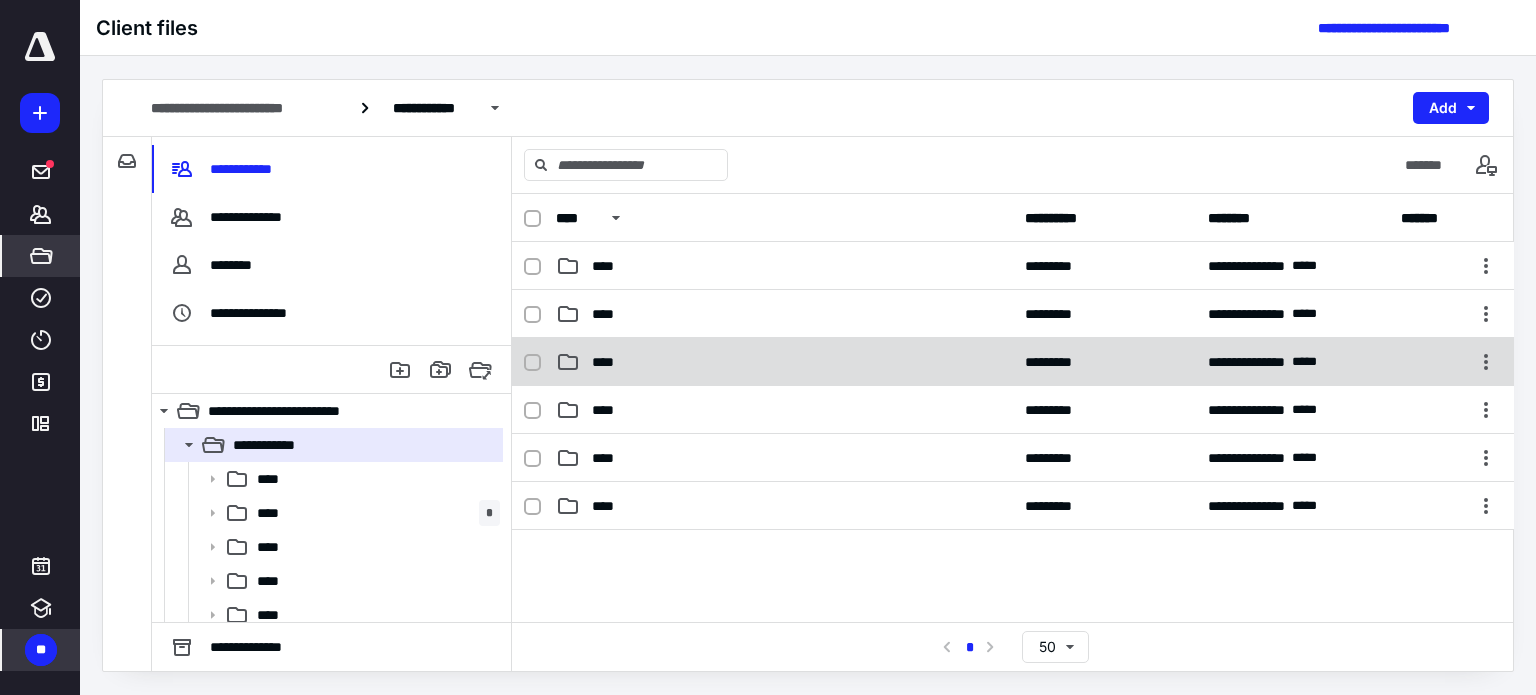 click on "****" at bounding box center (609, 362) 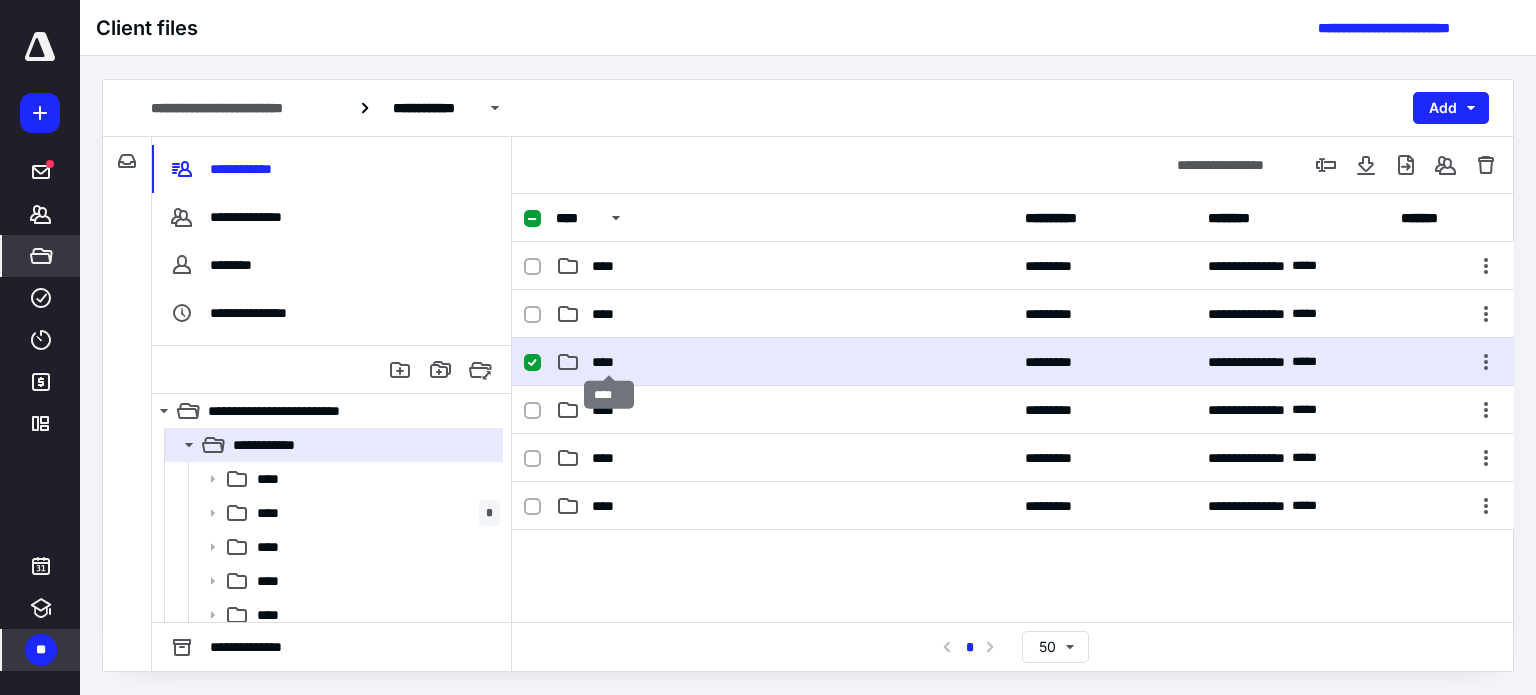 click on "****" at bounding box center (609, 362) 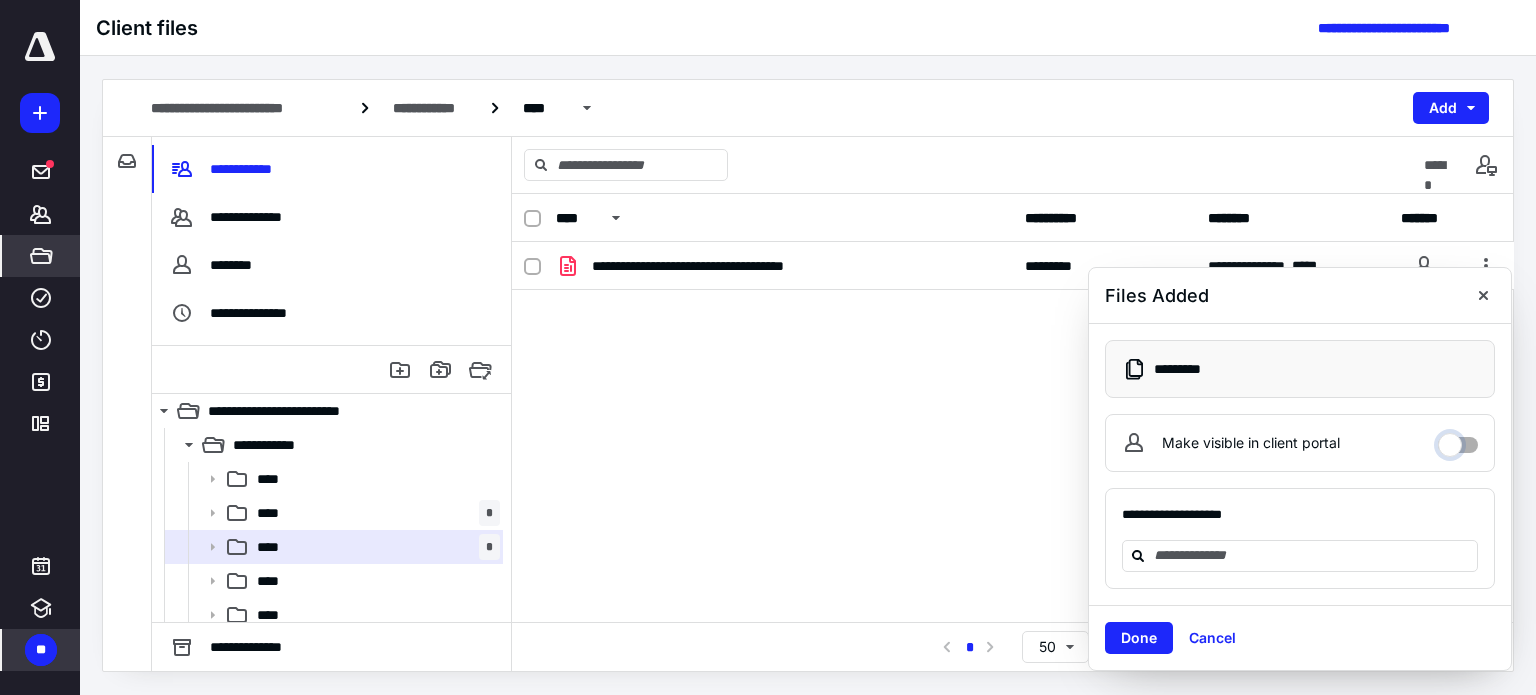 click on "Make visible in client portal" at bounding box center [1458, 440] 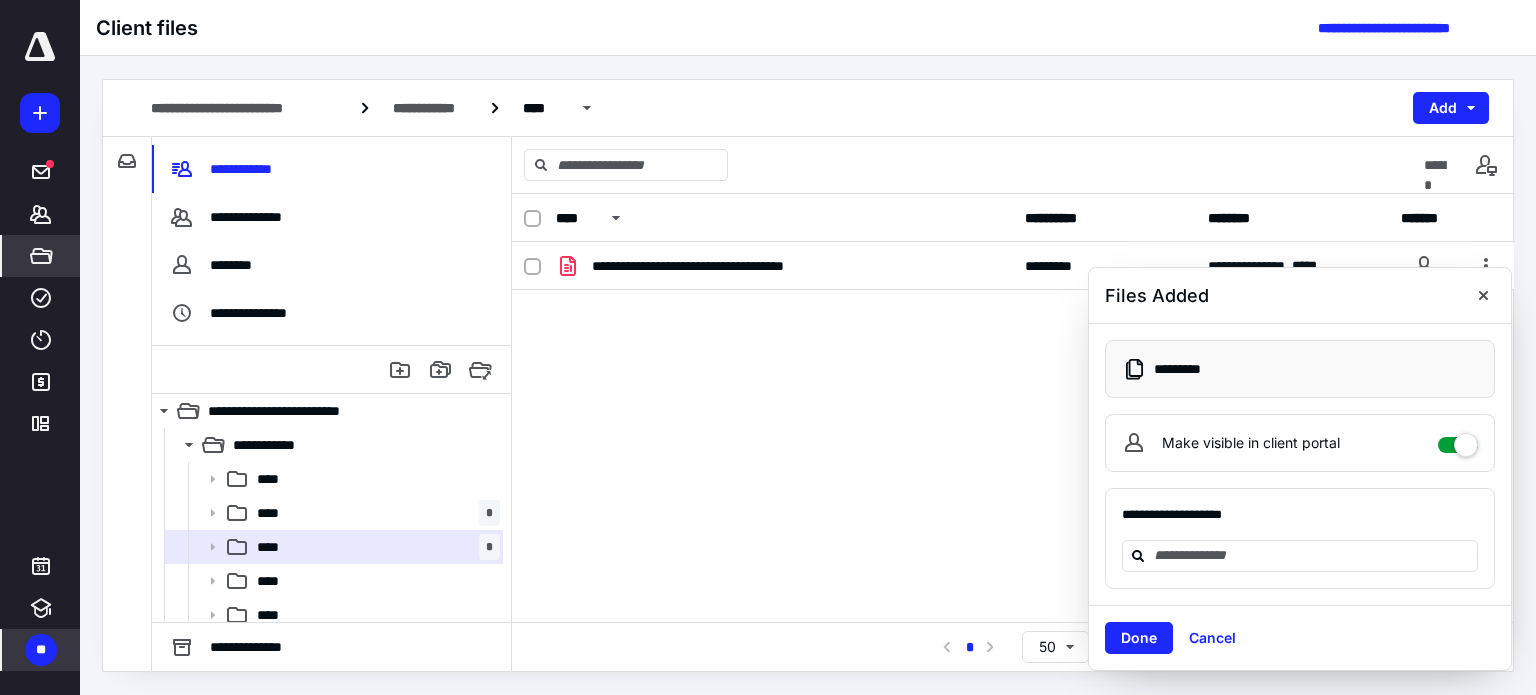 checkbox on "****" 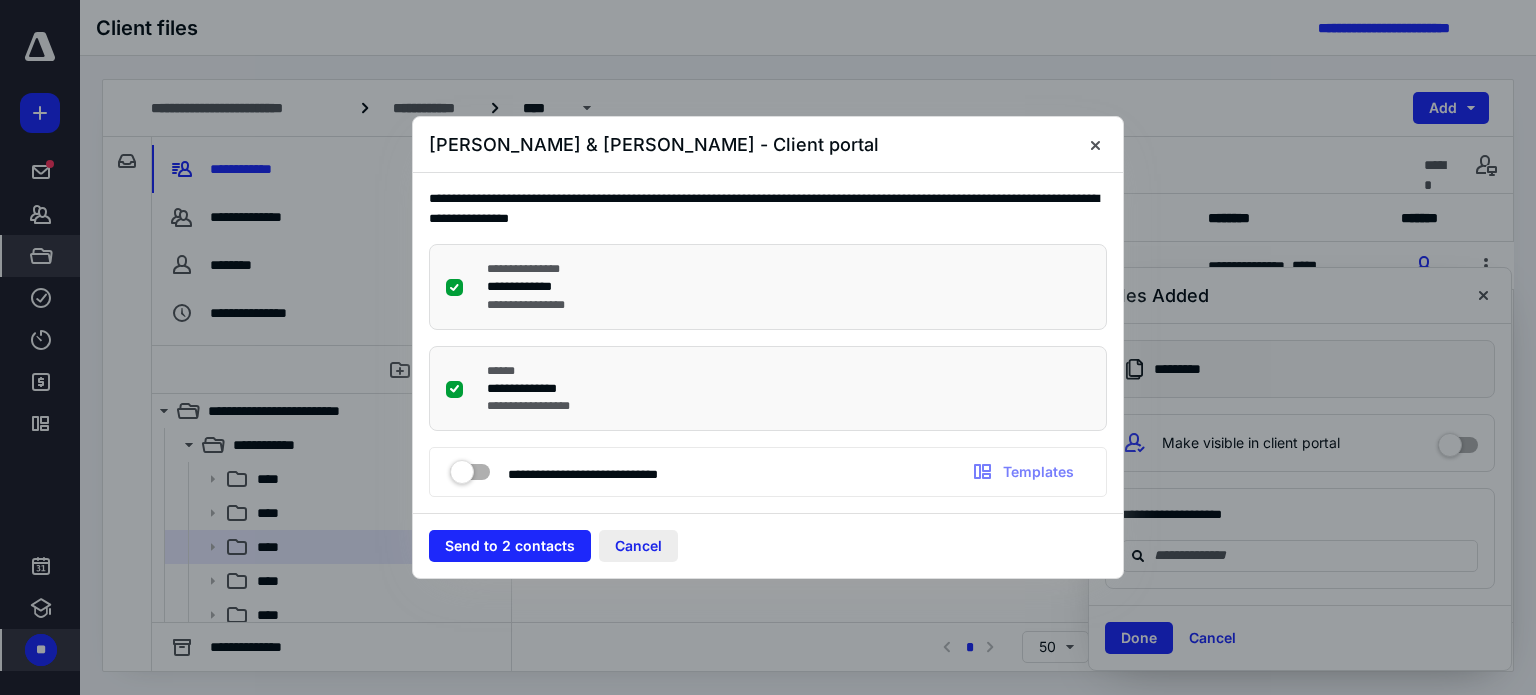 click on "Cancel" at bounding box center [638, 546] 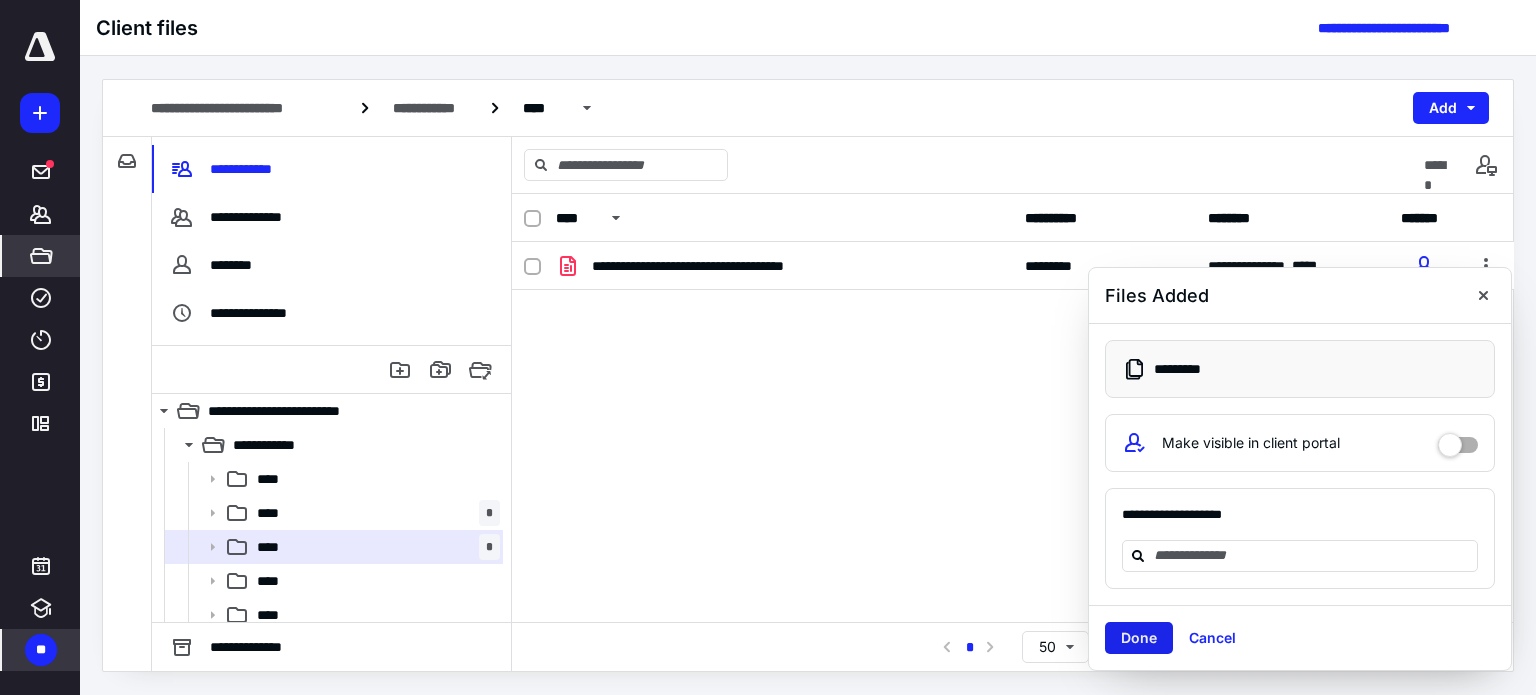 click on "Done" at bounding box center [1139, 638] 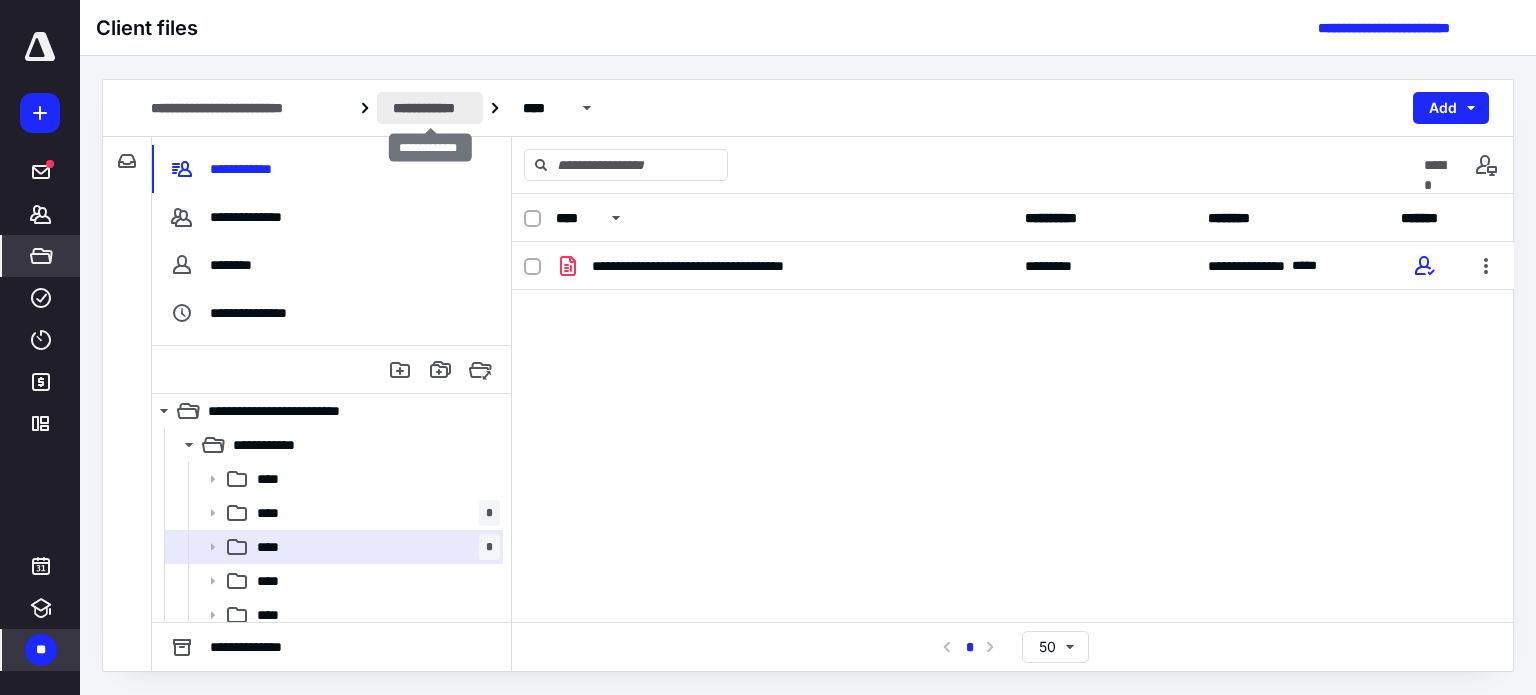 click on "**********" at bounding box center [430, 108] 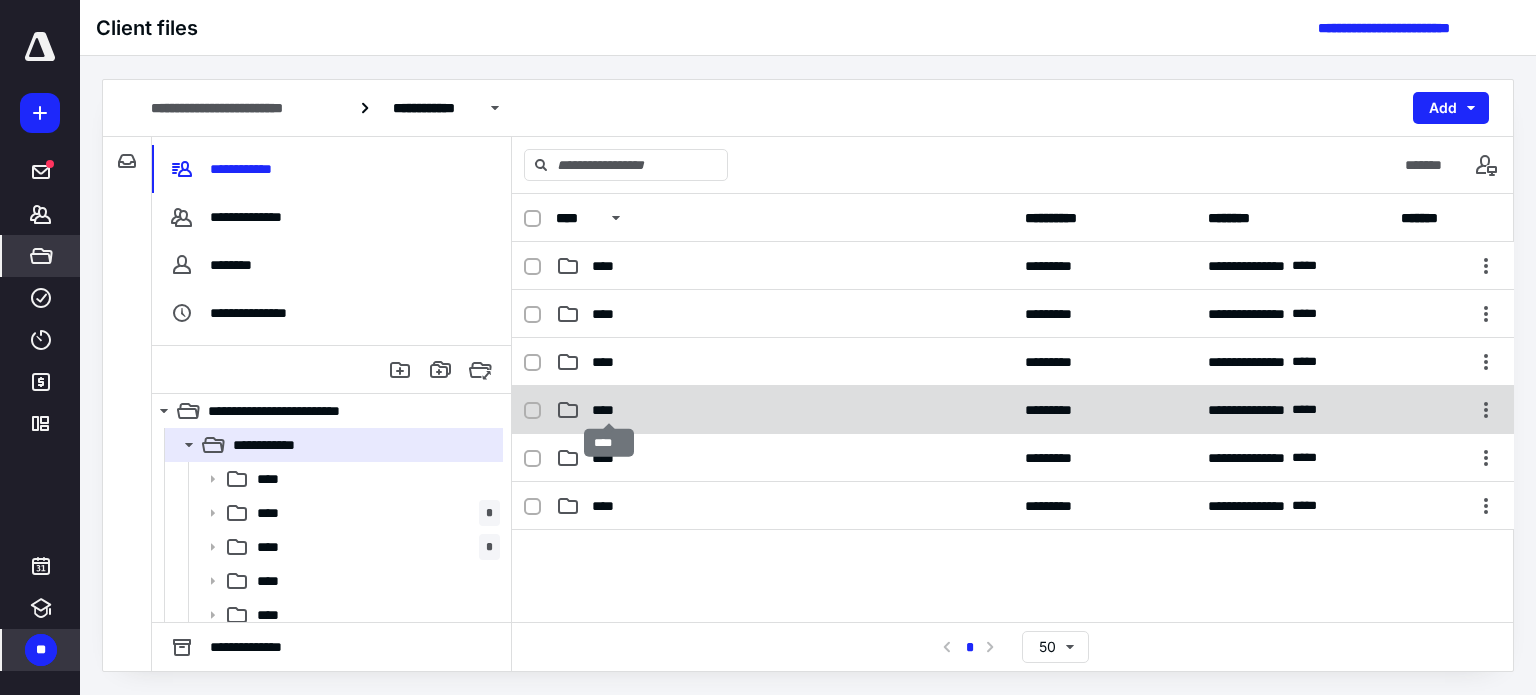 click on "****" at bounding box center (609, 410) 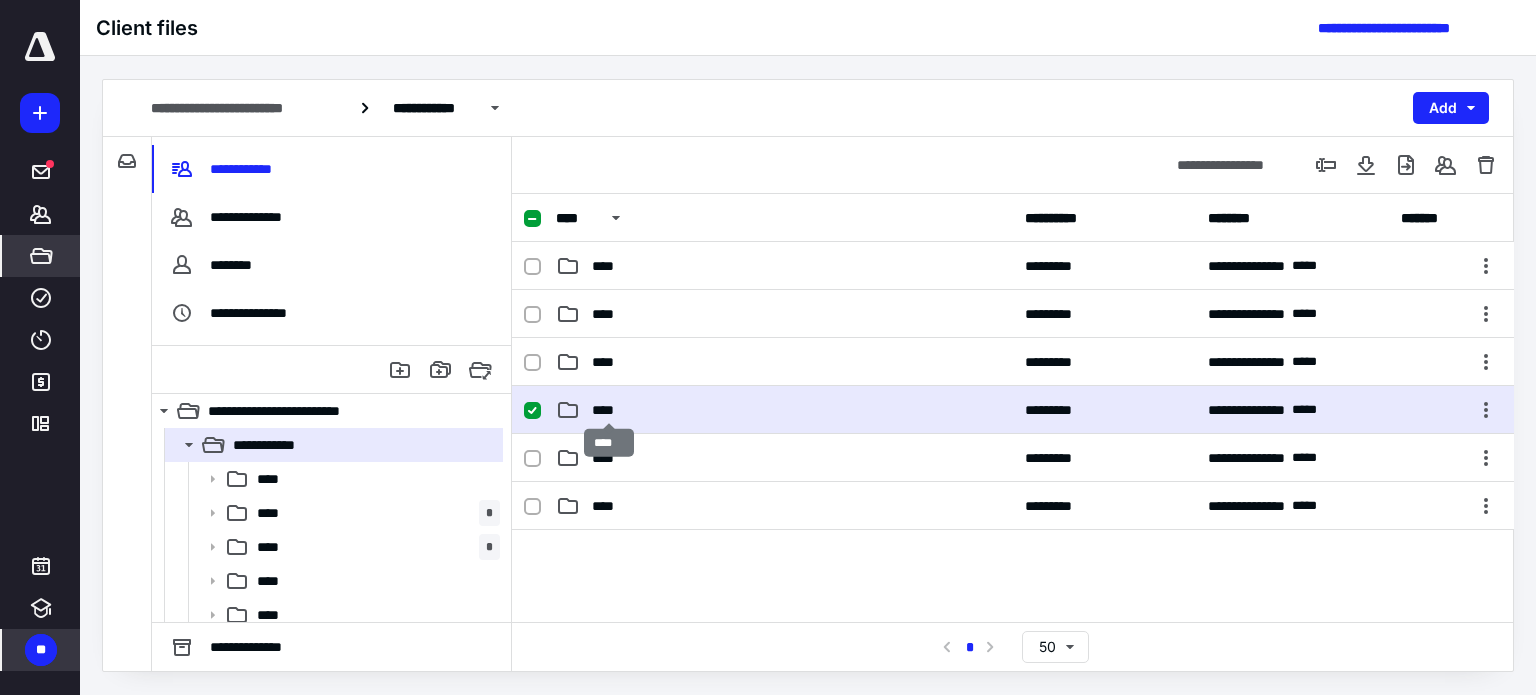 click on "****" at bounding box center (609, 410) 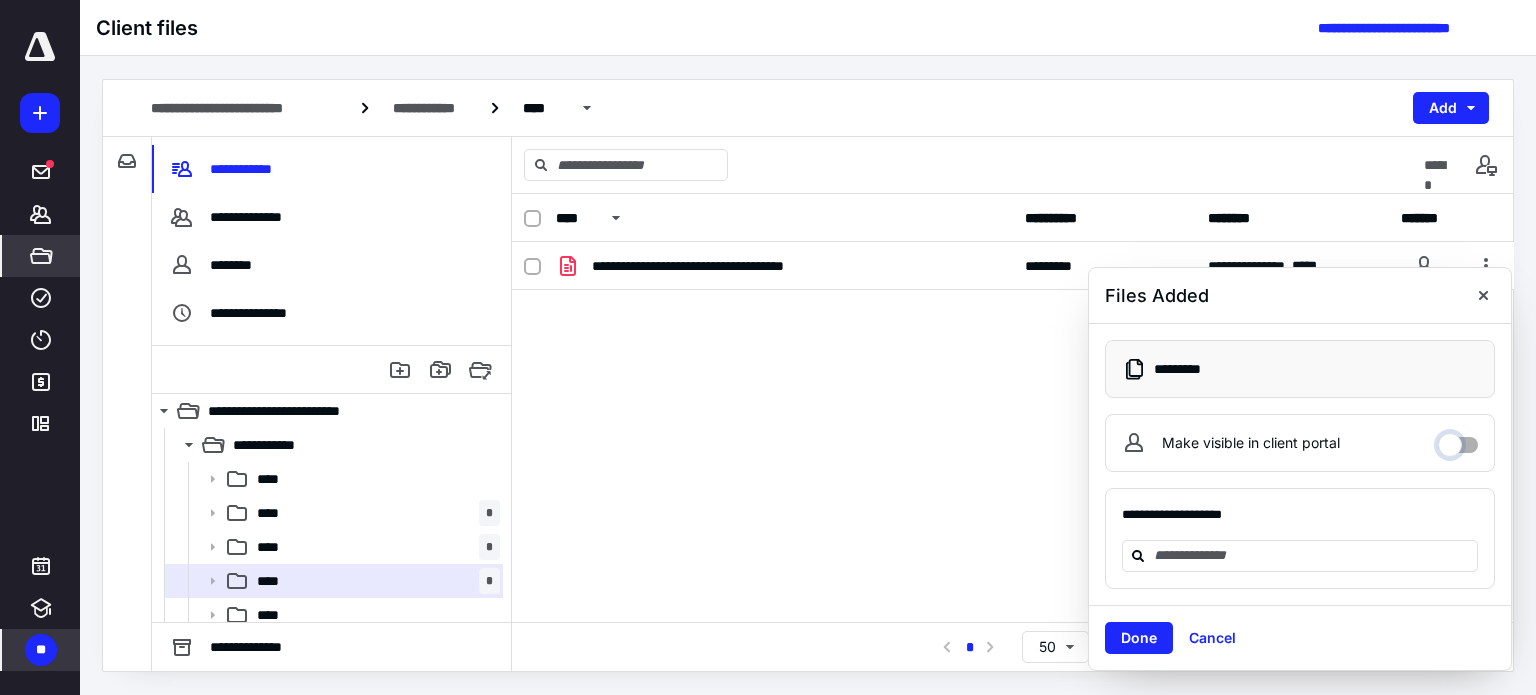 click on "Make visible in client portal" at bounding box center (1458, 440) 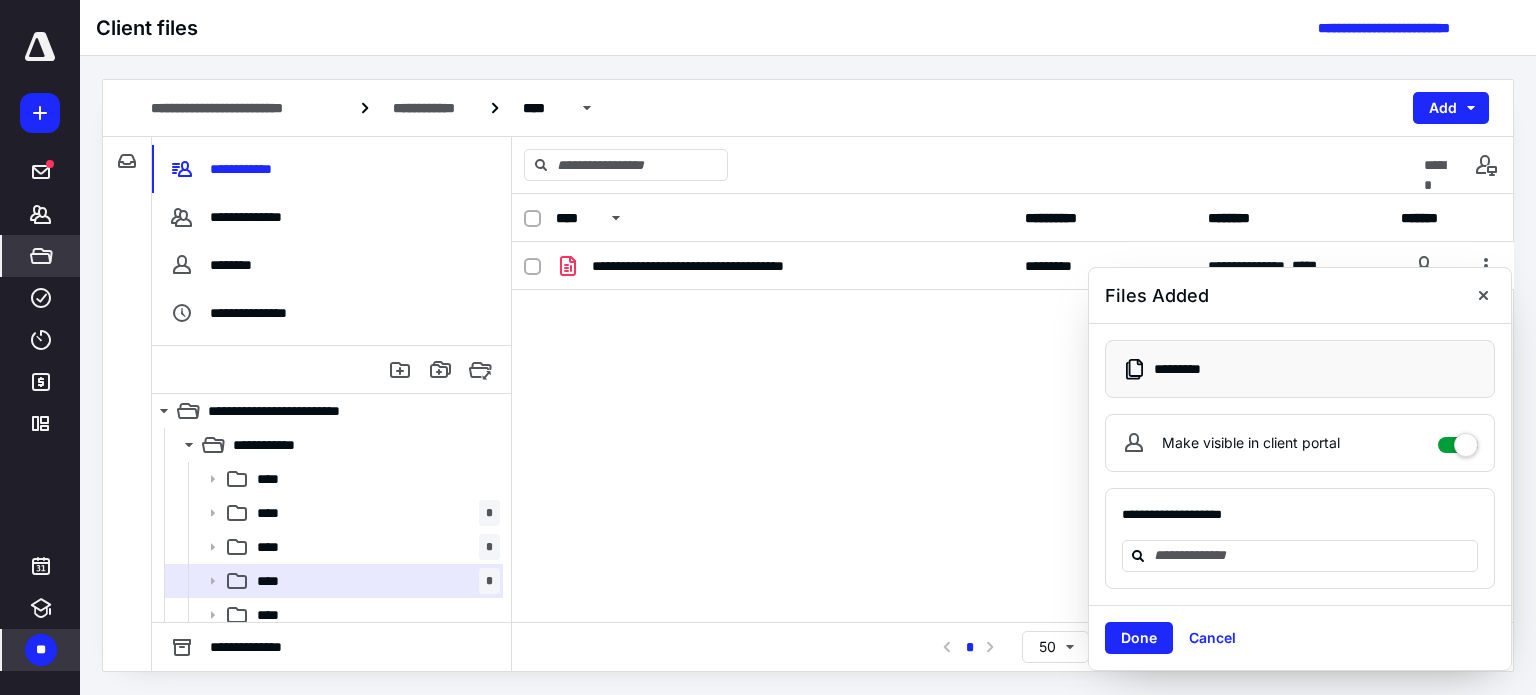 checkbox on "****" 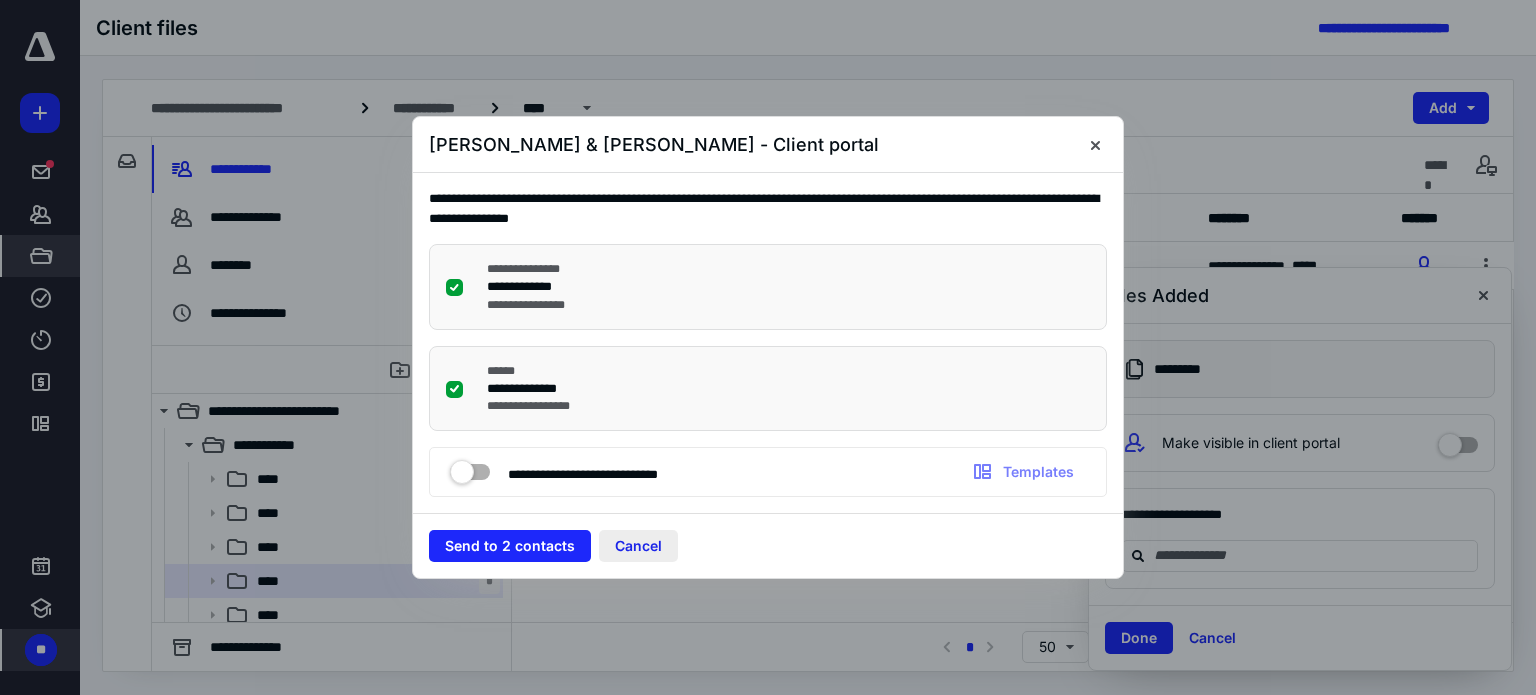 click on "Cancel" at bounding box center [638, 546] 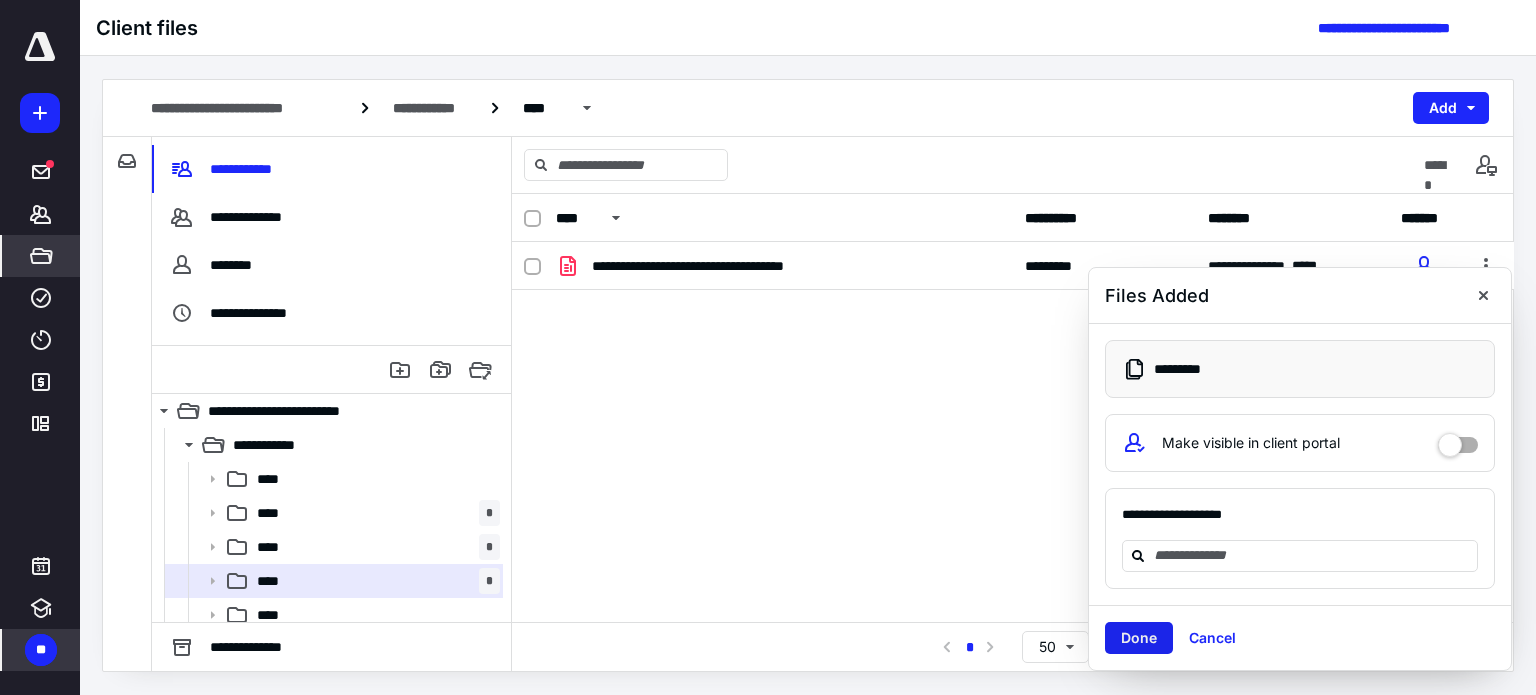 click on "Done" at bounding box center [1139, 638] 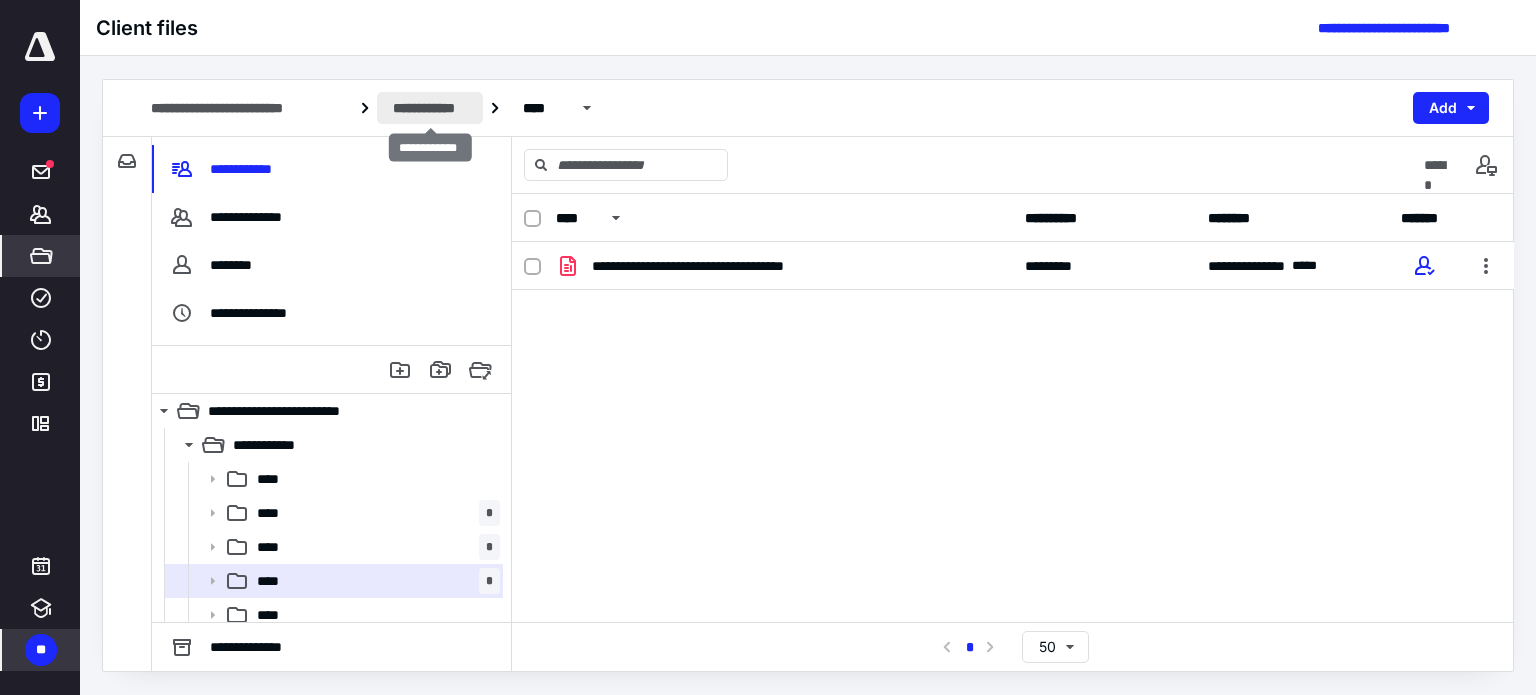 click on "**********" at bounding box center [430, 108] 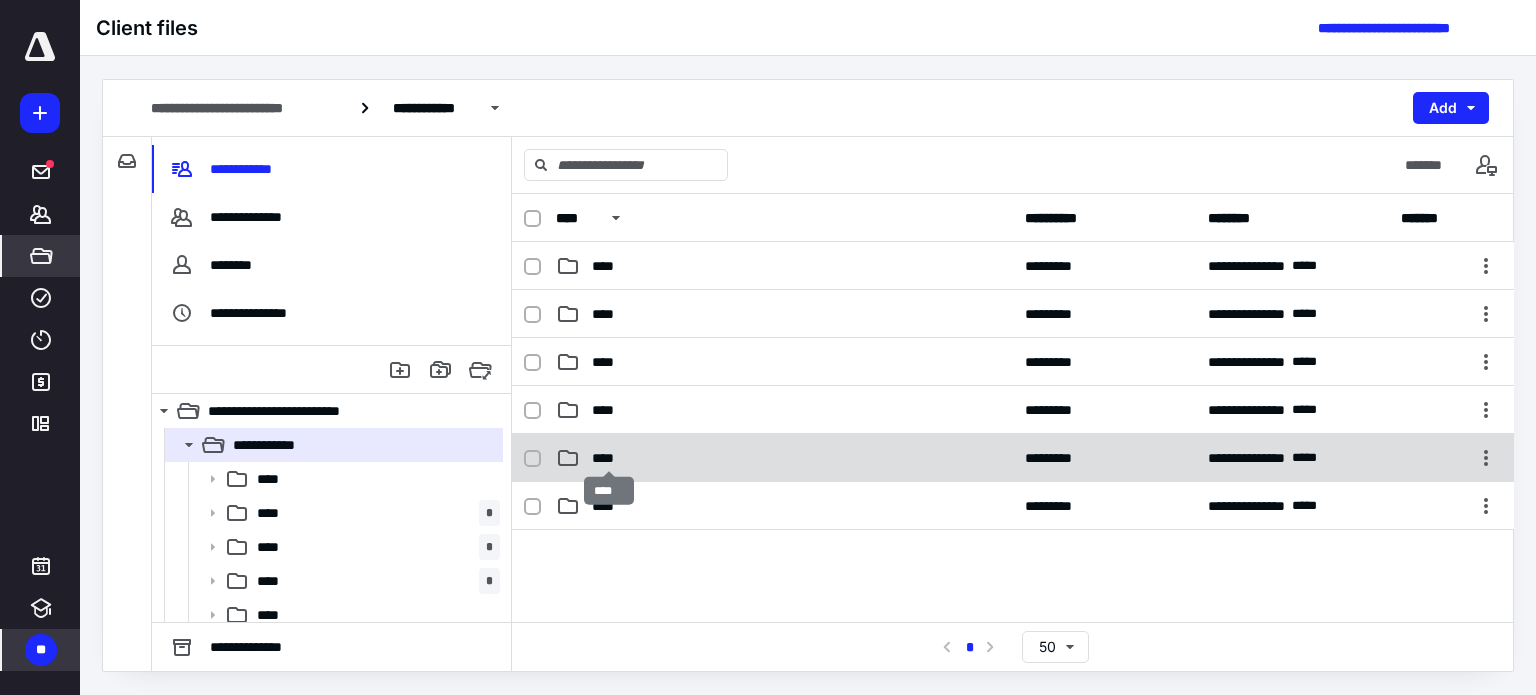 click on "****" at bounding box center [609, 458] 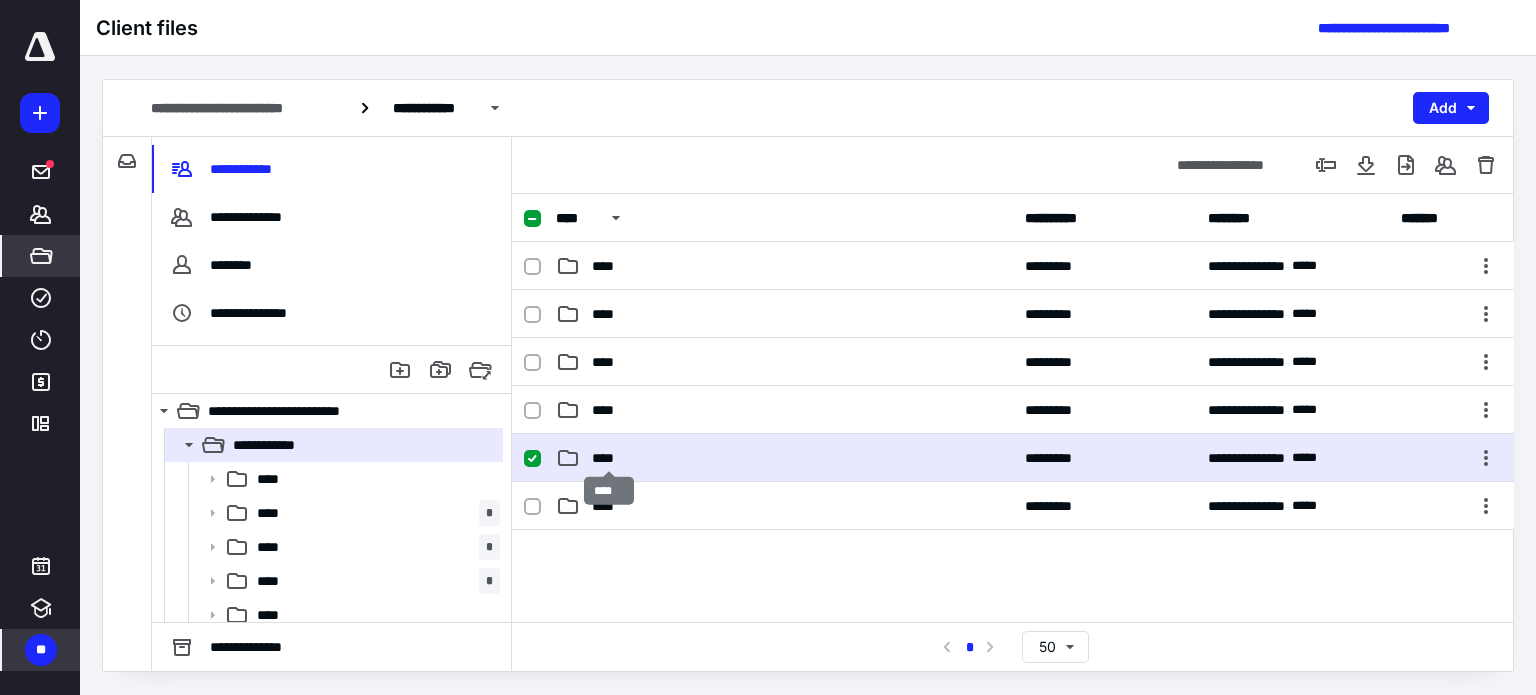 click on "****" at bounding box center [609, 458] 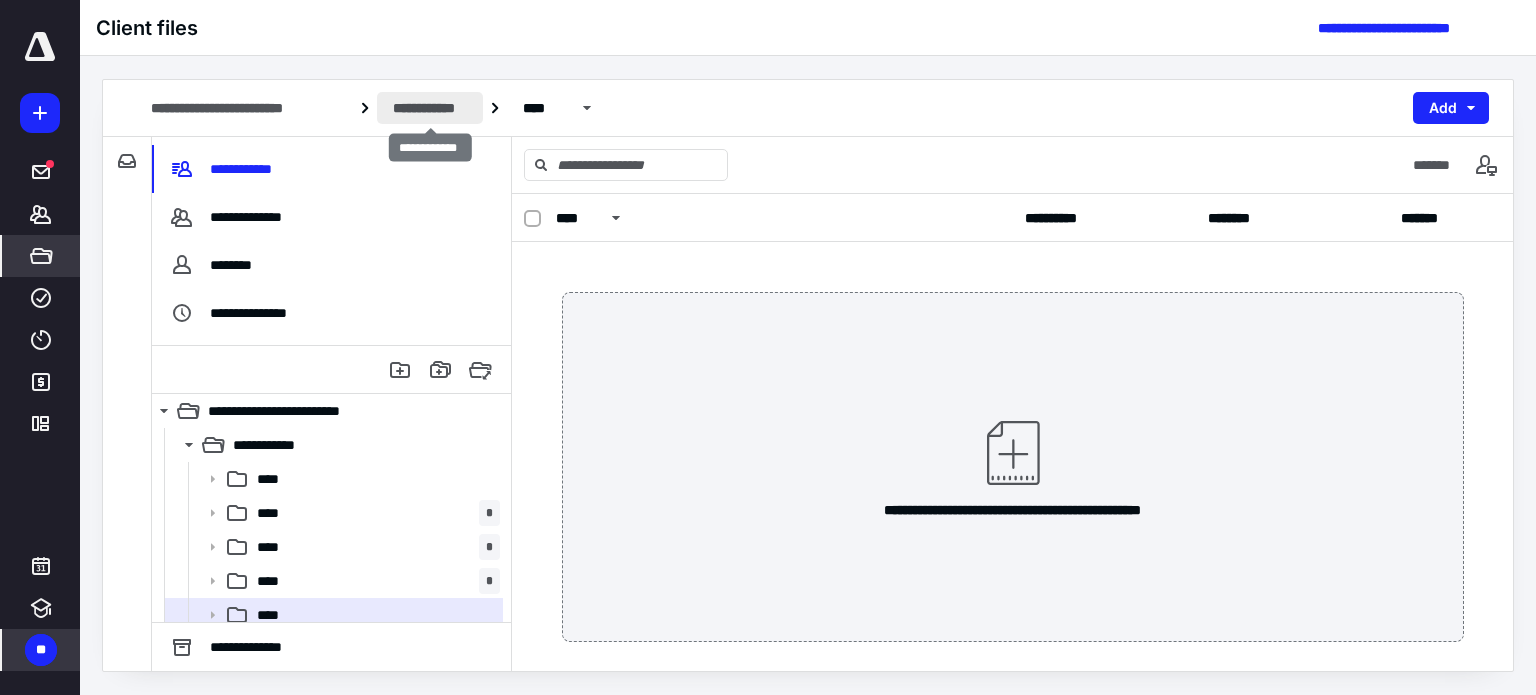 click on "**********" at bounding box center (430, 108) 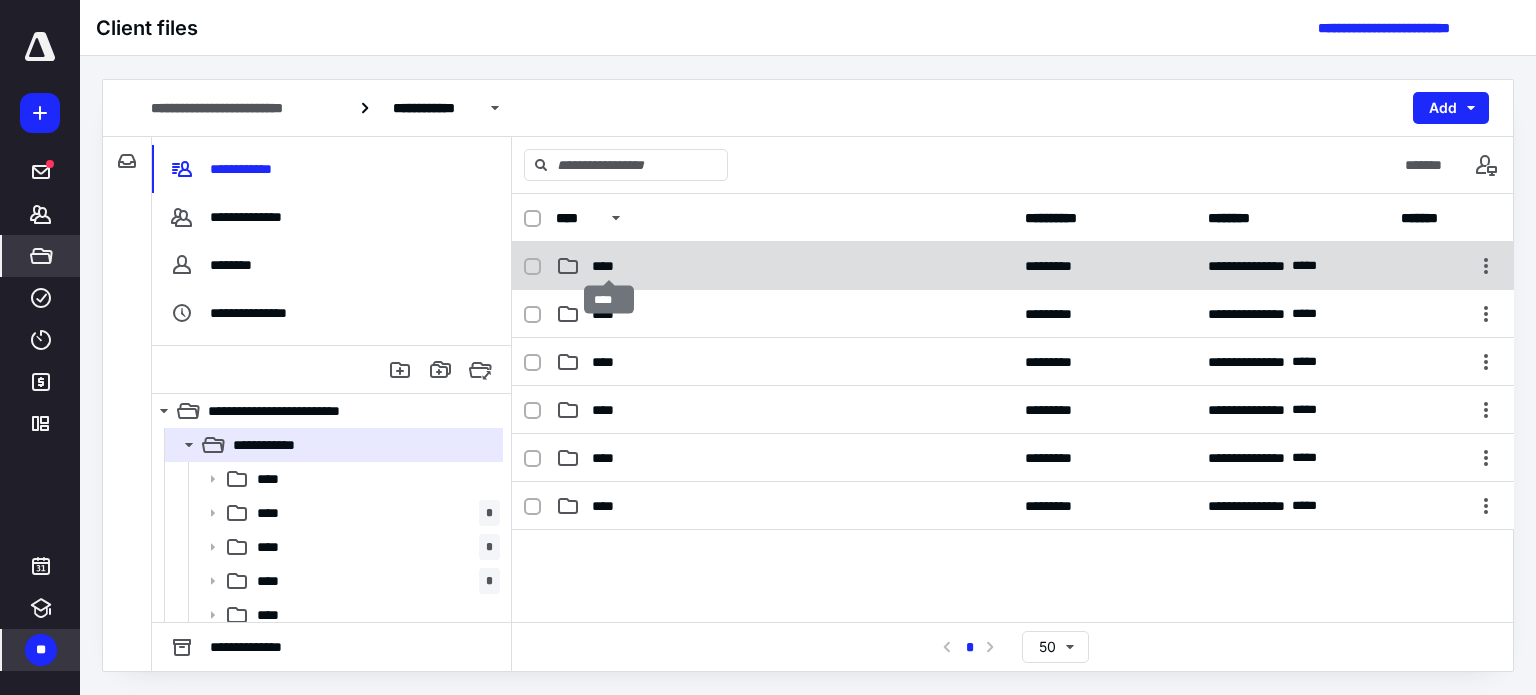 click on "****" at bounding box center [609, 266] 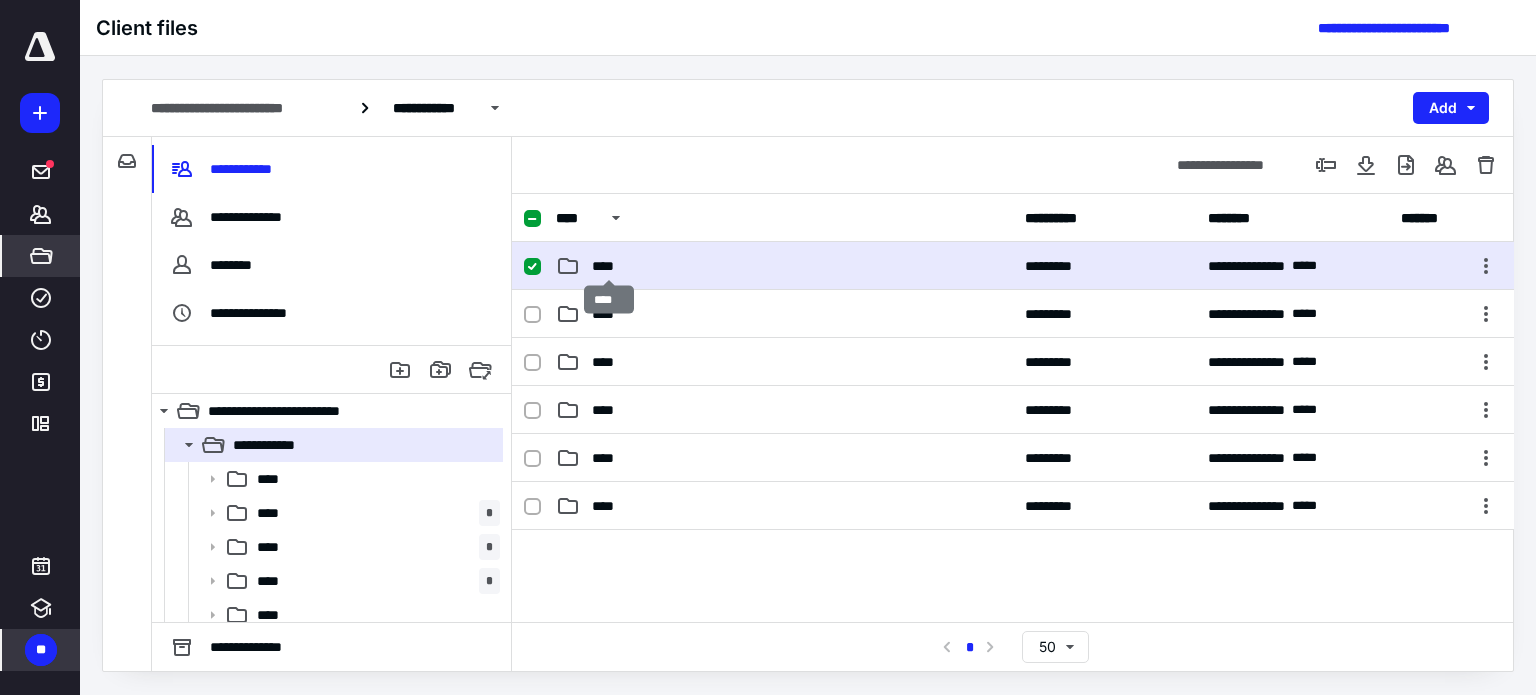 click on "****" at bounding box center (609, 266) 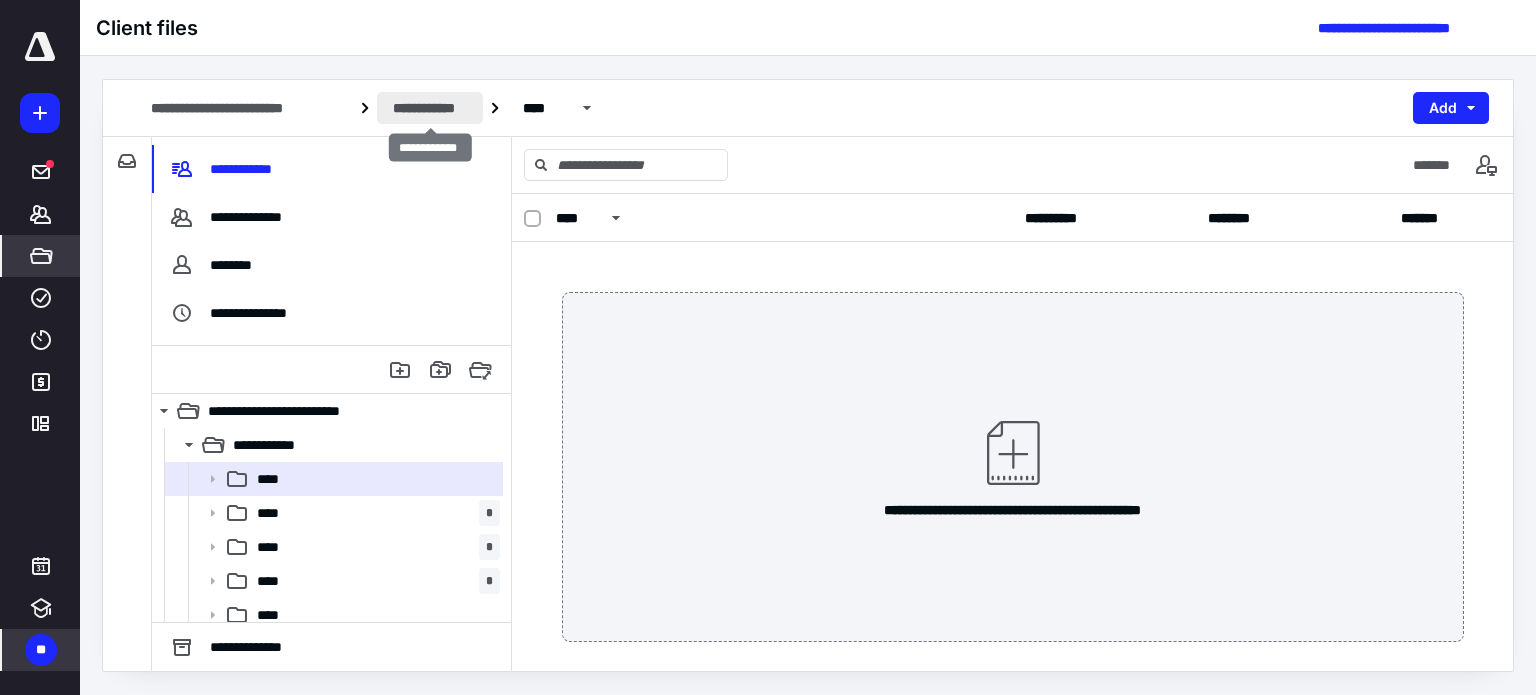 click on "**********" at bounding box center [430, 108] 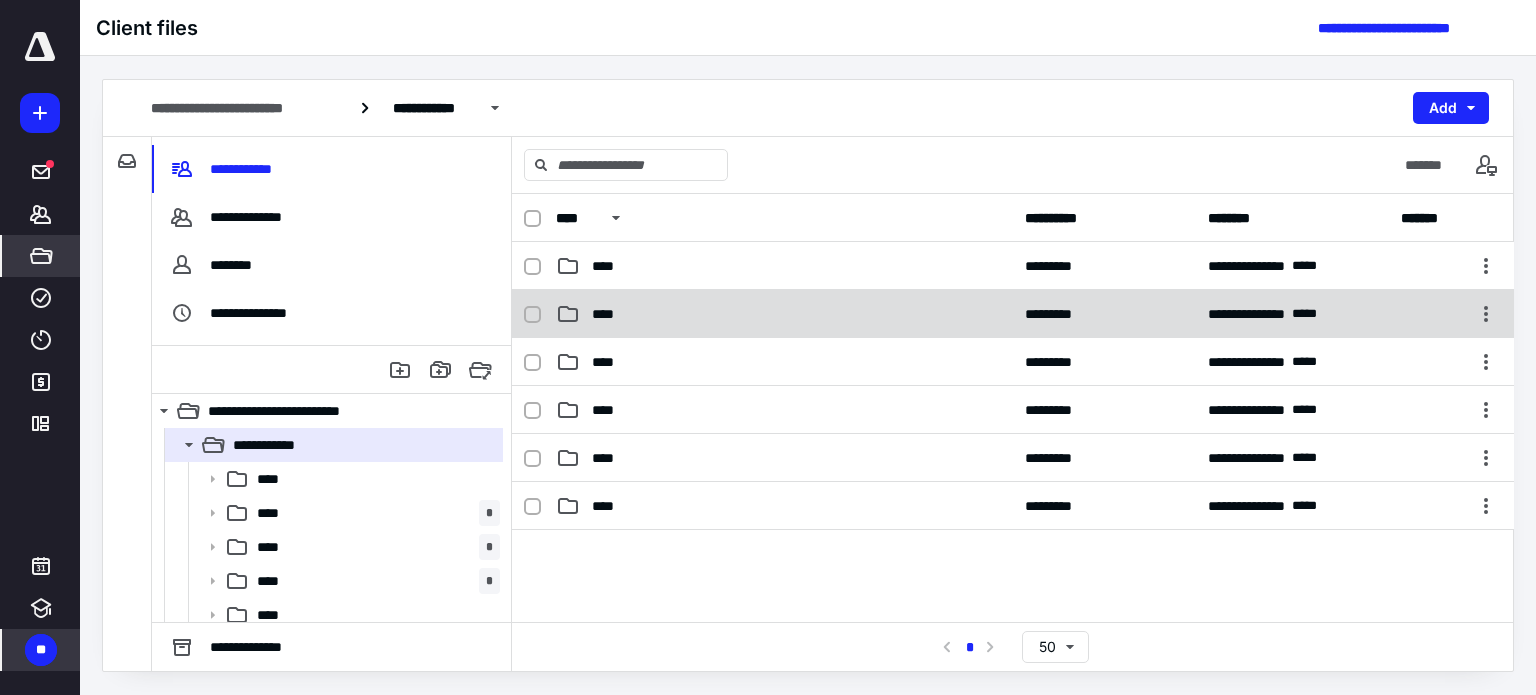 click on "****" at bounding box center (608, 314) 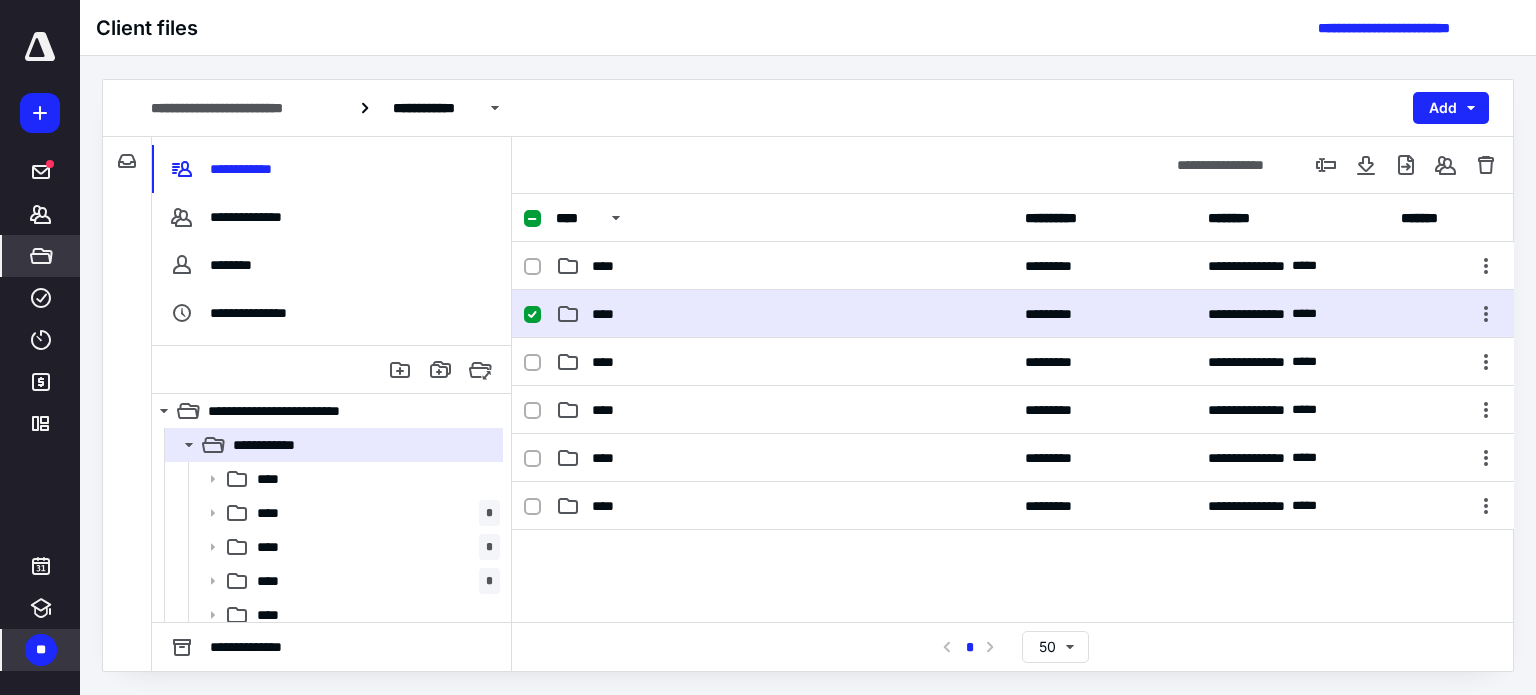 click on "****" at bounding box center (608, 314) 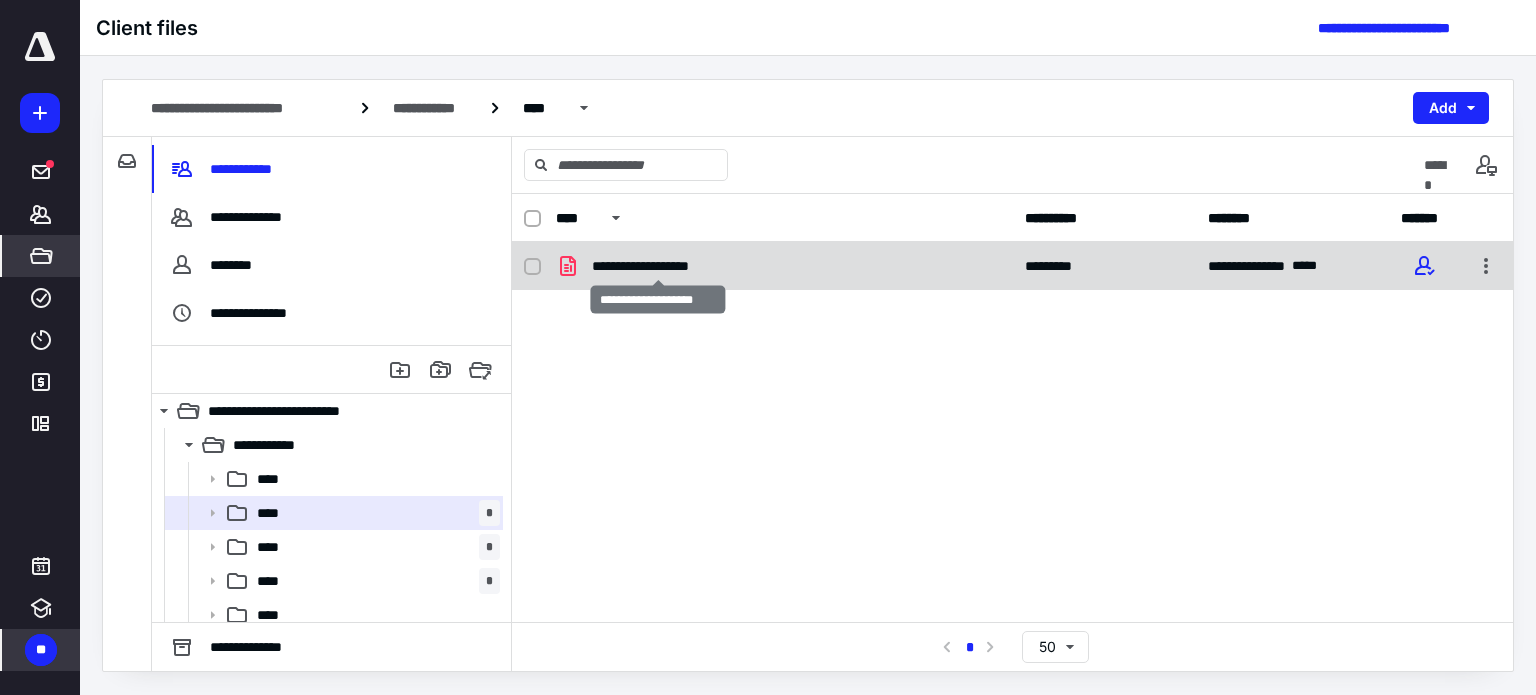 click on "**********" at bounding box center [658, 266] 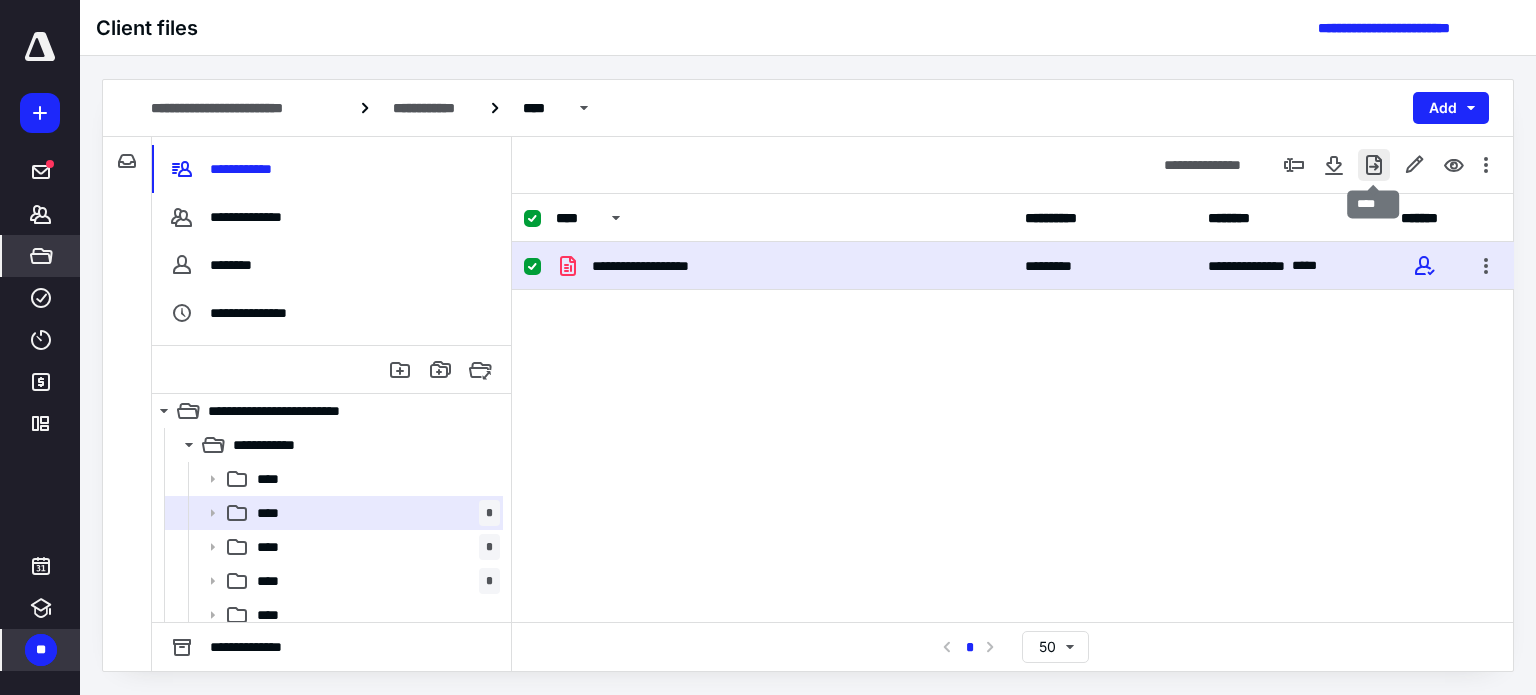 click at bounding box center [1374, 165] 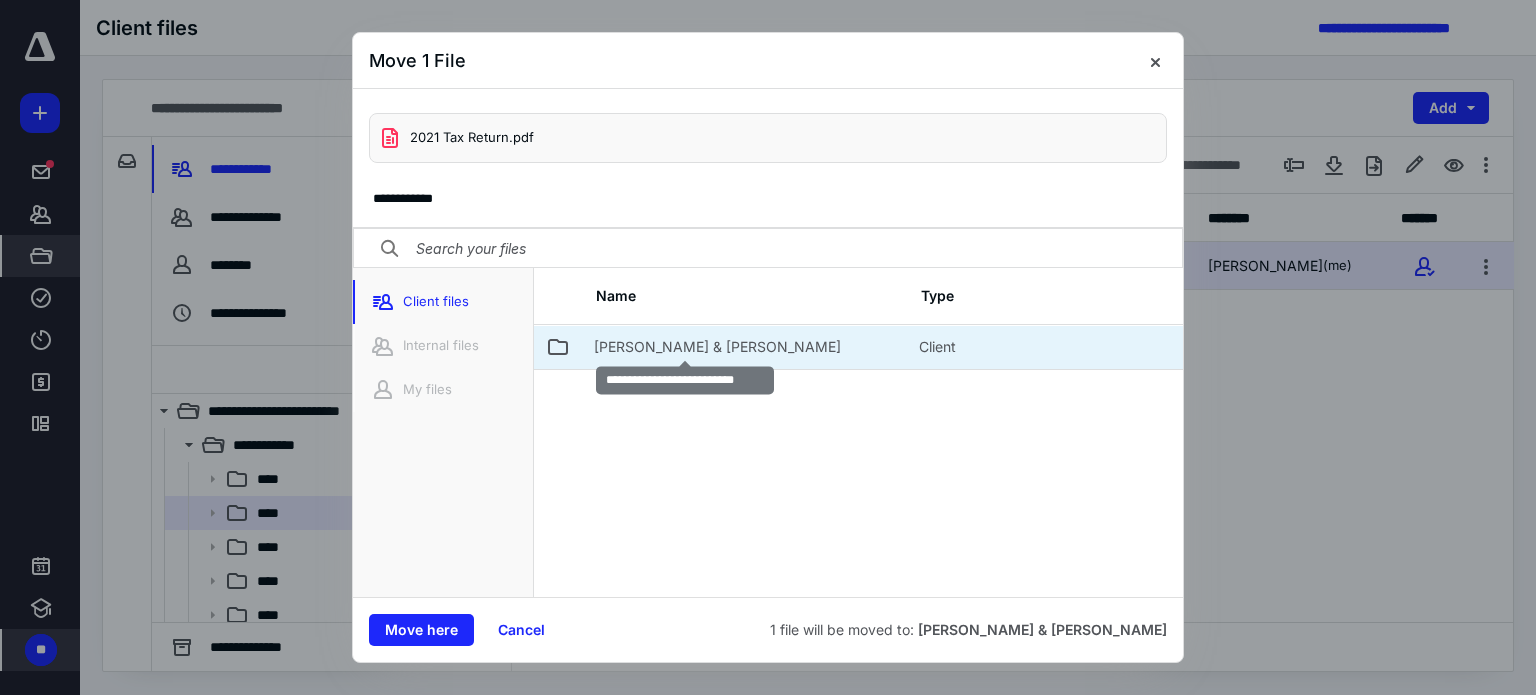 click on "Anderson, Gary P & Janet B" at bounding box center [717, 347] 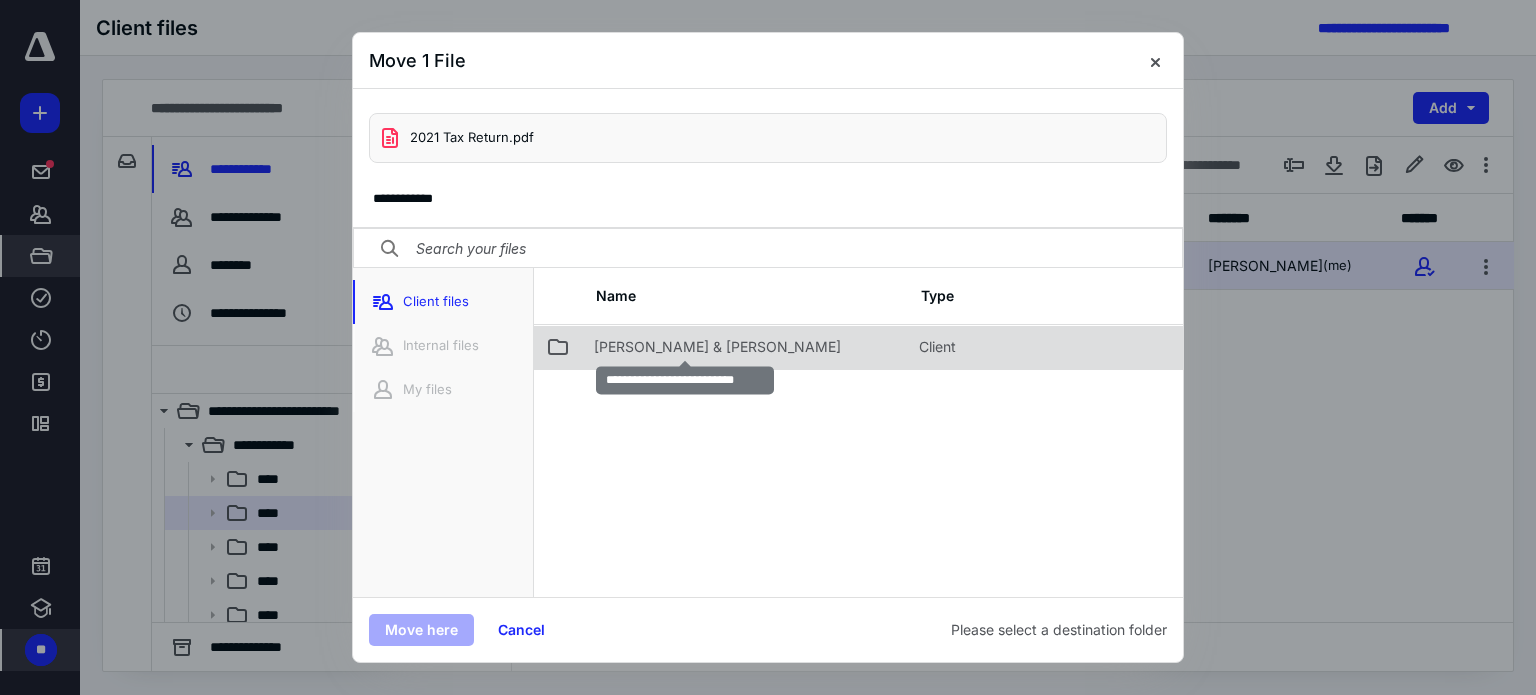click on "Anderson, Gary P & Janet B" at bounding box center [717, 347] 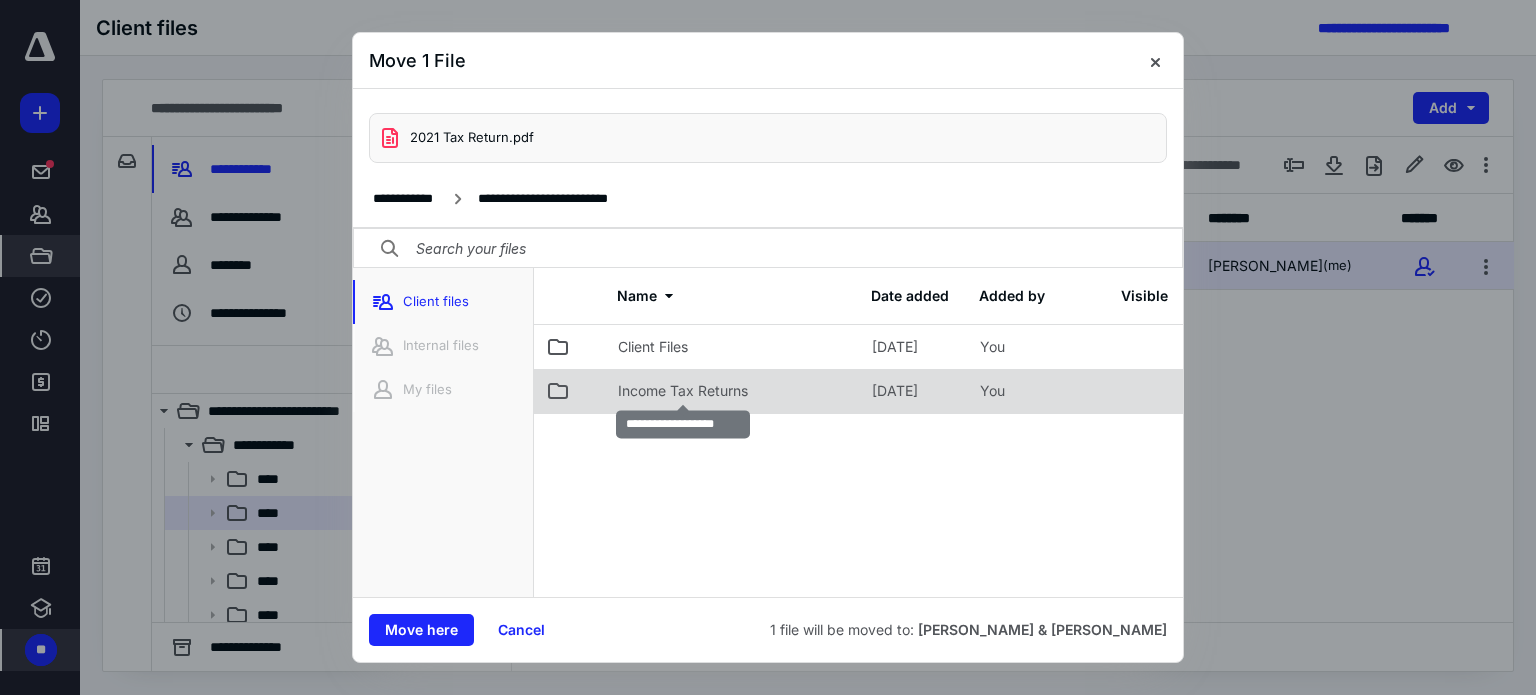 click on "Income Tax Returns" at bounding box center [683, 391] 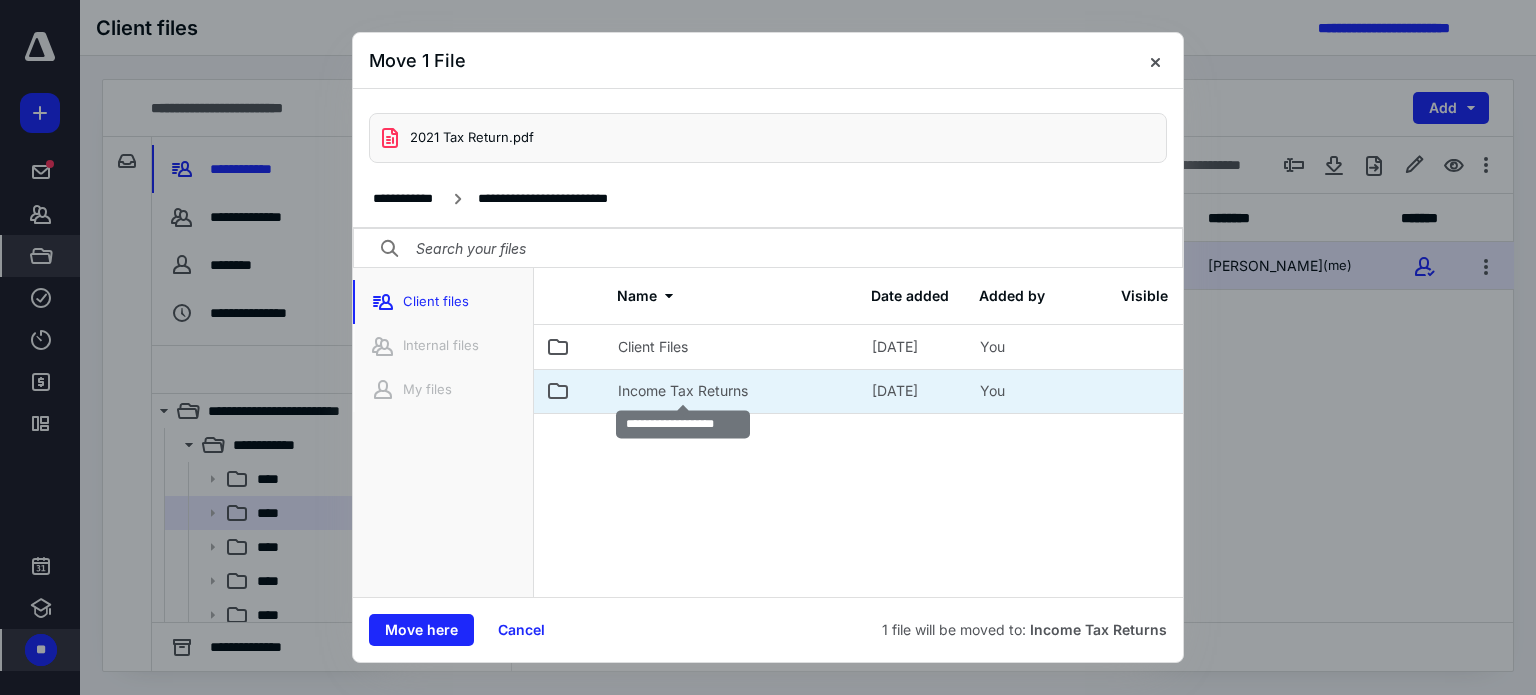 click on "Income Tax Returns" at bounding box center [683, 391] 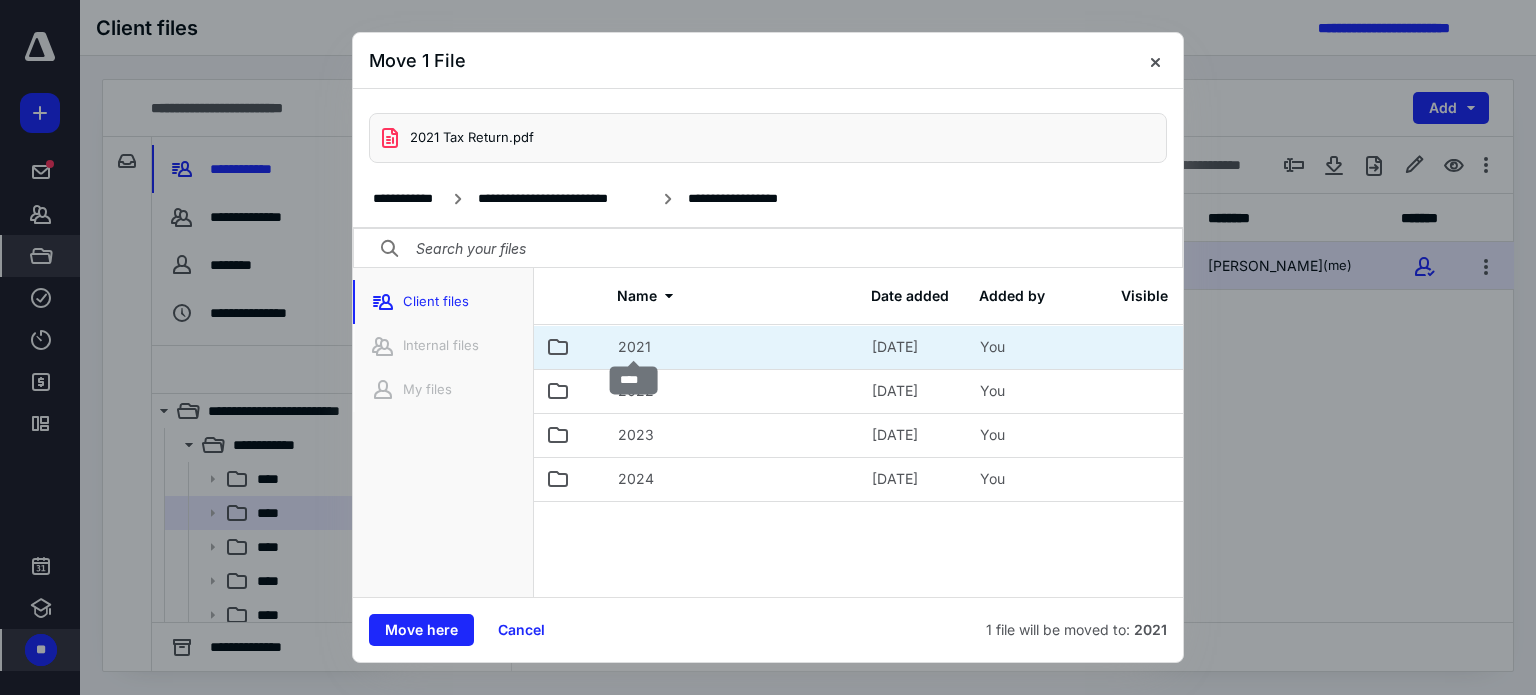 click on "2021" at bounding box center [634, 347] 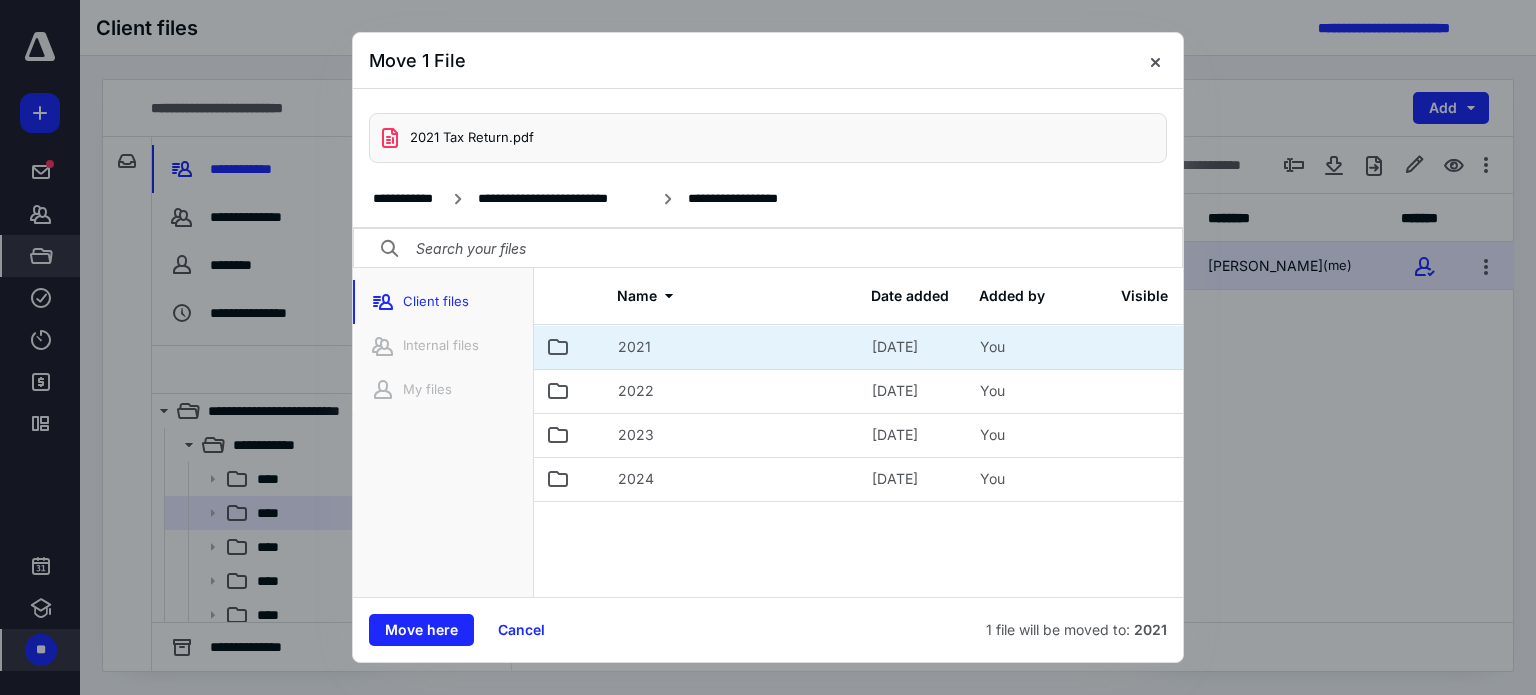click on "2021" at bounding box center [733, 347] 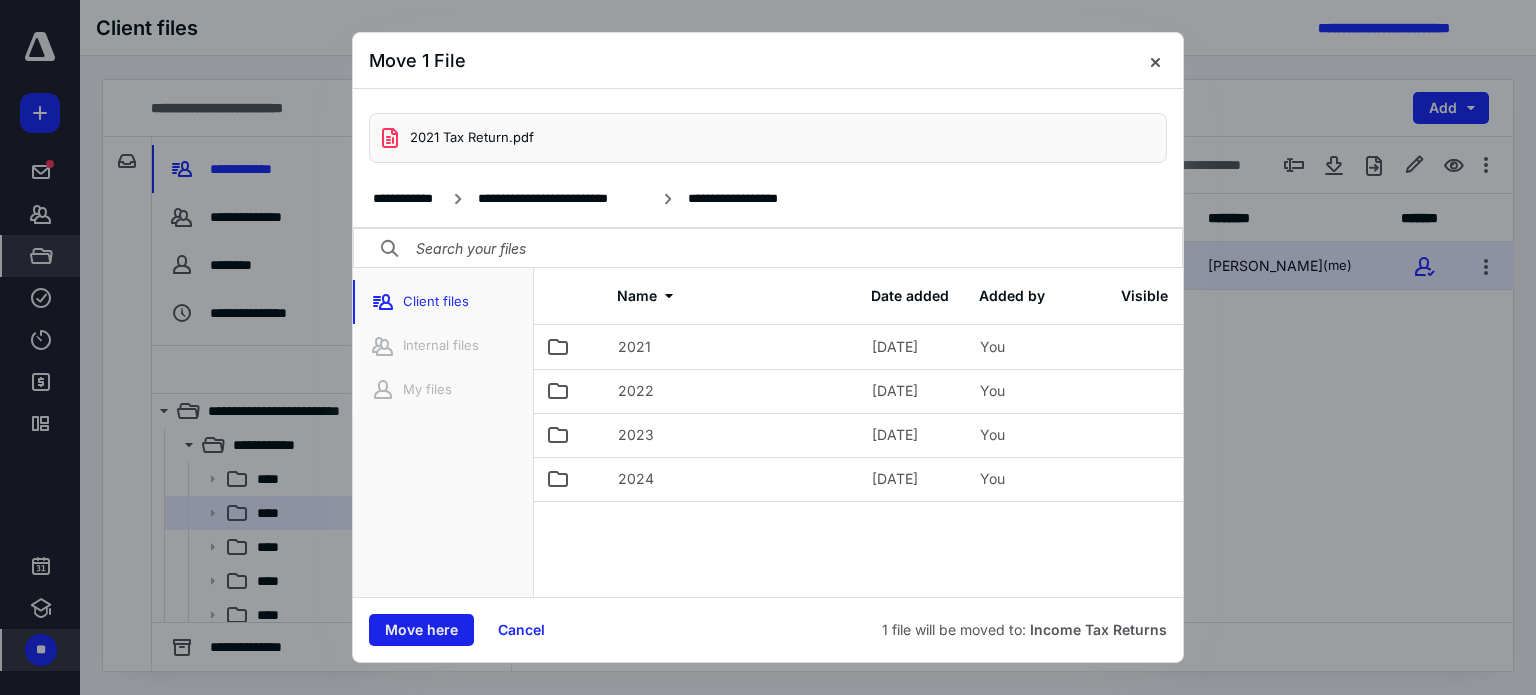 click on "Move here" at bounding box center [421, 630] 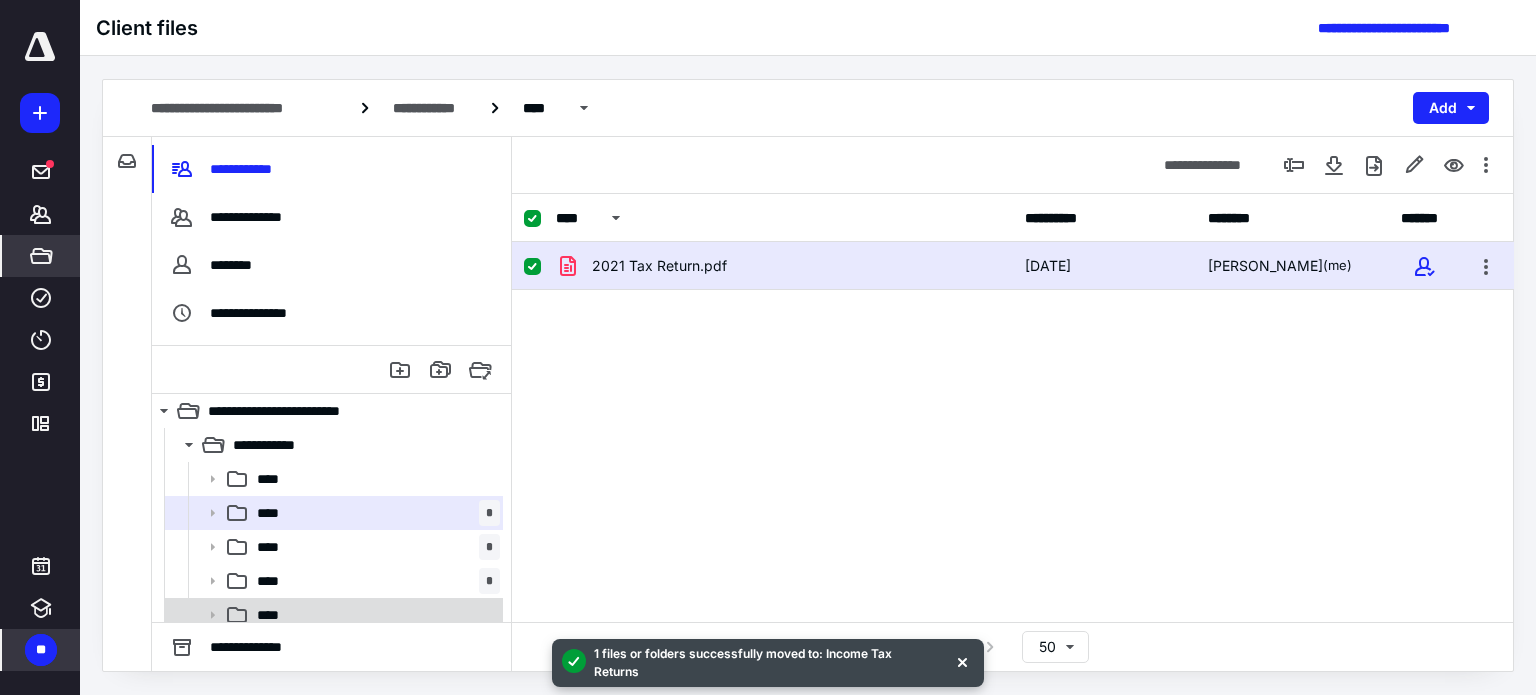 checkbox on "false" 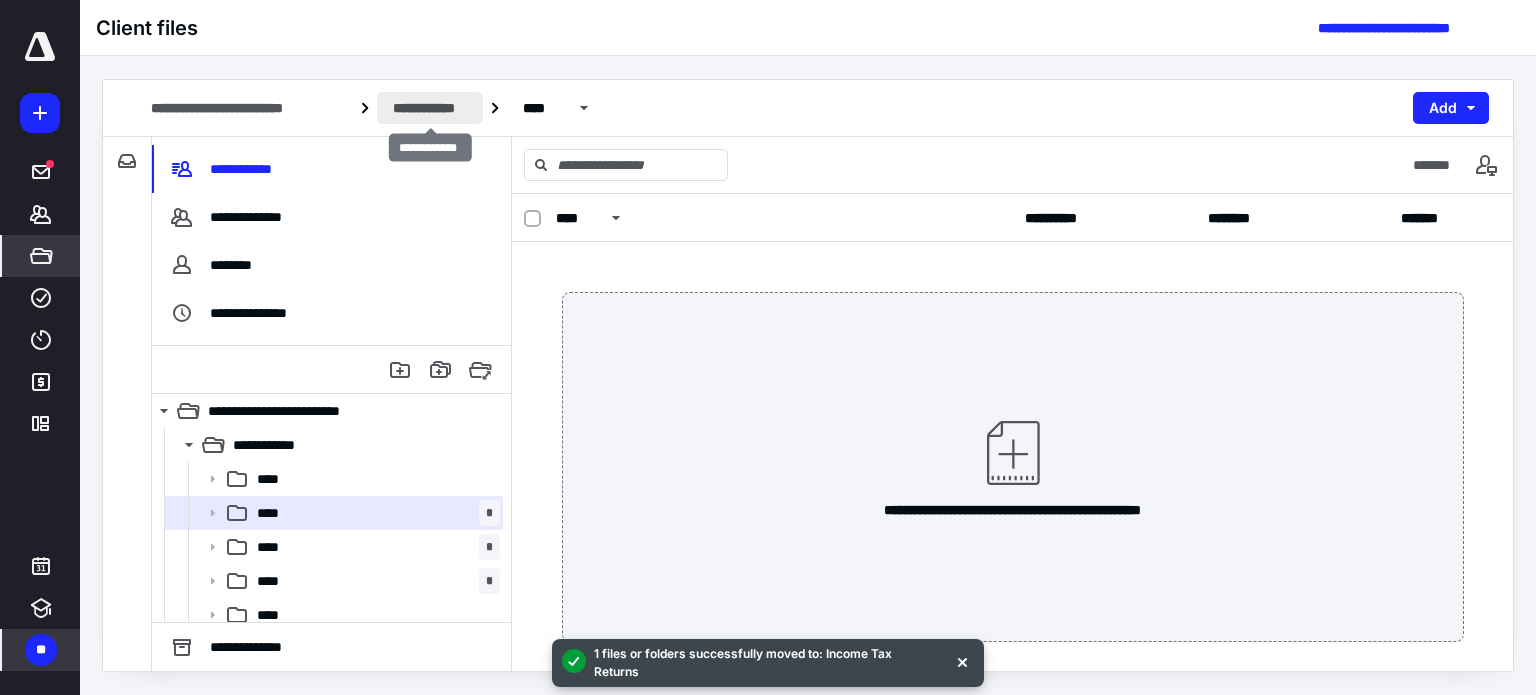 click on "**********" at bounding box center [430, 108] 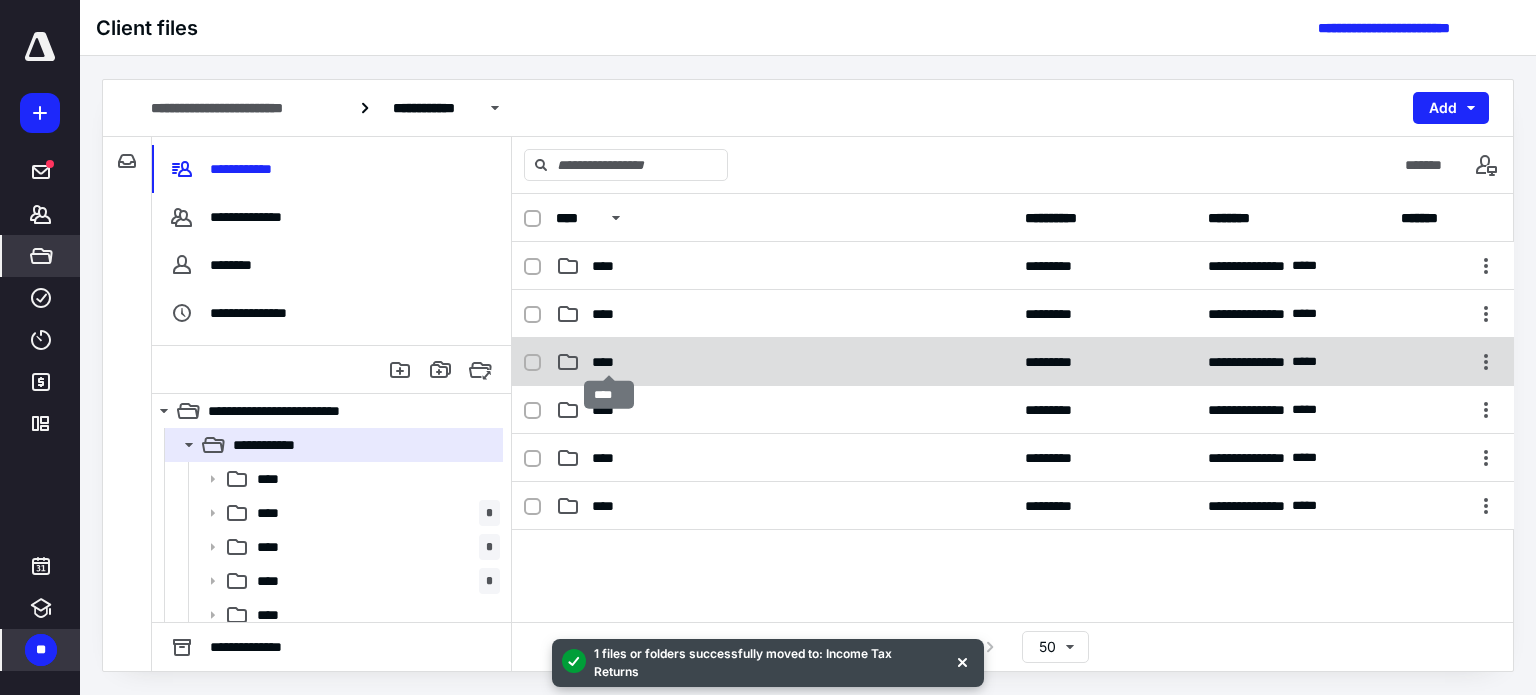 click on "****" at bounding box center [609, 362] 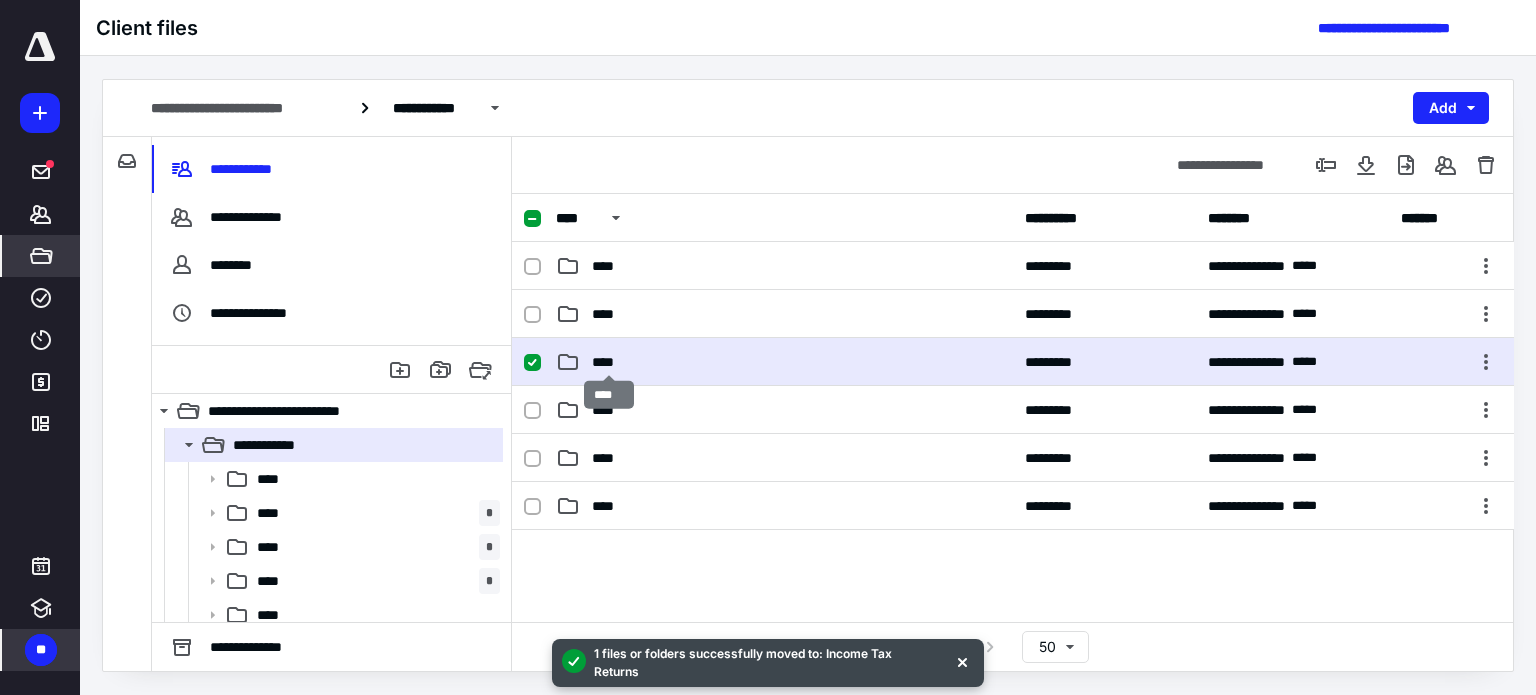 click on "****" at bounding box center (609, 362) 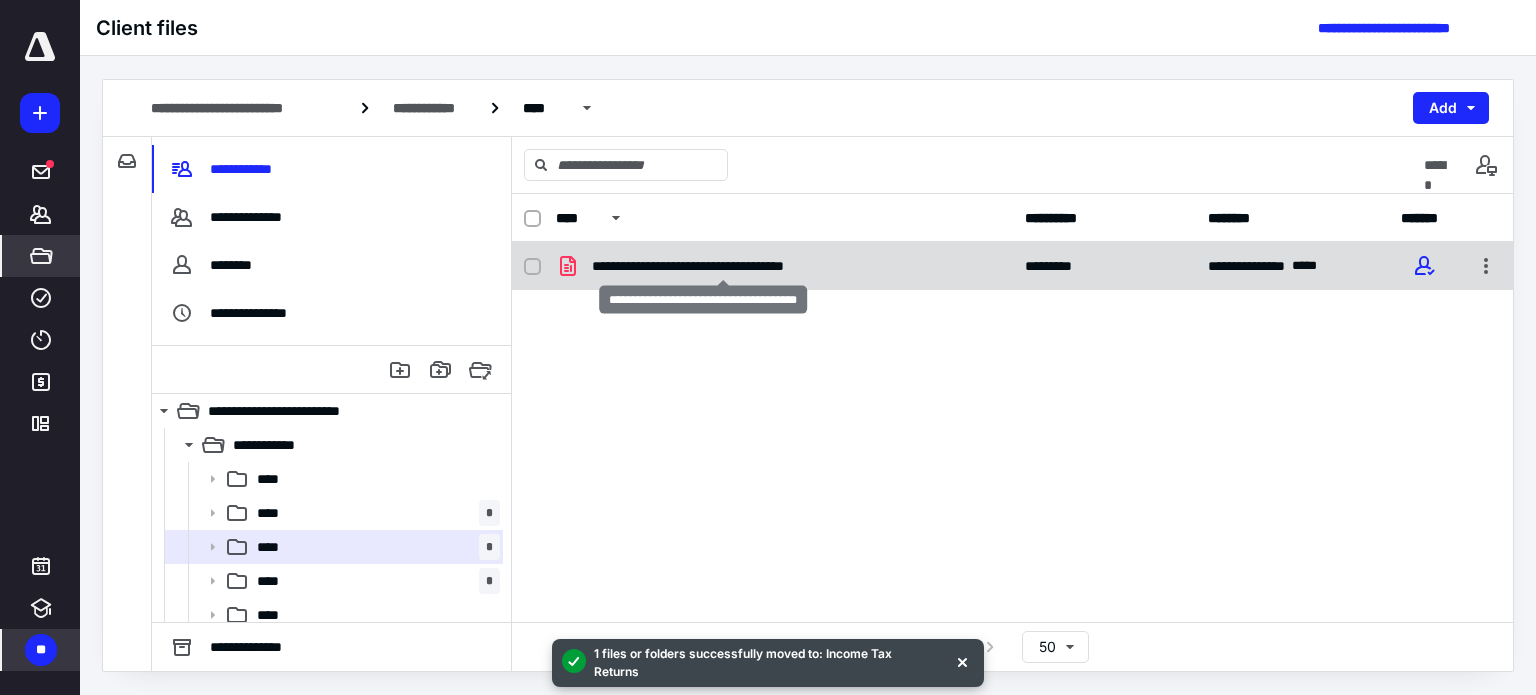 click on "**********" at bounding box center [723, 266] 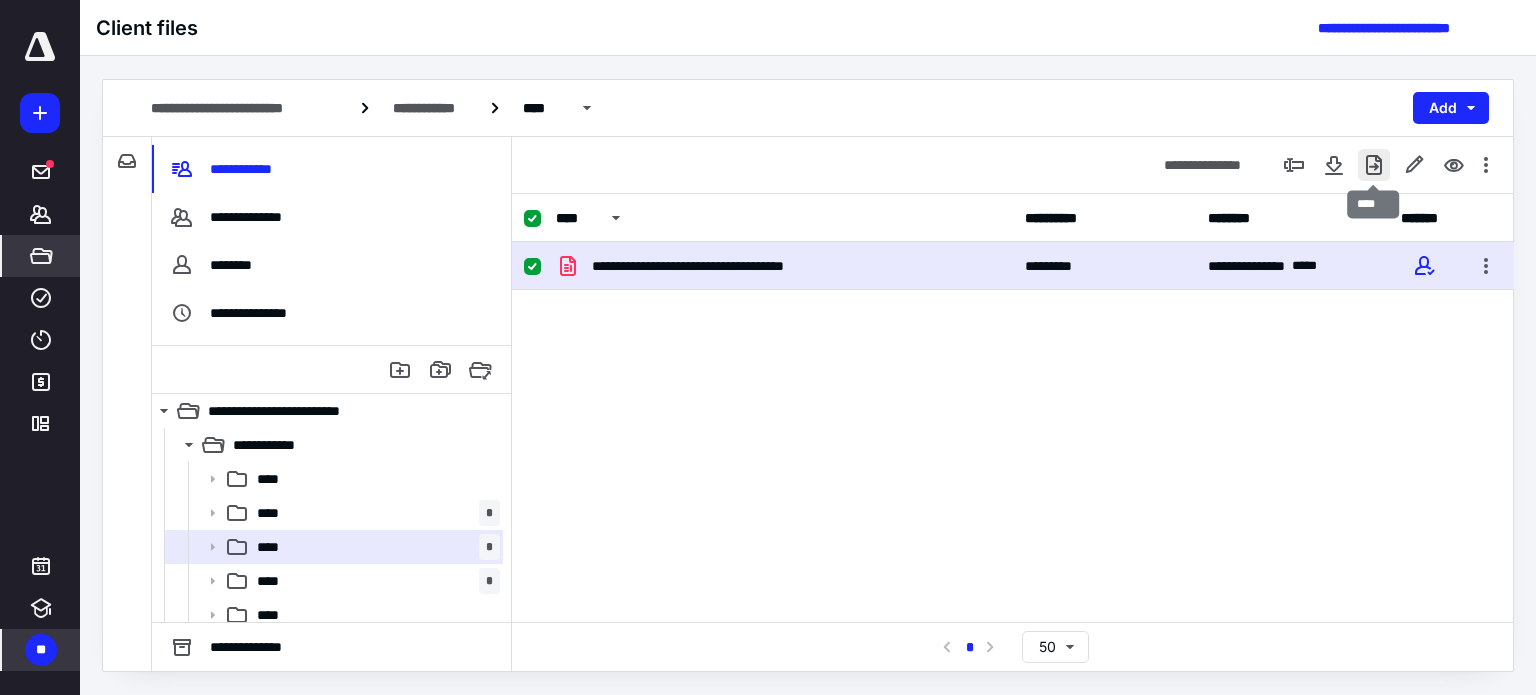 click at bounding box center (1374, 165) 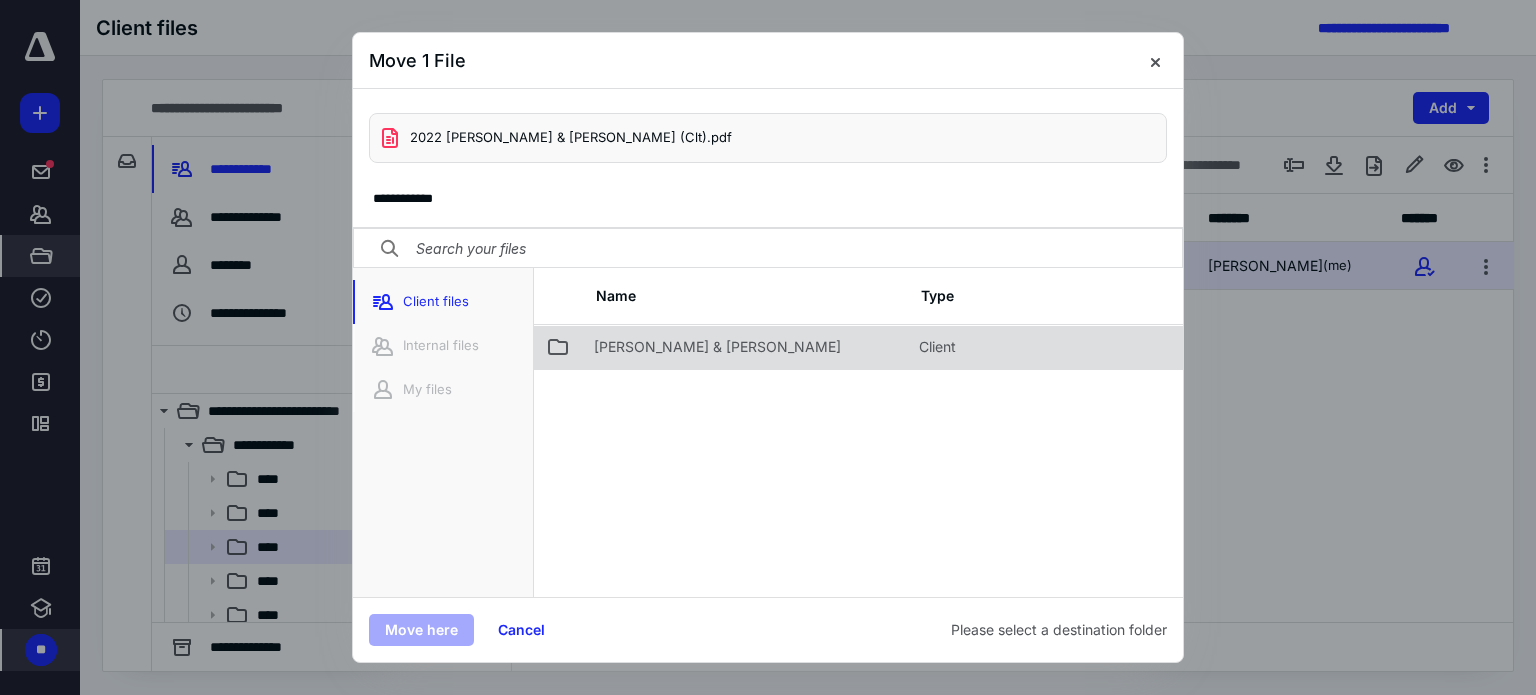 click on "Anderson, Gary P & Janet B" at bounding box center [717, 347] 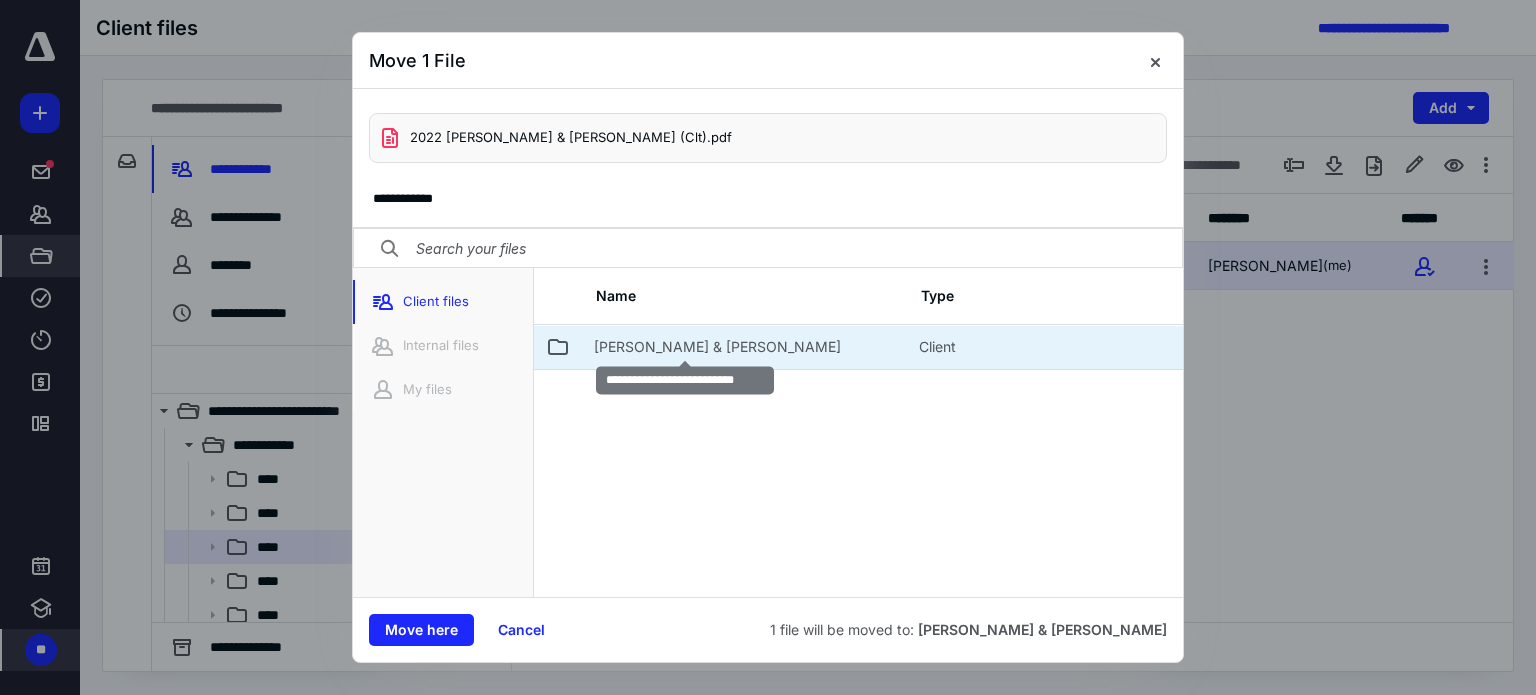 click on "Anderson, Gary P & Janet B" at bounding box center (717, 347) 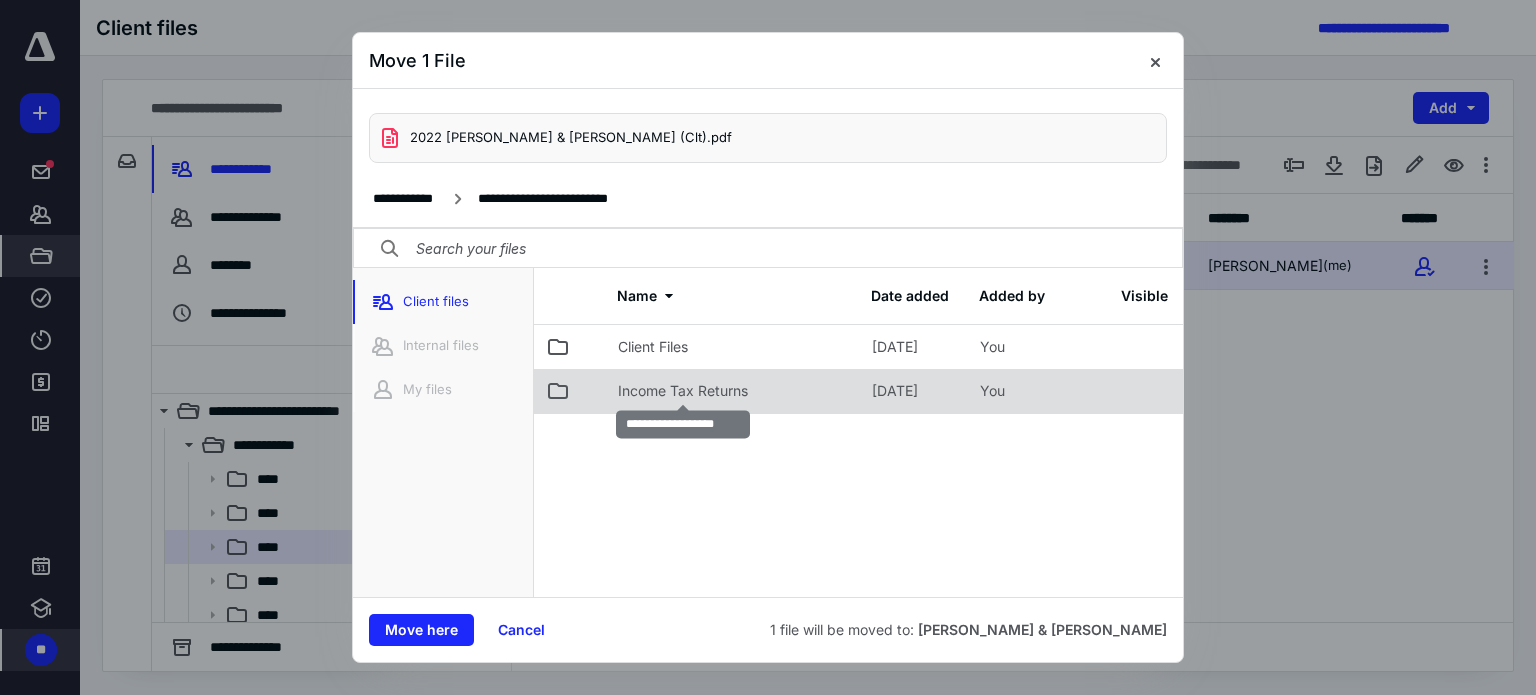click on "Income Tax Returns" at bounding box center (683, 391) 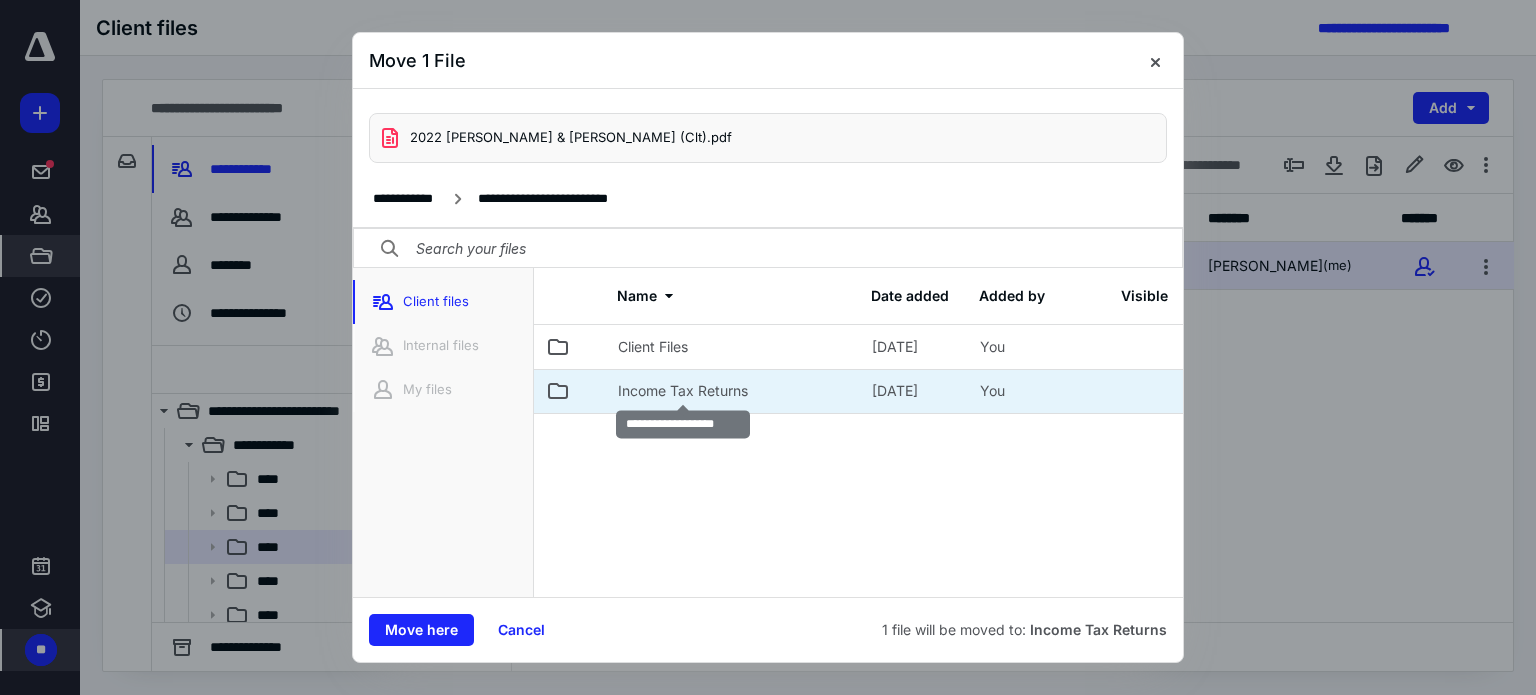 click on "Income Tax Returns" at bounding box center [683, 391] 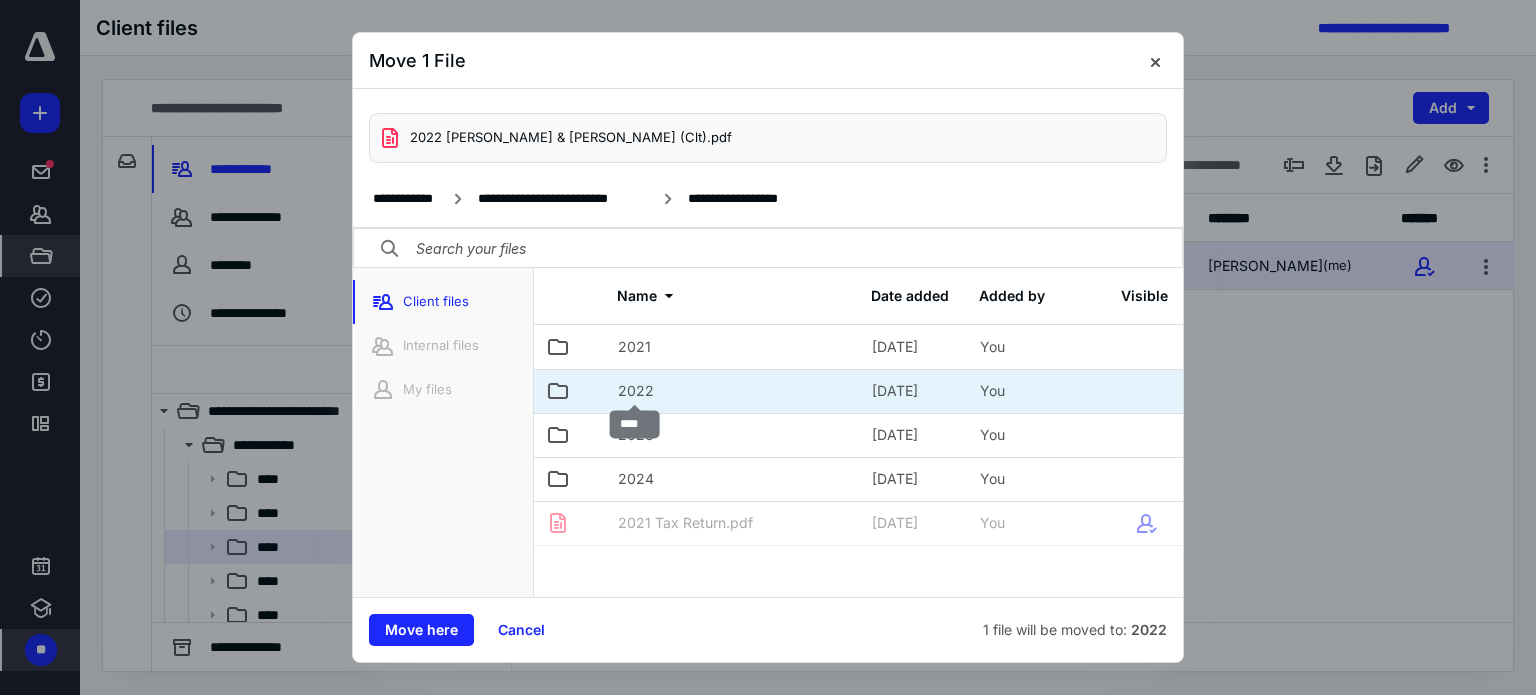 click on "2022" at bounding box center (636, 391) 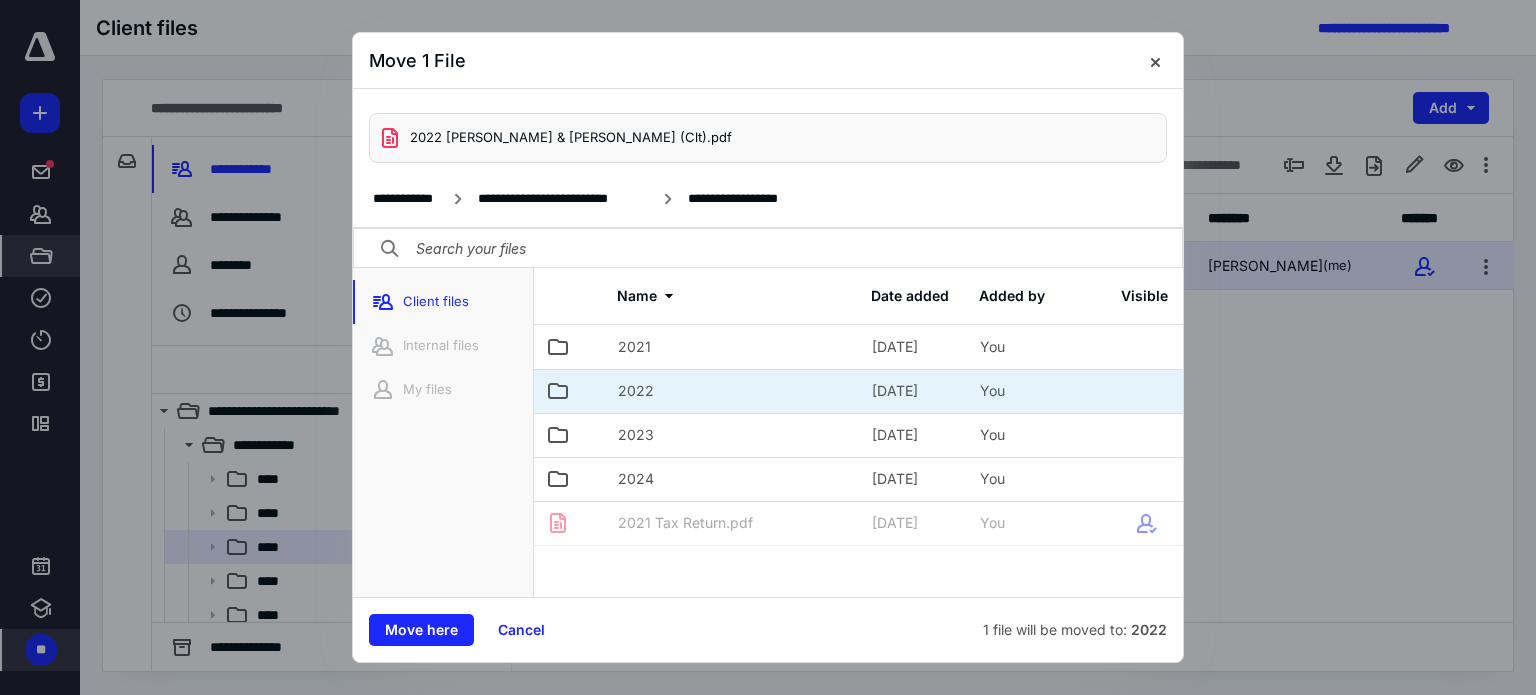 click on "2022" at bounding box center [733, 391] 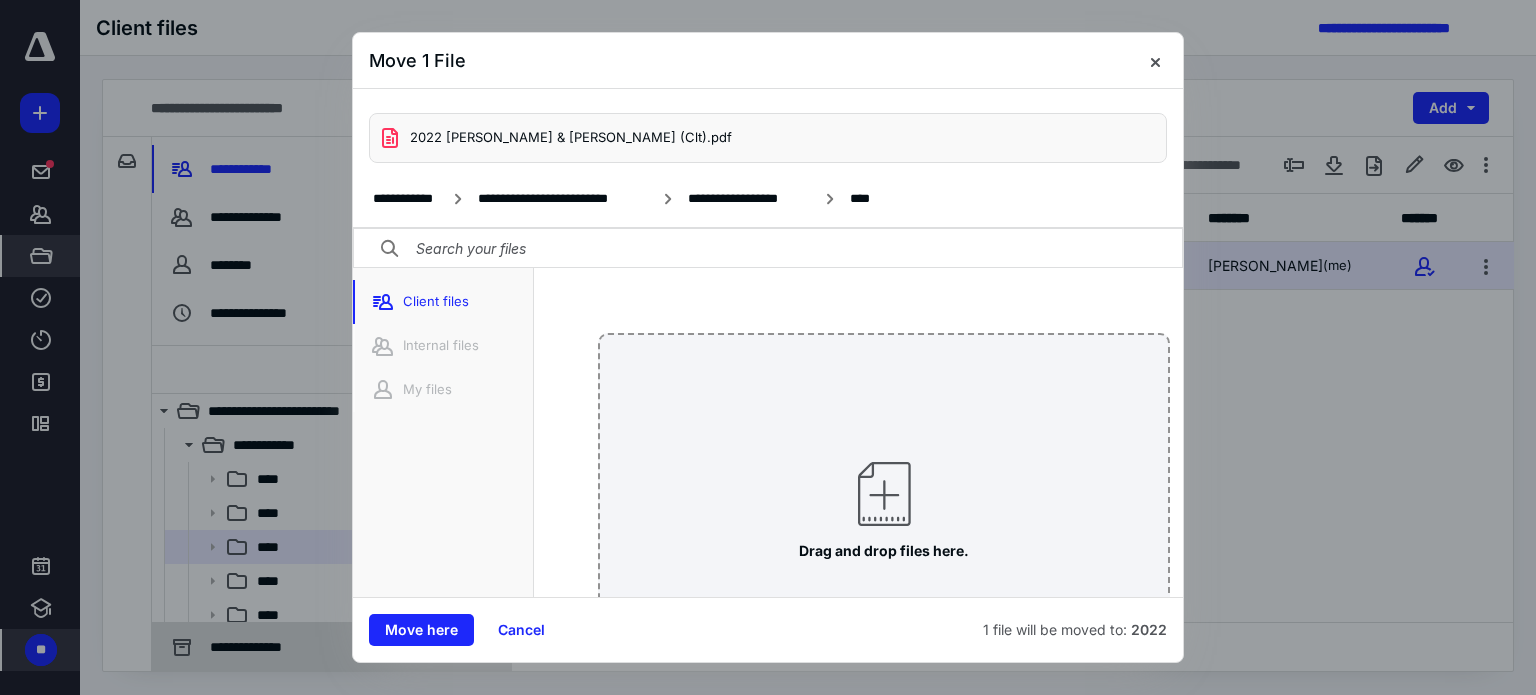 click on "Move here" at bounding box center (421, 630) 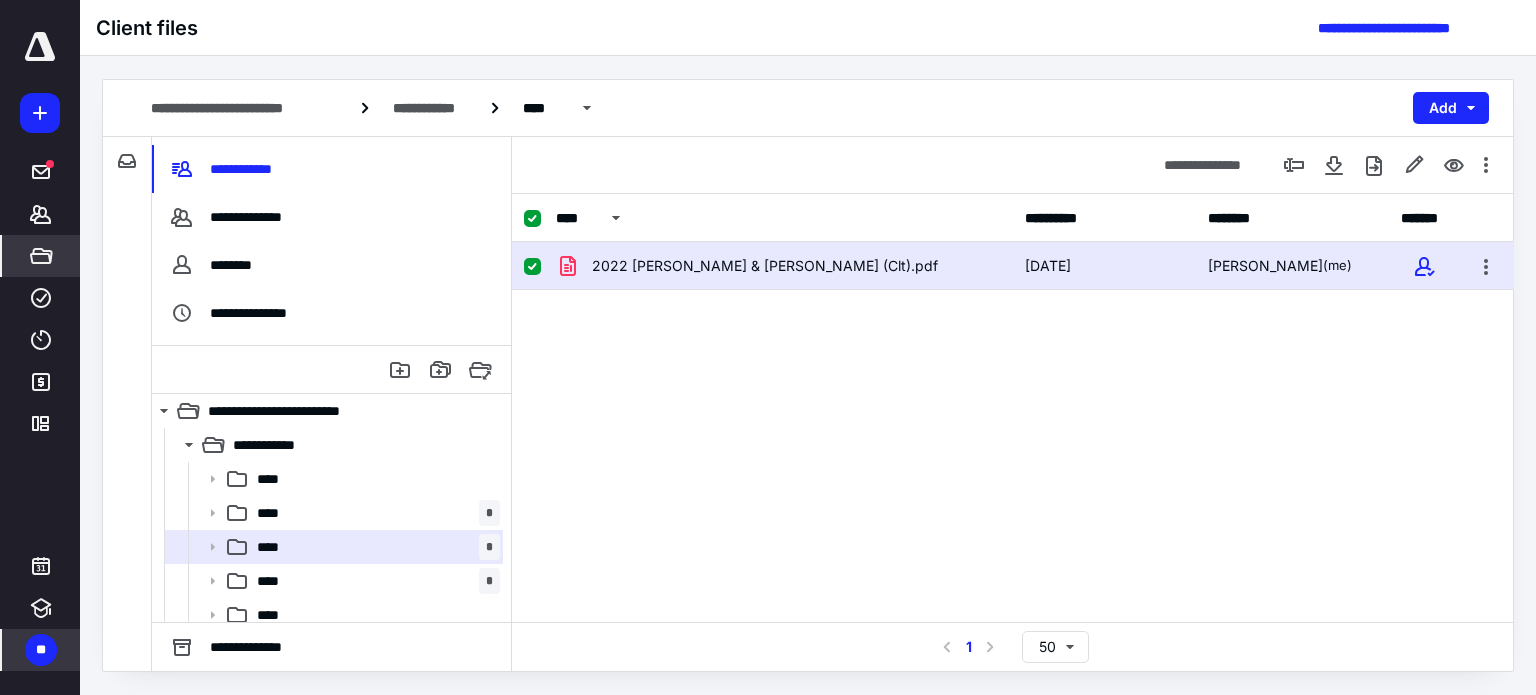 checkbox on "false" 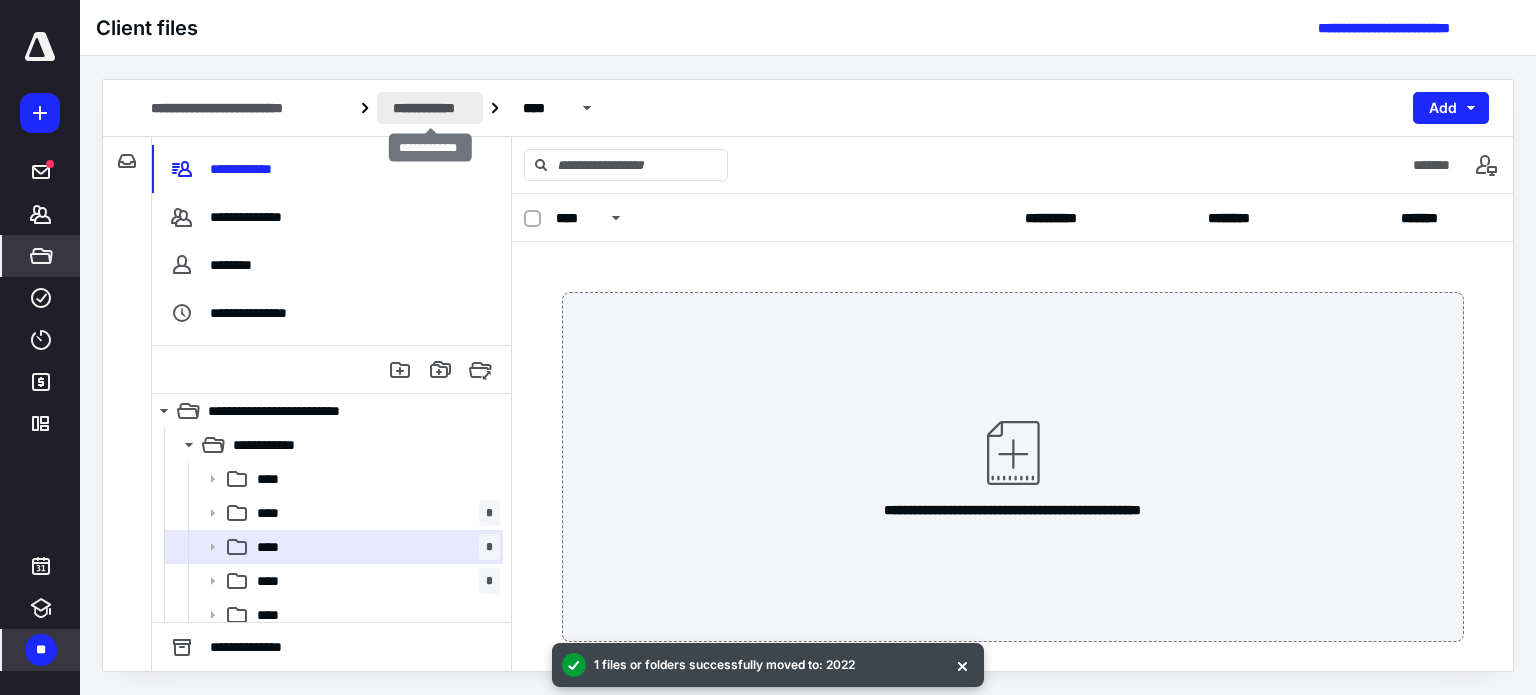 click on "**********" at bounding box center [430, 108] 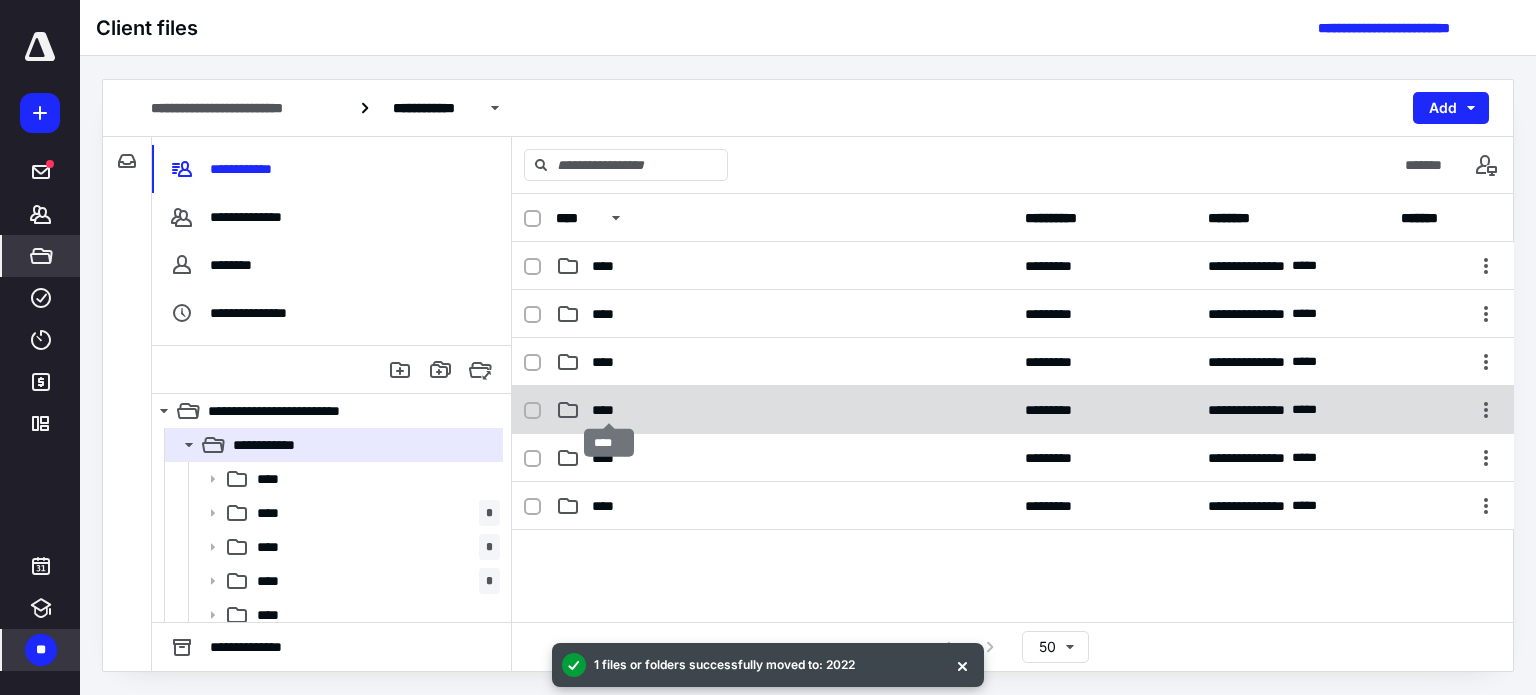 click on "****" at bounding box center (609, 410) 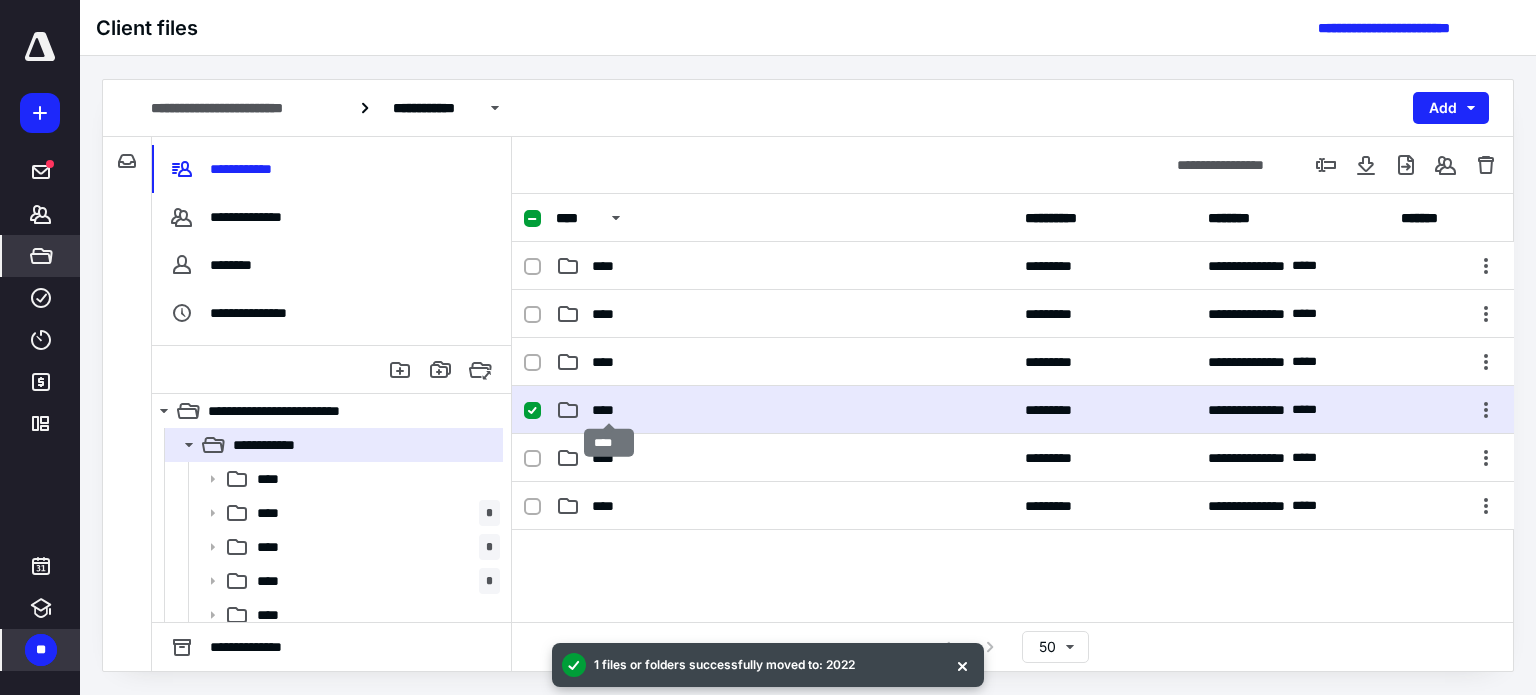 click on "****" at bounding box center [609, 410] 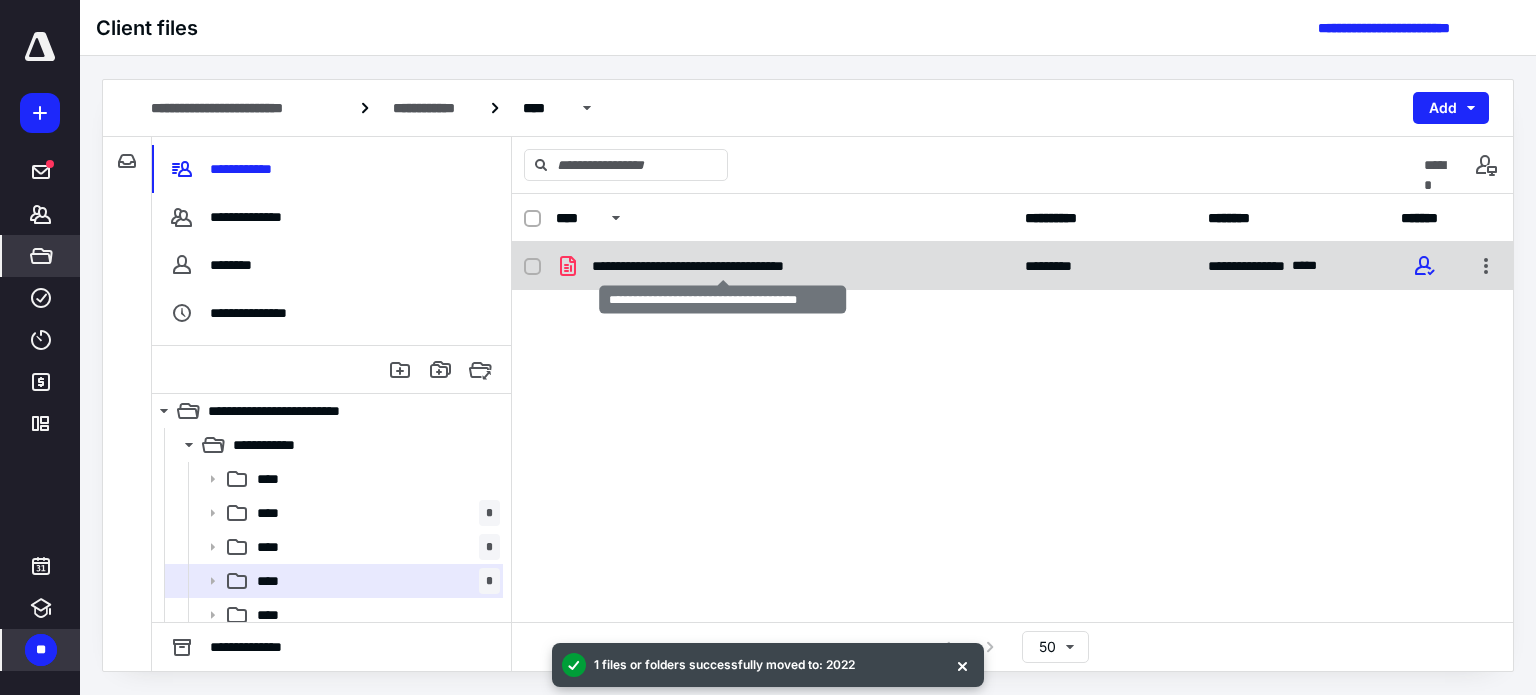 click on "**********" at bounding box center [723, 266] 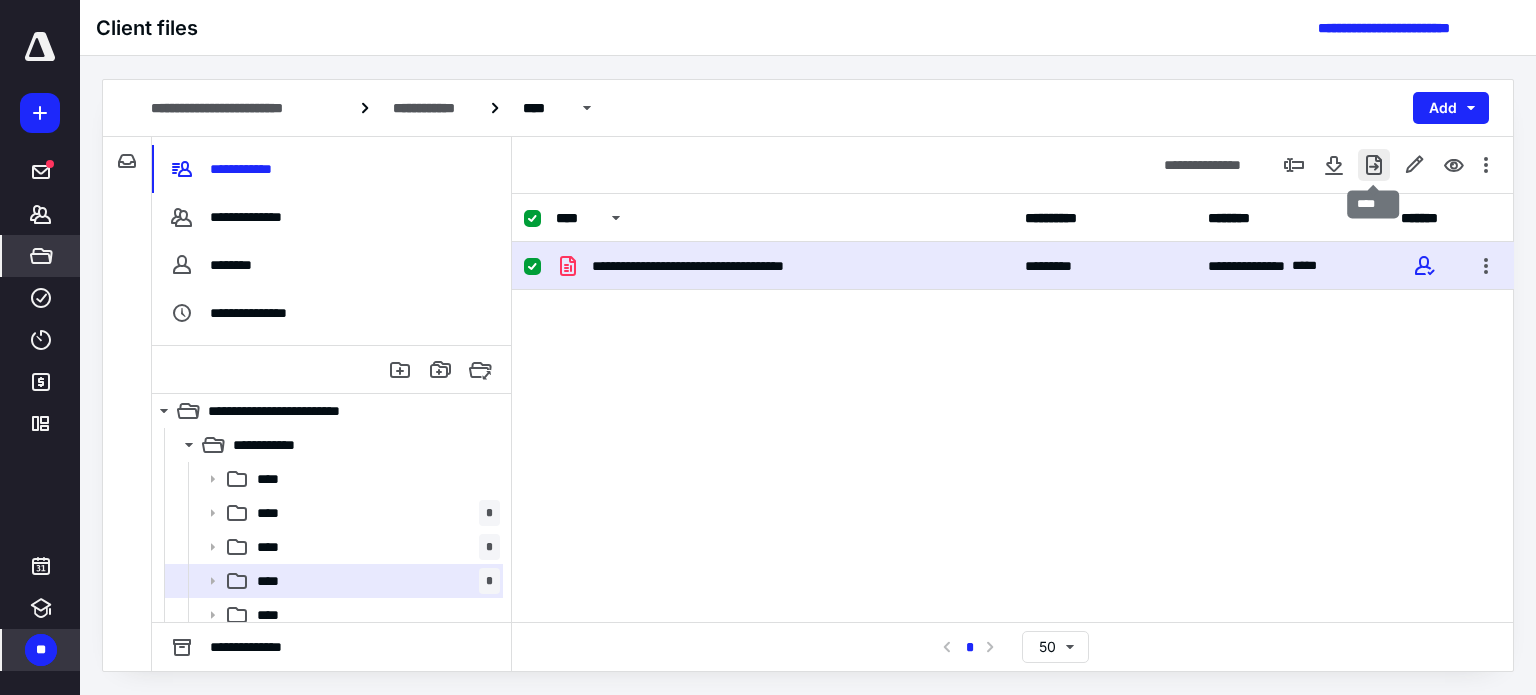 click at bounding box center (1374, 165) 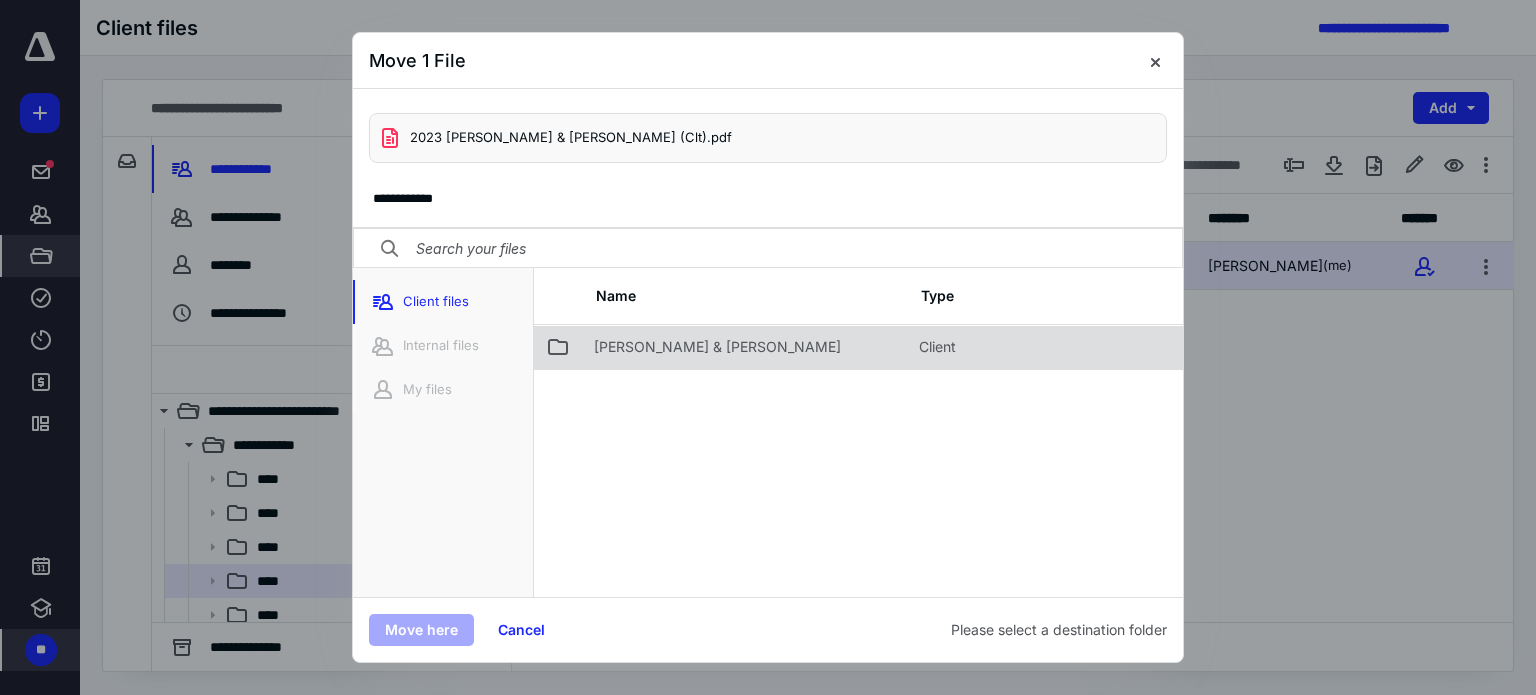 click on "Anderson, Gary P & Janet B" at bounding box center [717, 347] 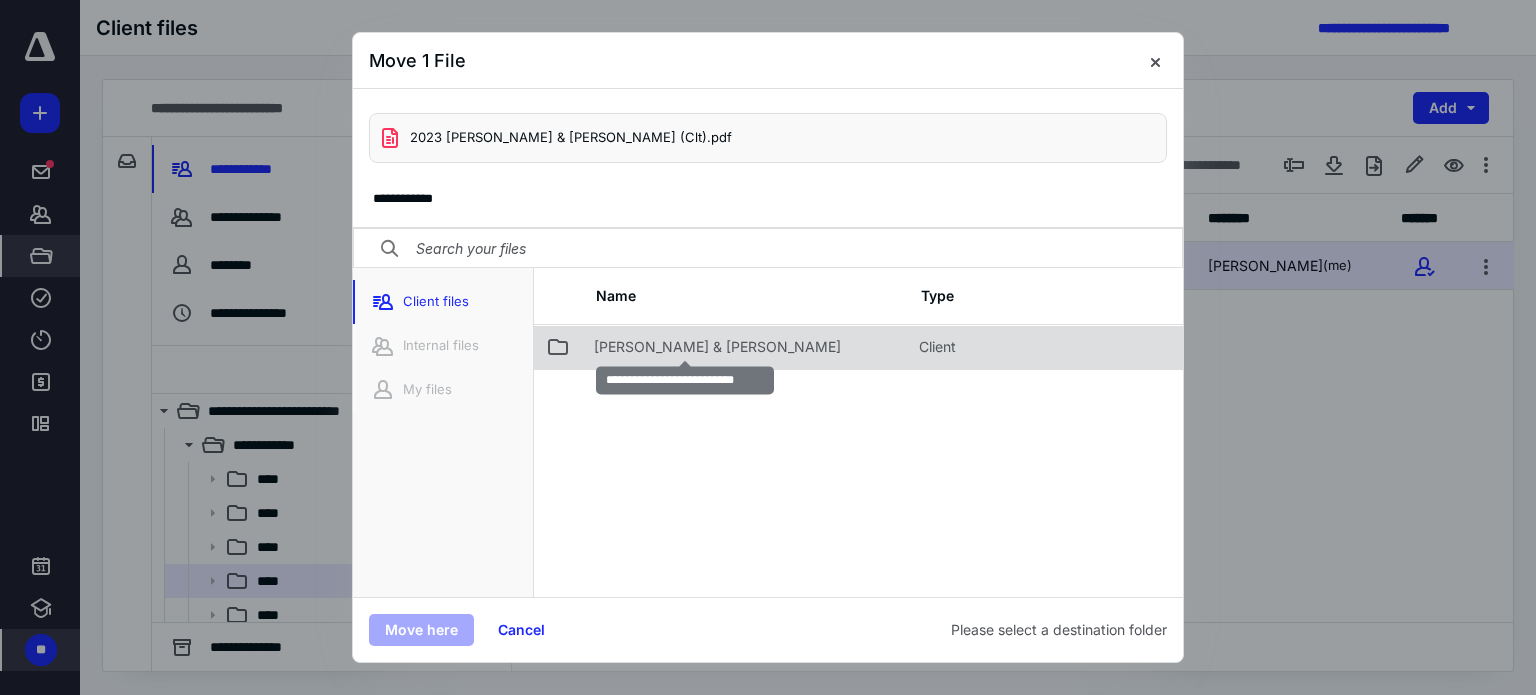 click on "Anderson, Gary P & Janet B" at bounding box center [717, 347] 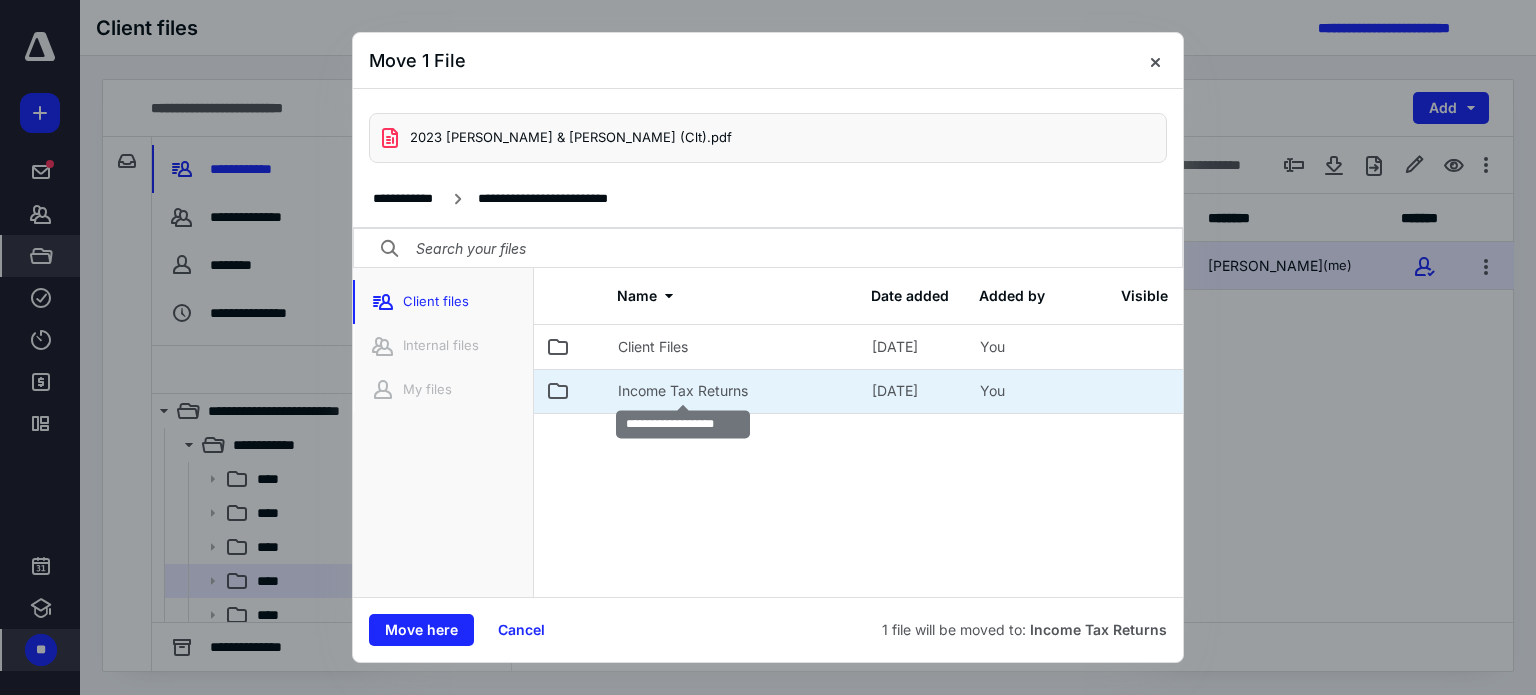 click on "Income Tax Returns" at bounding box center (683, 391) 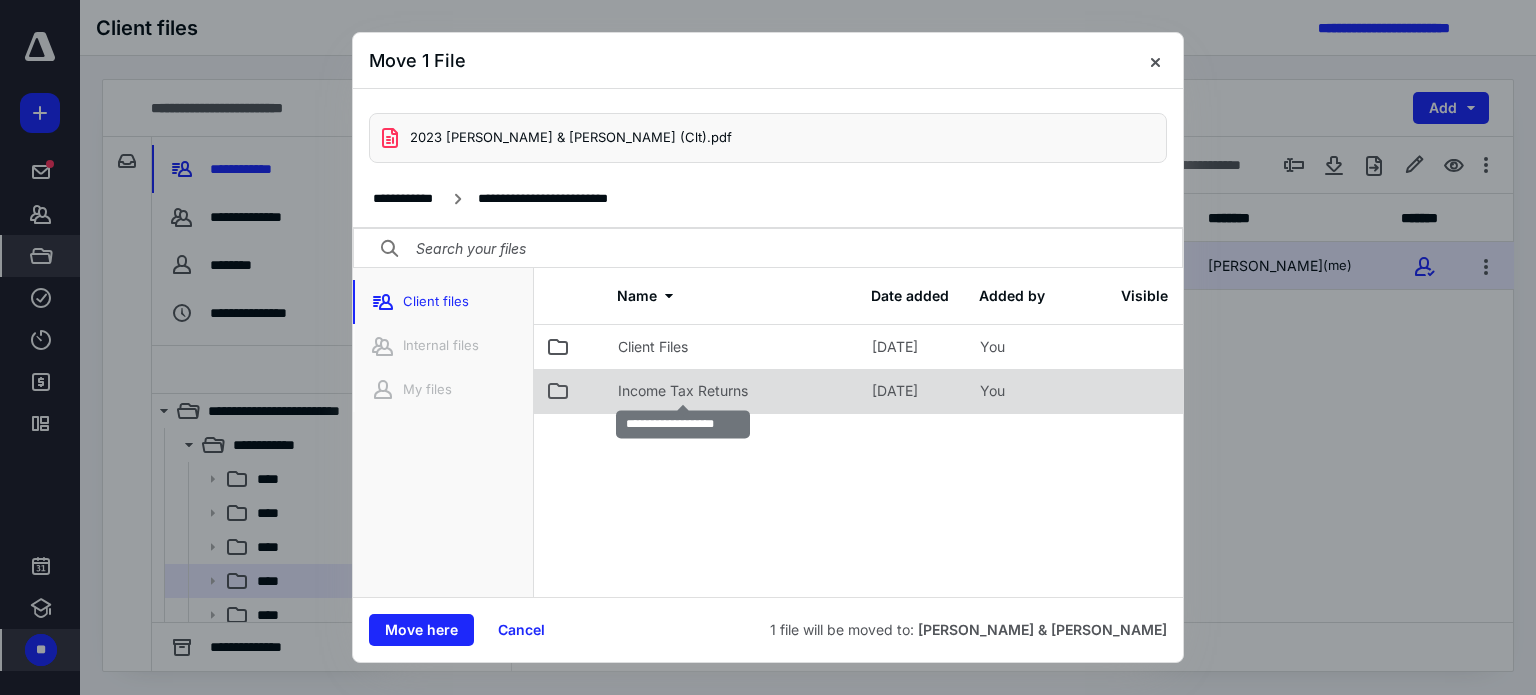 click on "Income Tax Returns" at bounding box center (683, 391) 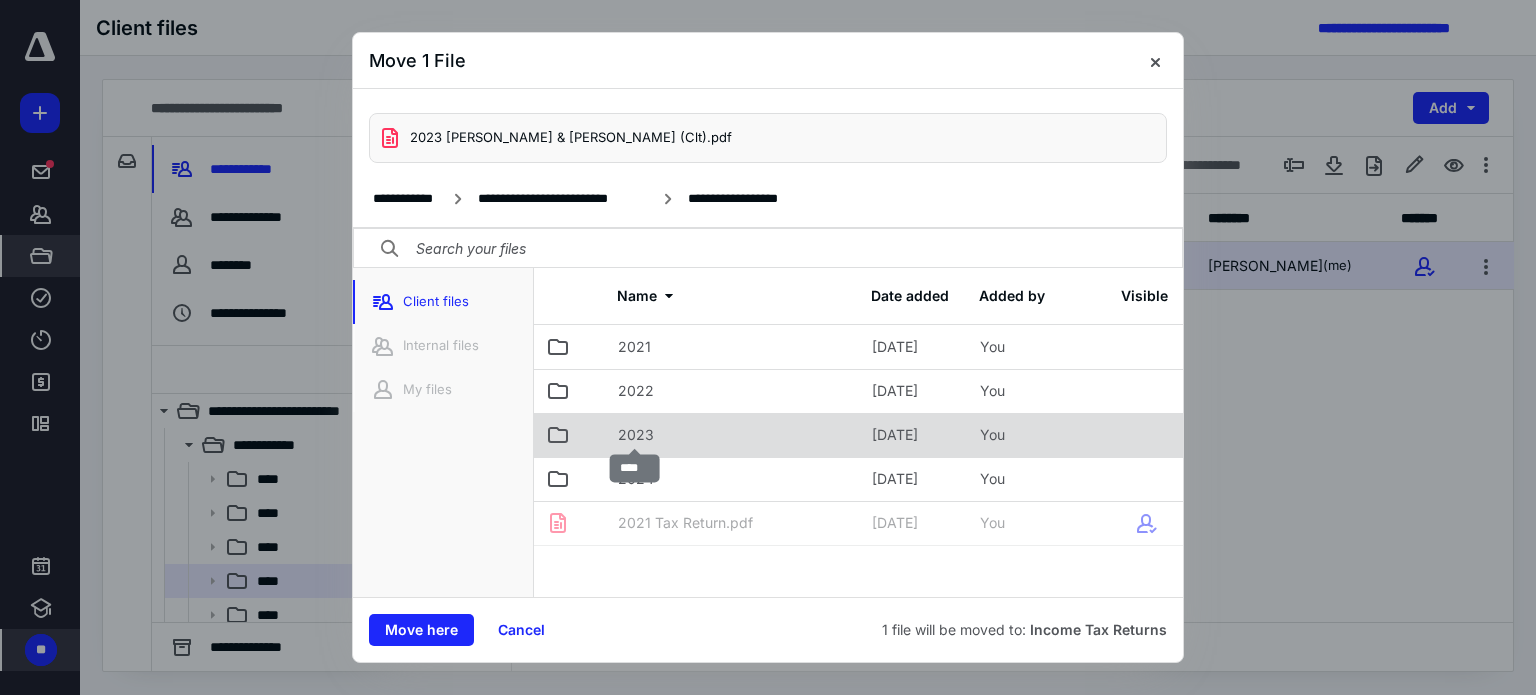 click on "2023" at bounding box center (636, 435) 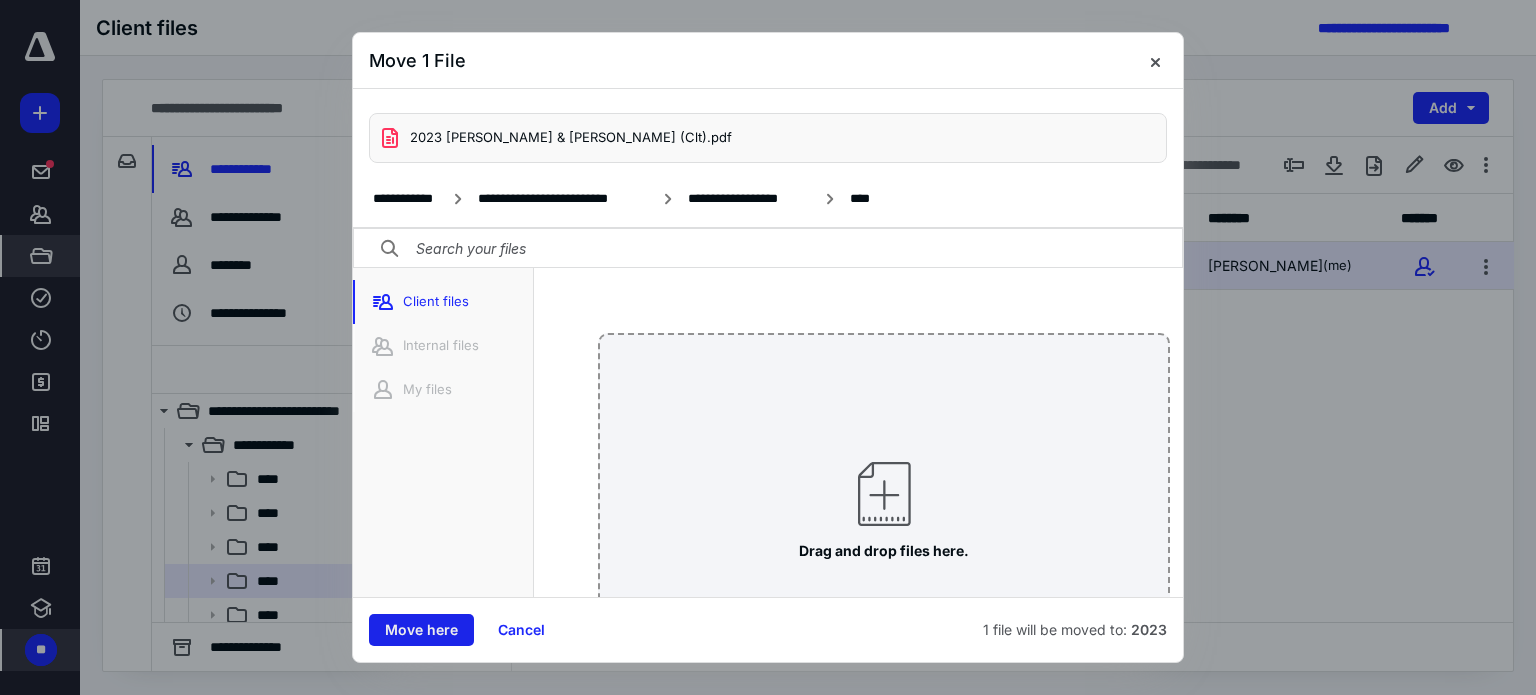 click on "Move here" at bounding box center [421, 630] 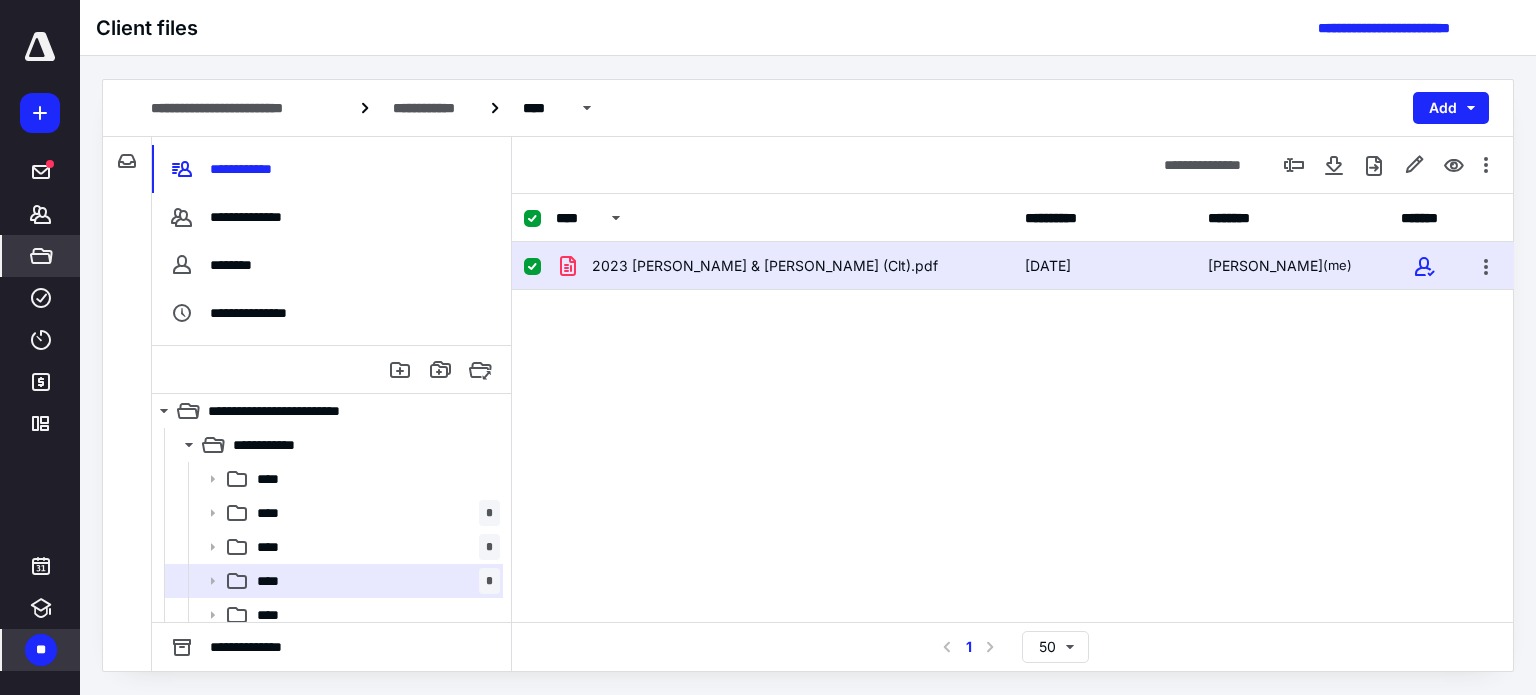 checkbox on "false" 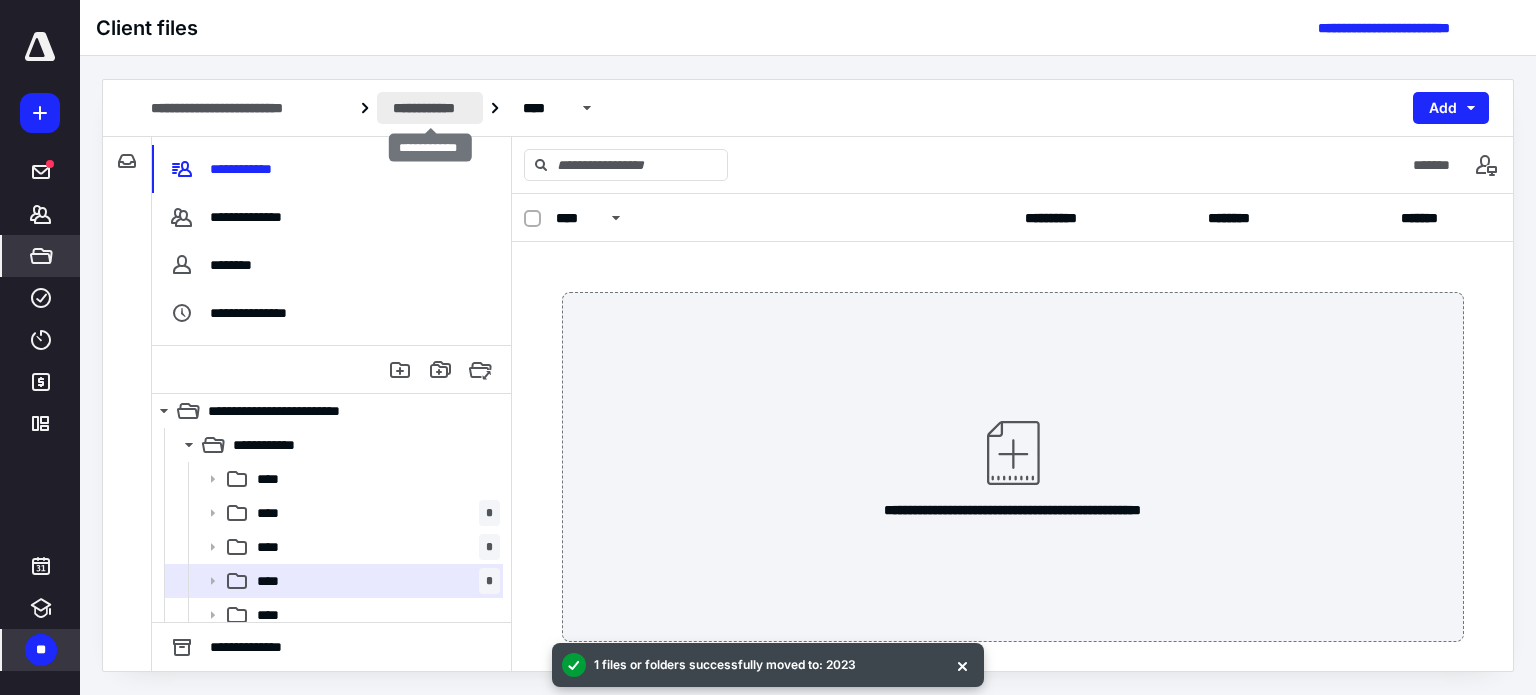 click on "**********" at bounding box center (430, 108) 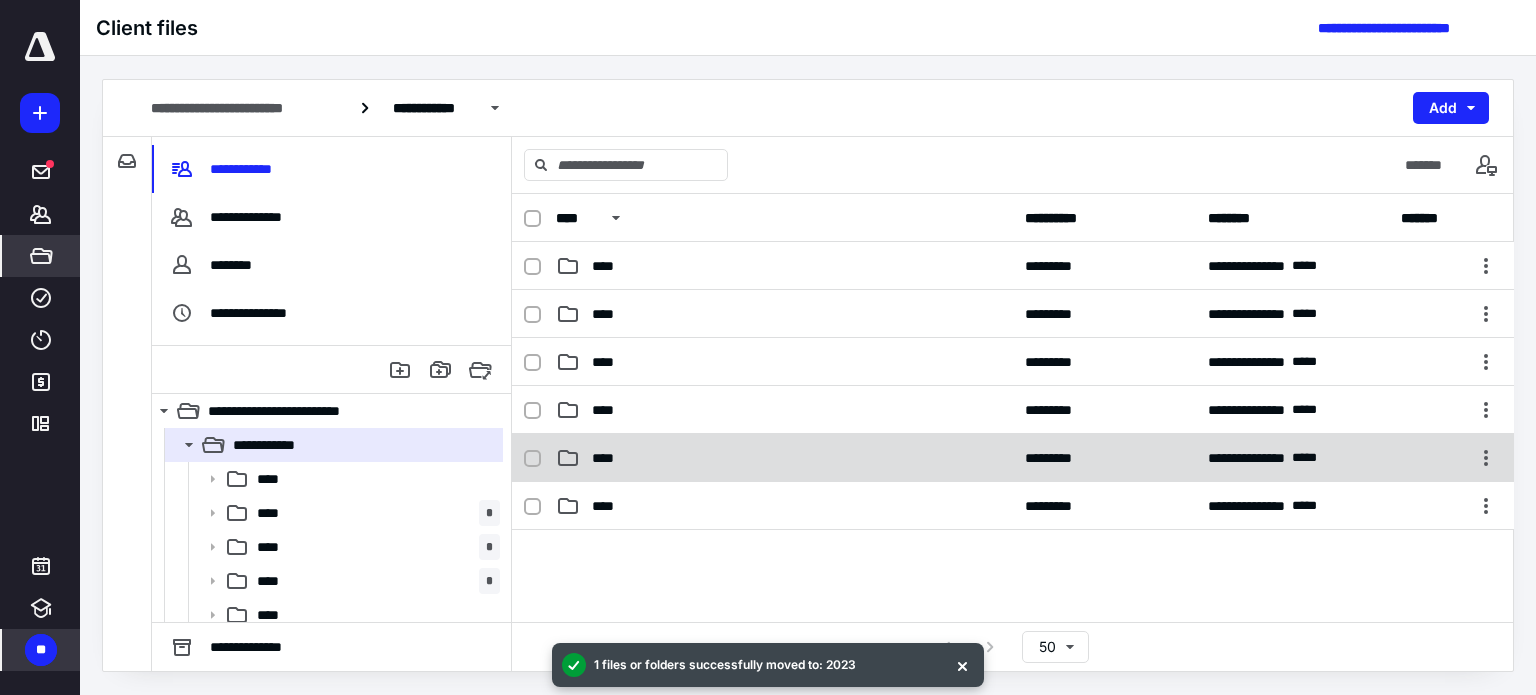 click on "****" at bounding box center (609, 458) 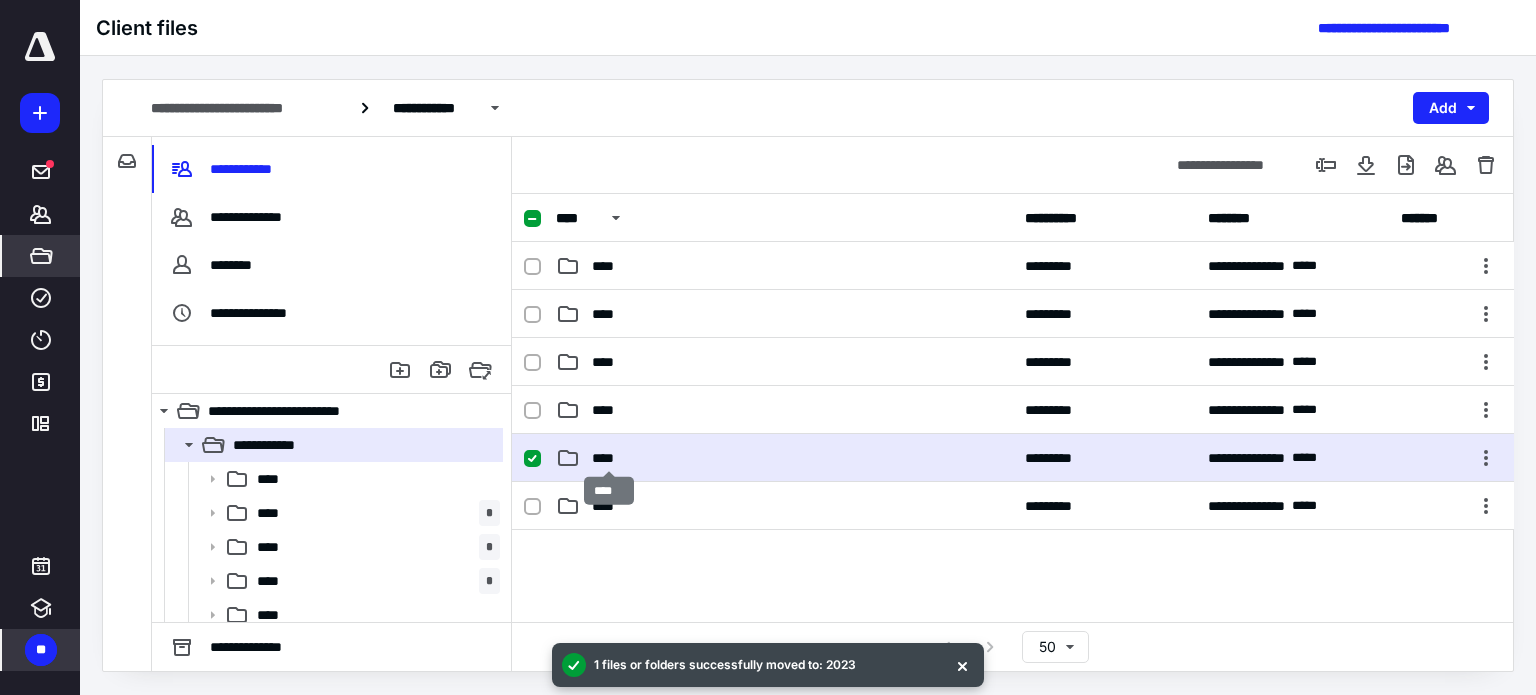 click on "****" at bounding box center (609, 458) 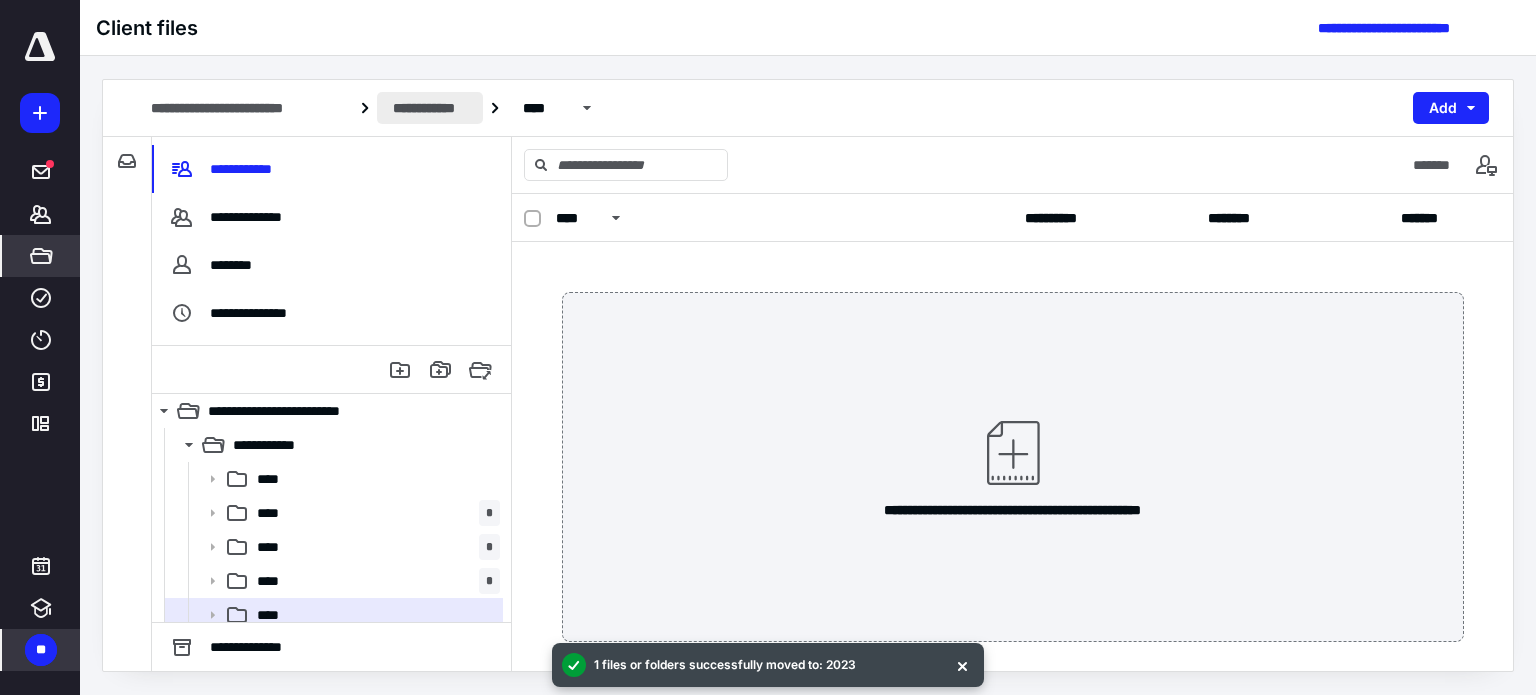click on "**********" at bounding box center [430, 108] 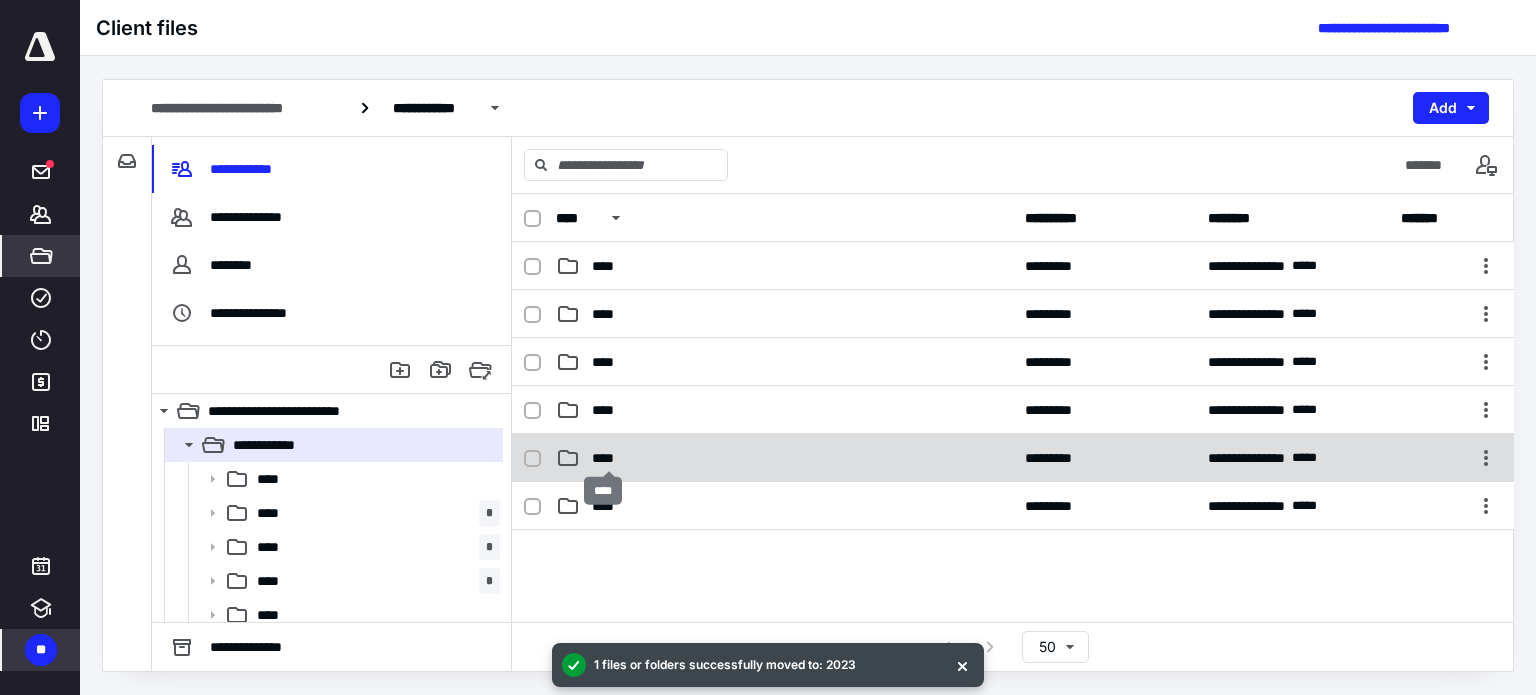 click on "****" at bounding box center [609, 458] 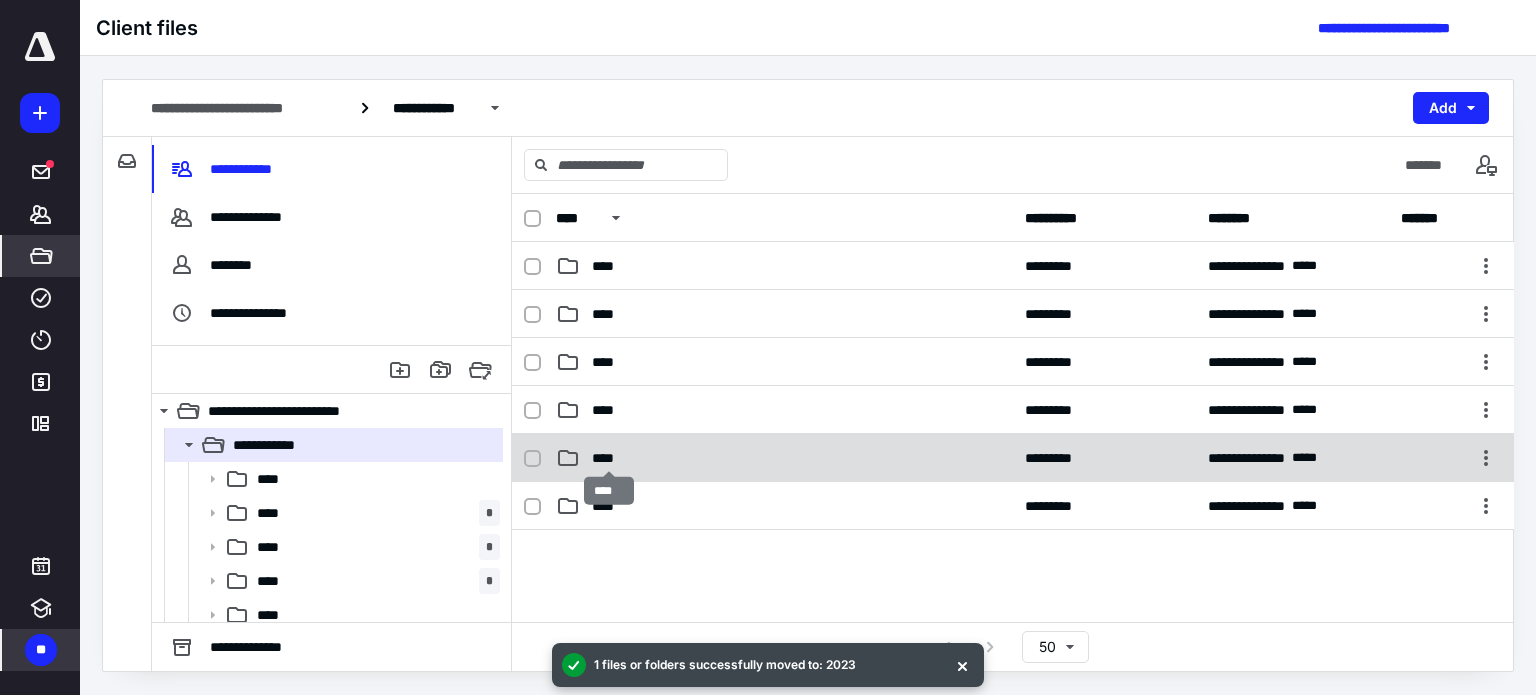 click on "****" at bounding box center [609, 458] 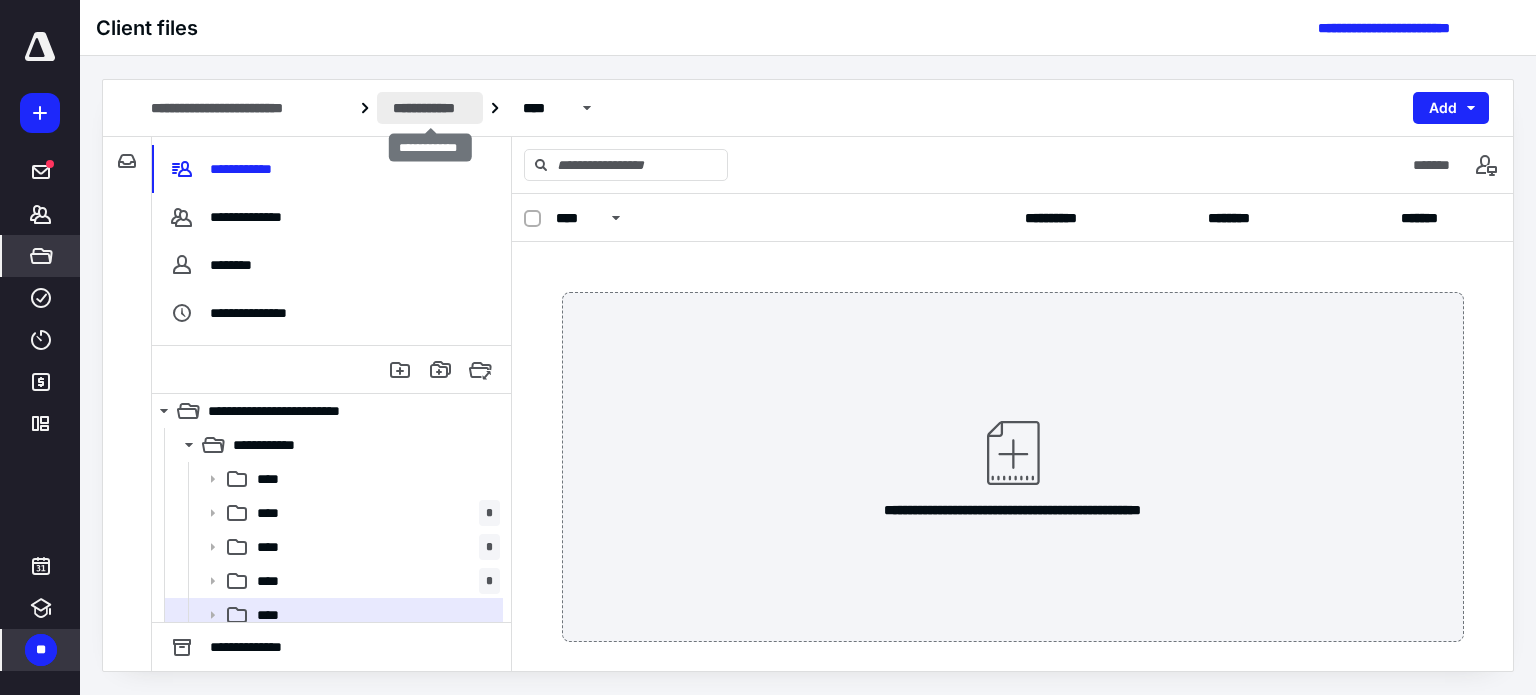 click on "**********" at bounding box center (430, 108) 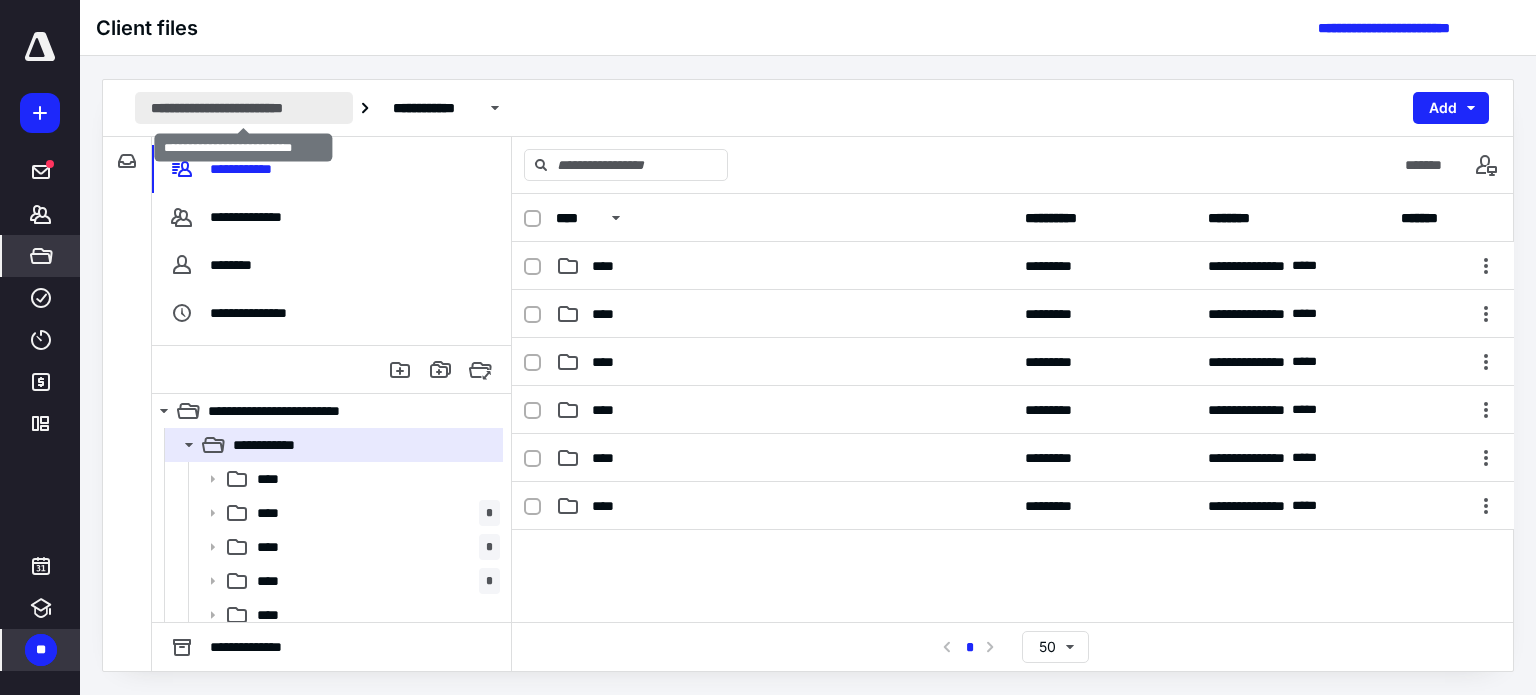 click on "**********" at bounding box center (244, 108) 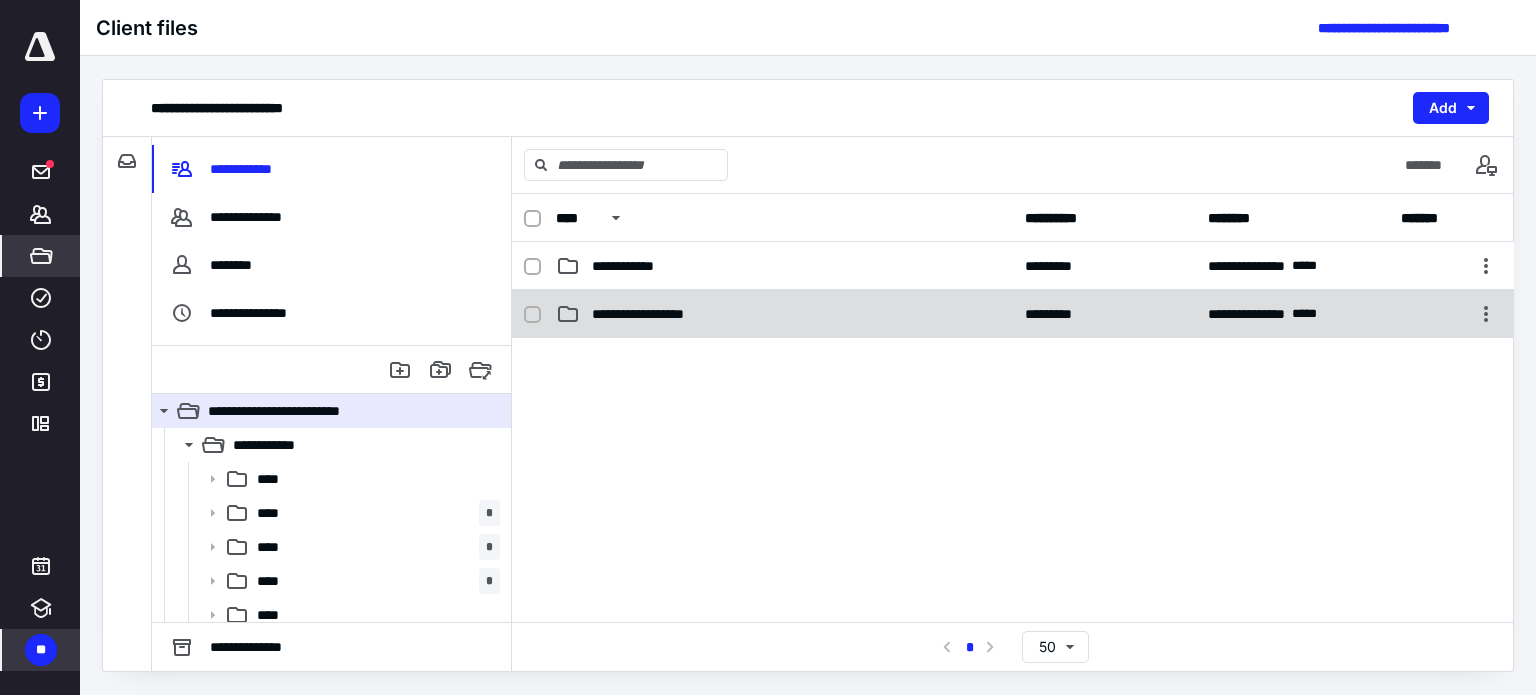 click on "**********" at bounding box center [657, 314] 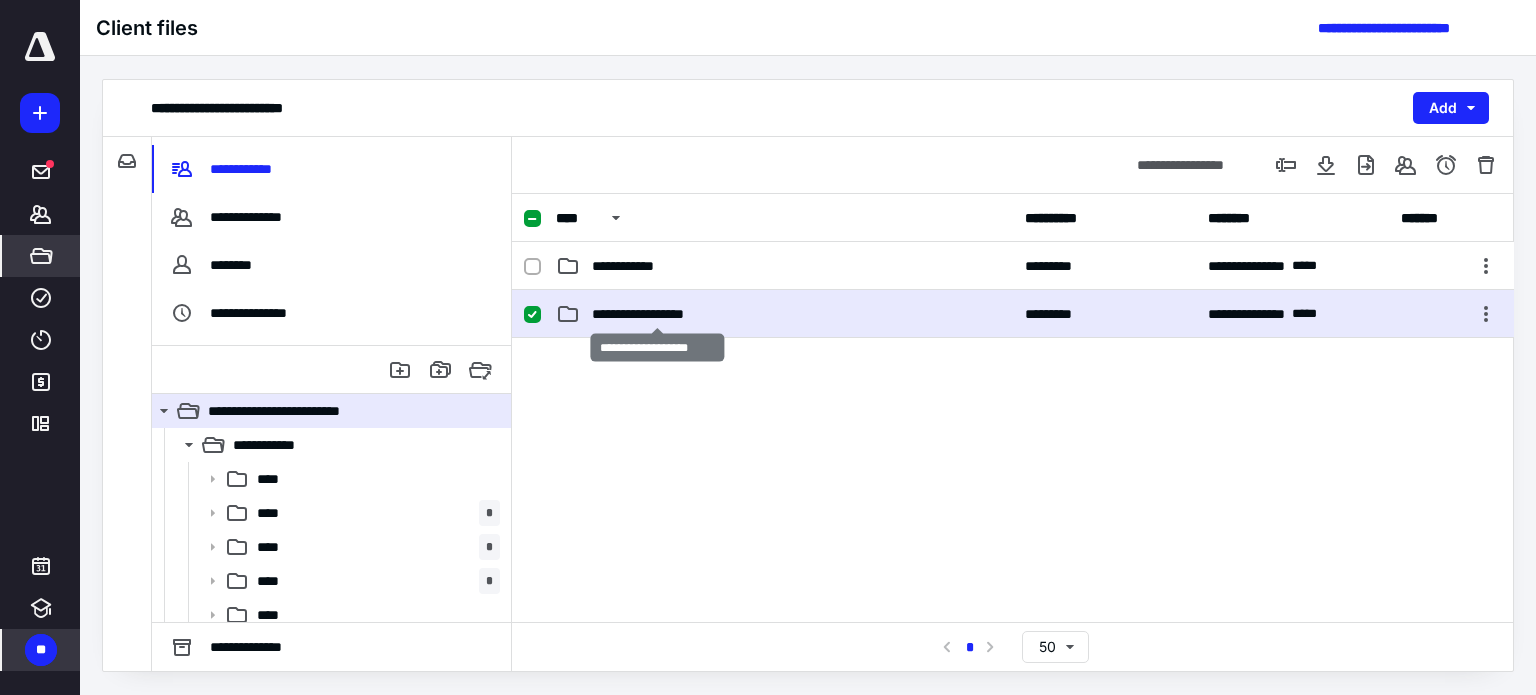 click on "**********" at bounding box center [657, 314] 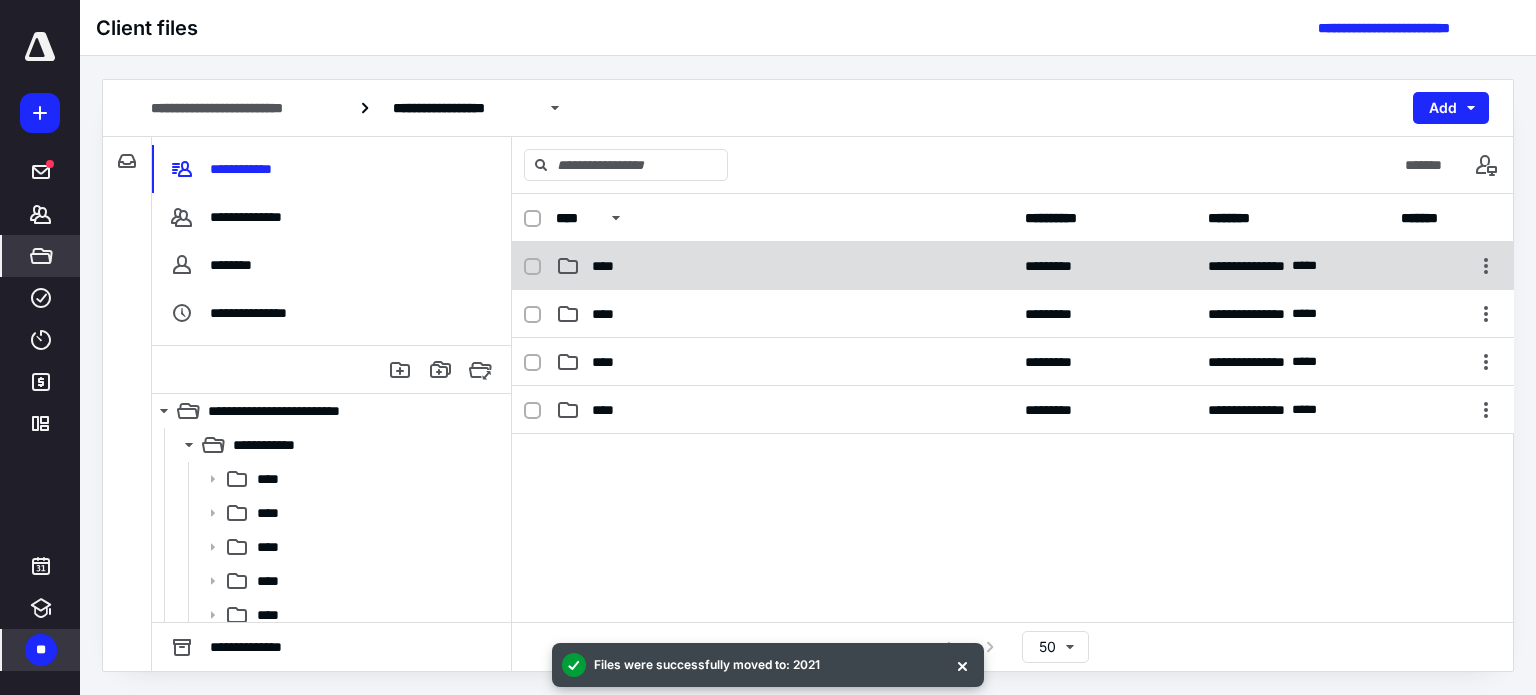 click on "****" at bounding box center (608, 266) 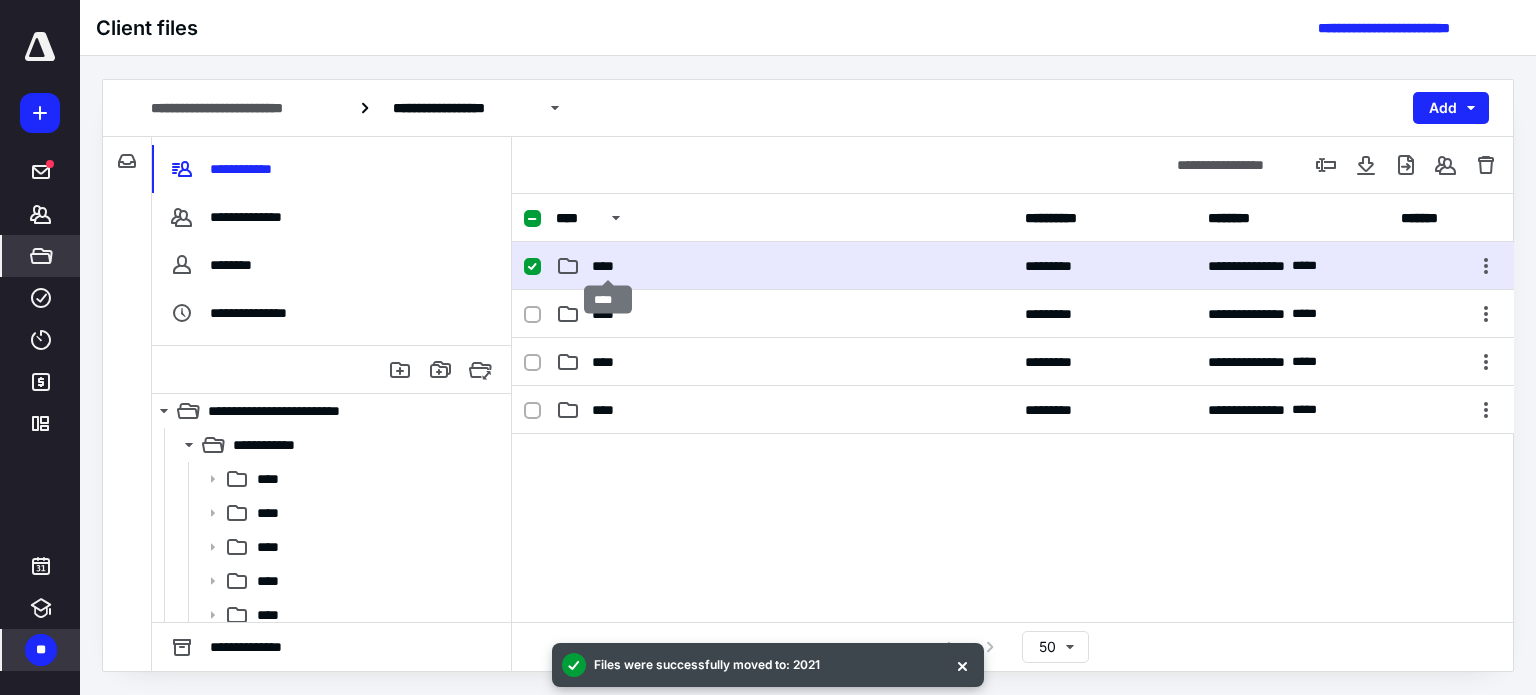click on "****" at bounding box center [608, 266] 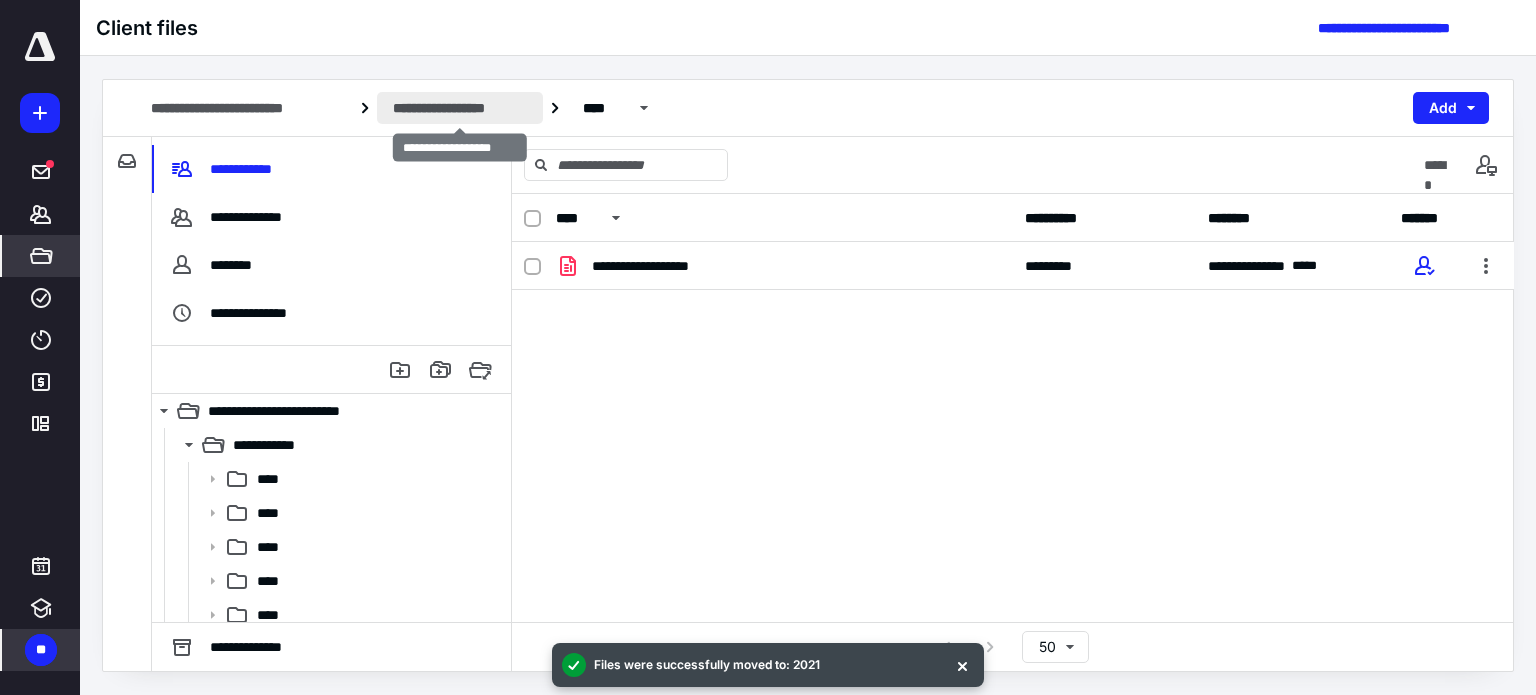 click on "**********" at bounding box center (460, 108) 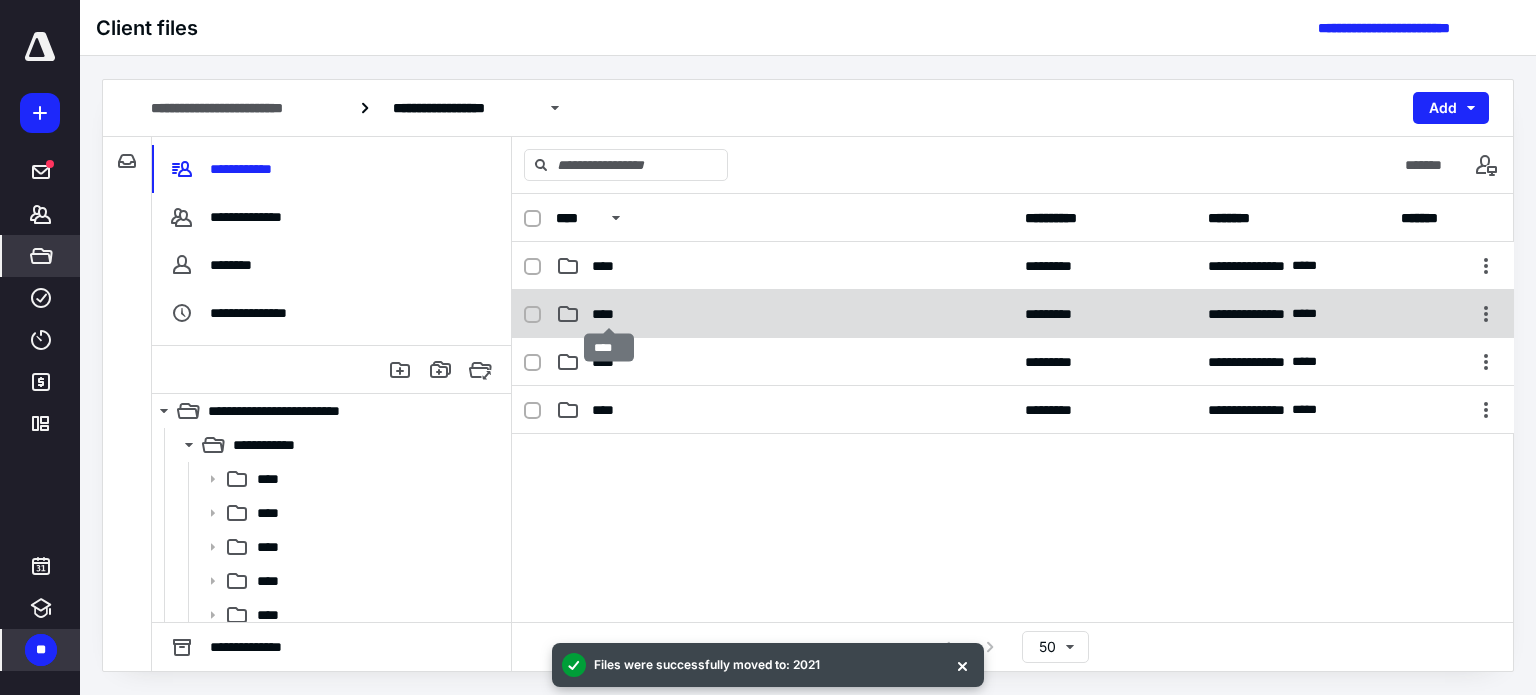 click on "****" at bounding box center [609, 314] 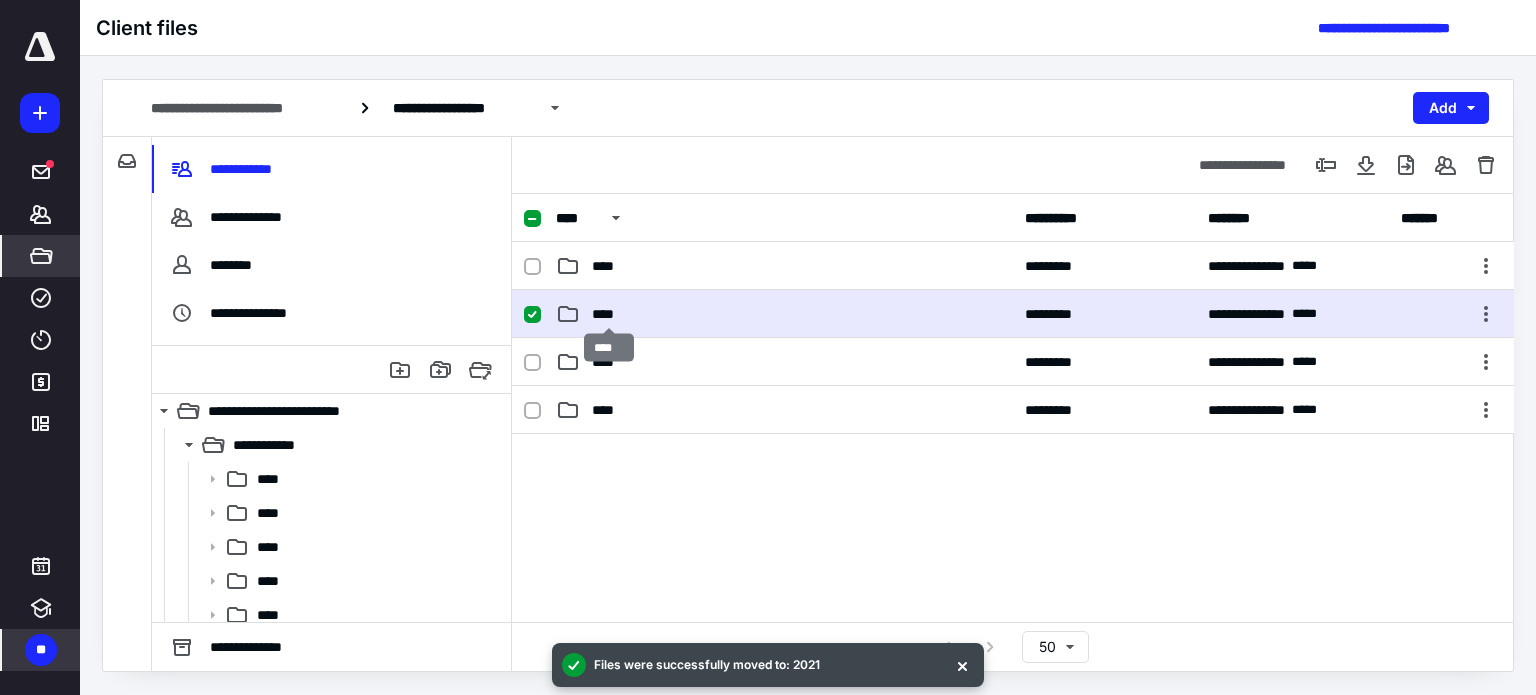 click on "****" at bounding box center (609, 314) 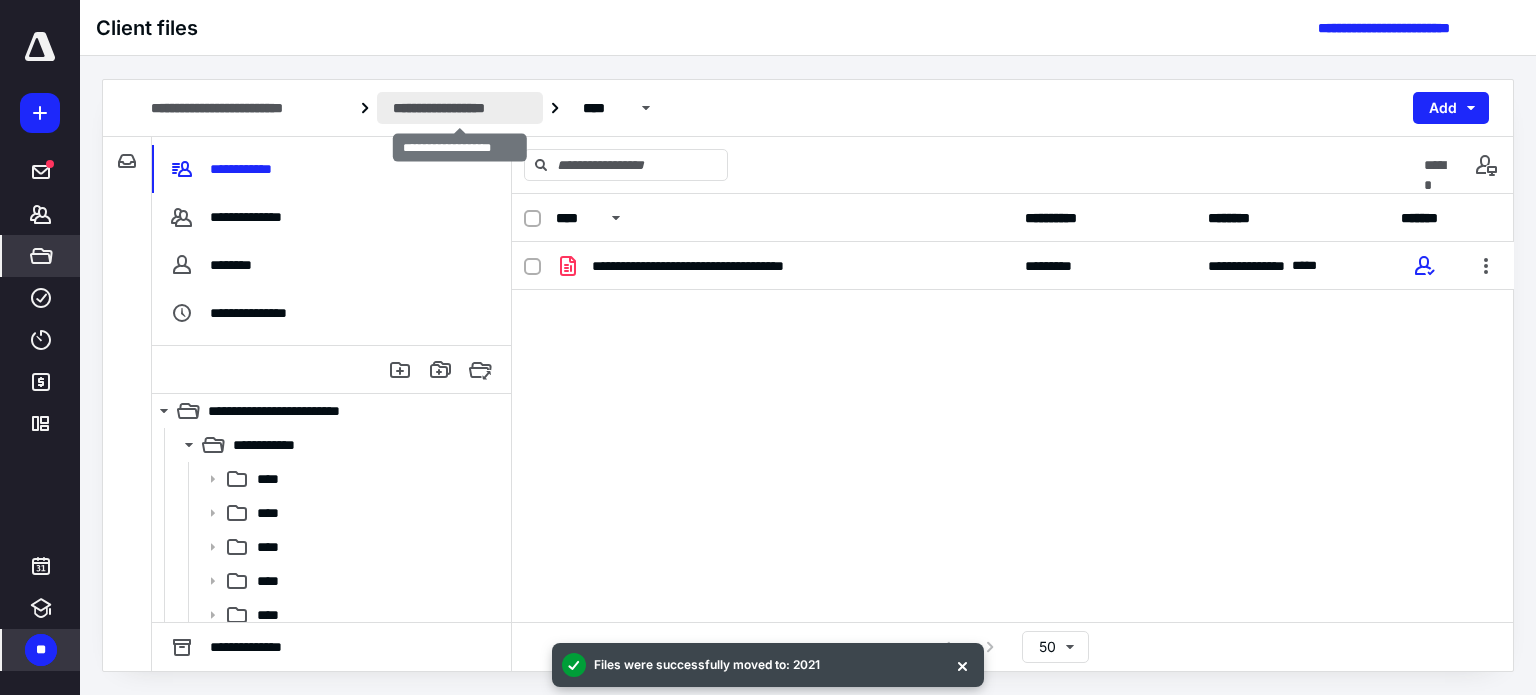 click on "**********" at bounding box center [460, 108] 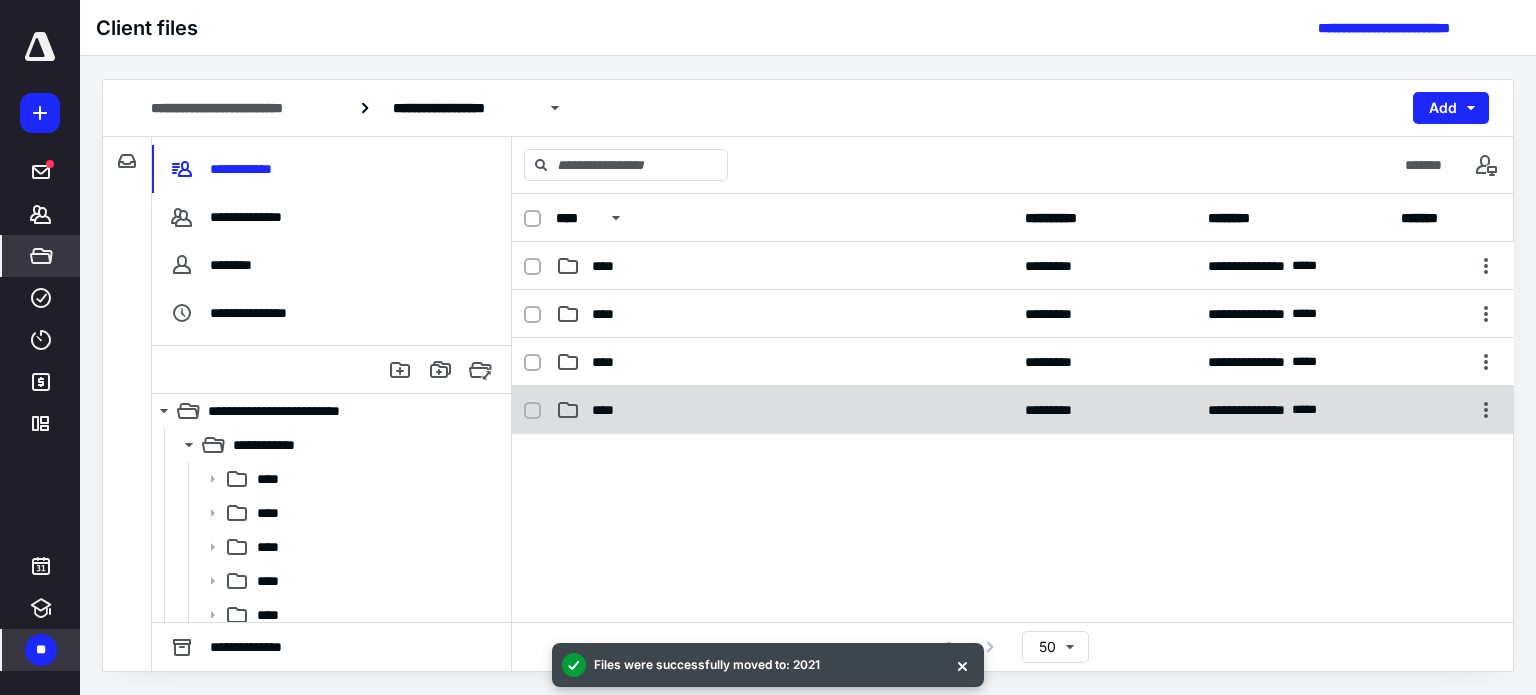 click on "****" at bounding box center [609, 410] 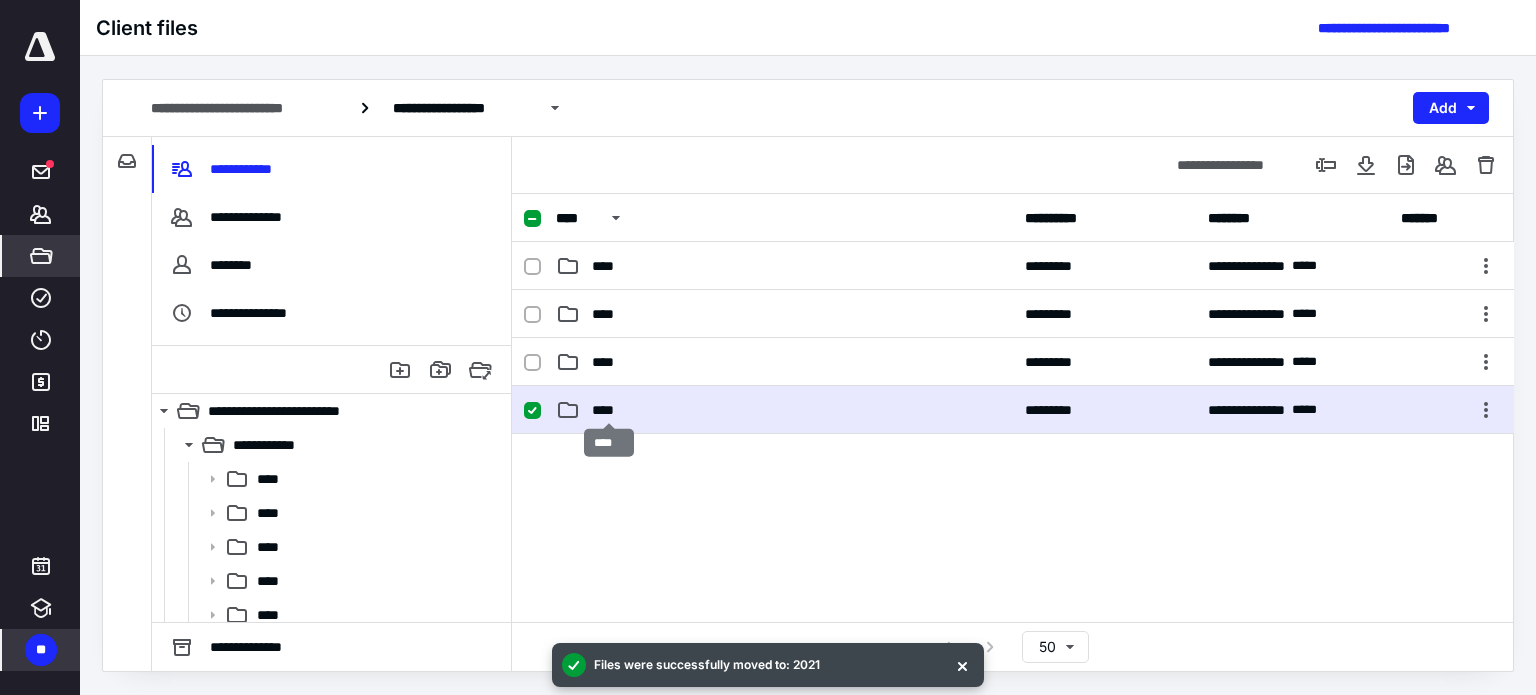 click on "****" at bounding box center (609, 410) 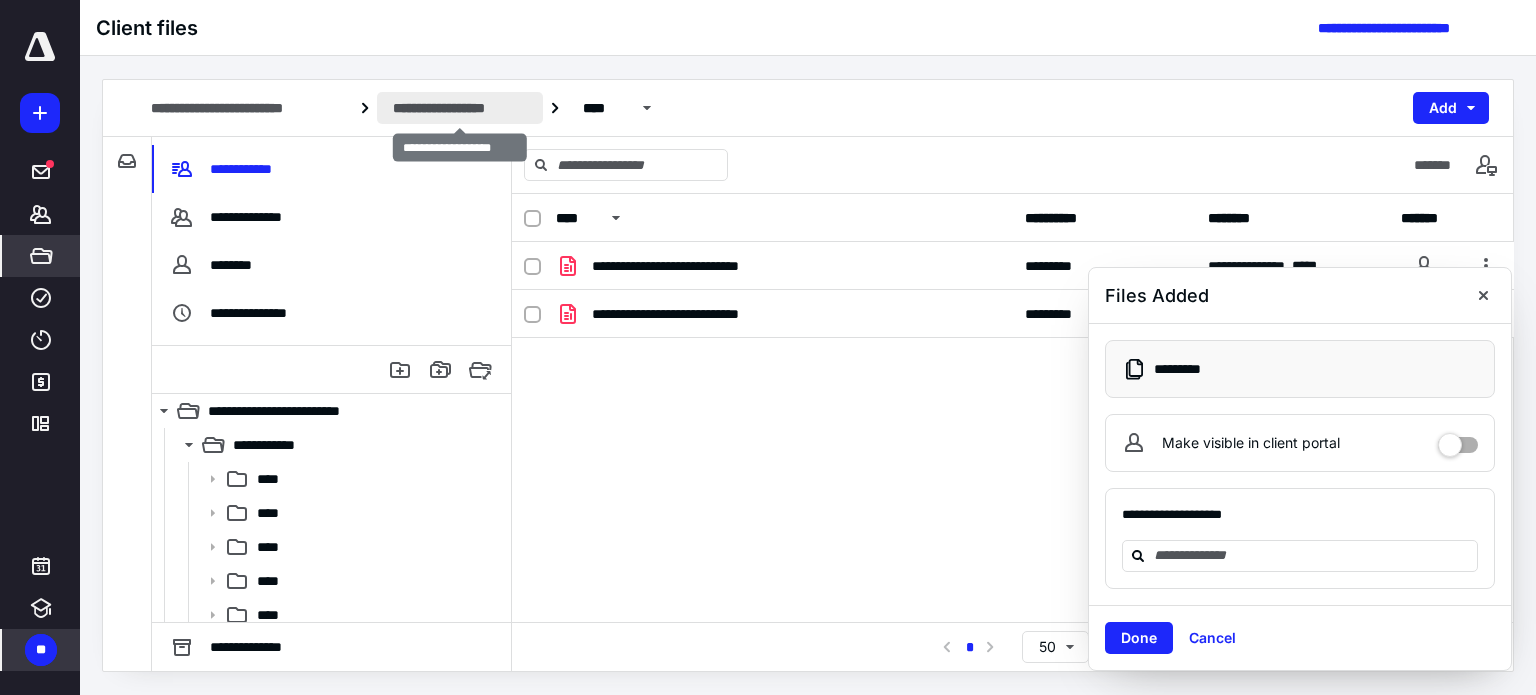 click on "**********" at bounding box center (460, 108) 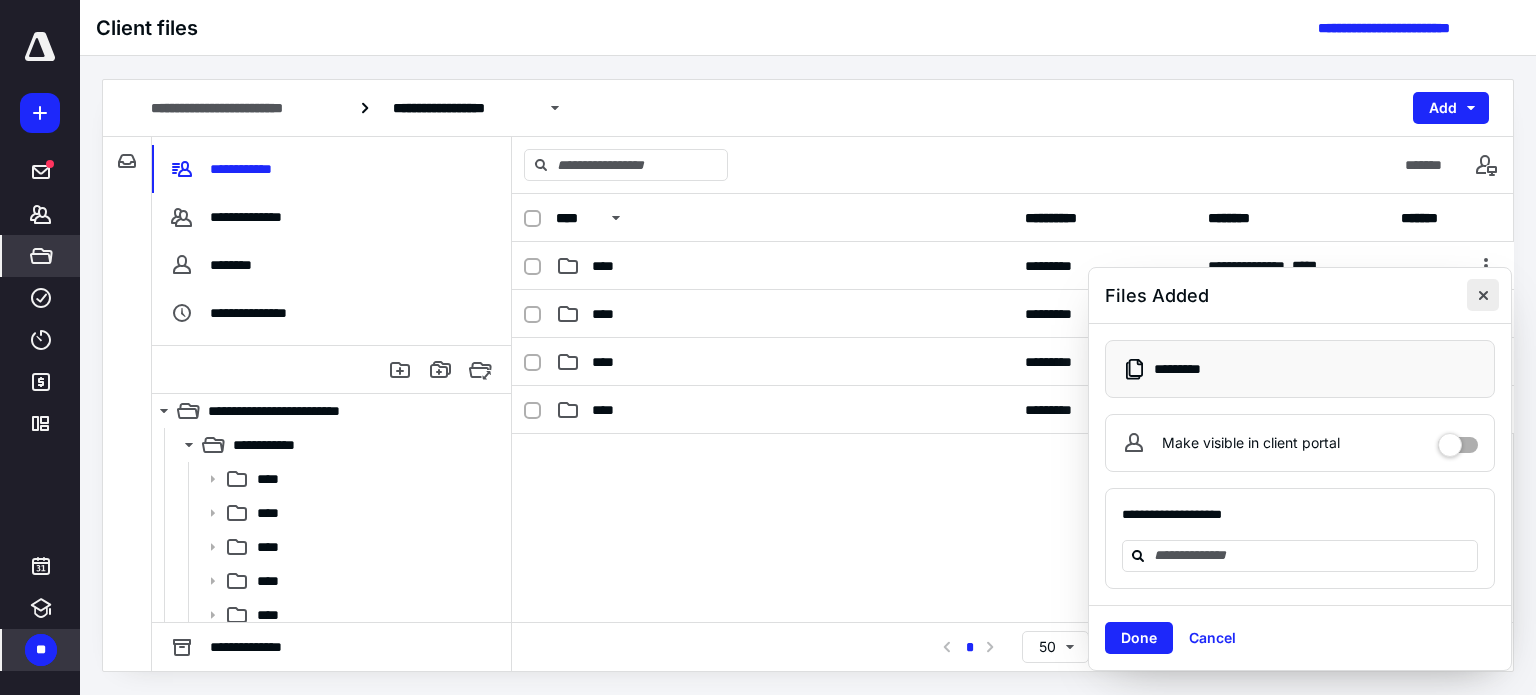click at bounding box center (1483, 295) 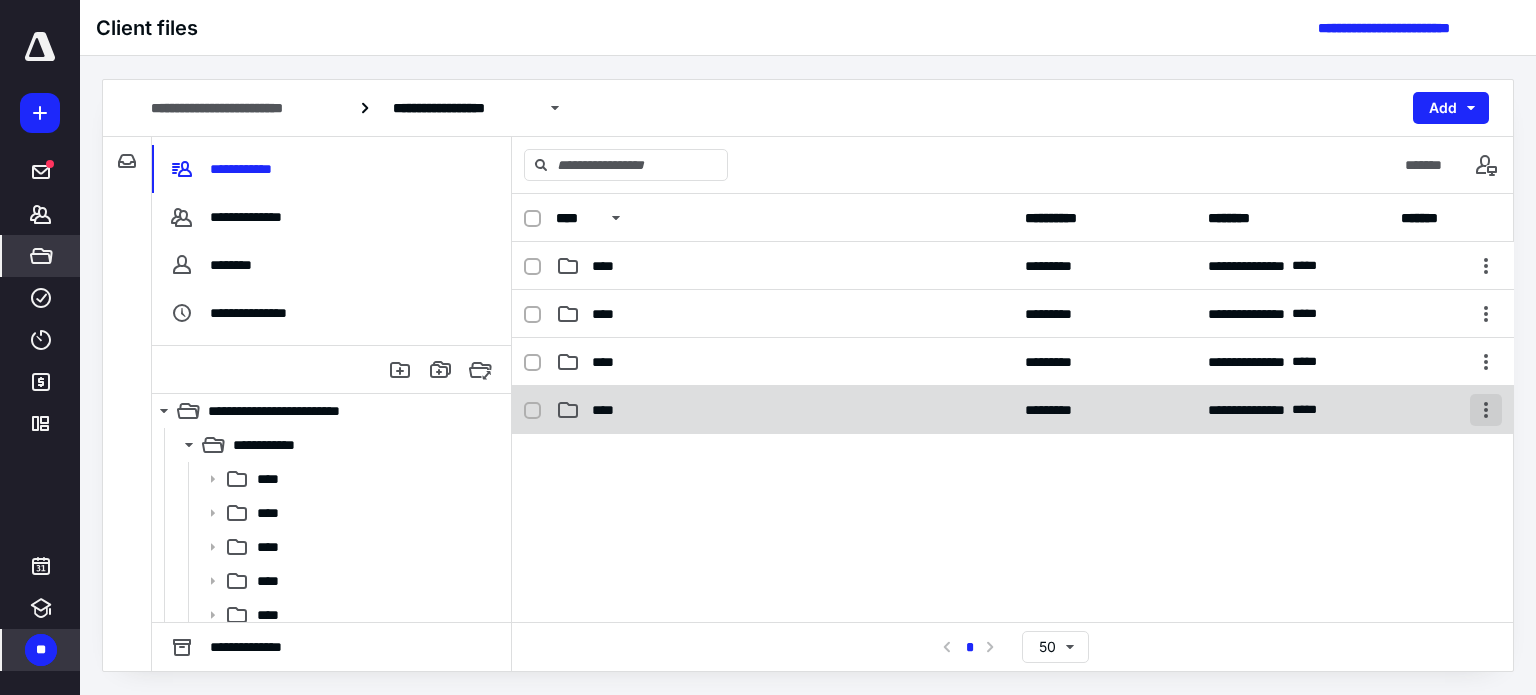 click at bounding box center [1486, 410] 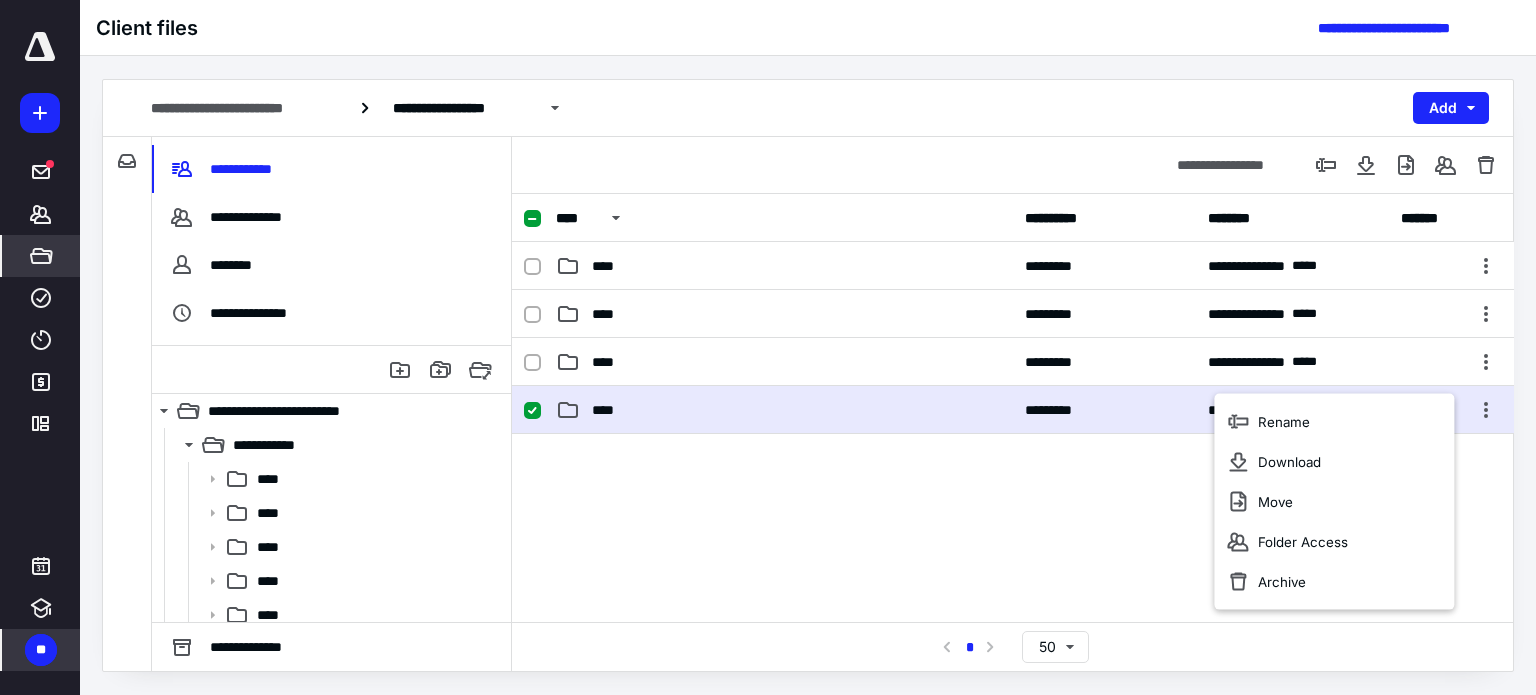 click at bounding box center (1013, 584) 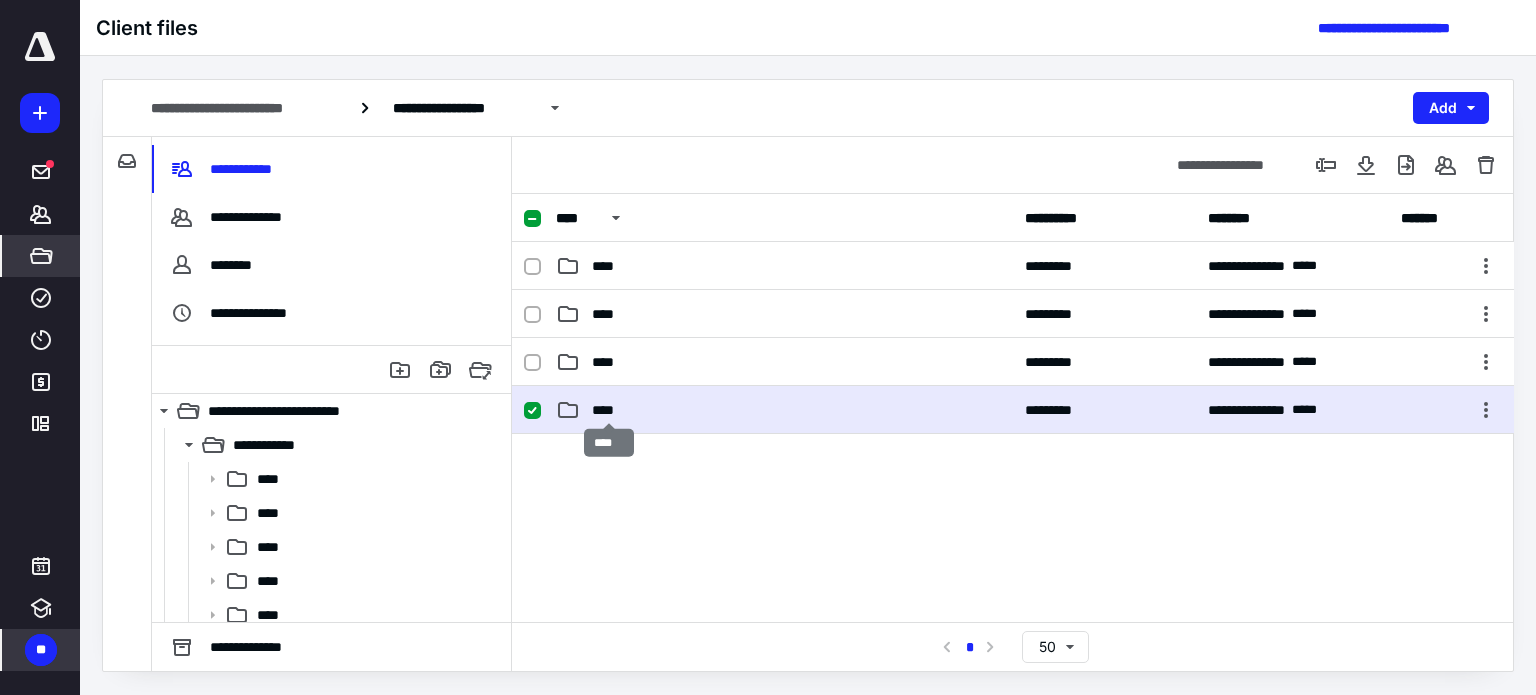 click on "****" at bounding box center (609, 410) 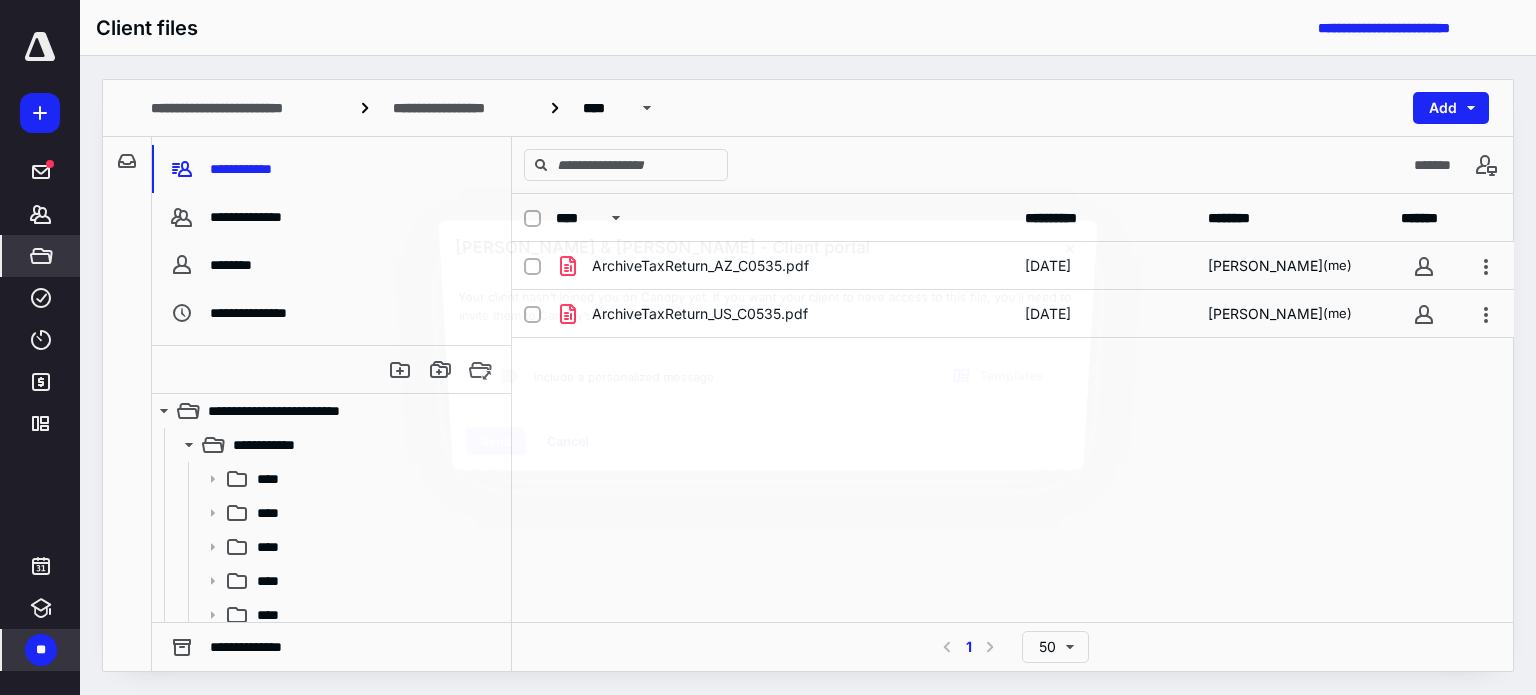click on "**********" at bounding box center (768, 346) 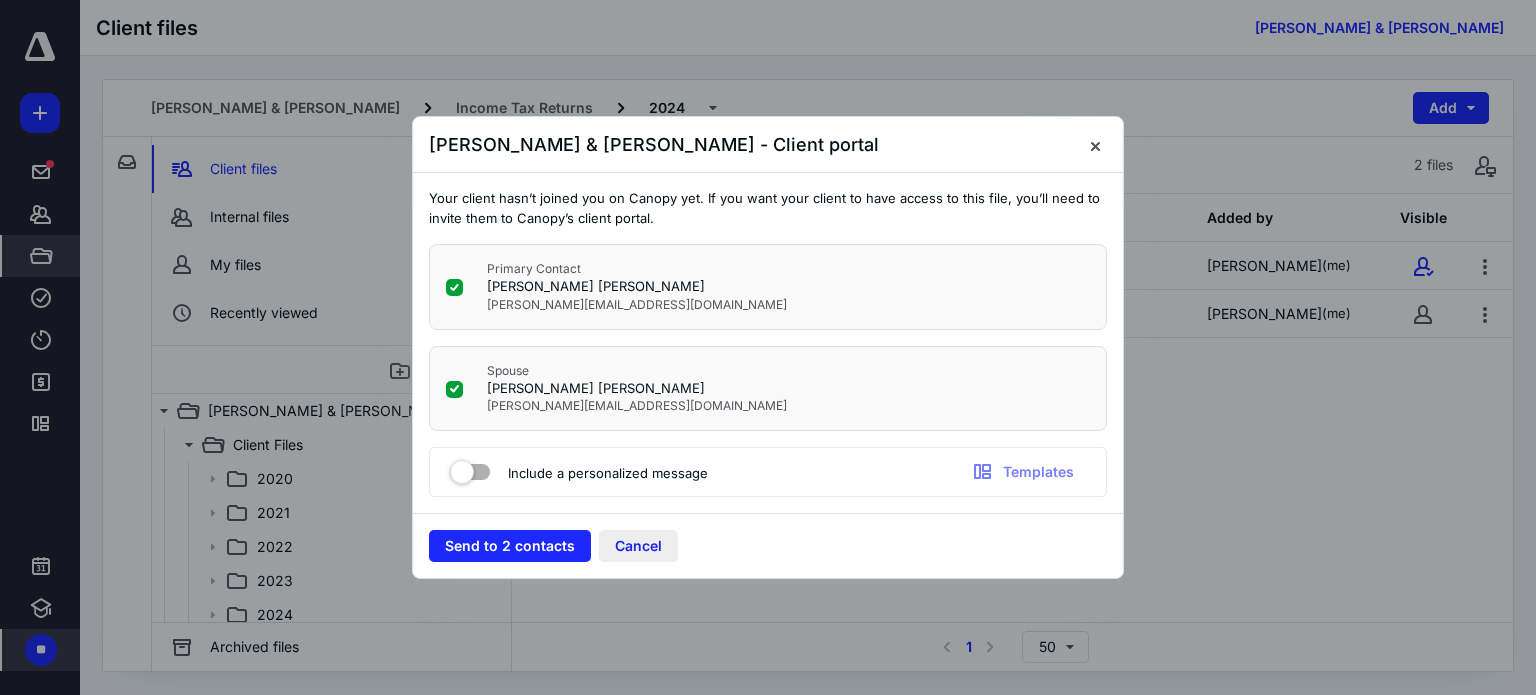 click on "Cancel" at bounding box center [638, 546] 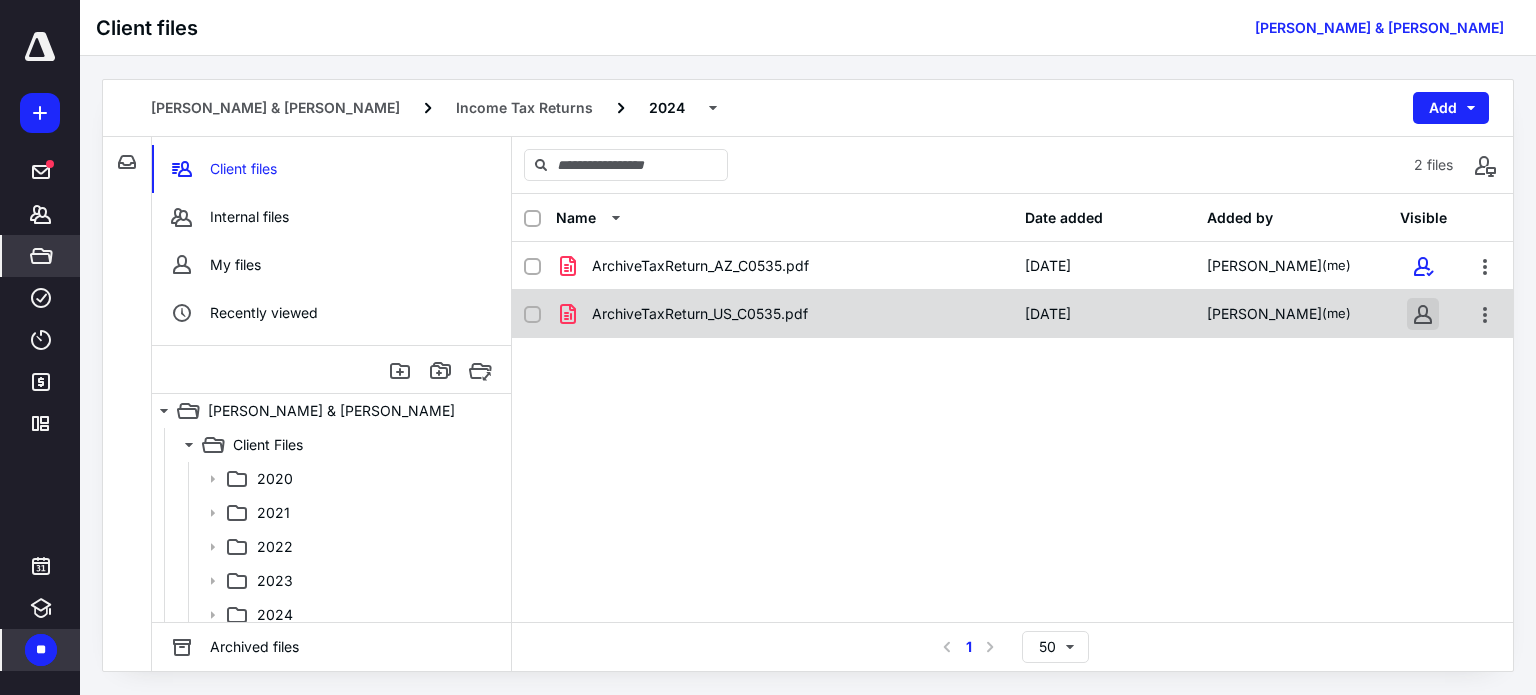 click on "**********" at bounding box center (768, 346) 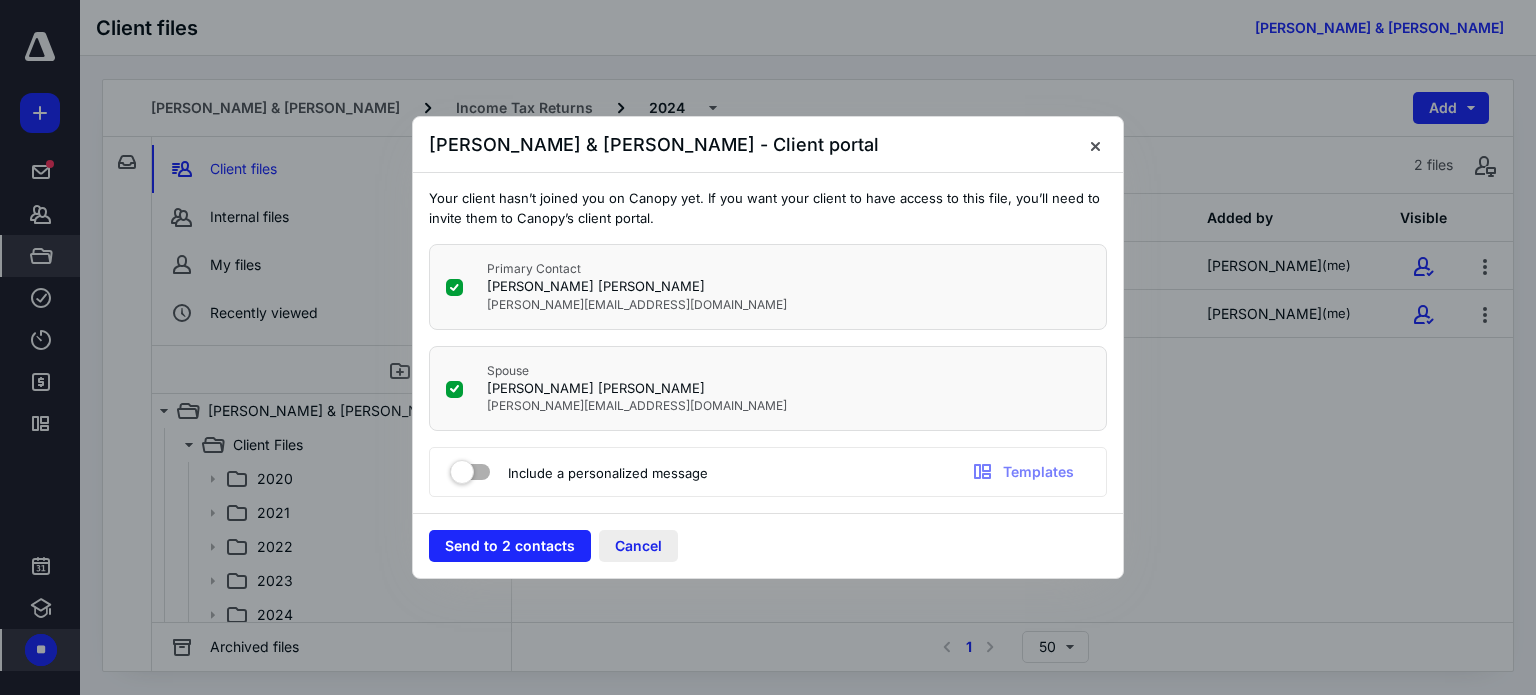 drag, startPoint x: 626, startPoint y: 545, endPoint x: 644, endPoint y: 539, distance: 18.973665 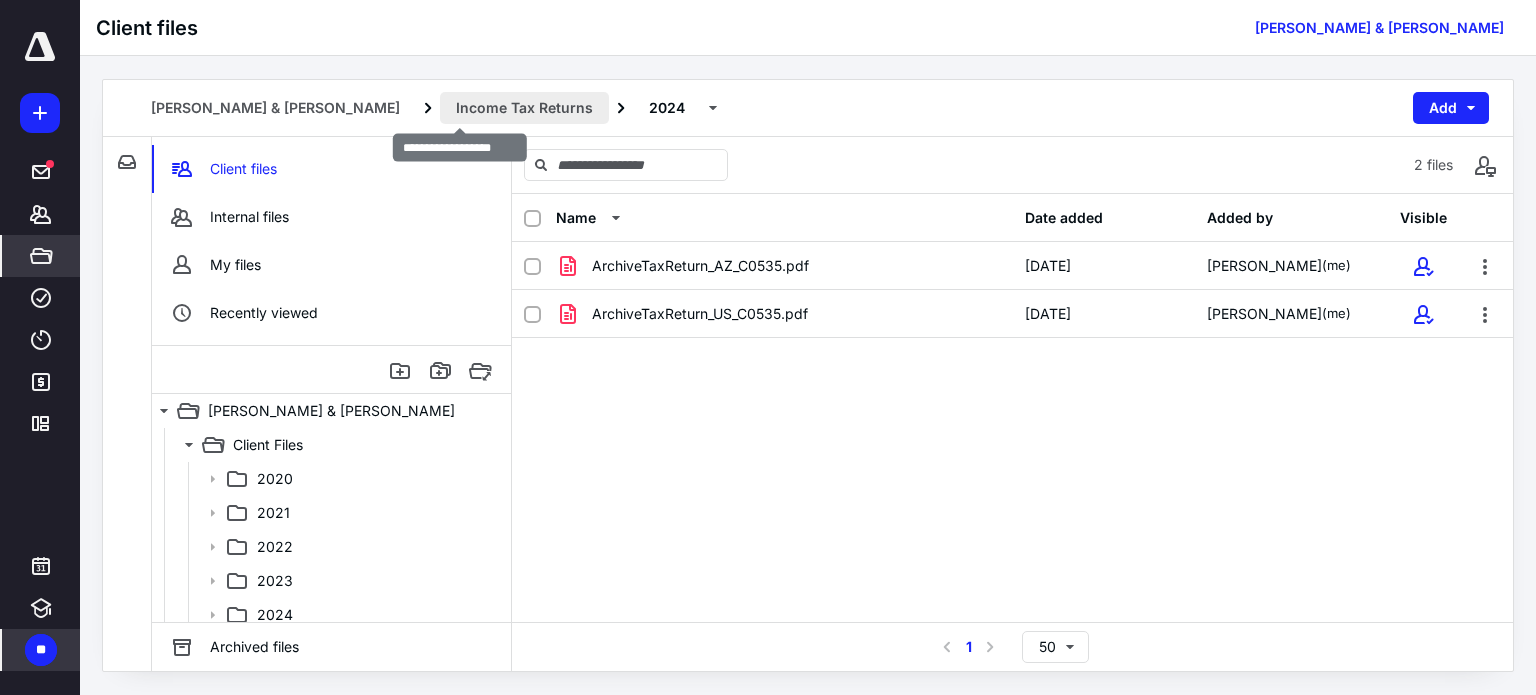 click on "Income Tax Returns" at bounding box center (524, 108) 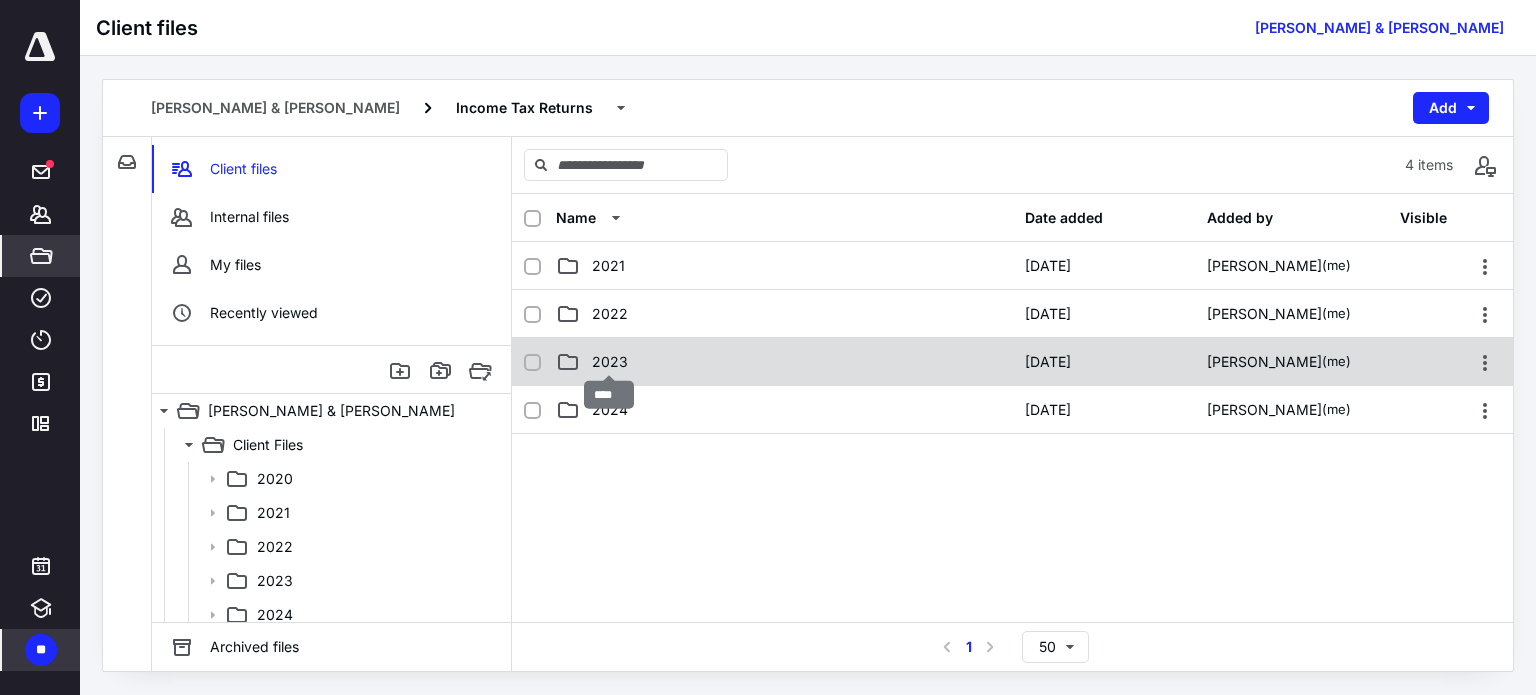 click on "2023" at bounding box center (610, 362) 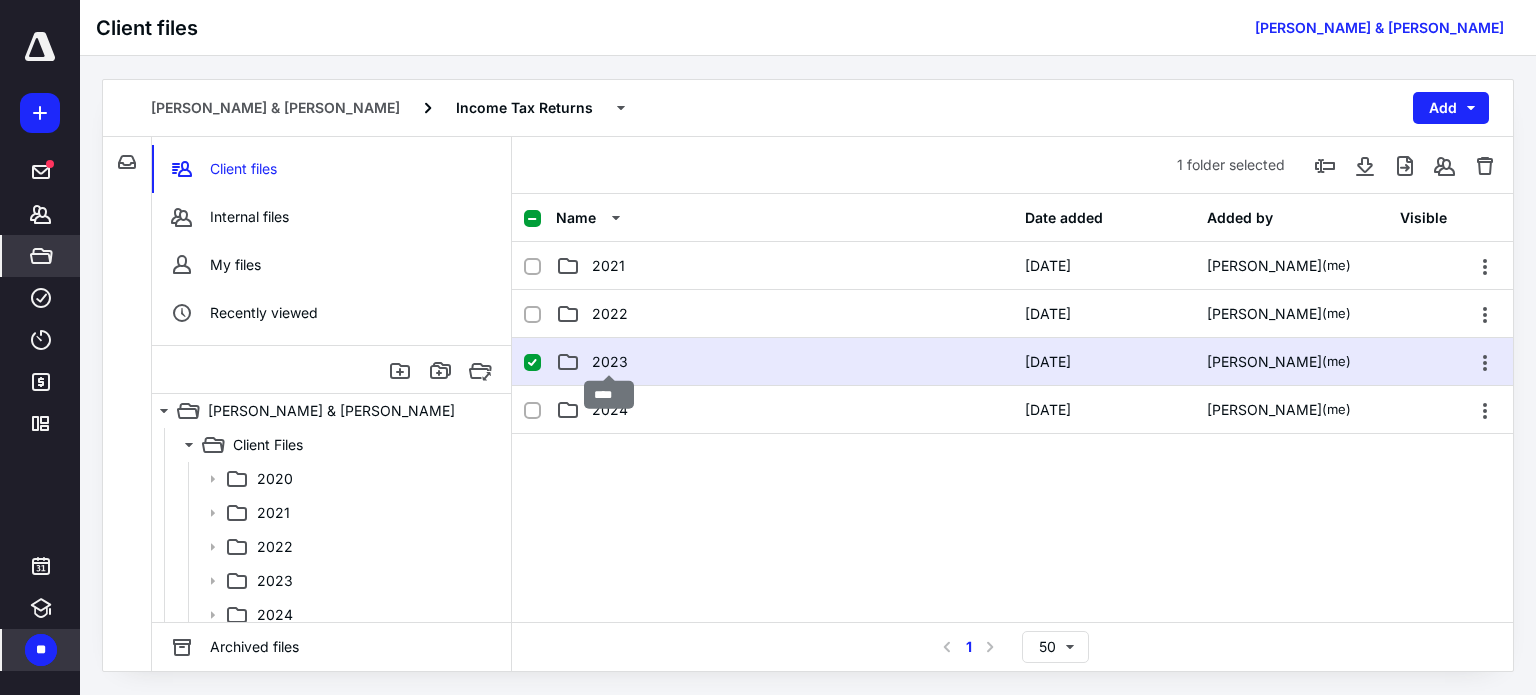 click on "2023" at bounding box center [610, 362] 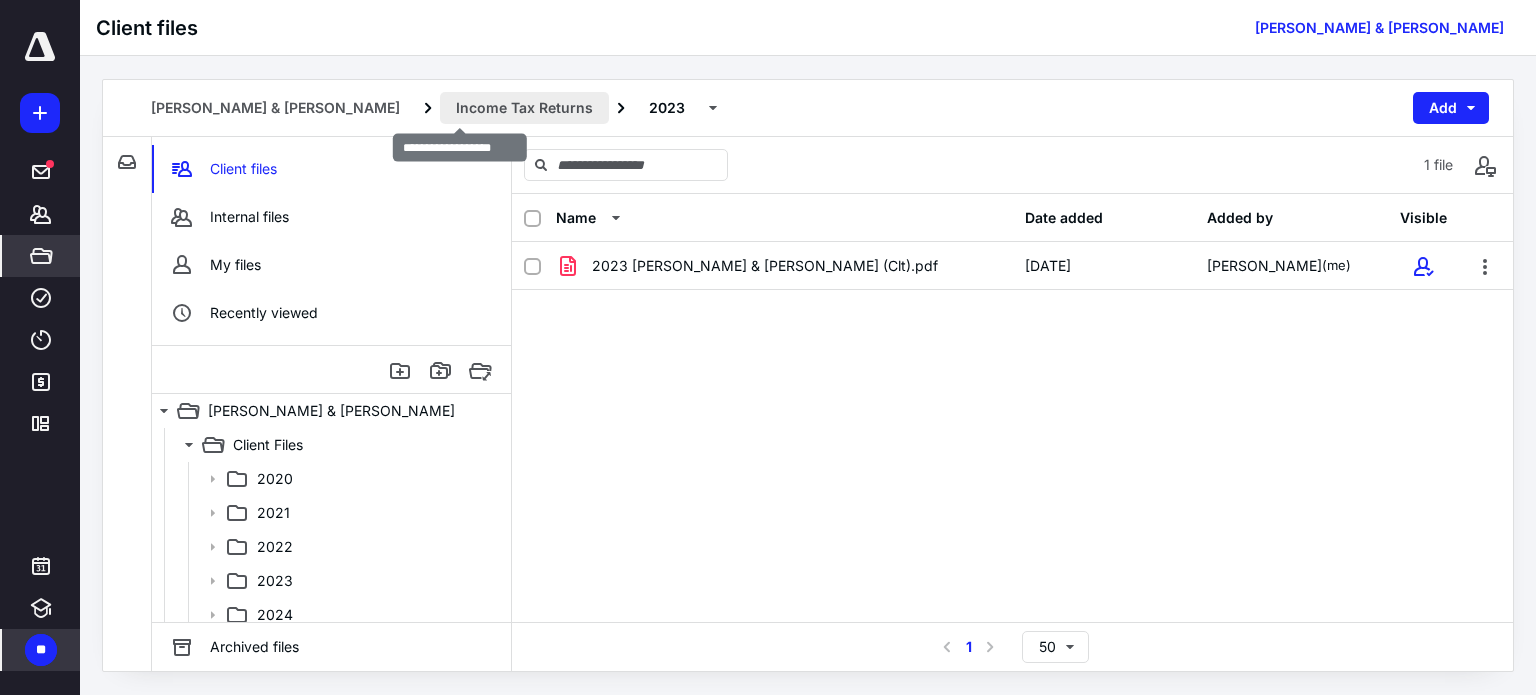 click on "Income Tax Returns" at bounding box center (524, 108) 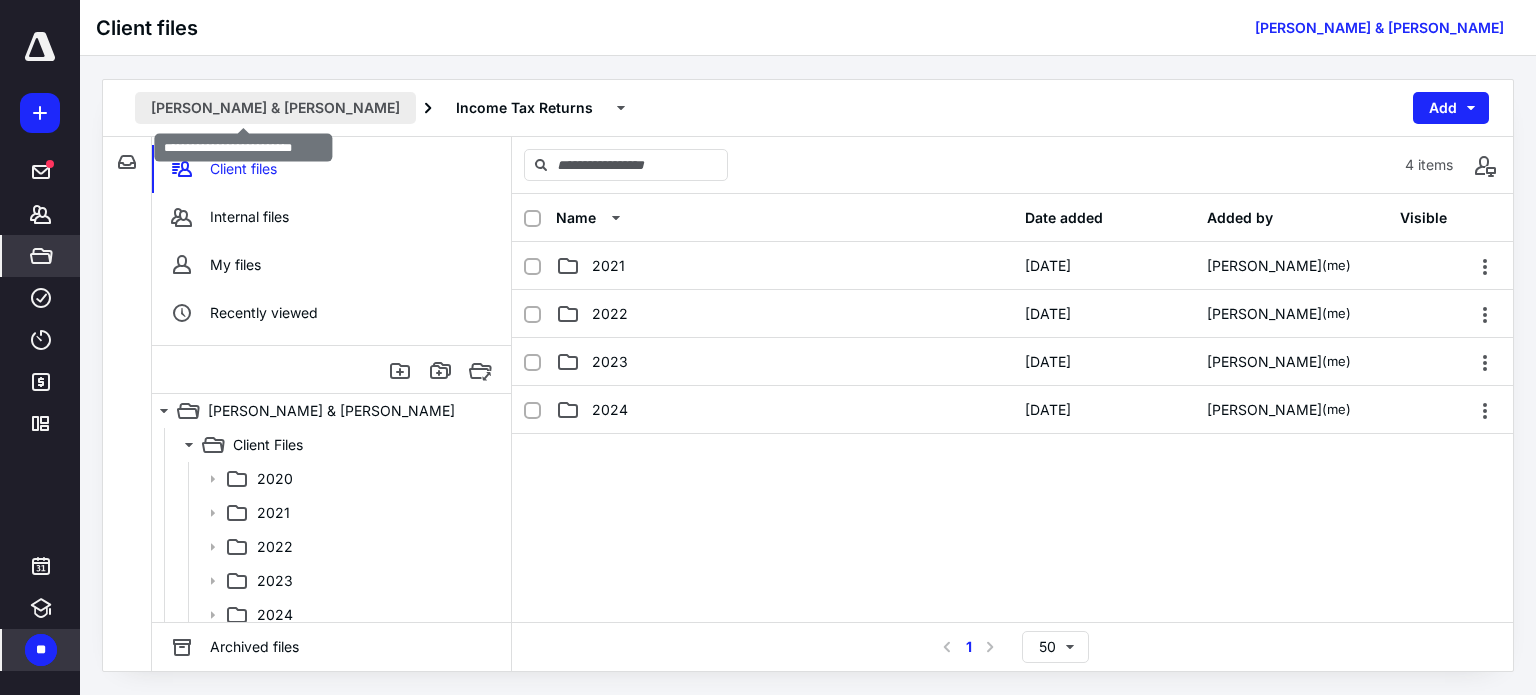 click on "Anderson, Gary P & Janet B" at bounding box center [275, 108] 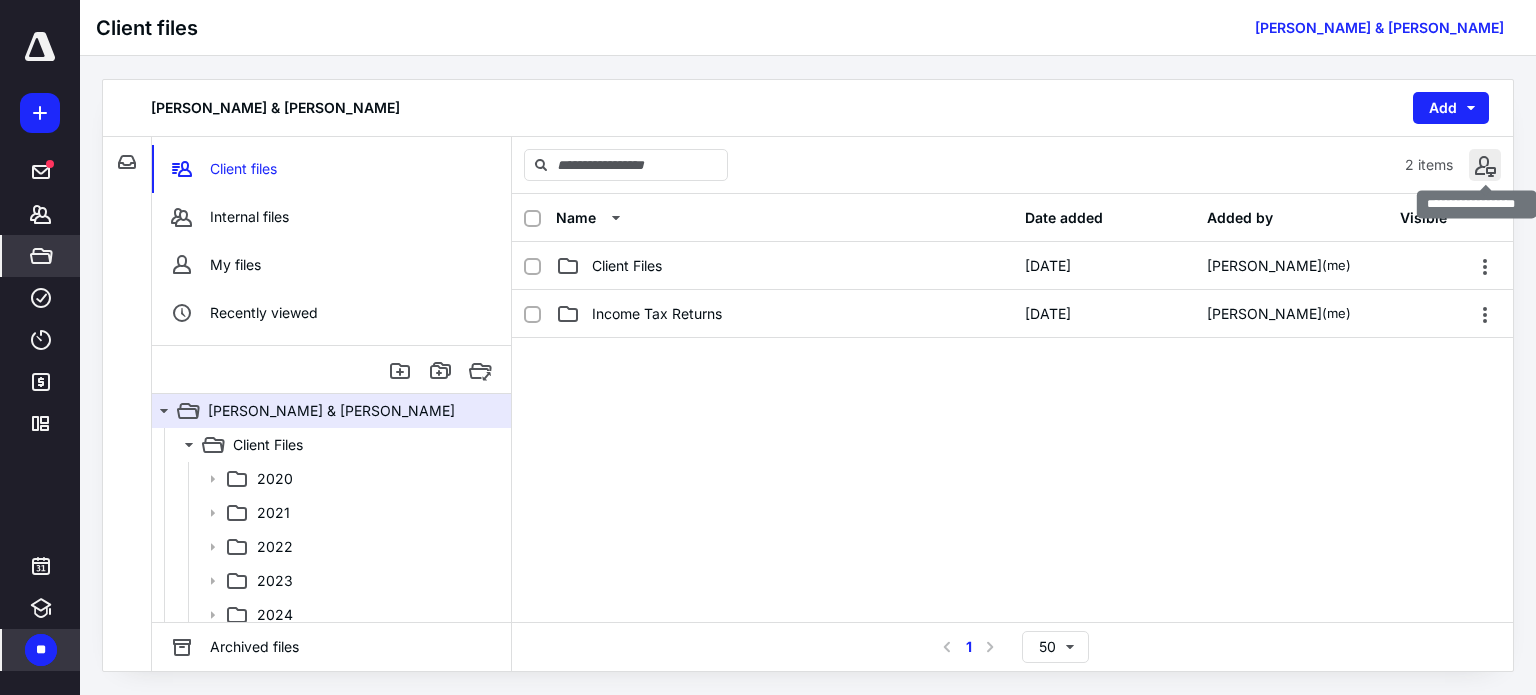 click at bounding box center (1485, 165) 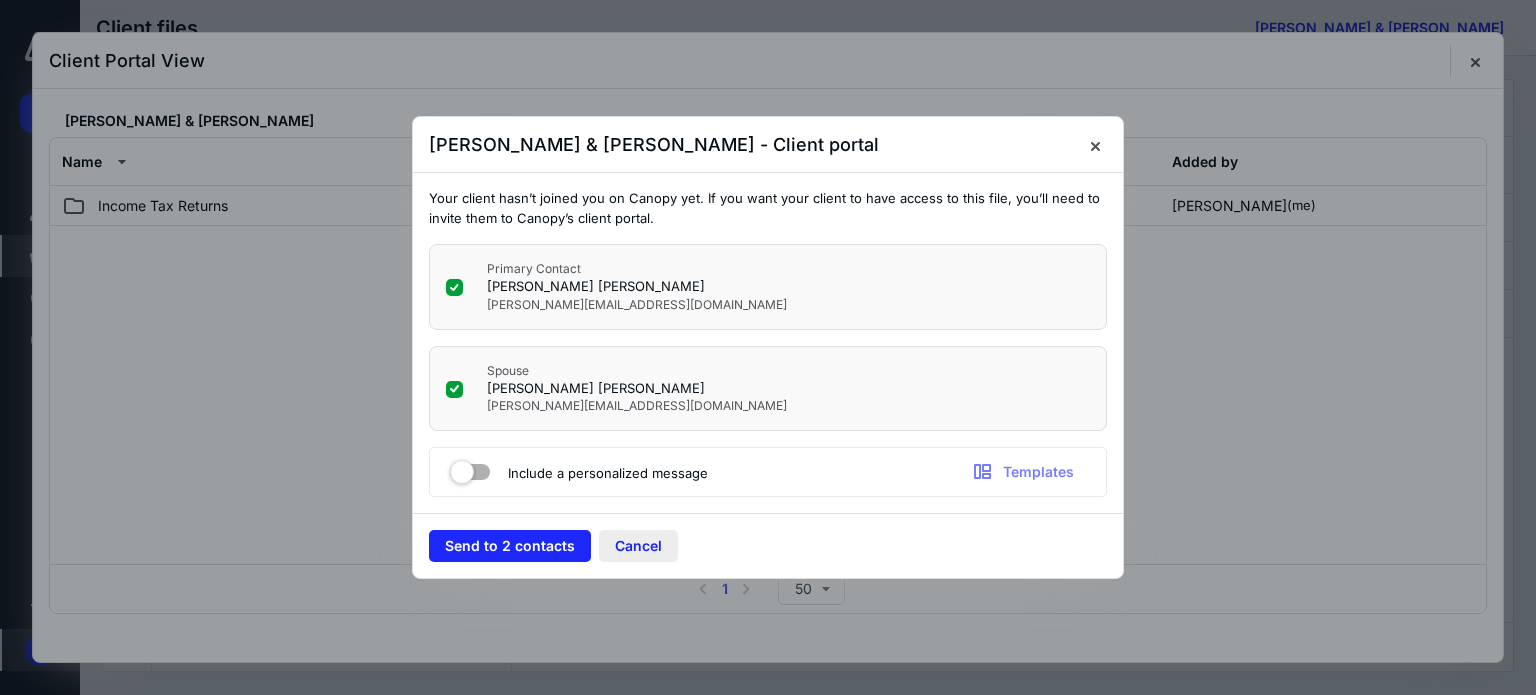 click on "Cancel" at bounding box center [638, 546] 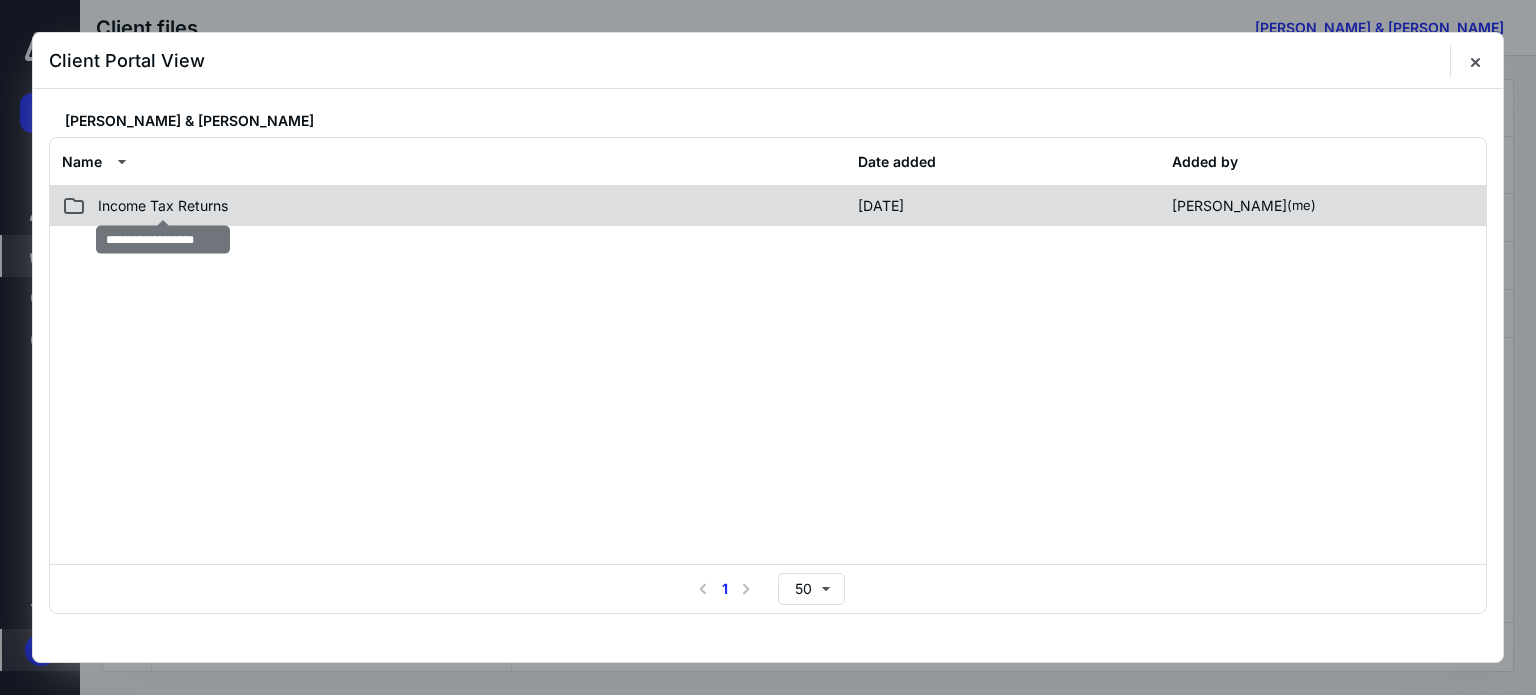 click on "Income Tax Returns" at bounding box center [163, 206] 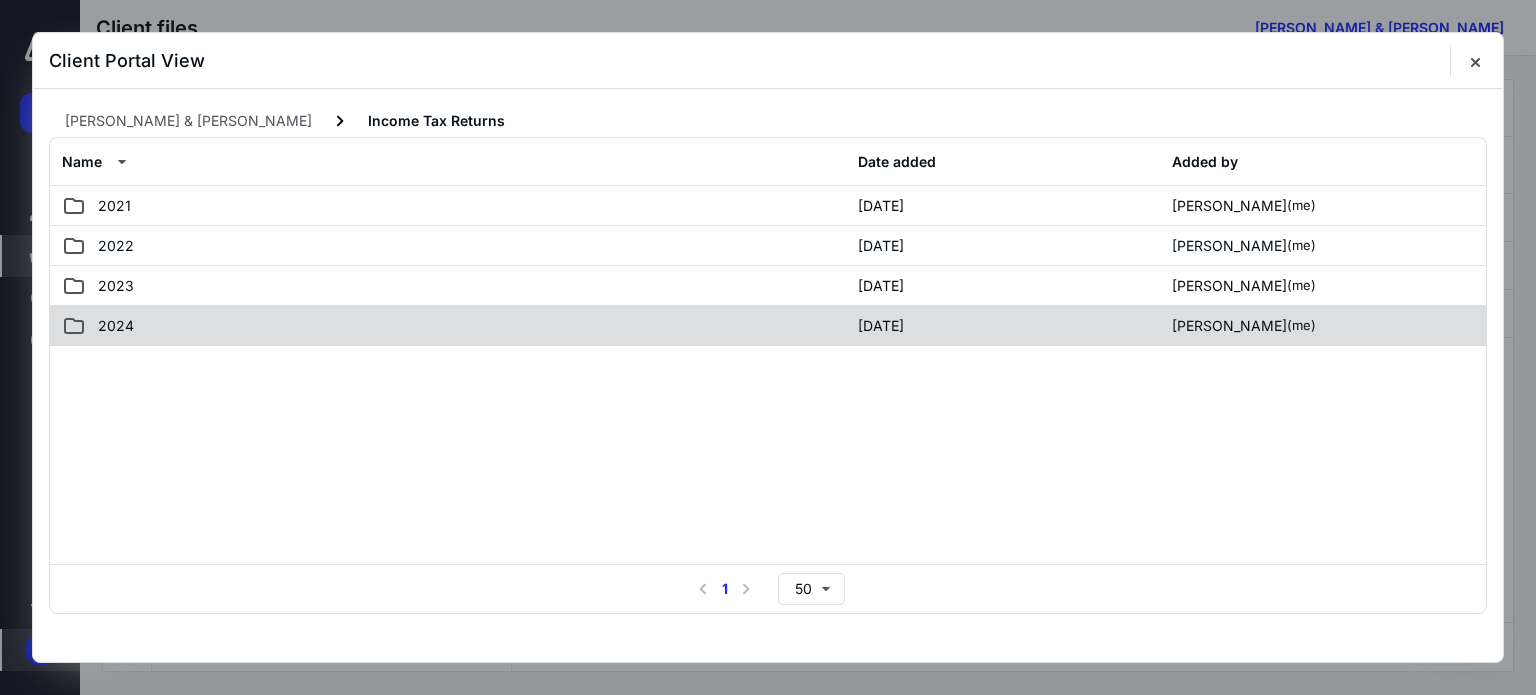 click on "2024" at bounding box center (116, 326) 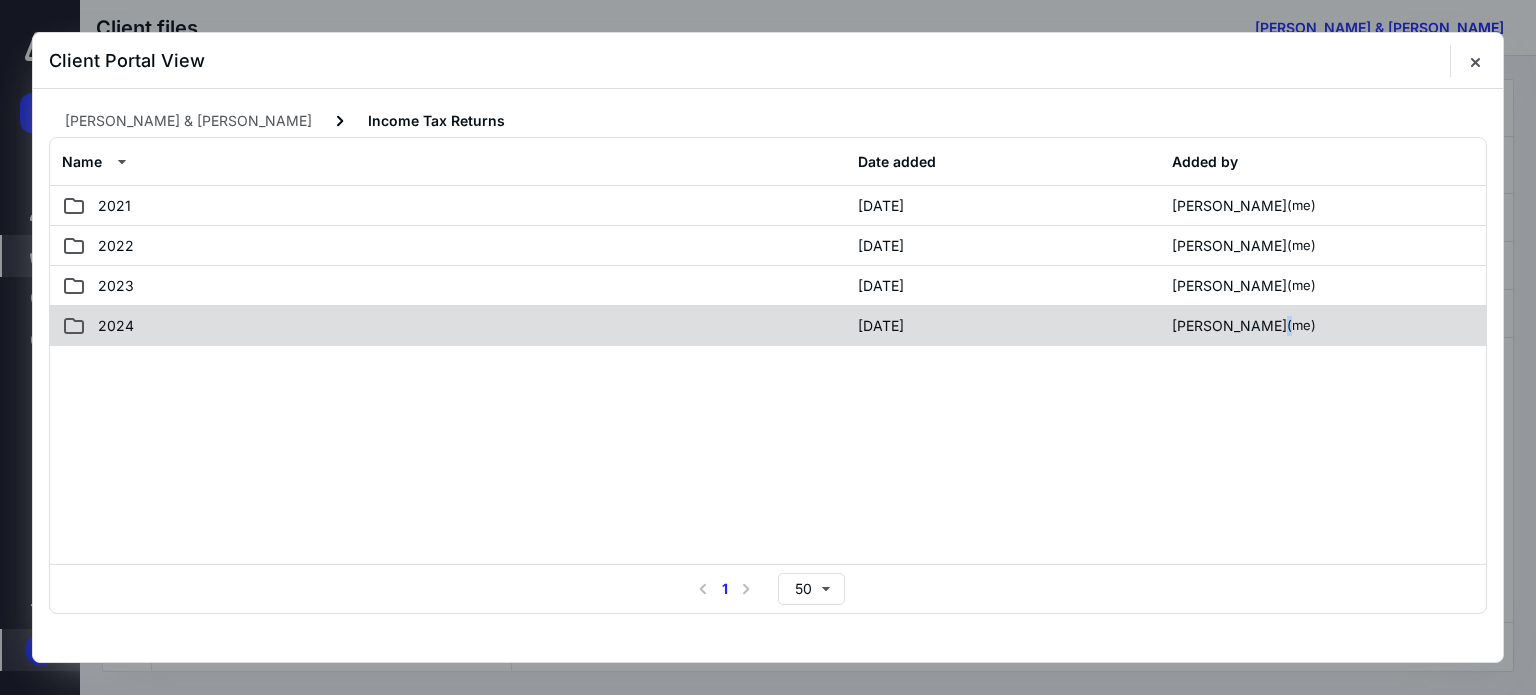 click on "2024" at bounding box center (116, 326) 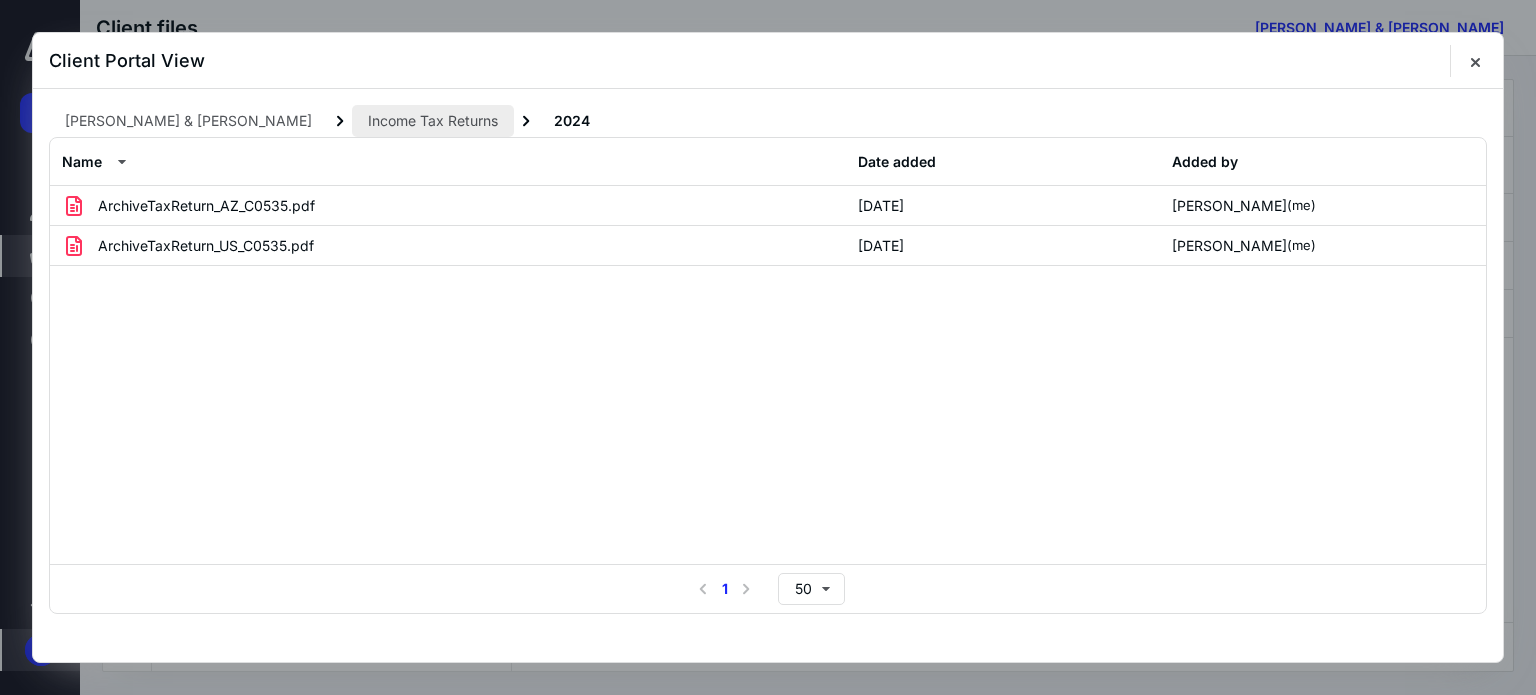 click on "Income Tax Returns" at bounding box center (433, 121) 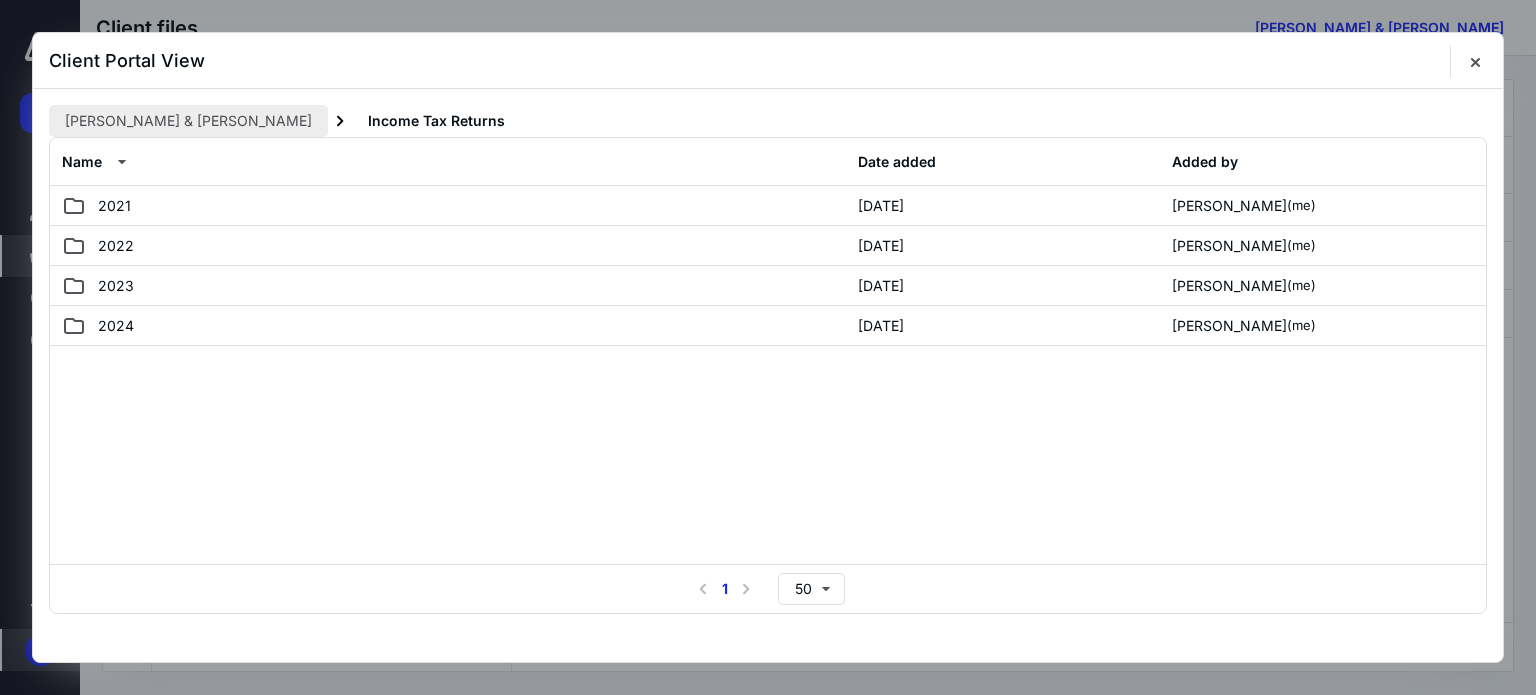 click on "Anderson, Gary P & Janet B" at bounding box center (188, 121) 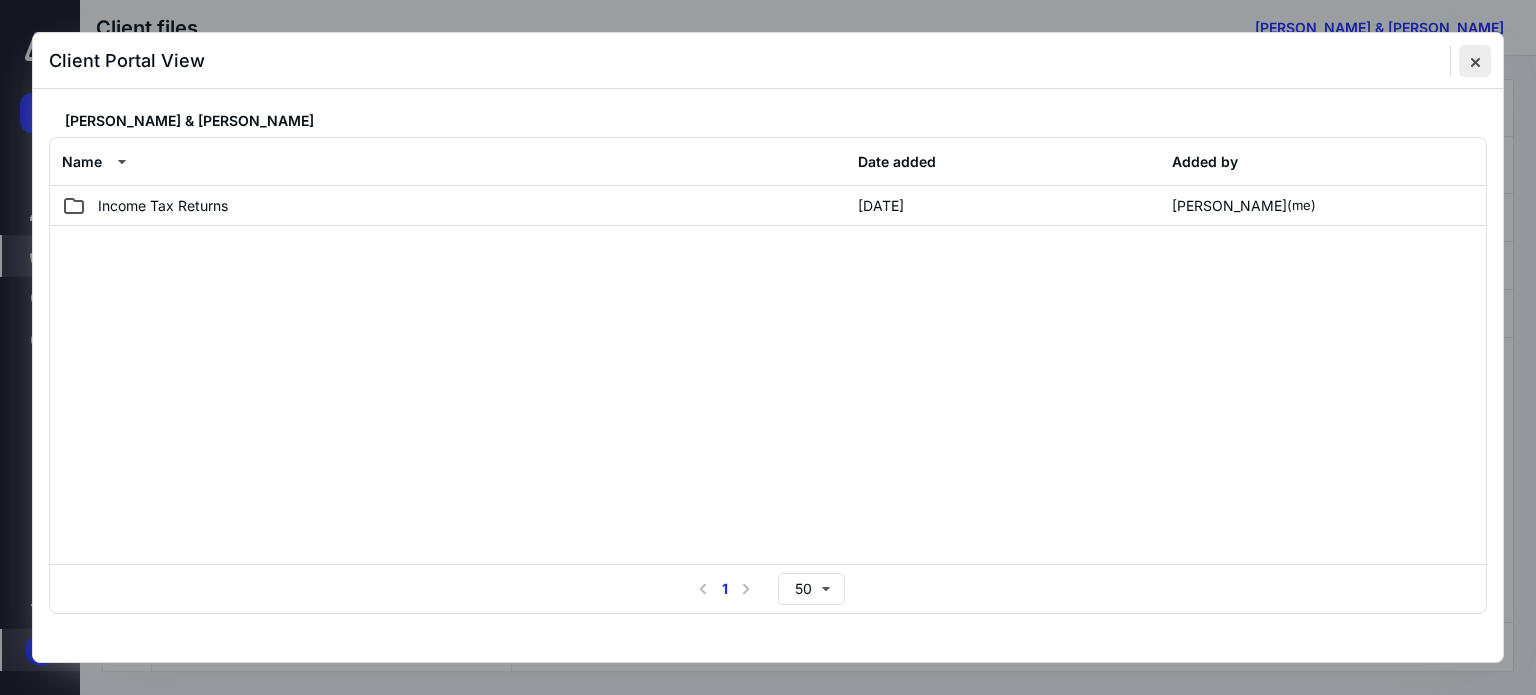 click at bounding box center (1475, 61) 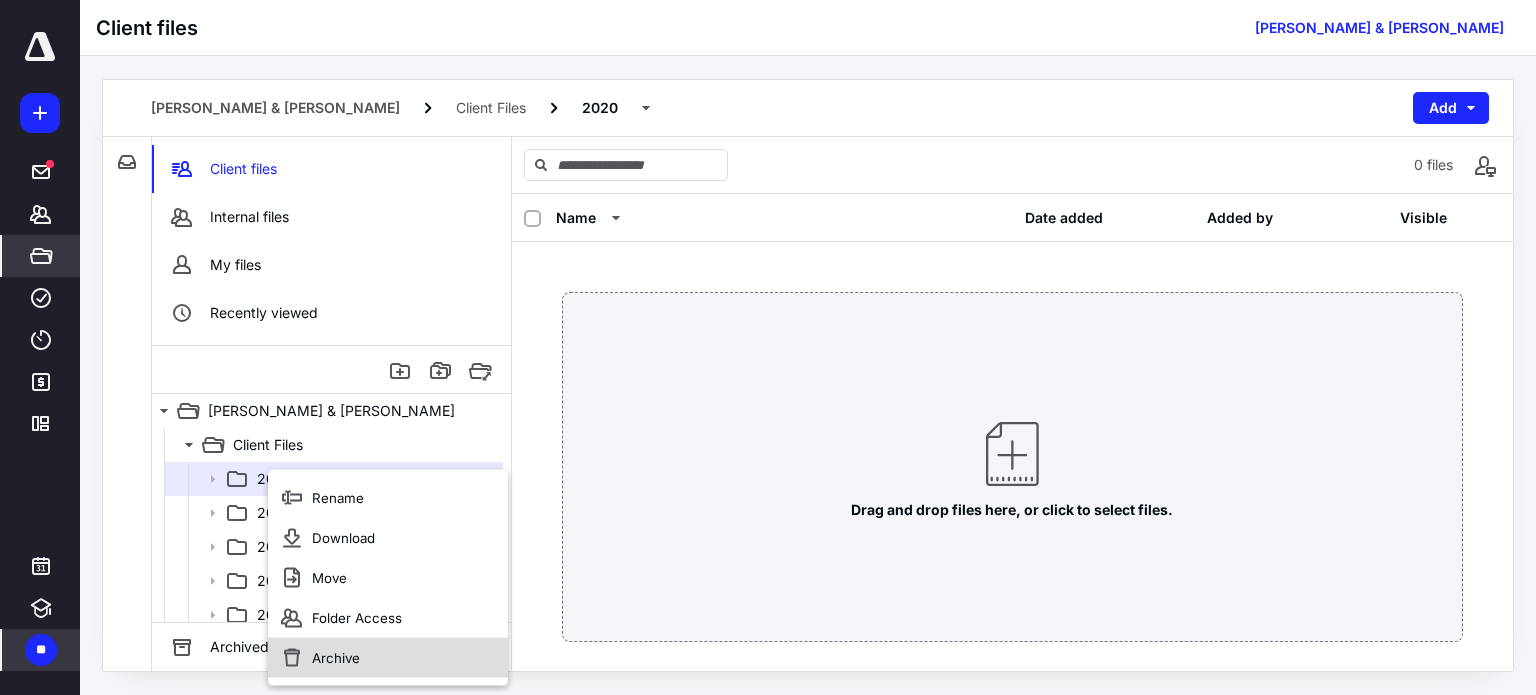 click on "Archive" at bounding box center (336, 658) 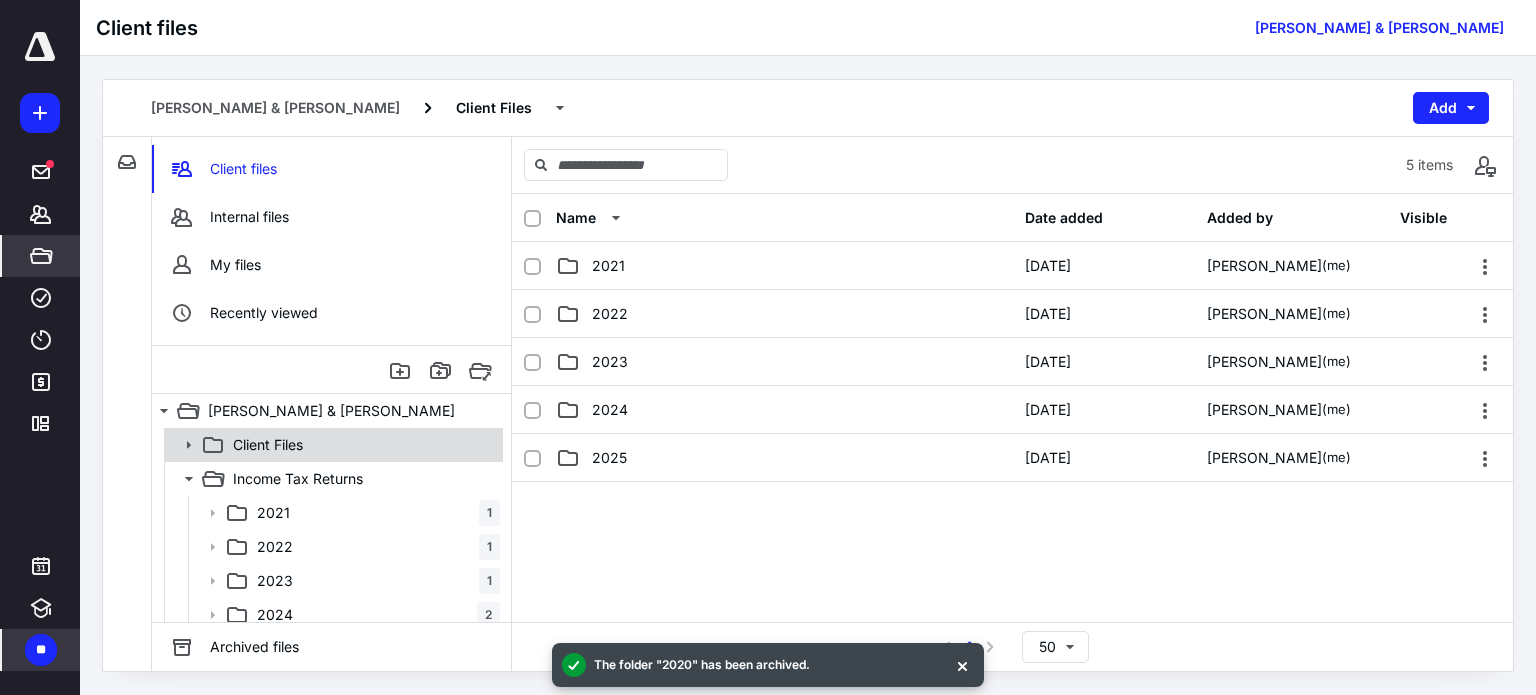 click 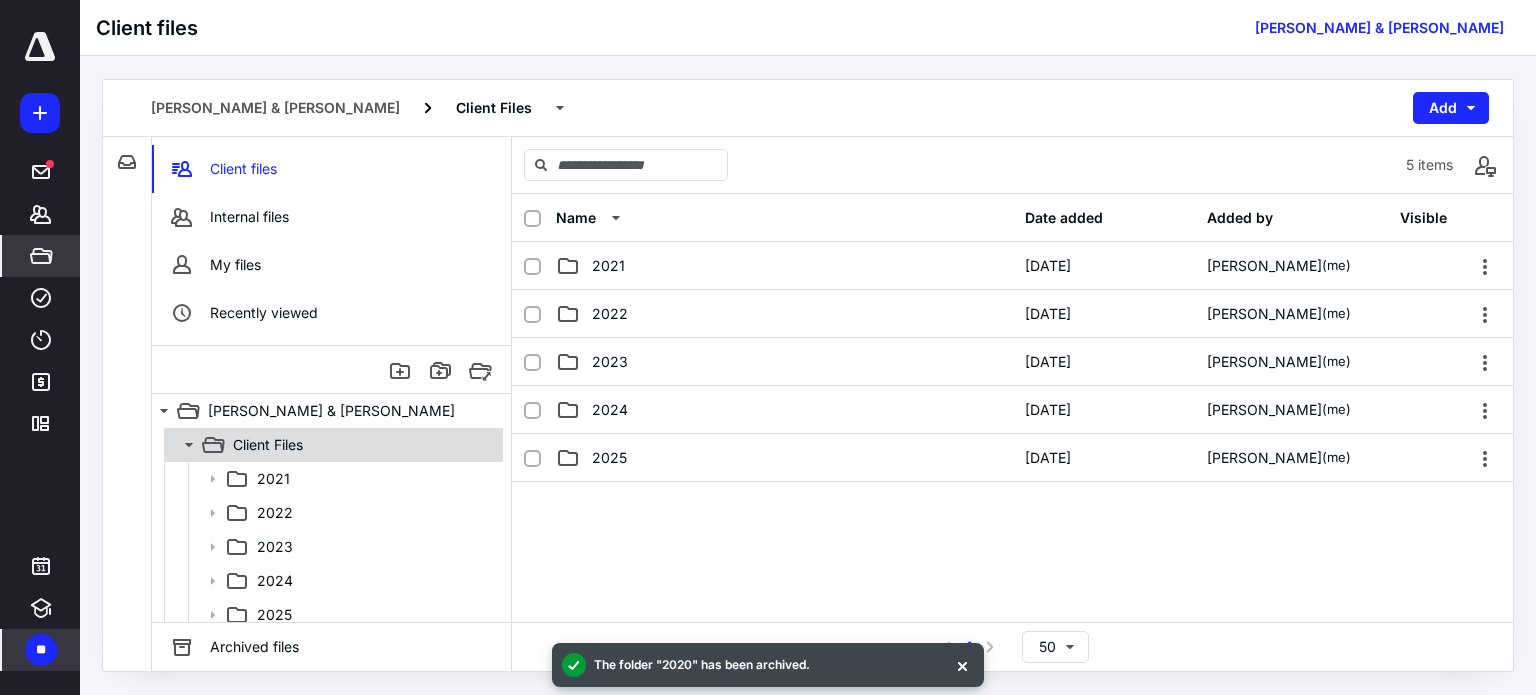 click 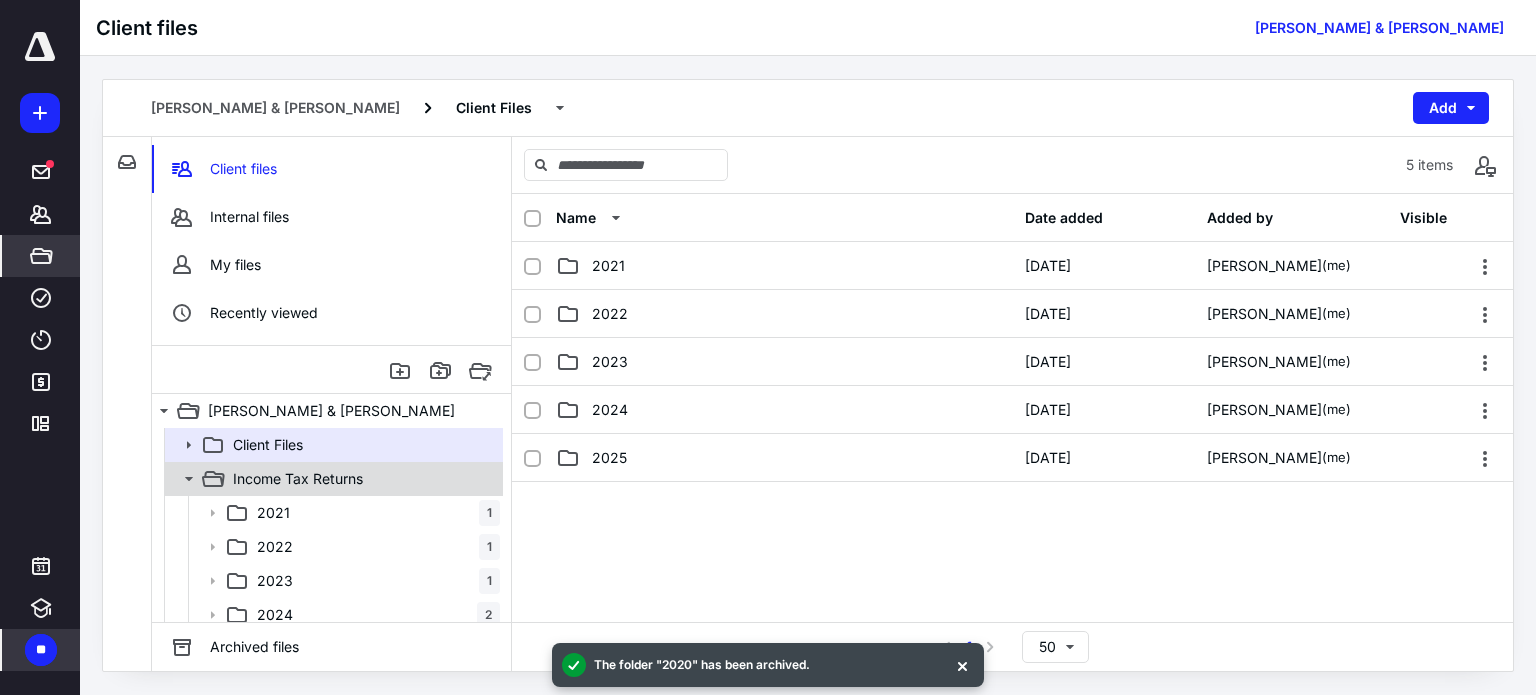 click 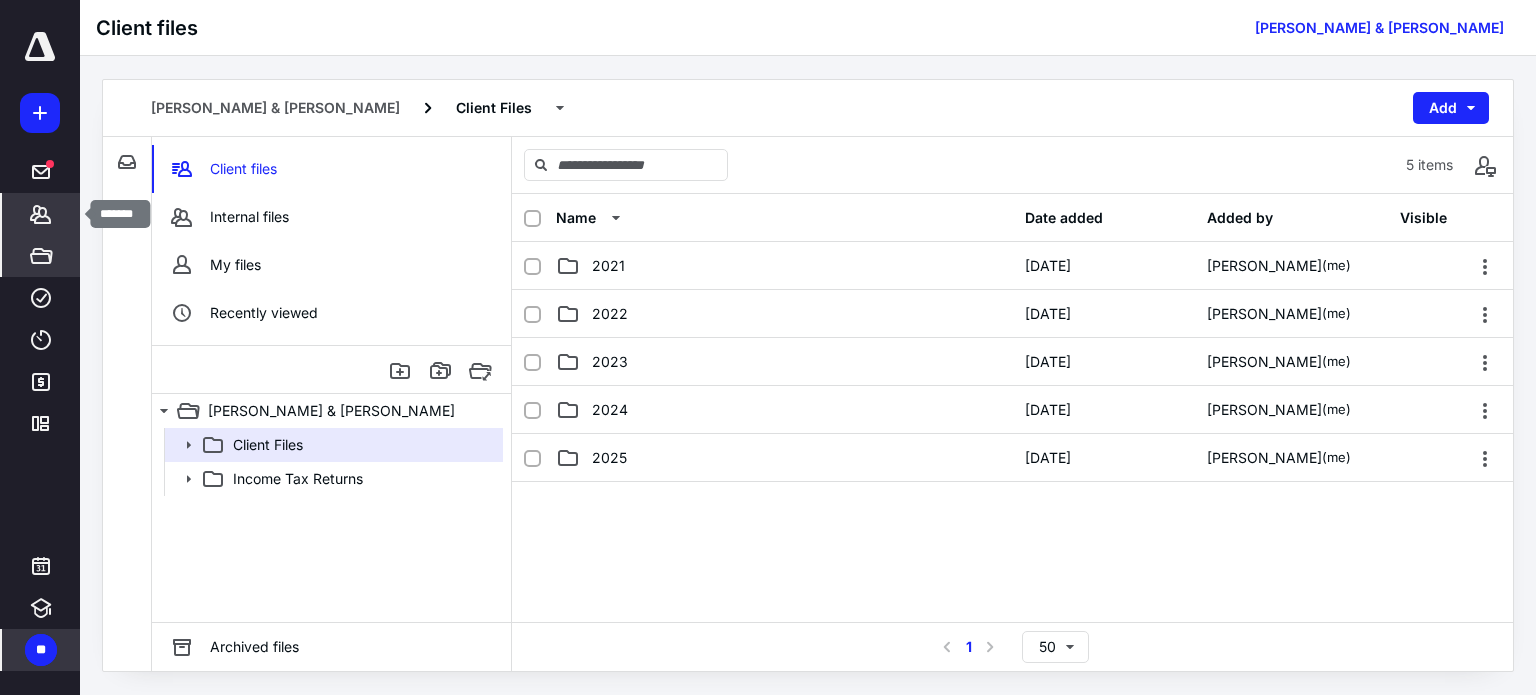 click 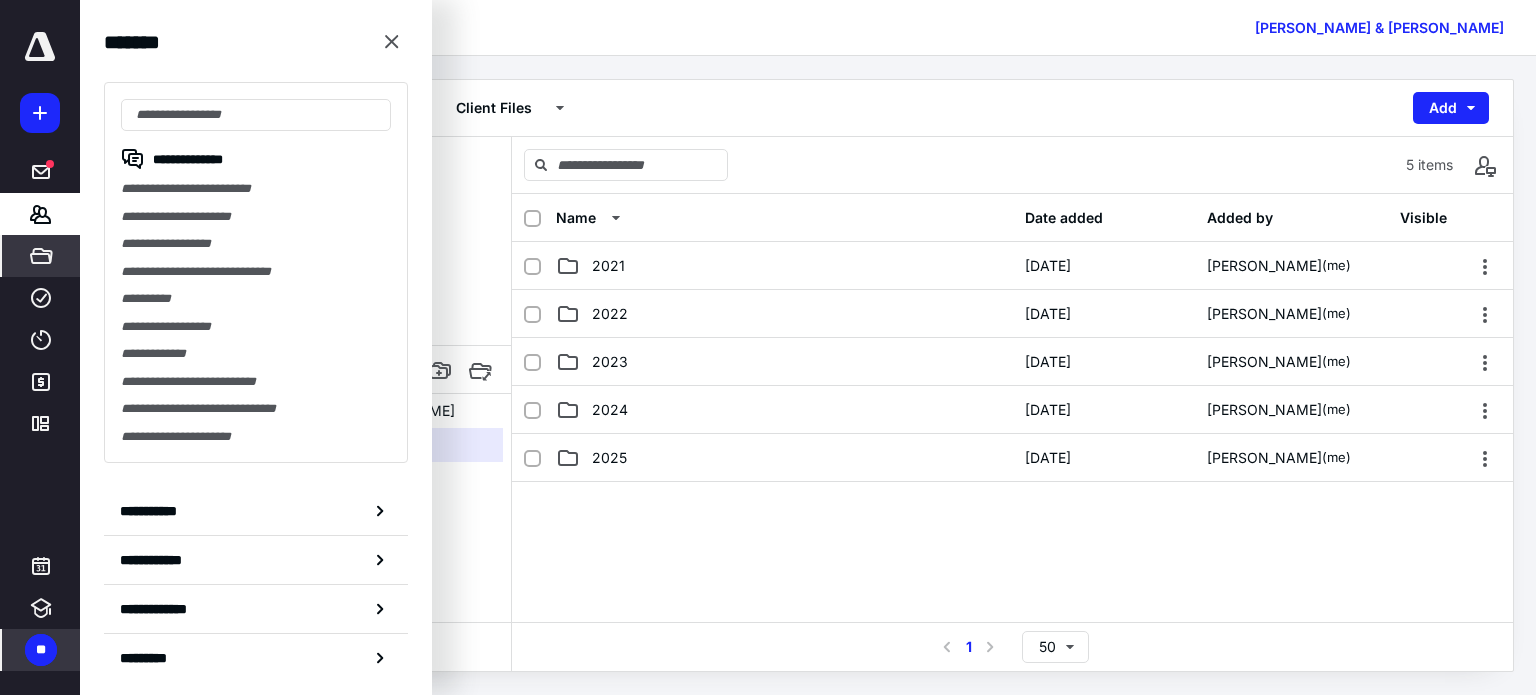 click at bounding box center [1012, 632] 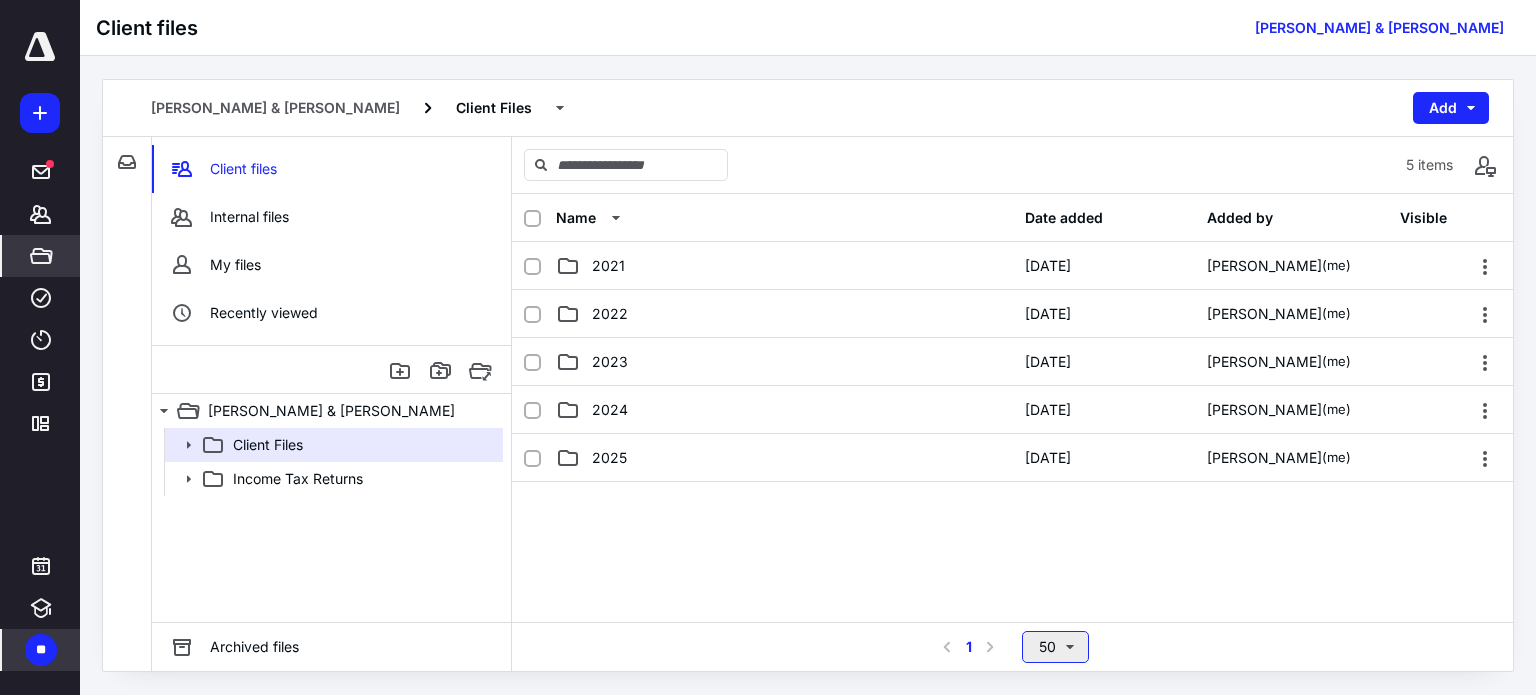 click on "50" at bounding box center [1055, 647] 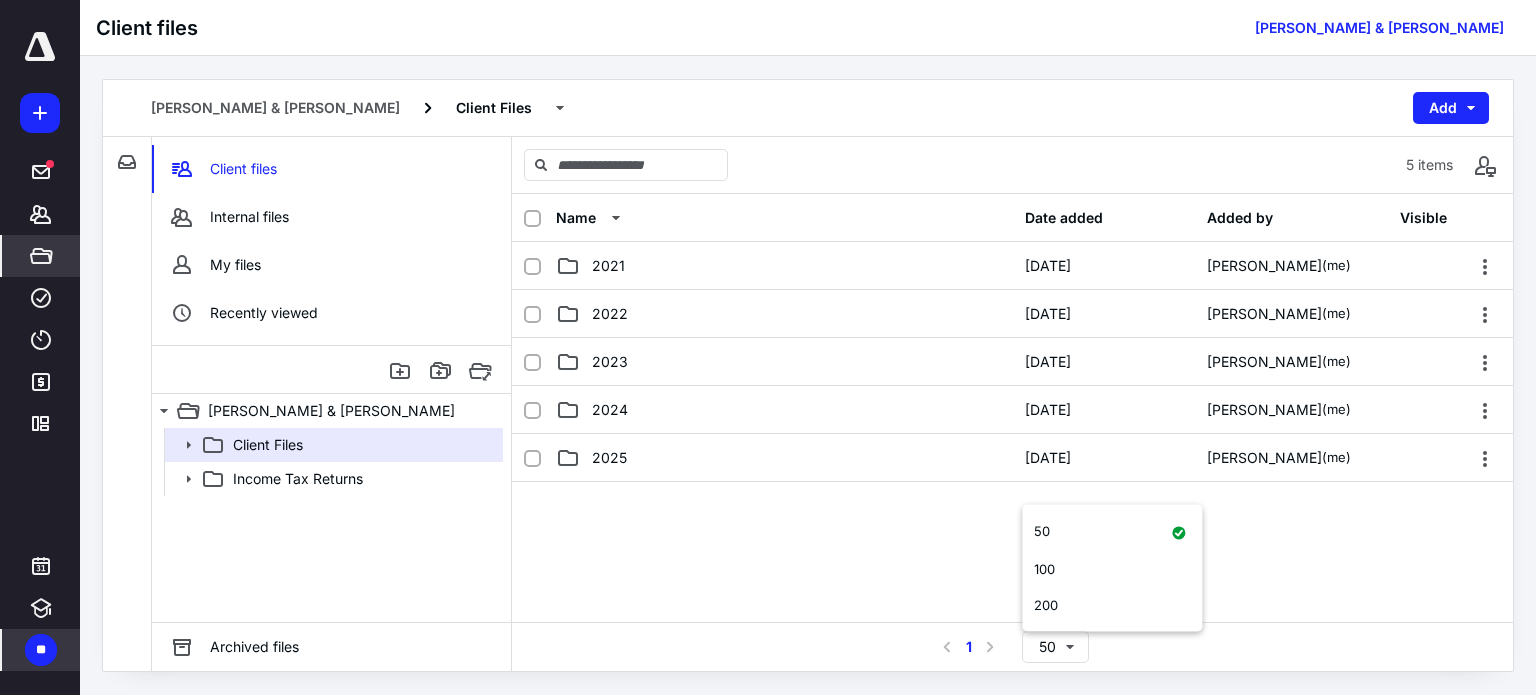 click at bounding box center [1012, 632] 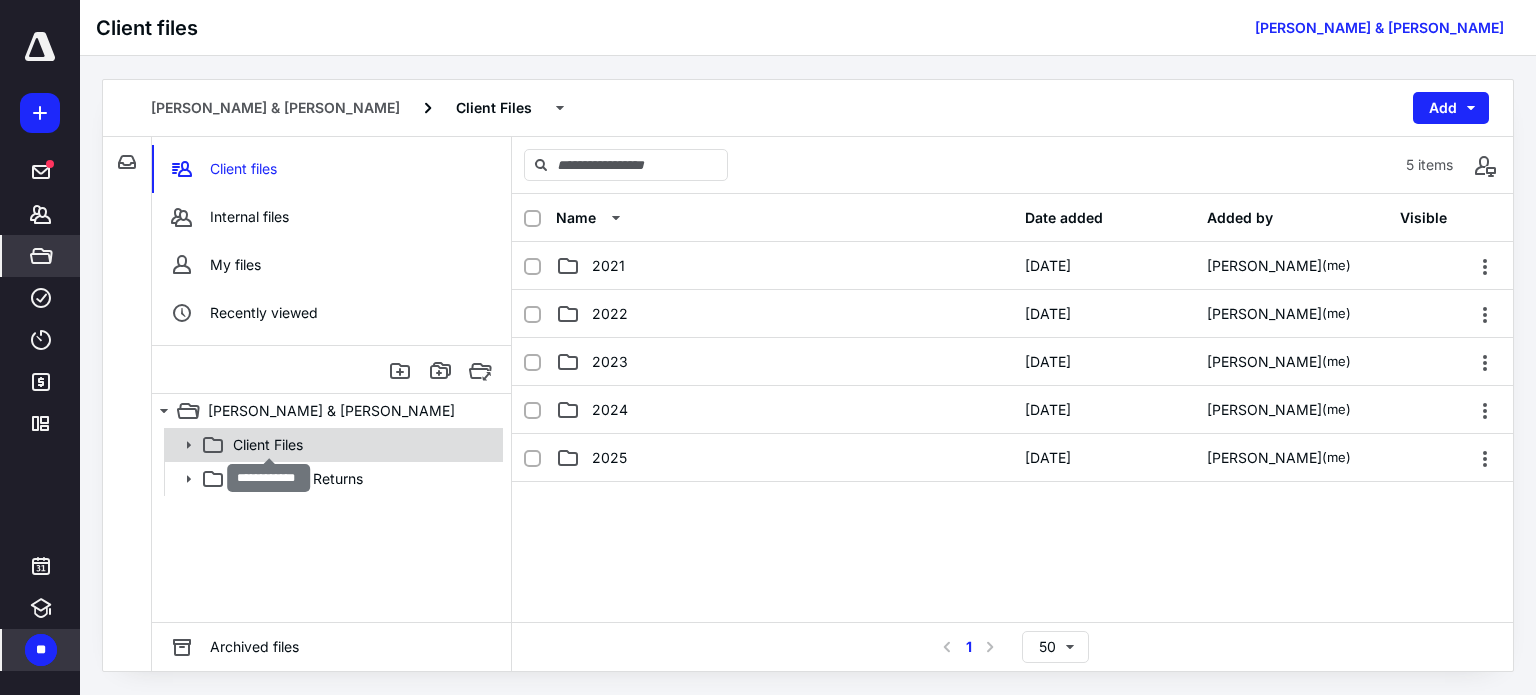click on "Client Files" at bounding box center (268, 445) 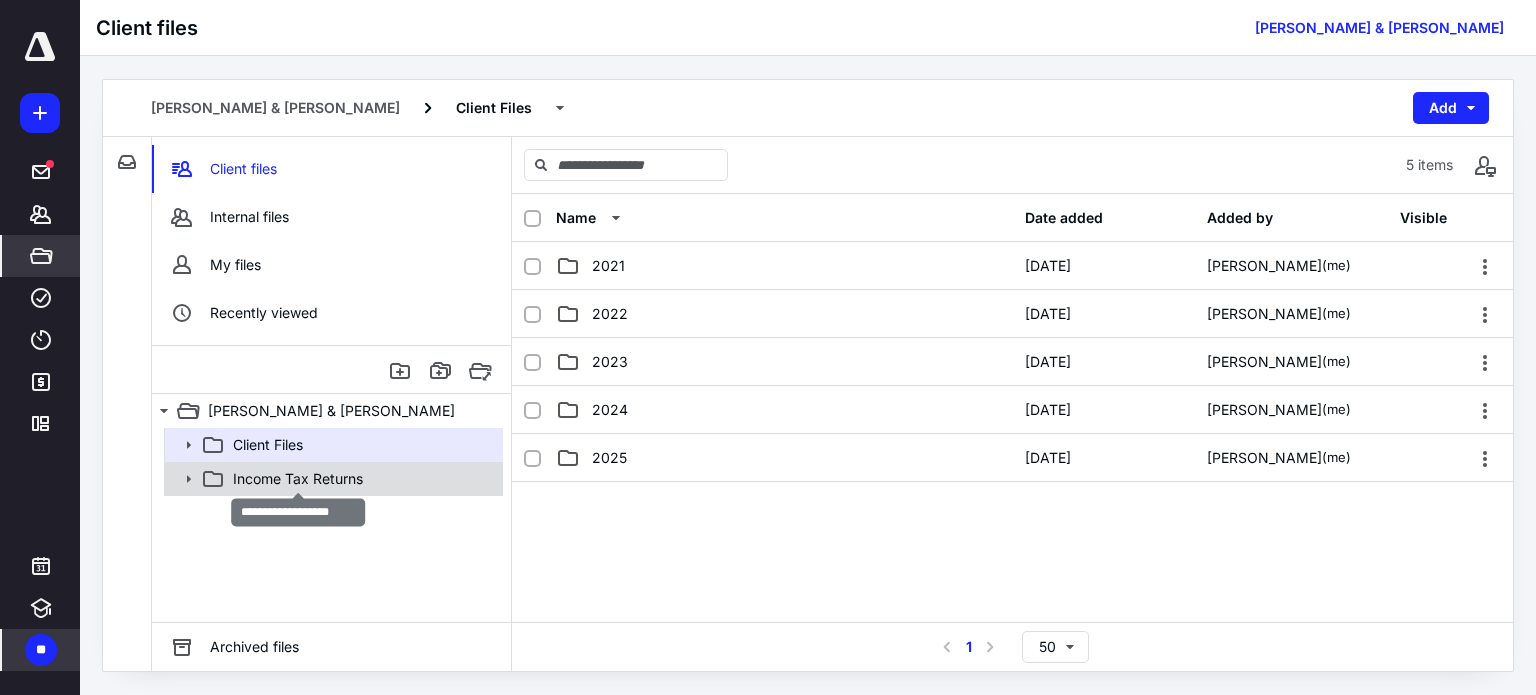 click on "Income Tax Returns" at bounding box center (298, 479) 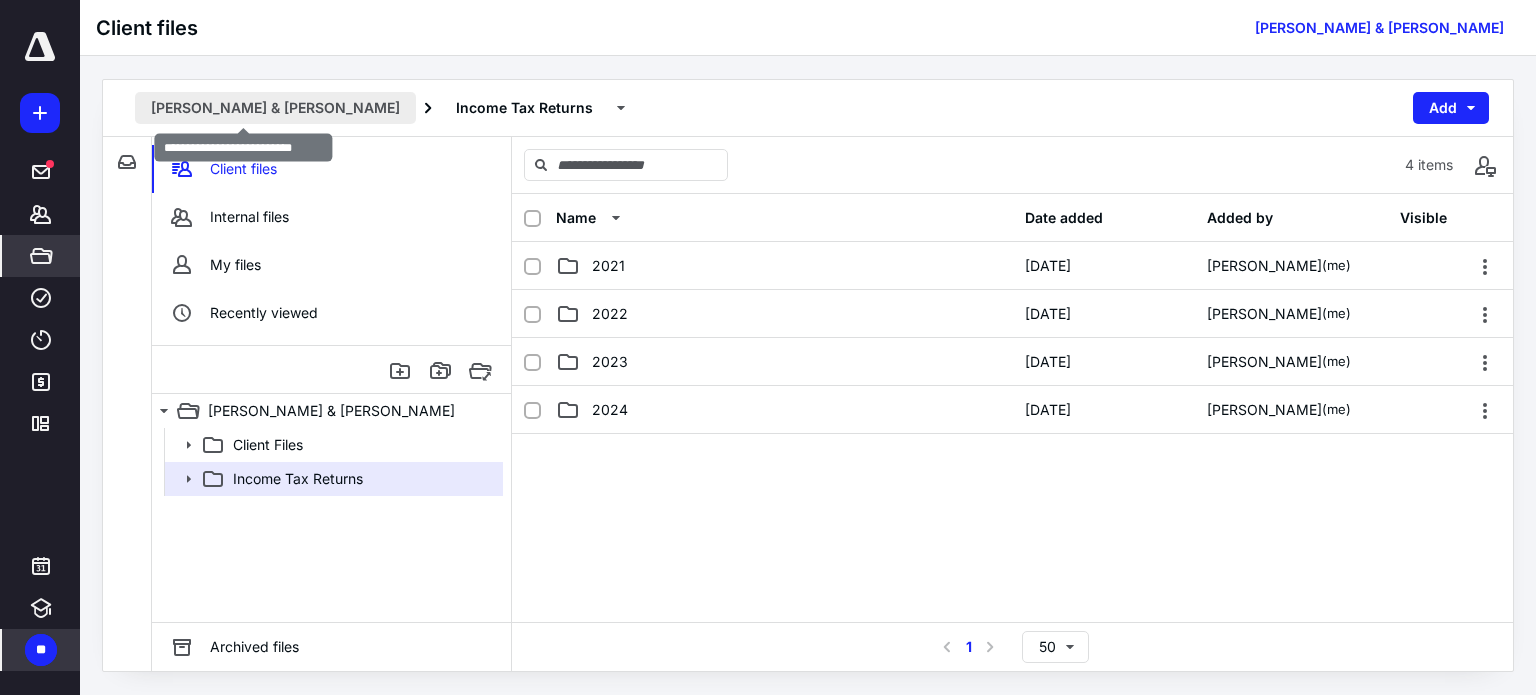 click on "Anderson, Gary P & Janet B" at bounding box center [275, 108] 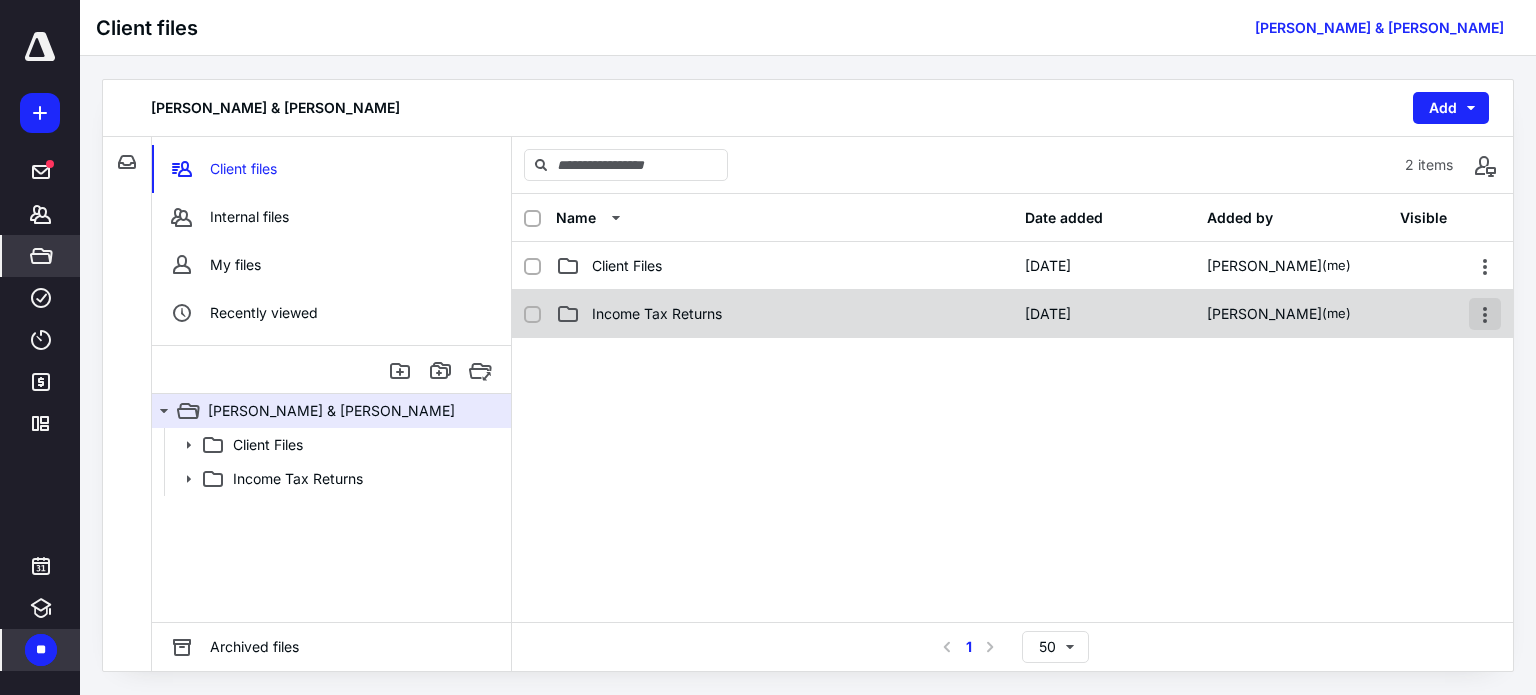 click at bounding box center [1485, 314] 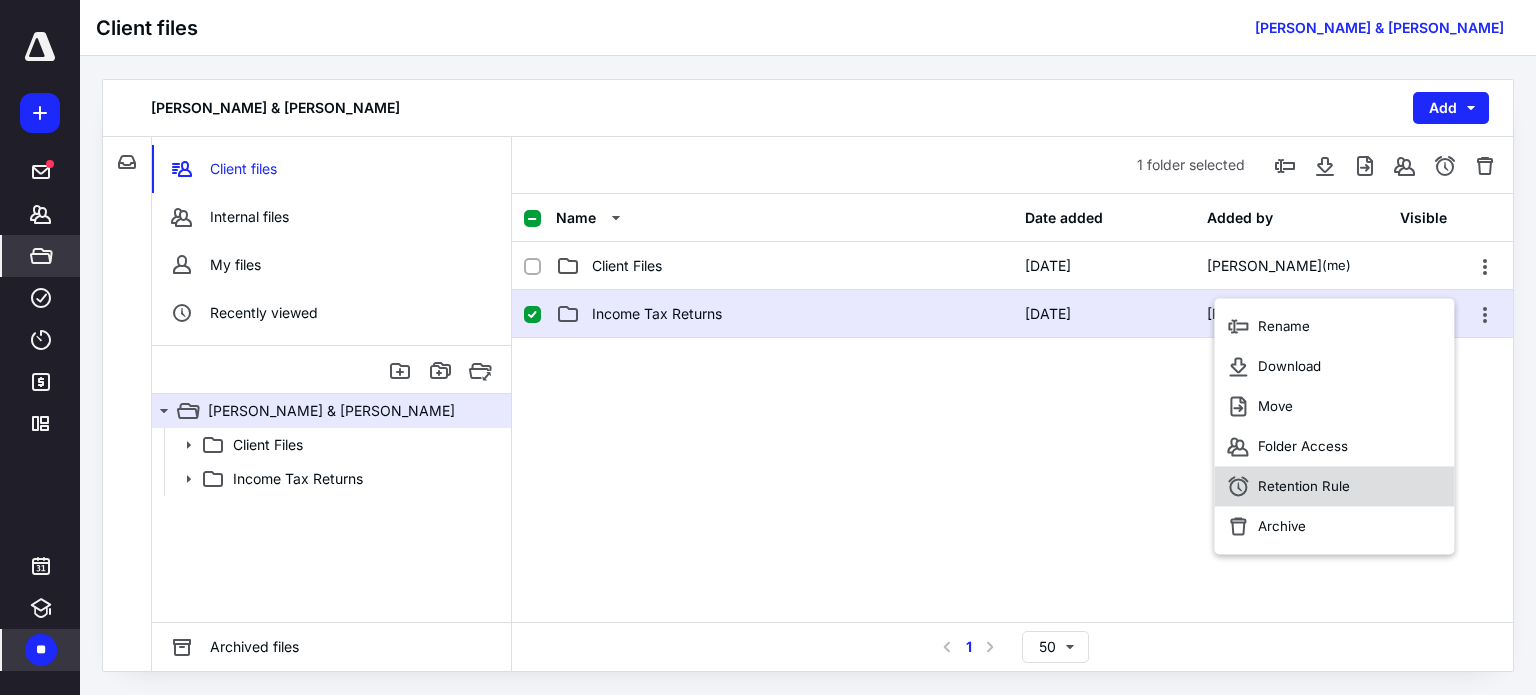 click on "Retention Rule" at bounding box center [1304, 486] 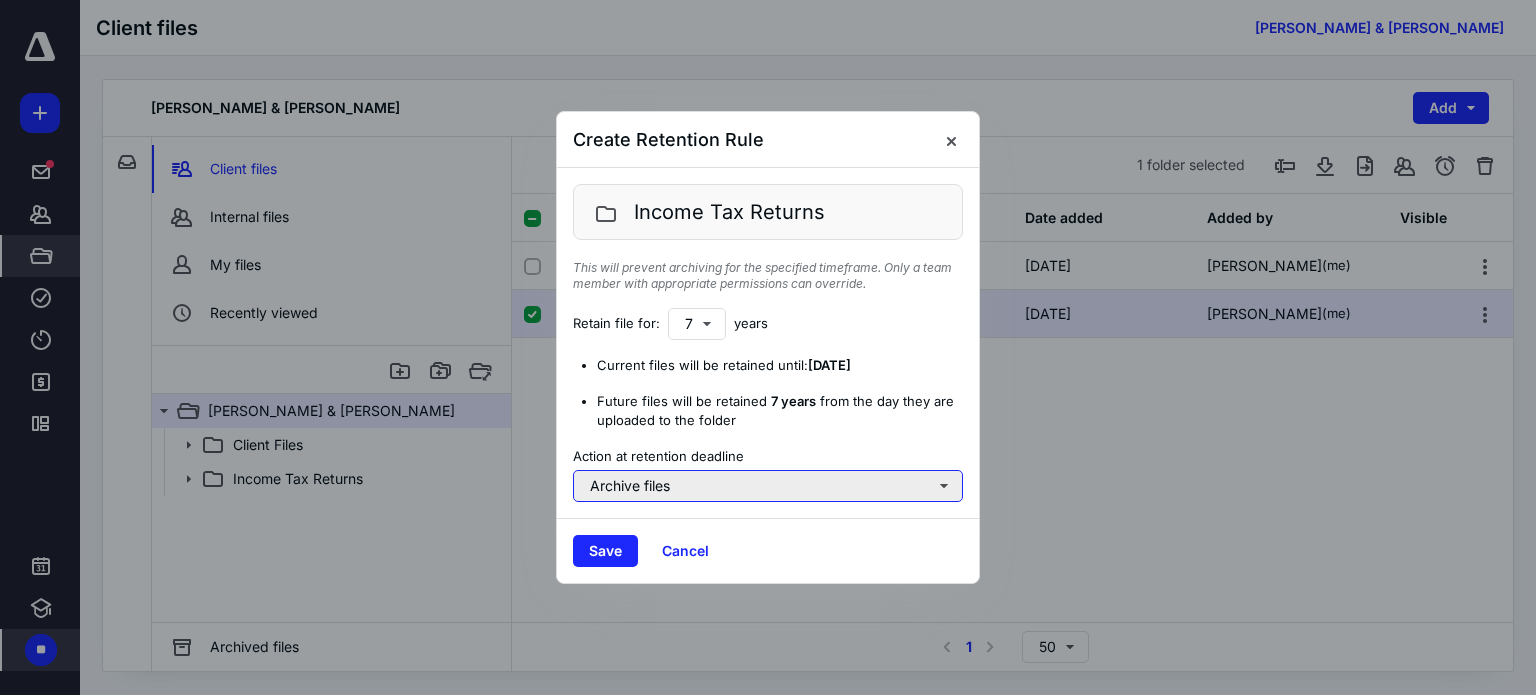 click on "Archive files" at bounding box center (768, 486) 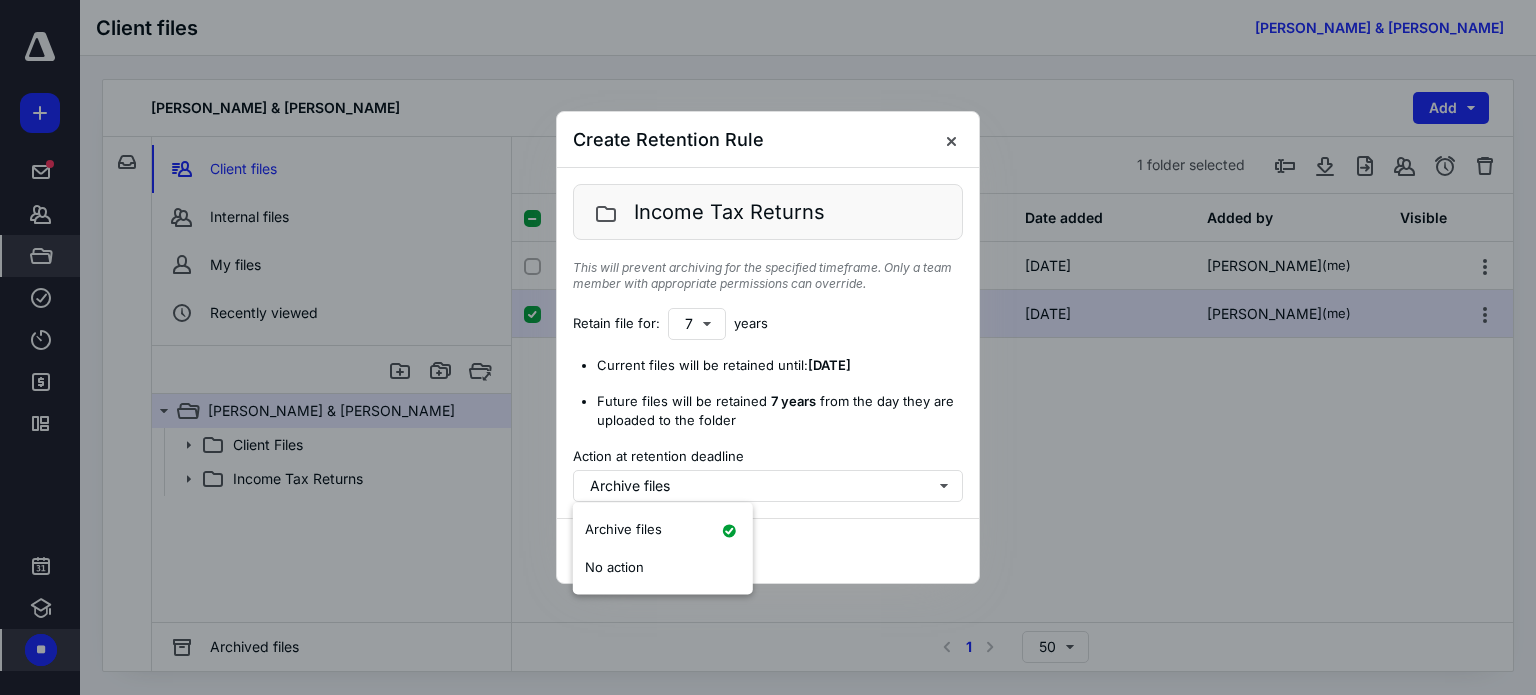 click at bounding box center (768, 347) 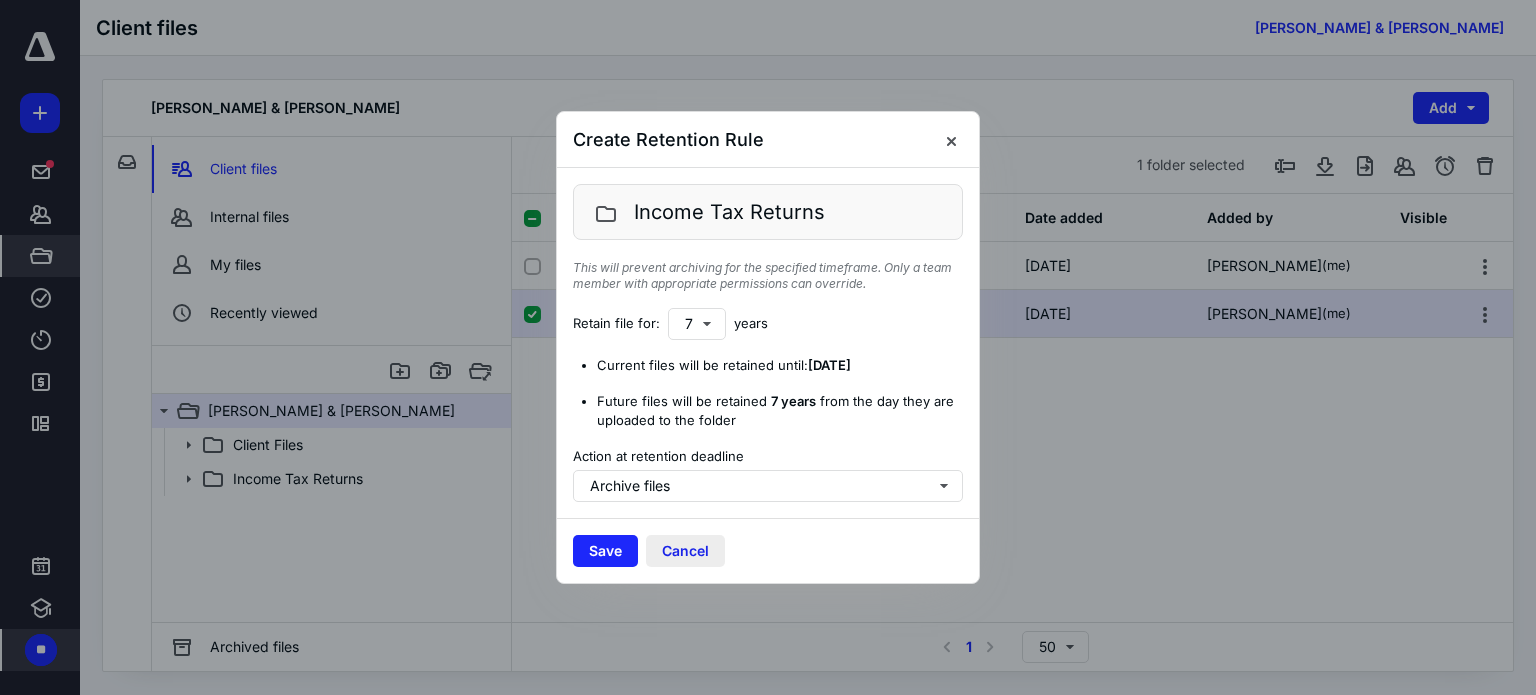click on "Cancel" at bounding box center (685, 551) 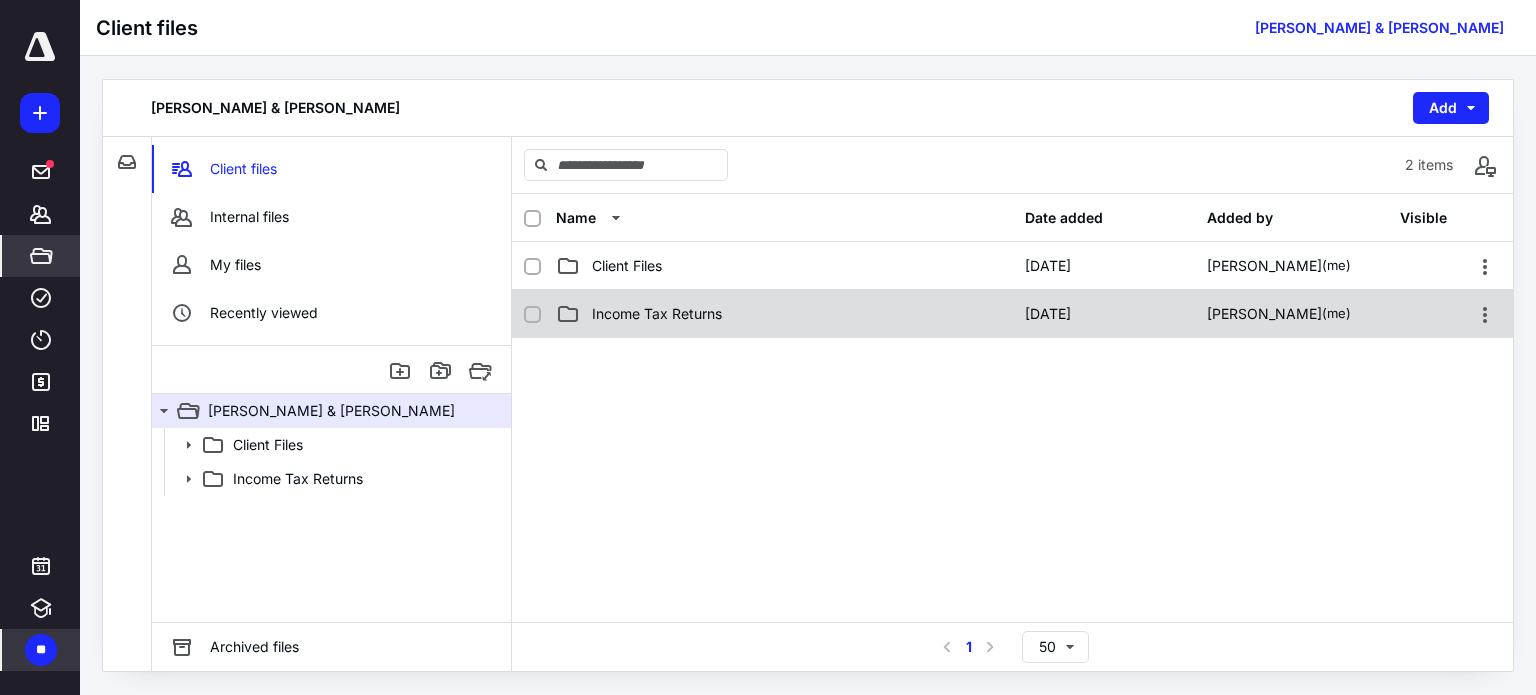 click on "Income Tax Returns" at bounding box center (657, 314) 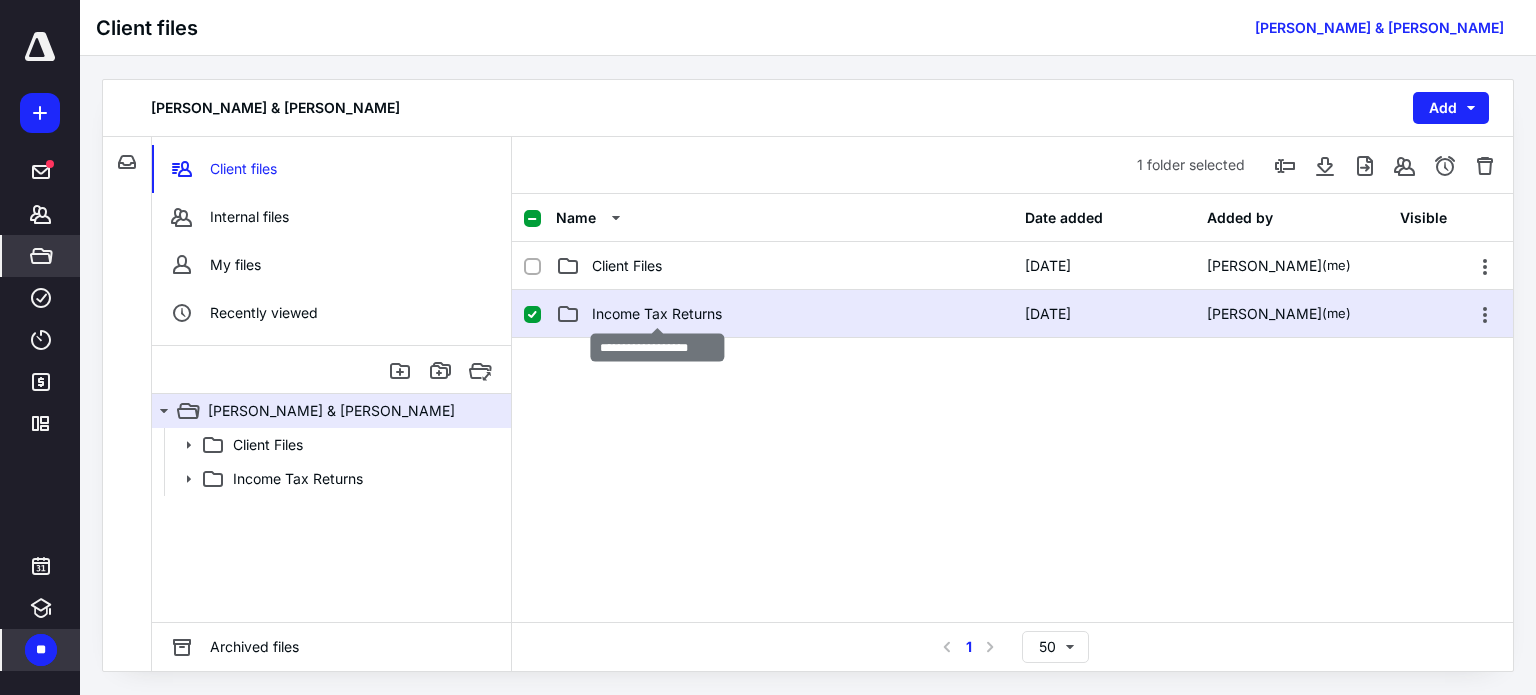 click on "Income Tax Returns" at bounding box center [657, 314] 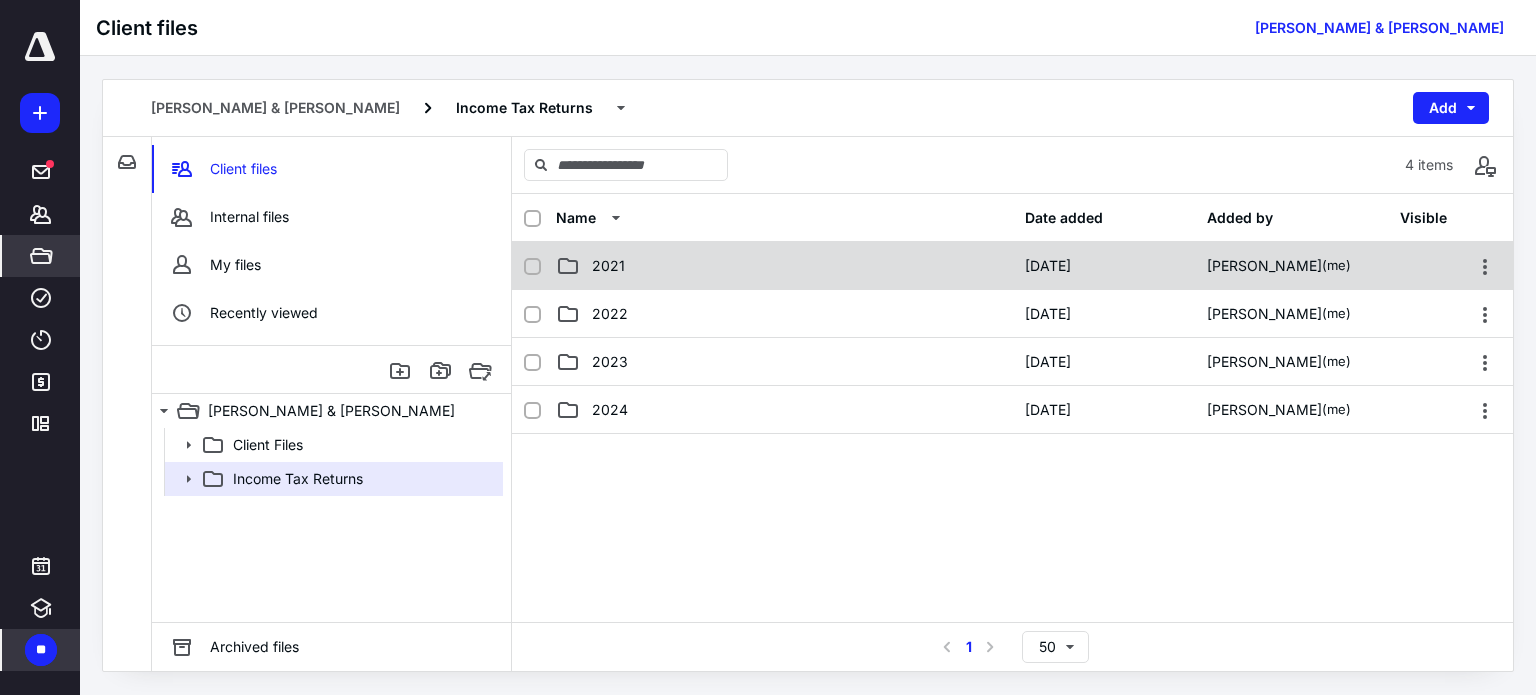 click on "Philip Cilliers  (me)" at bounding box center (1286, 266) 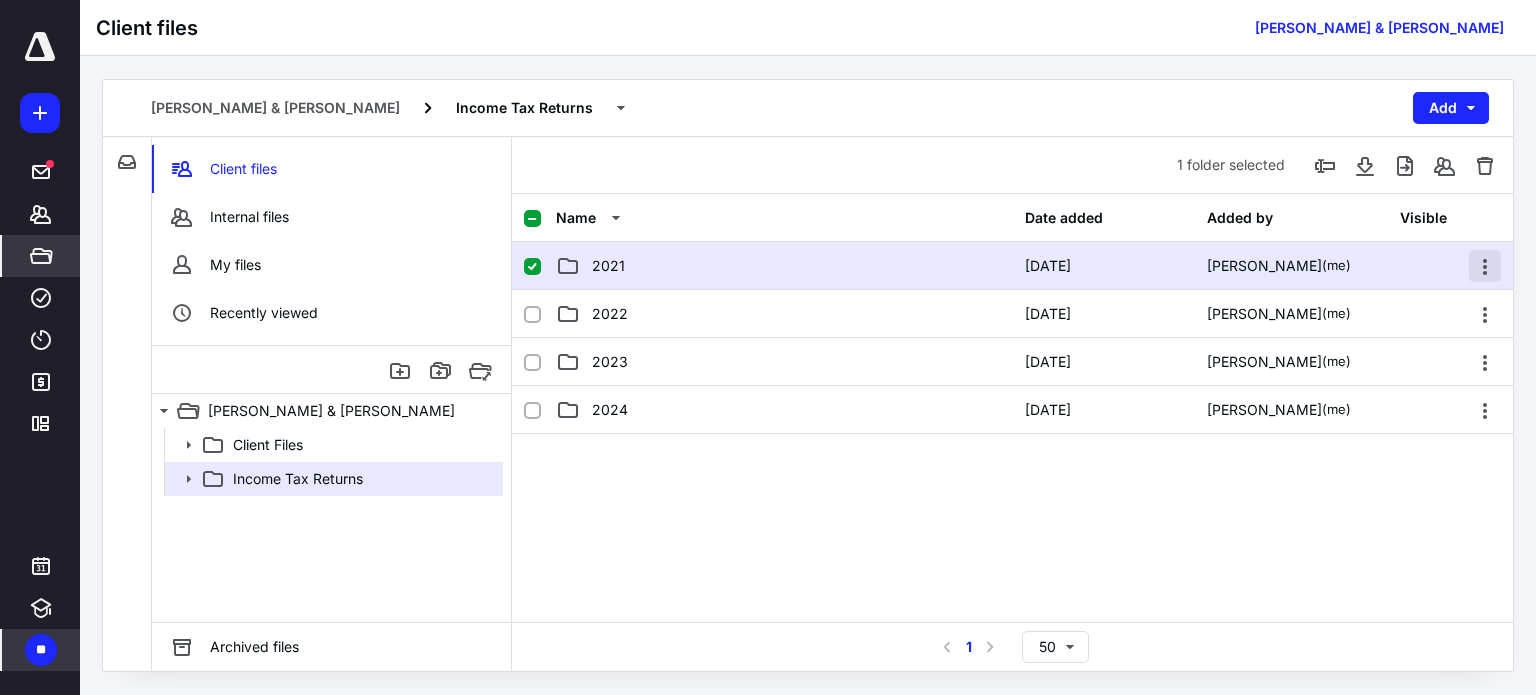 click at bounding box center (1485, 266) 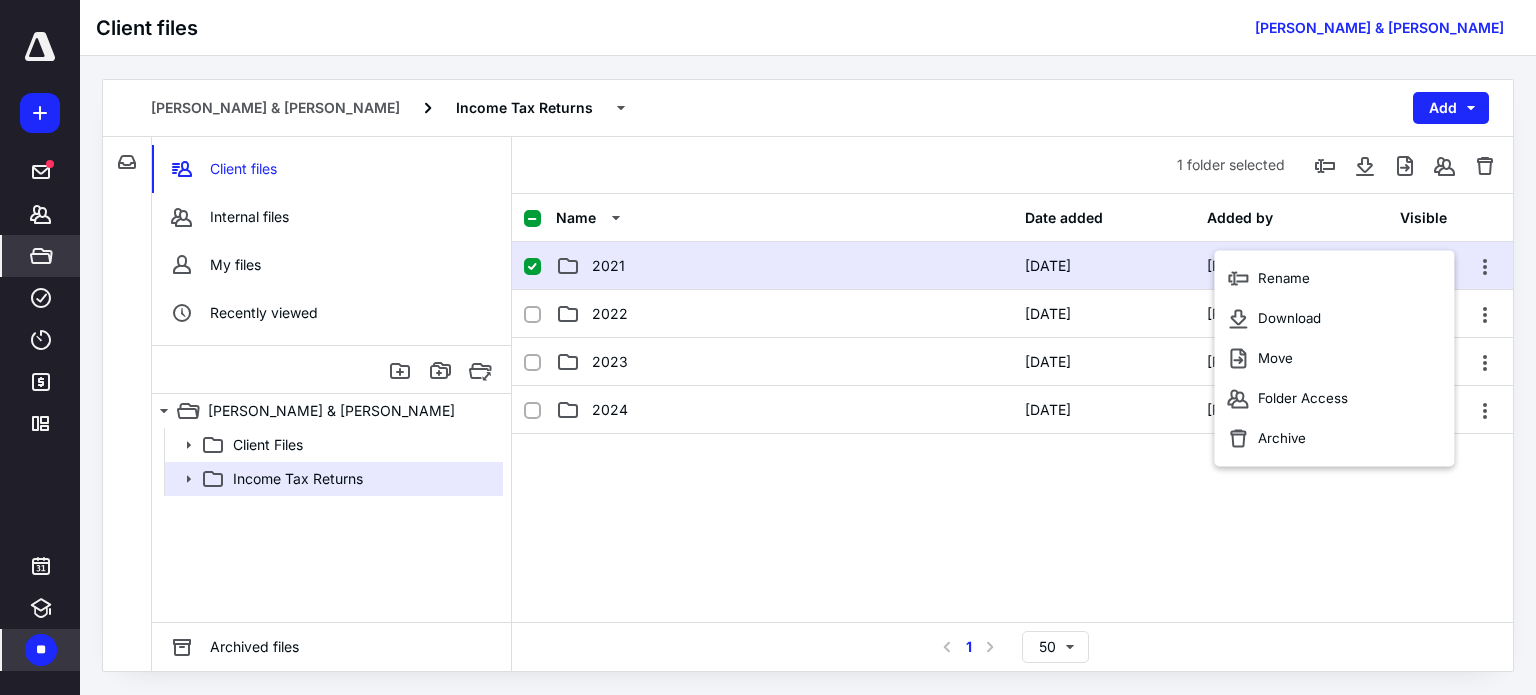 click at bounding box center (1012, 584) 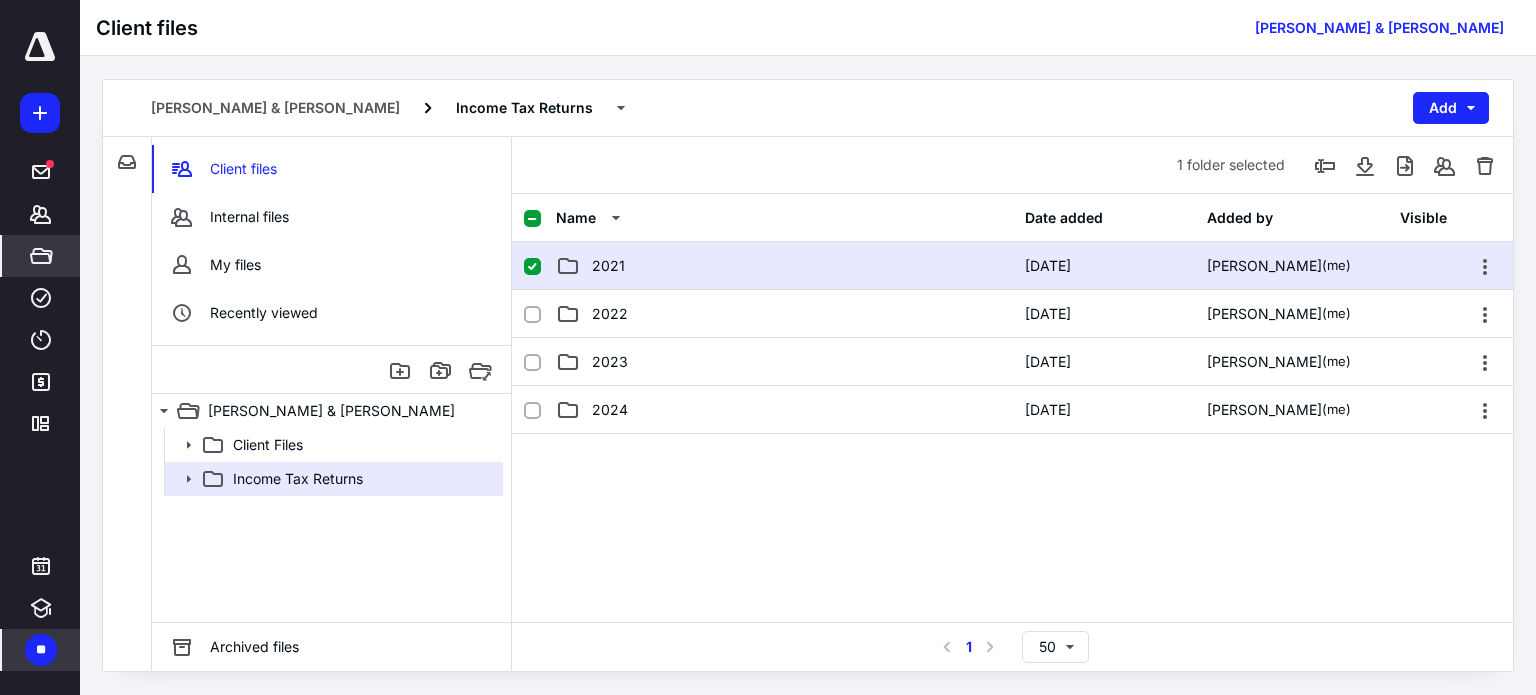 click 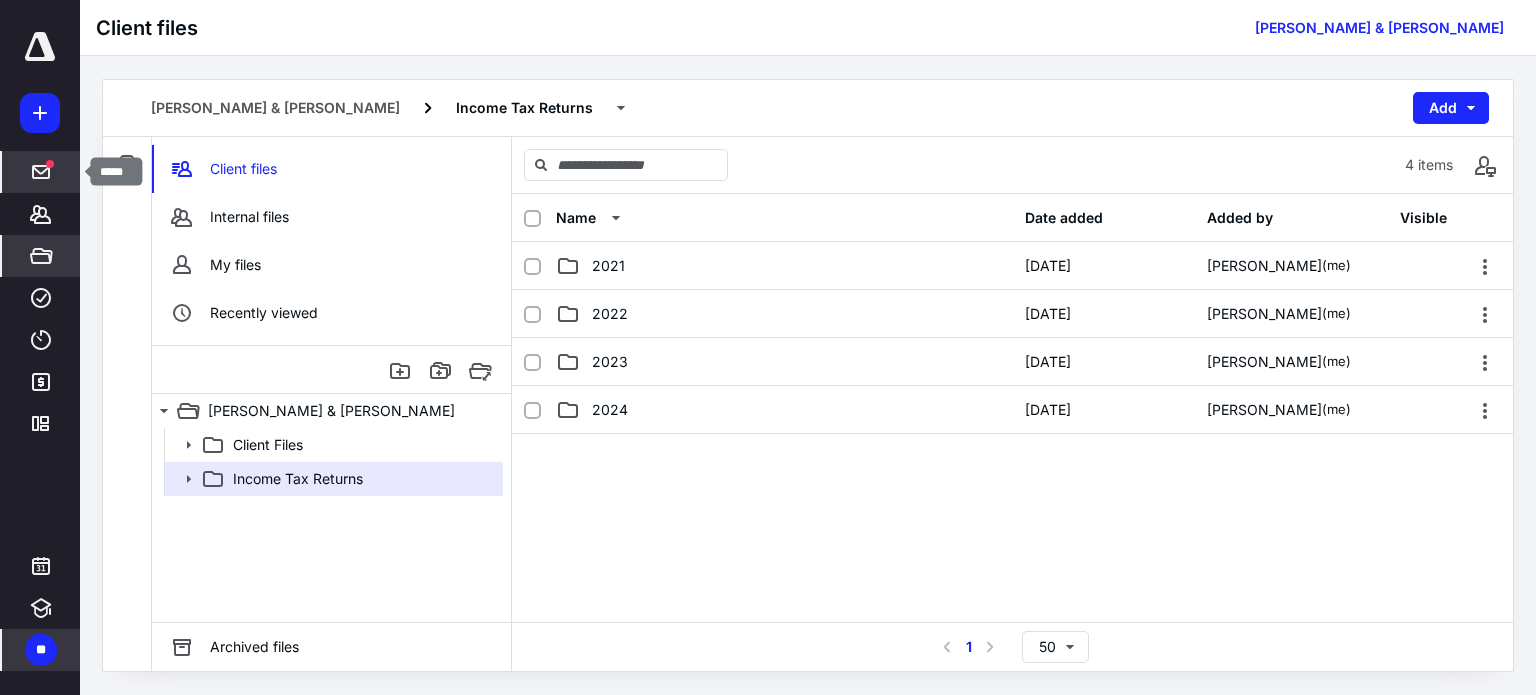 click 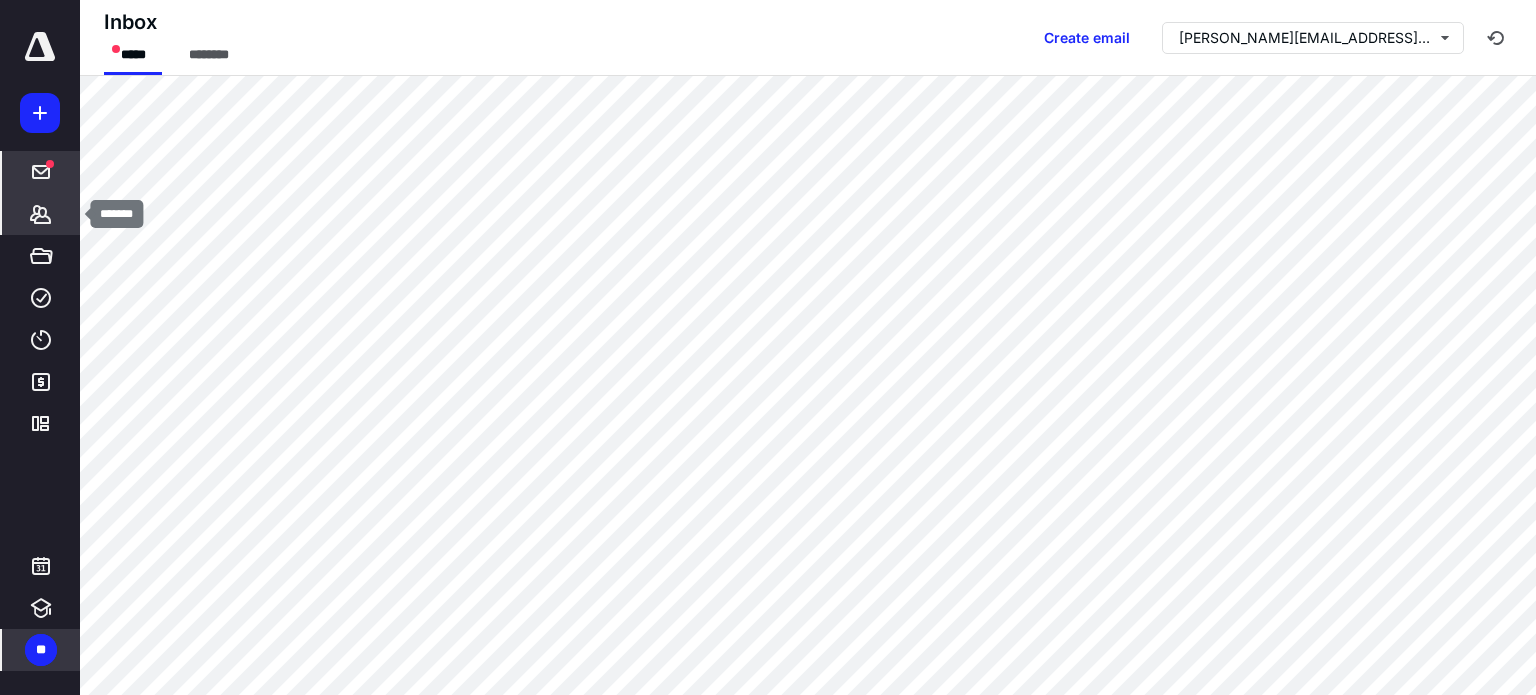 click 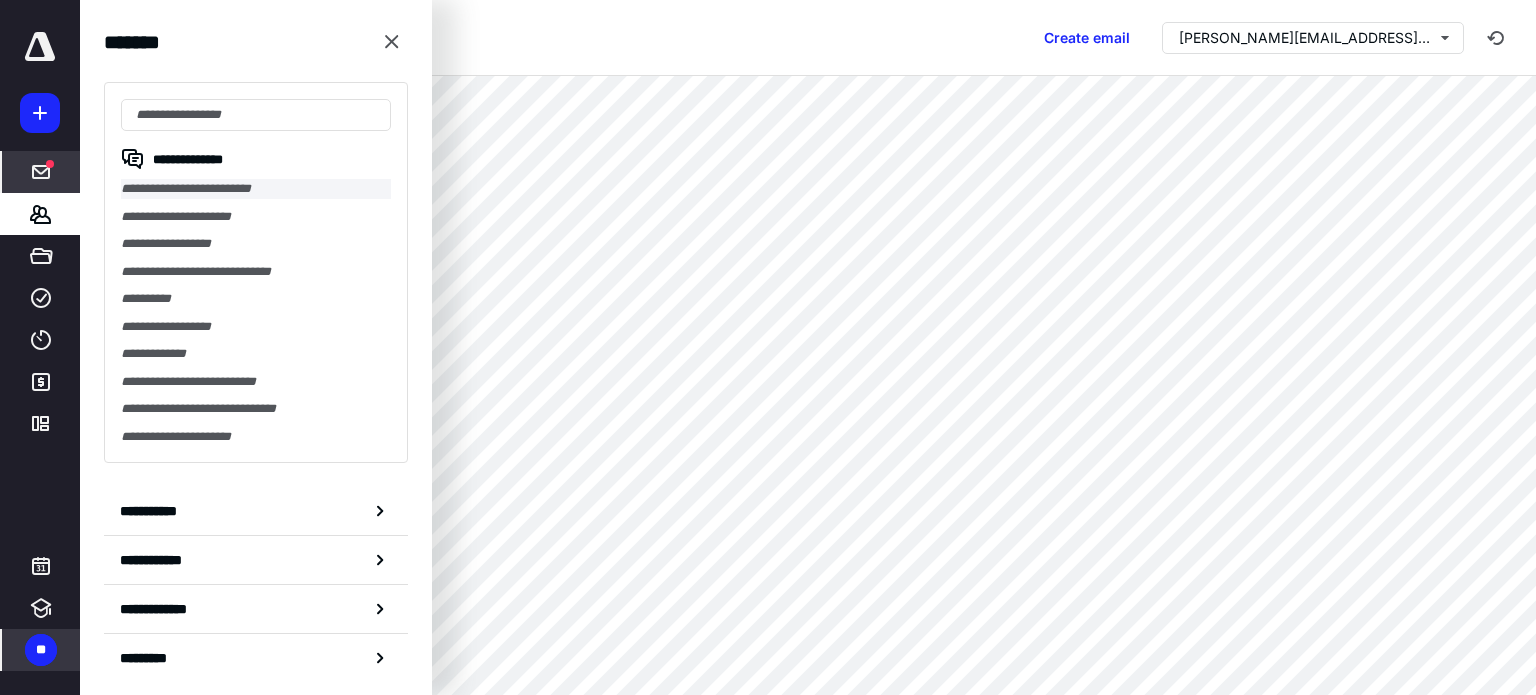 click on "**********" at bounding box center [256, 189] 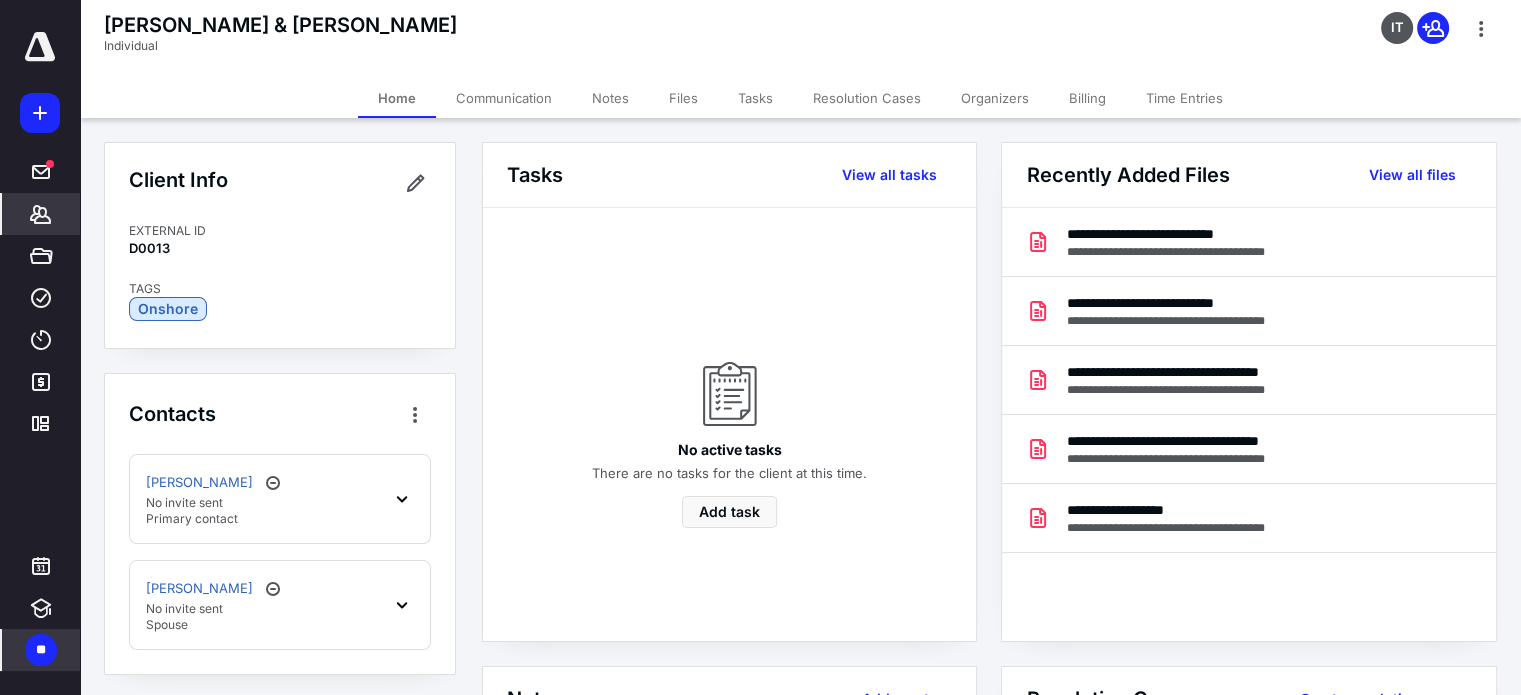 click on "**" at bounding box center [41, 650] 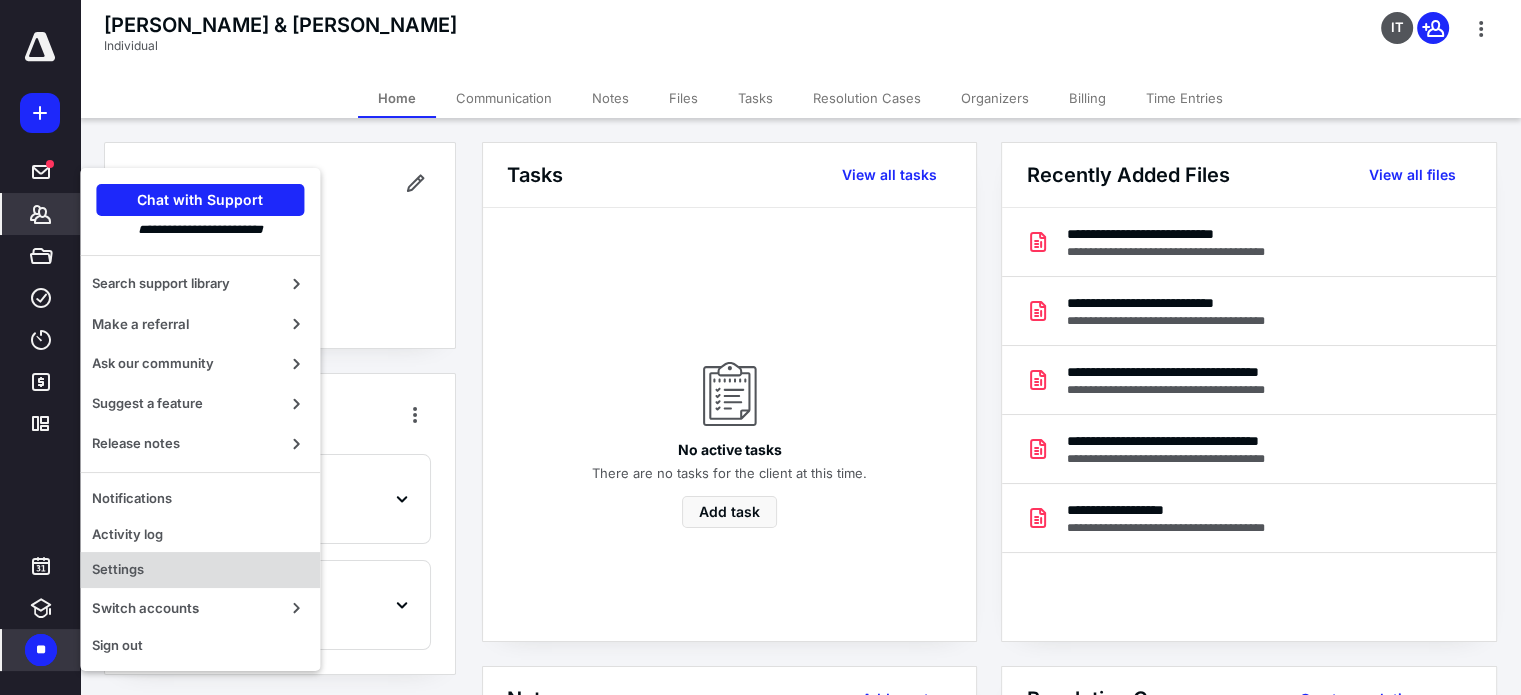 click on "Settings" at bounding box center [200, 570] 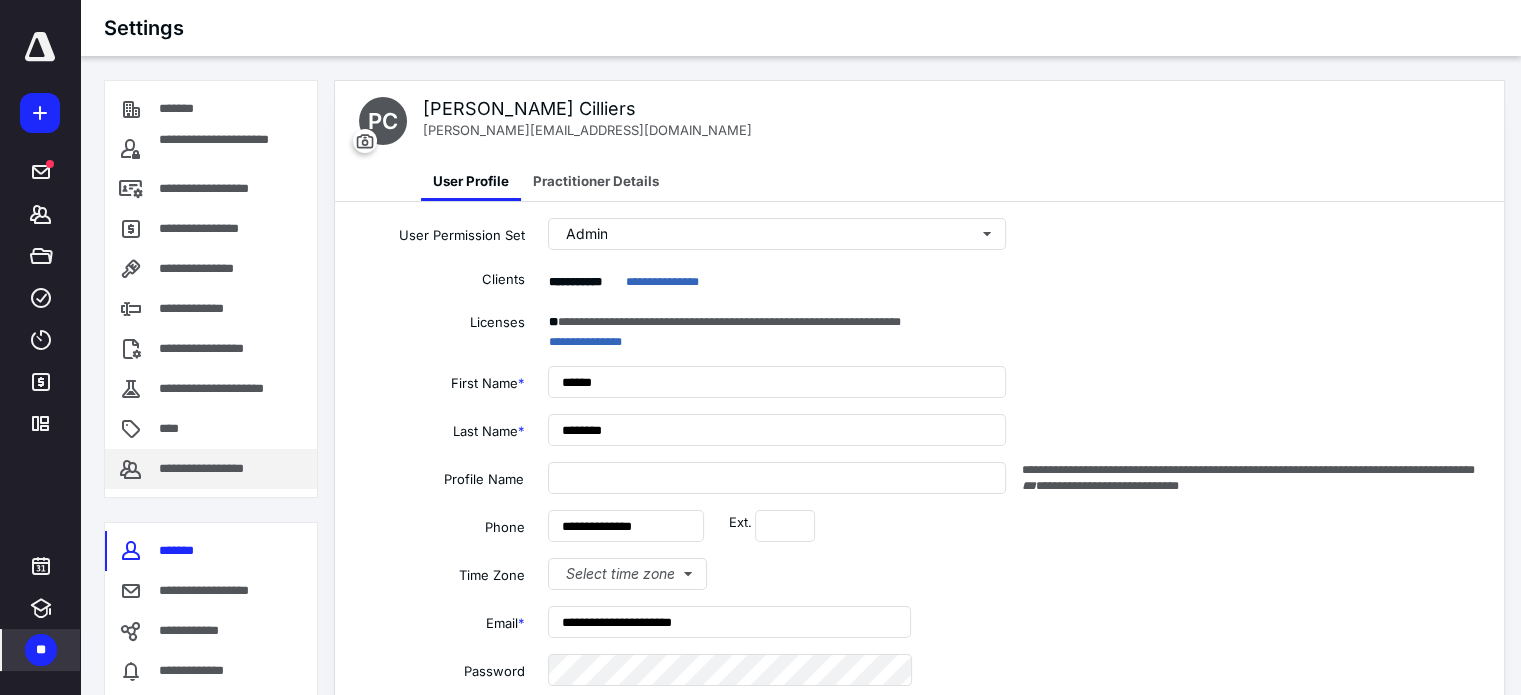 click on "**********" at bounding box center [217, 469] 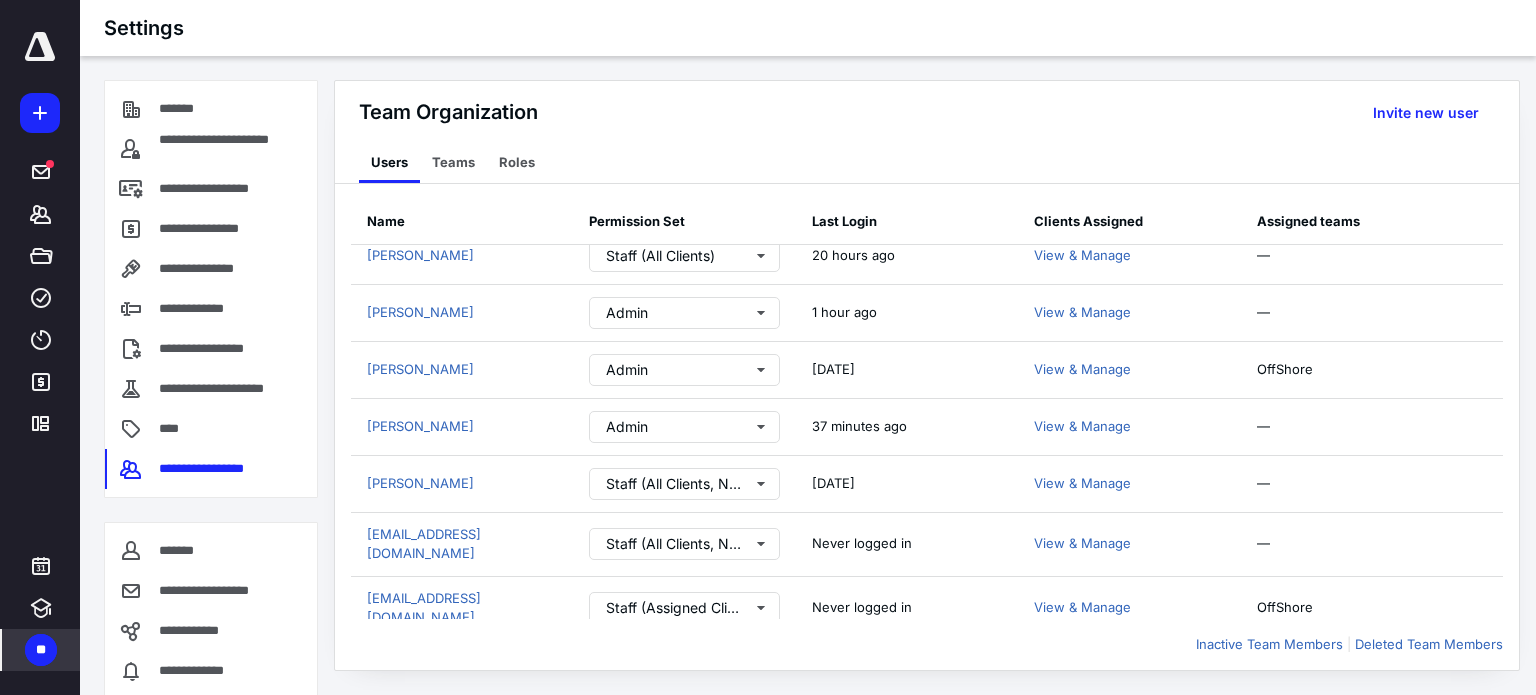 scroll, scrollTop: 0, scrollLeft: 0, axis: both 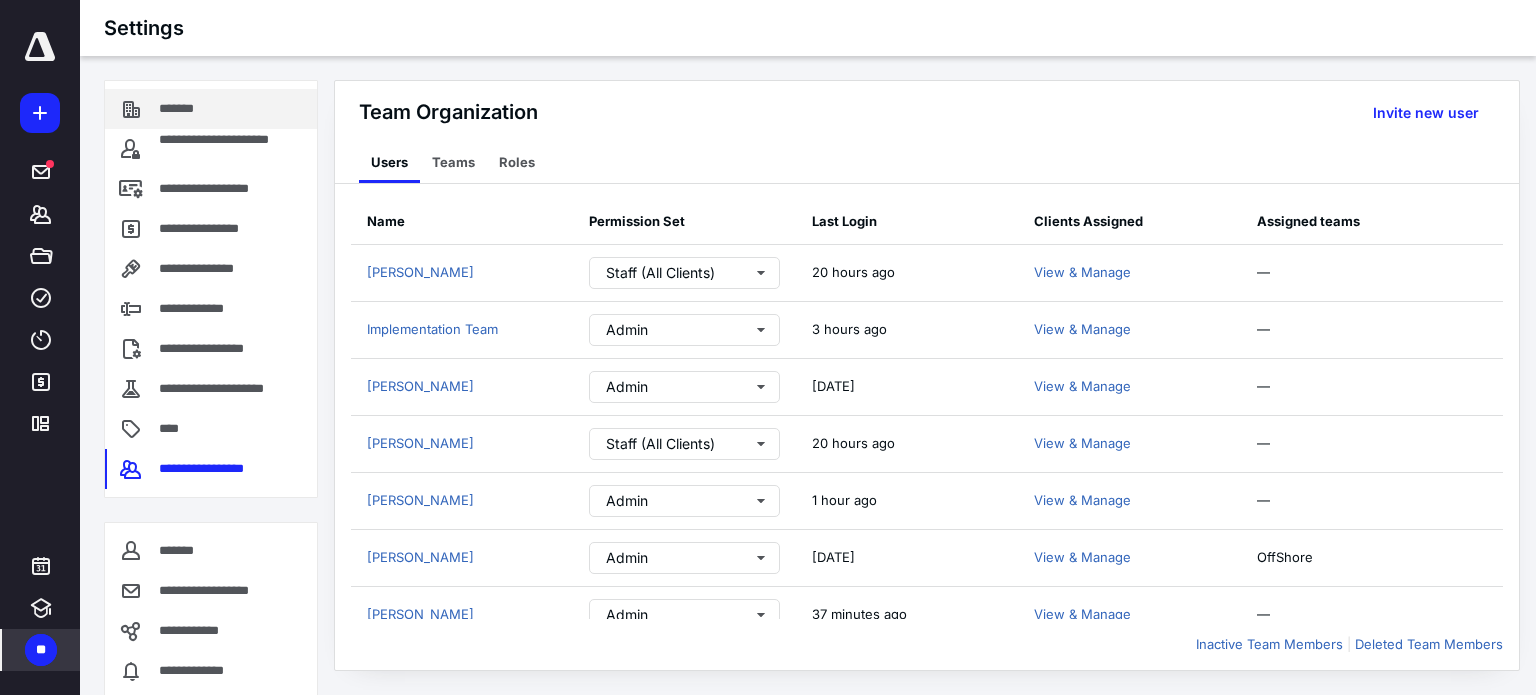 click on "*******" at bounding box center (188, 109) 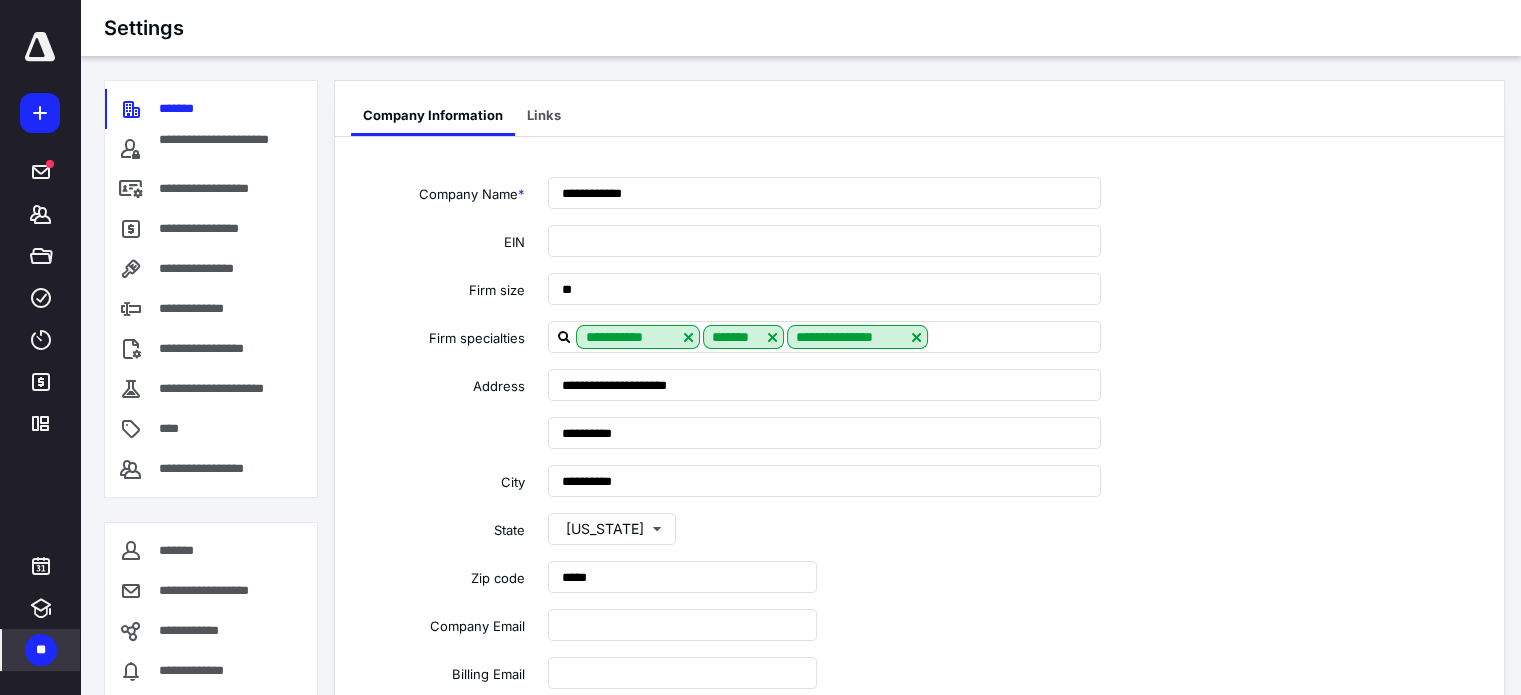 click at bounding box center [40, 47] 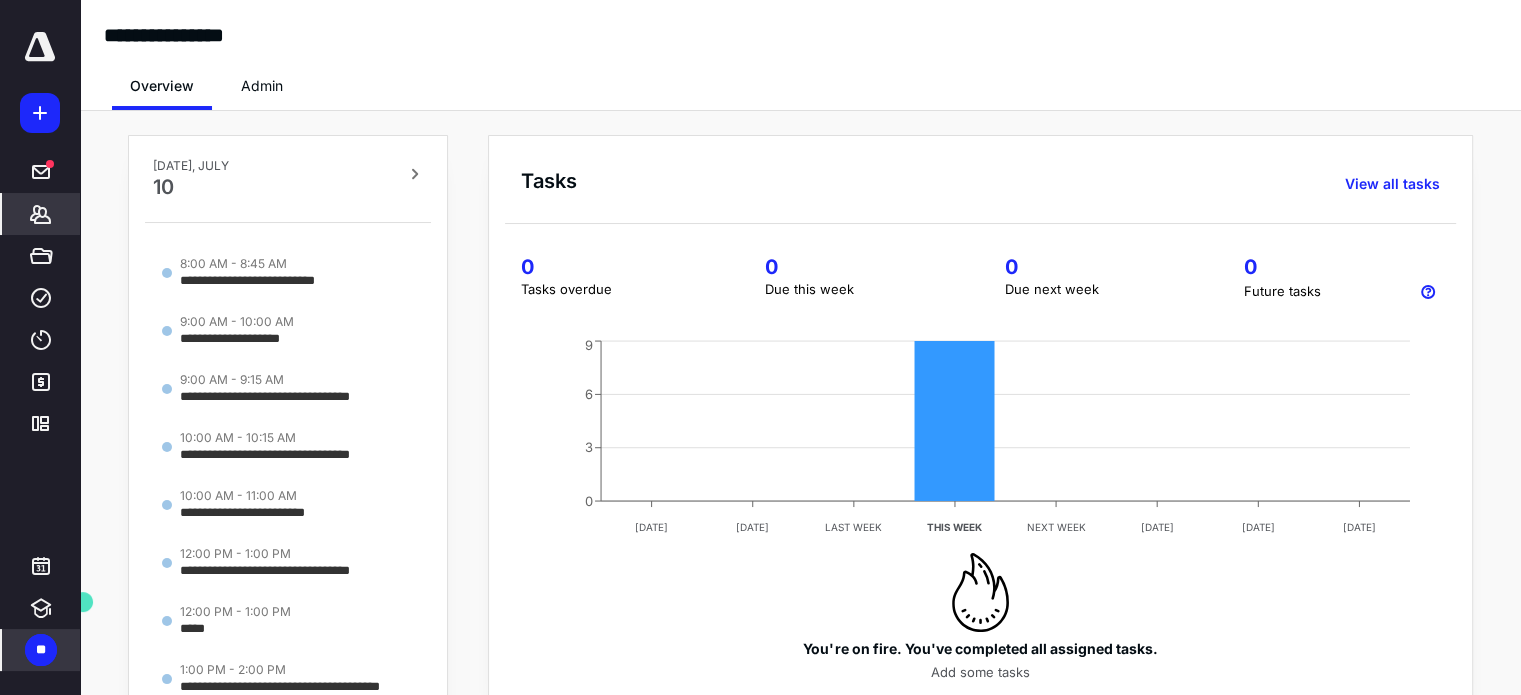 click 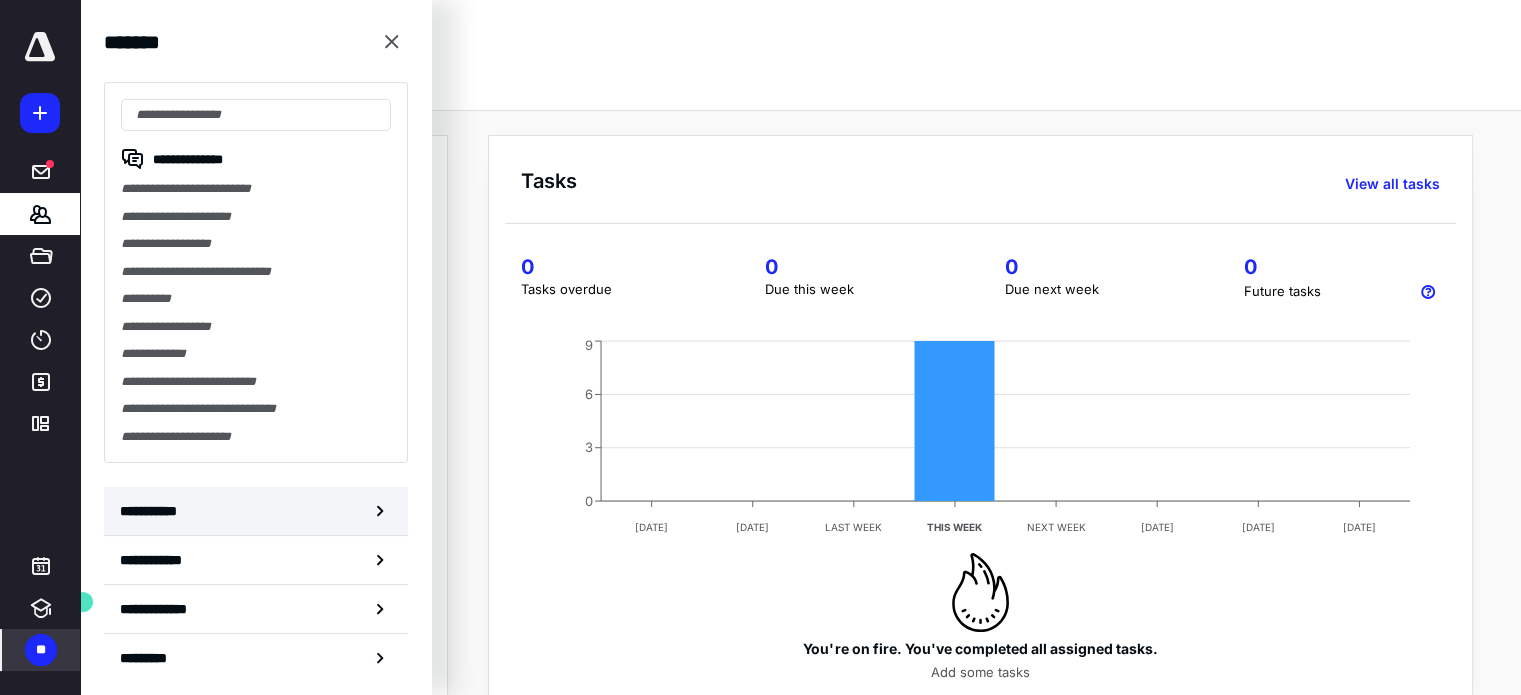 click on "**********" at bounding box center (153, 511) 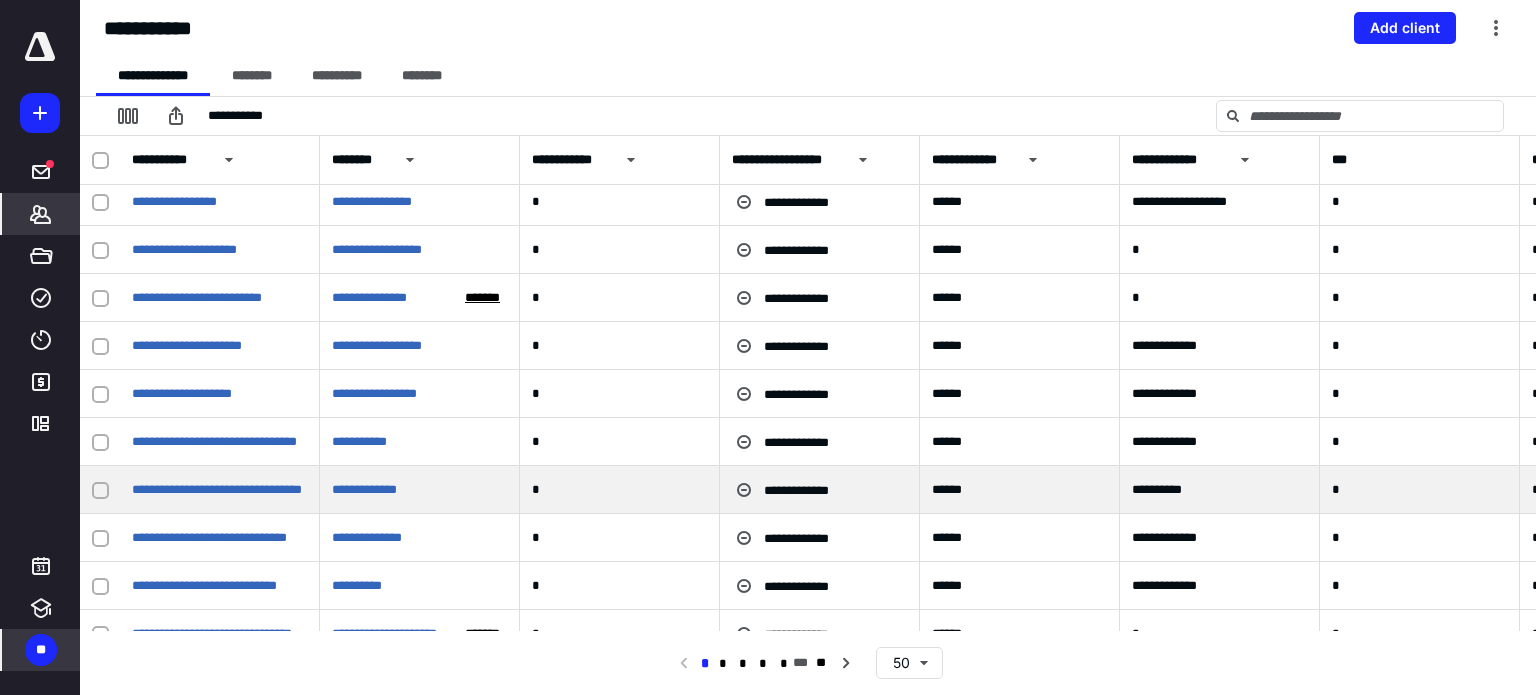 scroll, scrollTop: 1400, scrollLeft: 0, axis: vertical 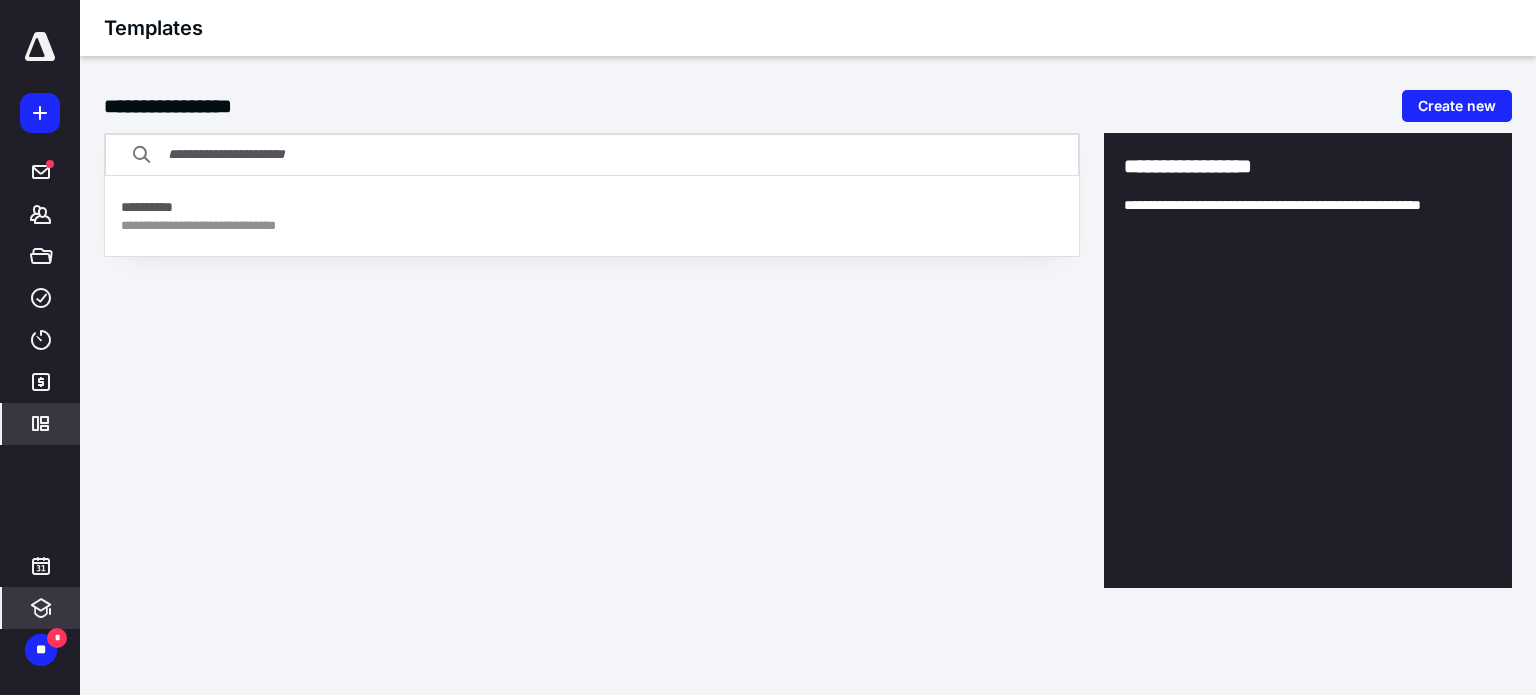 click 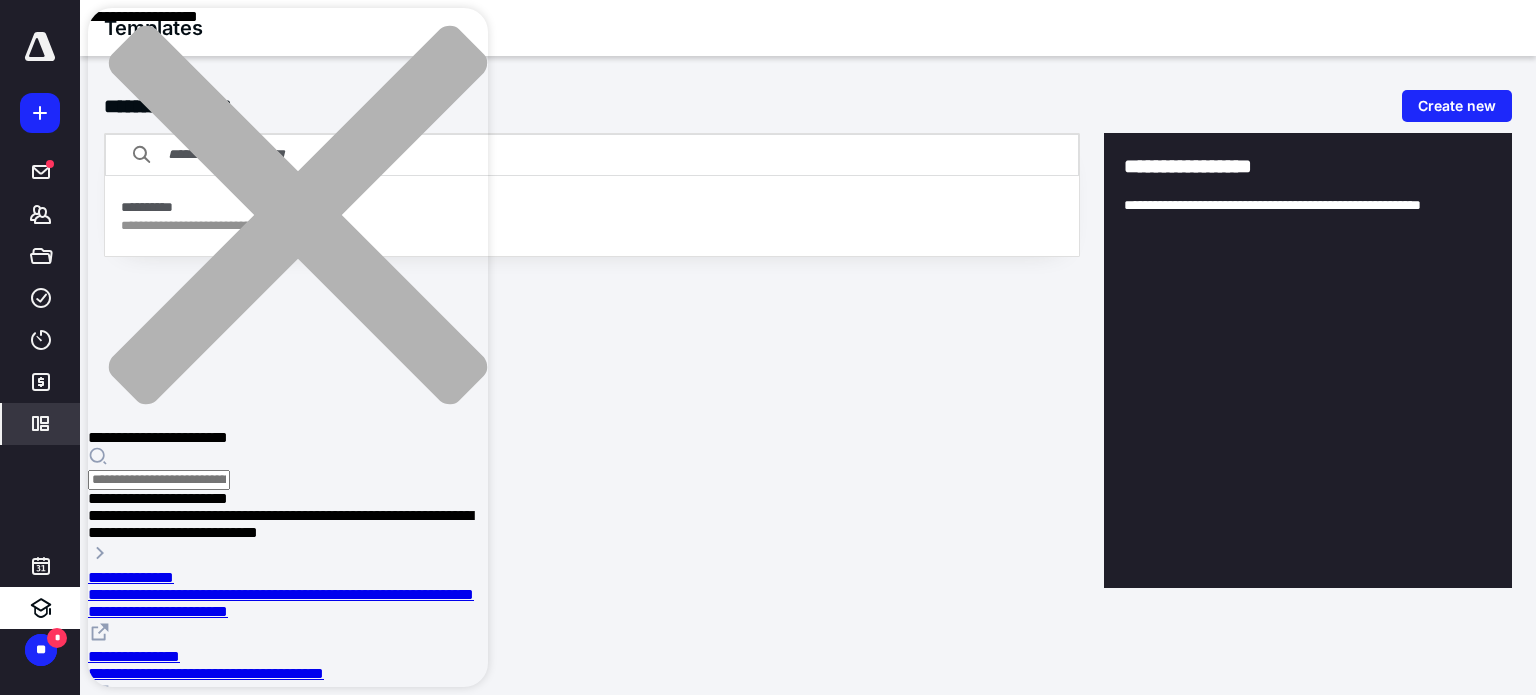 click on "**********" at bounding box center [281, 603] 